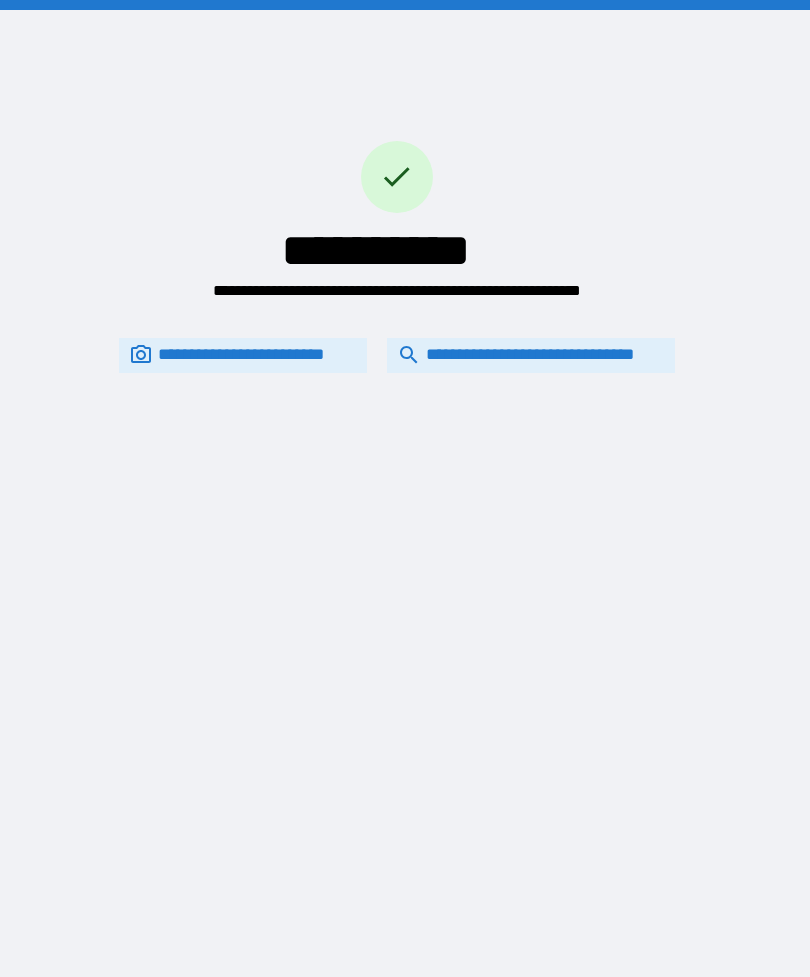 scroll, scrollTop: 0, scrollLeft: 0, axis: both 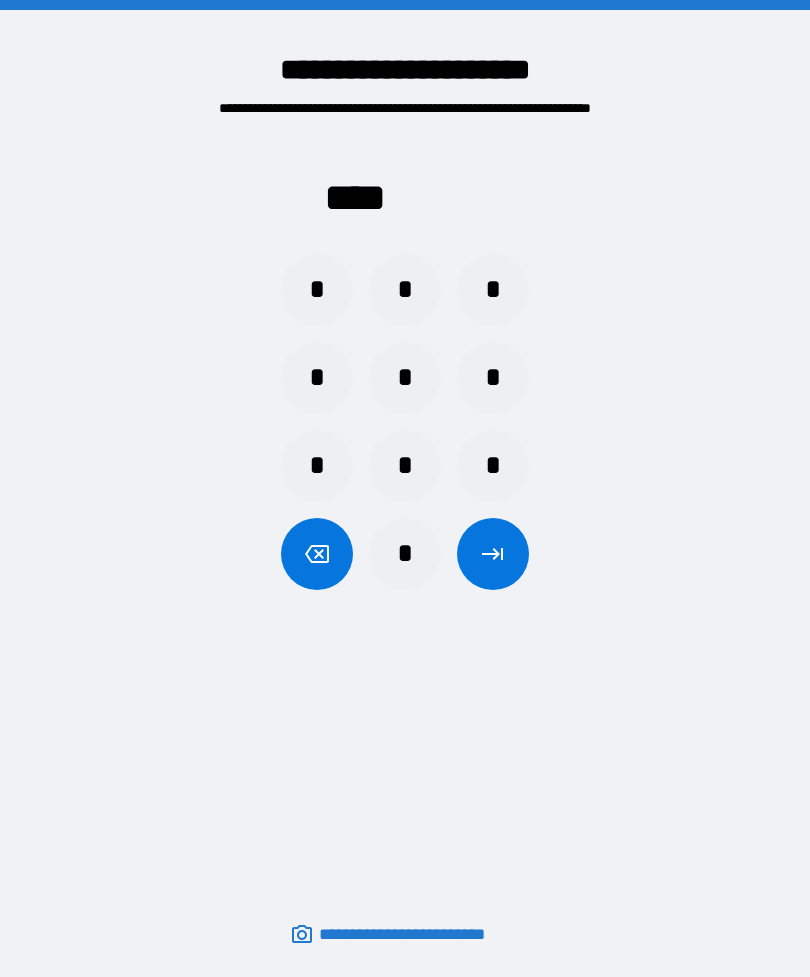 click on "*" at bounding box center [405, 290] 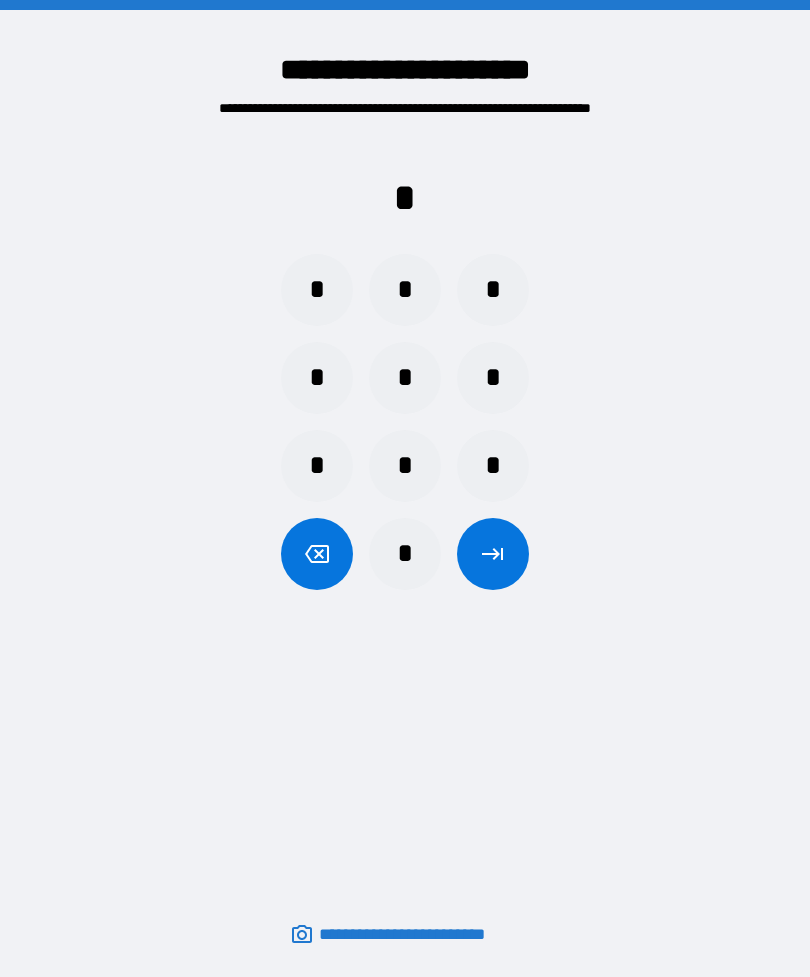 click on "*" at bounding box center (493, 378) 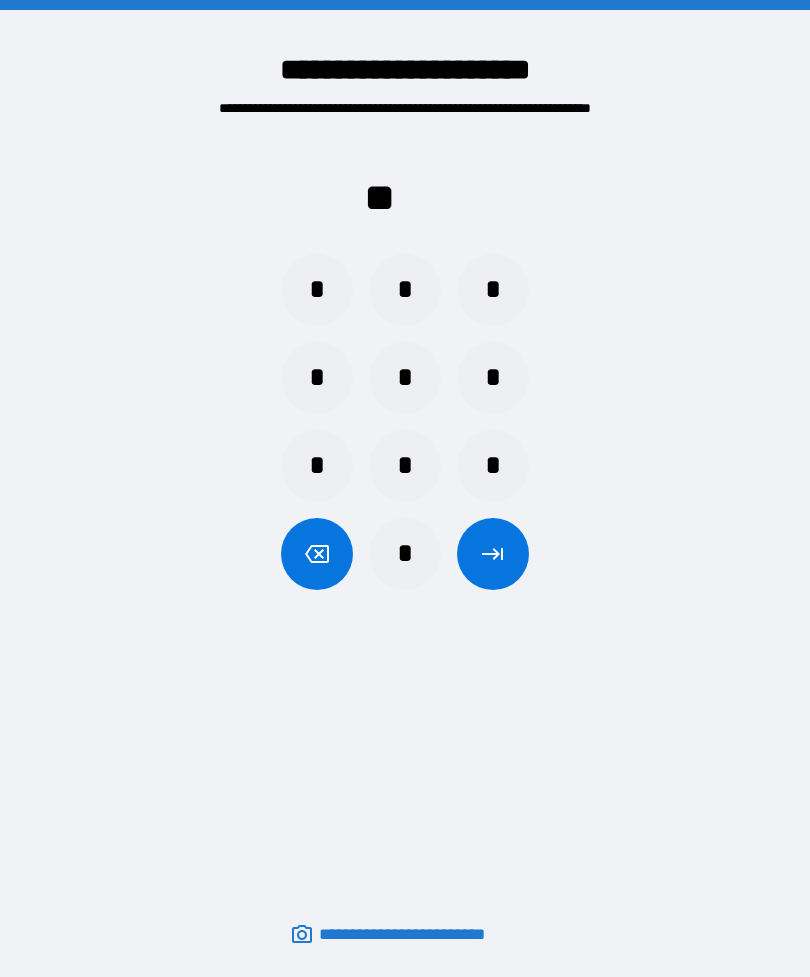 click on "*" at bounding box center [405, 554] 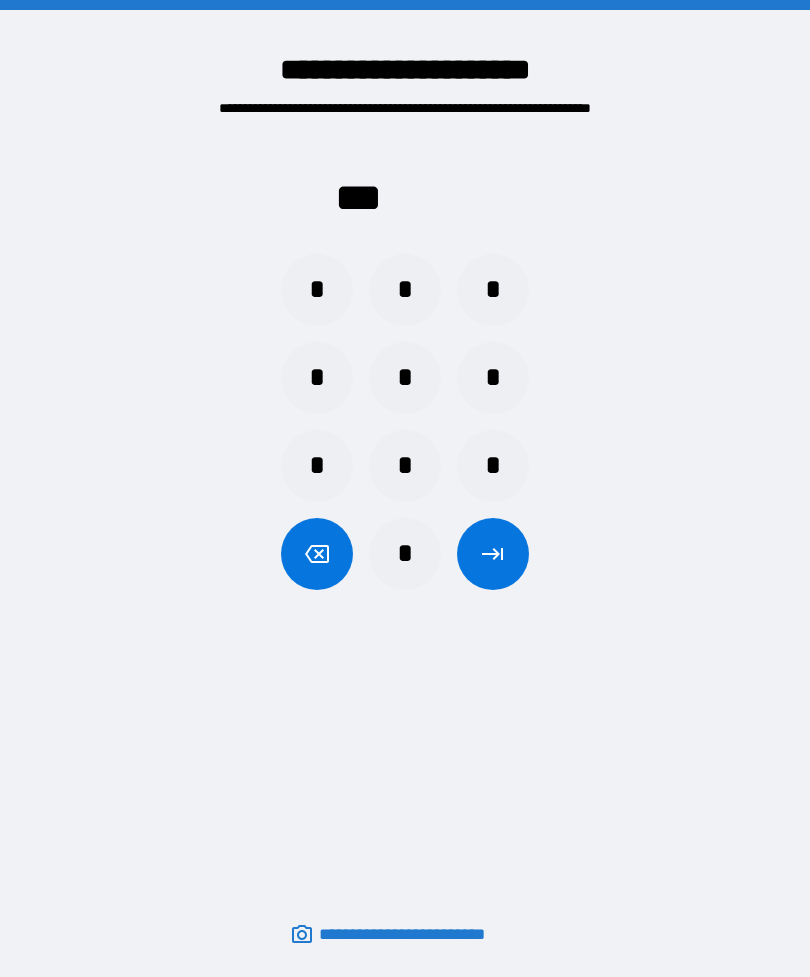 click on "*" at bounding box center (405, 378) 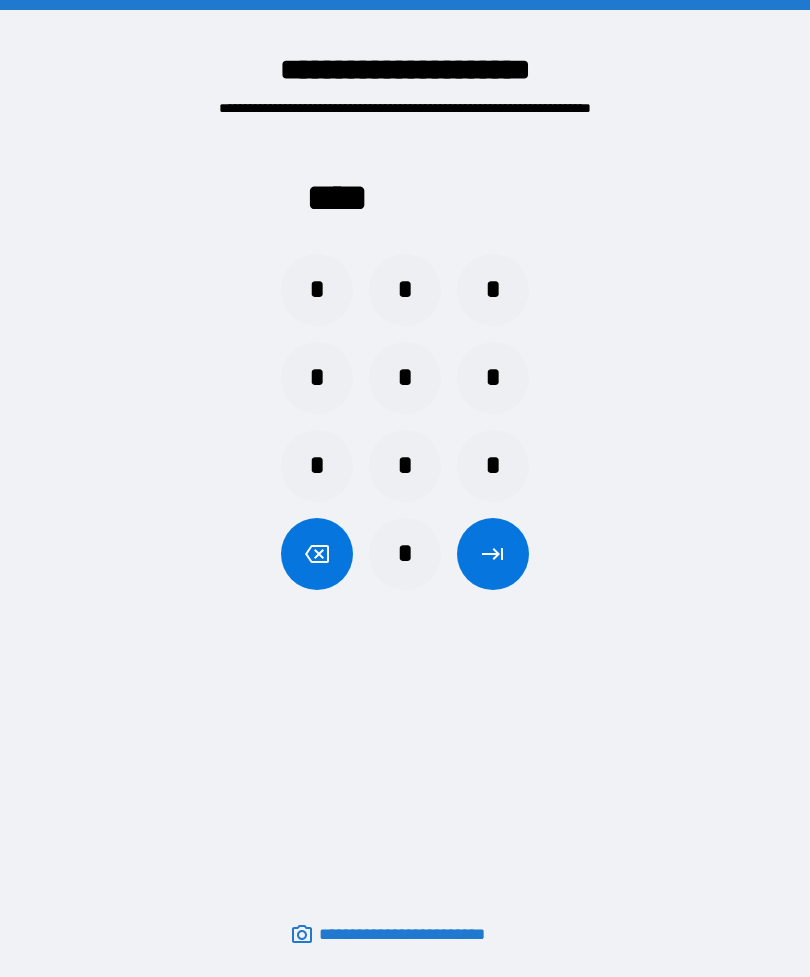 click at bounding box center (493, 554) 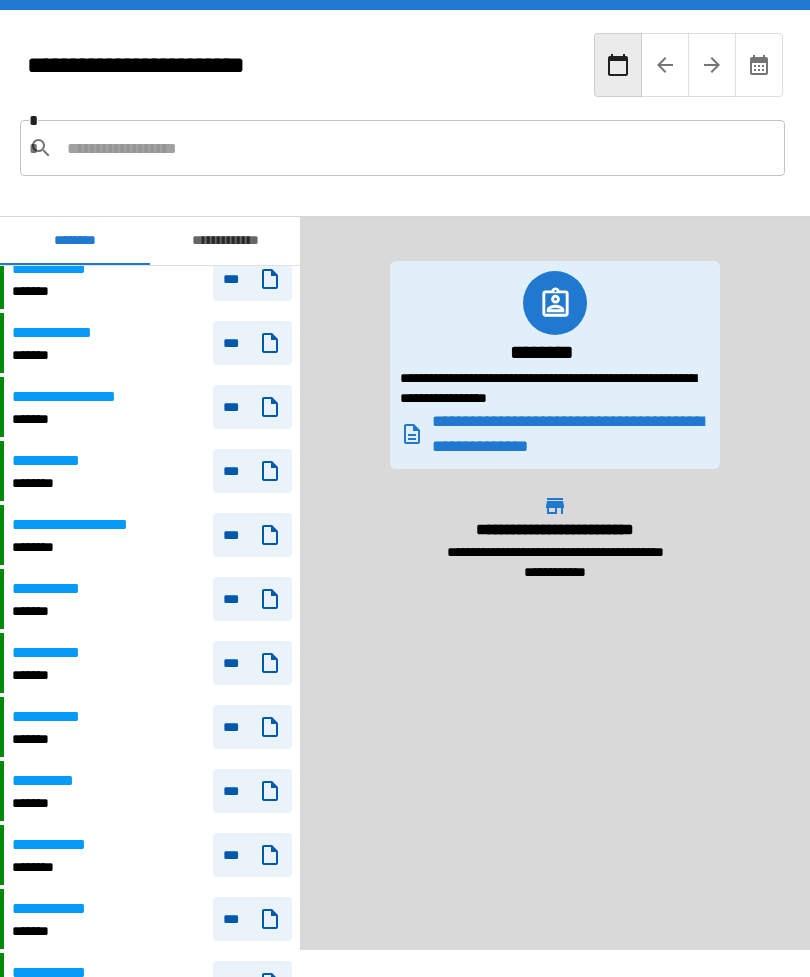 scroll, scrollTop: 1037, scrollLeft: 0, axis: vertical 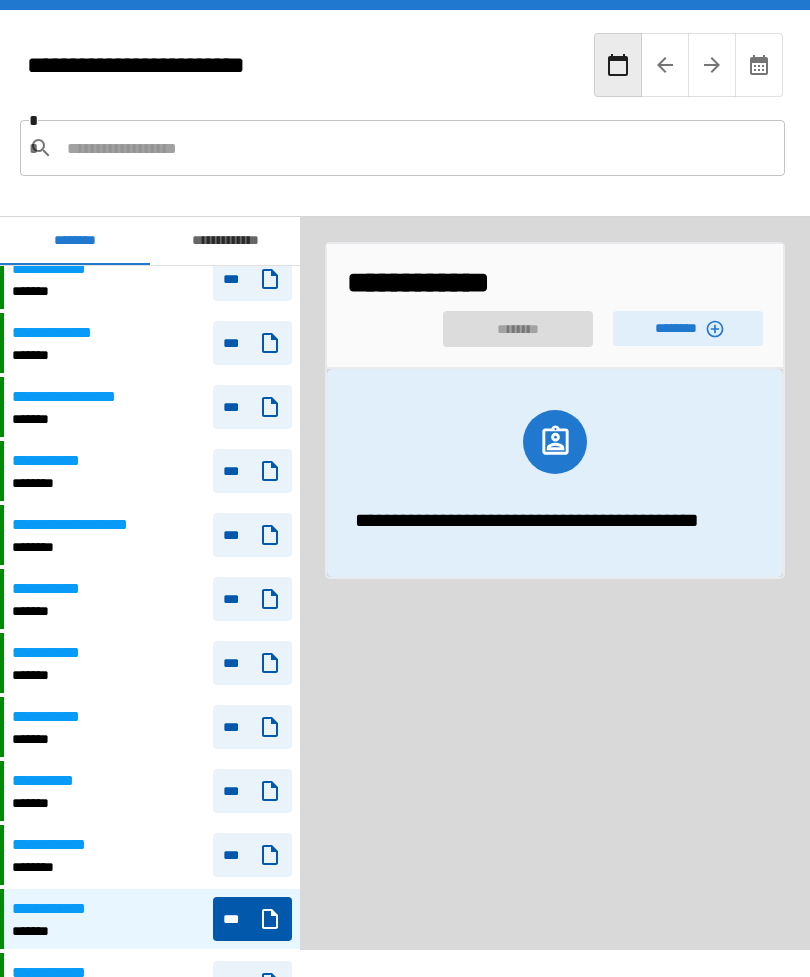 click 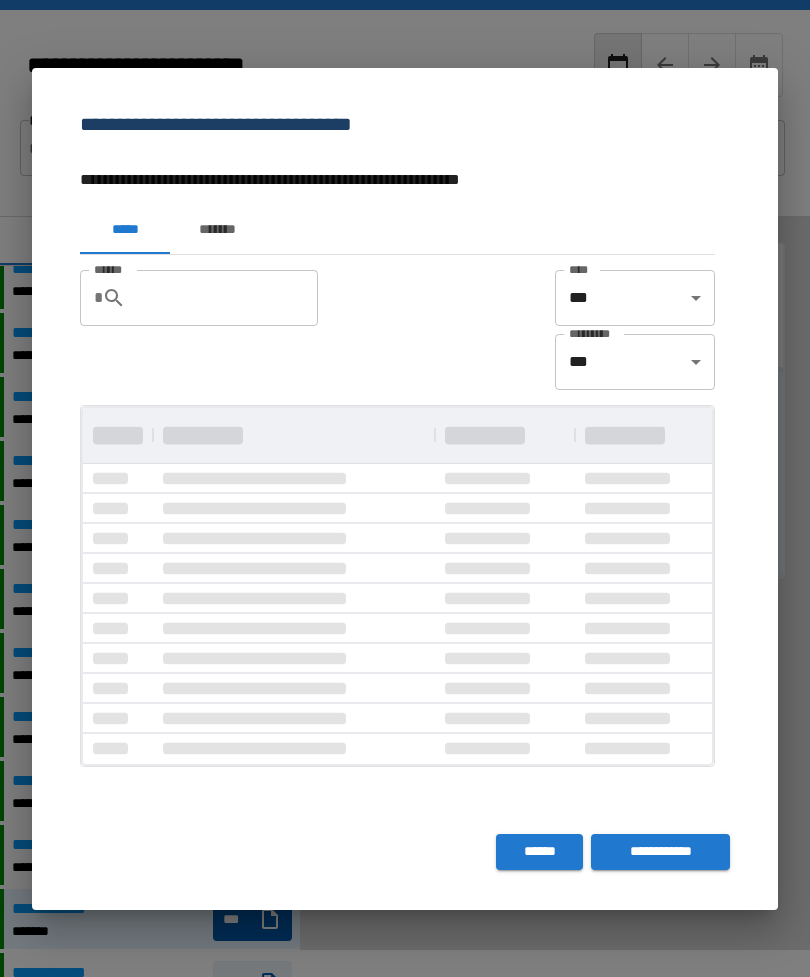 scroll, scrollTop: 1, scrollLeft: 1, axis: both 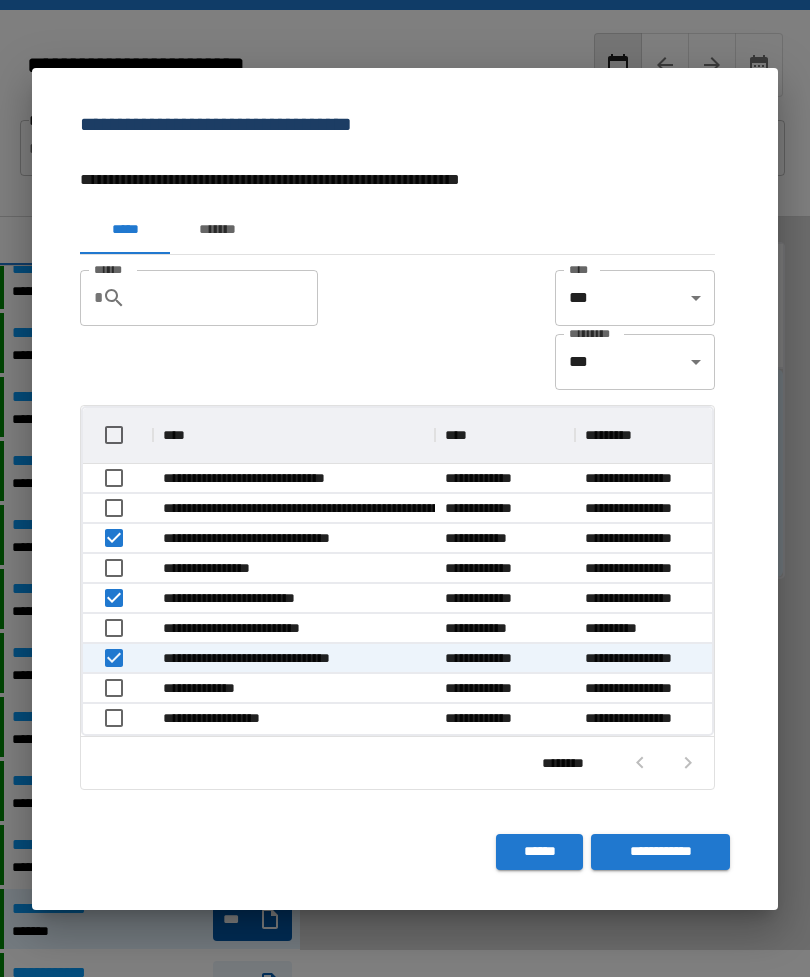 click on "**********" at bounding box center [660, 852] 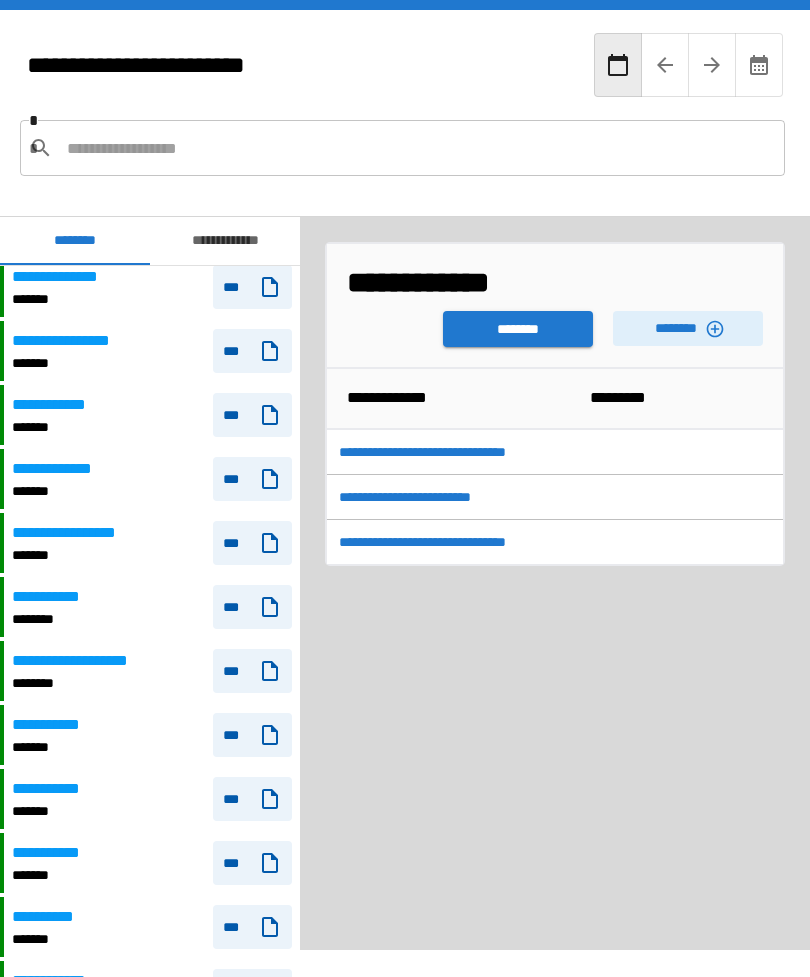 scroll, scrollTop: 914, scrollLeft: 0, axis: vertical 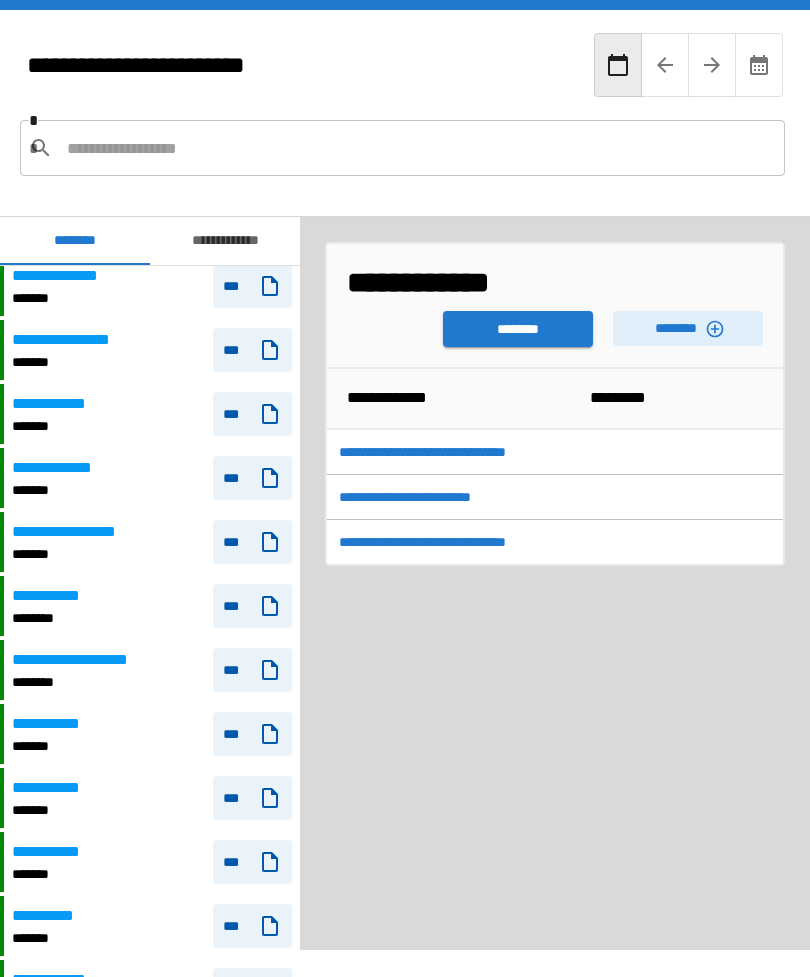 click 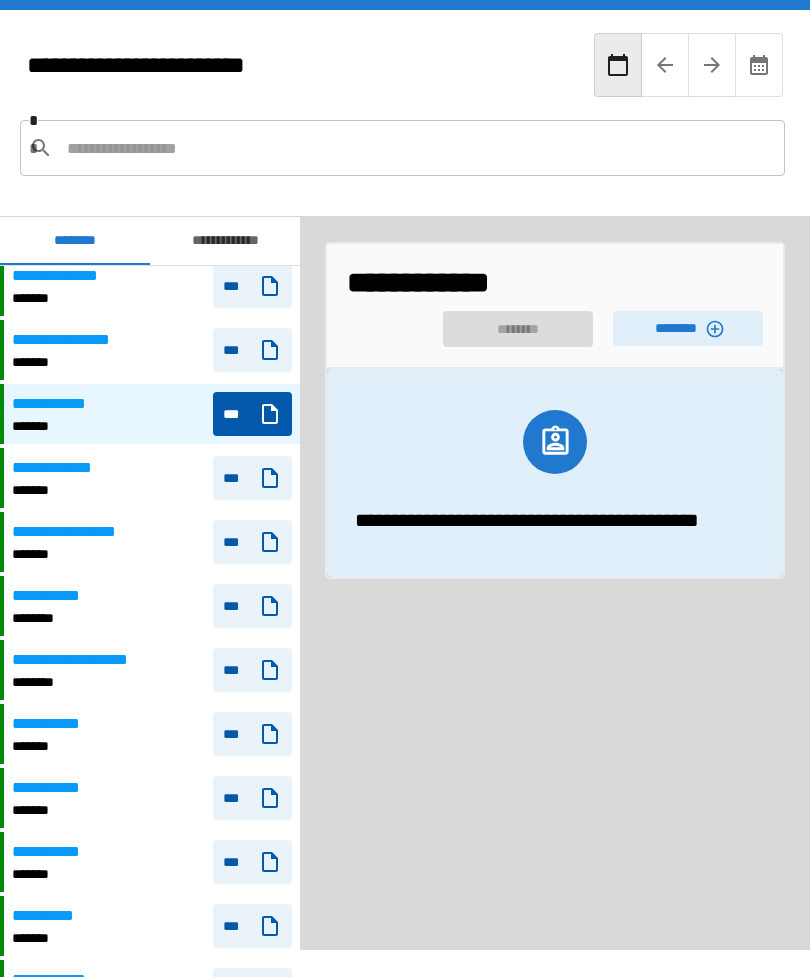 click 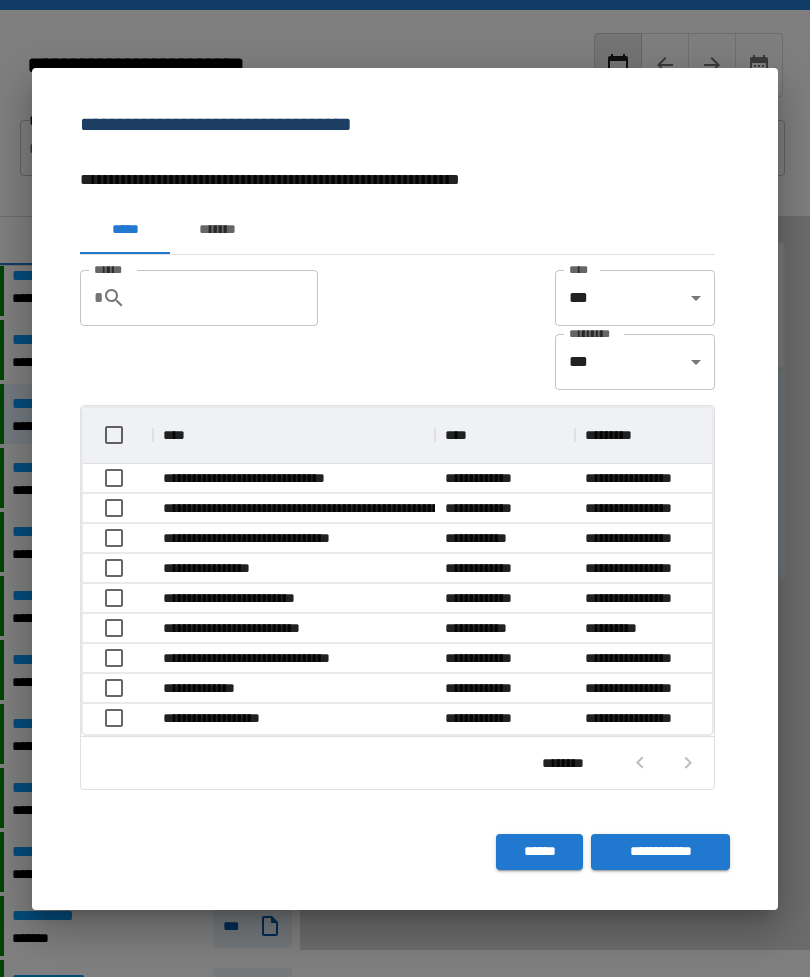 scroll, scrollTop: 1, scrollLeft: 1, axis: both 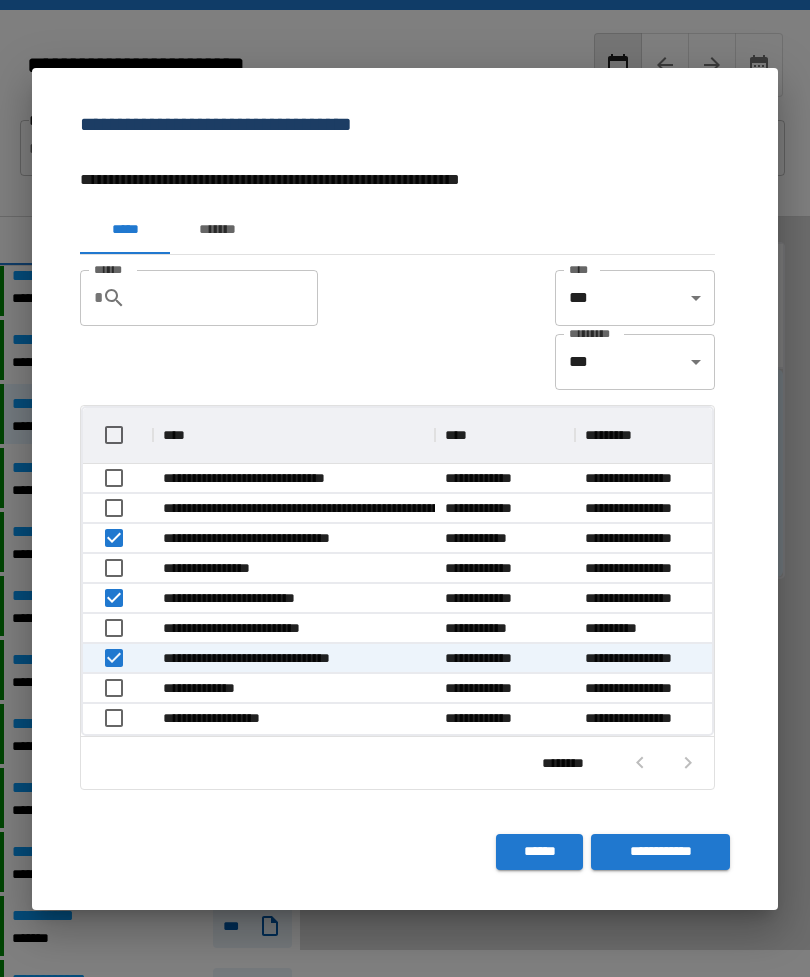 click on "**********" at bounding box center (660, 852) 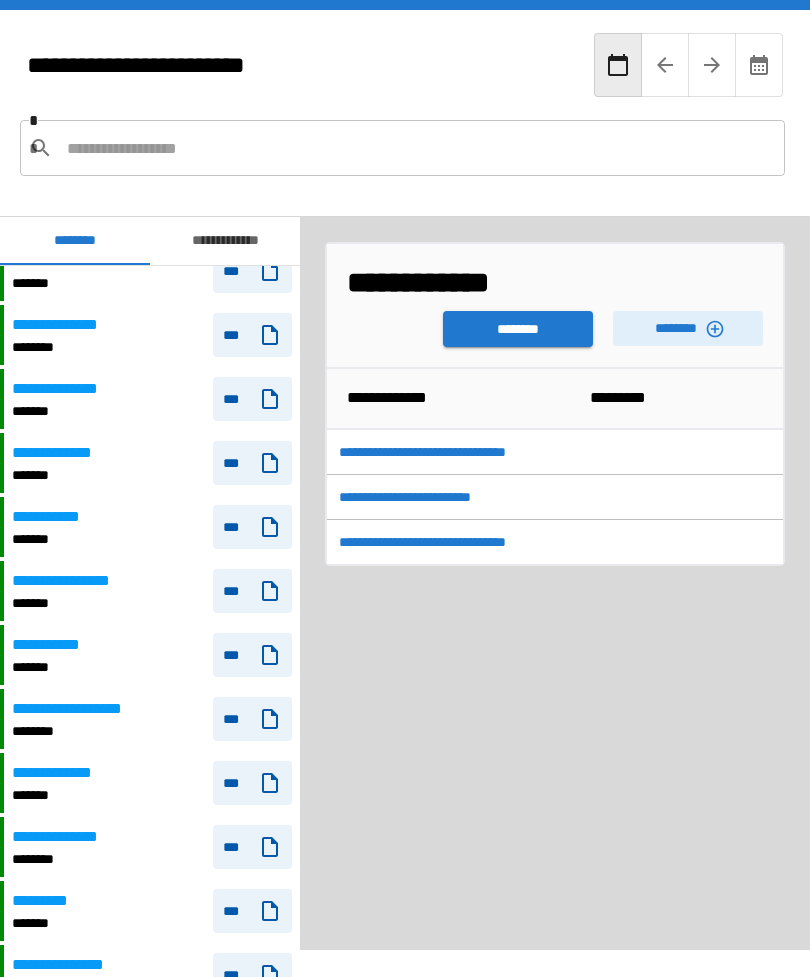 scroll, scrollTop: 23, scrollLeft: 0, axis: vertical 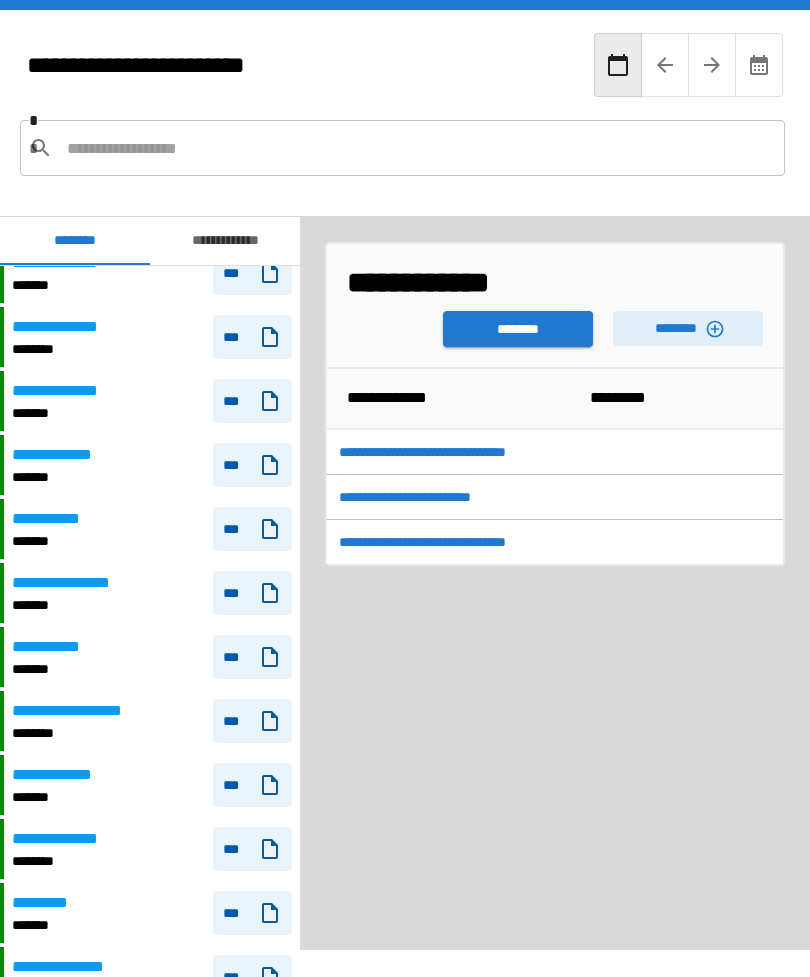 click on "***" at bounding box center [252, 465] 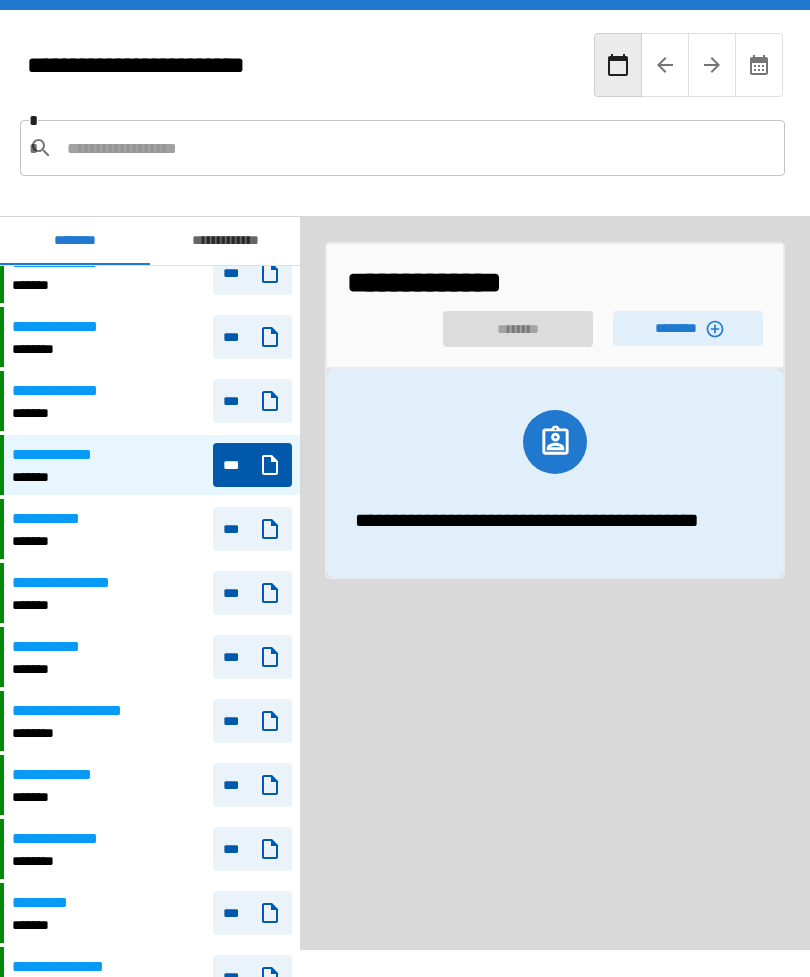click 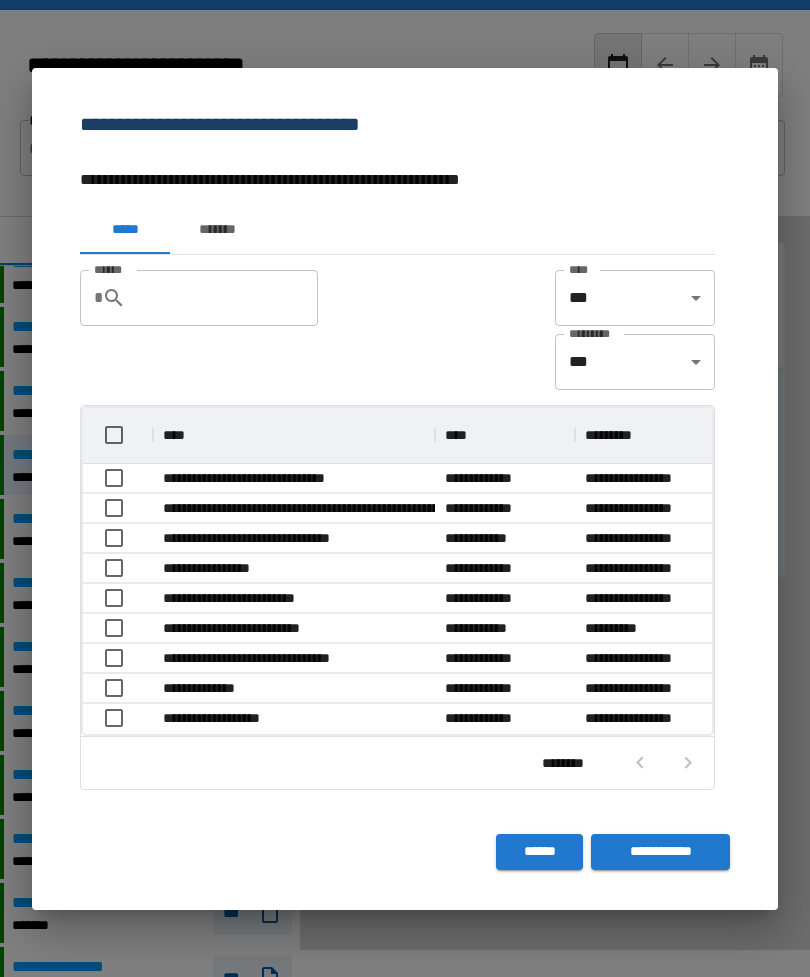 scroll, scrollTop: 1, scrollLeft: 1, axis: both 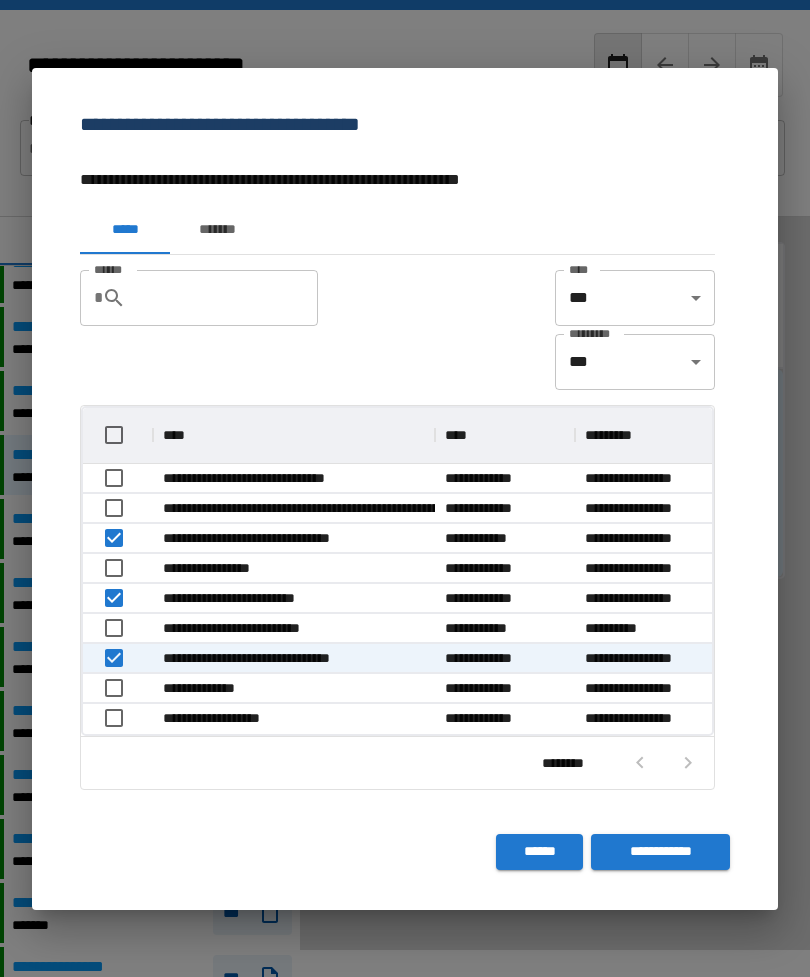 click on "**********" at bounding box center [660, 852] 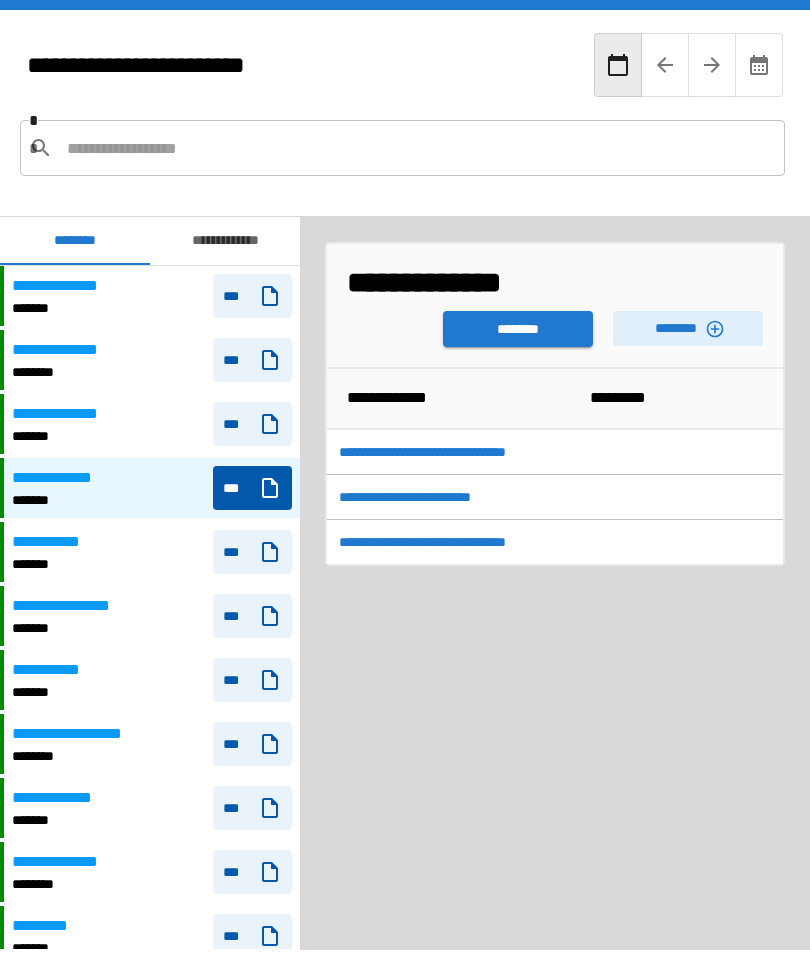 scroll, scrollTop: 360, scrollLeft: 0, axis: vertical 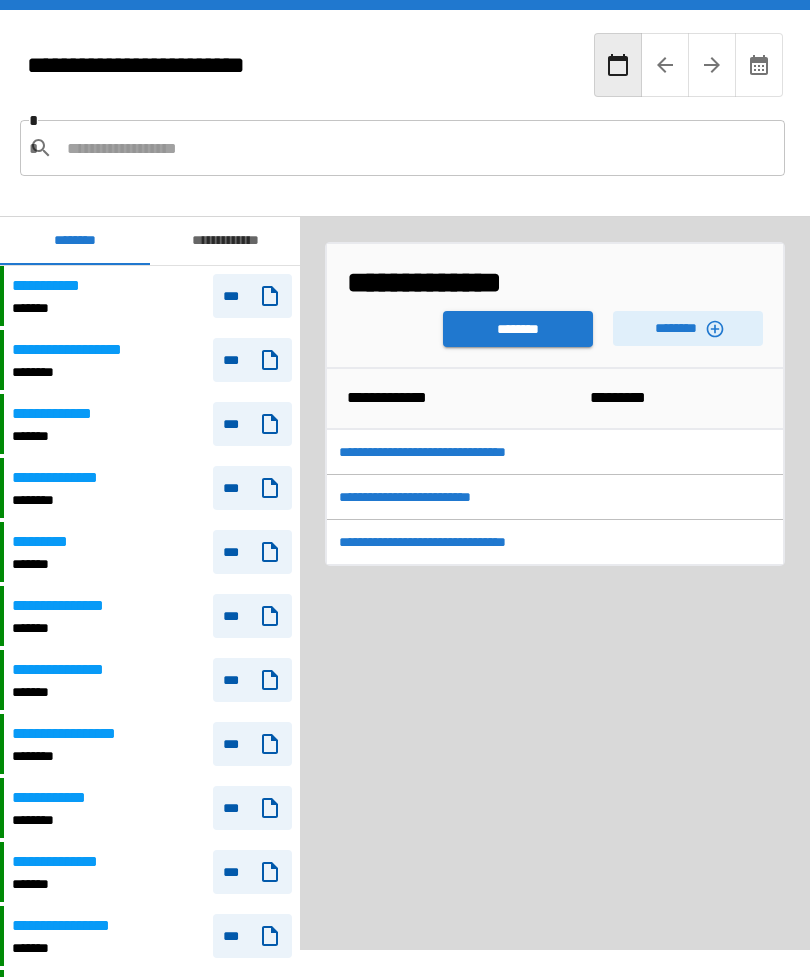 click on "********" at bounding box center [518, 329] 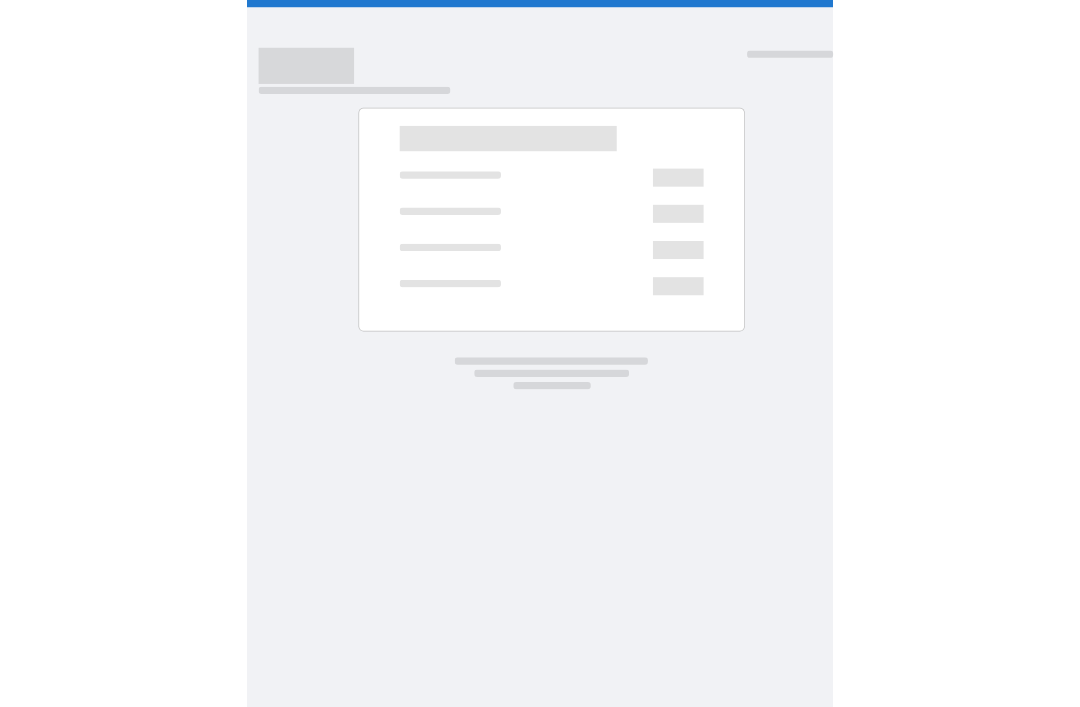 scroll, scrollTop: 64, scrollLeft: 0, axis: vertical 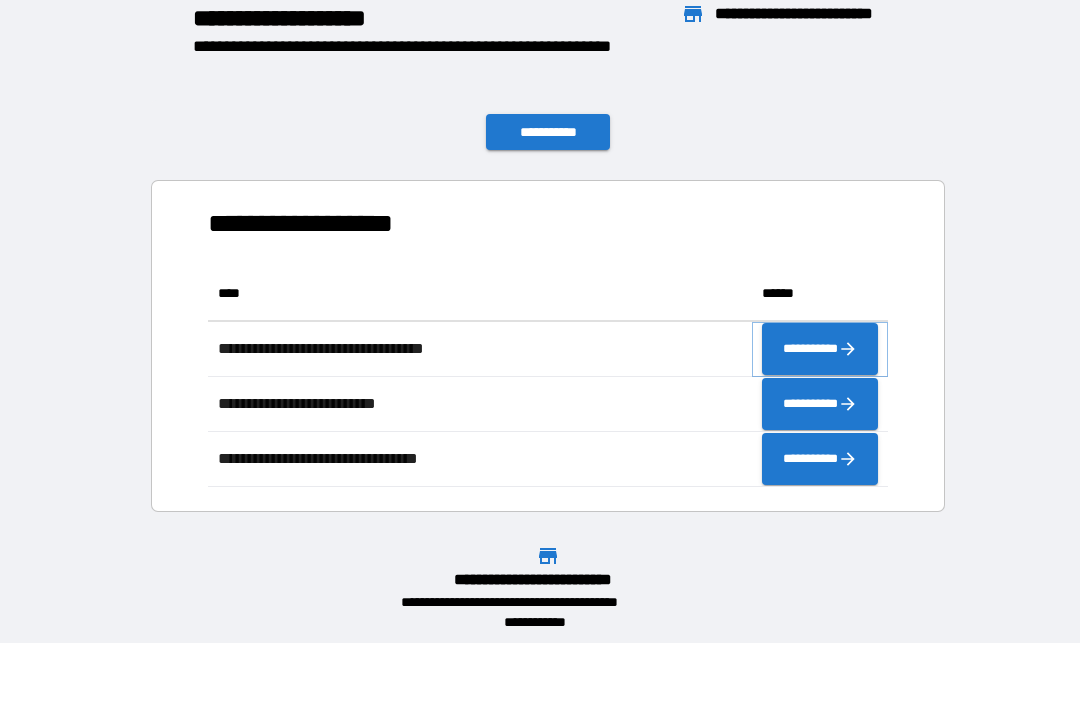 click on "**********" at bounding box center [820, 349] 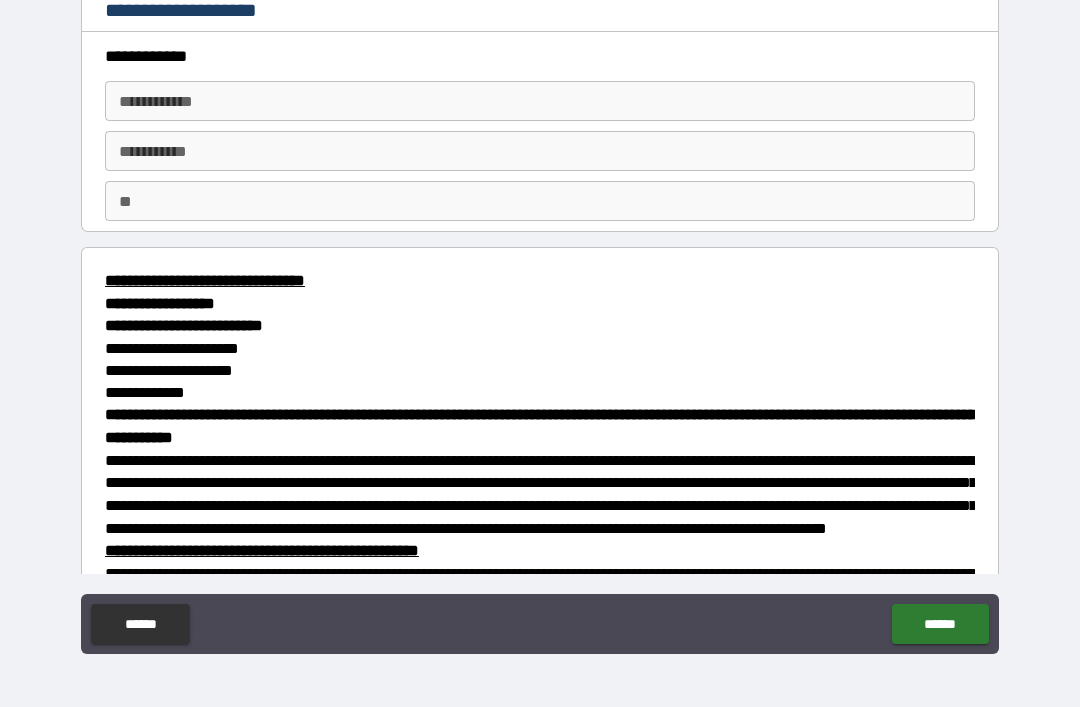 click on "**********" at bounding box center [540, 101] 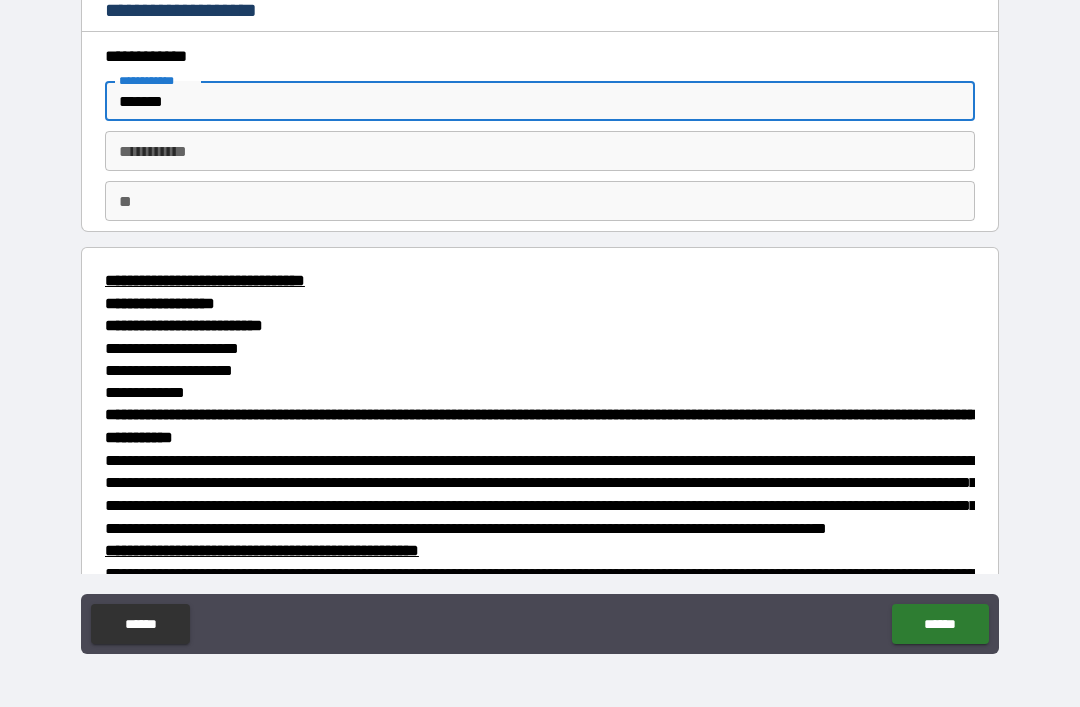 type on "*******" 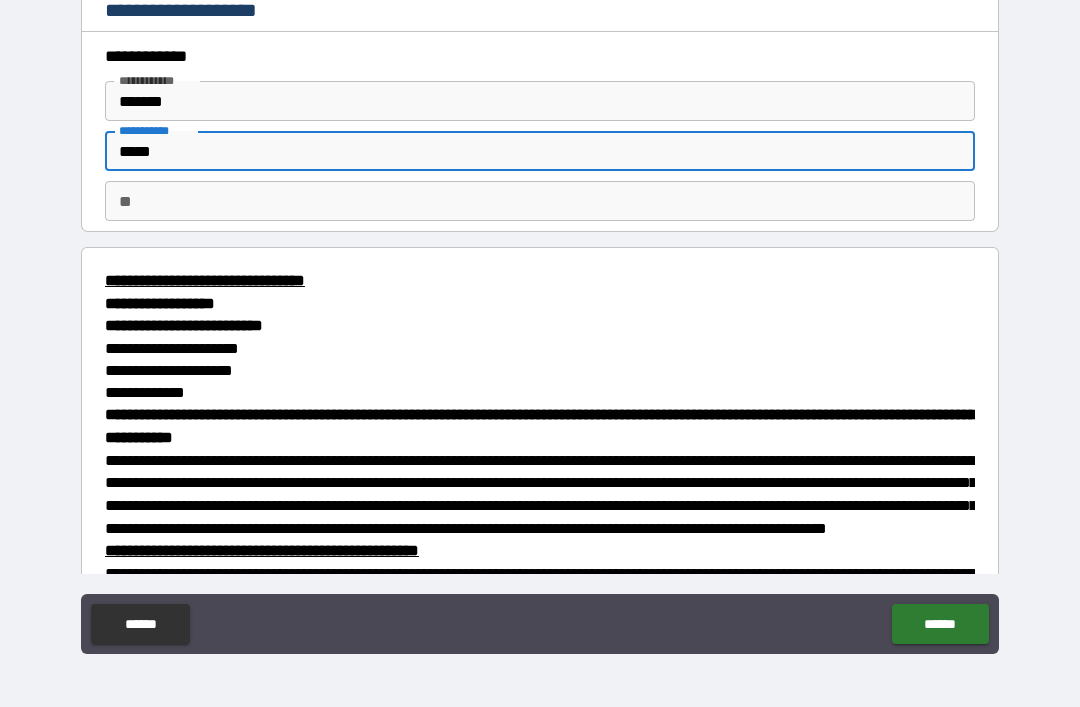 type on "*****" 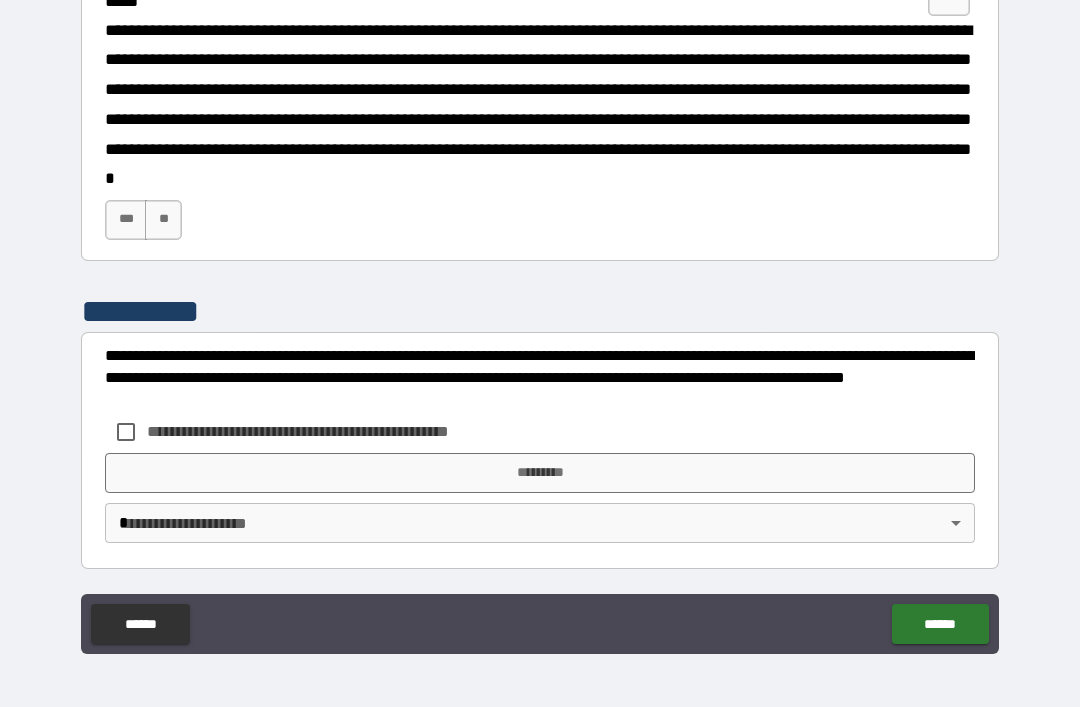 scroll, scrollTop: 2100, scrollLeft: 0, axis: vertical 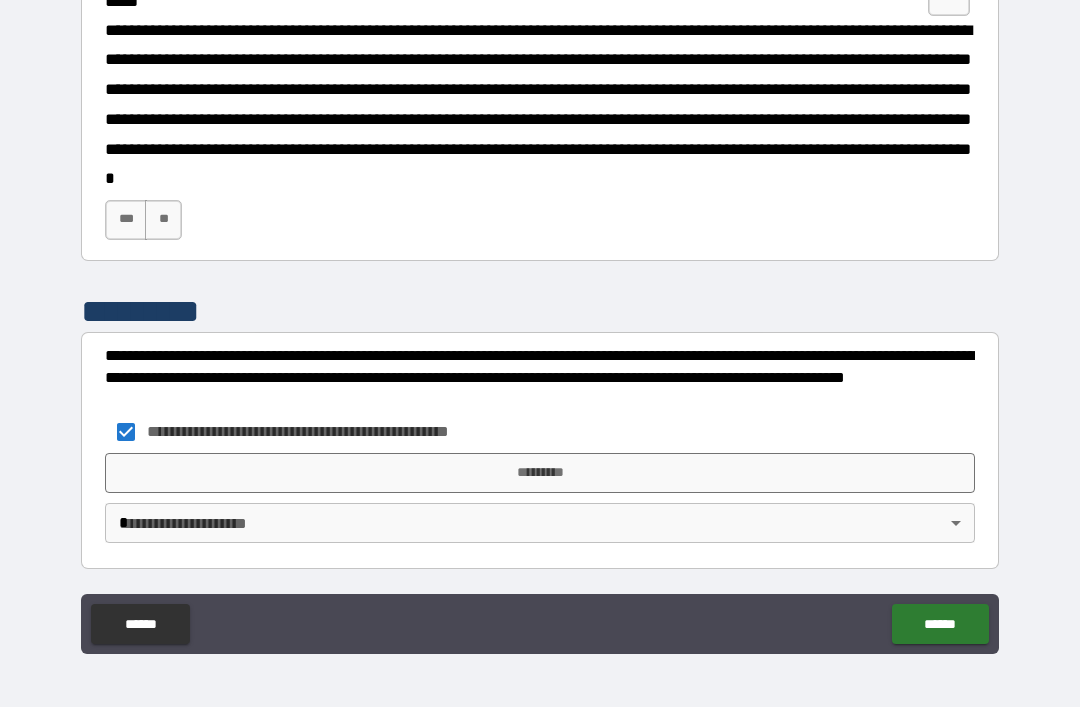 click on "*********" at bounding box center (540, 473) 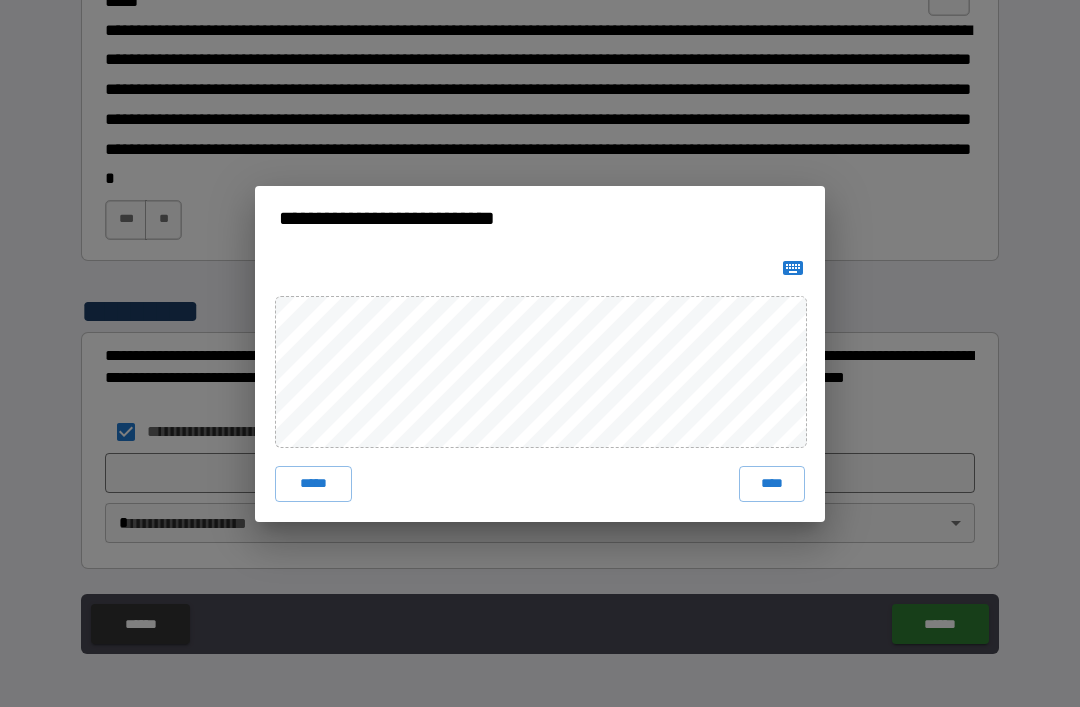 click on "****" at bounding box center (772, 484) 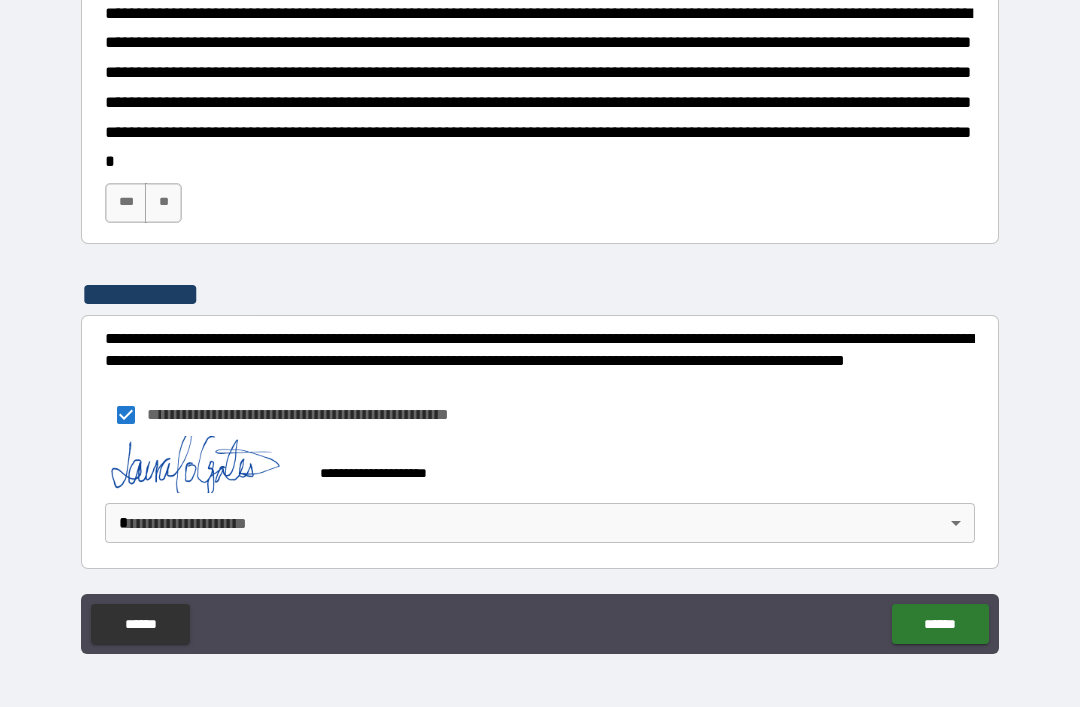 scroll, scrollTop: 2090, scrollLeft: 0, axis: vertical 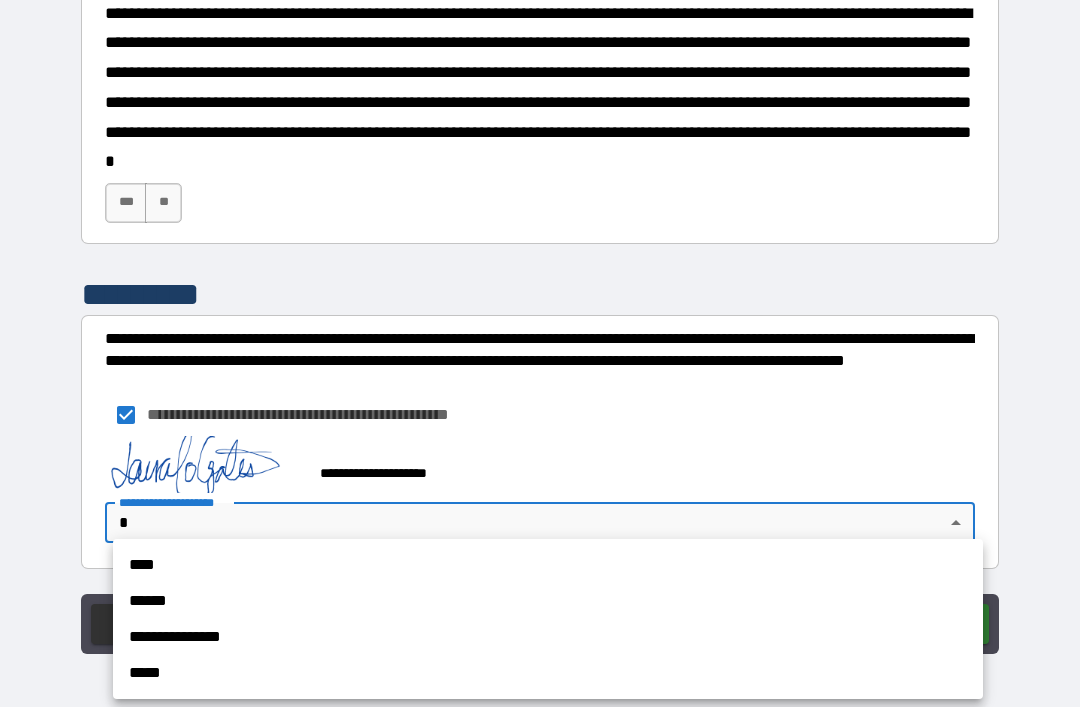click on "**********" at bounding box center [548, 637] 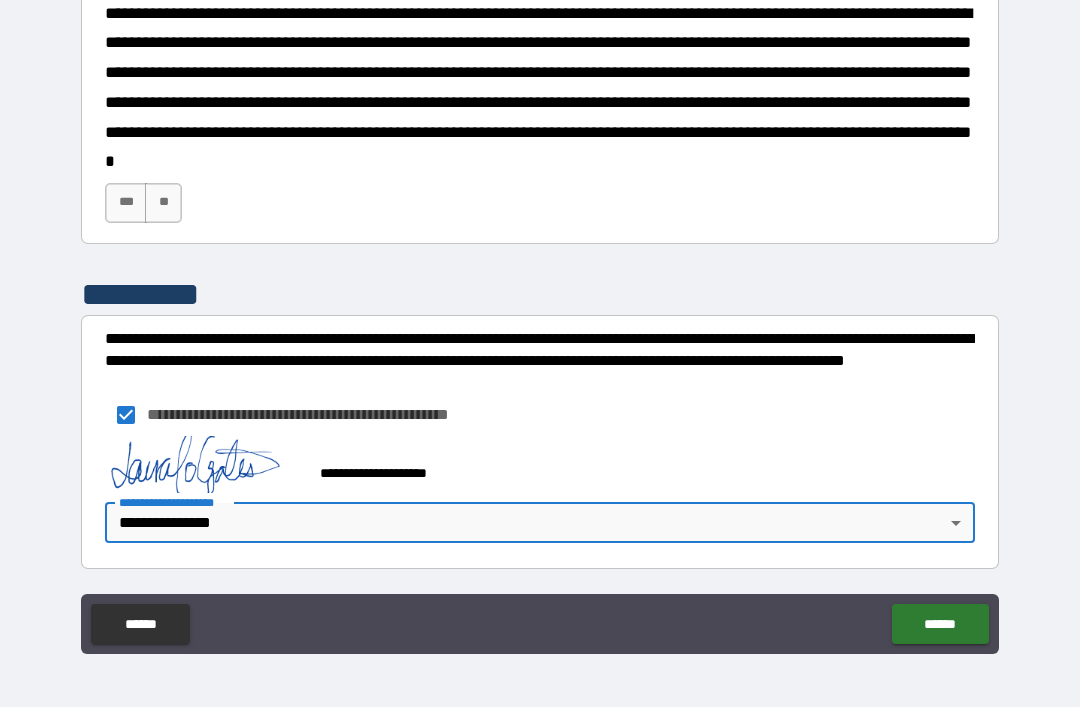 click on "******" at bounding box center [940, 624] 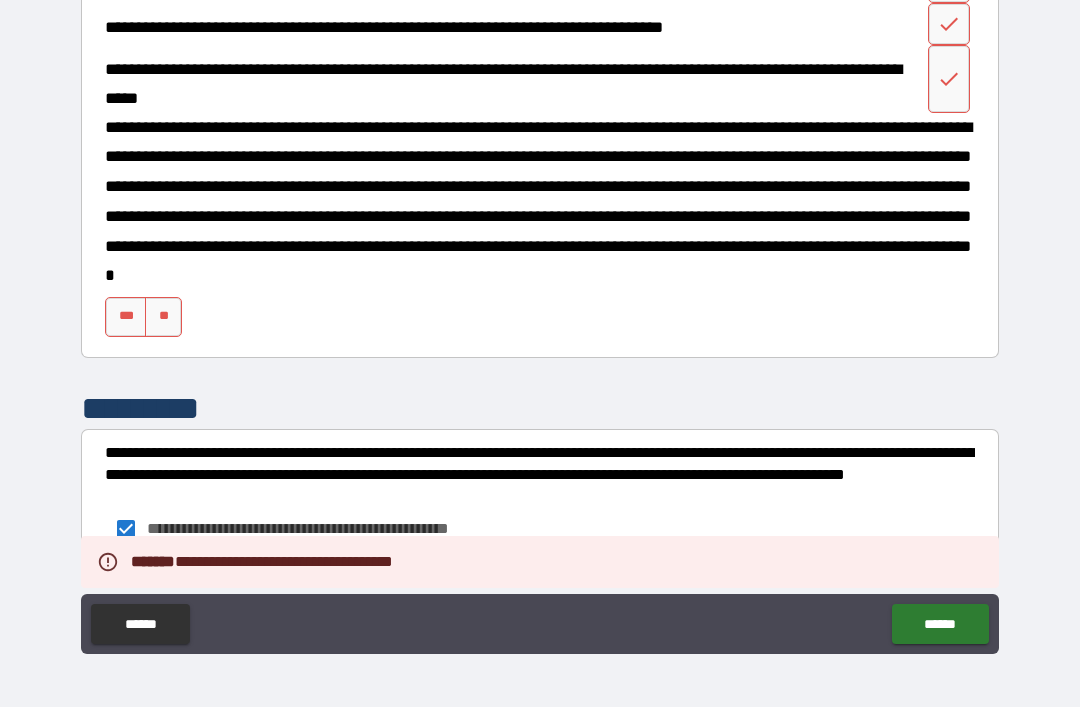 scroll, scrollTop: 1842, scrollLeft: 0, axis: vertical 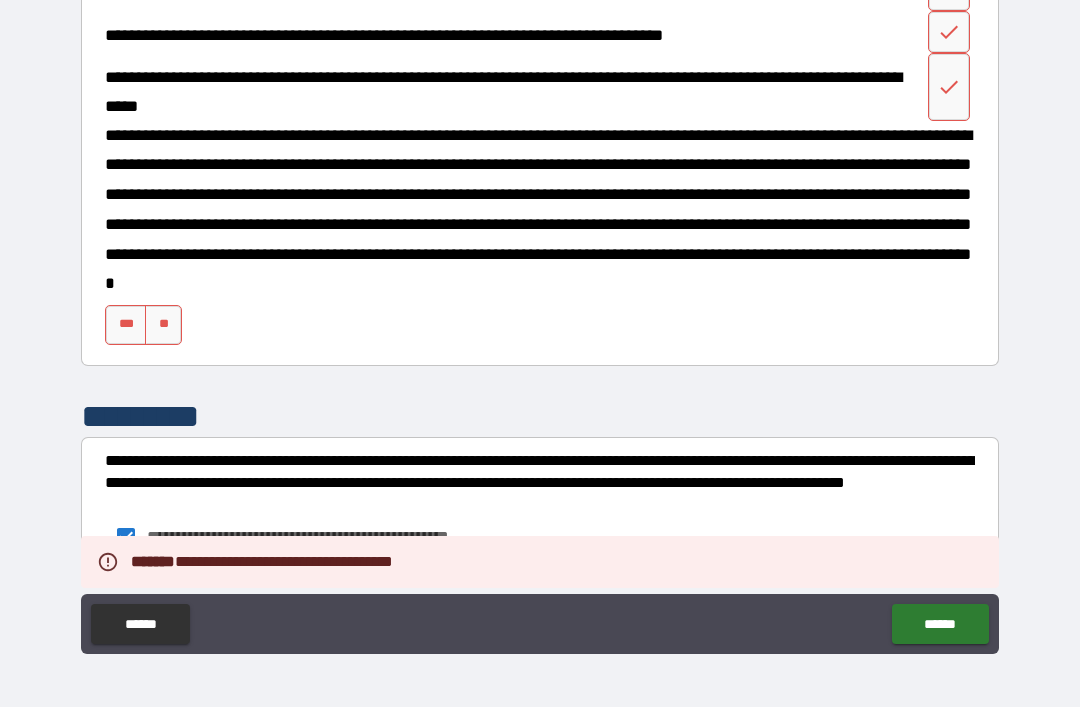 click 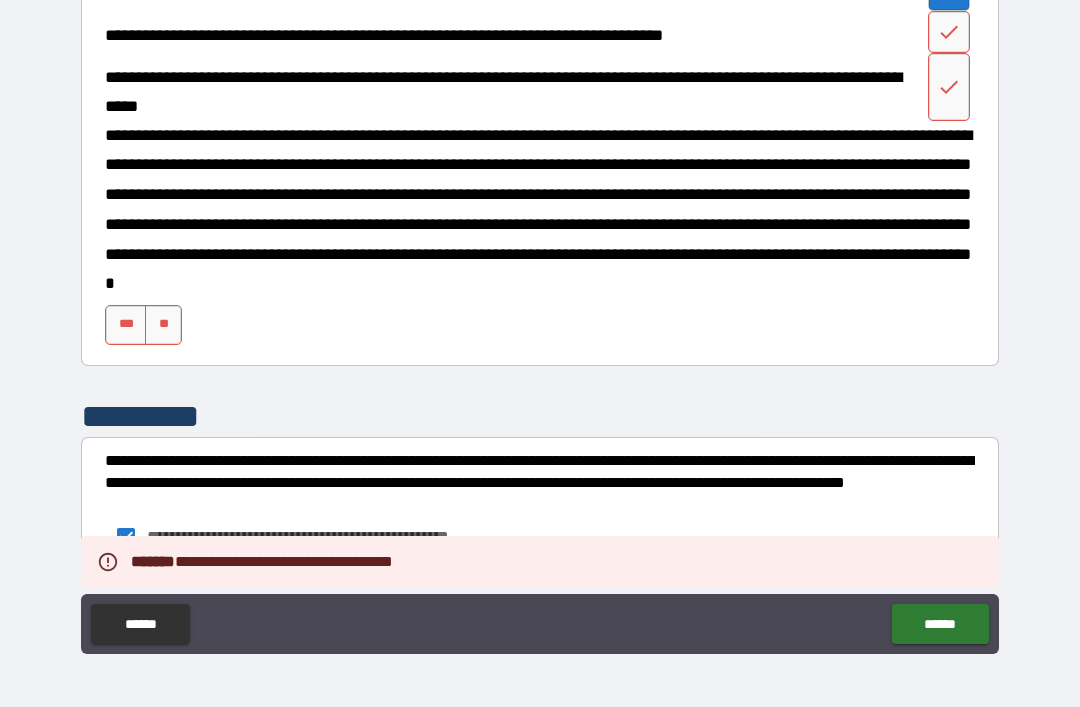 click 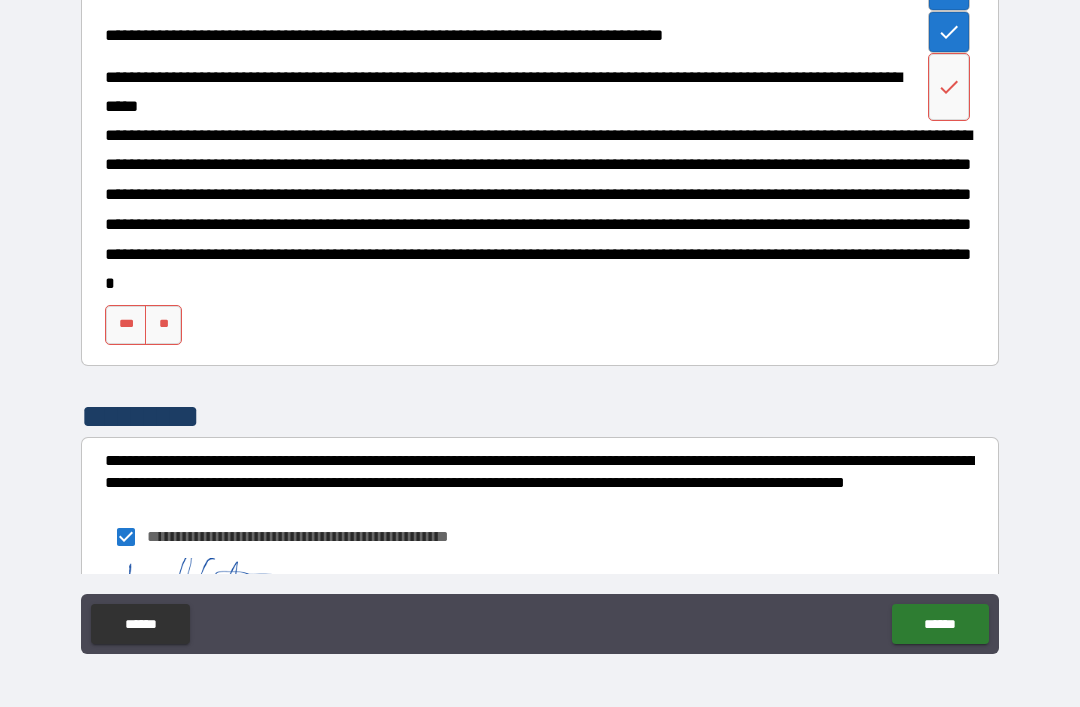 click at bounding box center [949, 87] 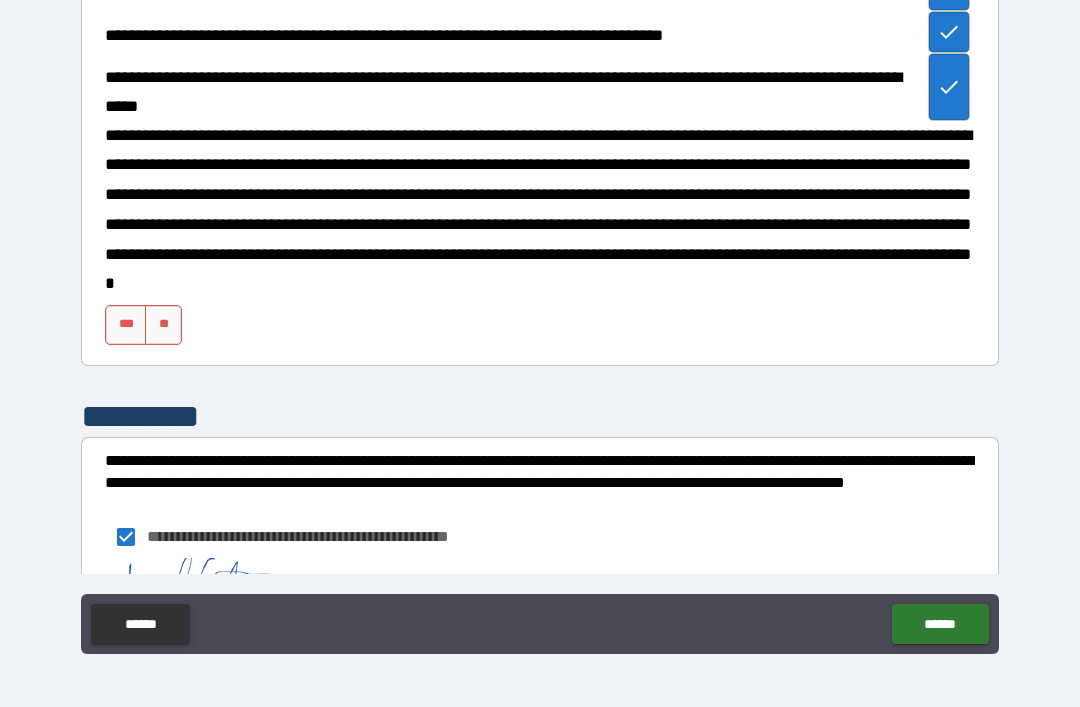 click on "***" at bounding box center [126, 325] 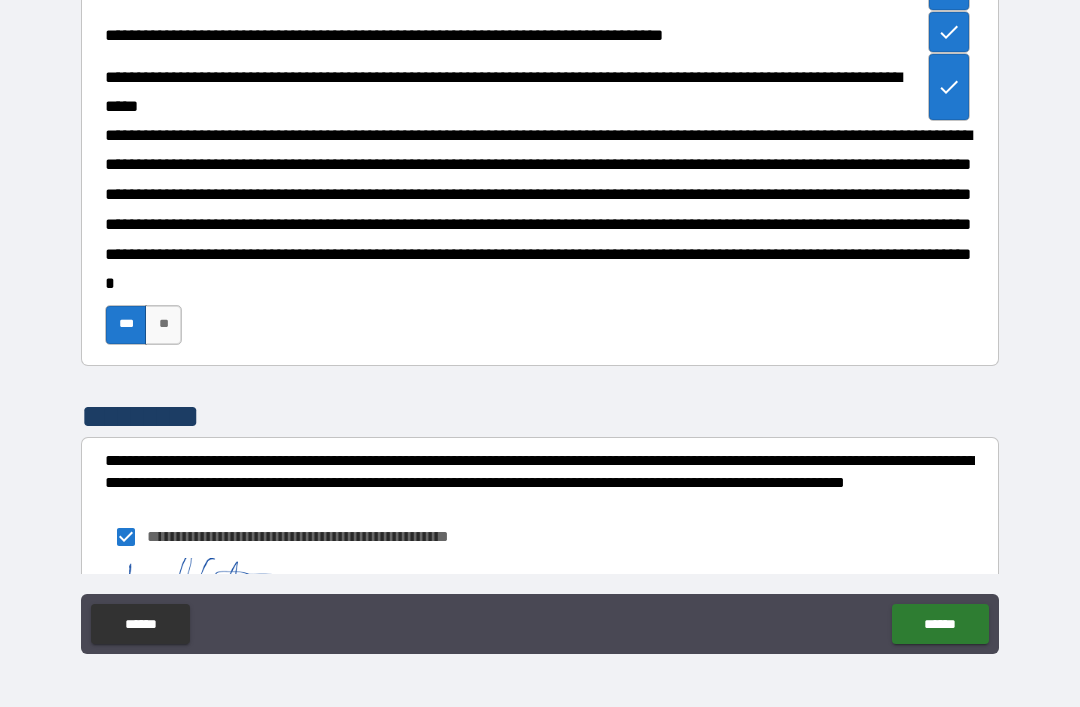 click on "******" at bounding box center (940, 624) 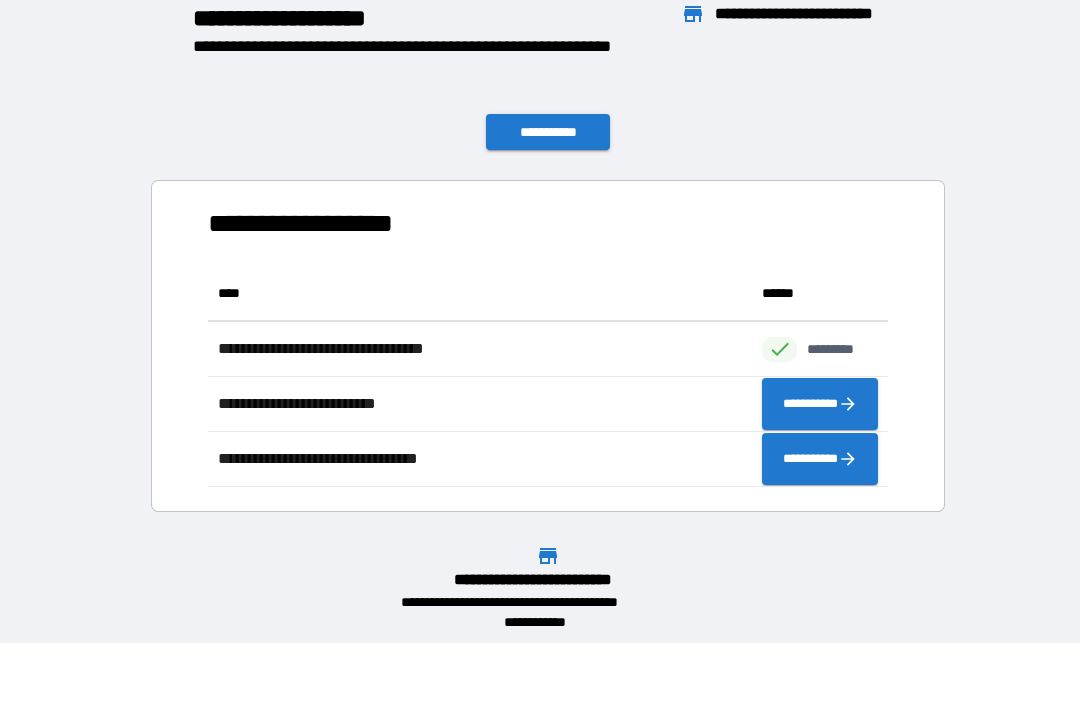 scroll, scrollTop: 1, scrollLeft: 1, axis: both 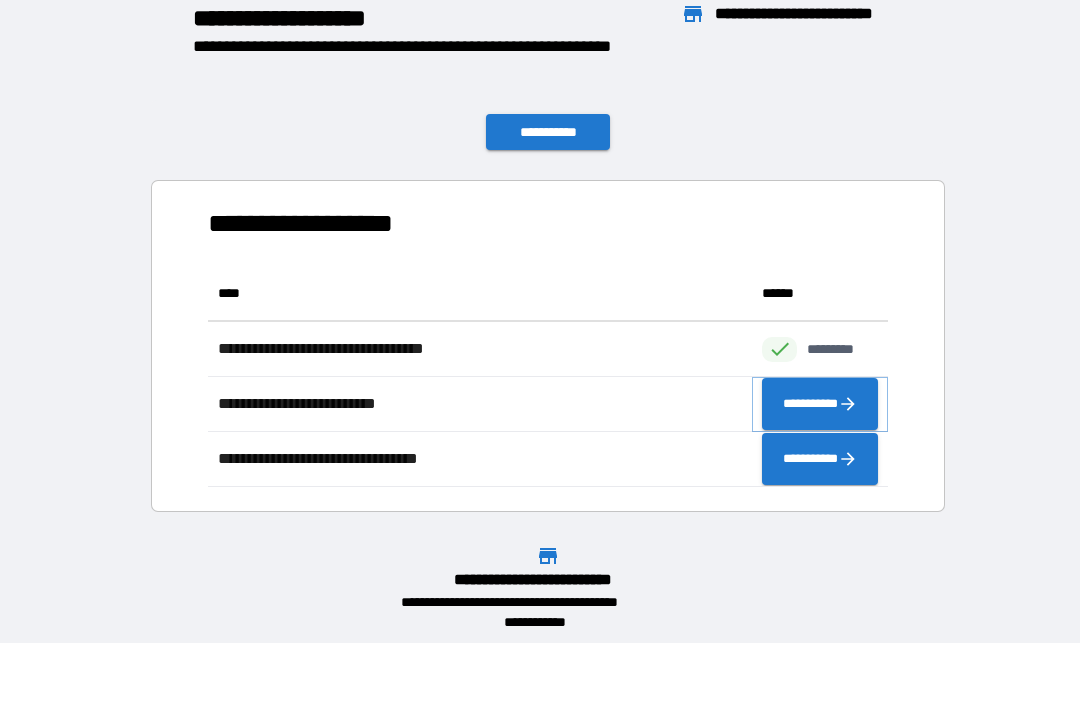 click on "**********" at bounding box center [820, 404] 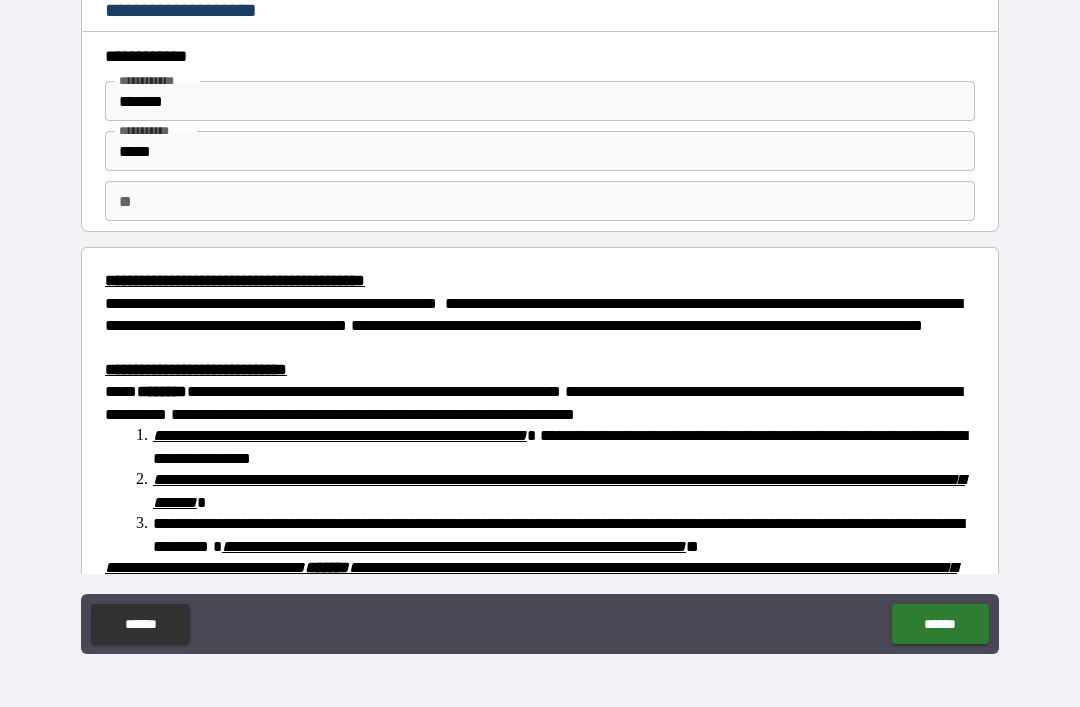 click on "**" at bounding box center (540, 201) 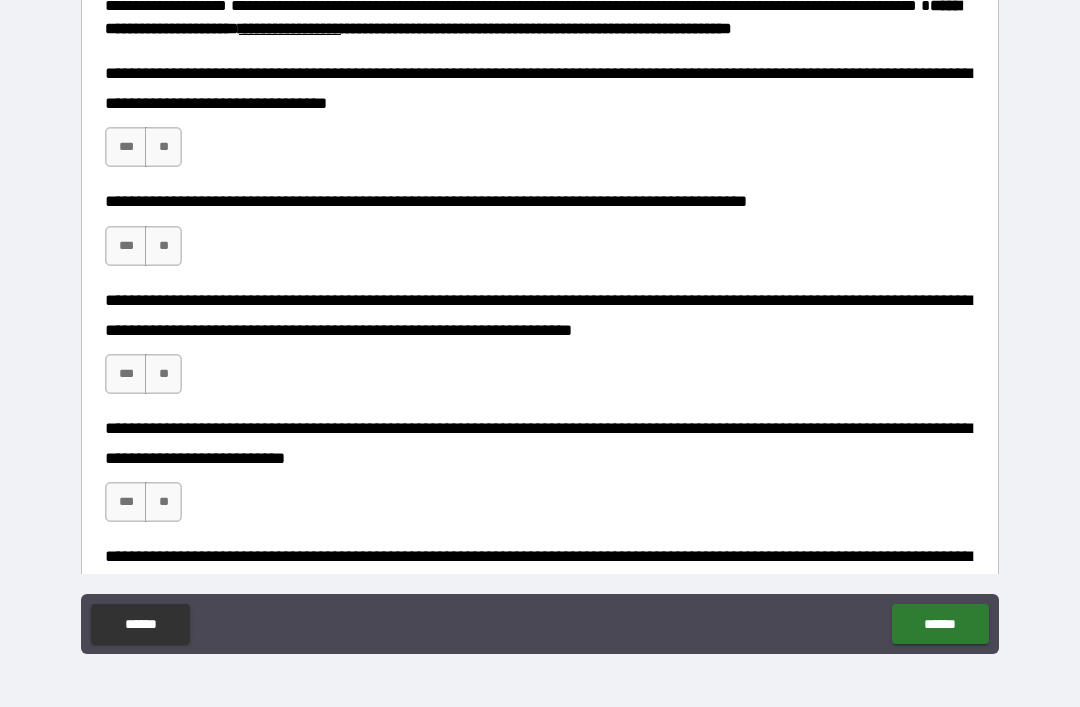 scroll, scrollTop: 1053, scrollLeft: 0, axis: vertical 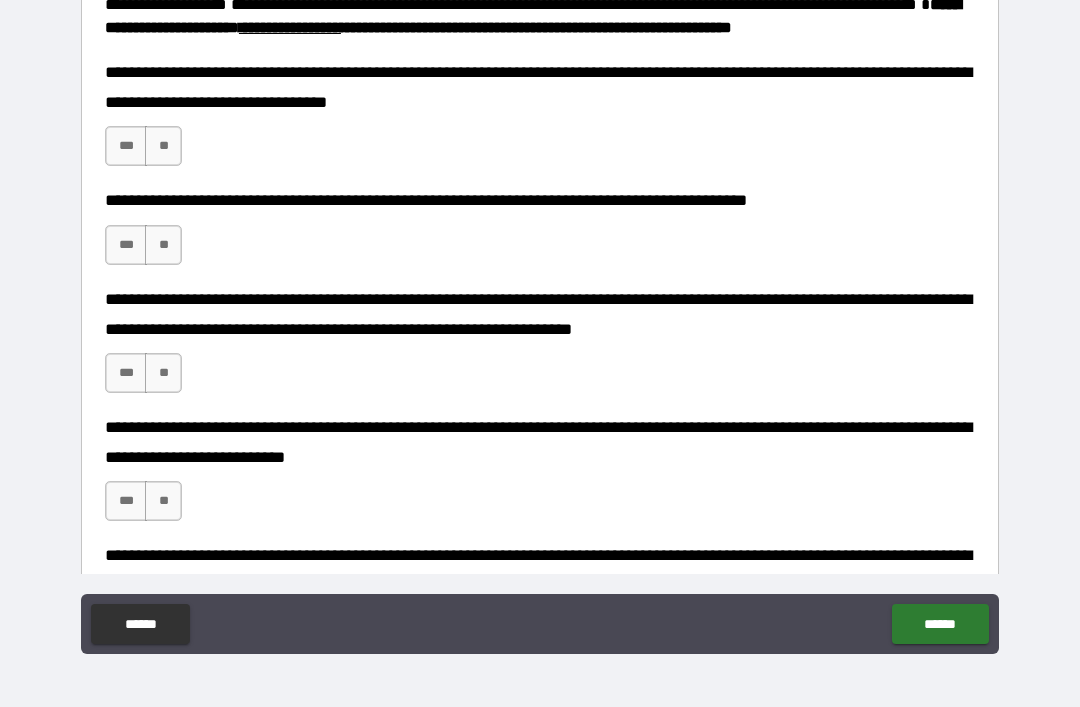 type on "****" 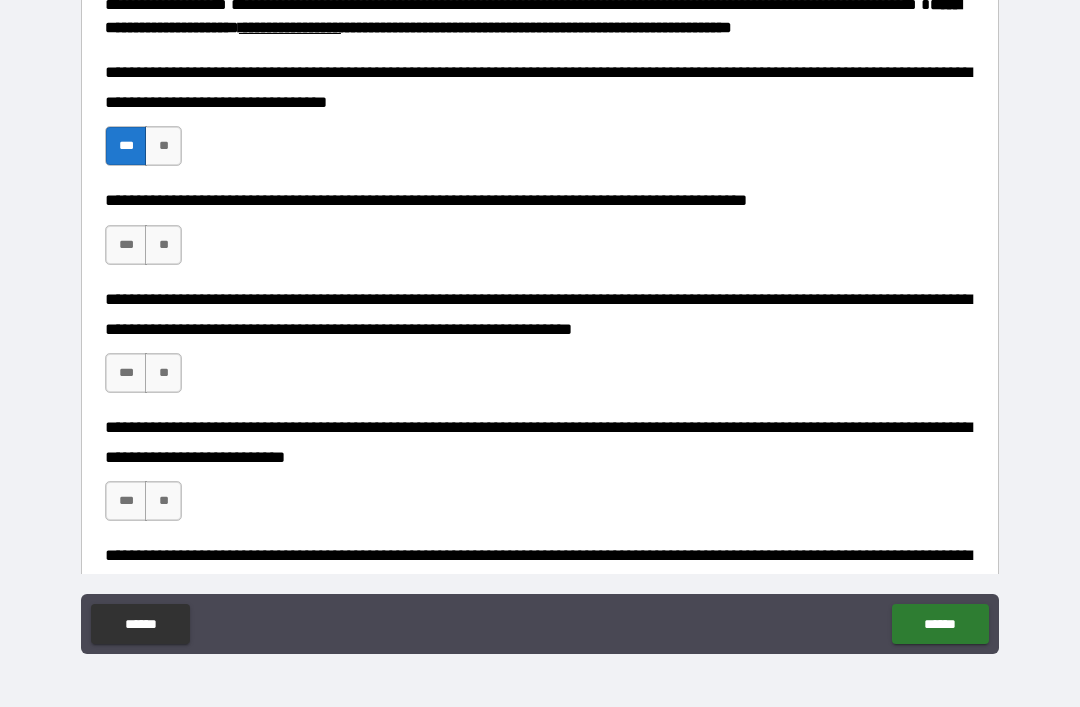 click on "***" at bounding box center (126, 245) 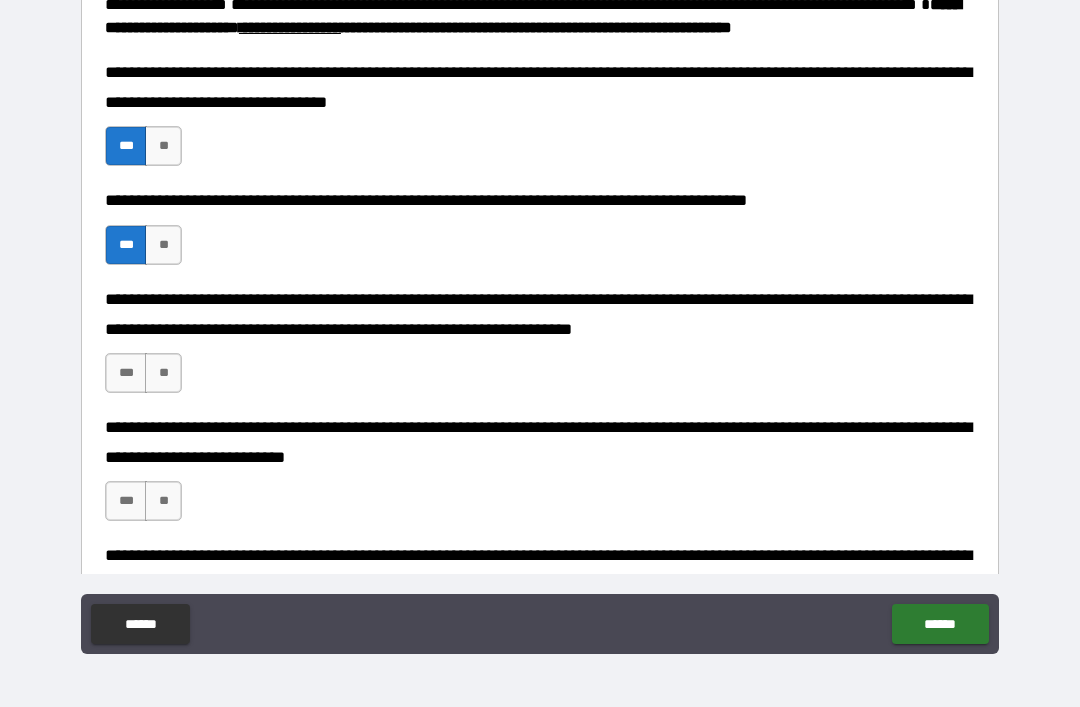 click on "***" at bounding box center (126, 373) 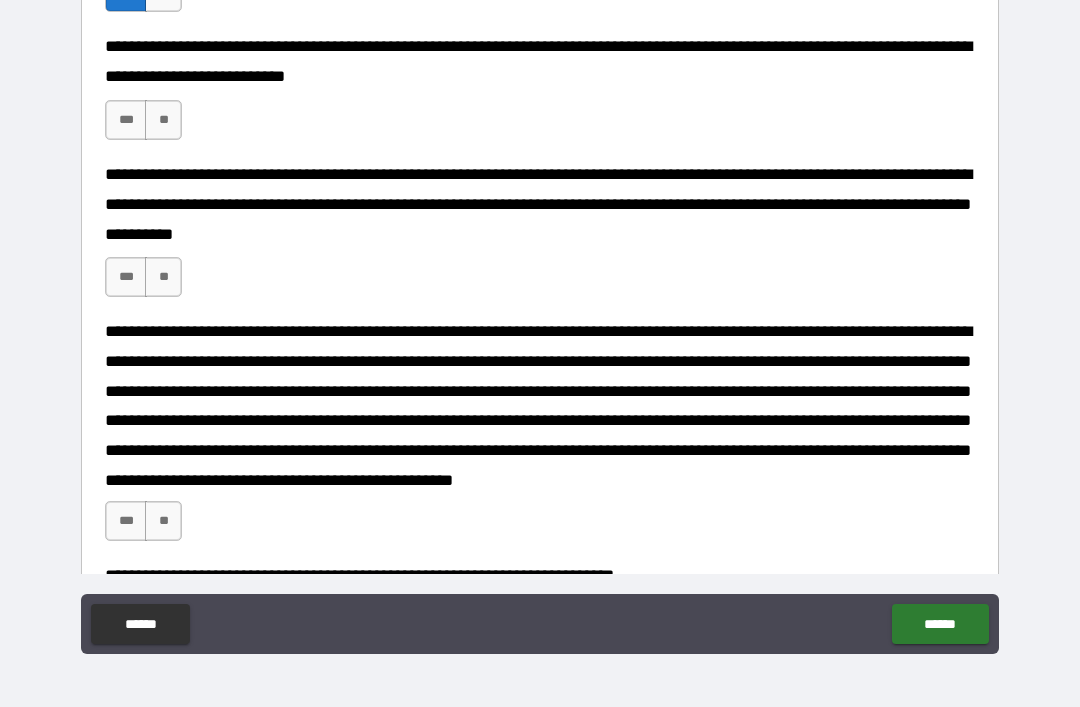 scroll, scrollTop: 1435, scrollLeft: 0, axis: vertical 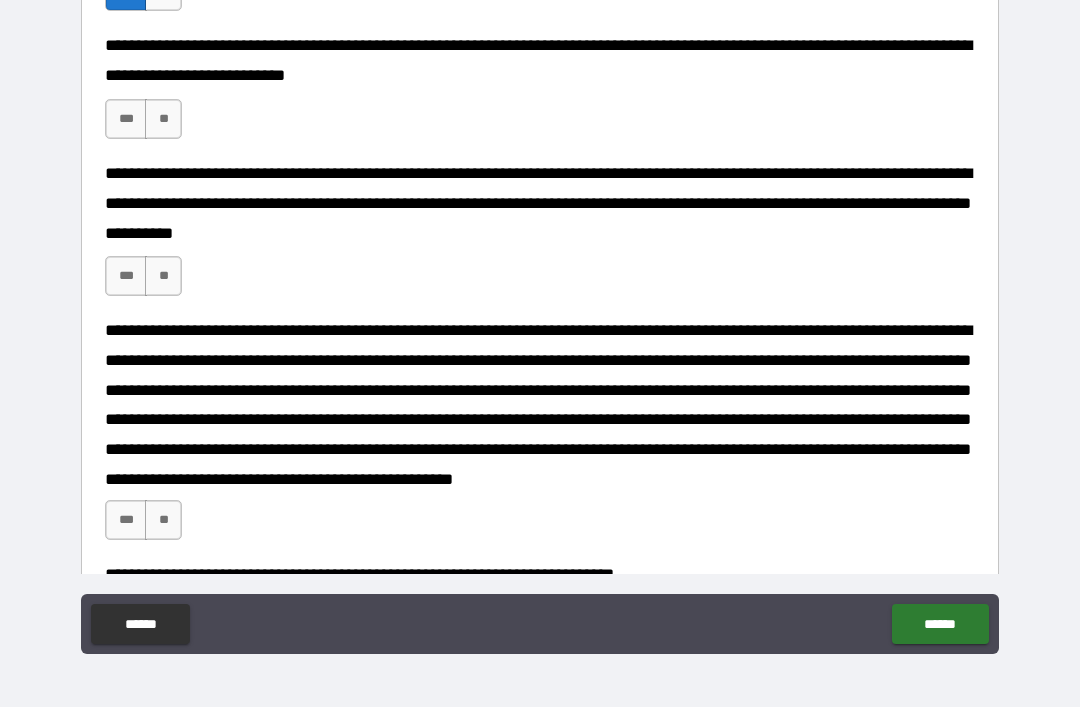 click on "***" at bounding box center [126, 119] 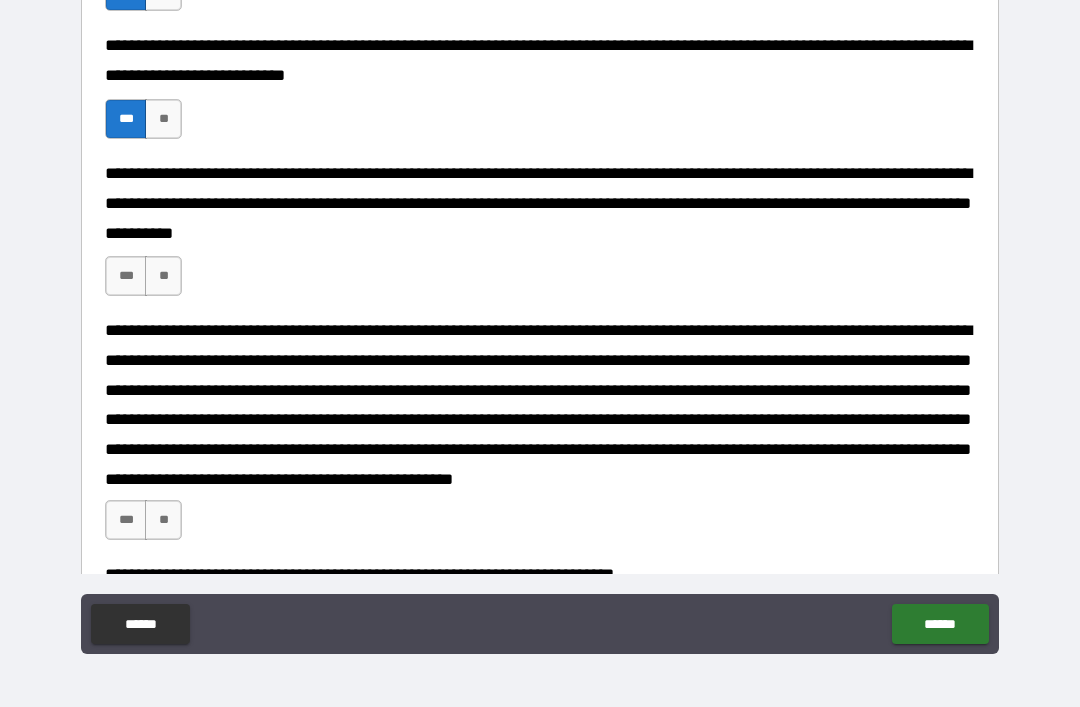 click on "***" at bounding box center (126, 276) 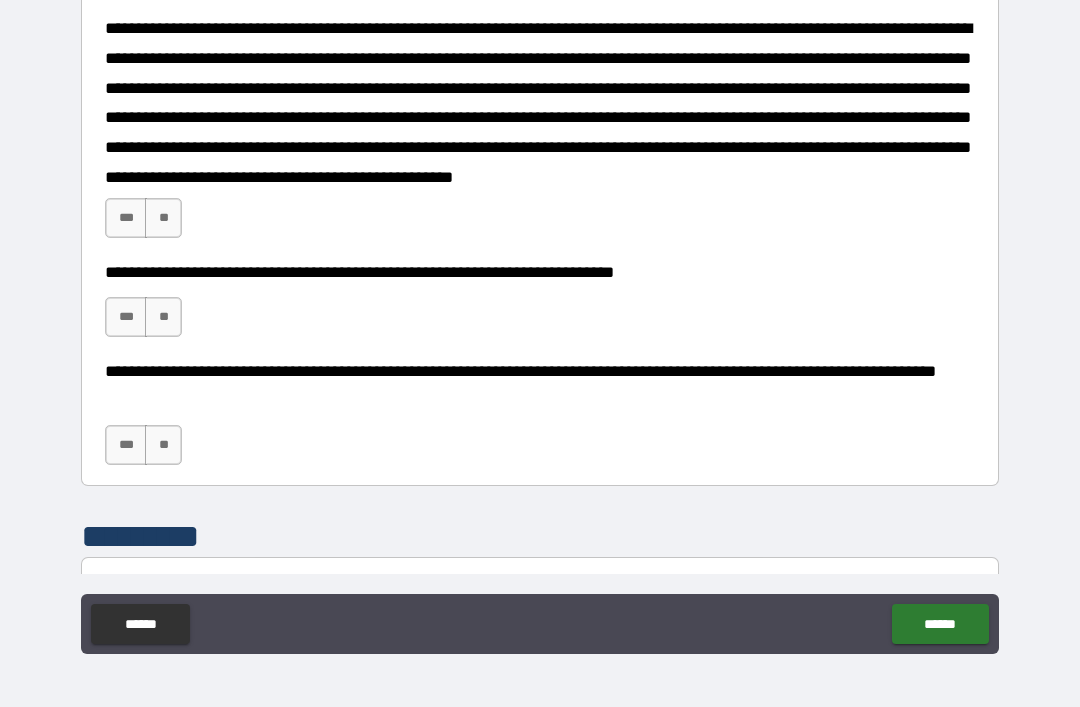 scroll, scrollTop: 1738, scrollLeft: 0, axis: vertical 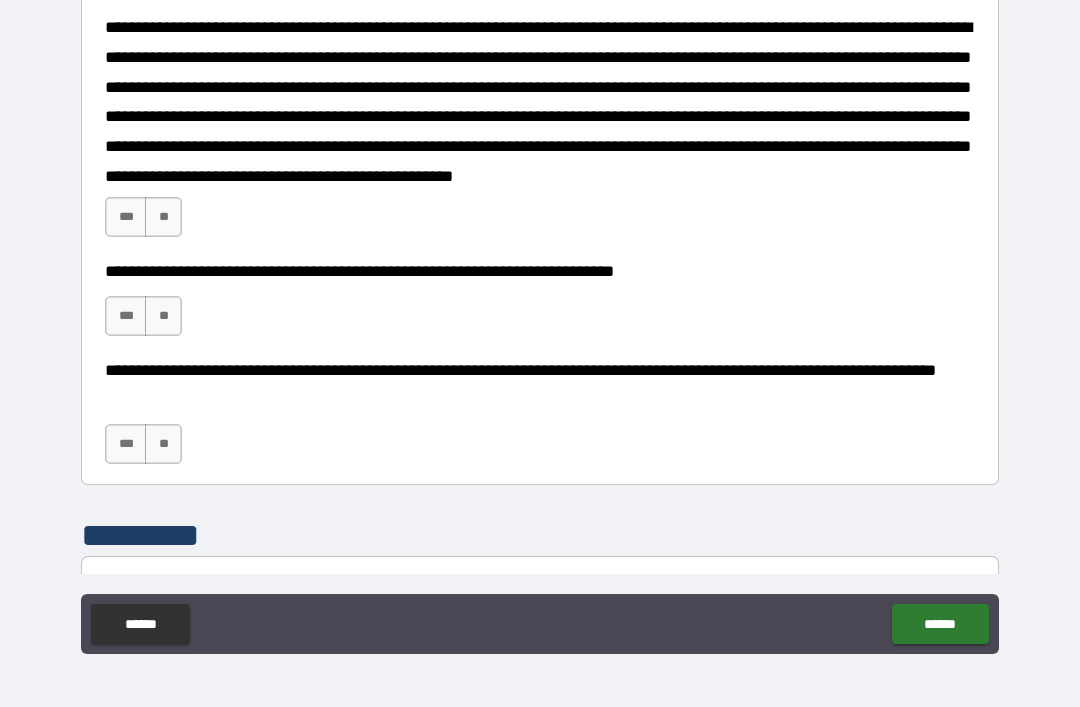 click on "***" at bounding box center [126, 217] 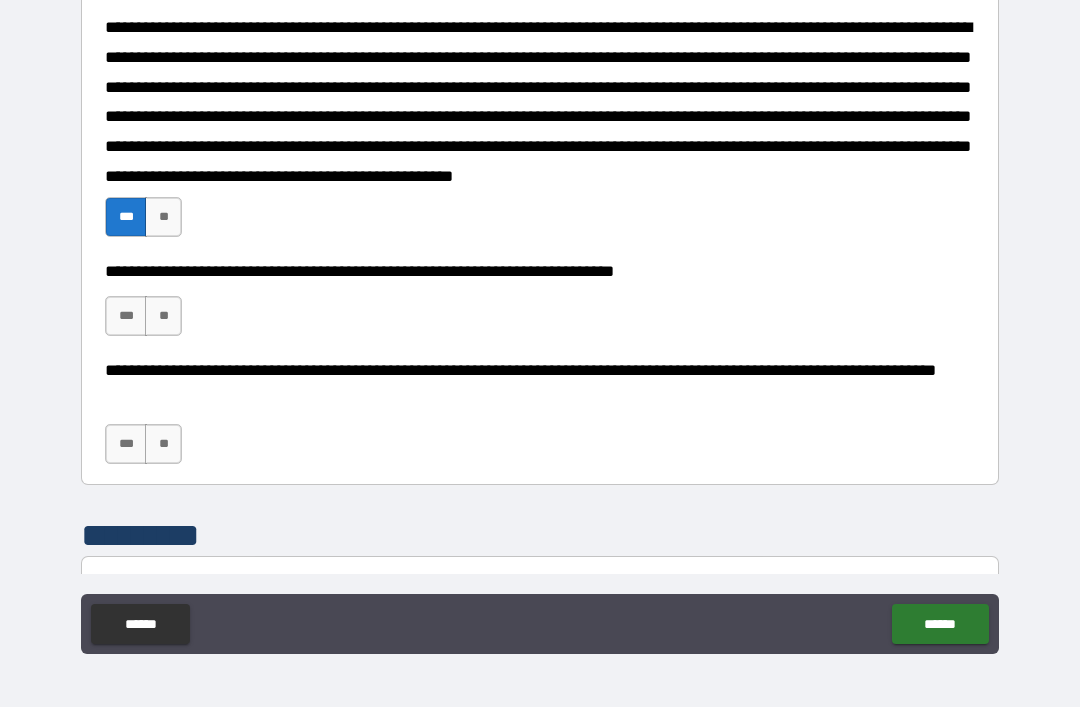 click on "***" at bounding box center [126, 316] 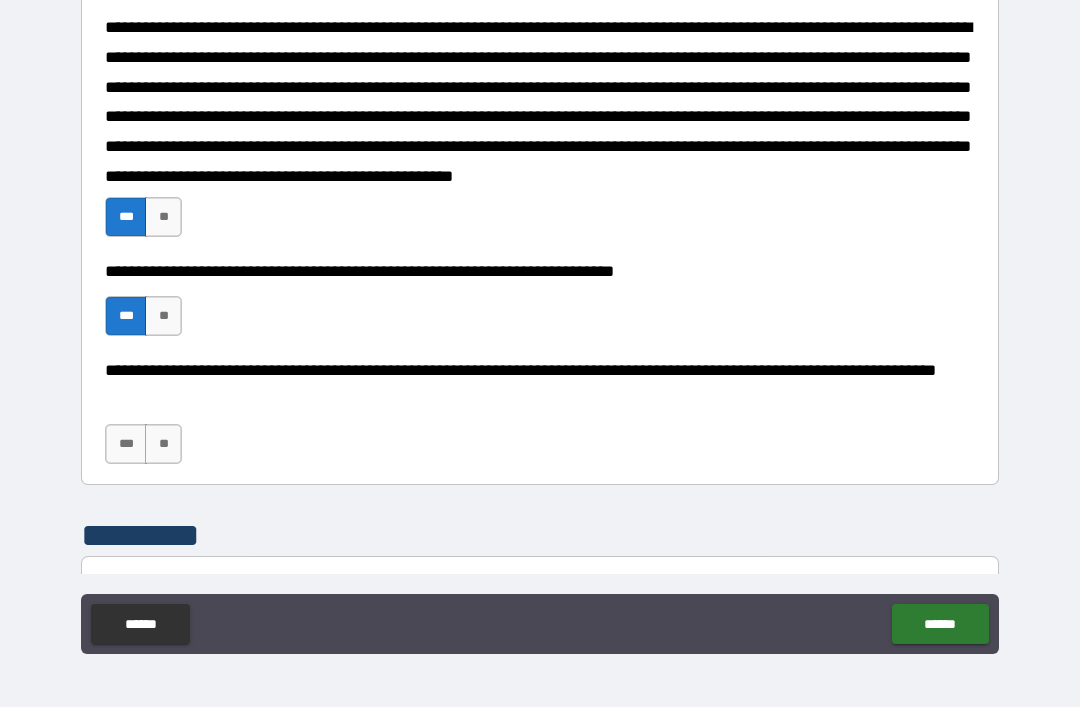 click on "***" at bounding box center [126, 444] 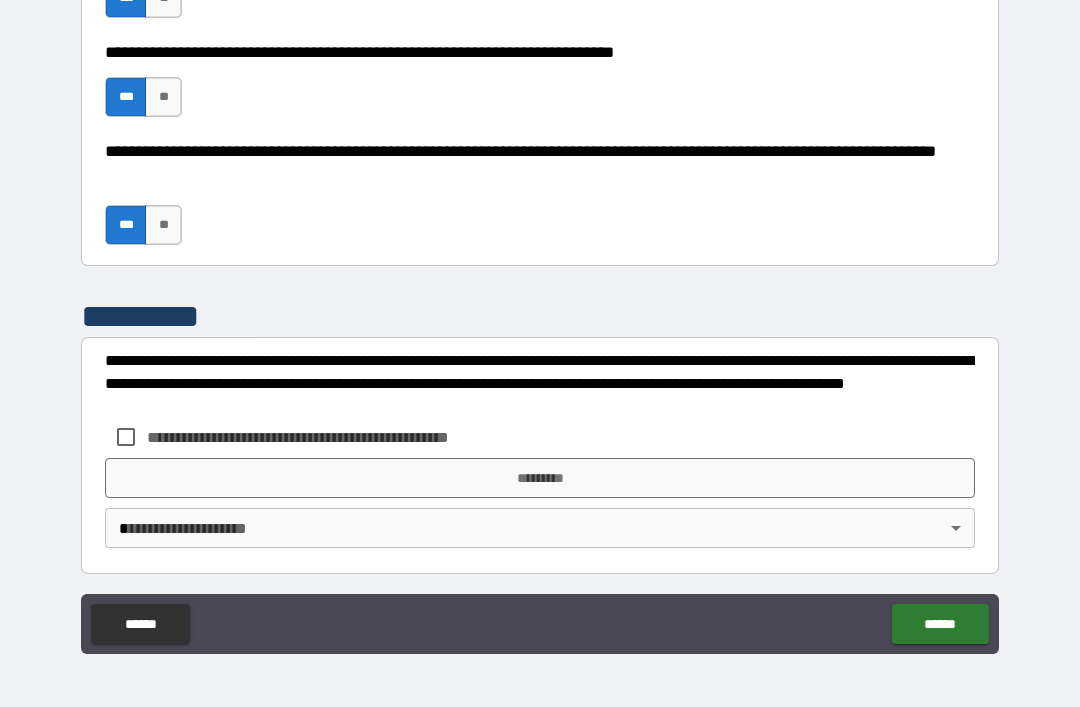 scroll, scrollTop: 1957, scrollLeft: 0, axis: vertical 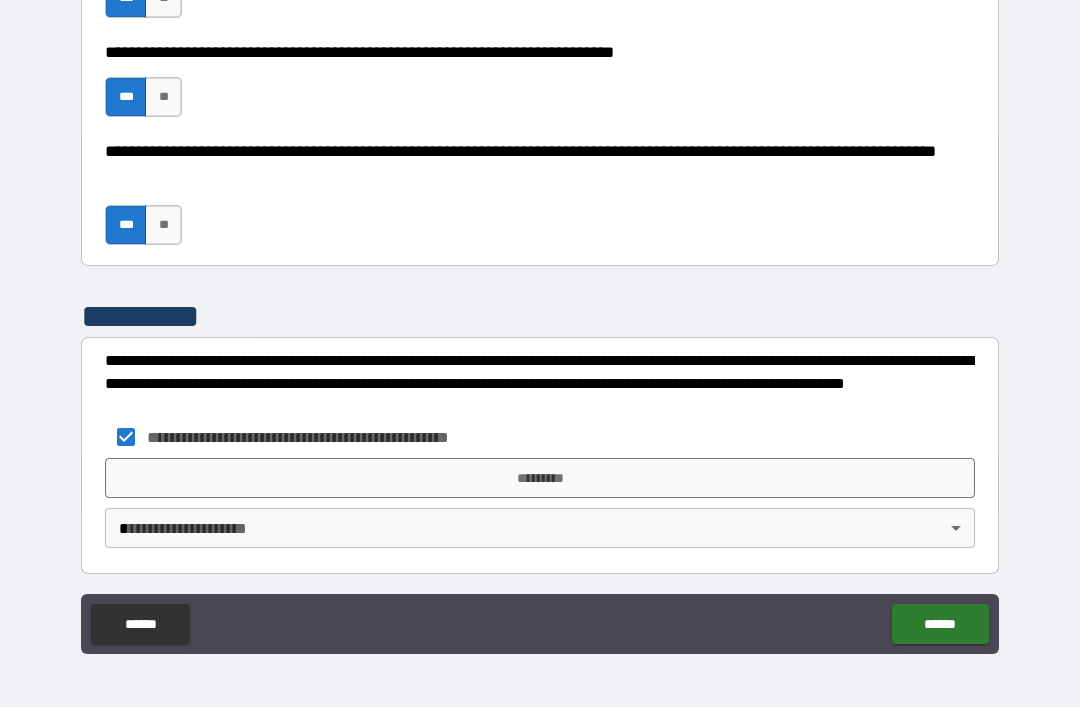 click on "*********" at bounding box center (540, 478) 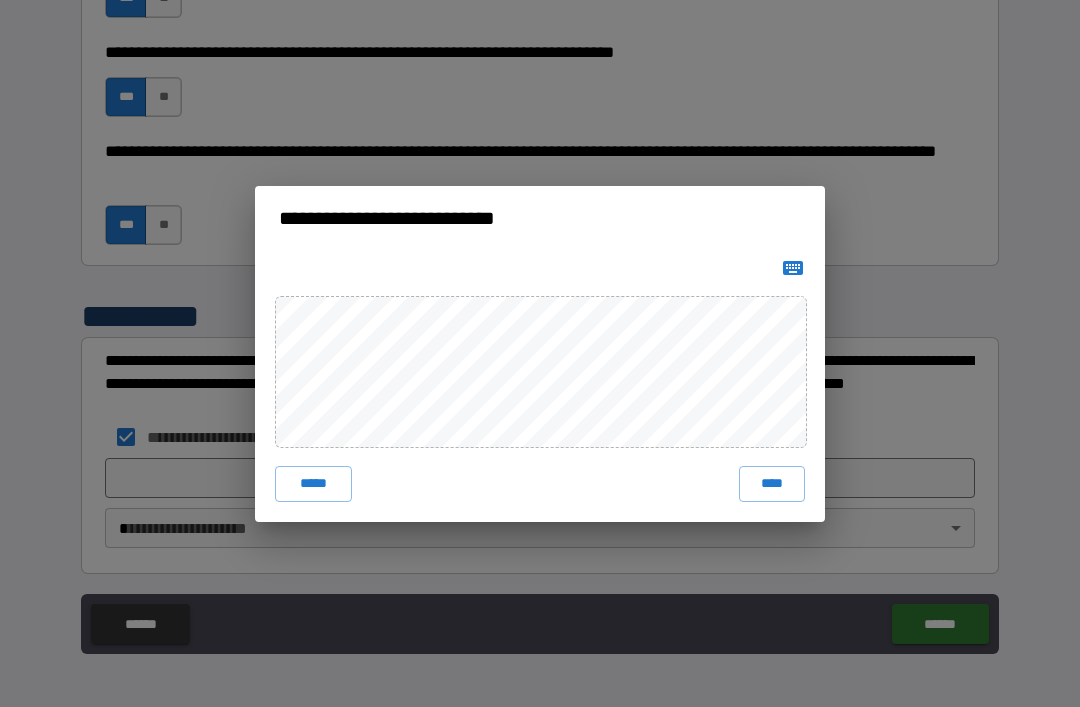 click on "****" at bounding box center (772, 484) 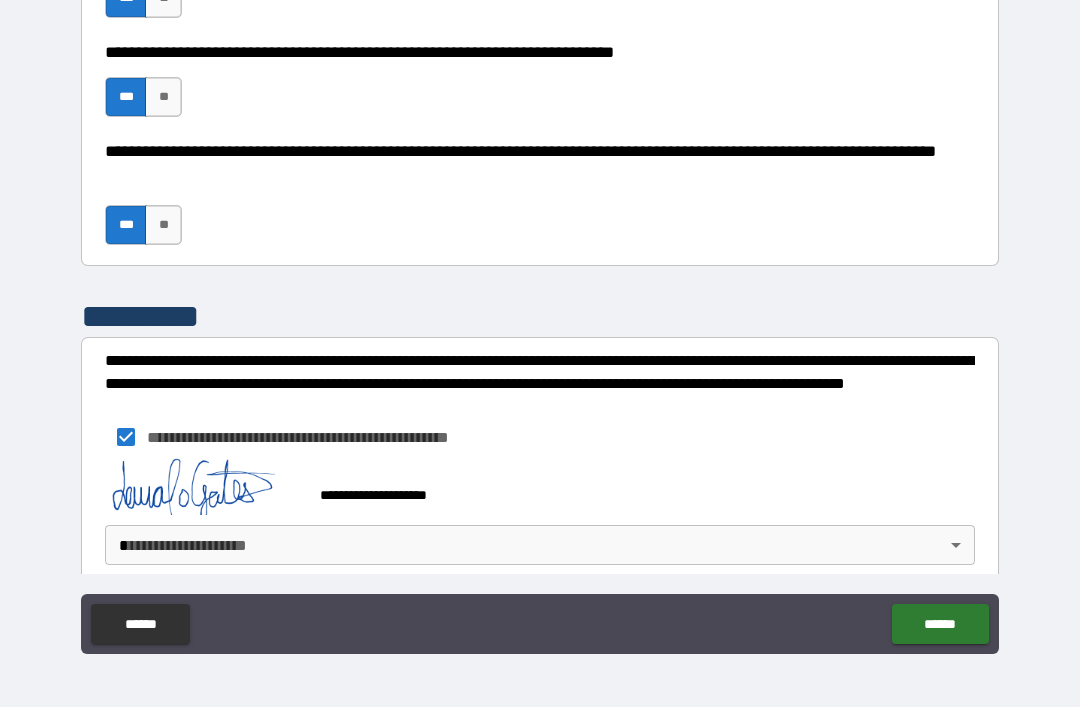 scroll, scrollTop: 1947, scrollLeft: 0, axis: vertical 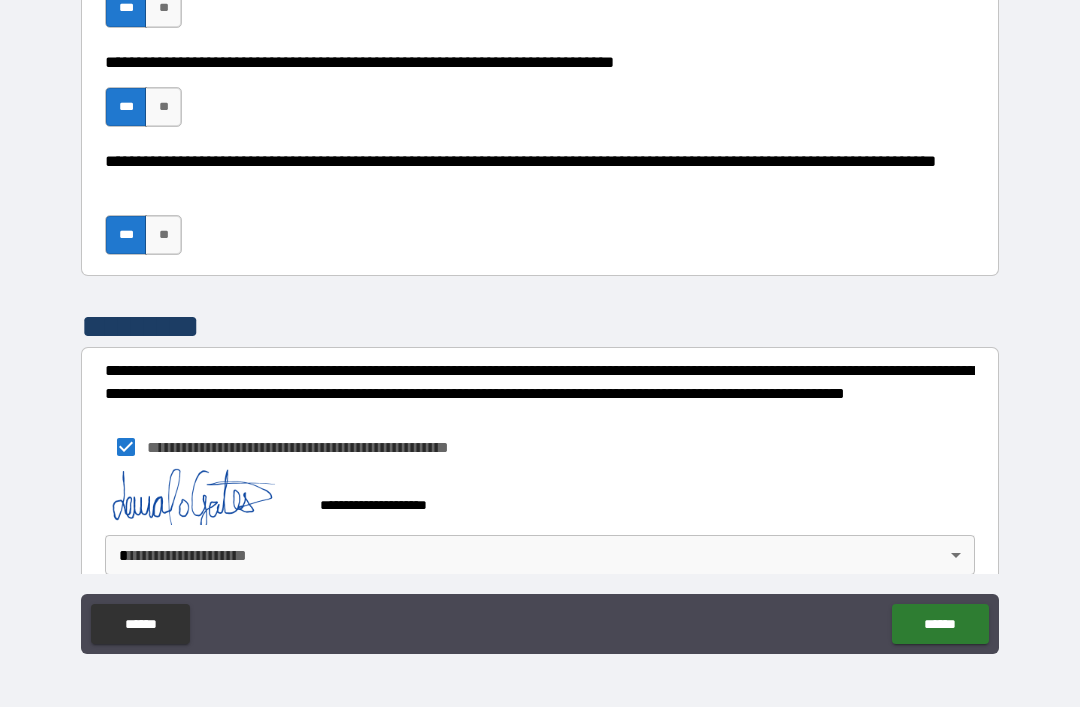 click on "**********" at bounding box center [540, 321] 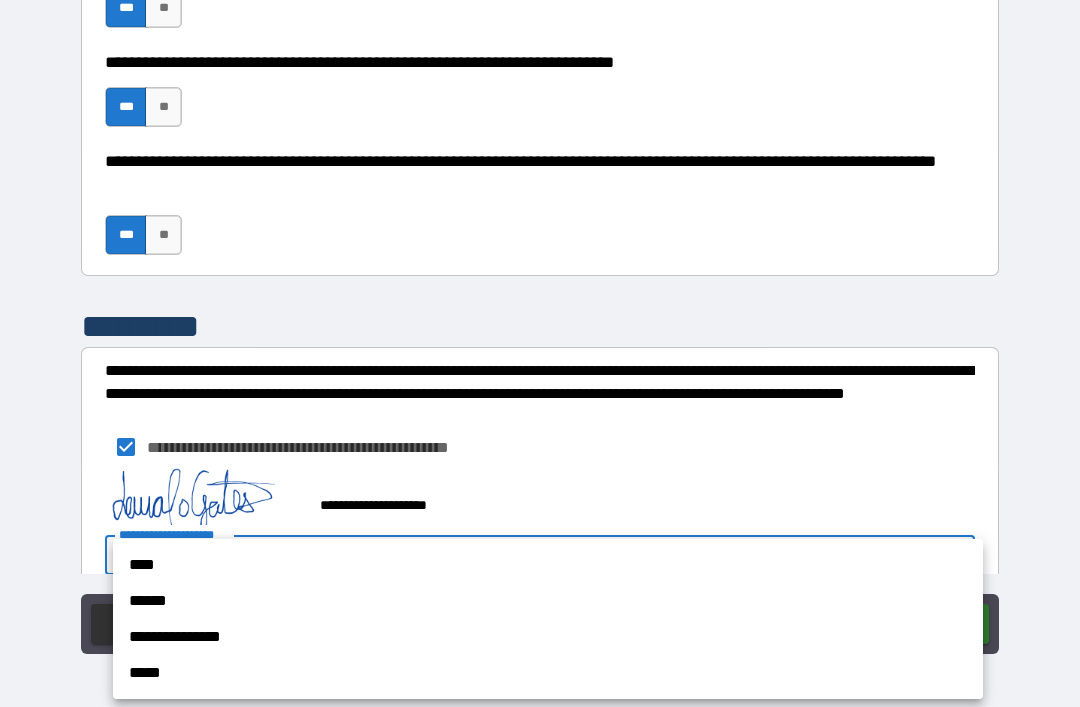 click on "**********" at bounding box center (548, 637) 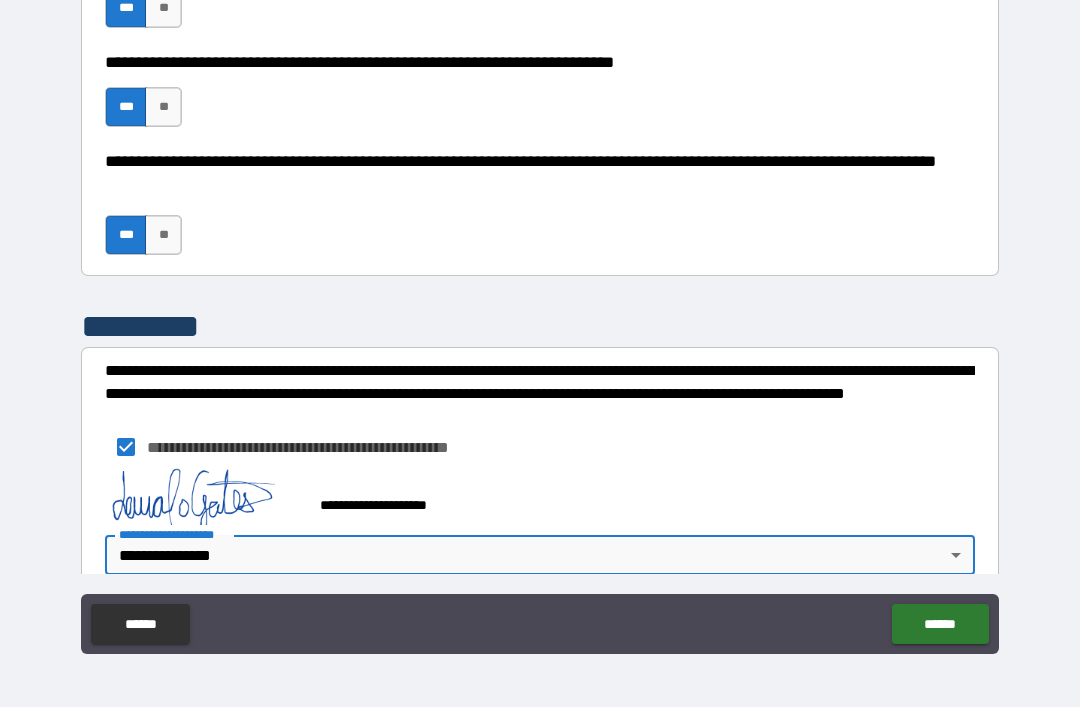 click on "******" at bounding box center [940, 624] 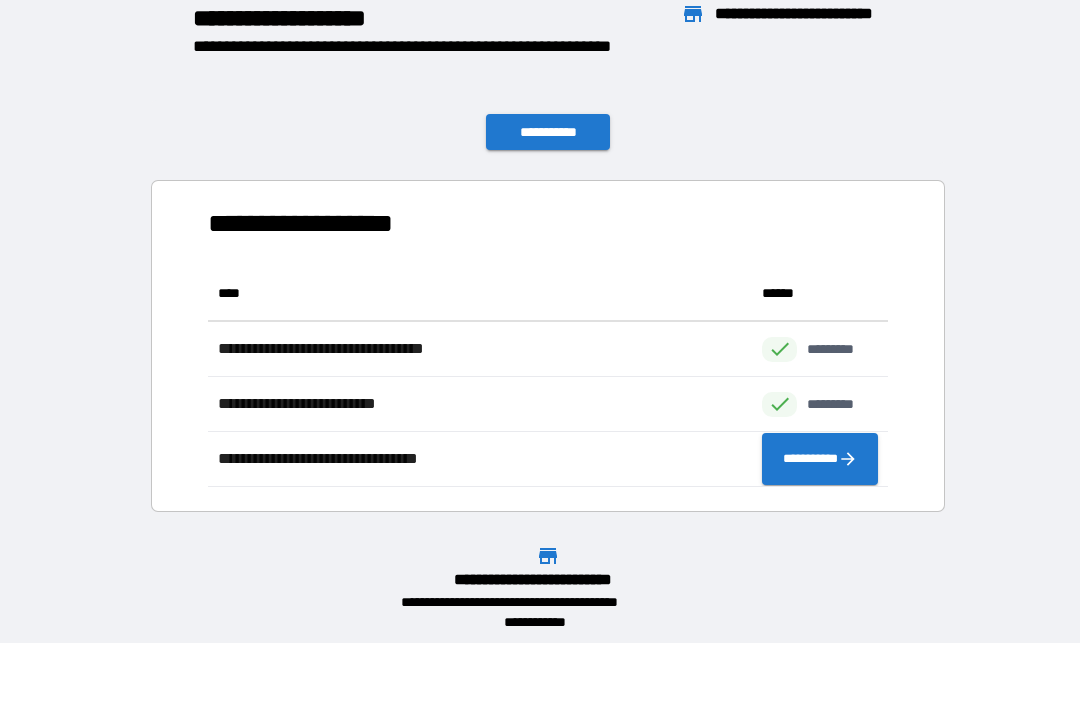 scroll, scrollTop: 1, scrollLeft: 1, axis: both 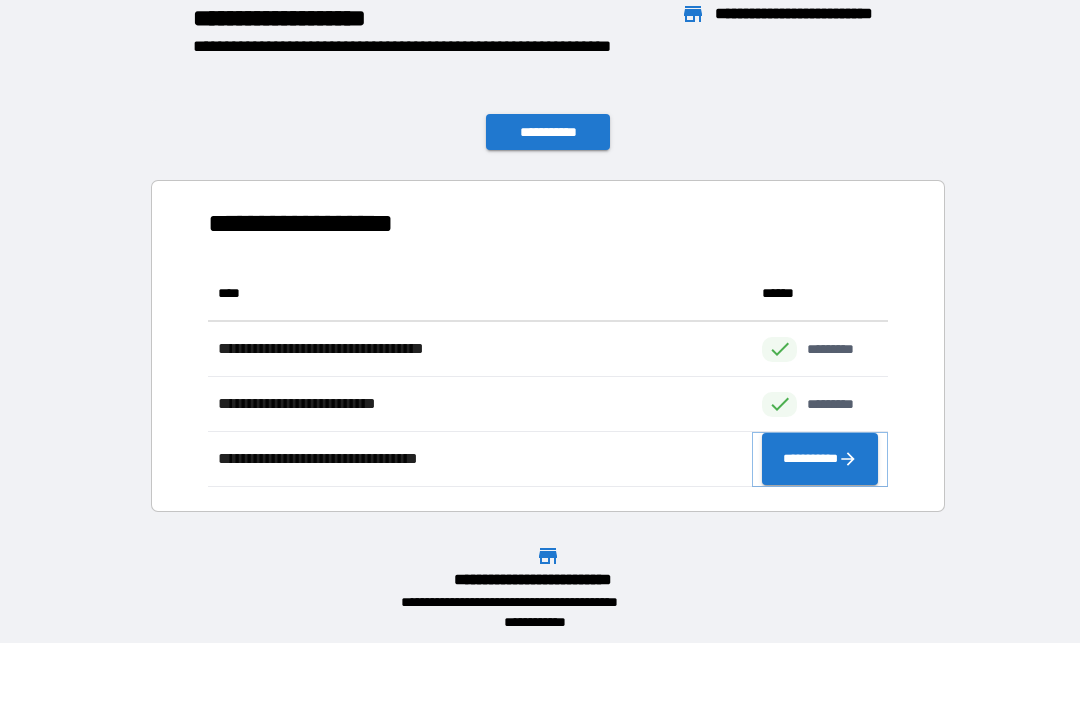 click on "**********" at bounding box center [820, 459] 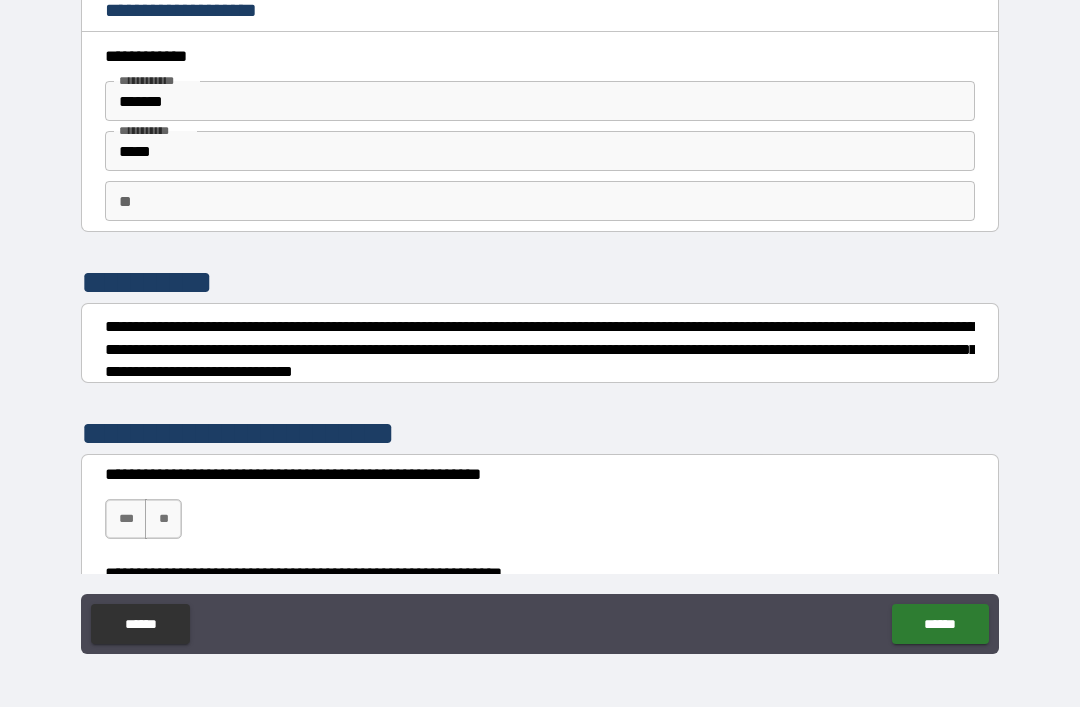 click on "**" at bounding box center (540, 201) 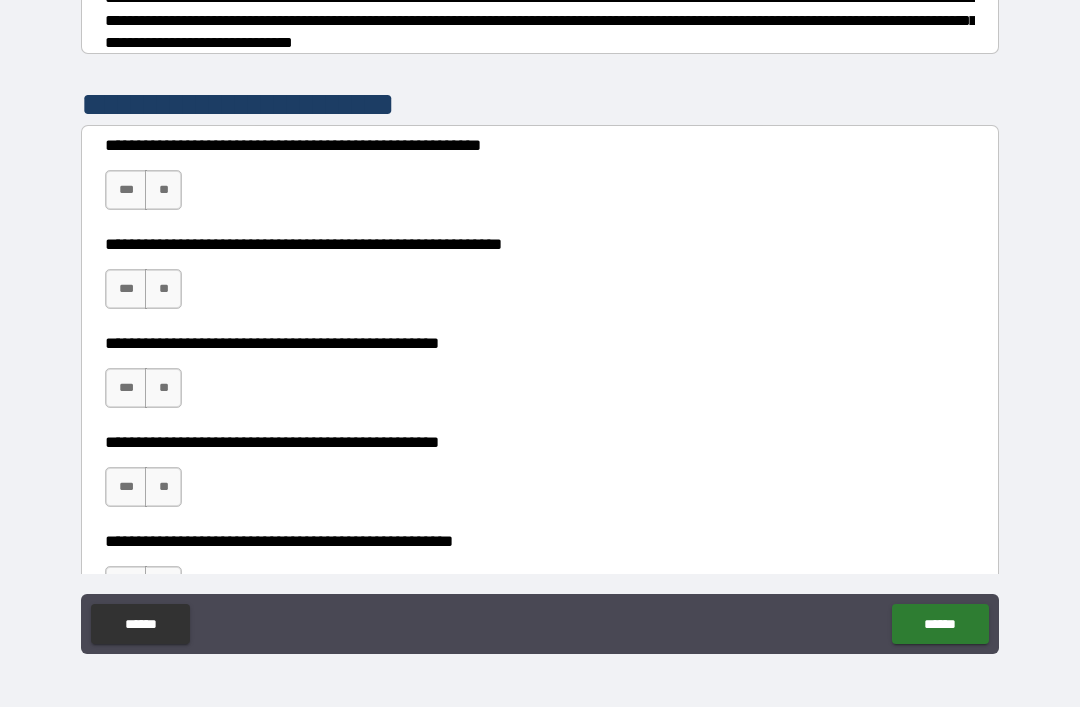 scroll, scrollTop: 331, scrollLeft: 0, axis: vertical 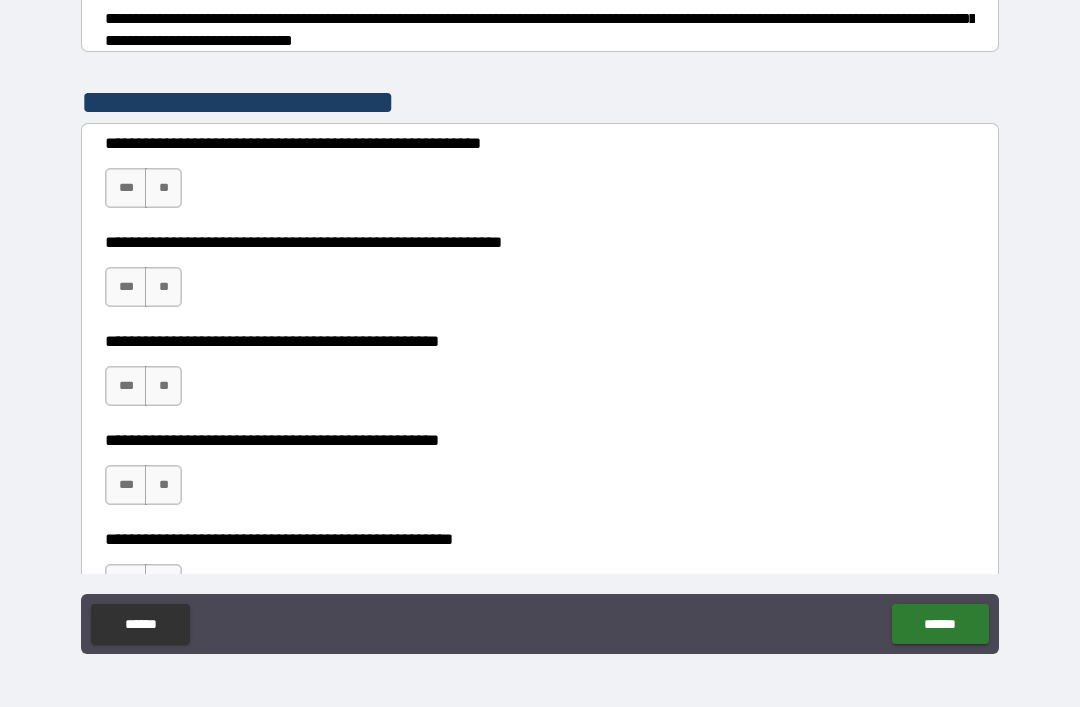 type on "****" 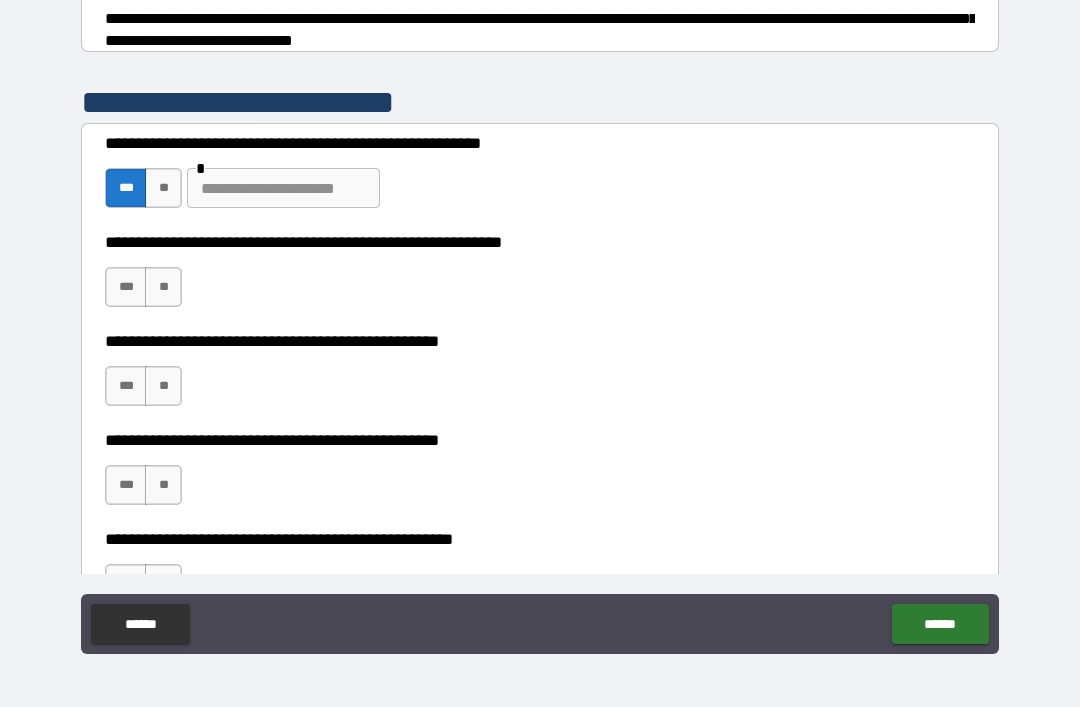 click at bounding box center [283, 188] 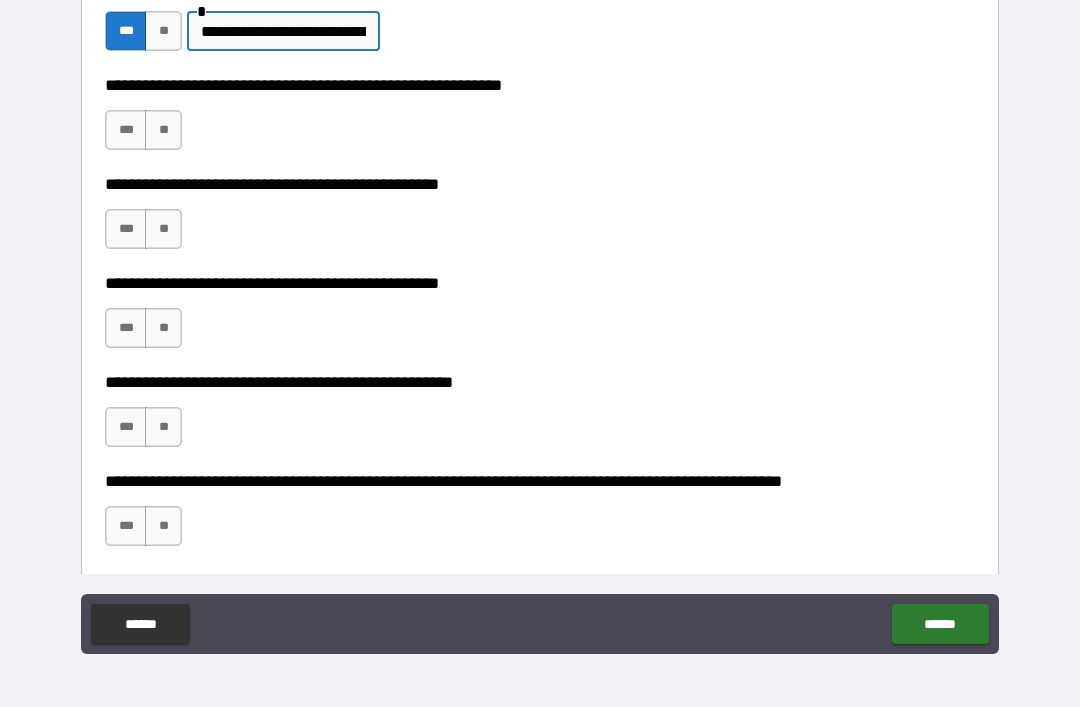 scroll, scrollTop: 491, scrollLeft: 0, axis: vertical 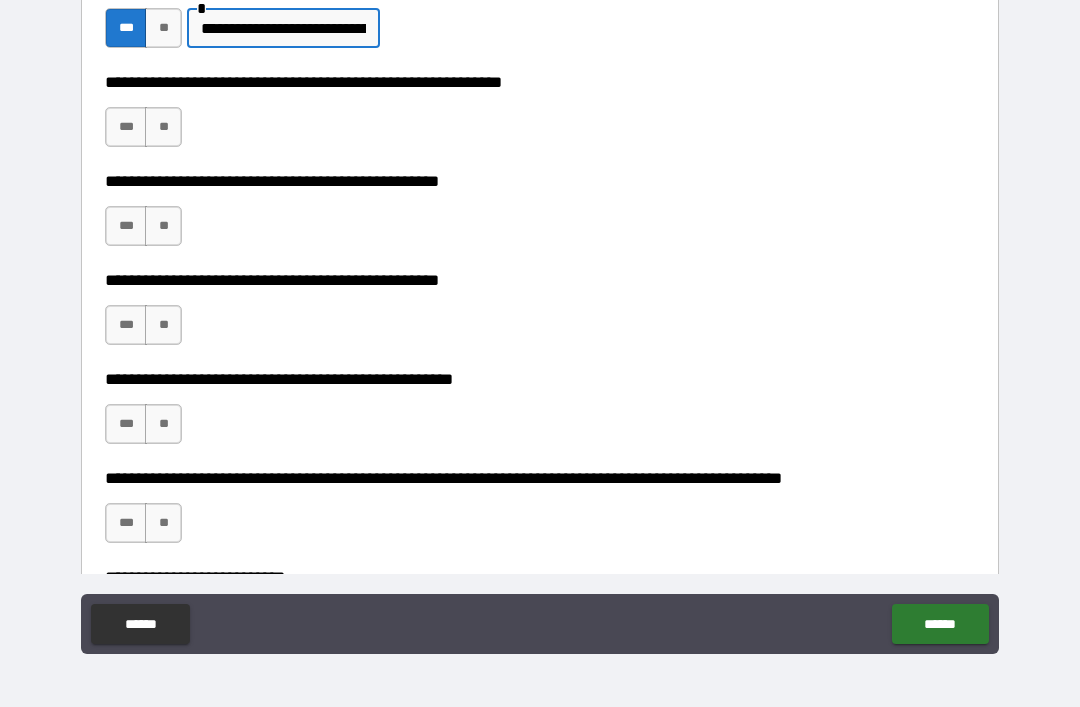 type on "**********" 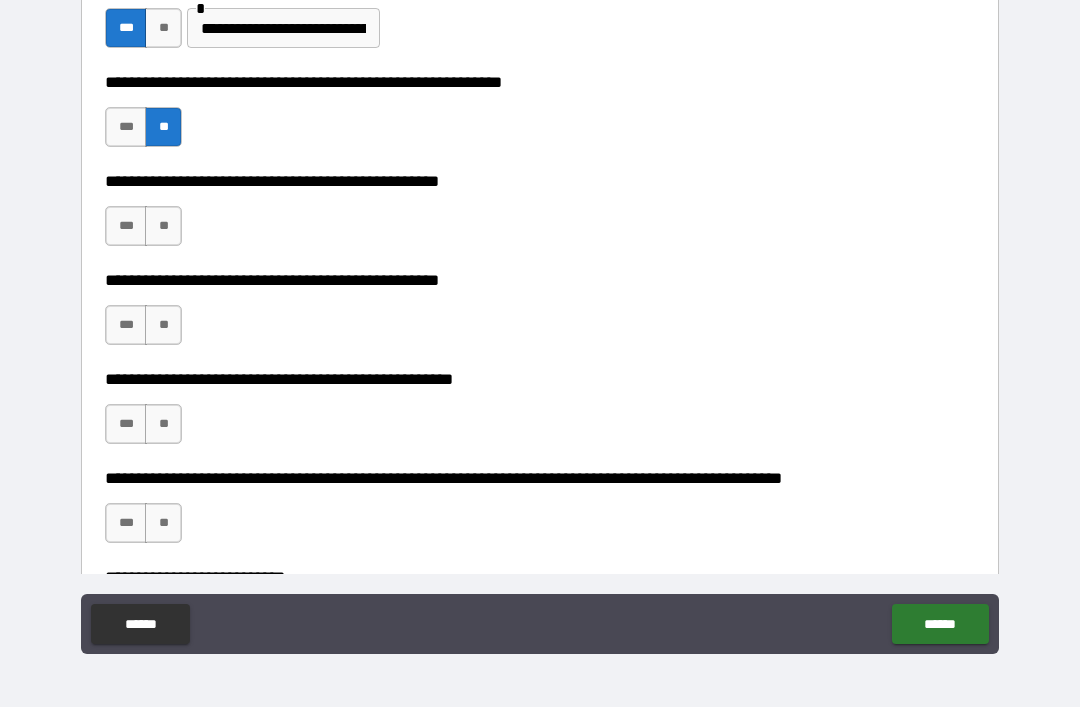 click on "**" at bounding box center (163, 226) 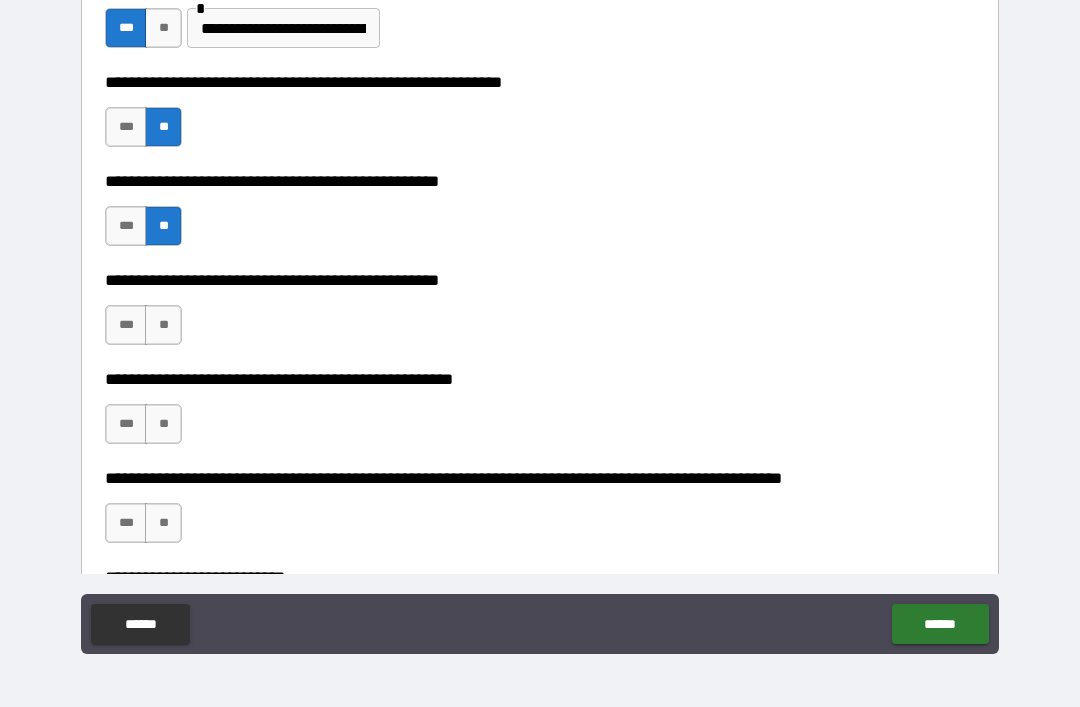 click on "***" at bounding box center (126, 325) 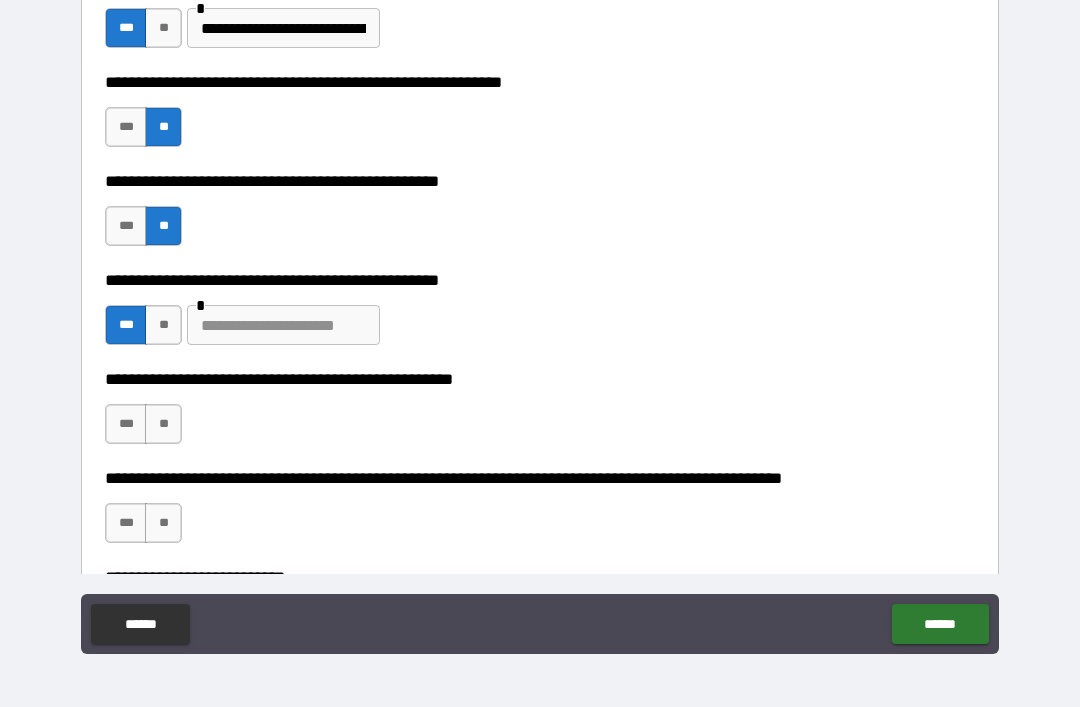 click at bounding box center (283, 325) 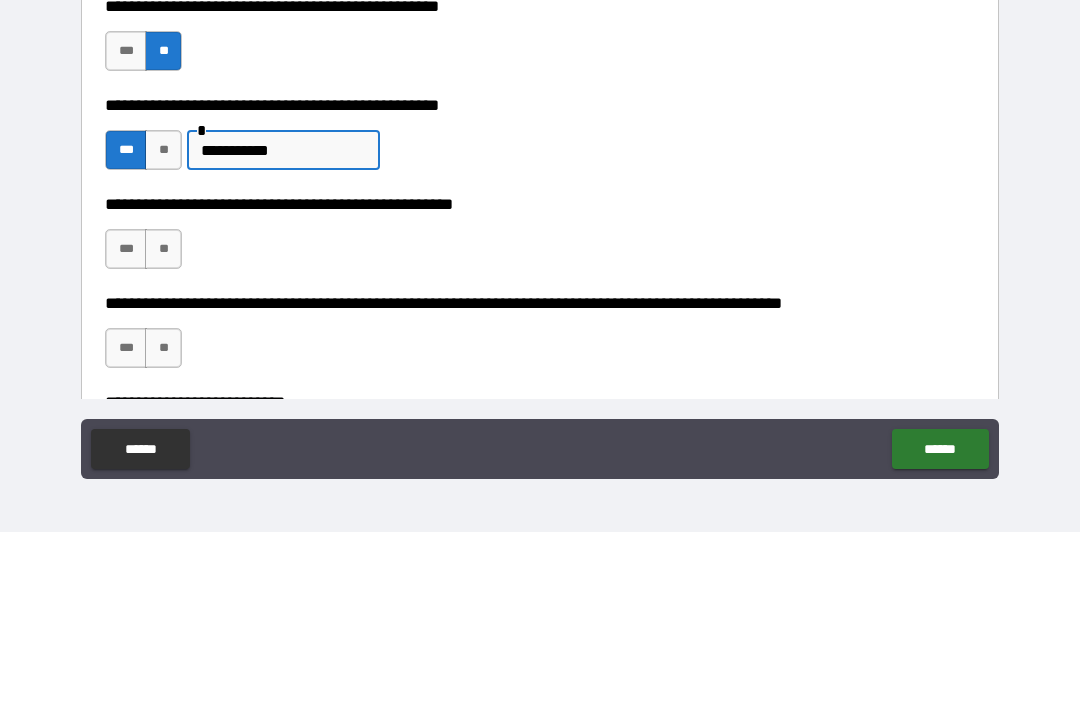 type on "**********" 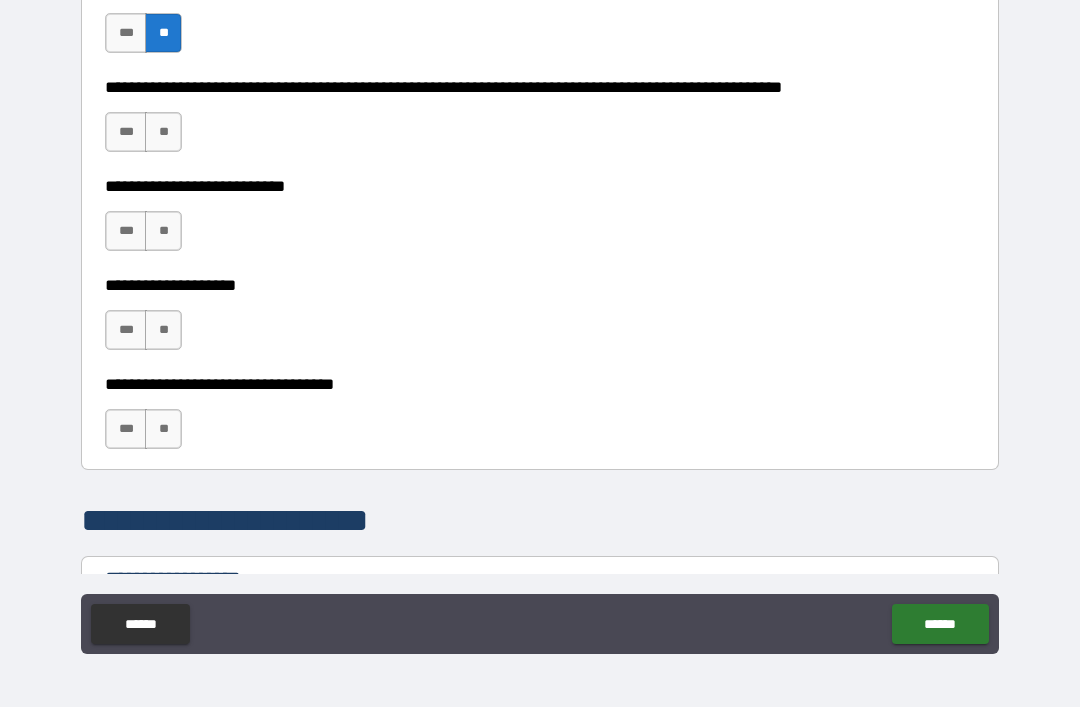 scroll, scrollTop: 893, scrollLeft: 0, axis: vertical 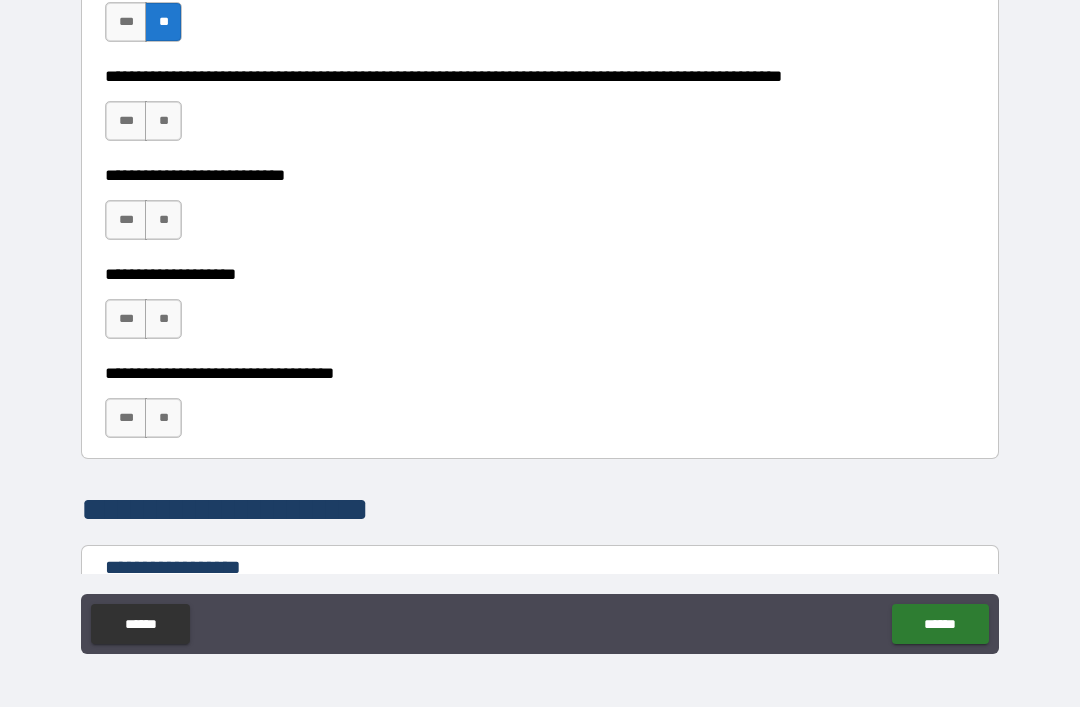 click on "**" at bounding box center (163, 121) 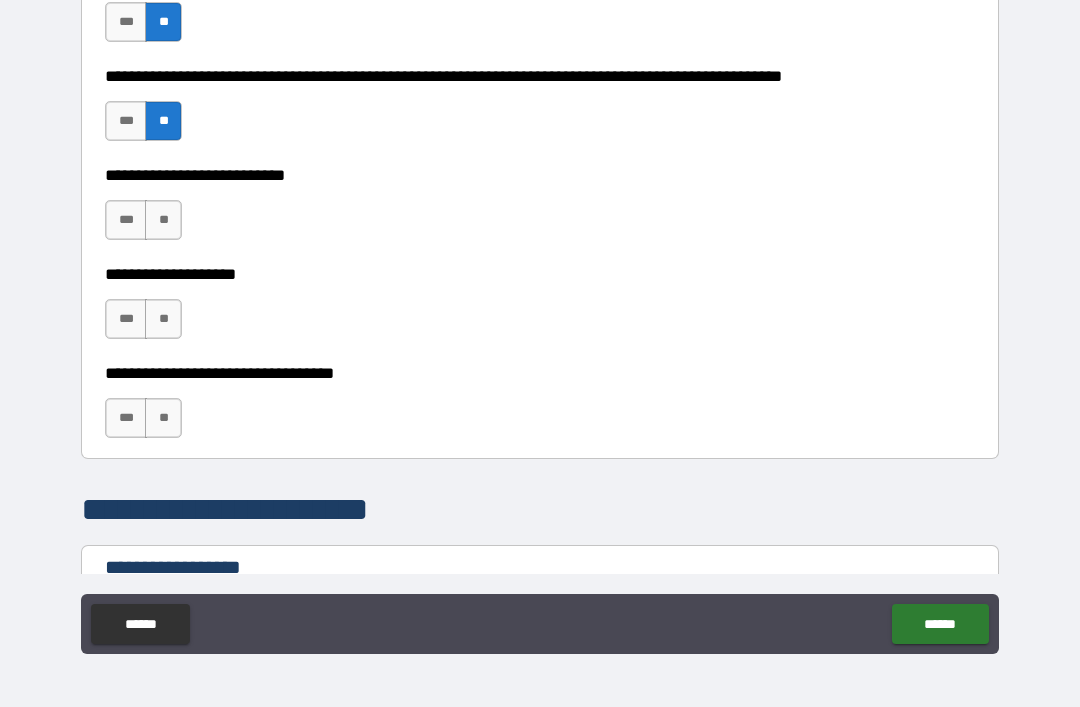 click on "**" at bounding box center (163, 220) 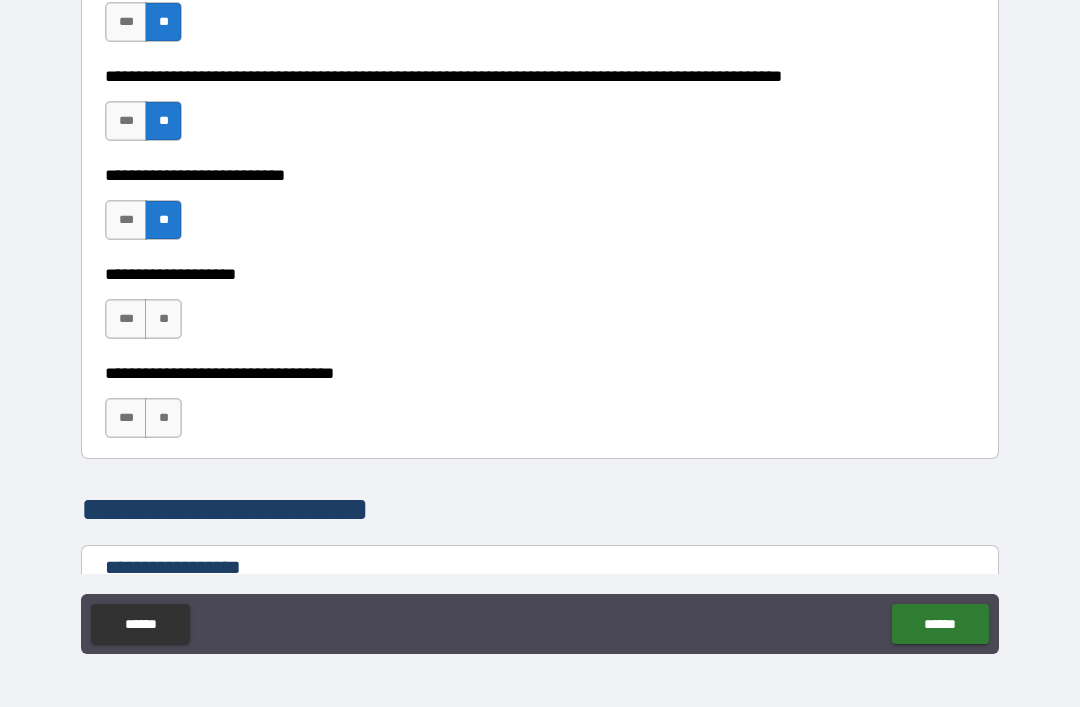 click on "**" at bounding box center (163, 319) 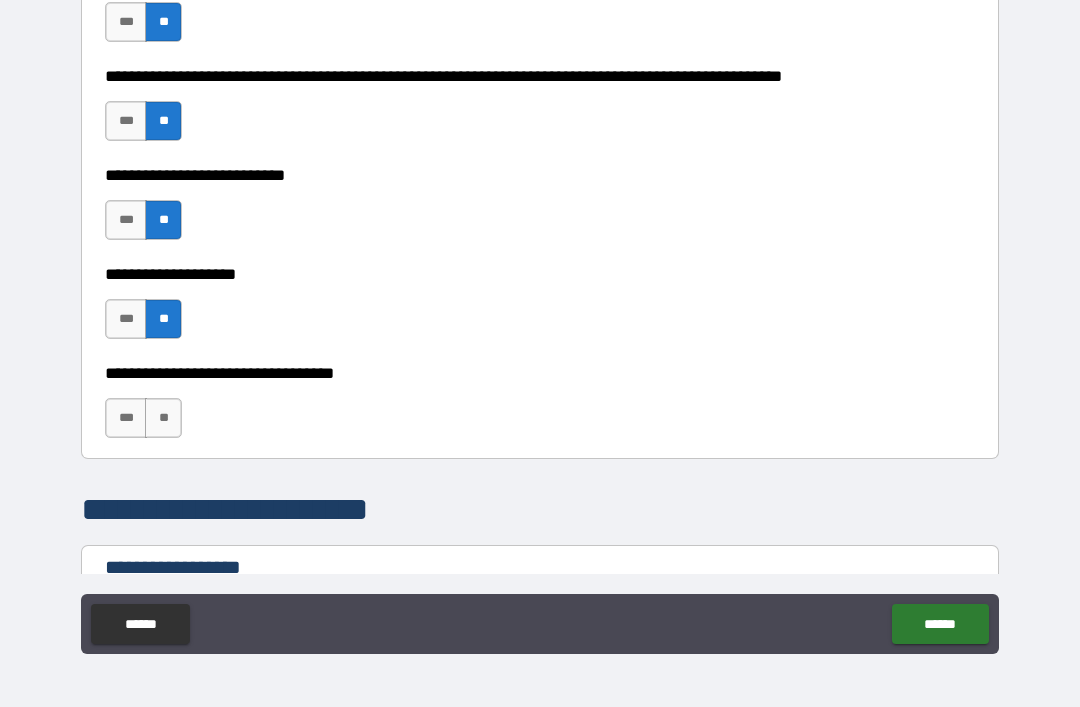 click on "**" at bounding box center (163, 418) 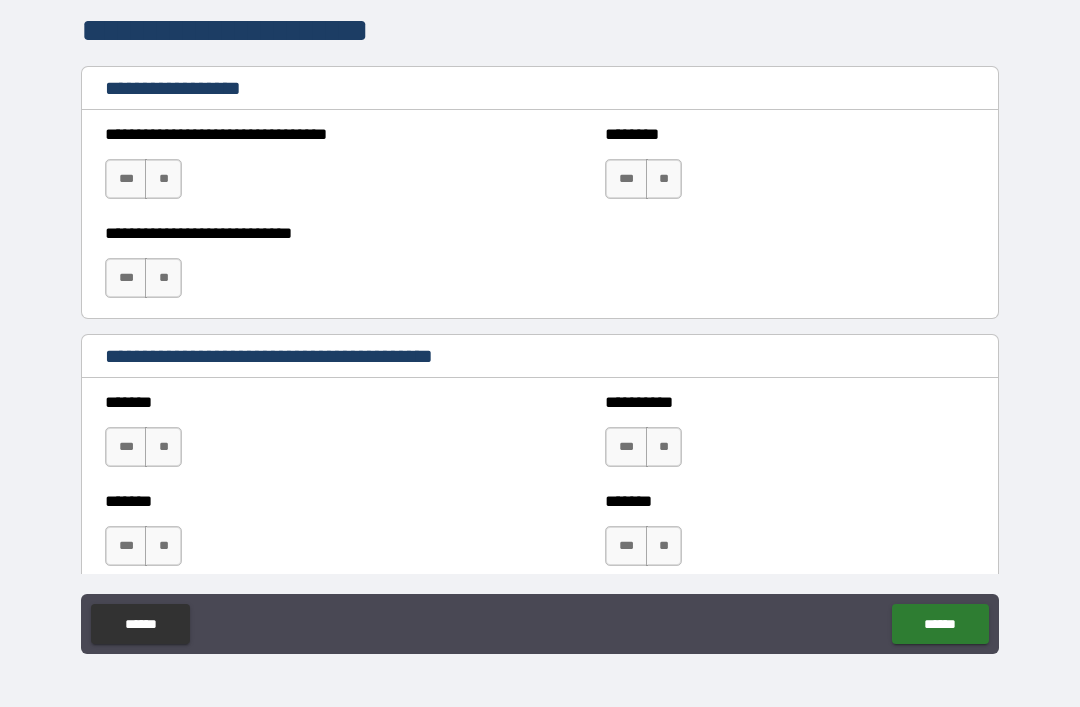 scroll, scrollTop: 1373, scrollLeft: 0, axis: vertical 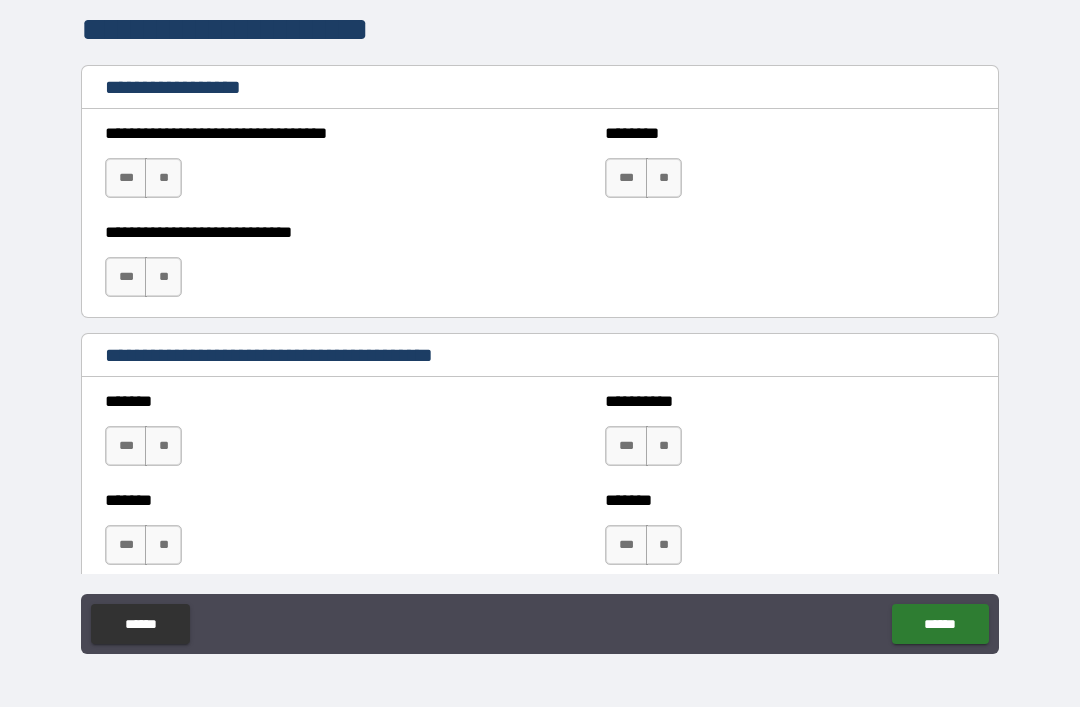 click on "**" at bounding box center [163, 178] 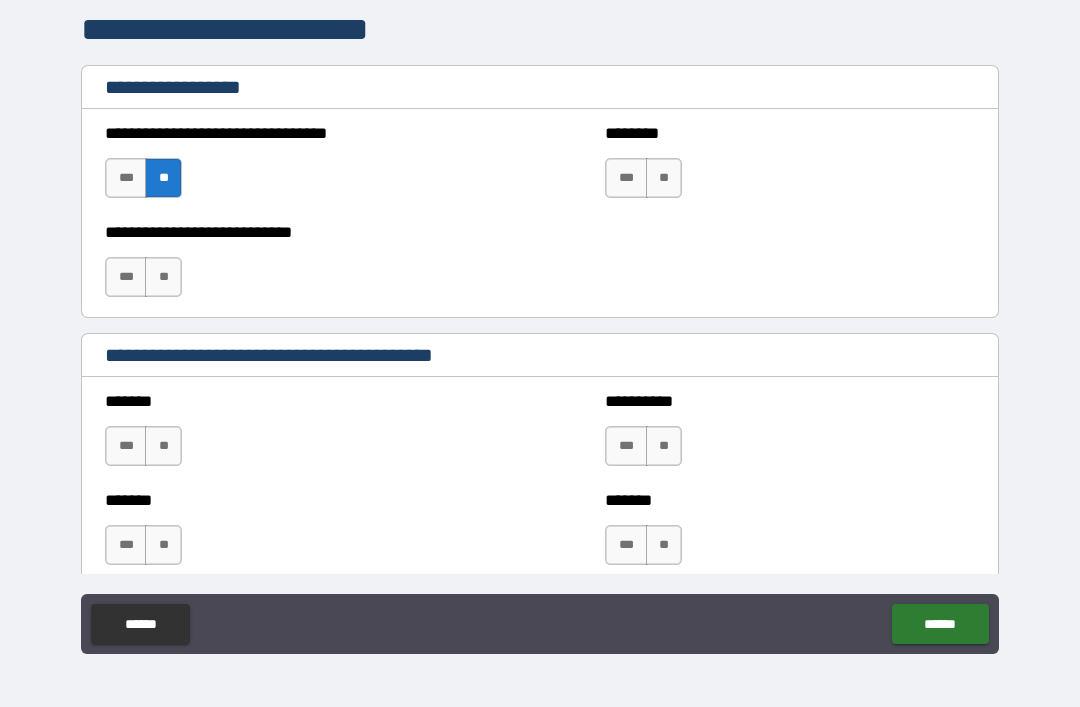 click on "**" at bounding box center [163, 277] 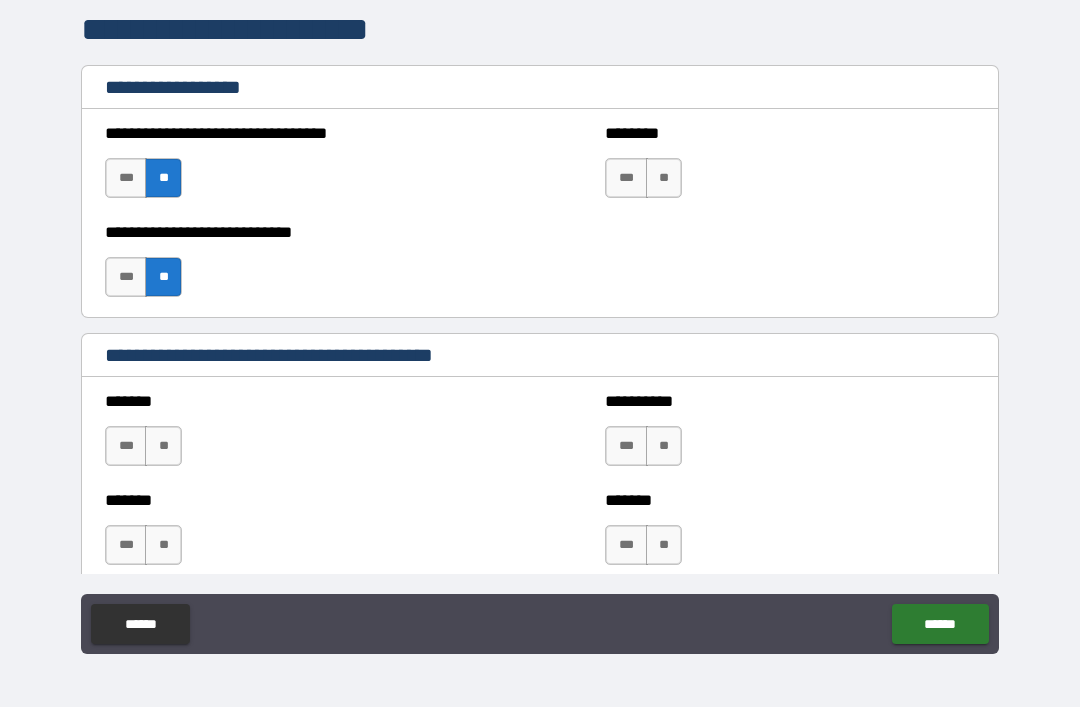 click on "**" at bounding box center [664, 178] 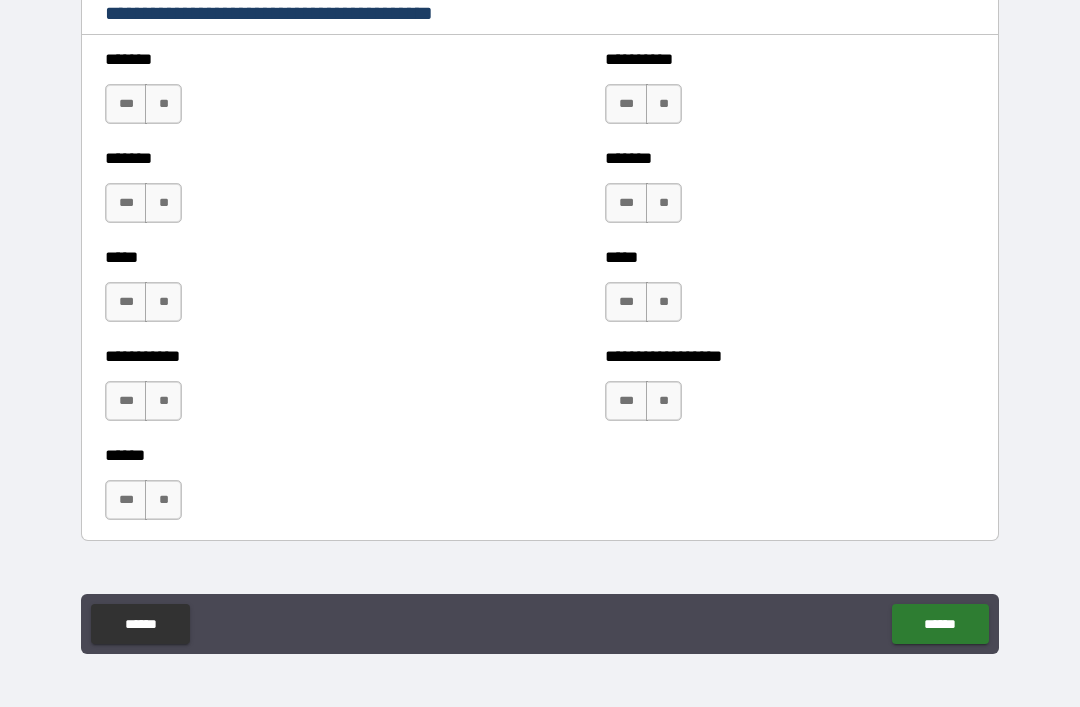 scroll, scrollTop: 1717, scrollLeft: 0, axis: vertical 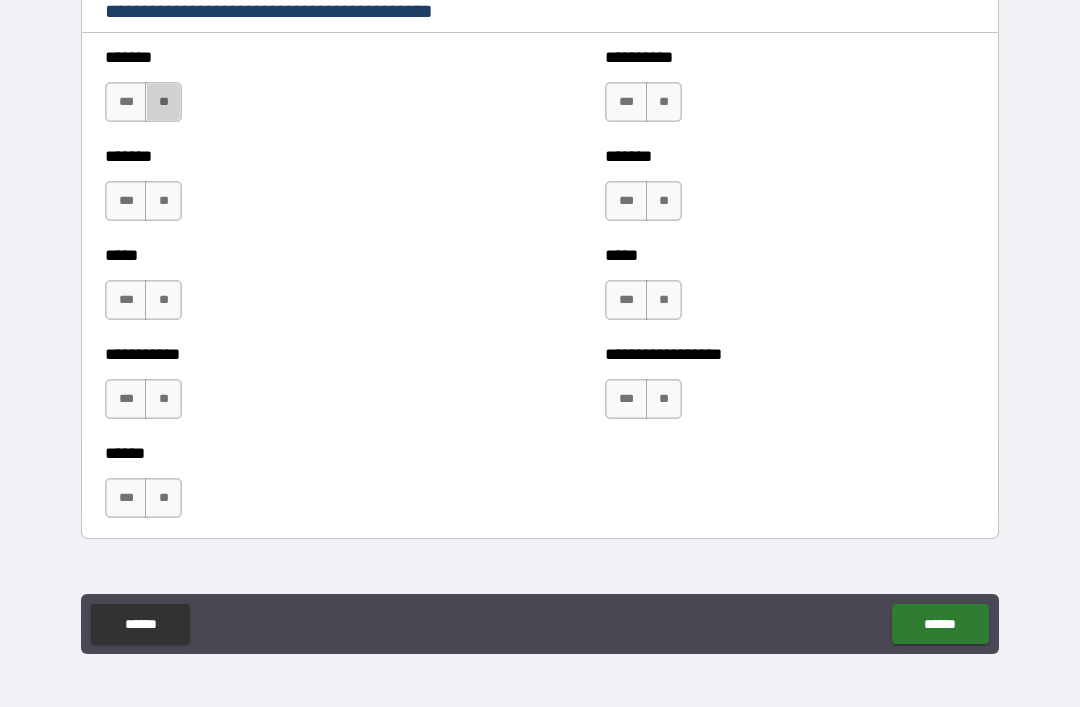 click on "**" at bounding box center (163, 102) 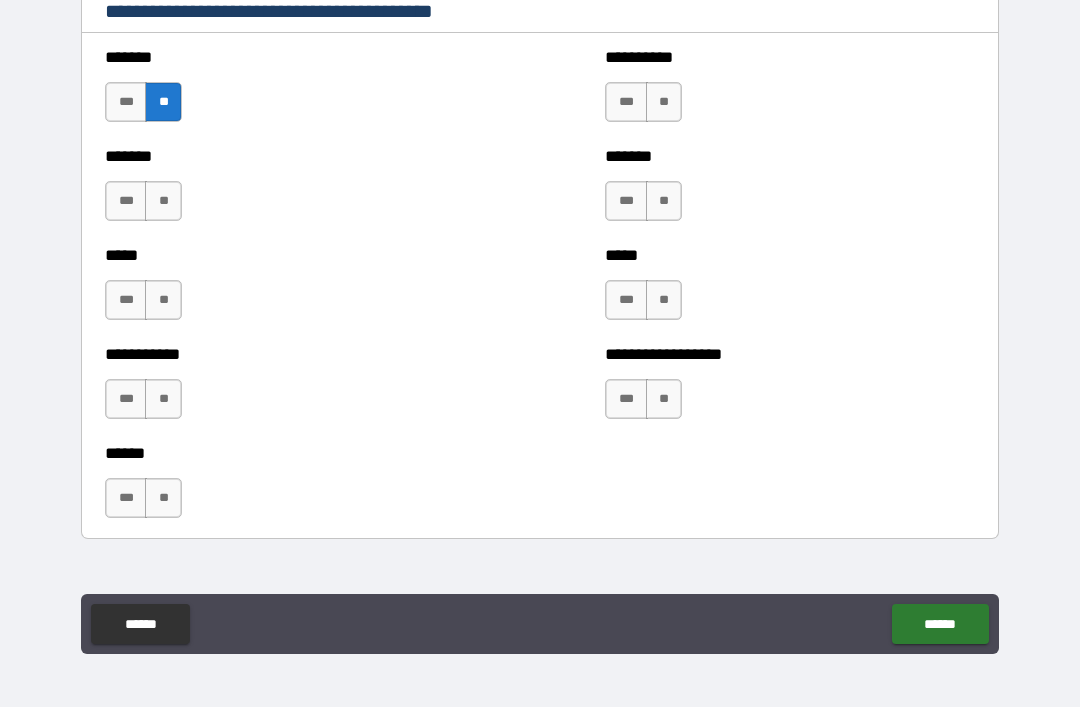 click on "**" at bounding box center (163, 201) 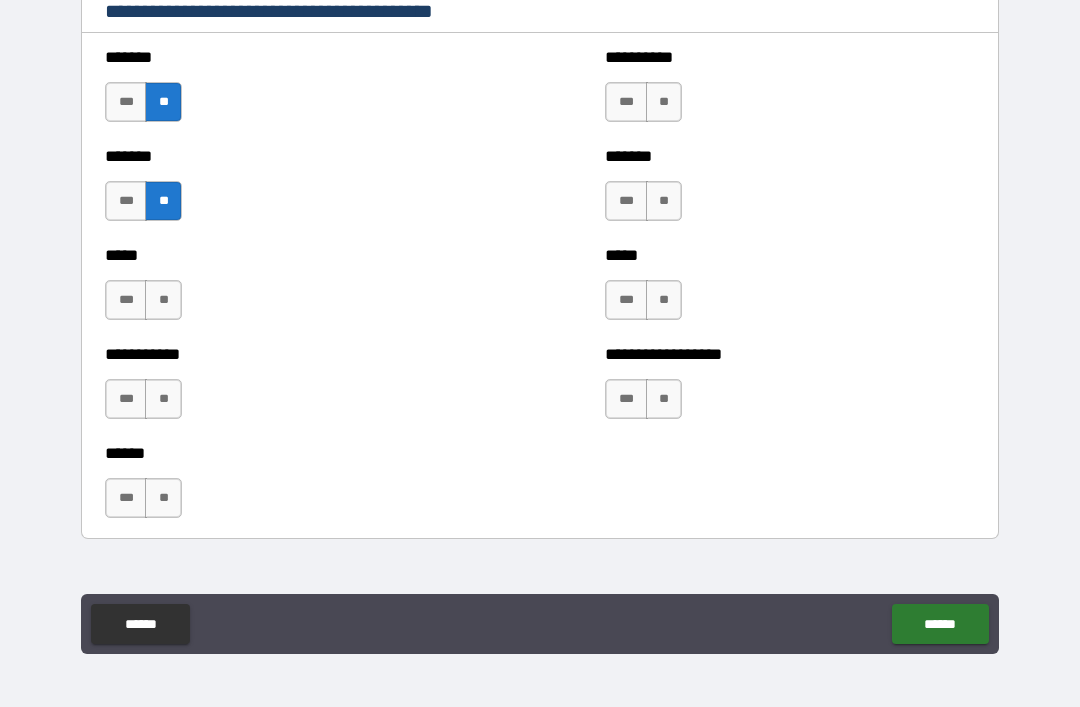 click on "**" at bounding box center [163, 300] 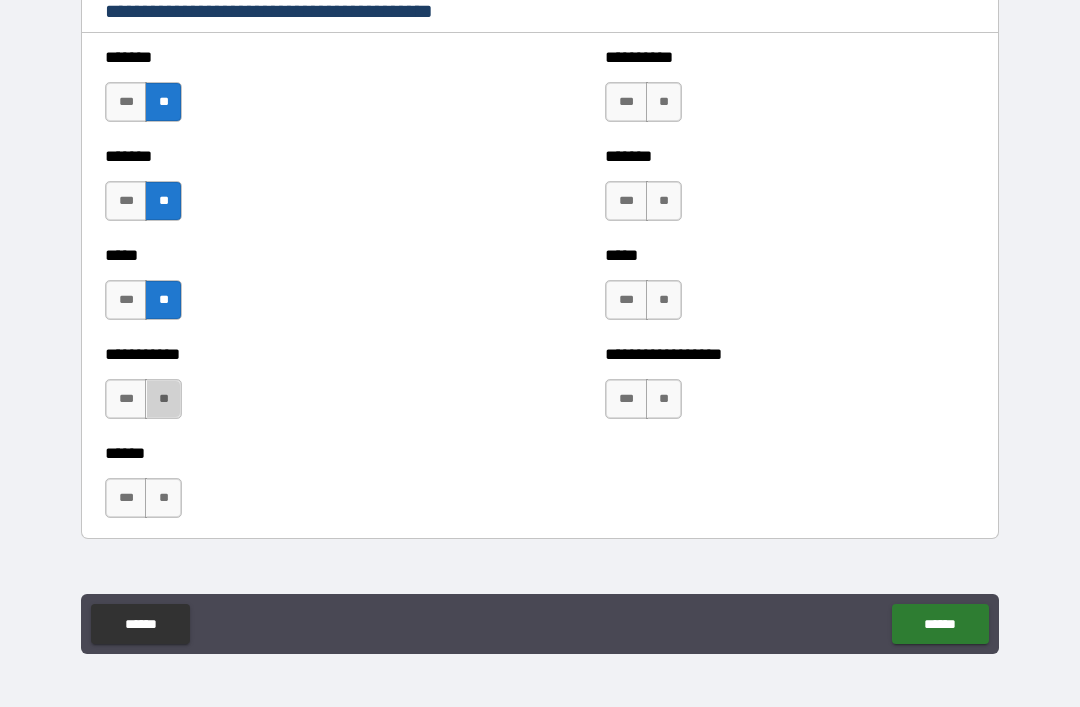 click on "**" at bounding box center [163, 399] 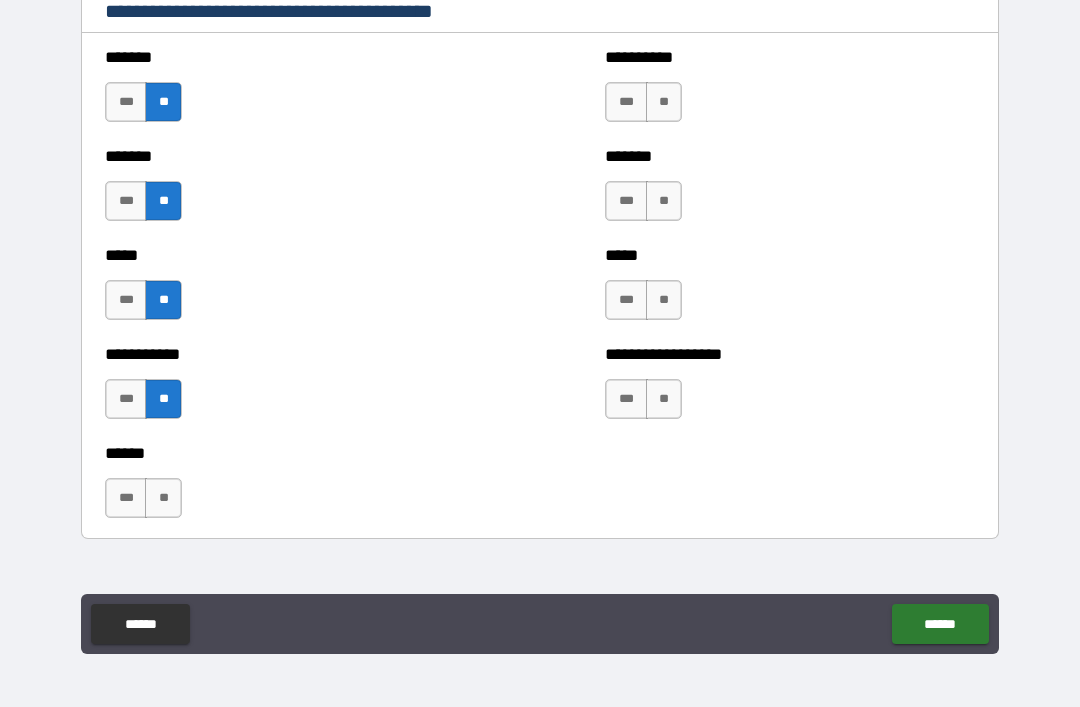 click on "**" at bounding box center (163, 498) 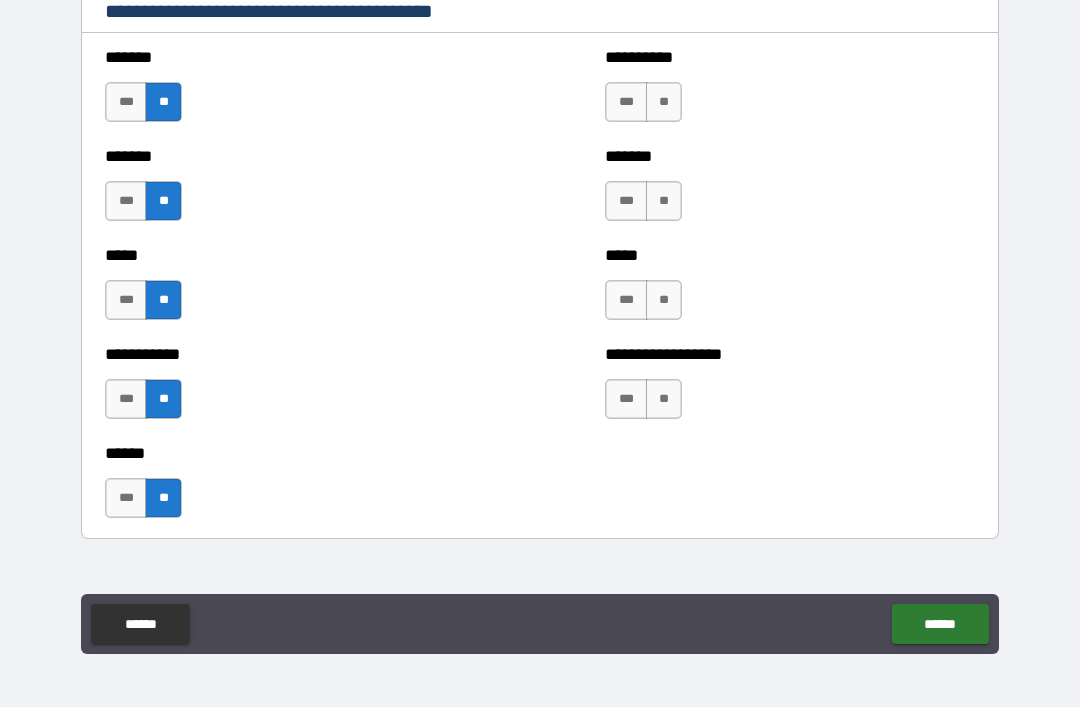 click on "**" at bounding box center (664, 102) 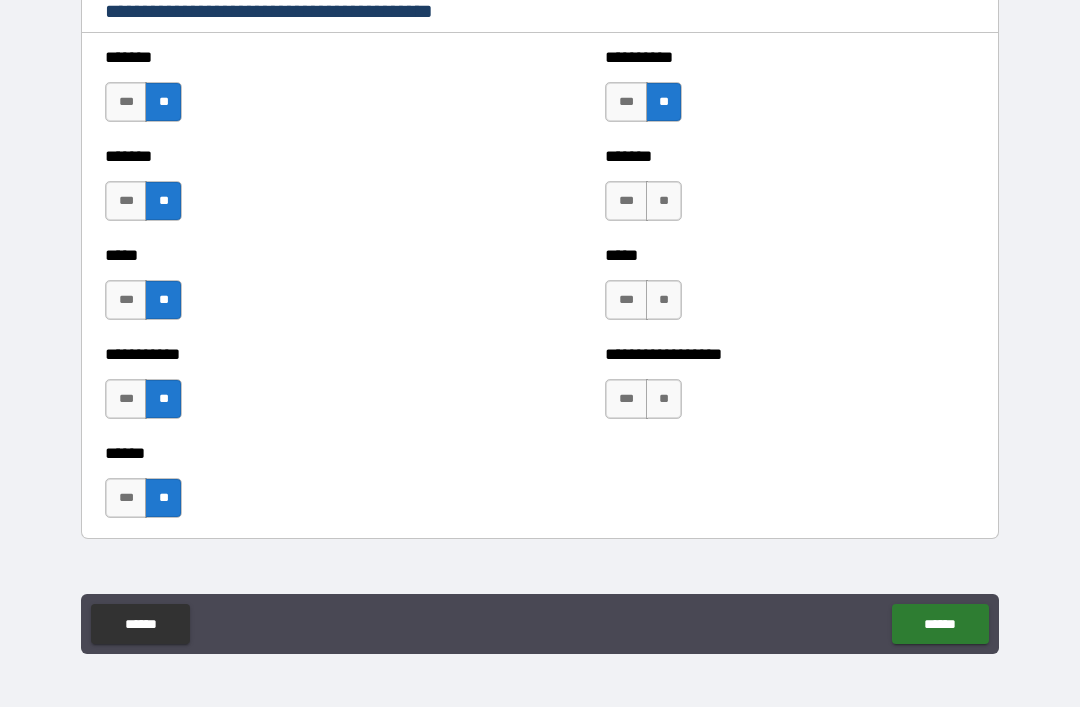 click on "**" at bounding box center [664, 201] 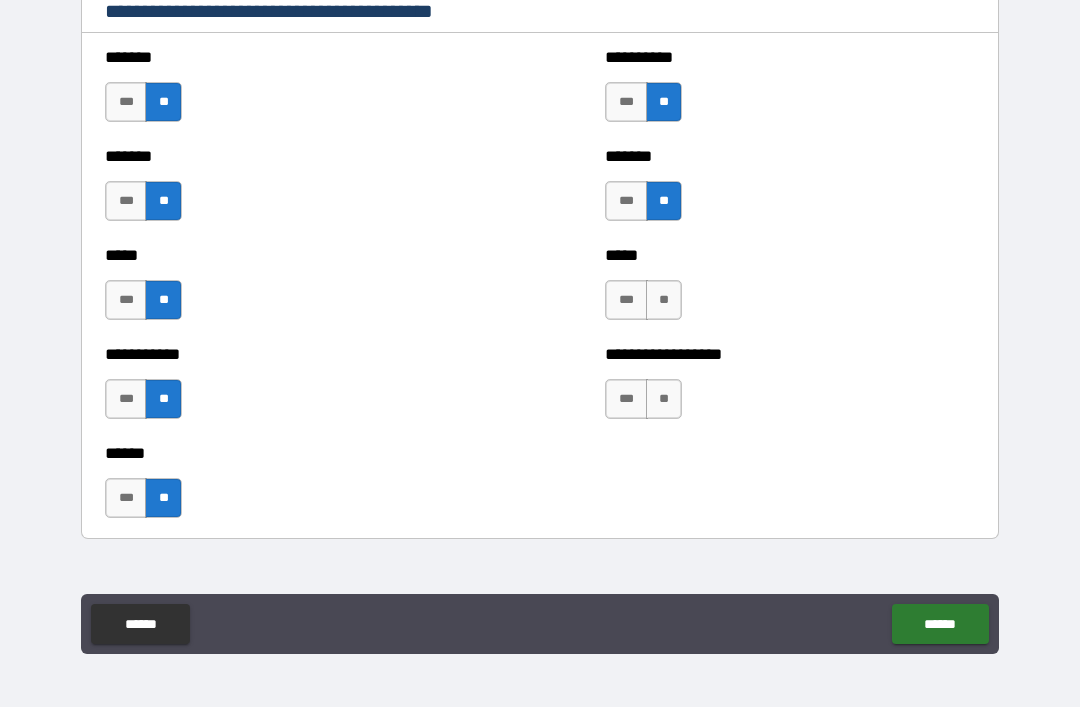 click on "**" at bounding box center [664, 300] 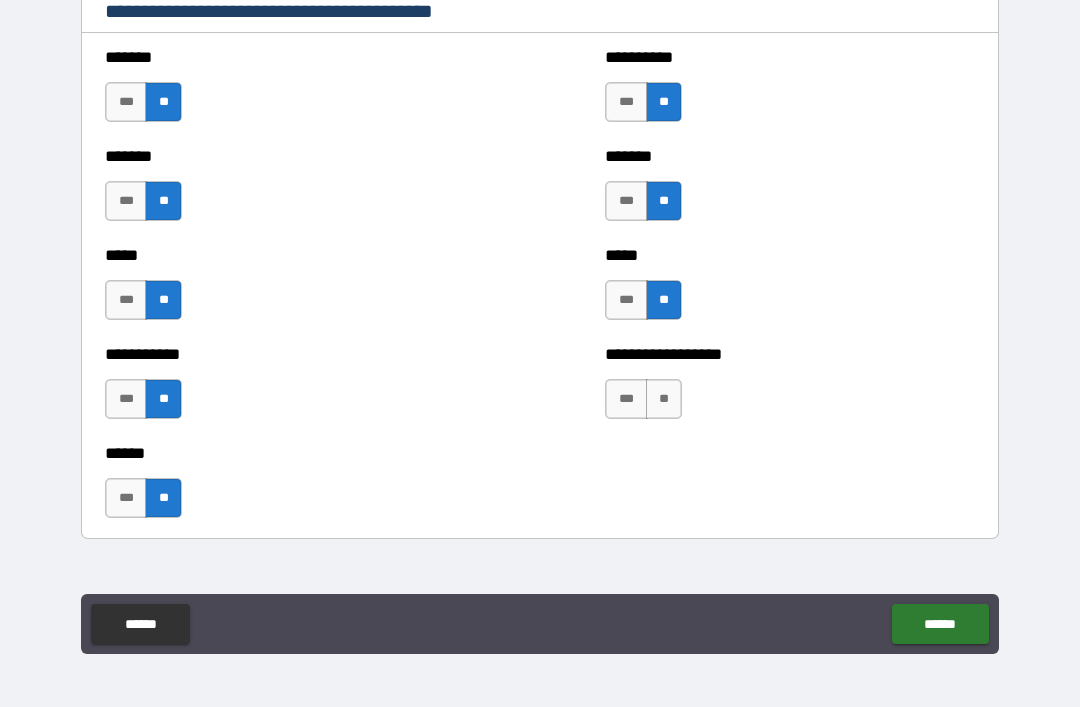 click on "**" at bounding box center [664, 399] 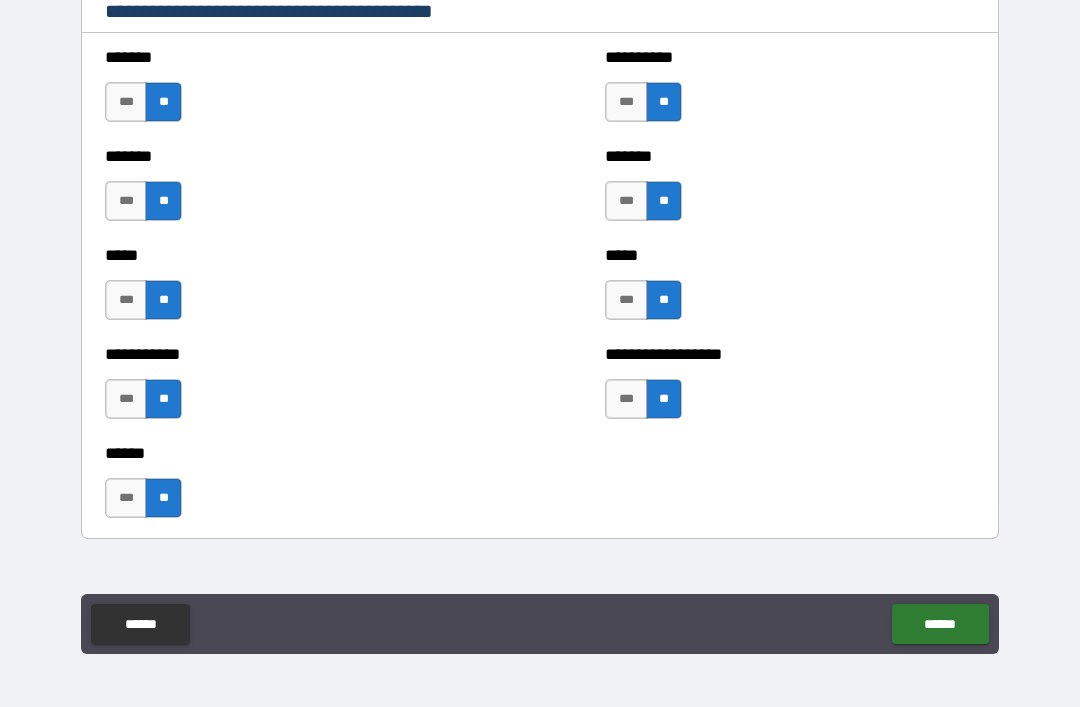 click on "***" at bounding box center [126, 498] 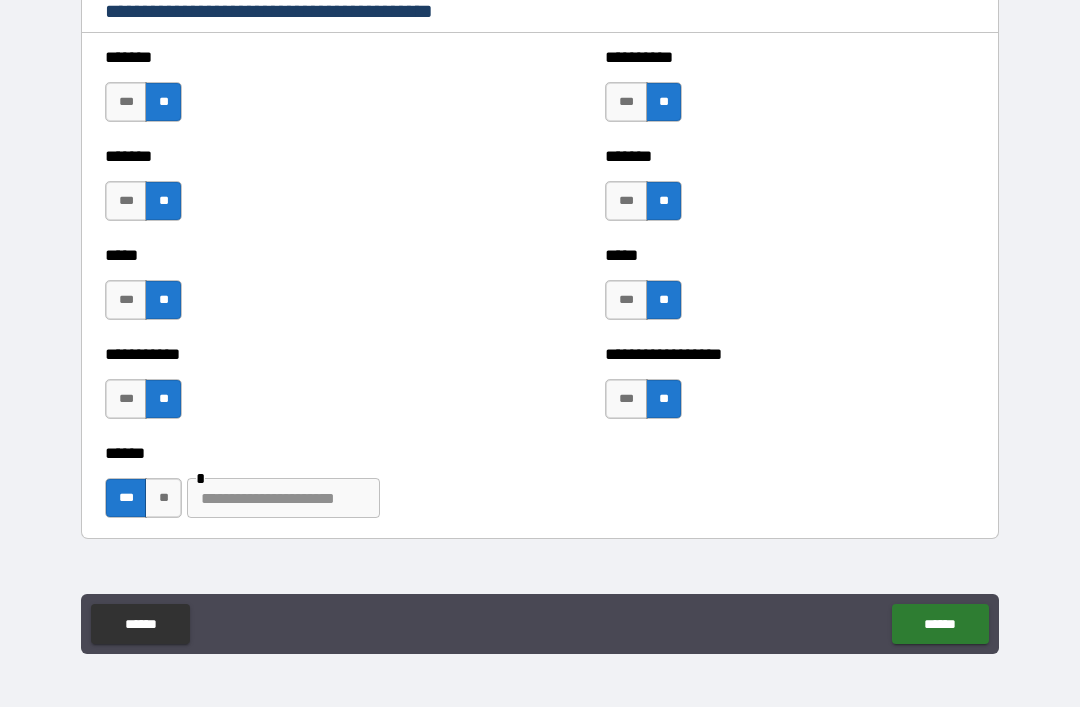 click at bounding box center (283, 498) 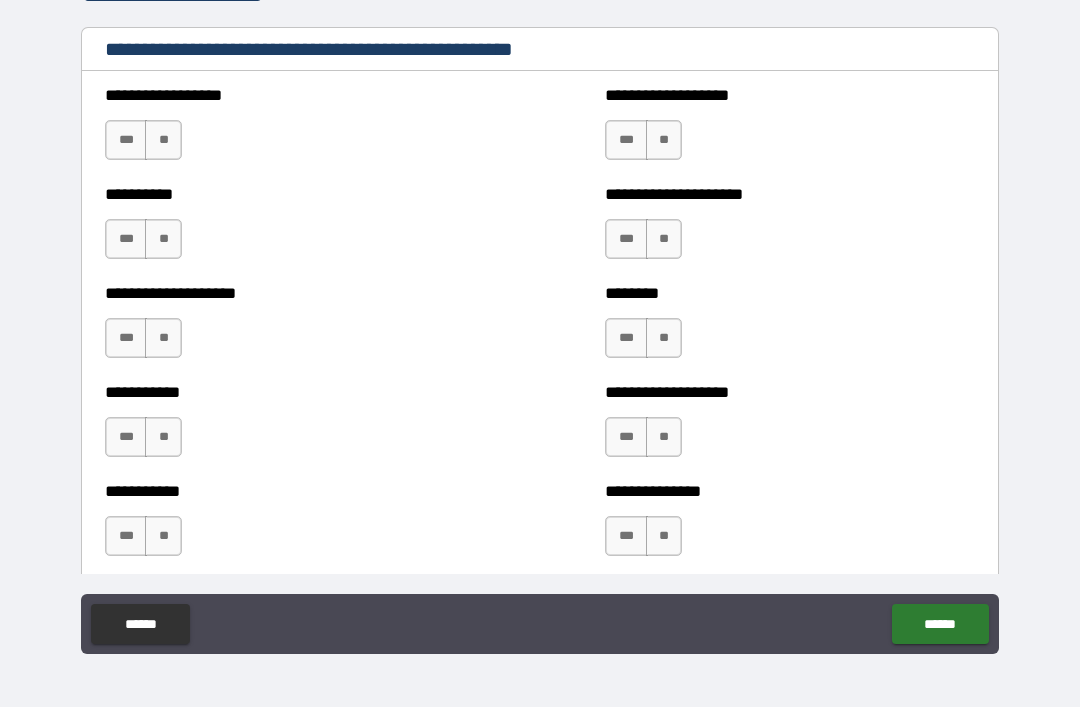 scroll, scrollTop: 2351, scrollLeft: 0, axis: vertical 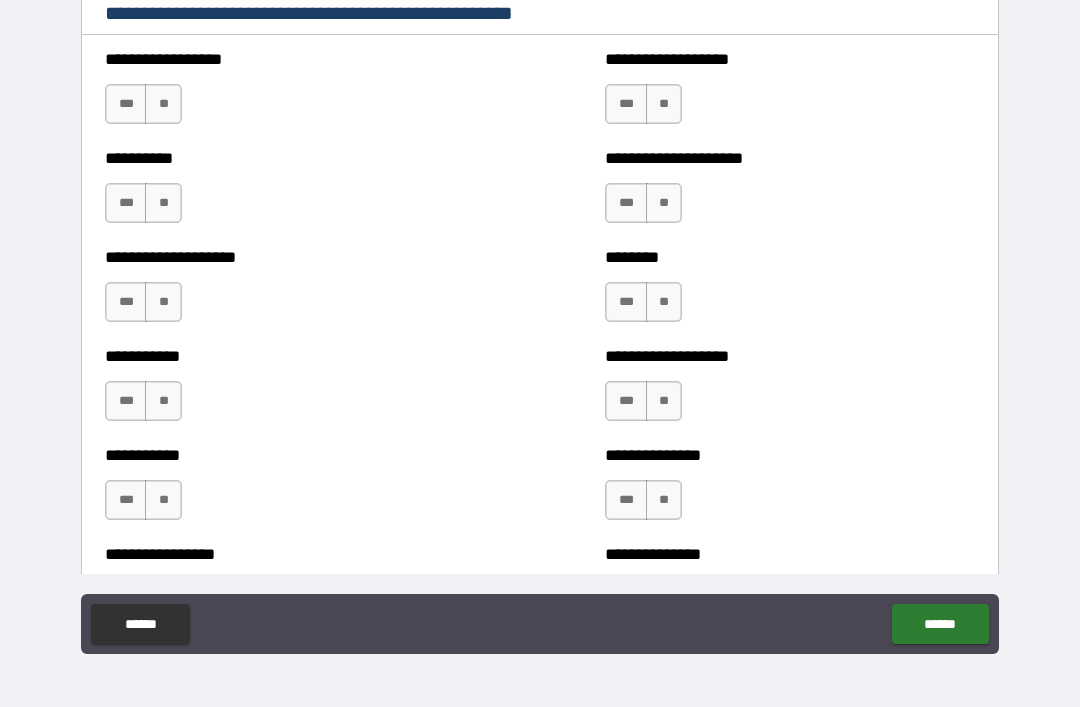 type on "**********" 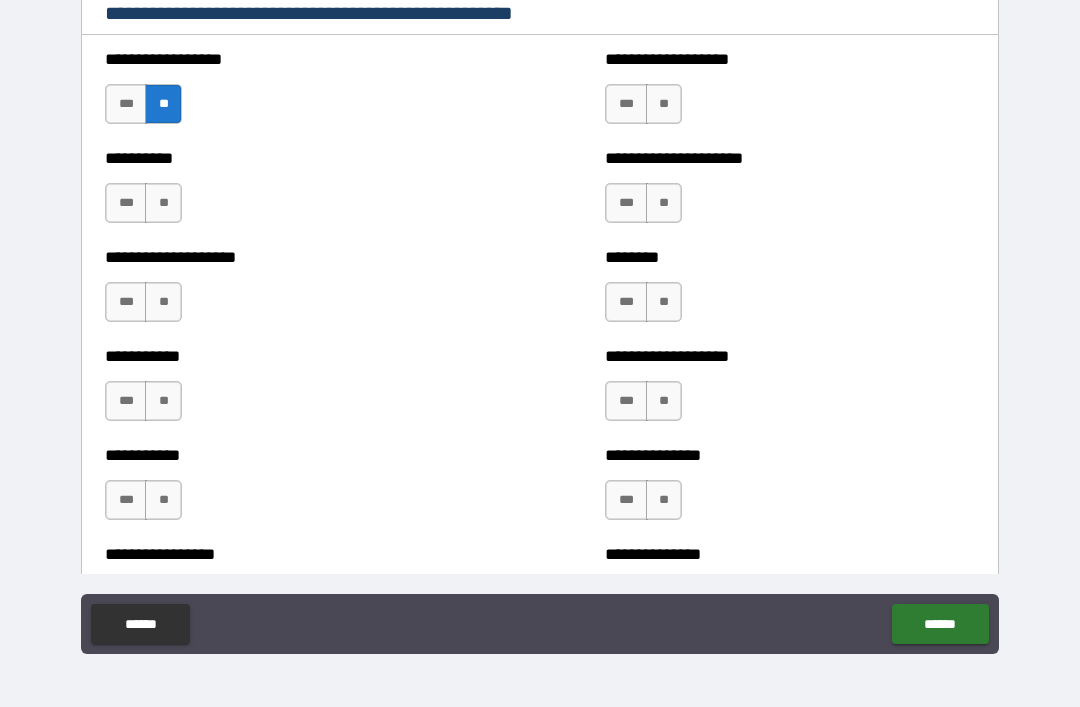 click on "**" at bounding box center (163, 203) 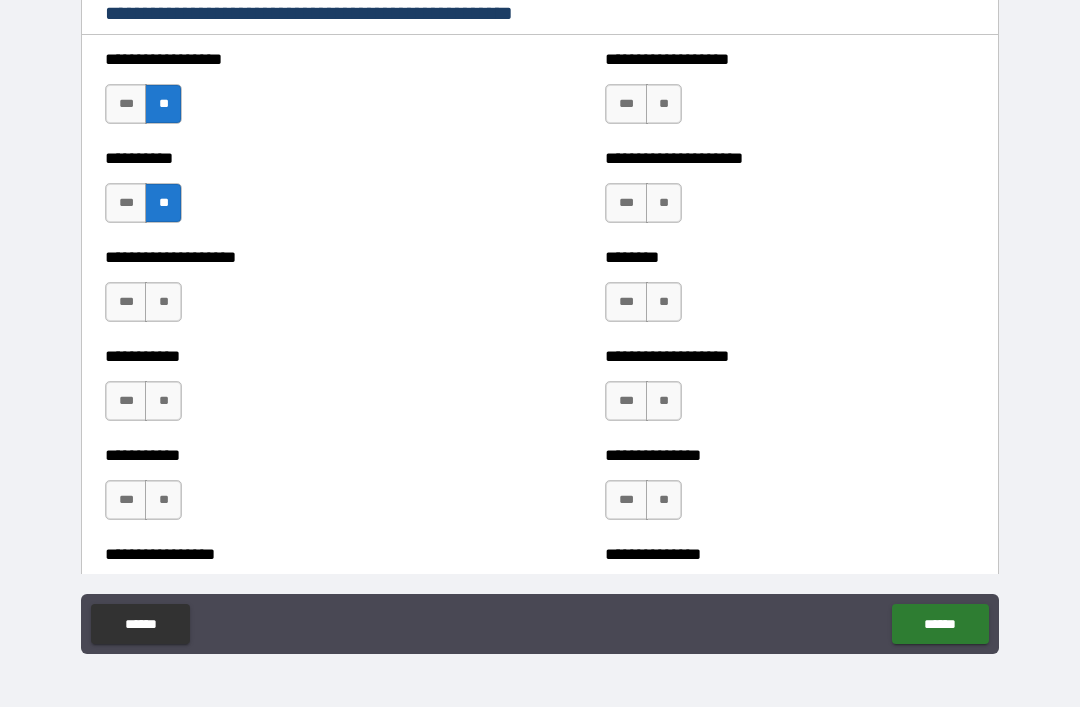 click on "**" at bounding box center [163, 302] 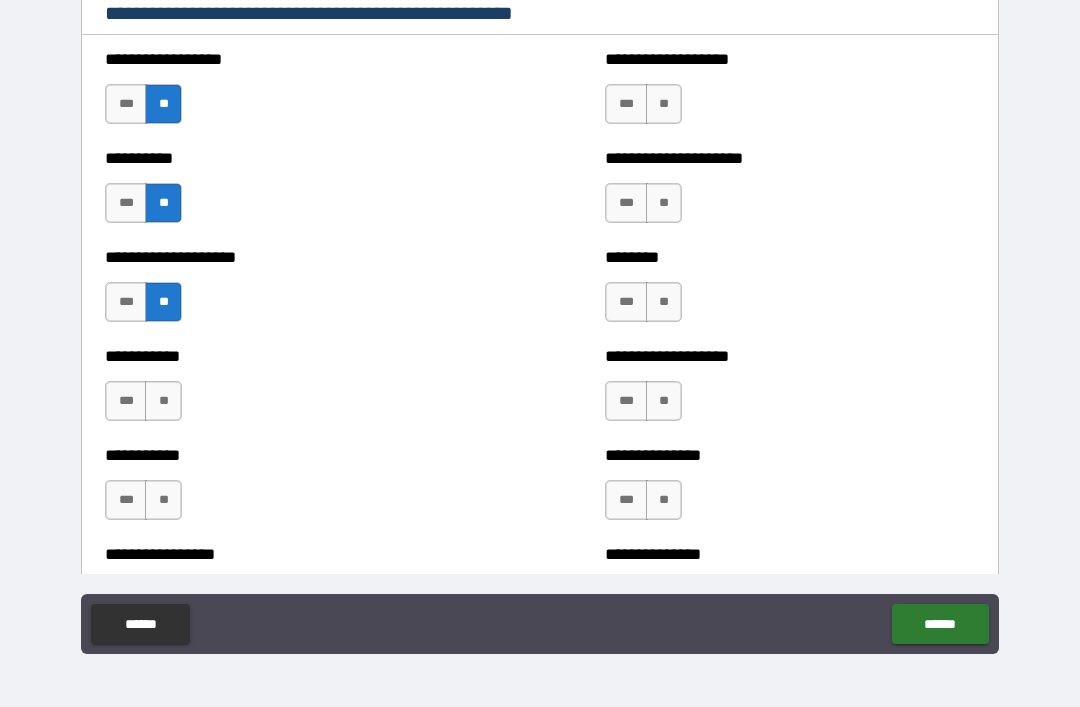 click on "**" at bounding box center (163, 401) 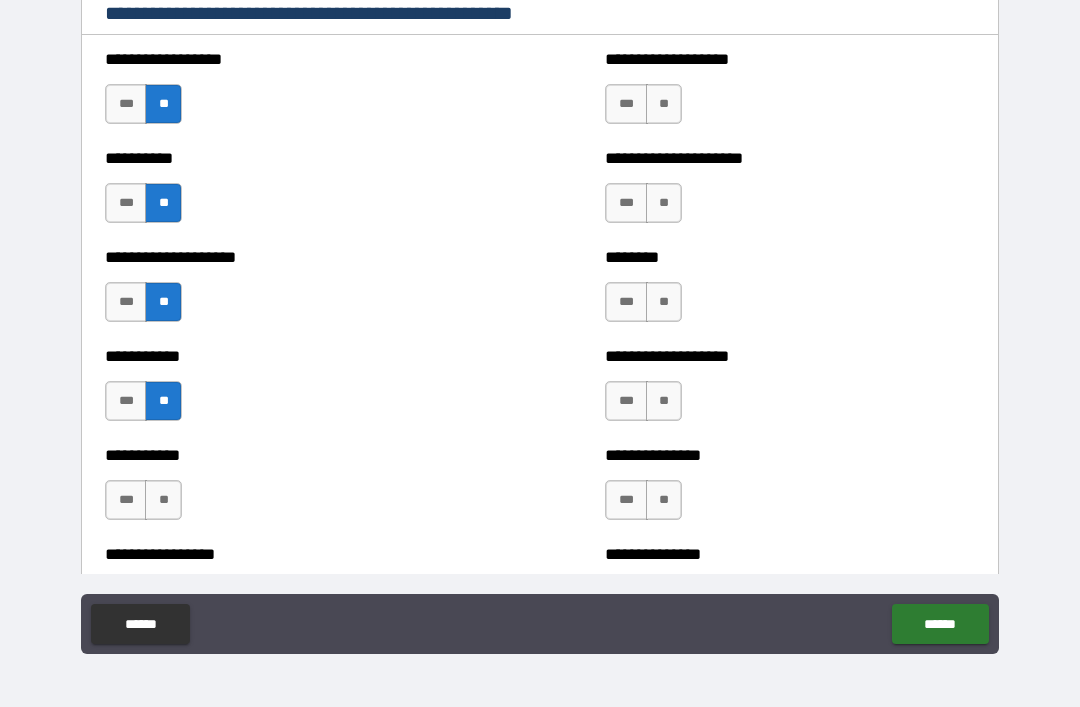 click on "**" at bounding box center [163, 500] 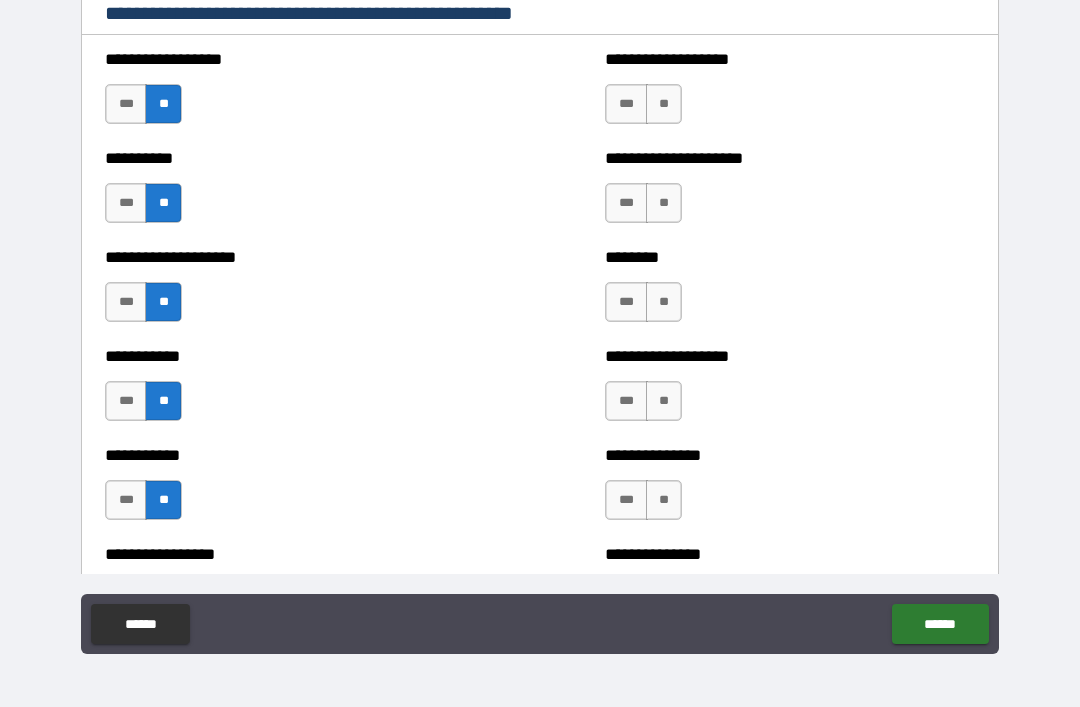 click on "**" at bounding box center [664, 104] 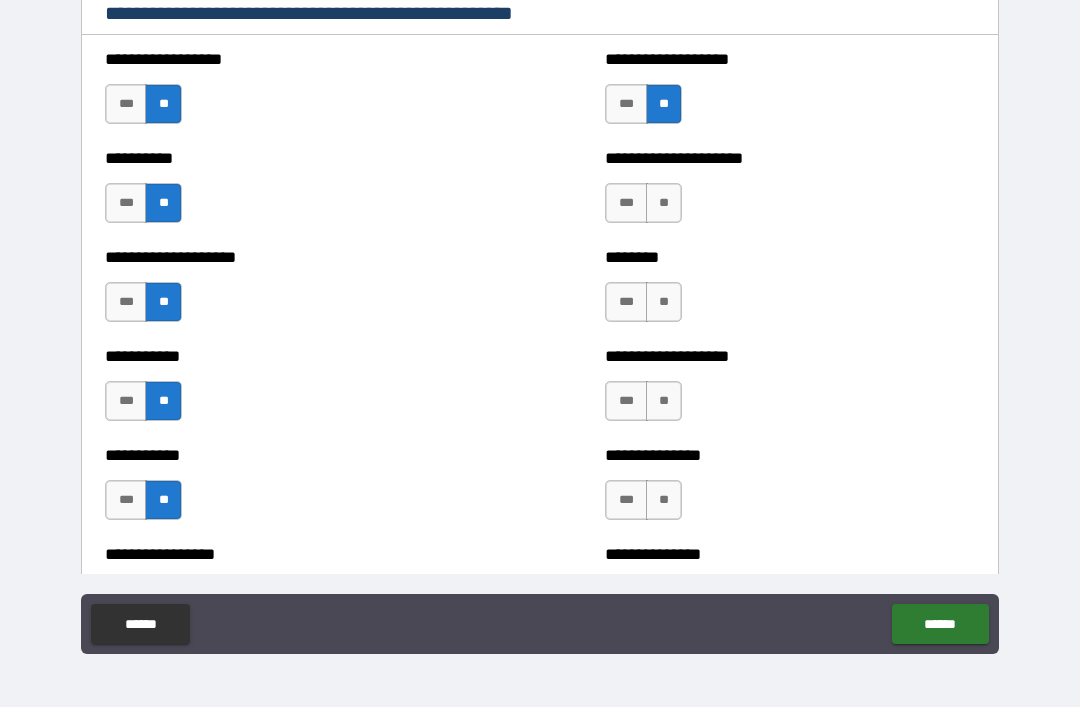 click on "**" at bounding box center [664, 203] 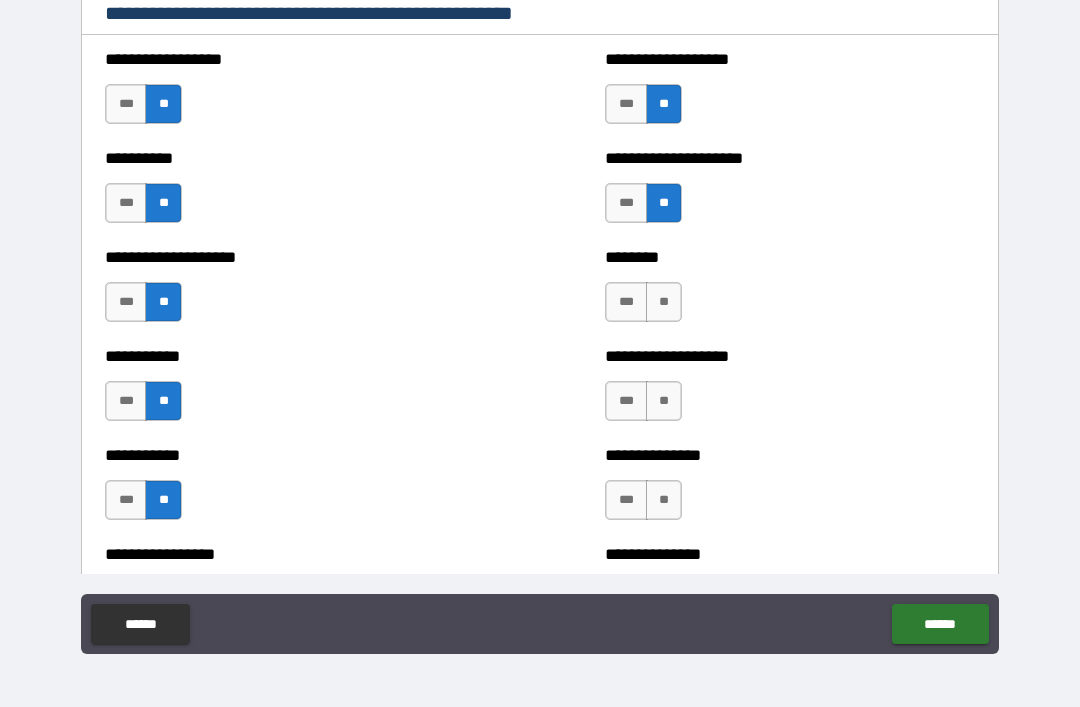 click on "**" at bounding box center [664, 302] 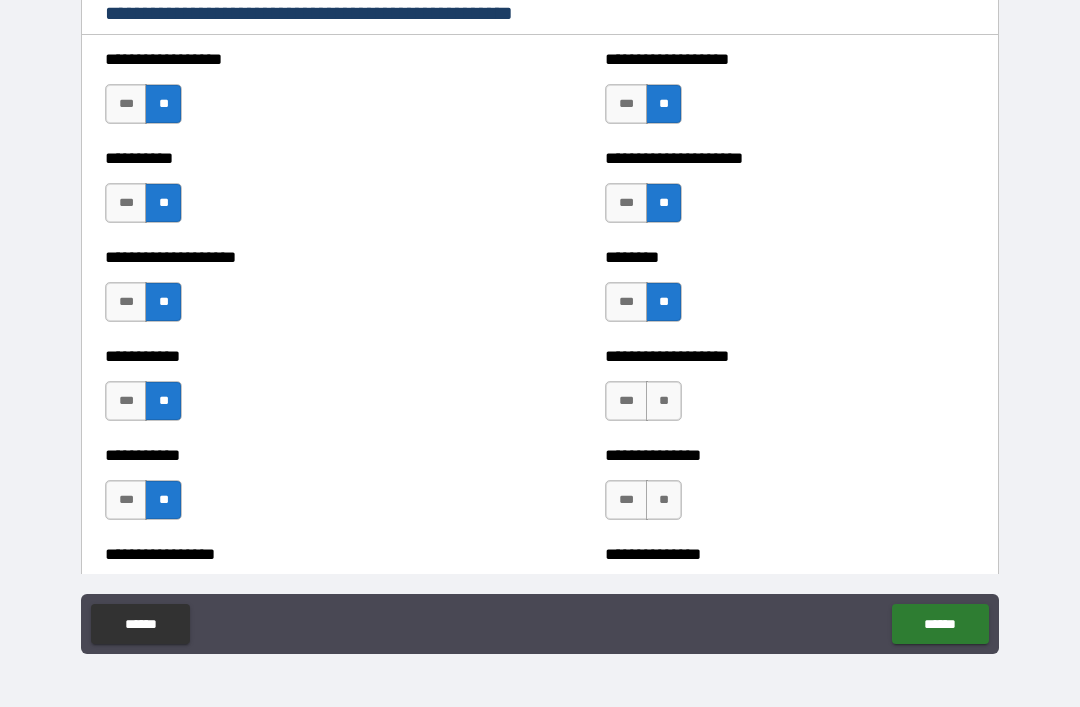 click on "**" at bounding box center (664, 401) 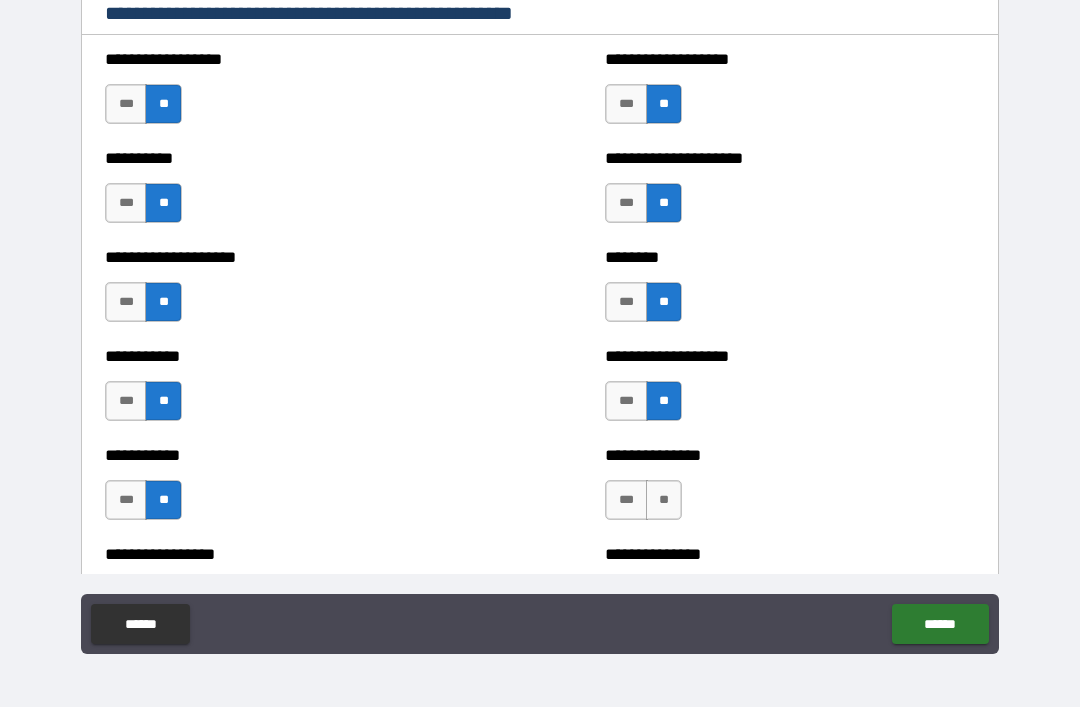 click on "**" at bounding box center (664, 500) 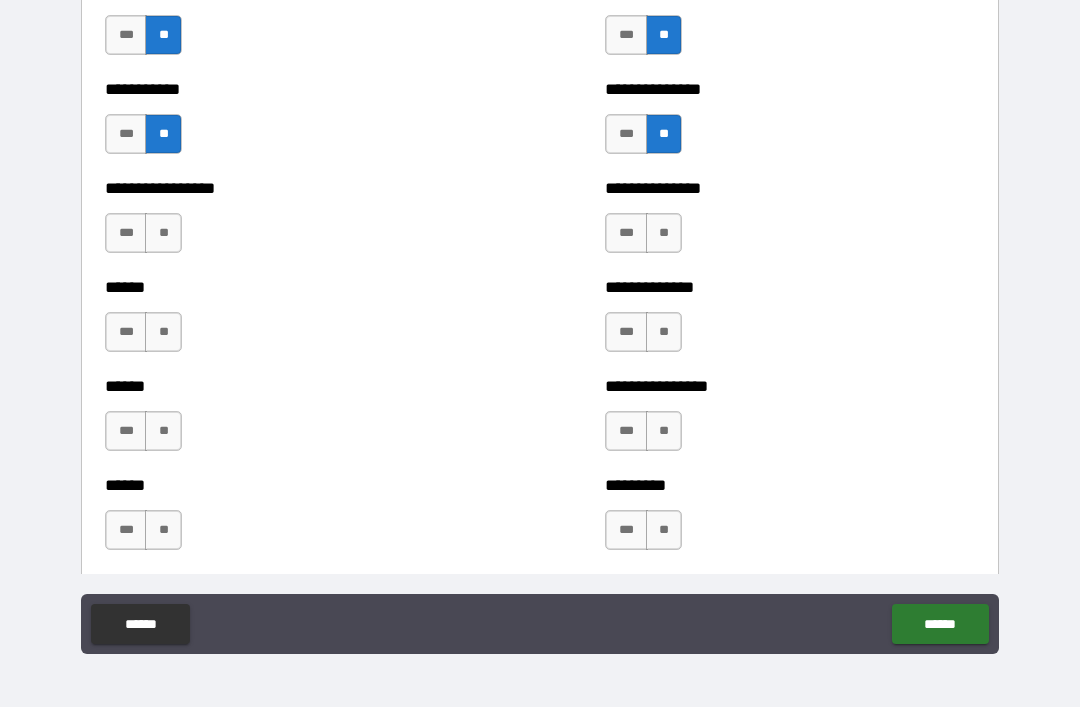 scroll, scrollTop: 2718, scrollLeft: 0, axis: vertical 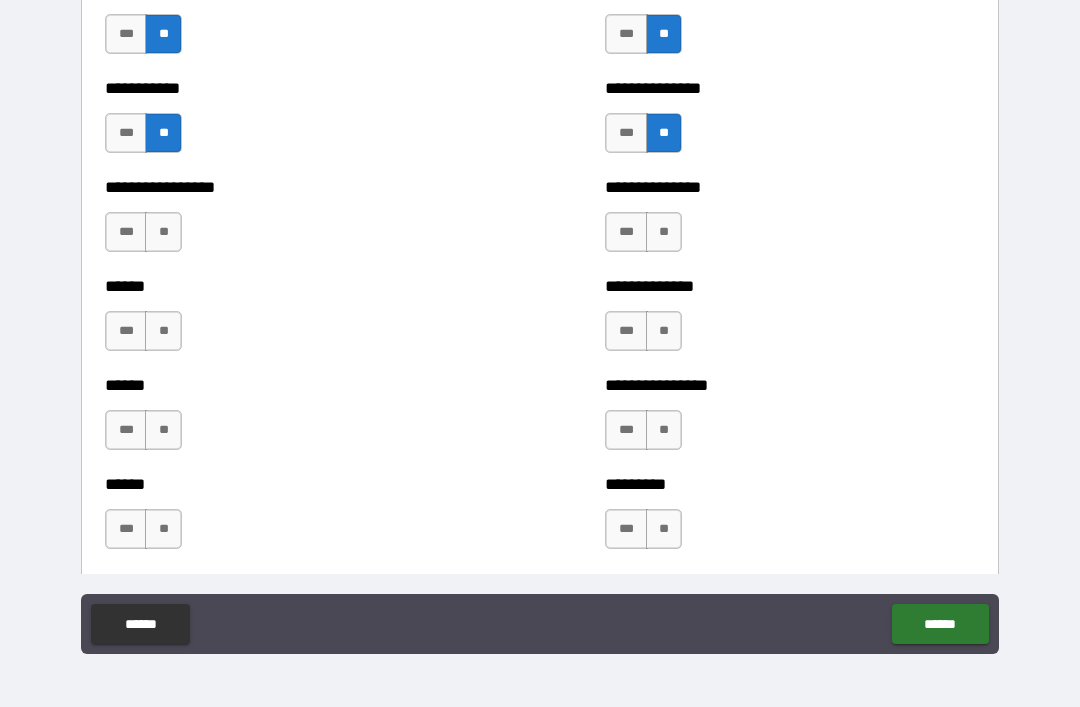 click on "**" at bounding box center [664, 232] 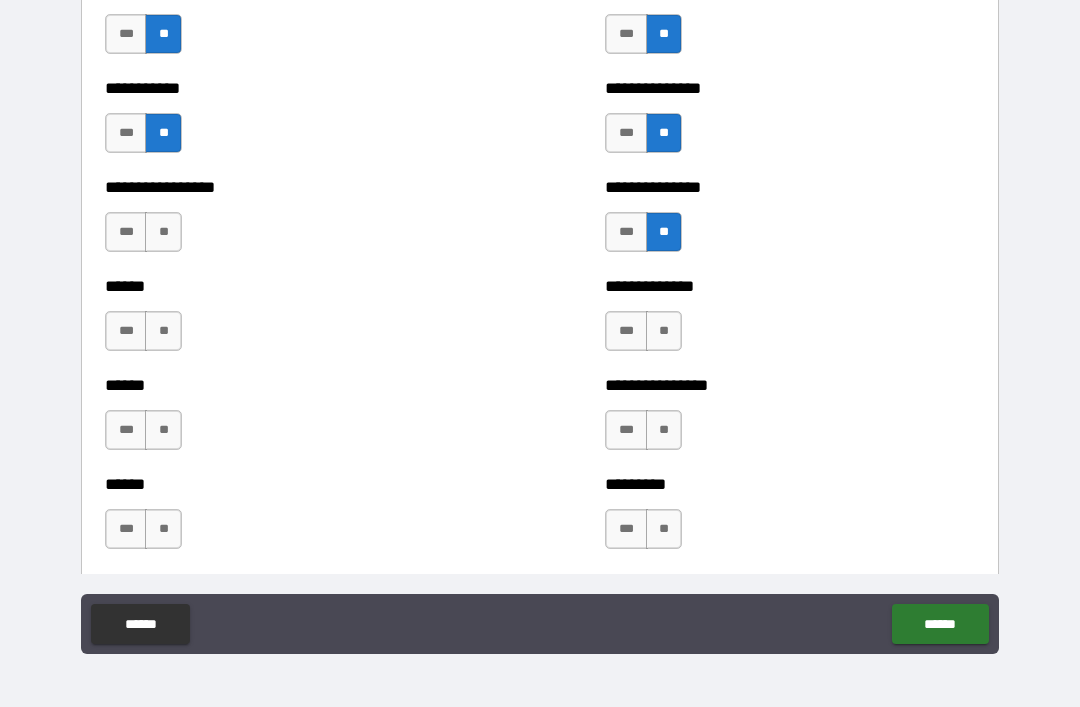click on "**" at bounding box center (664, 331) 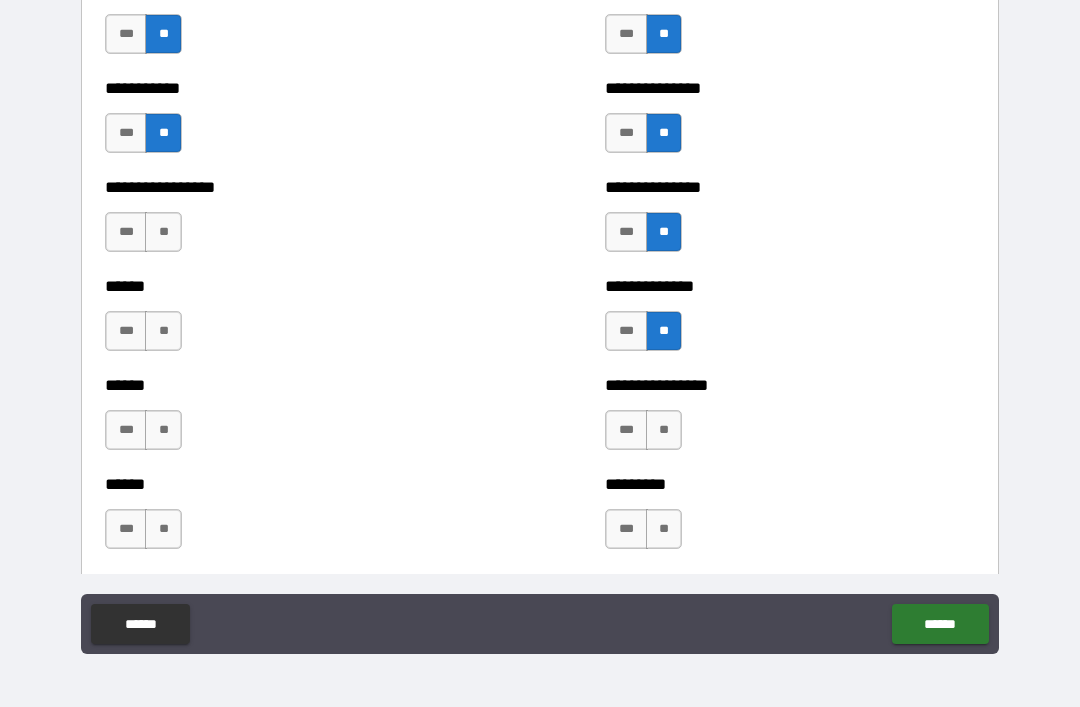 click on "**" at bounding box center [664, 430] 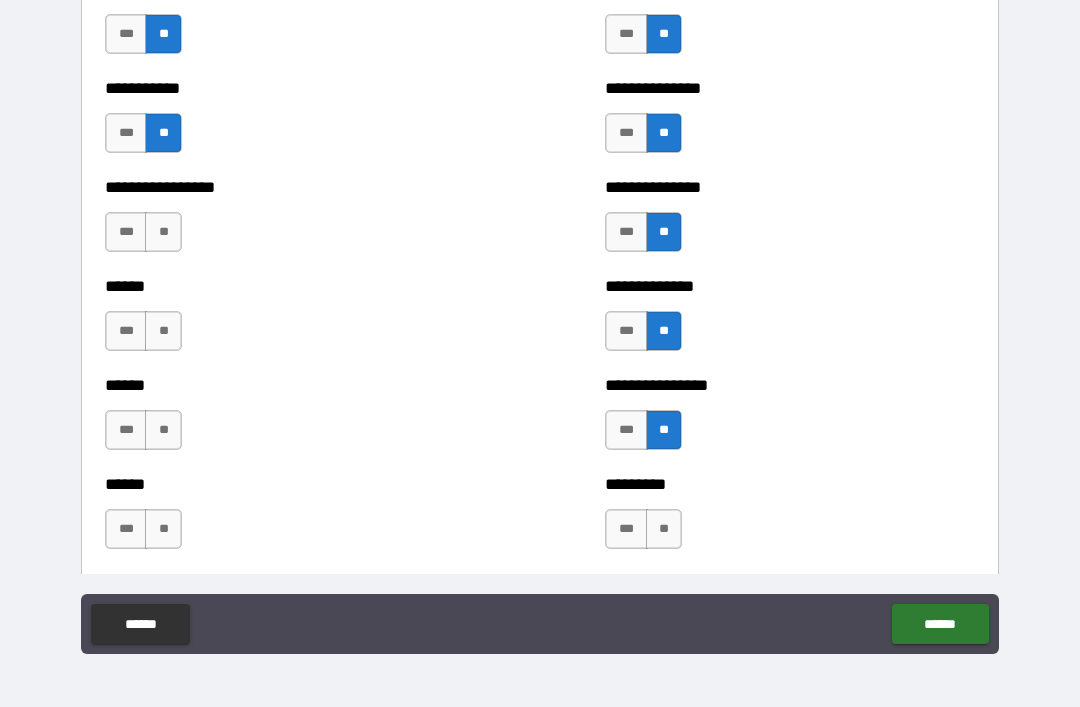 click on "**" at bounding box center [664, 529] 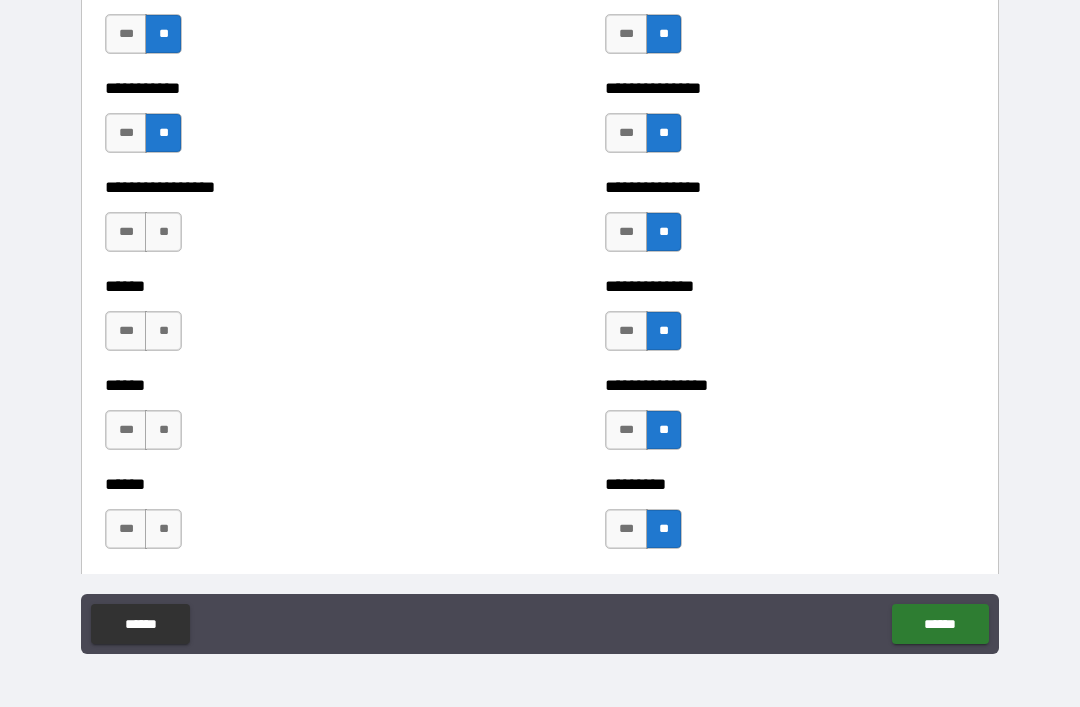 click on "**" at bounding box center (163, 232) 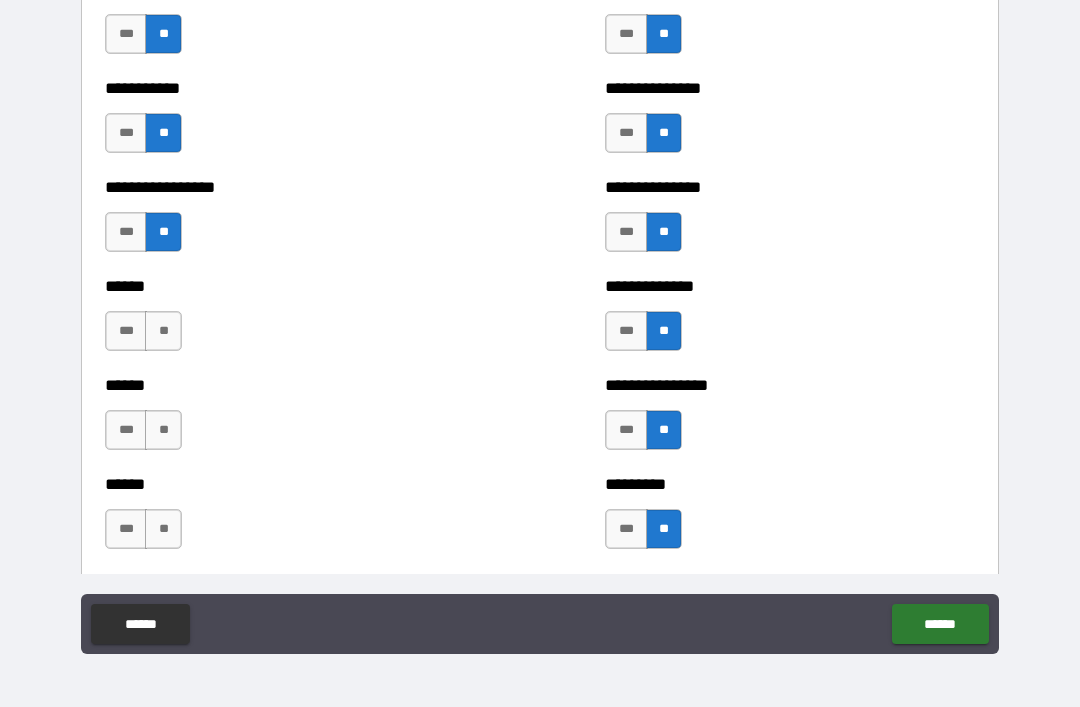 click on "**" at bounding box center [163, 331] 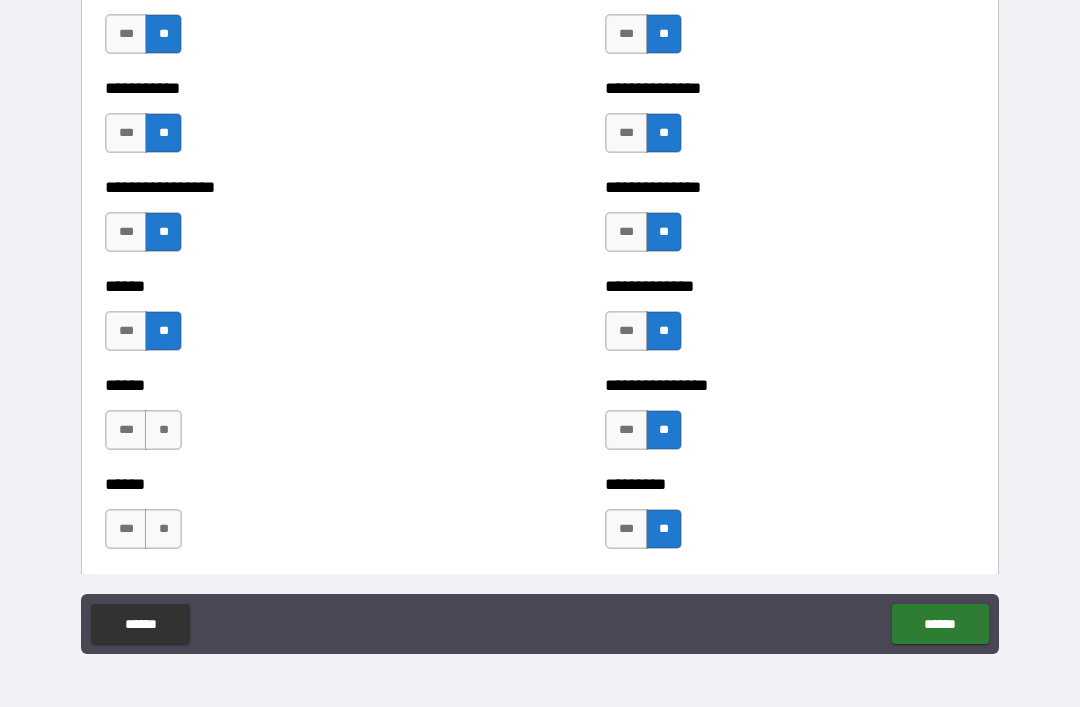 click on "**" at bounding box center [163, 430] 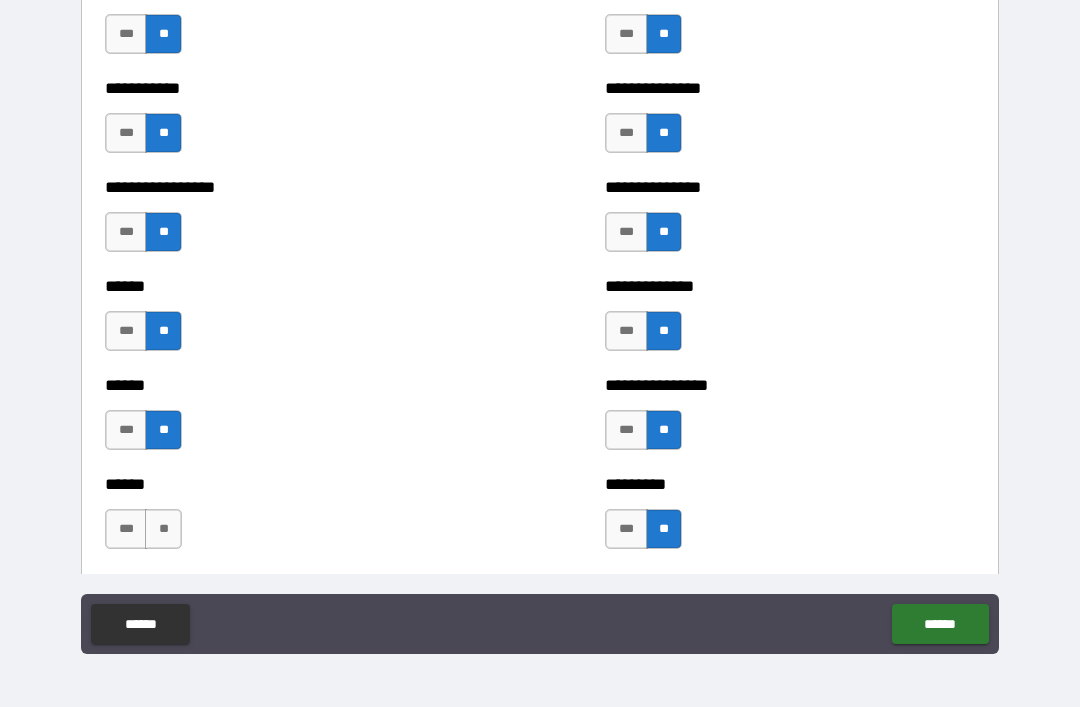 click on "**" at bounding box center [163, 529] 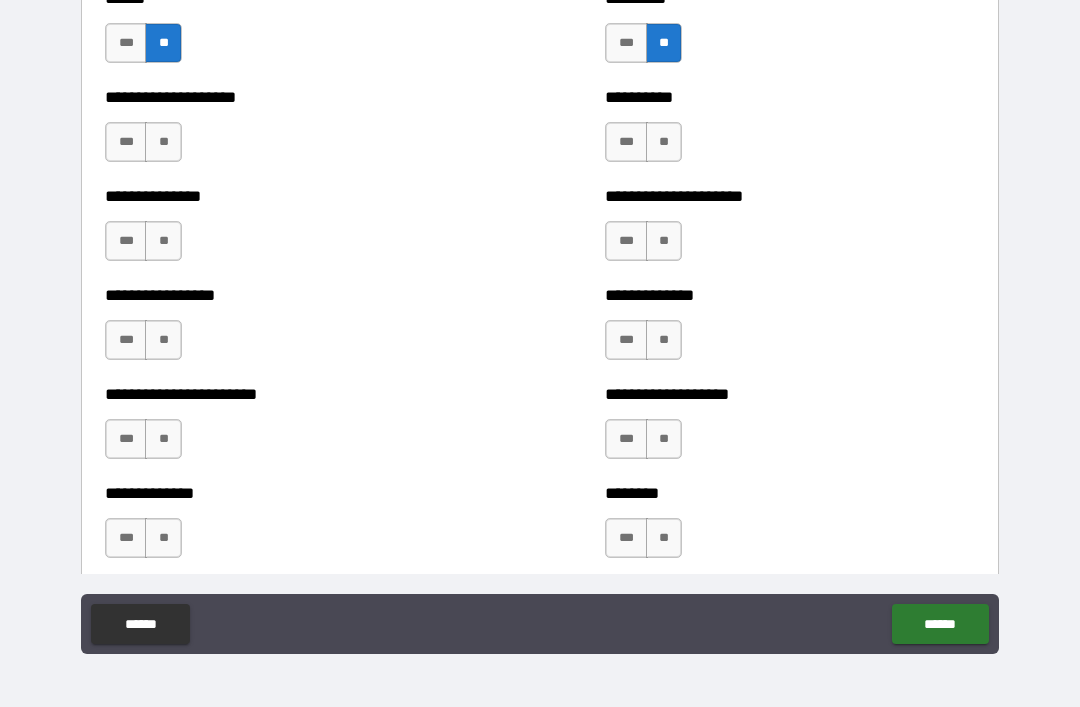 scroll, scrollTop: 3208, scrollLeft: 0, axis: vertical 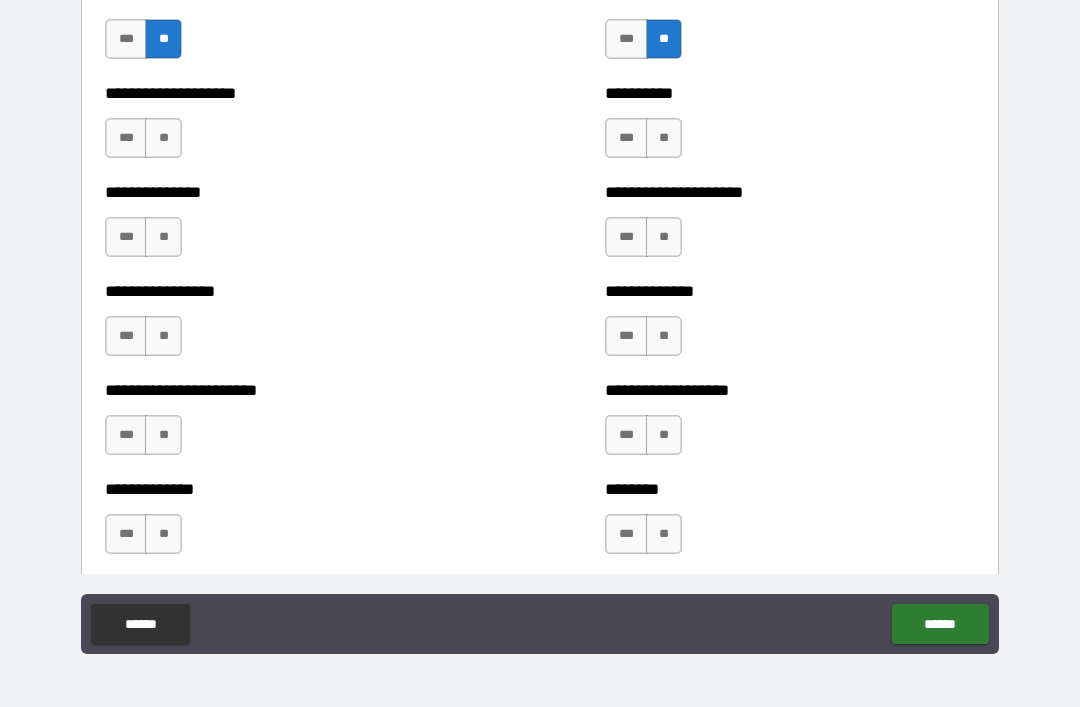 click on "**" at bounding box center (163, 138) 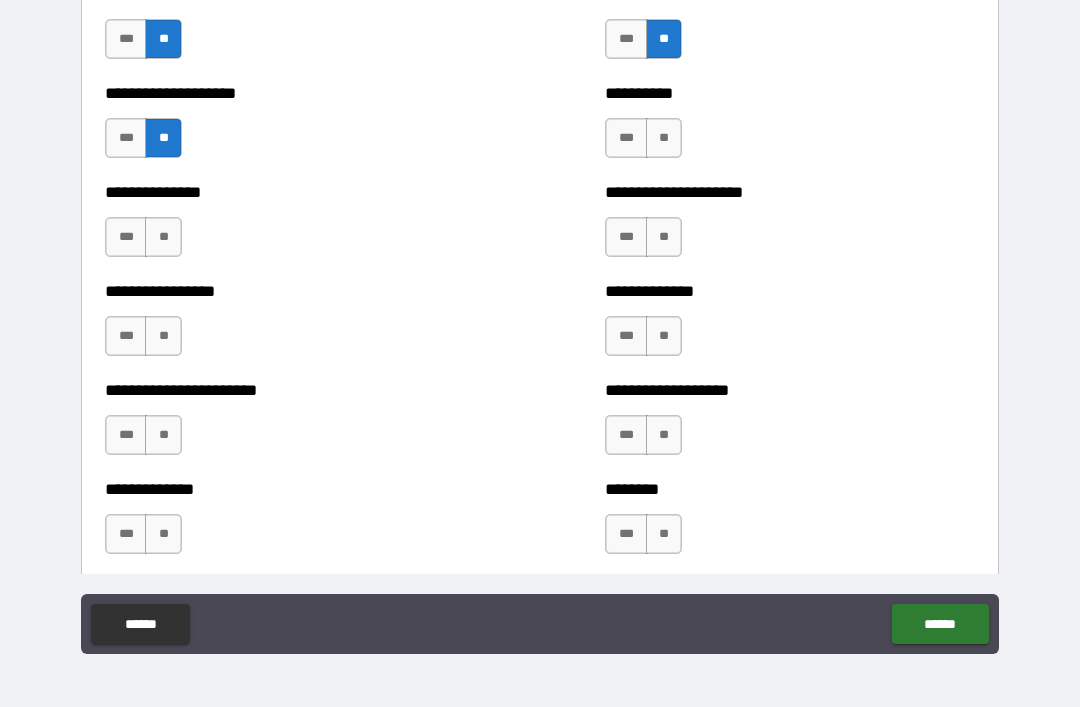 click on "**" at bounding box center (163, 237) 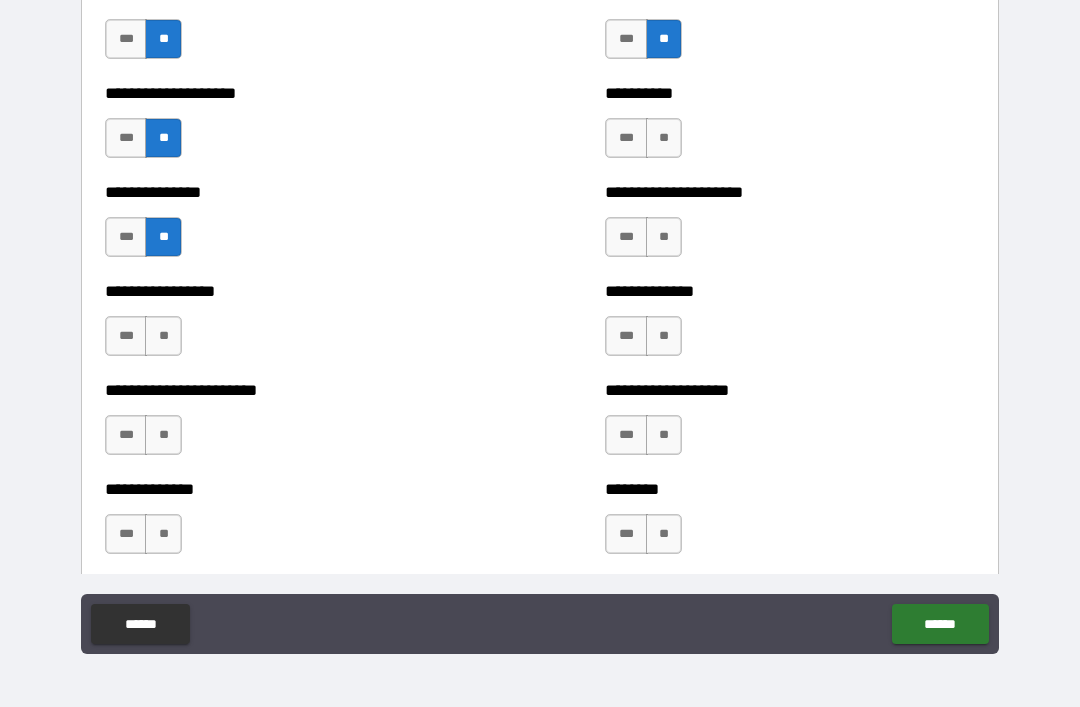 click on "**" at bounding box center [163, 336] 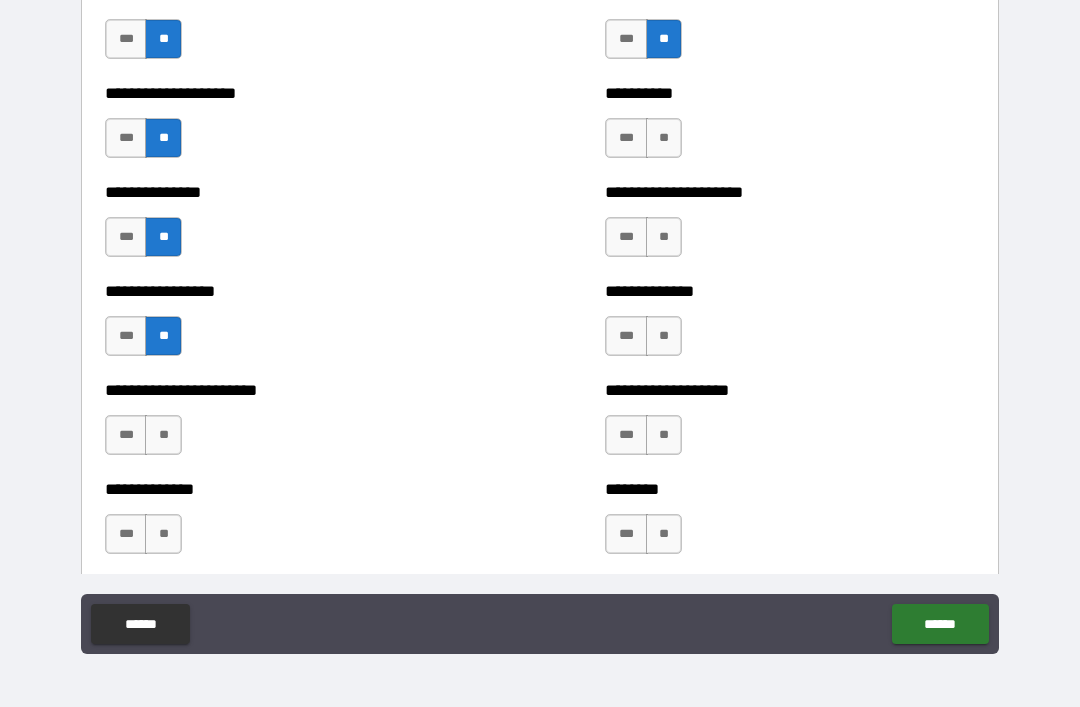 click on "**" at bounding box center [163, 435] 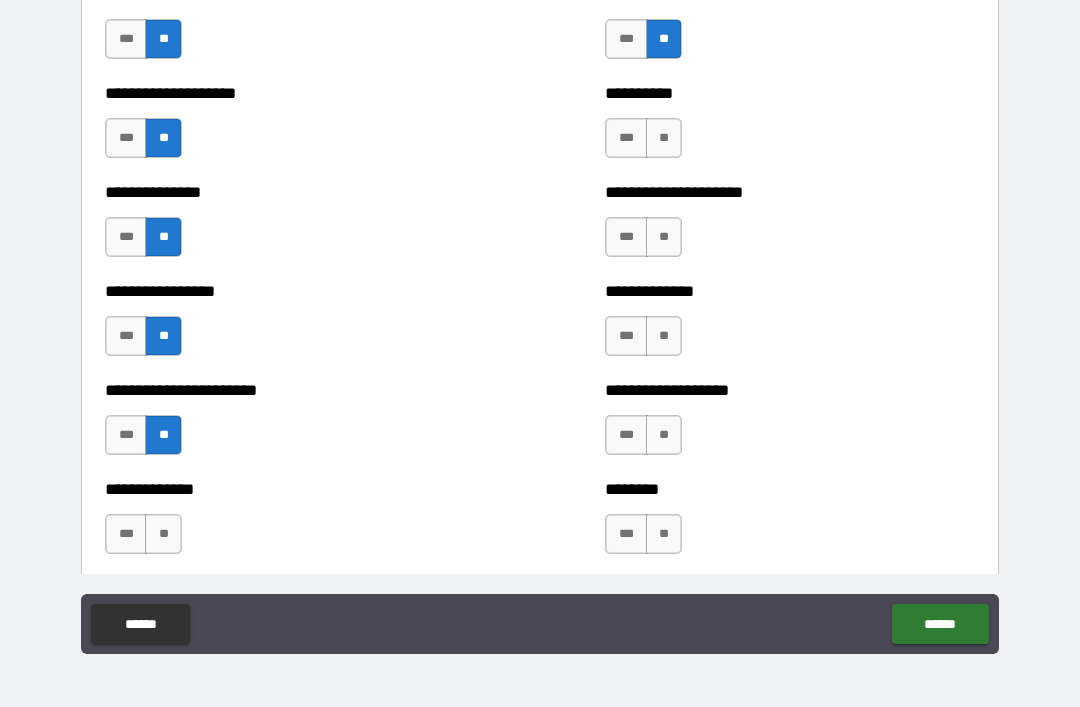 click on "**" at bounding box center [163, 534] 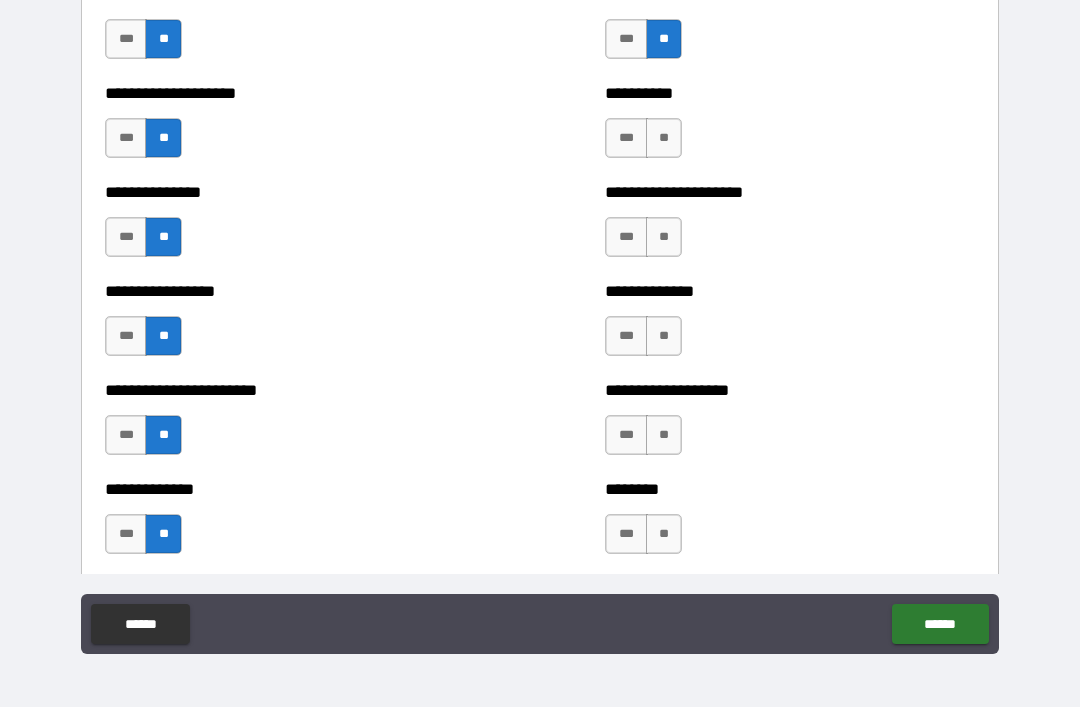 click on "**" at bounding box center (664, 138) 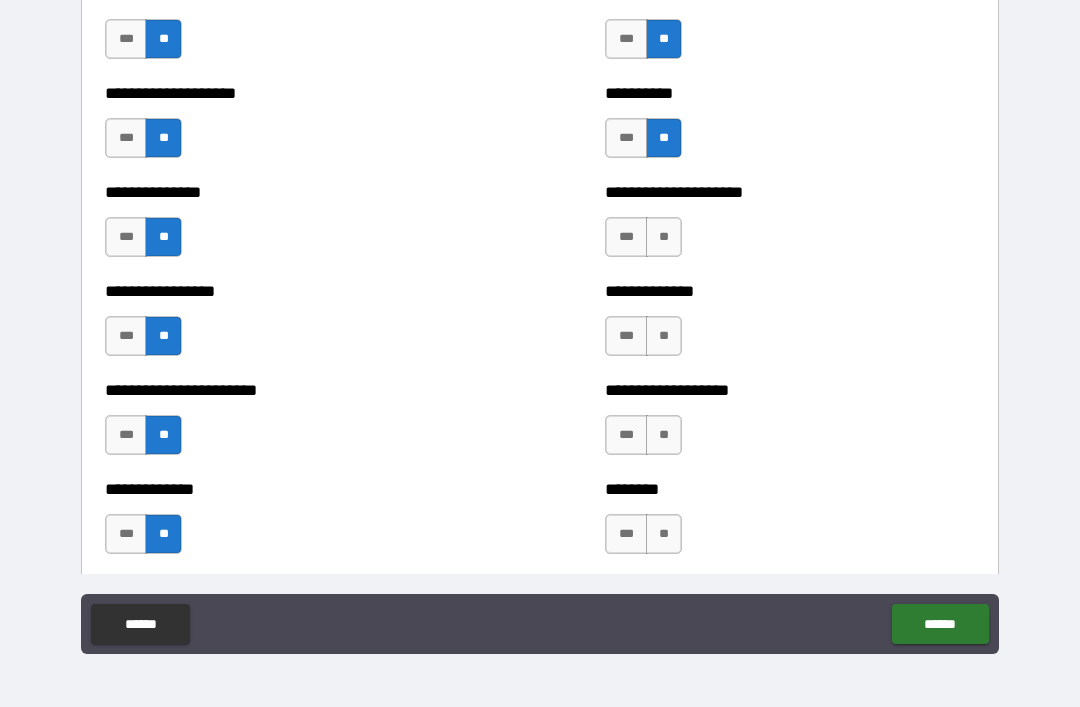 click on "**" at bounding box center [664, 237] 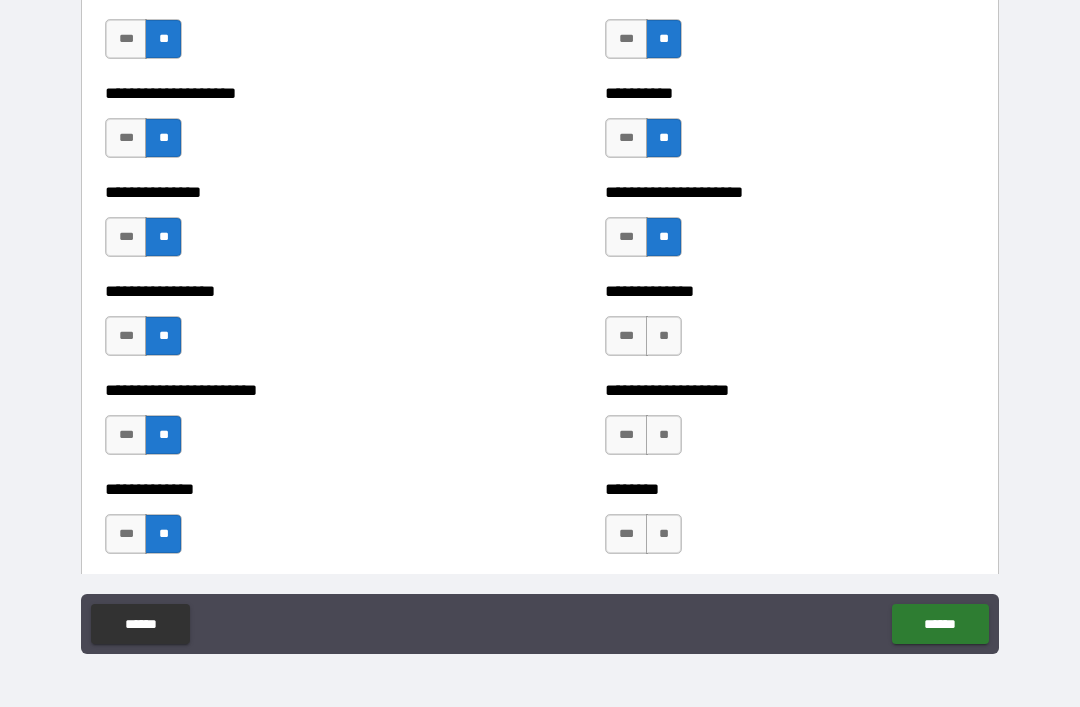 click on "**" at bounding box center [664, 336] 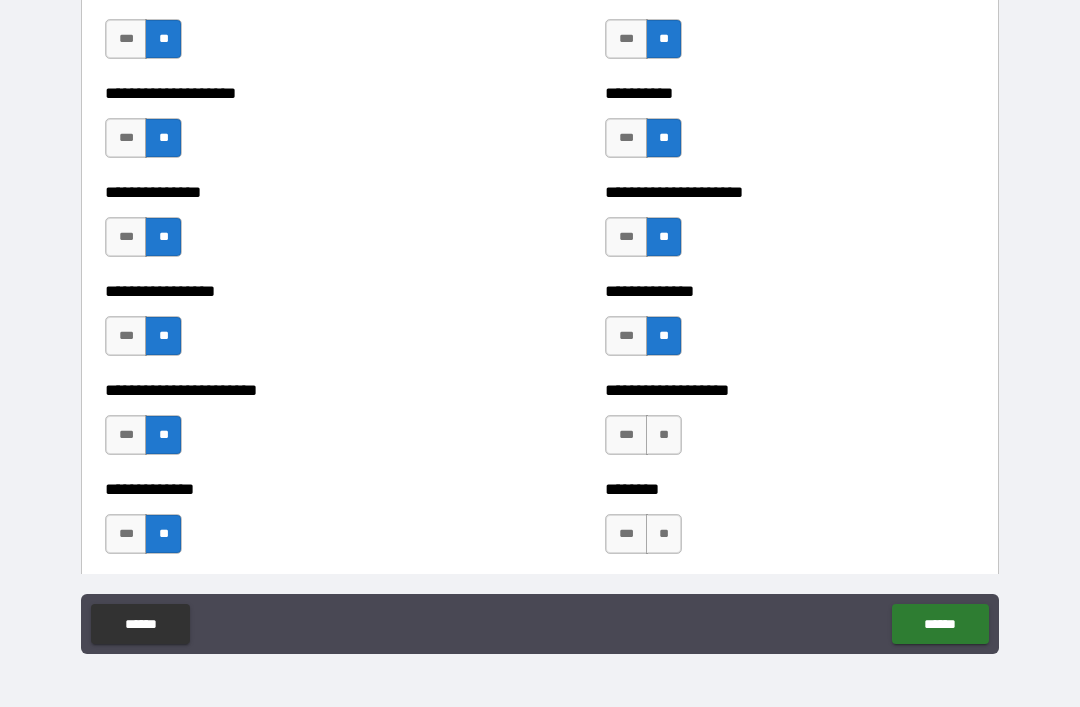 click on "**" at bounding box center [664, 435] 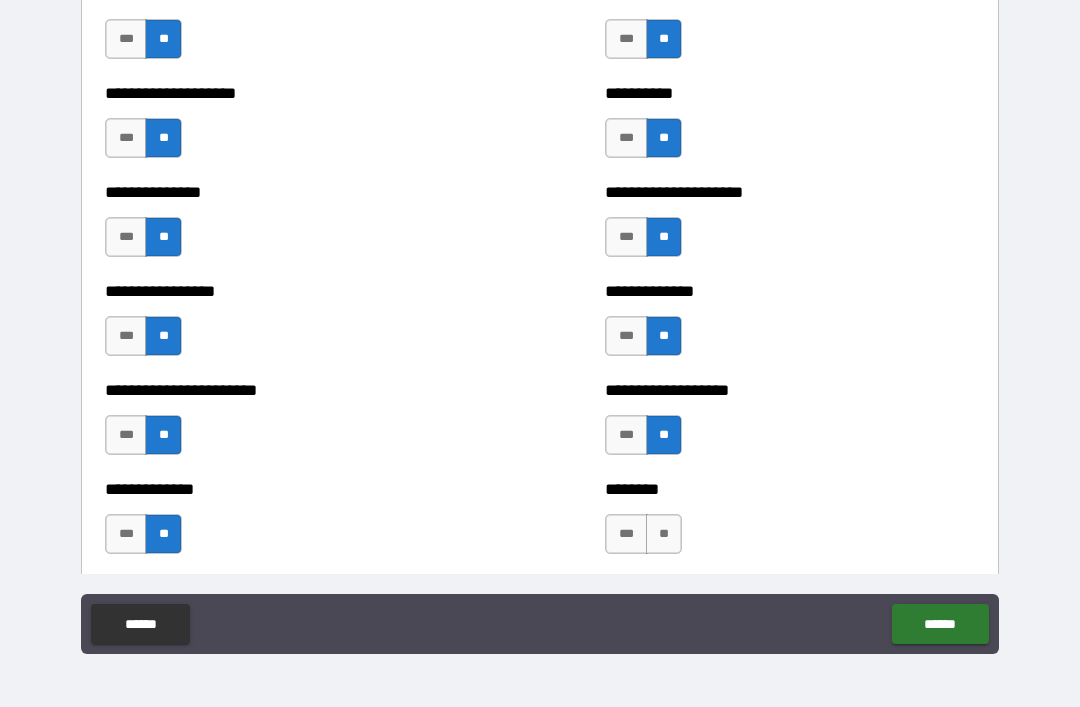 click on "**" at bounding box center (664, 534) 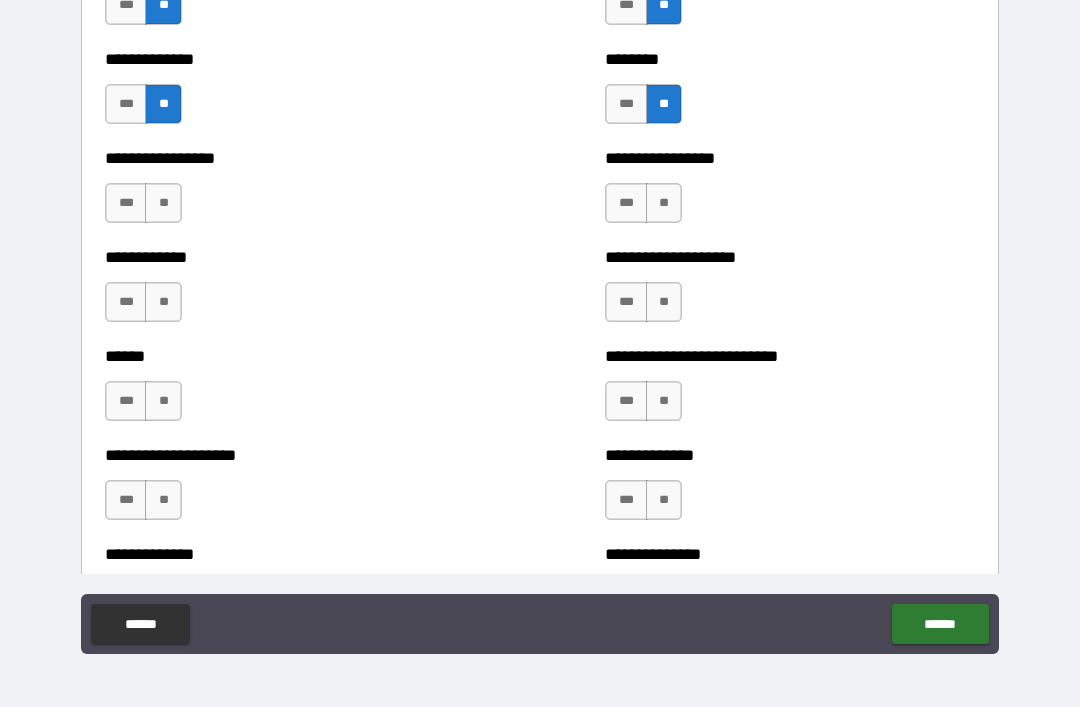 scroll, scrollTop: 3657, scrollLeft: 0, axis: vertical 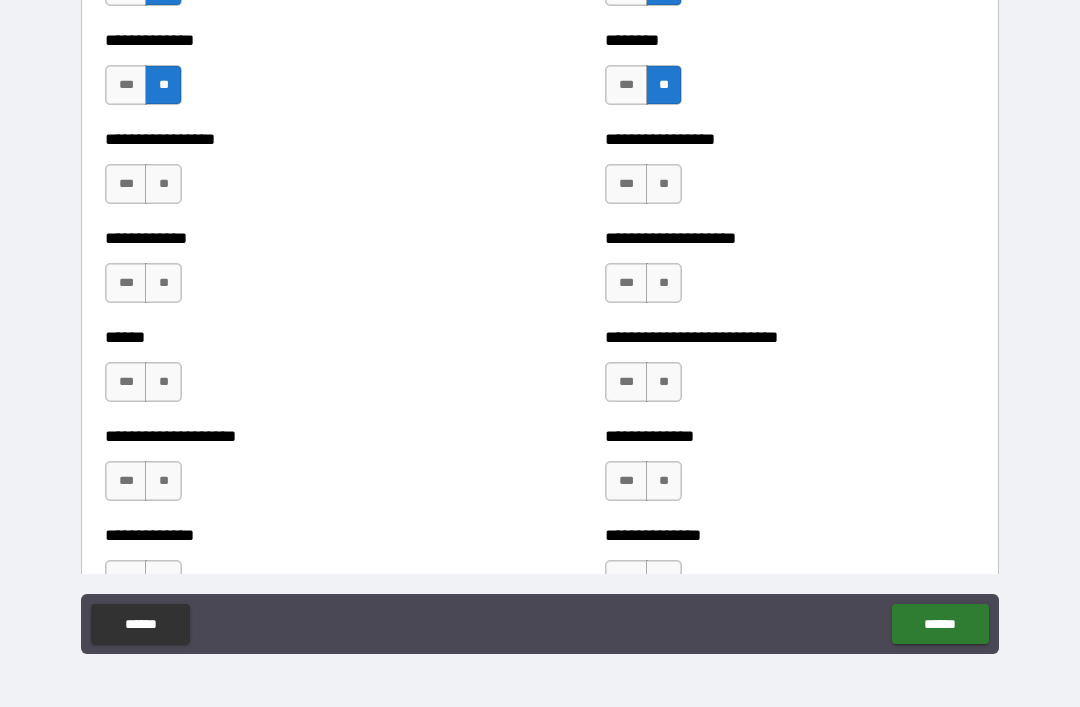 click on "**" at bounding box center (664, 184) 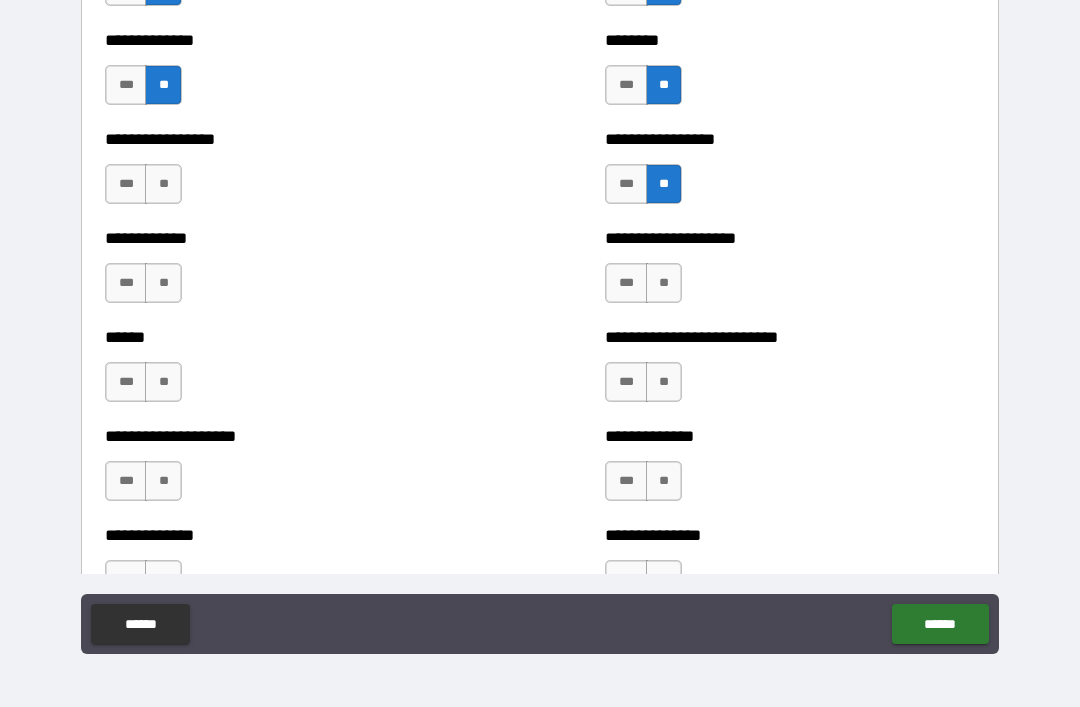 click on "**" at bounding box center [664, 283] 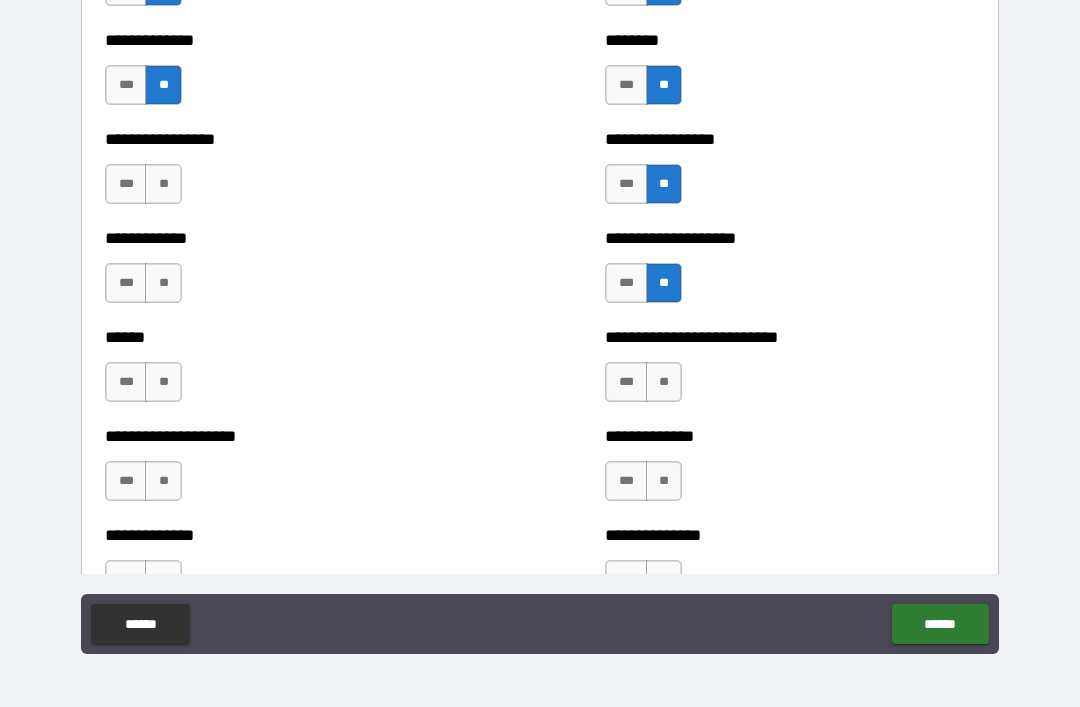 click on "**" at bounding box center (664, 382) 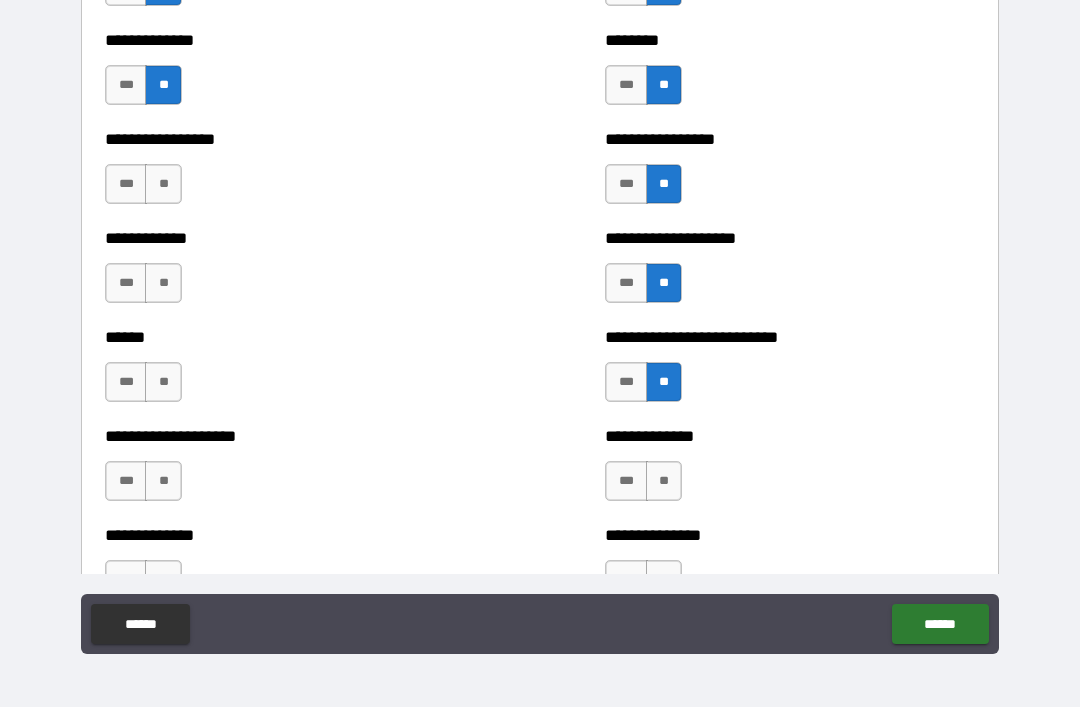click on "**" at bounding box center (664, 481) 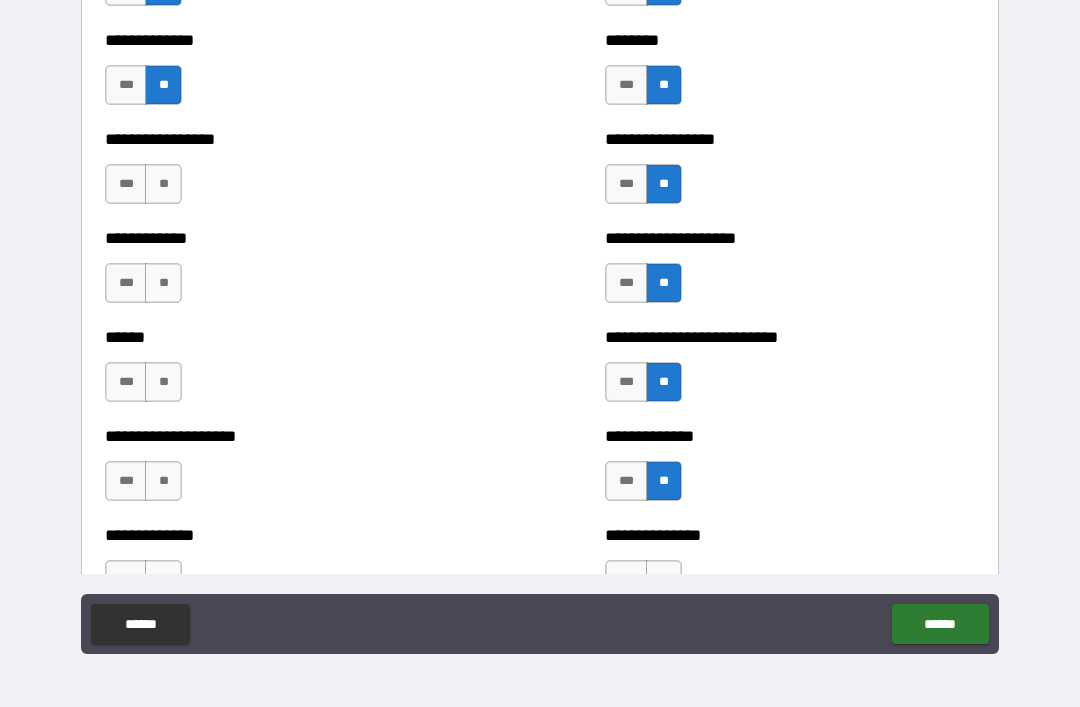 click on "**" at bounding box center [163, 184] 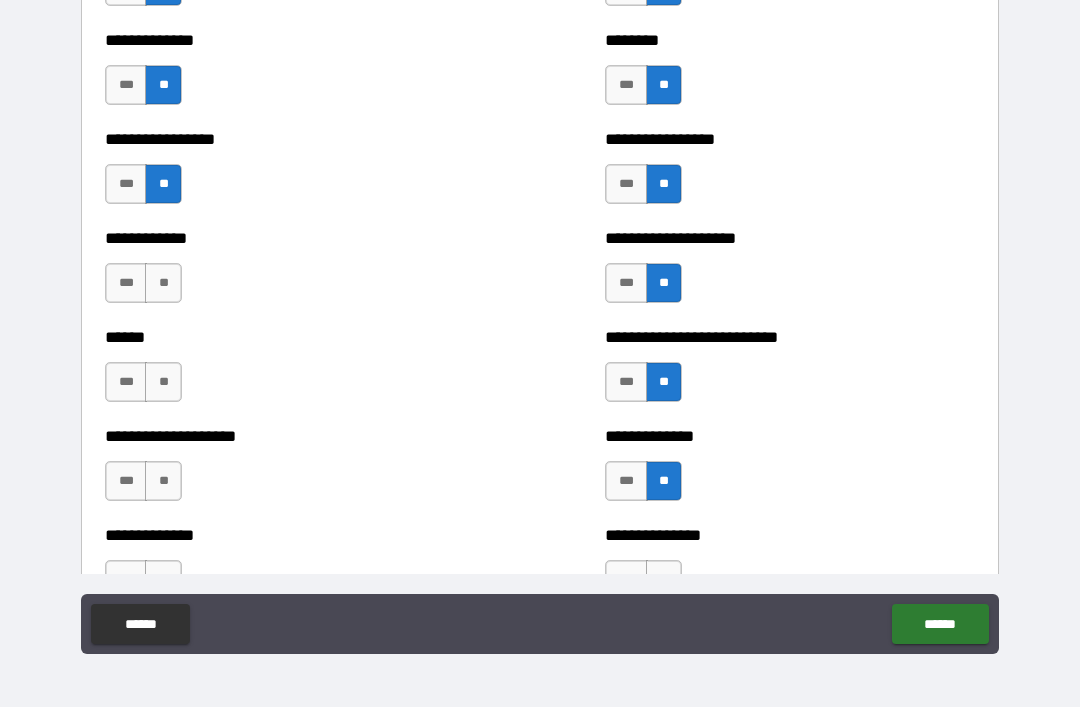 click on "**" at bounding box center (163, 283) 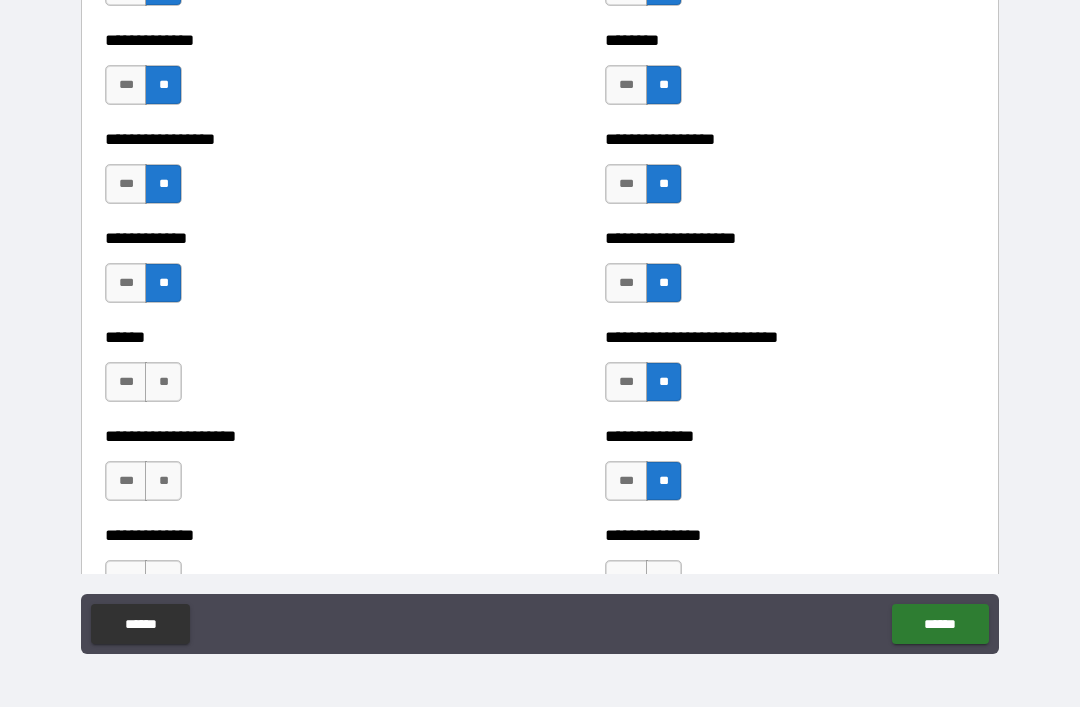 click on "**" at bounding box center (163, 382) 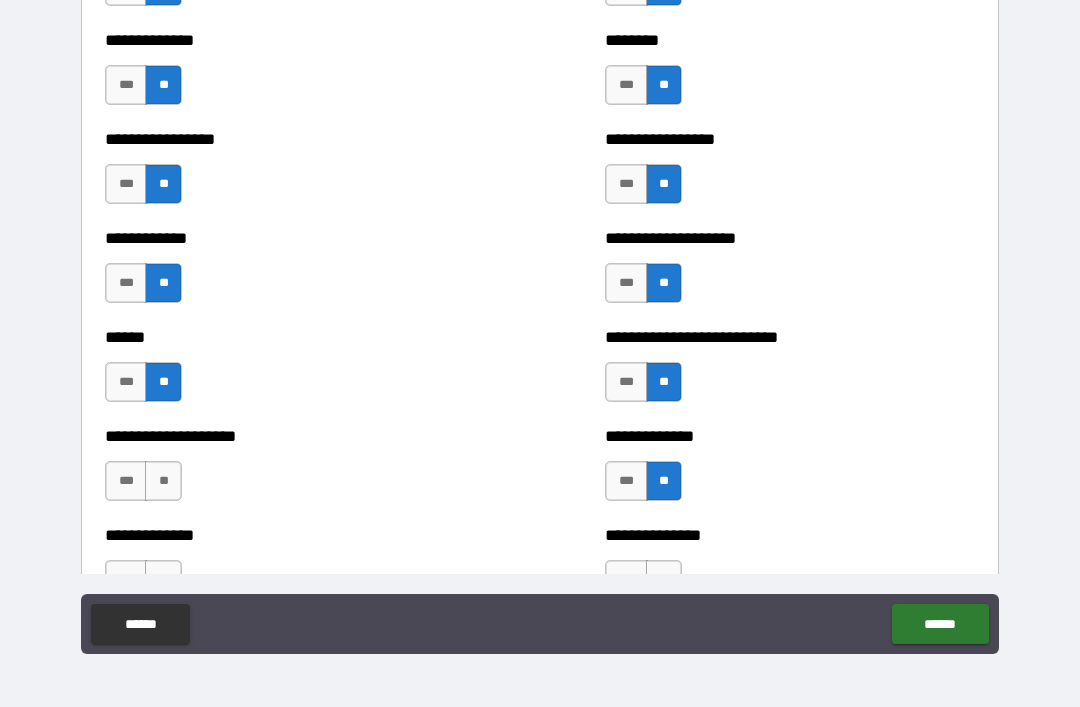 click on "***" at bounding box center (126, 382) 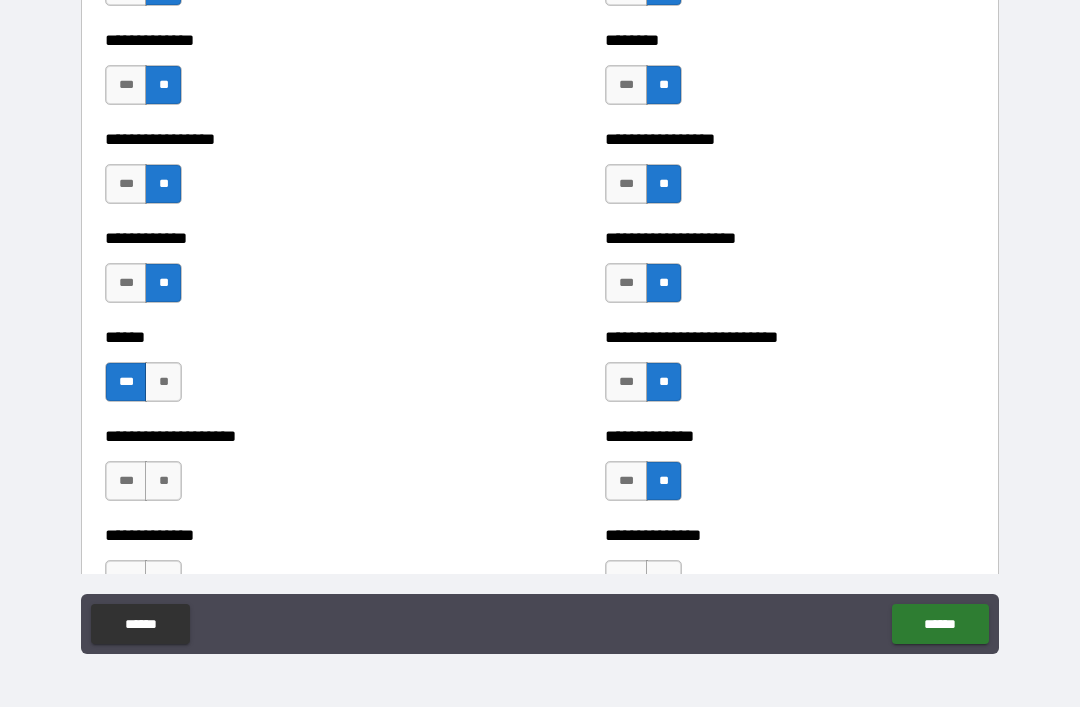 click on "**" at bounding box center [163, 481] 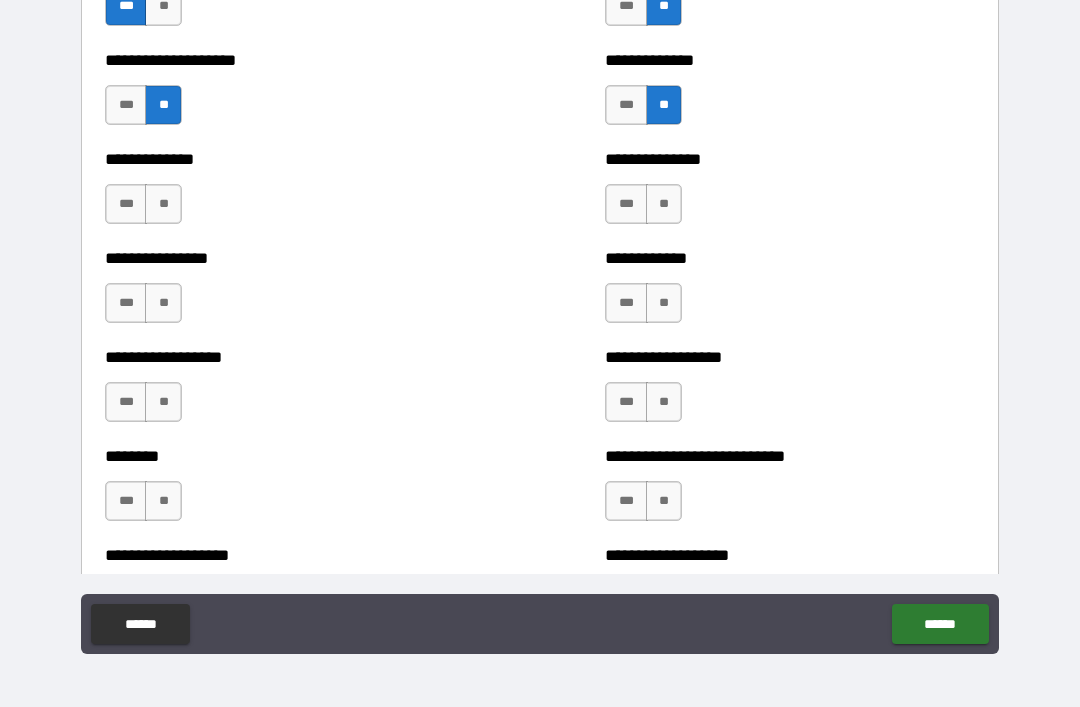 scroll, scrollTop: 4041, scrollLeft: 0, axis: vertical 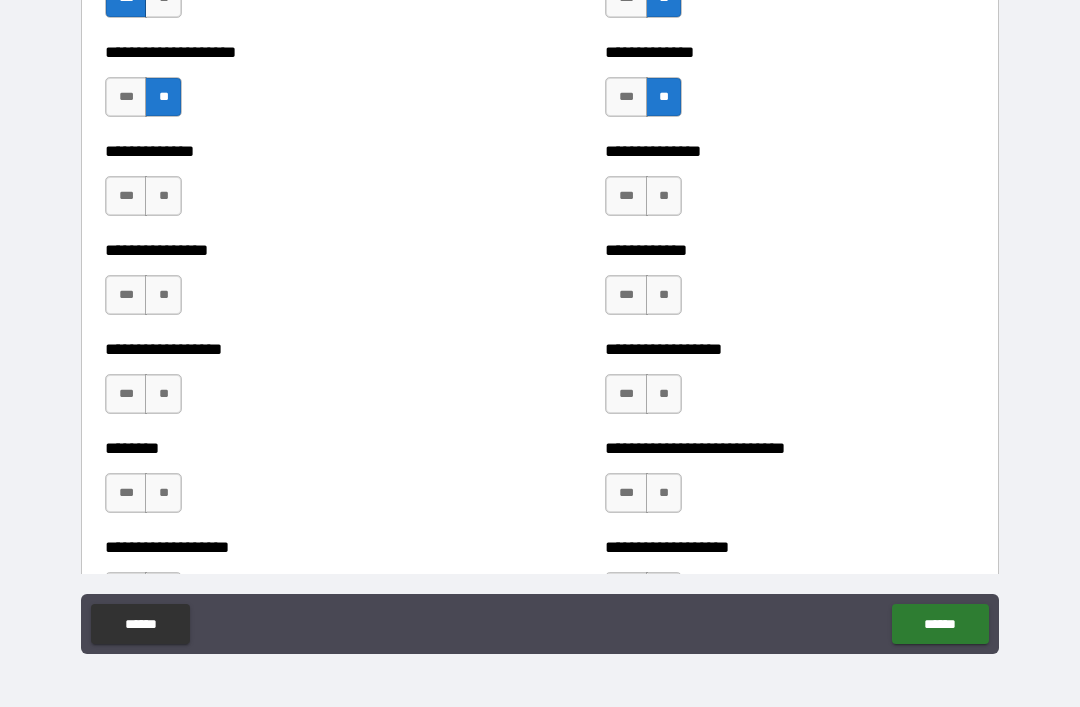 click on "**" at bounding box center [163, 196] 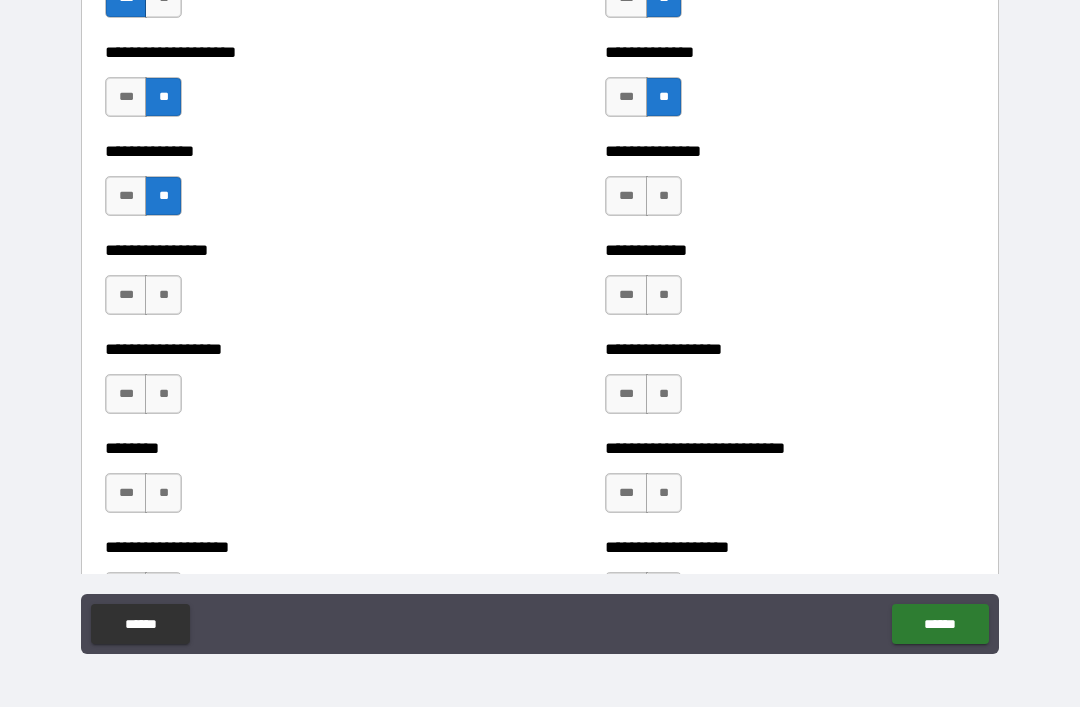 click on "**" at bounding box center (163, 295) 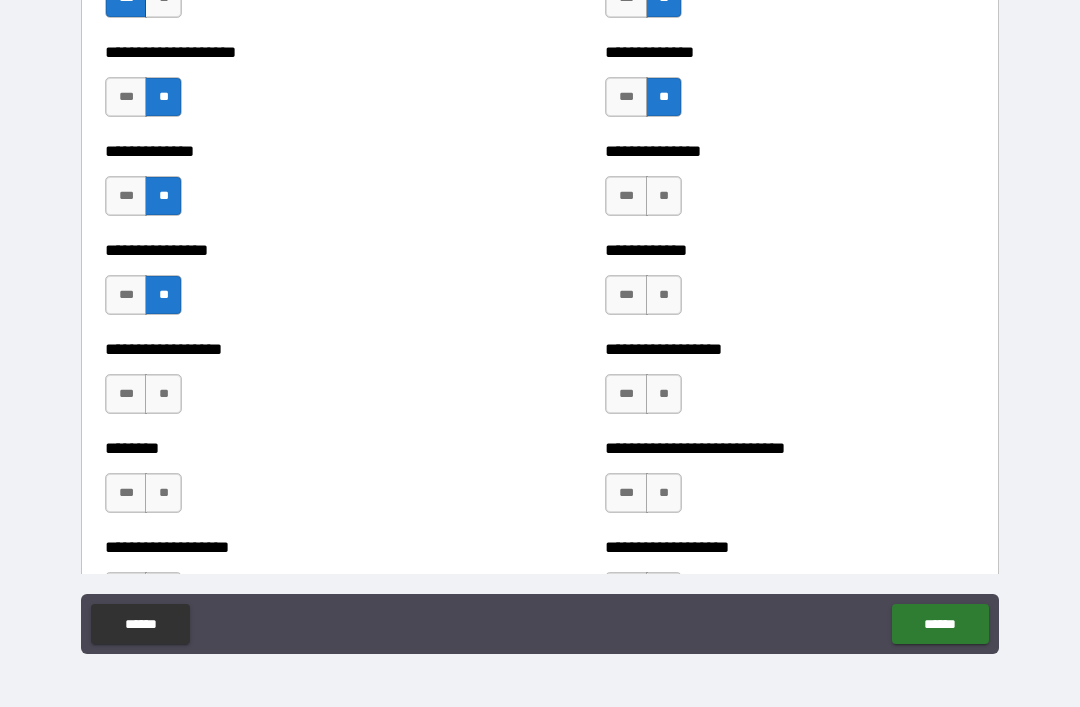 click on "**" at bounding box center [163, 394] 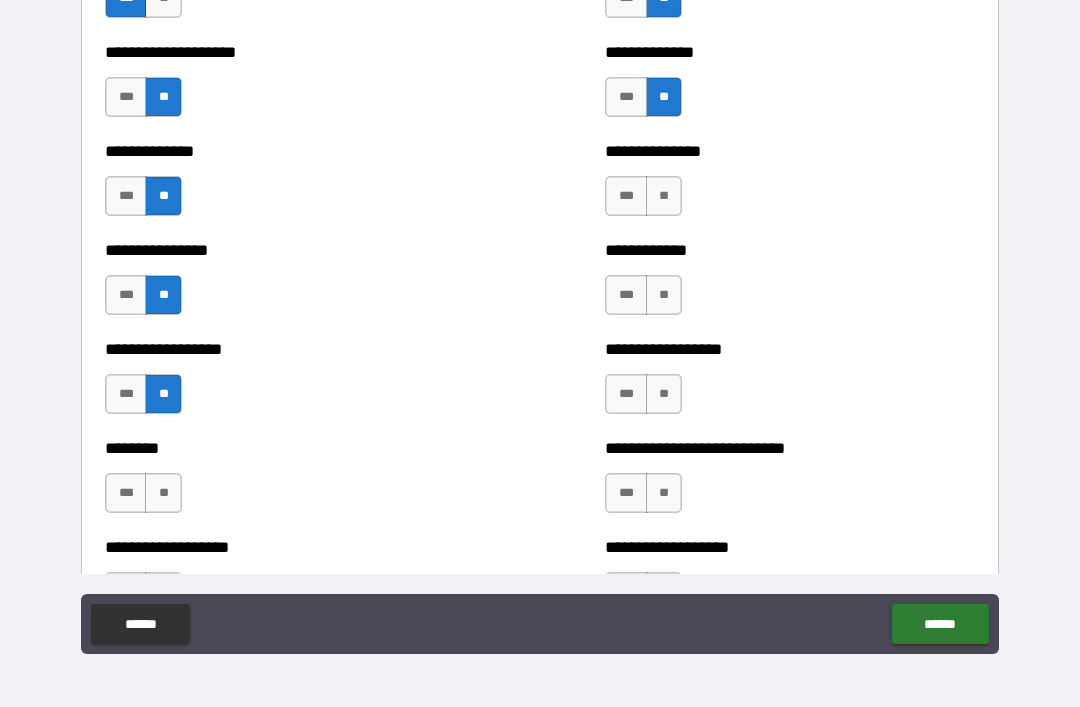 click on "**" at bounding box center [163, 493] 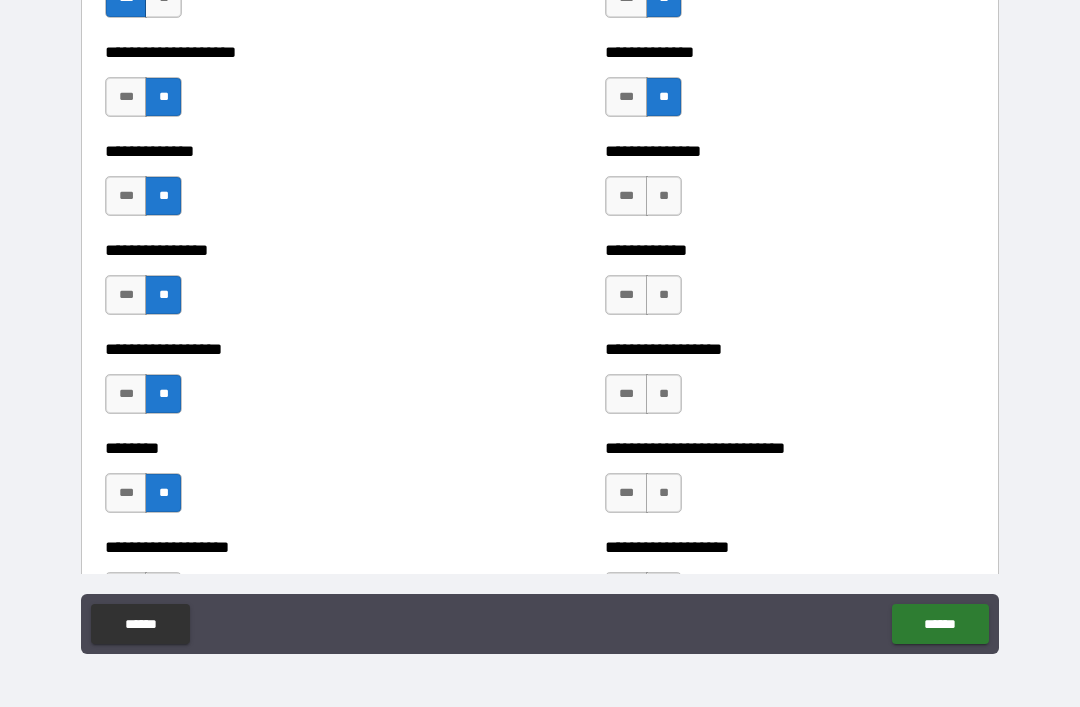 click on "**" at bounding box center (664, 196) 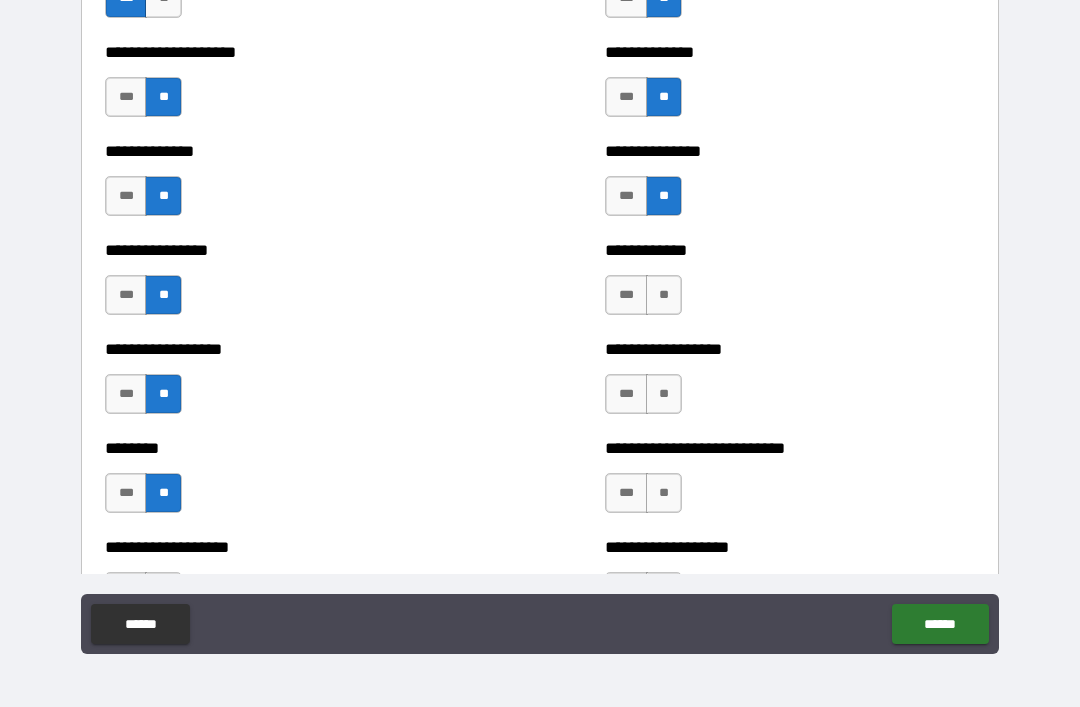 click on "**" at bounding box center (664, 295) 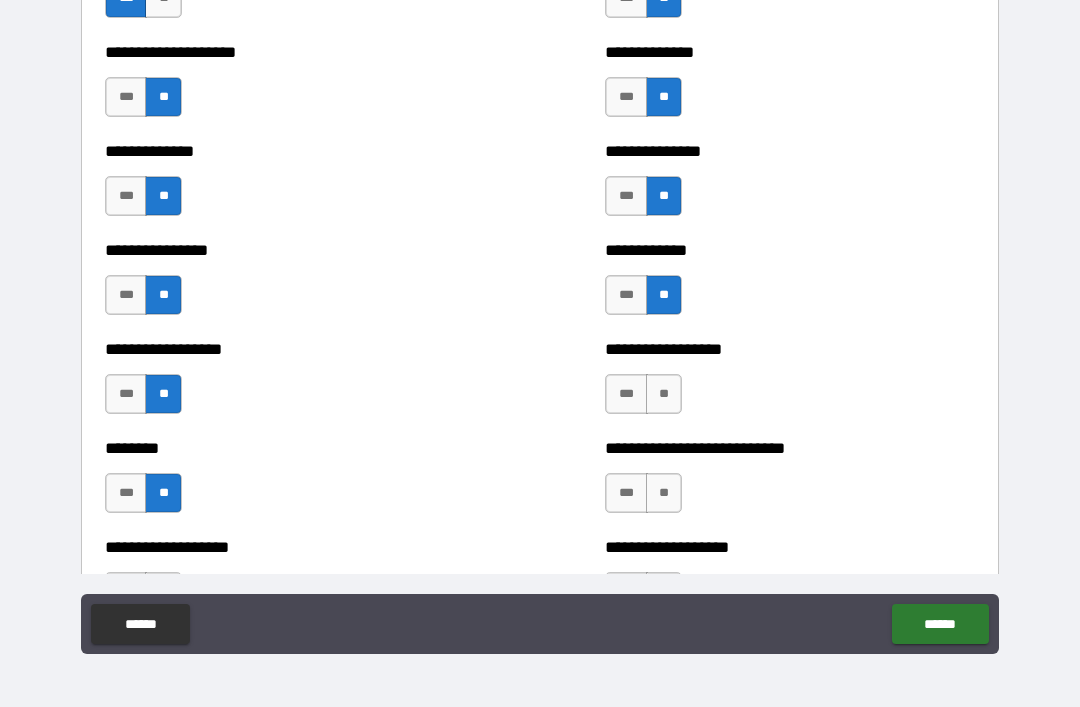 click on "**" at bounding box center (664, 394) 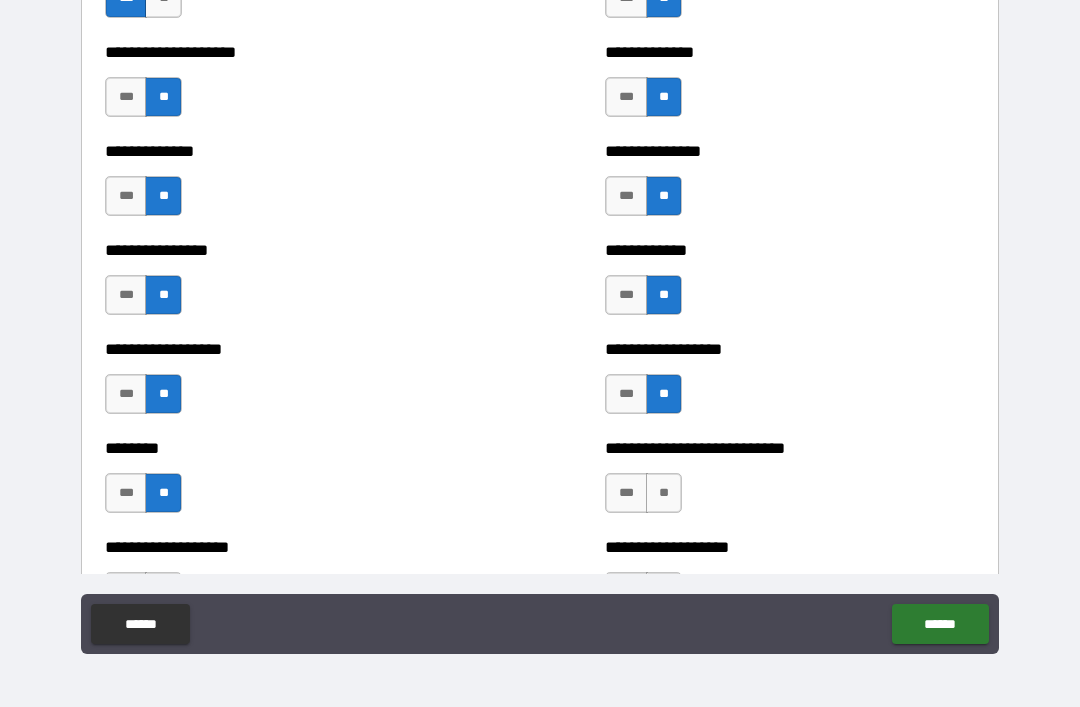 click on "**" at bounding box center (664, 493) 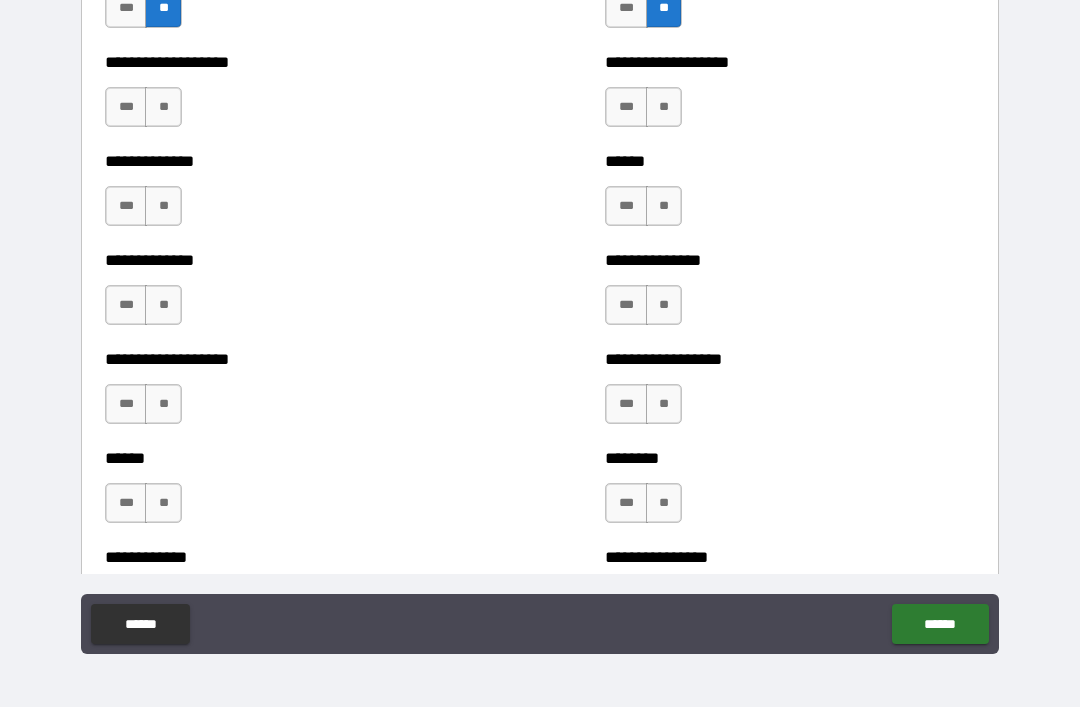 scroll, scrollTop: 4537, scrollLeft: 0, axis: vertical 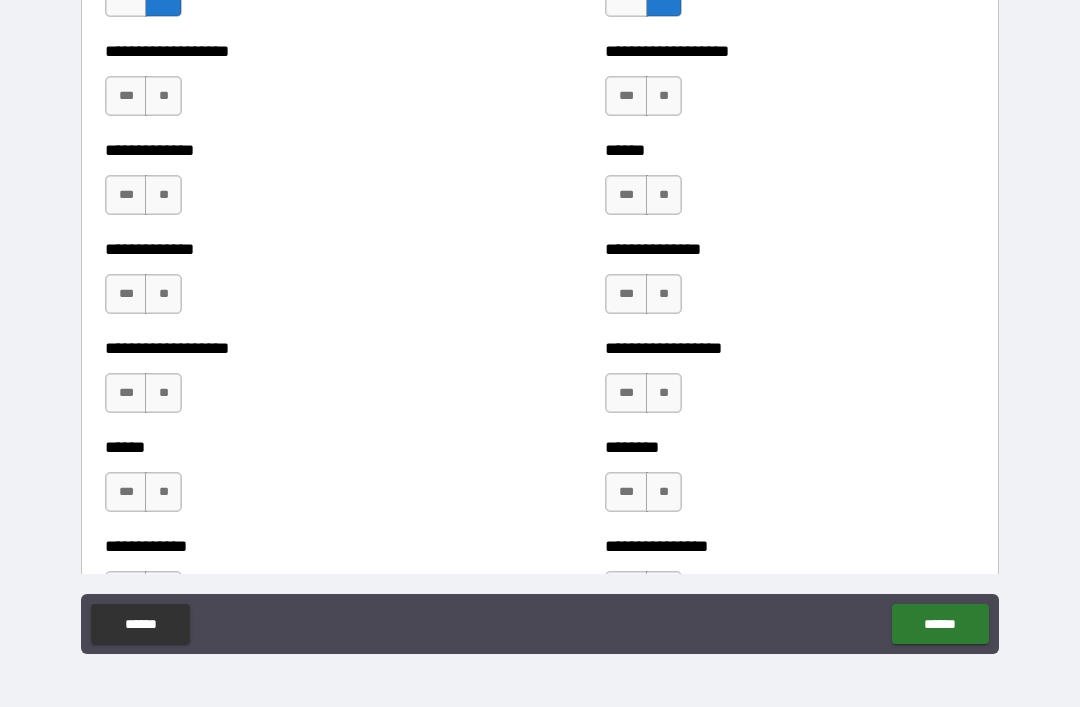 click on "**" at bounding box center [664, 96] 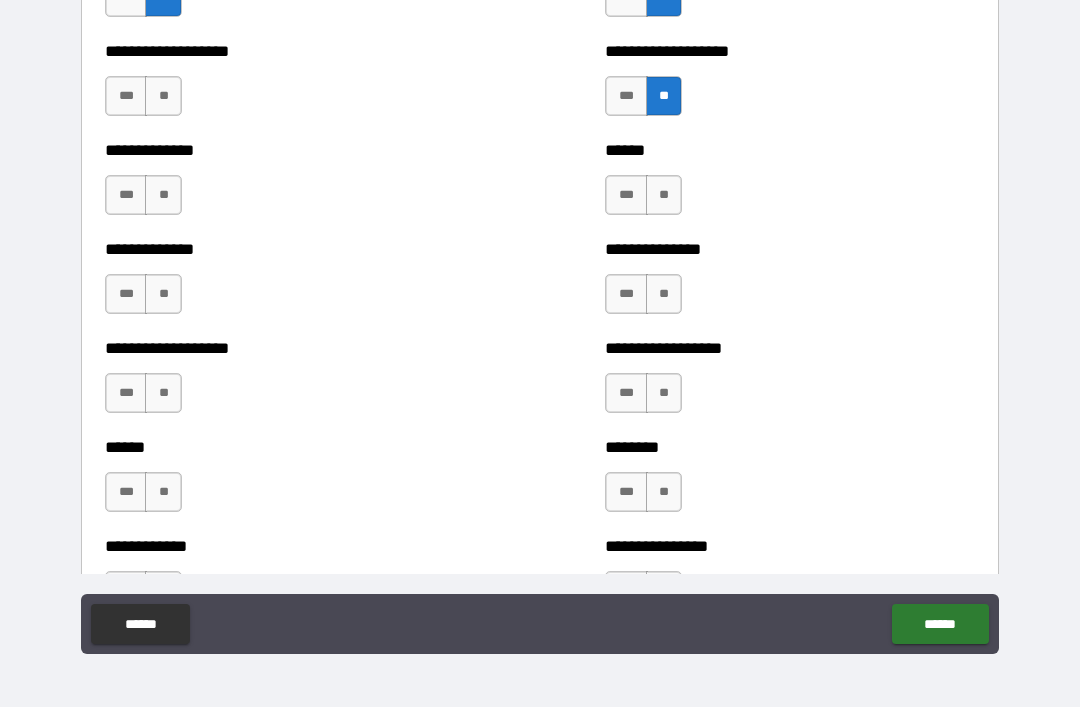 click on "**" at bounding box center [664, 195] 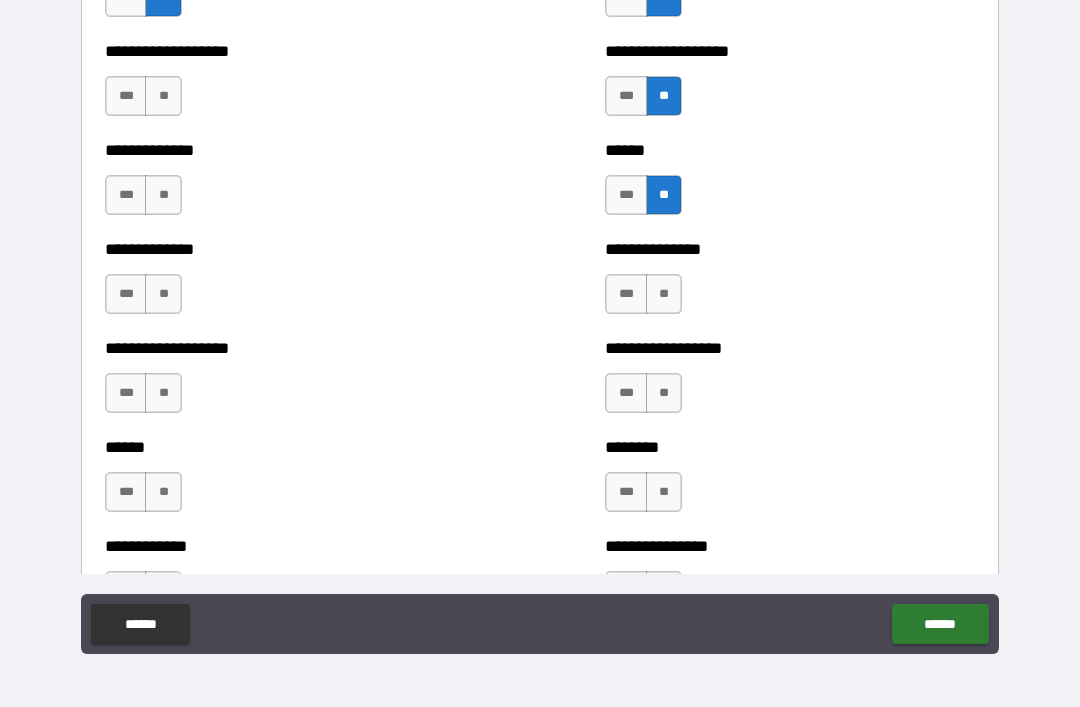 click on "**" at bounding box center [664, 294] 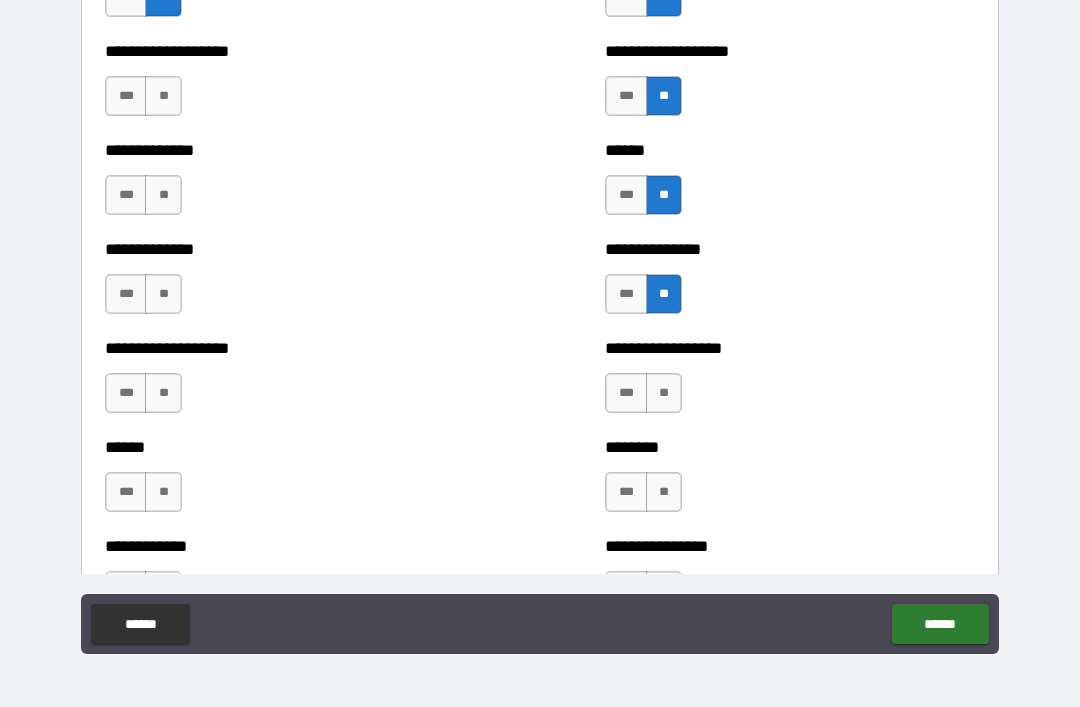 click on "**" at bounding box center [664, 393] 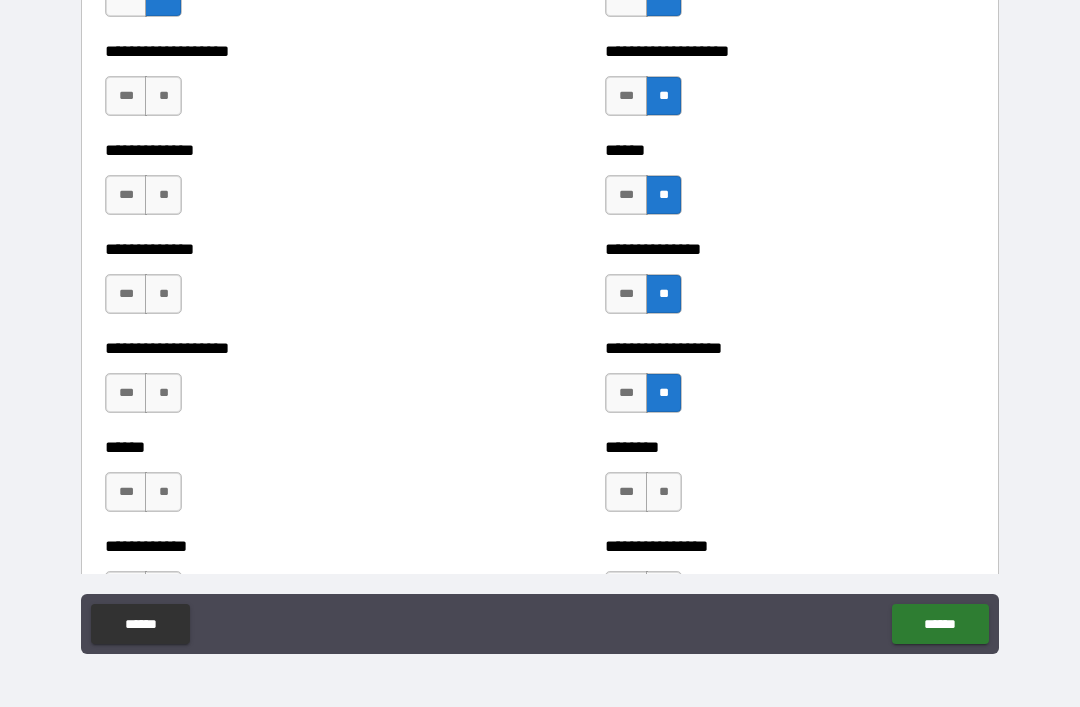 click on "**" at bounding box center (664, 492) 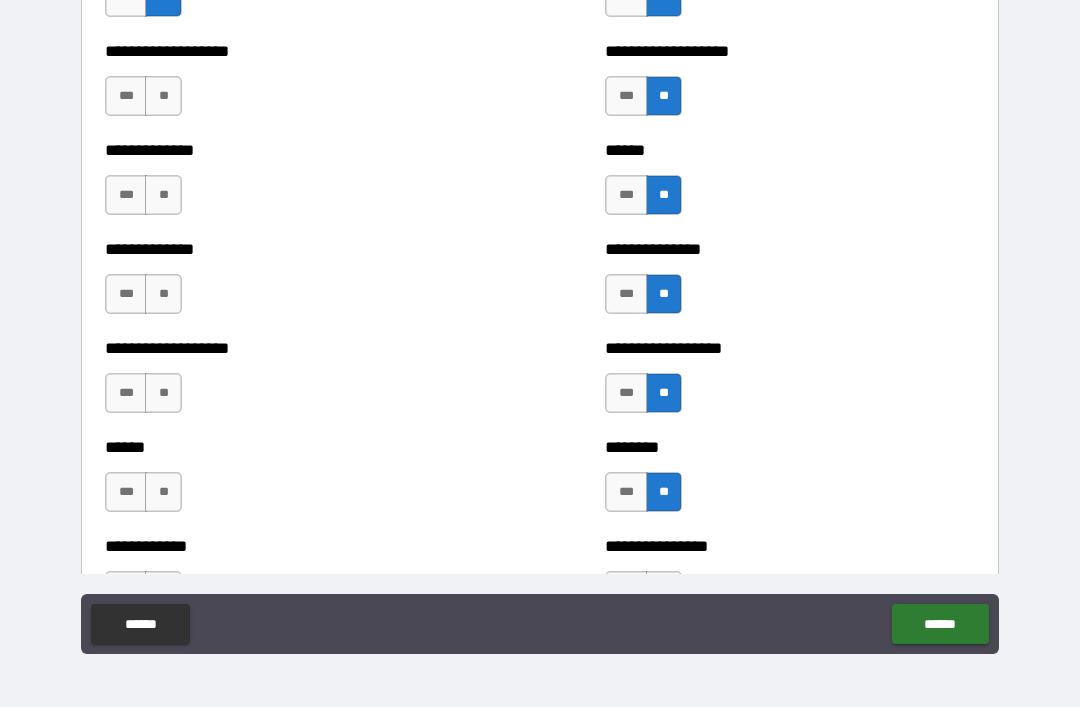 click on "**" at bounding box center [163, 492] 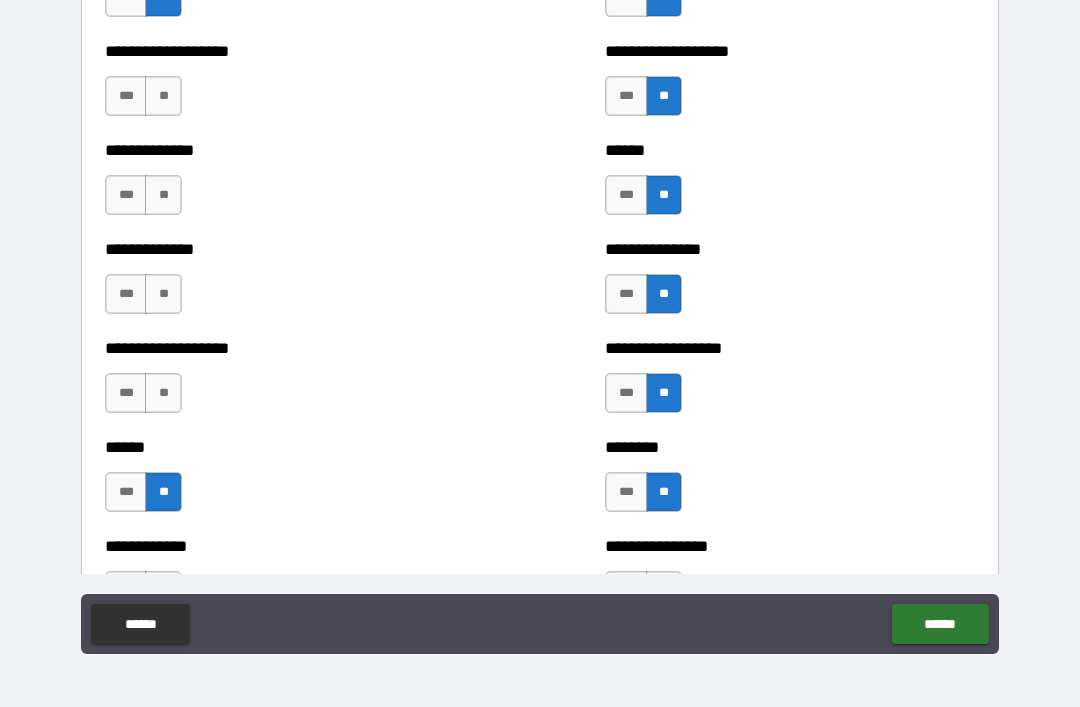 click on "**" at bounding box center (163, 393) 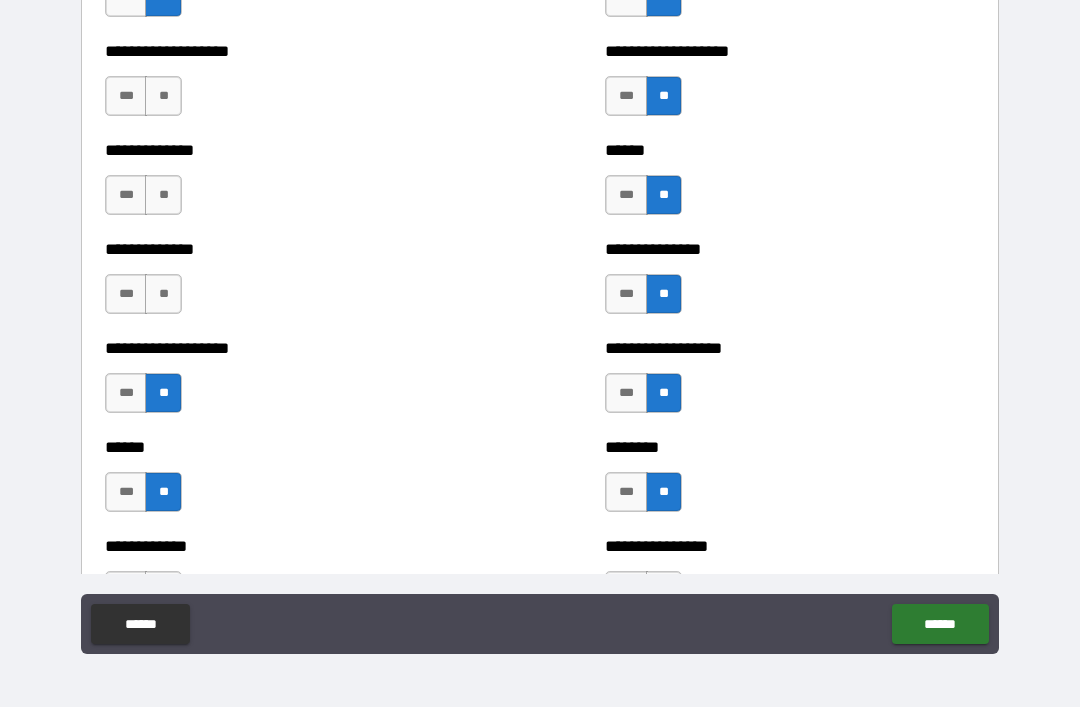 click on "**" at bounding box center (163, 294) 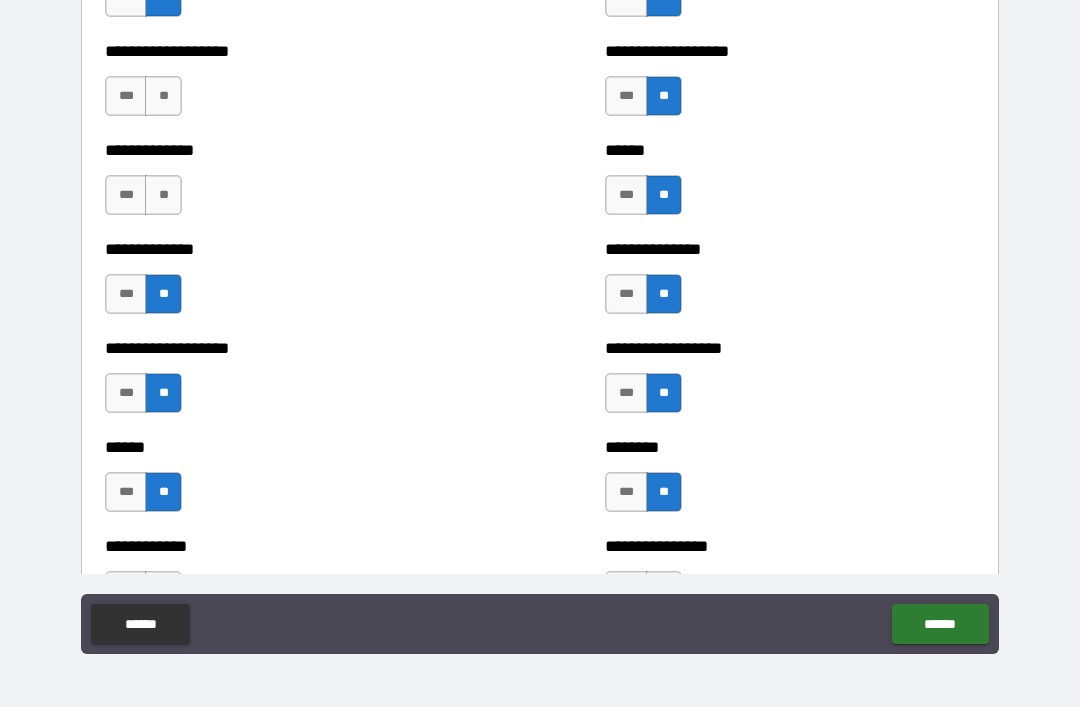 click on "**" at bounding box center (163, 195) 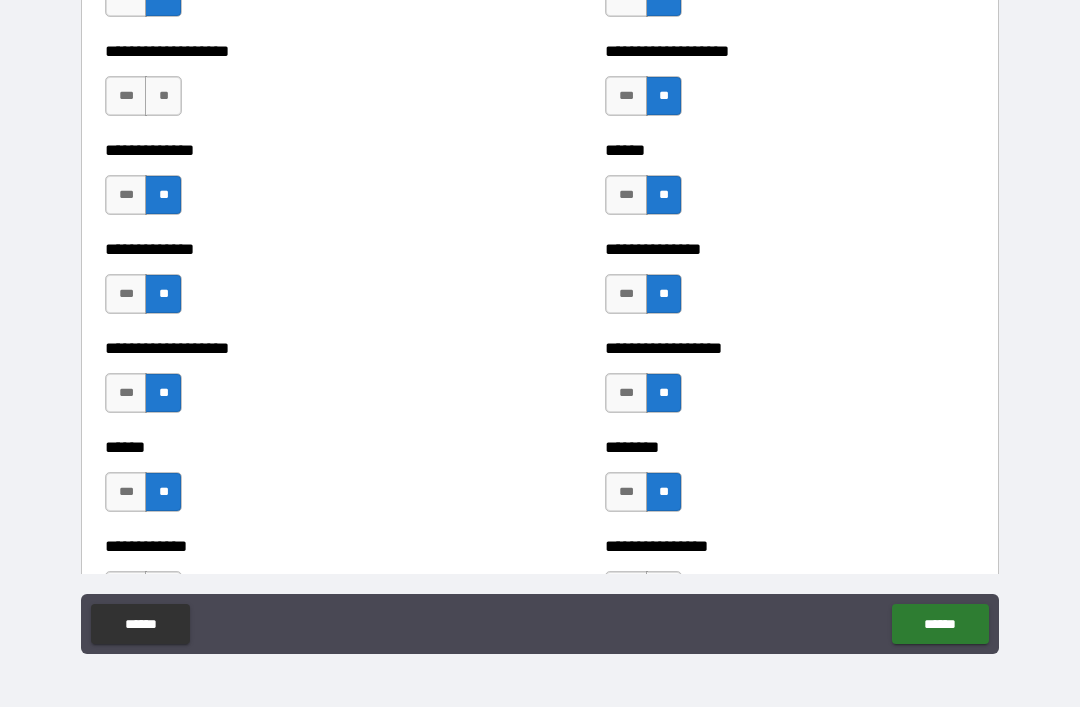 click on "**" at bounding box center [163, 96] 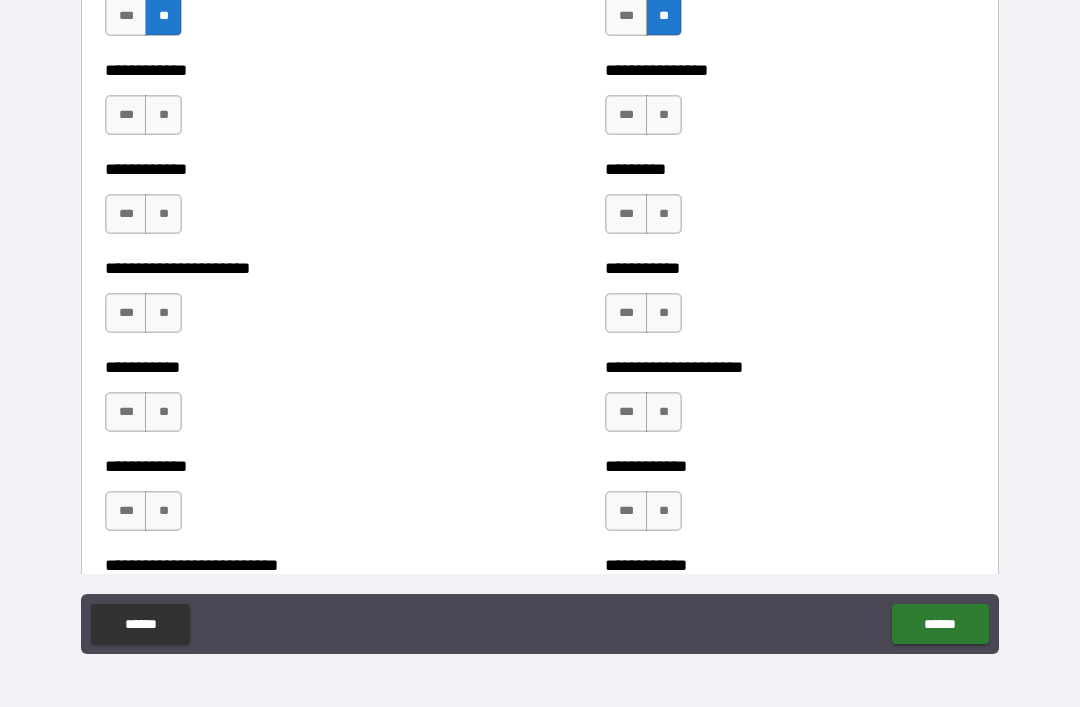 scroll, scrollTop: 5019, scrollLeft: 0, axis: vertical 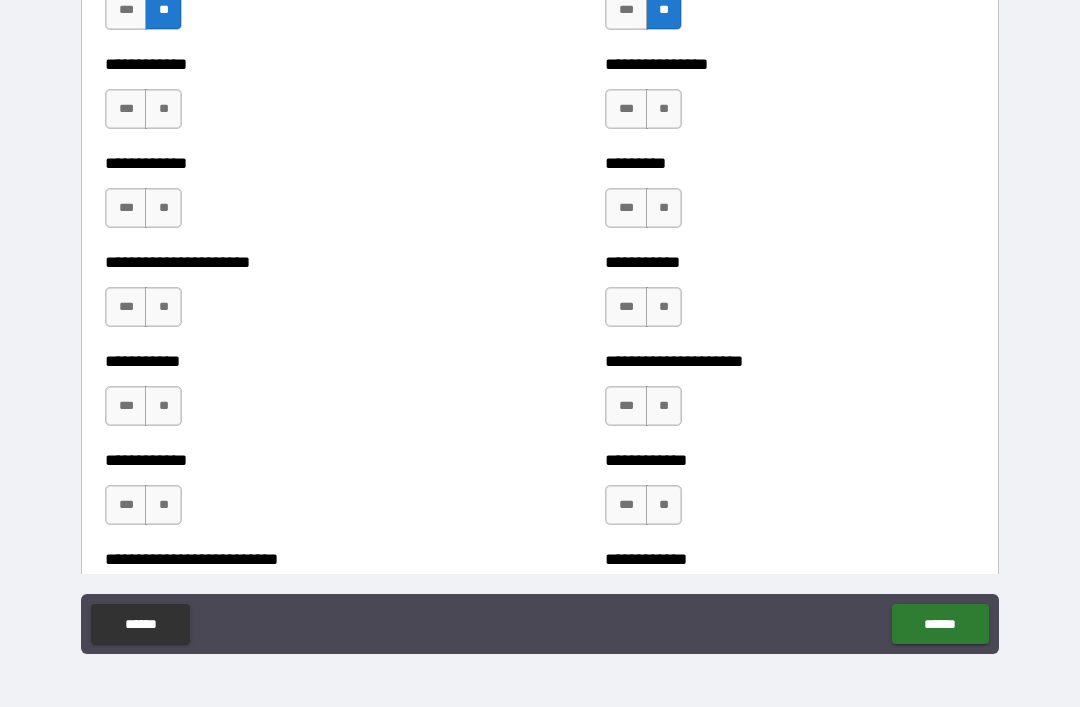 click on "**" at bounding box center (163, 109) 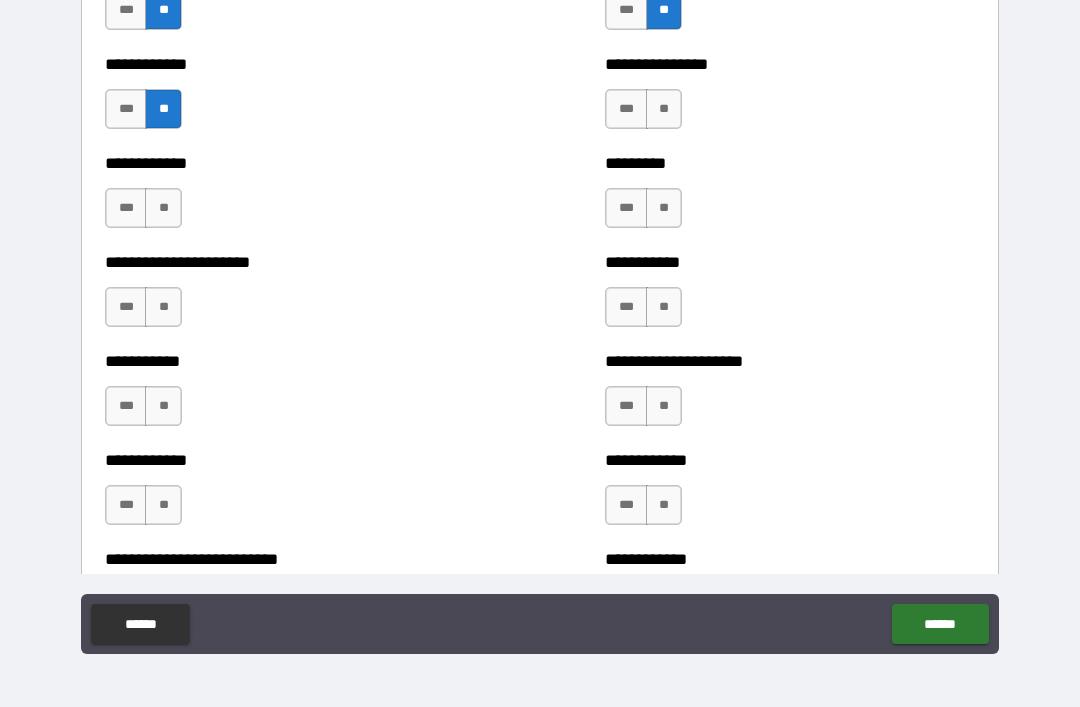 click on "**" at bounding box center [163, 208] 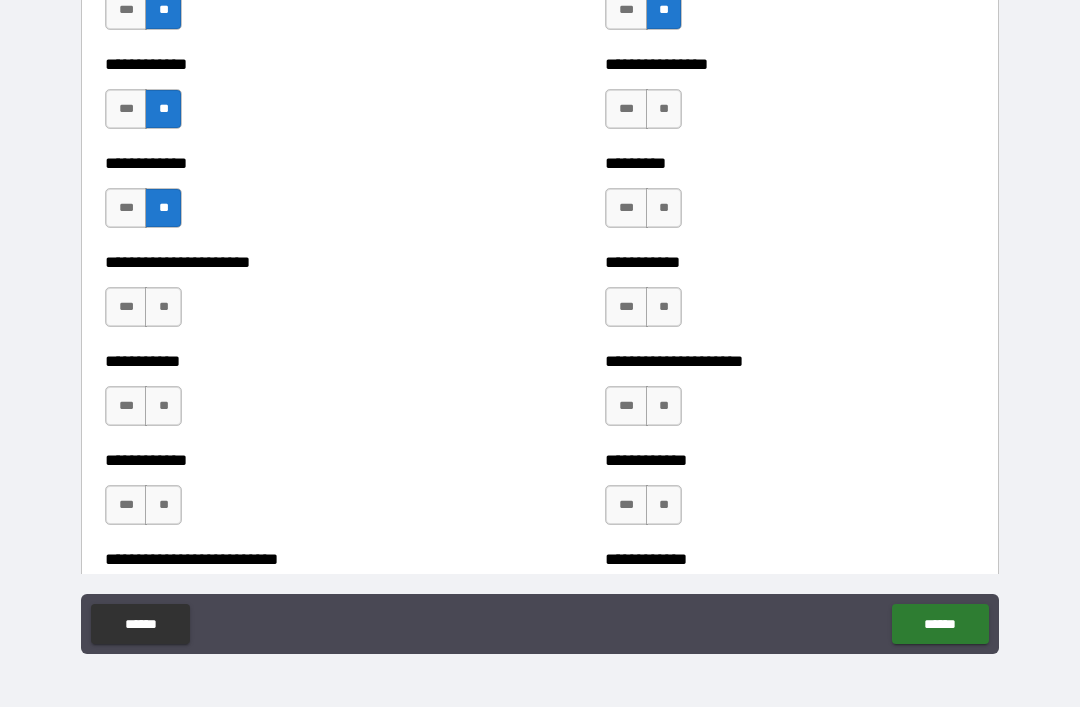 click on "**" at bounding box center (163, 307) 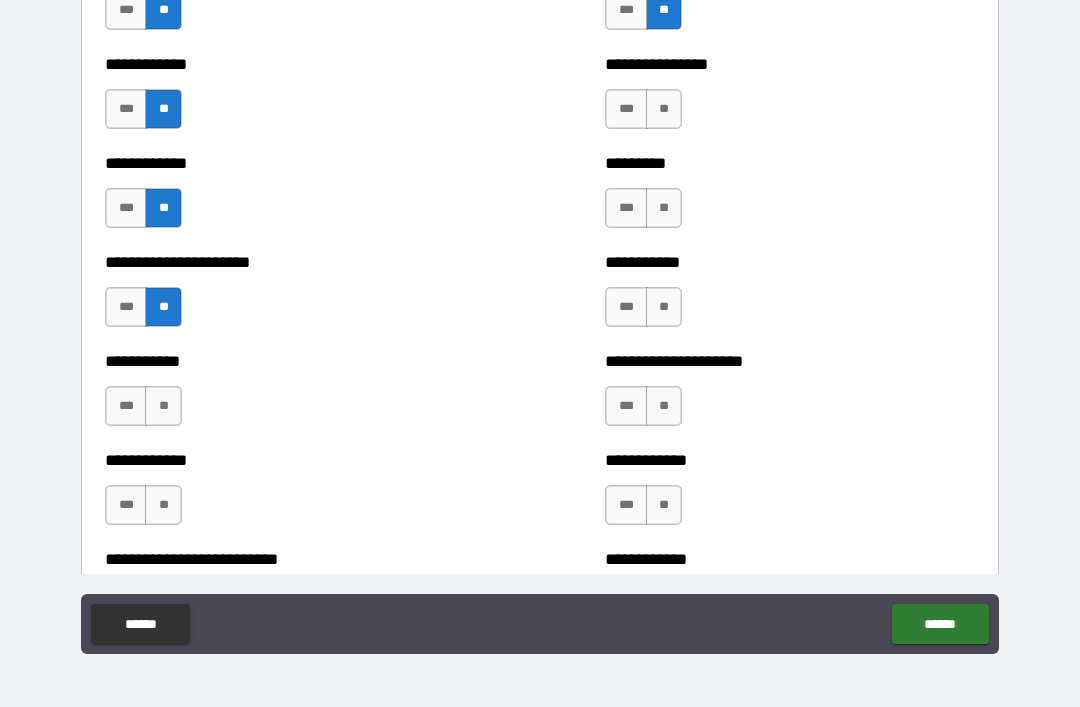 click on "*** **" at bounding box center [143, 406] 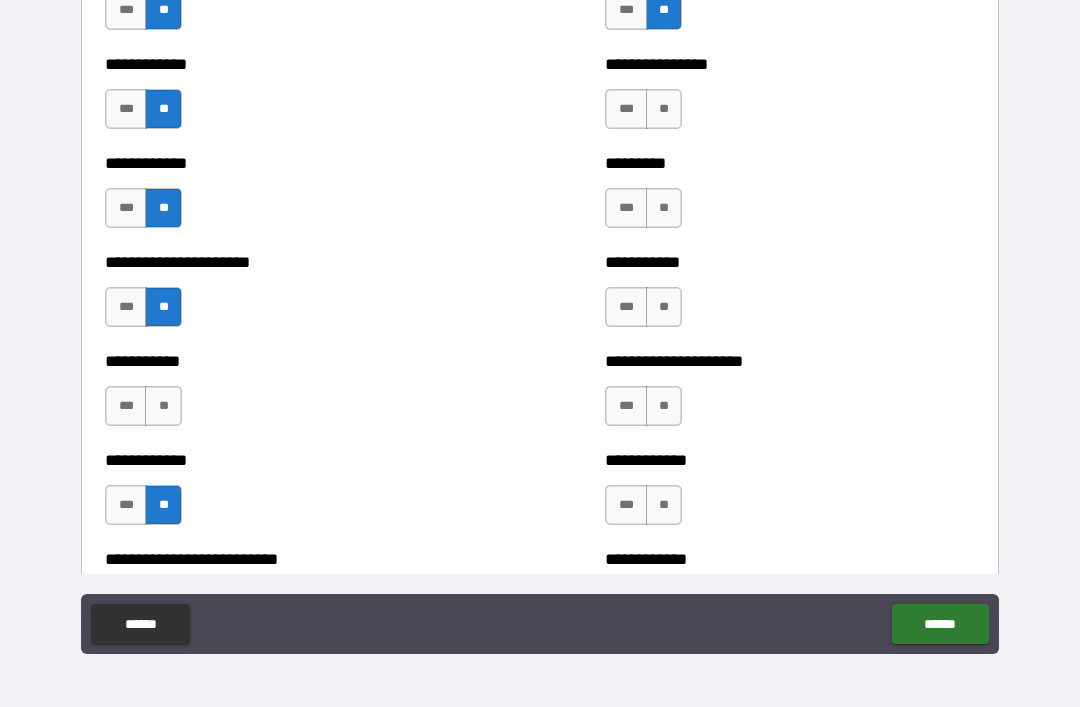 click on "**" at bounding box center [163, 406] 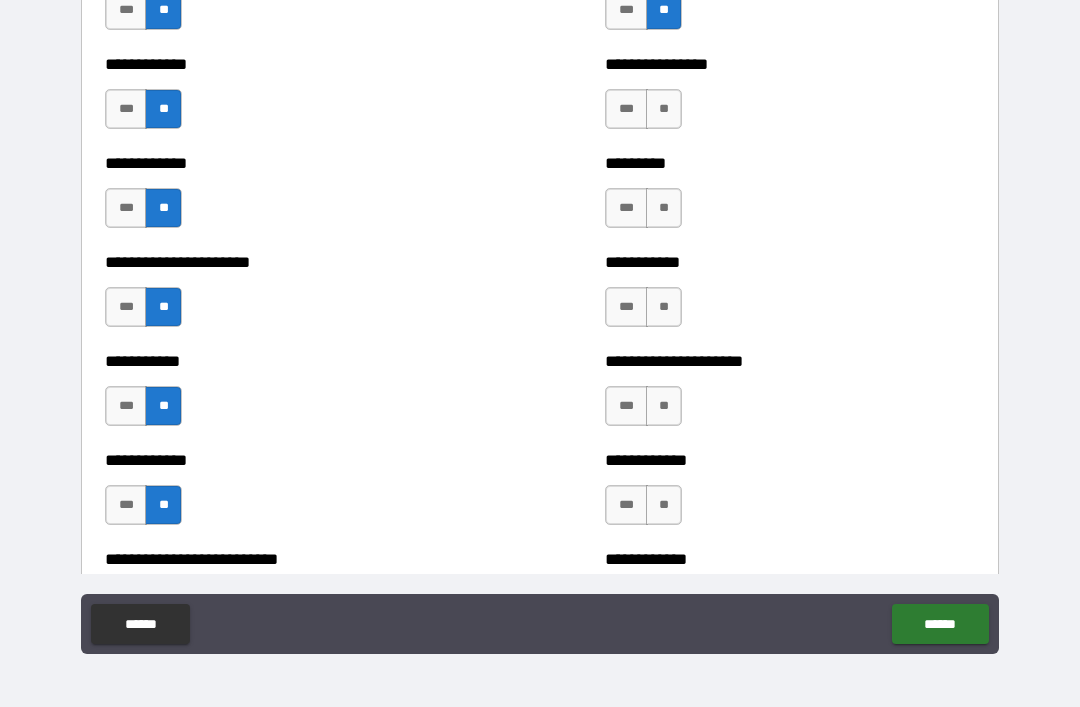 click on "**" at bounding box center (664, 109) 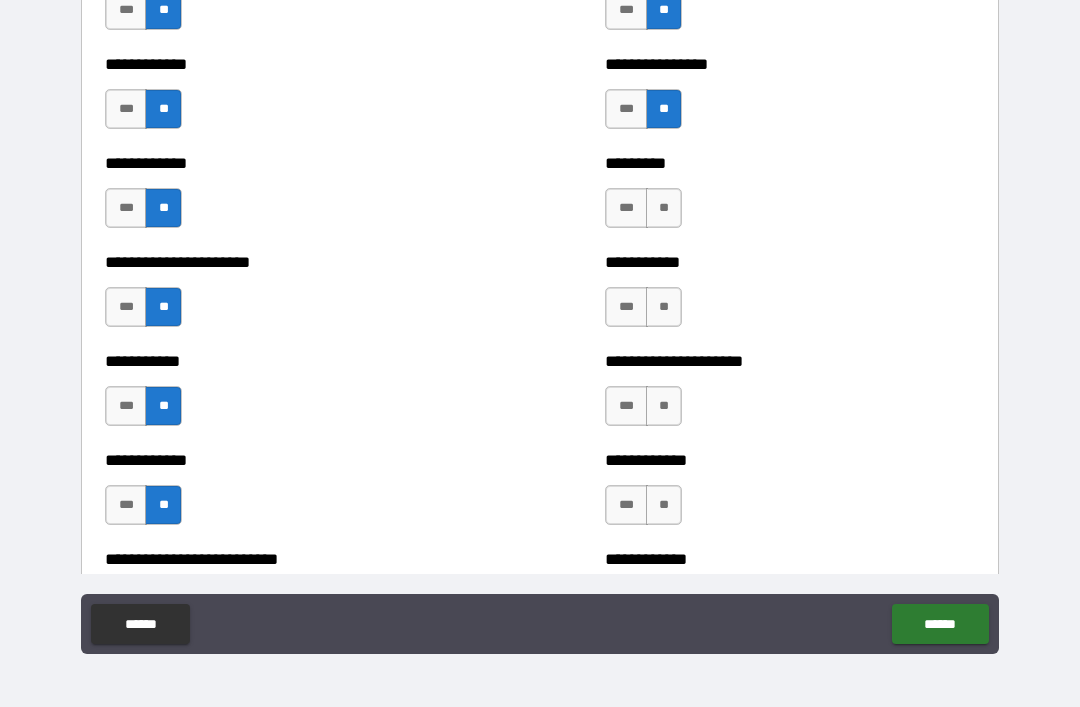 click on "**" at bounding box center (664, 208) 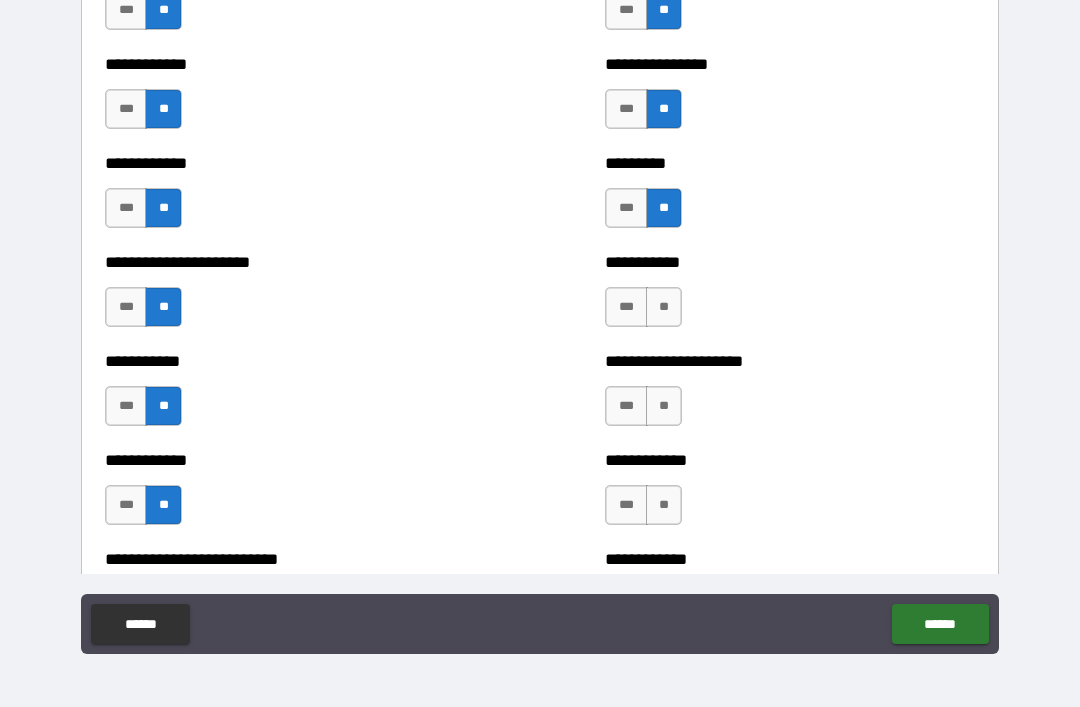 click on "***" at bounding box center (626, 208) 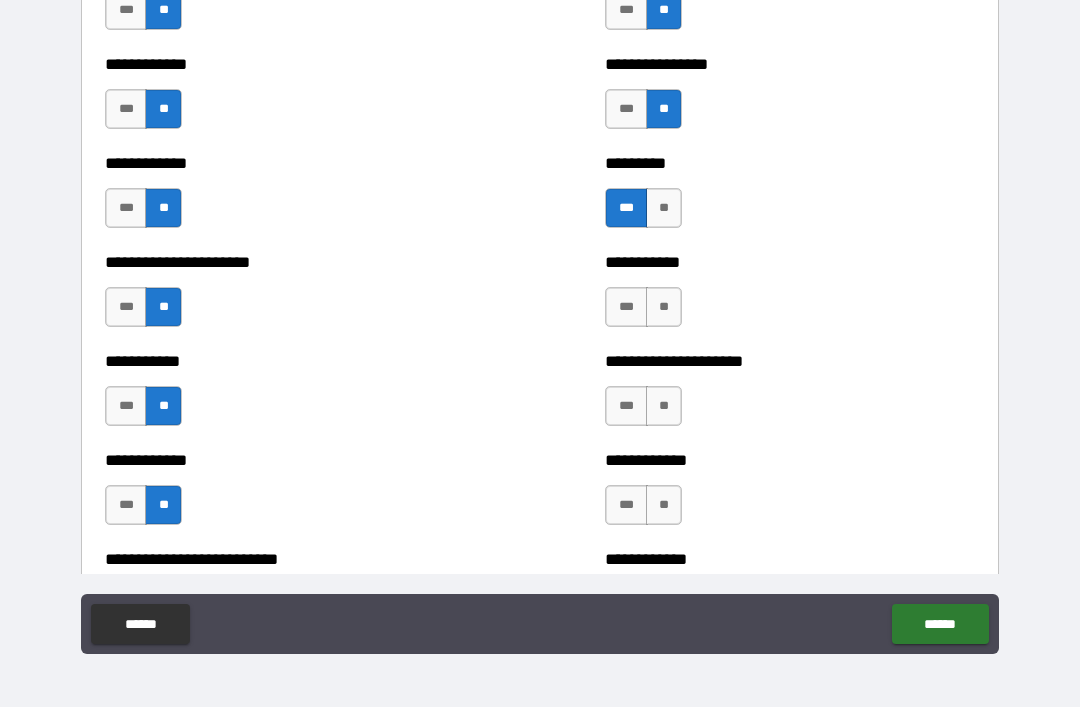 click on "**" at bounding box center (664, 307) 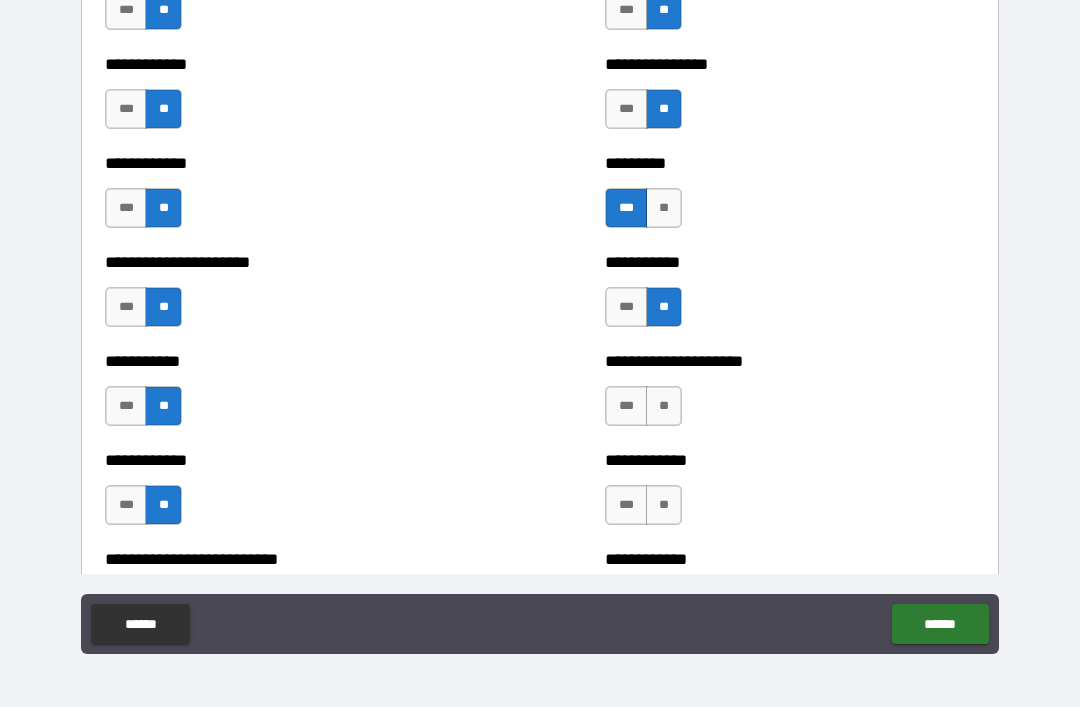 click on "**" at bounding box center [664, 406] 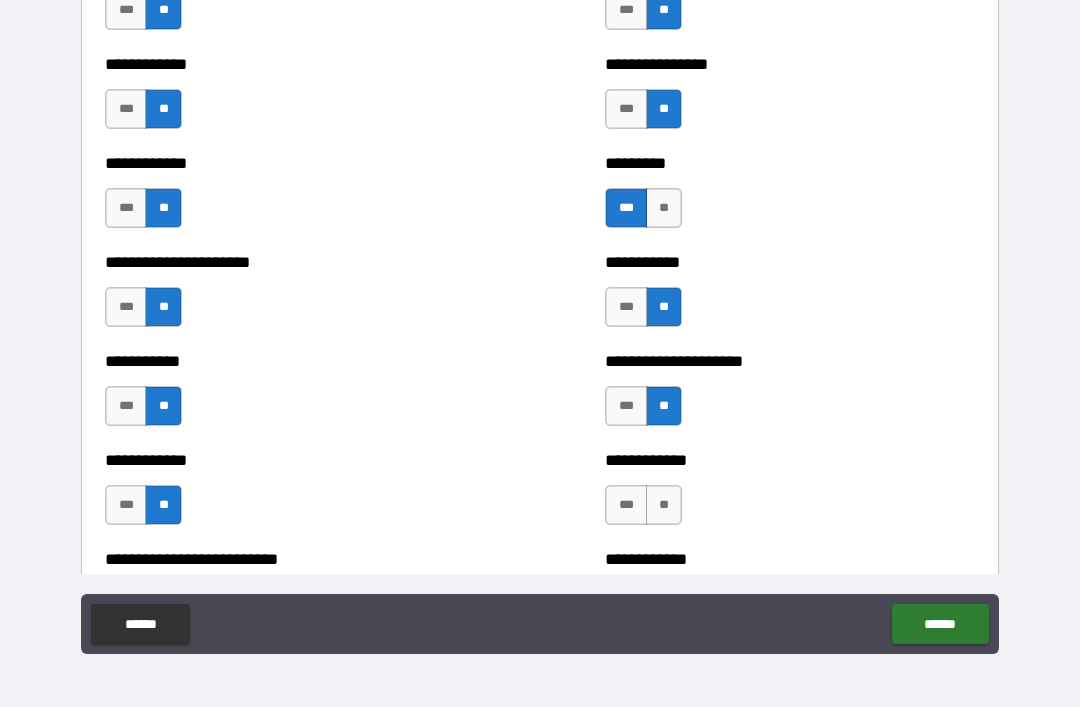 click on "**" at bounding box center [664, 505] 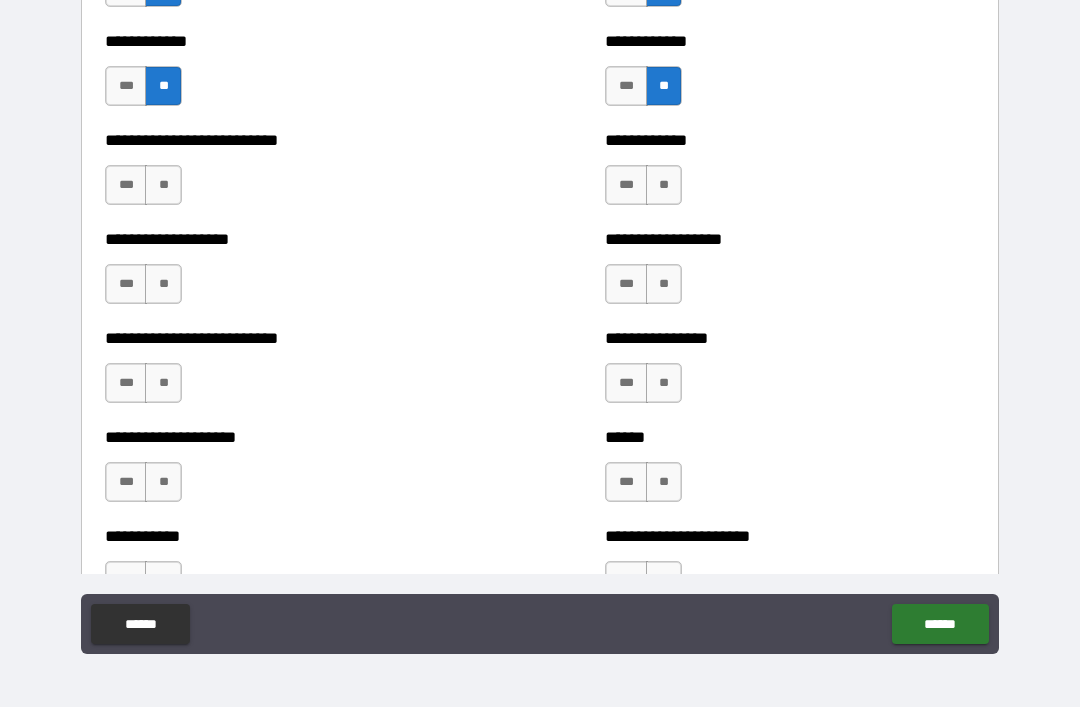 scroll, scrollTop: 5443, scrollLeft: 0, axis: vertical 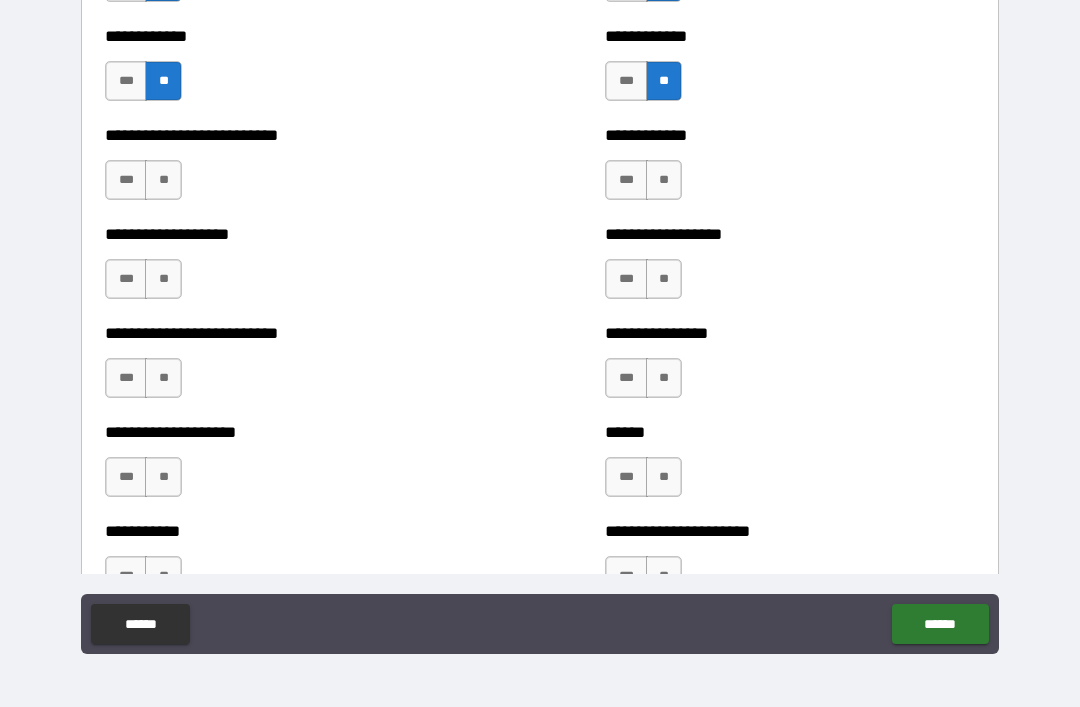 click on "**" at bounding box center (664, 180) 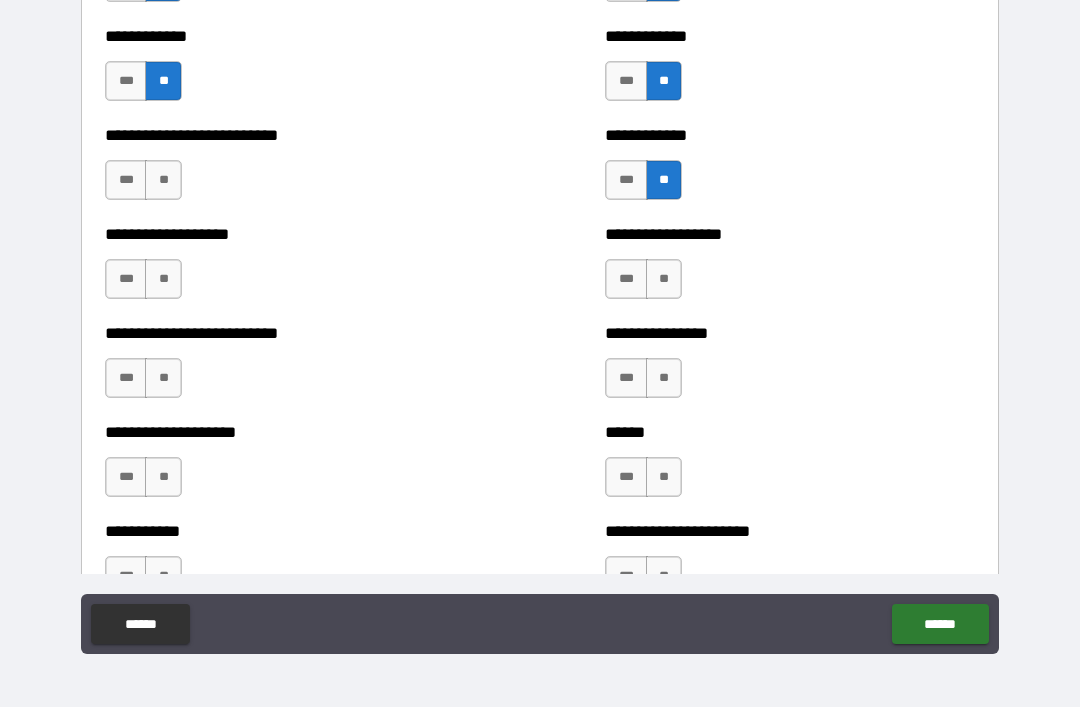click on "**" at bounding box center [664, 279] 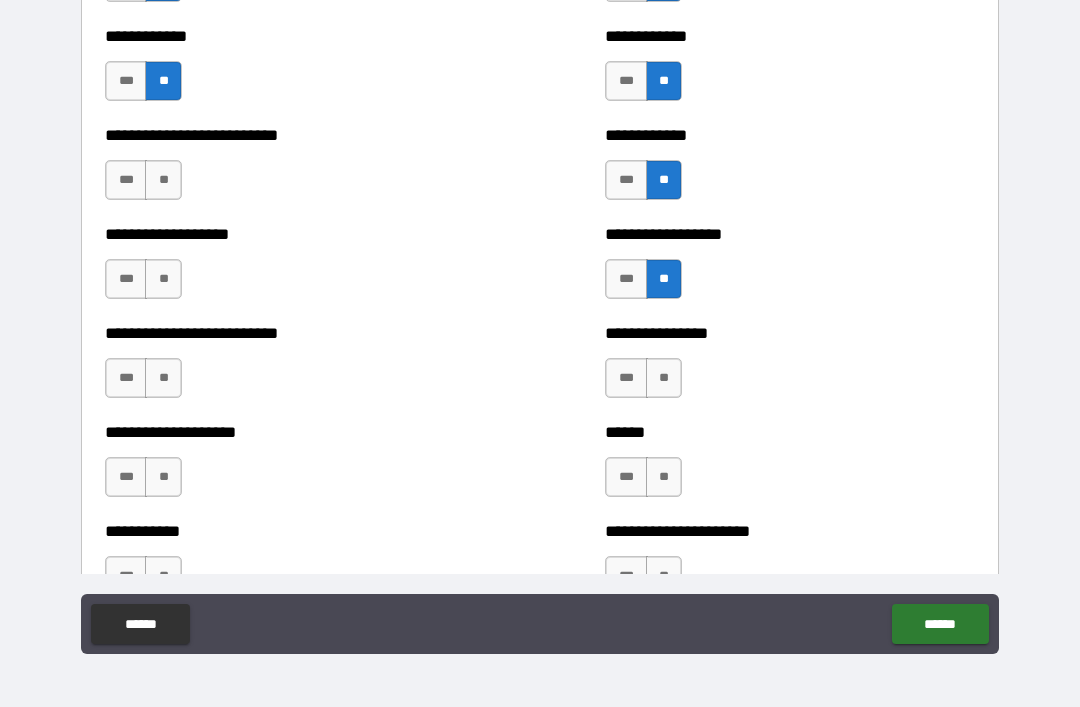 click on "**" at bounding box center [664, 378] 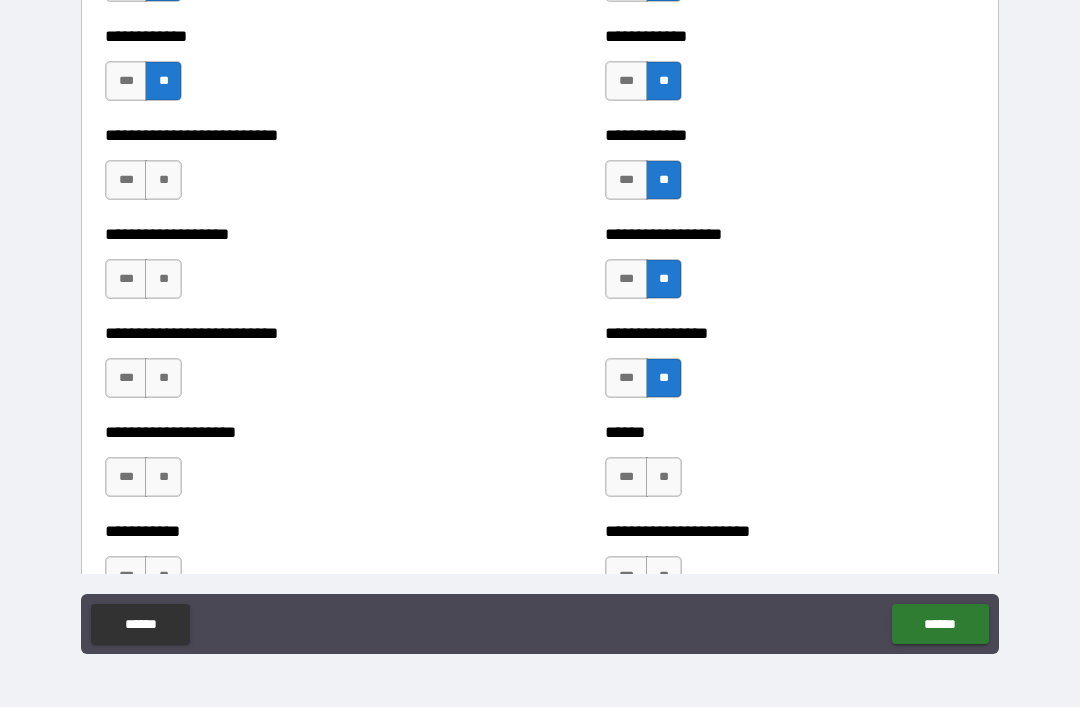 click on "**" at bounding box center (664, 477) 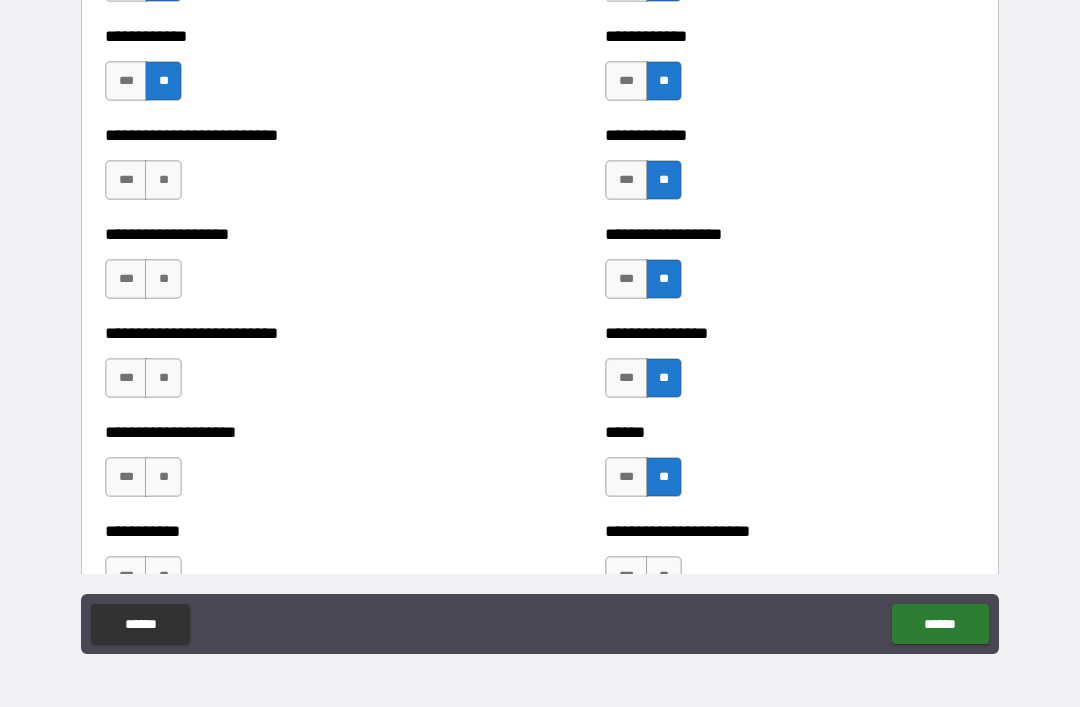 click on "**********" at bounding box center [790, 566] 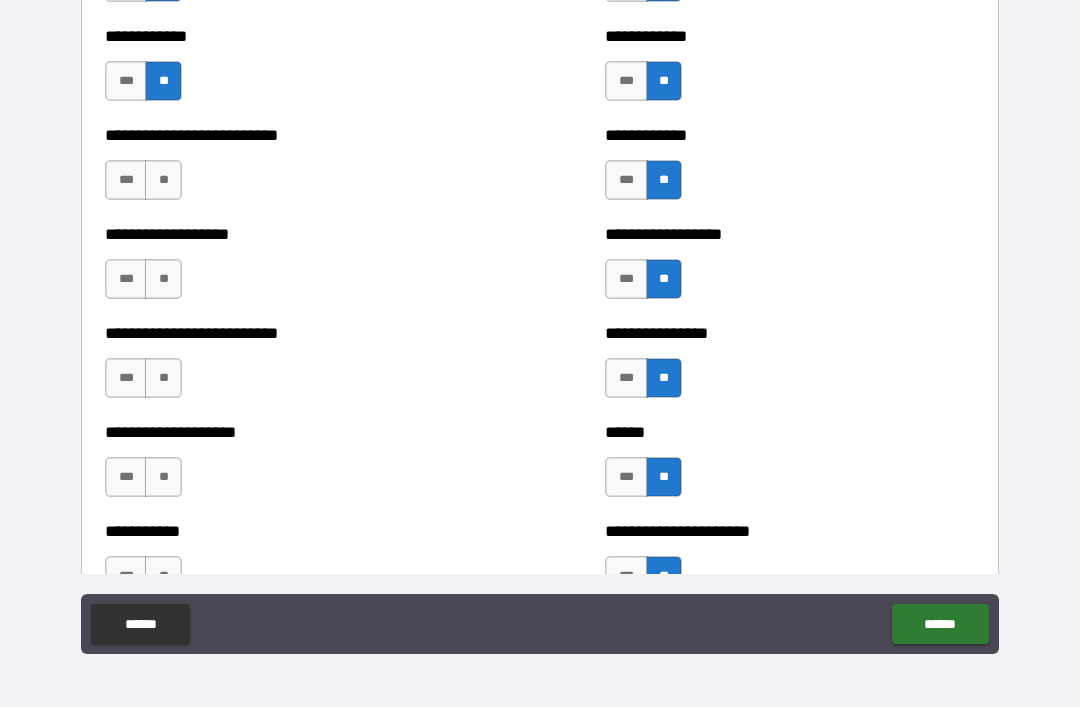 click on "**" at bounding box center (163, 180) 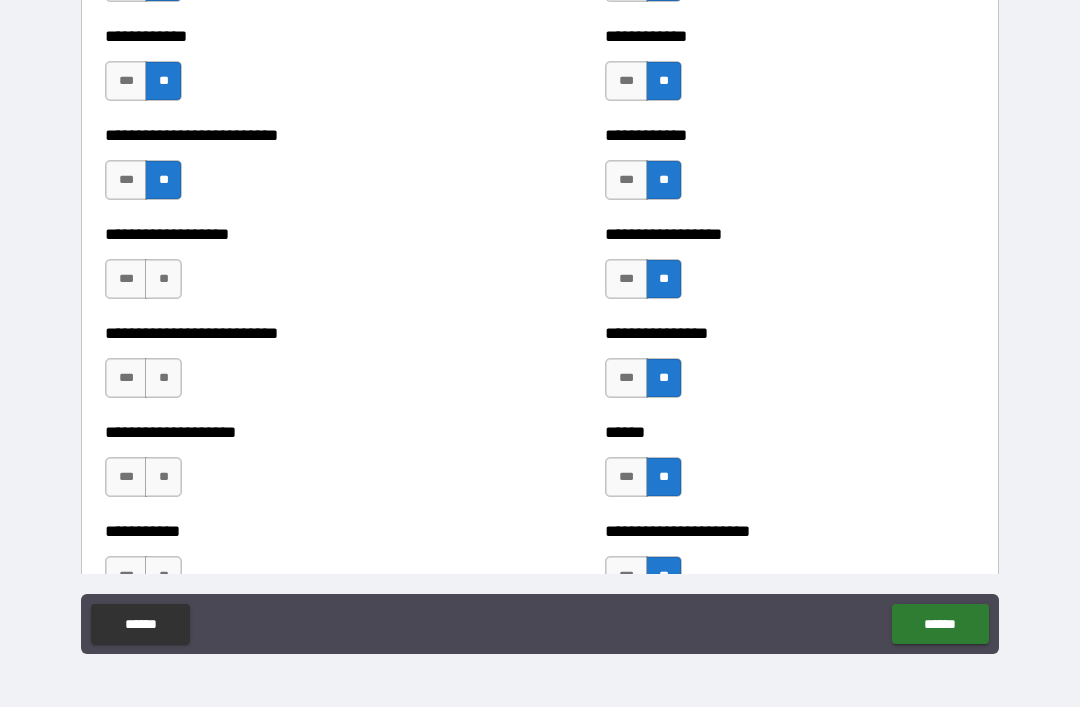 click on "**" at bounding box center [163, 279] 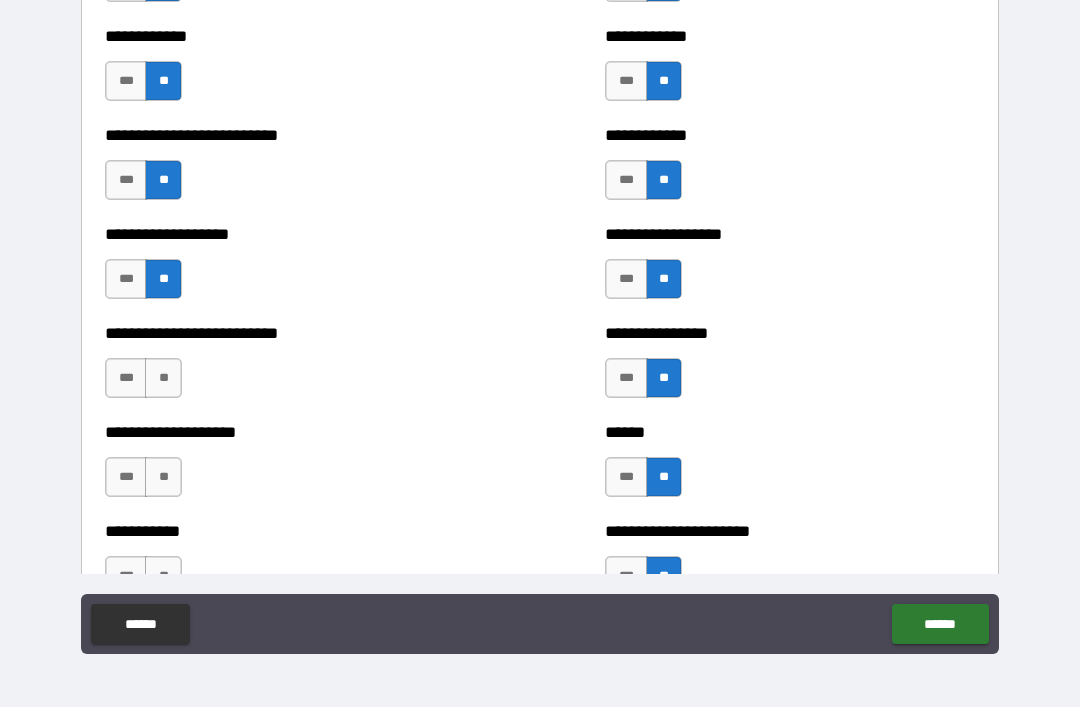 click on "**" at bounding box center [163, 378] 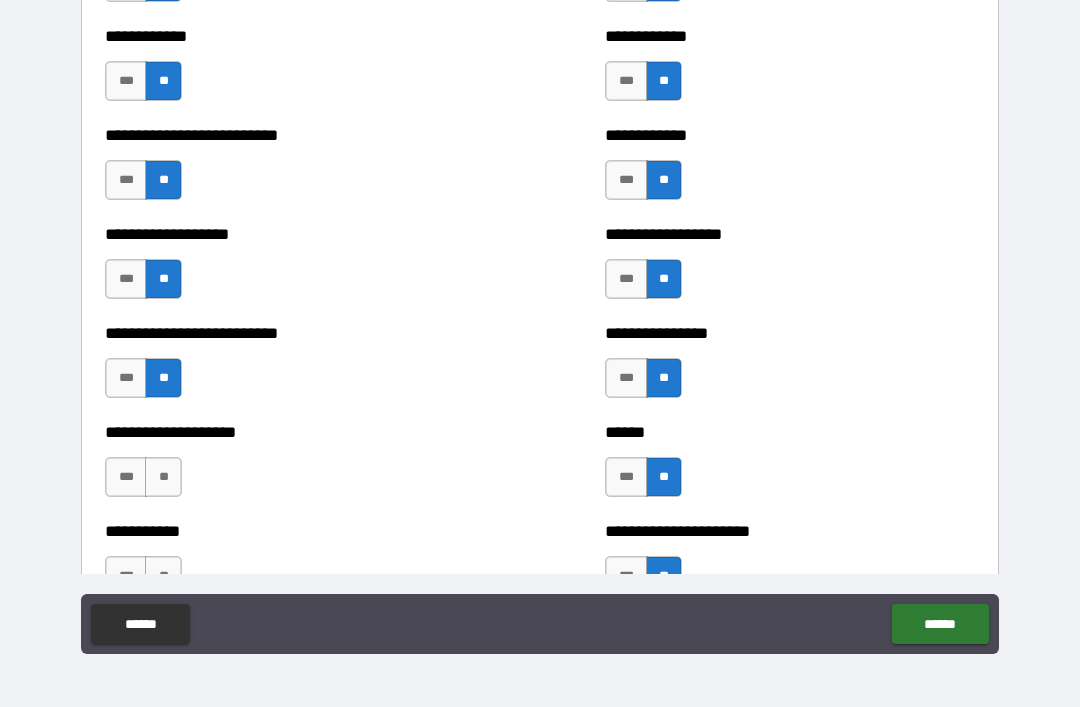 click on "**" at bounding box center [163, 477] 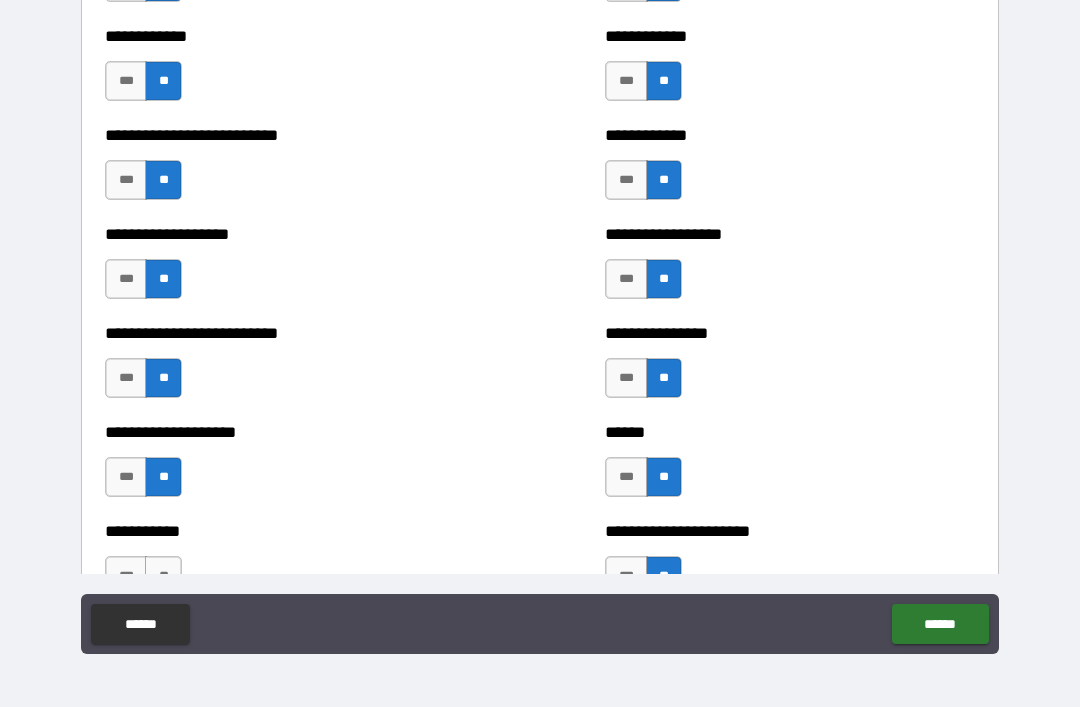 click on "**********" at bounding box center [290, 531] 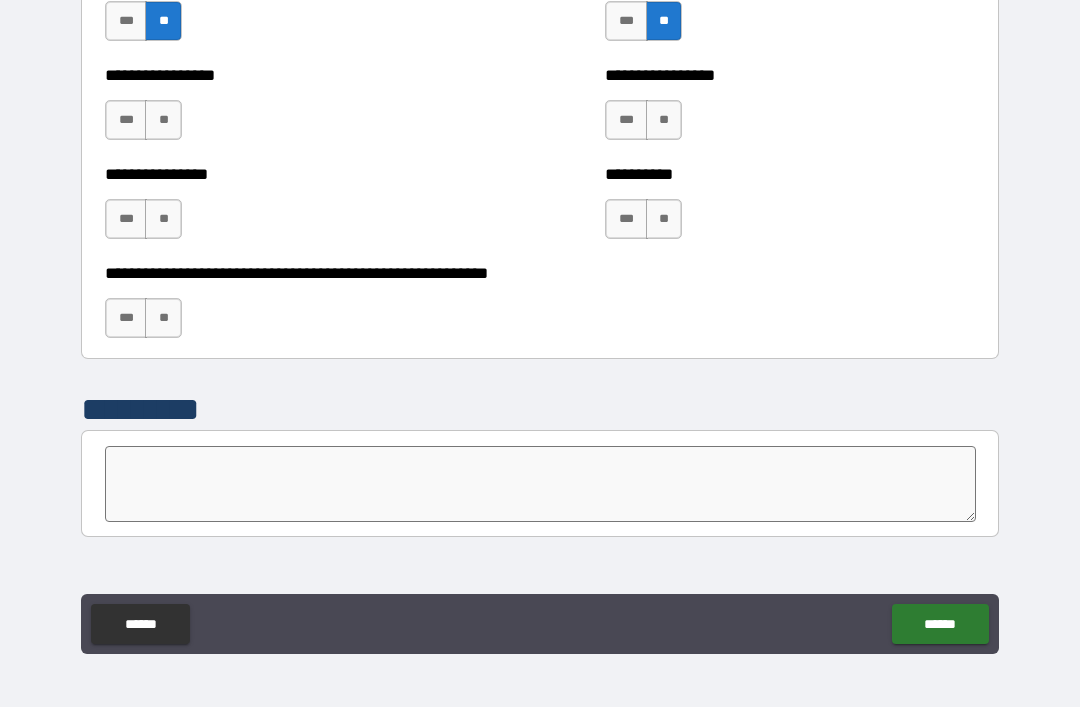 scroll, scrollTop: 6008, scrollLeft: 0, axis: vertical 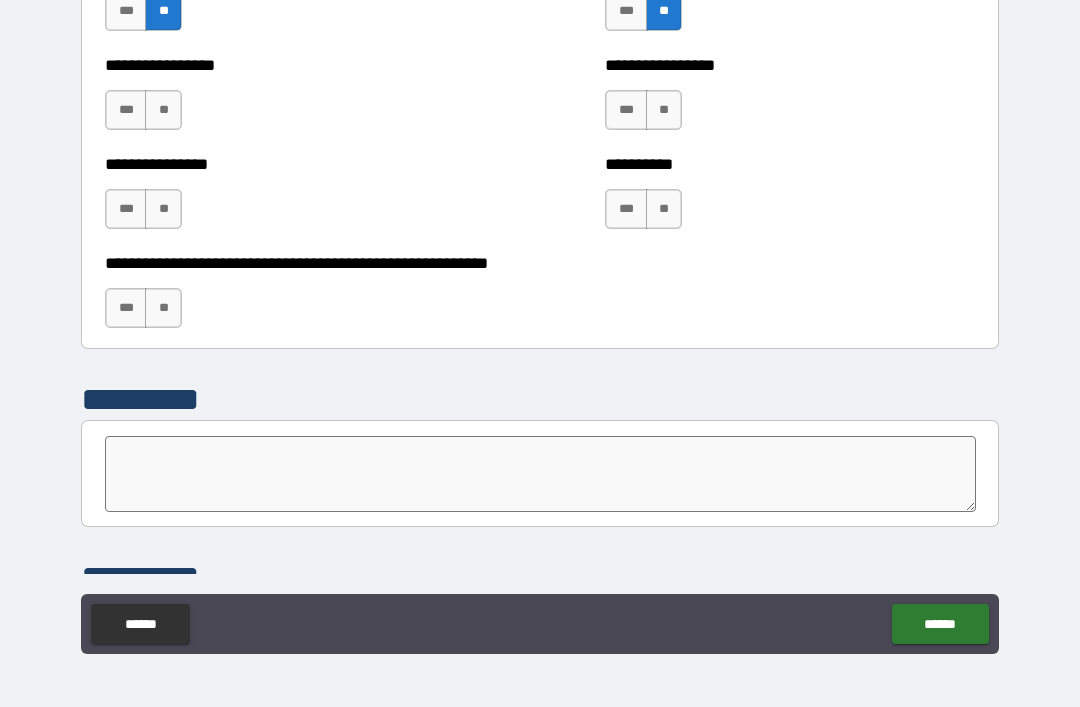 click on "**" at bounding box center [163, 110] 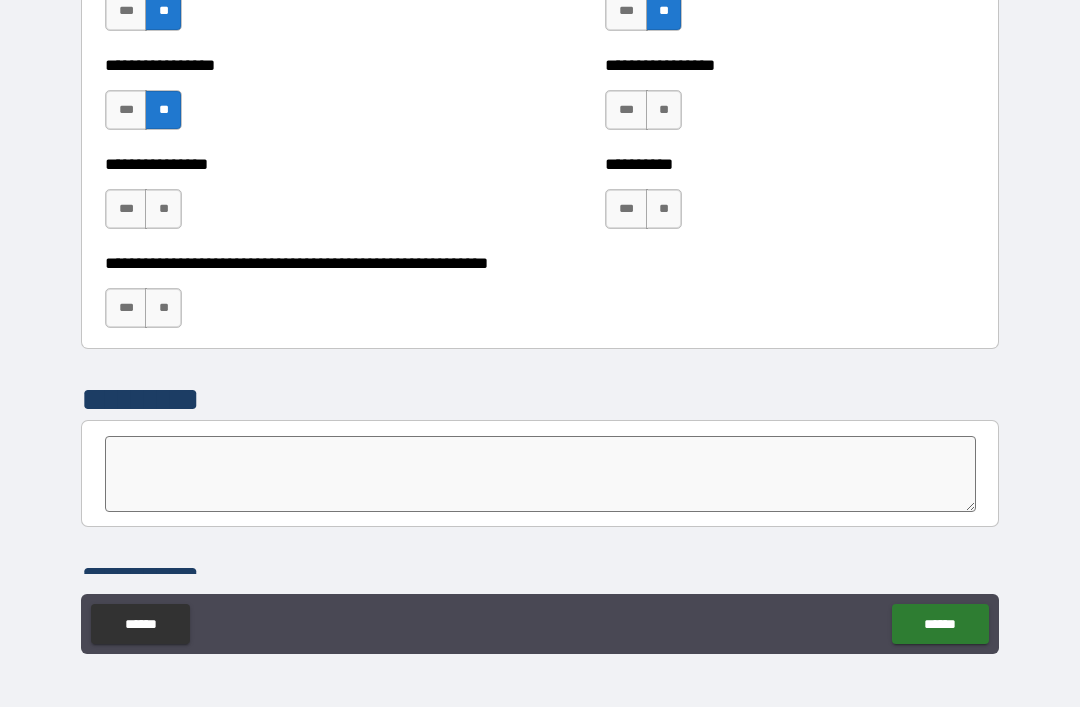 click on "**" at bounding box center (163, 209) 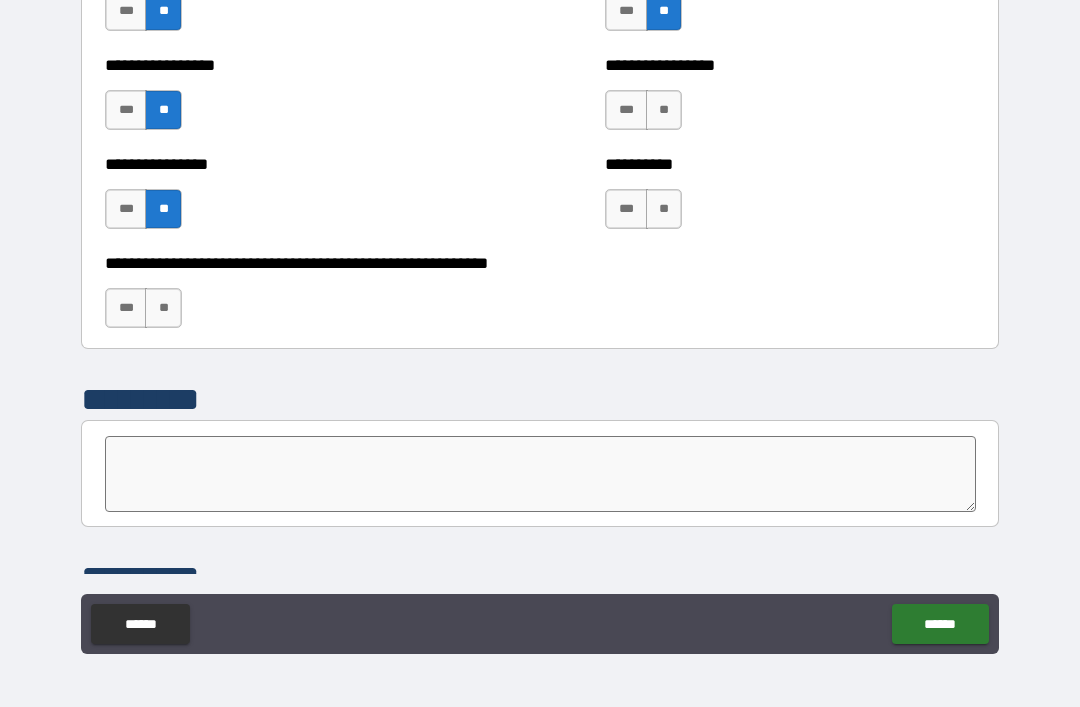 click on "**" at bounding box center [664, 110] 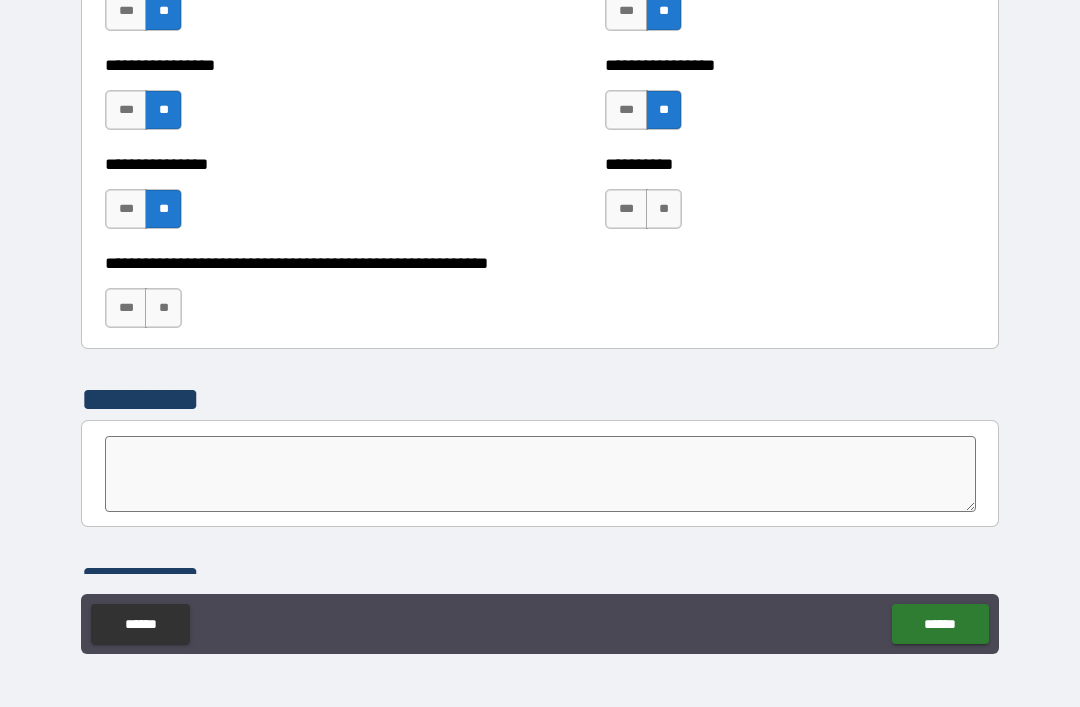 click on "**" at bounding box center [664, 209] 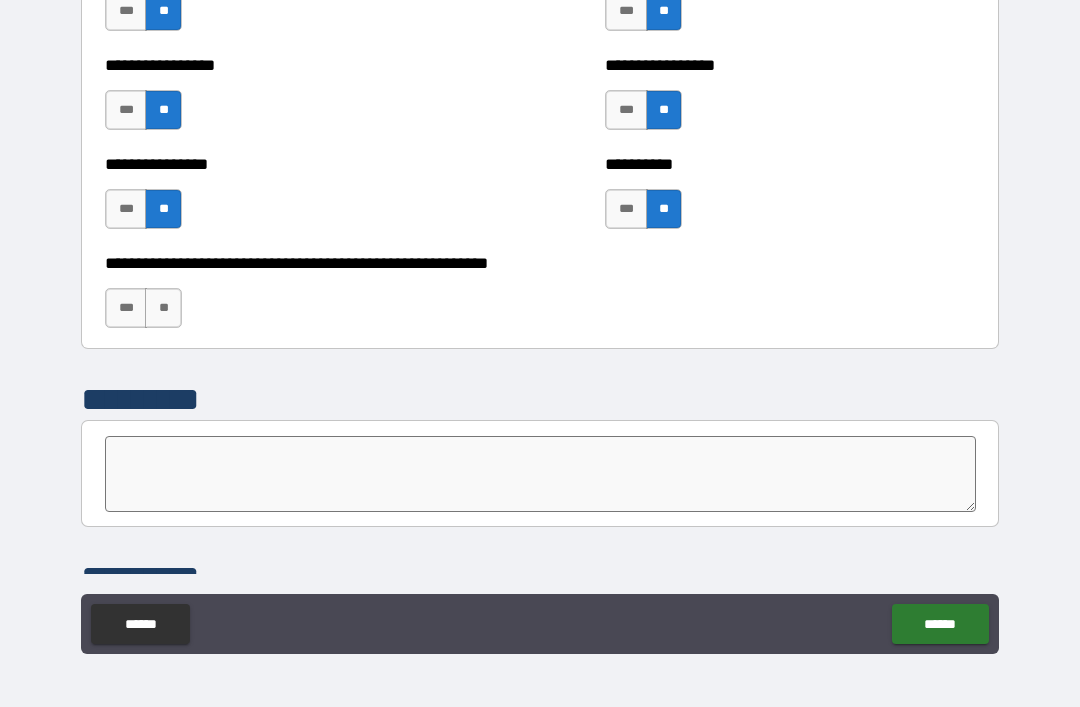 click on "**" at bounding box center [163, 308] 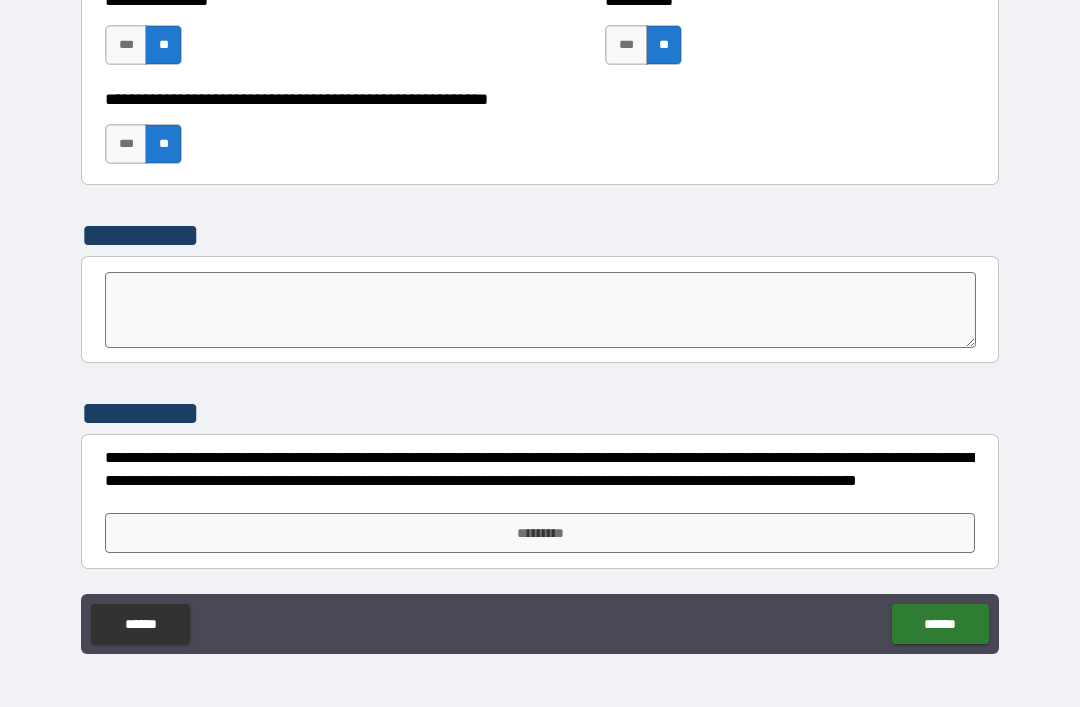 scroll, scrollTop: 6172, scrollLeft: 0, axis: vertical 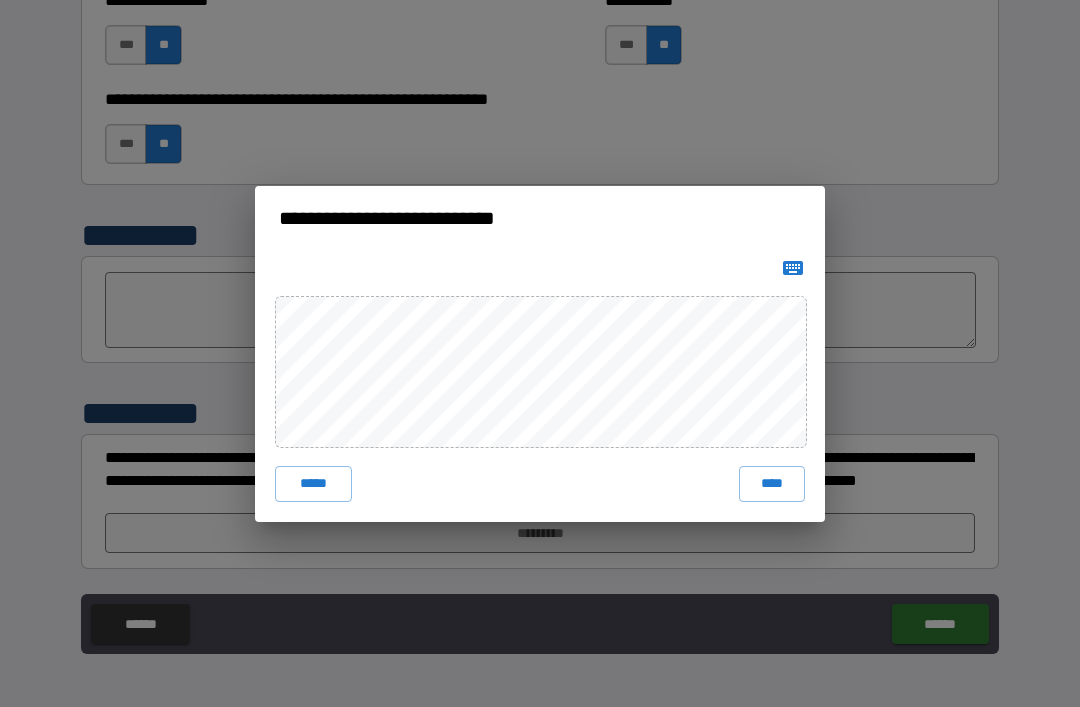 click on "****" at bounding box center [772, 484] 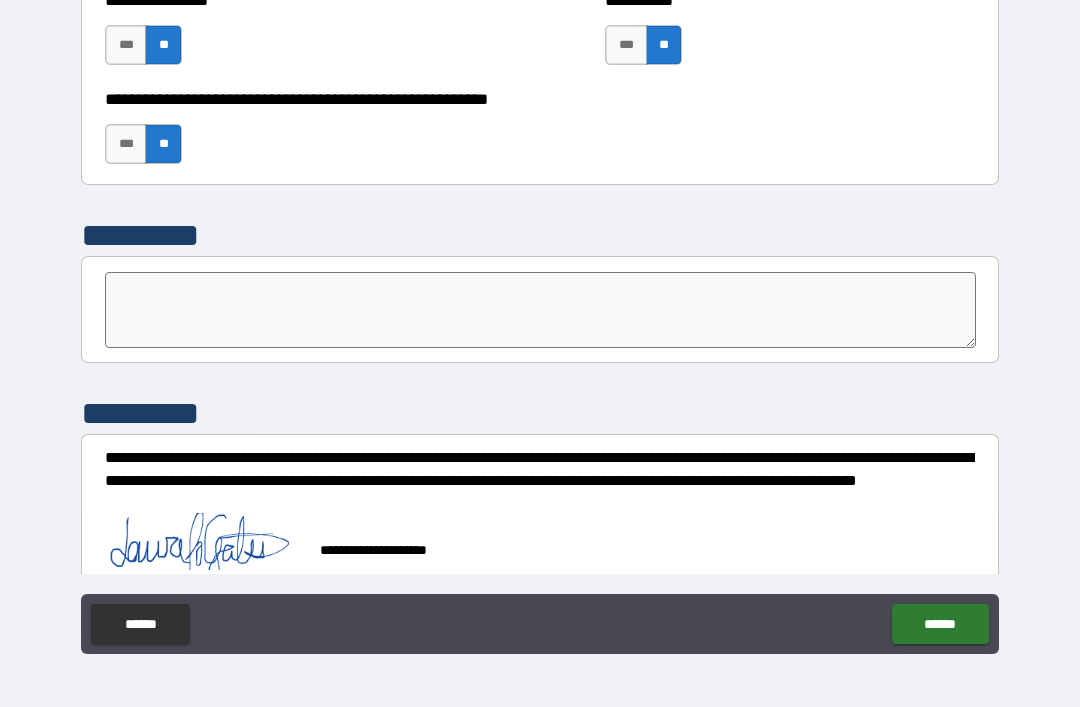 scroll, scrollTop: 6162, scrollLeft: 0, axis: vertical 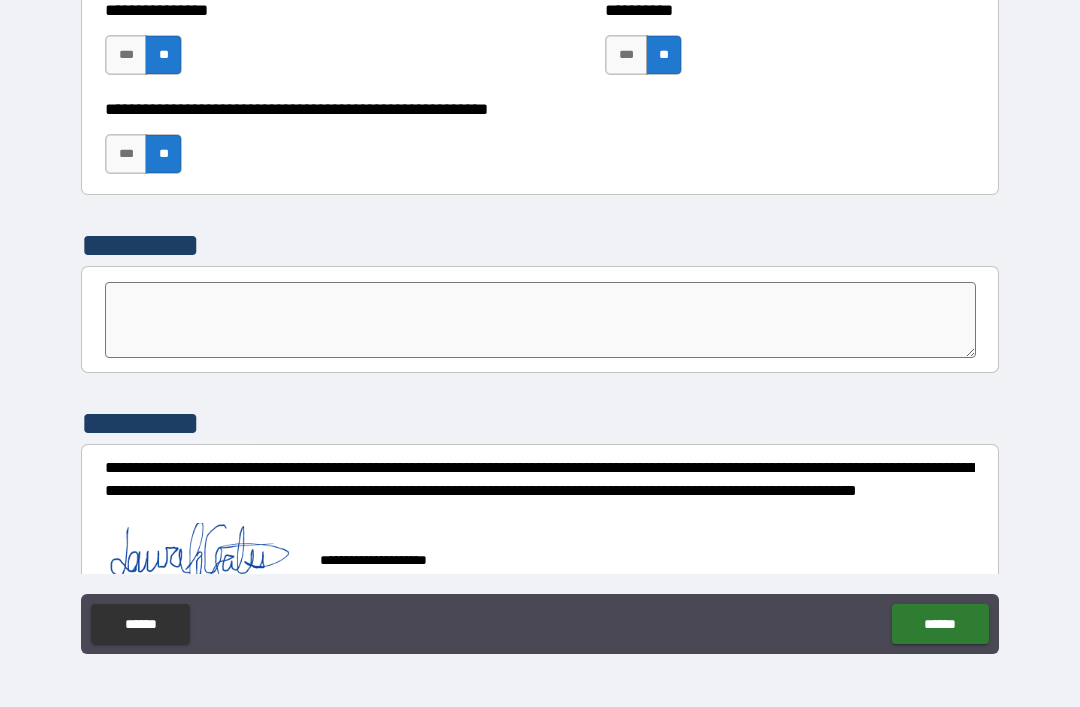 click on "******" at bounding box center (940, 624) 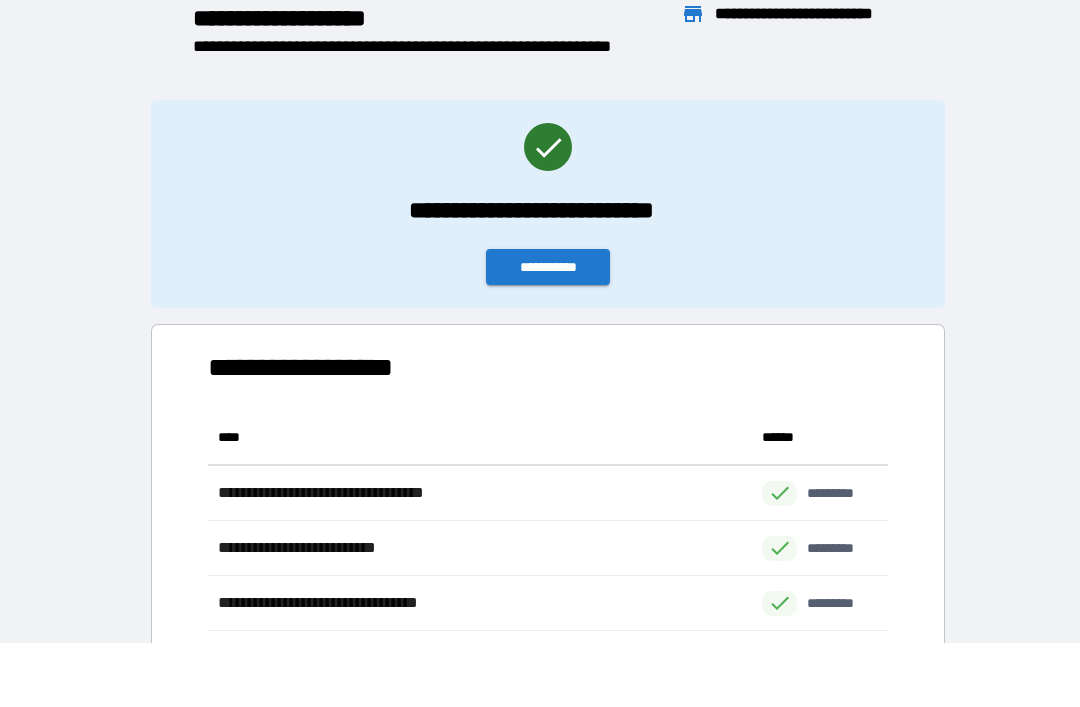 scroll, scrollTop: 1, scrollLeft: 1, axis: both 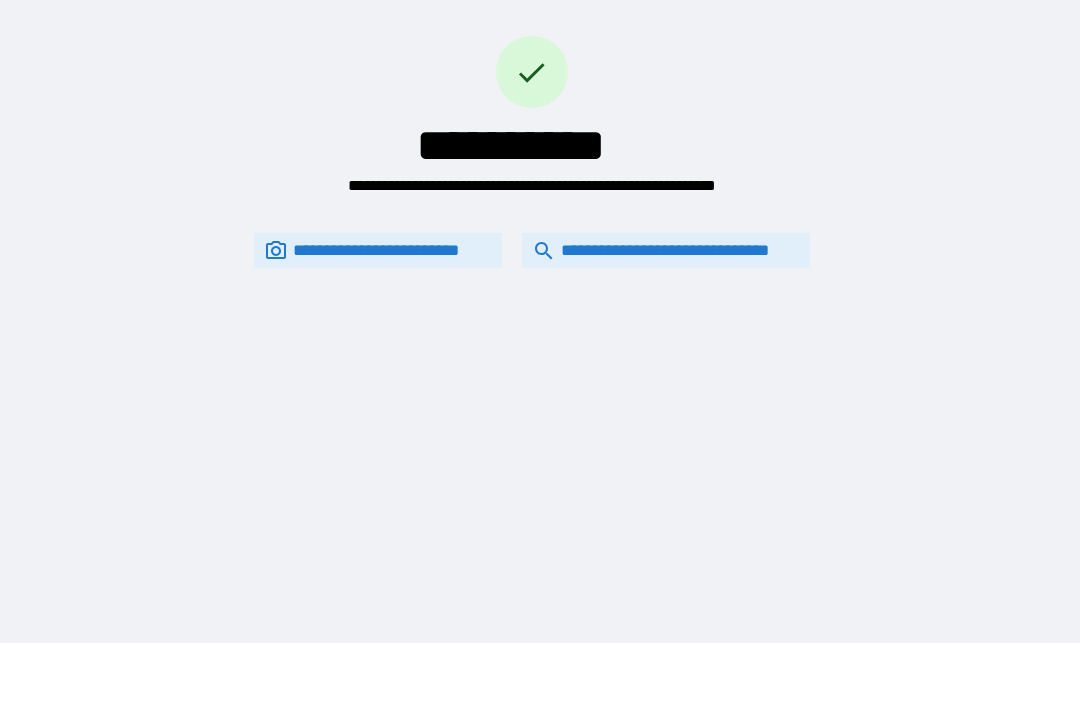 click on "**********" at bounding box center [666, 250] 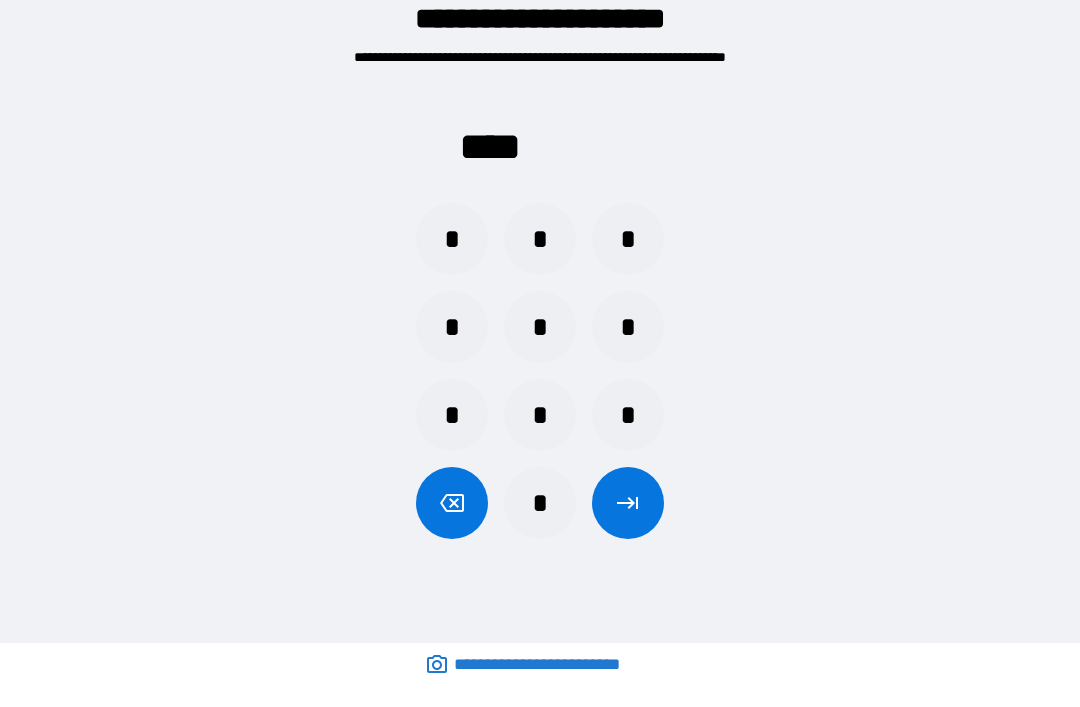 click on "*" at bounding box center (540, 239) 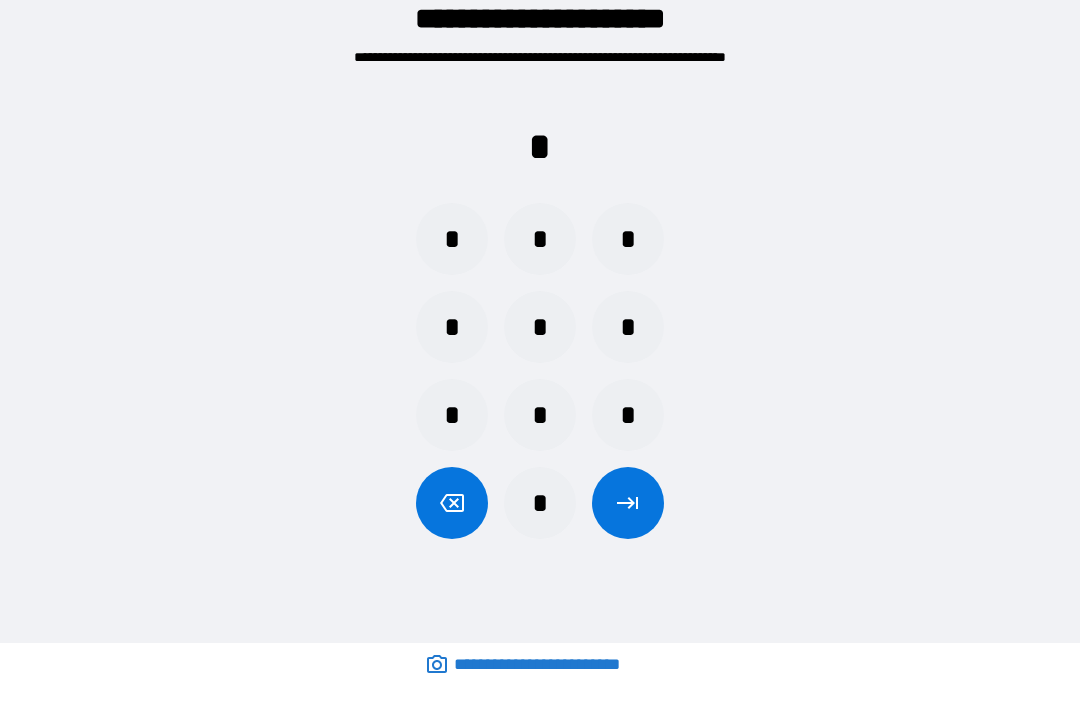 click on "*" at bounding box center (628, 327) 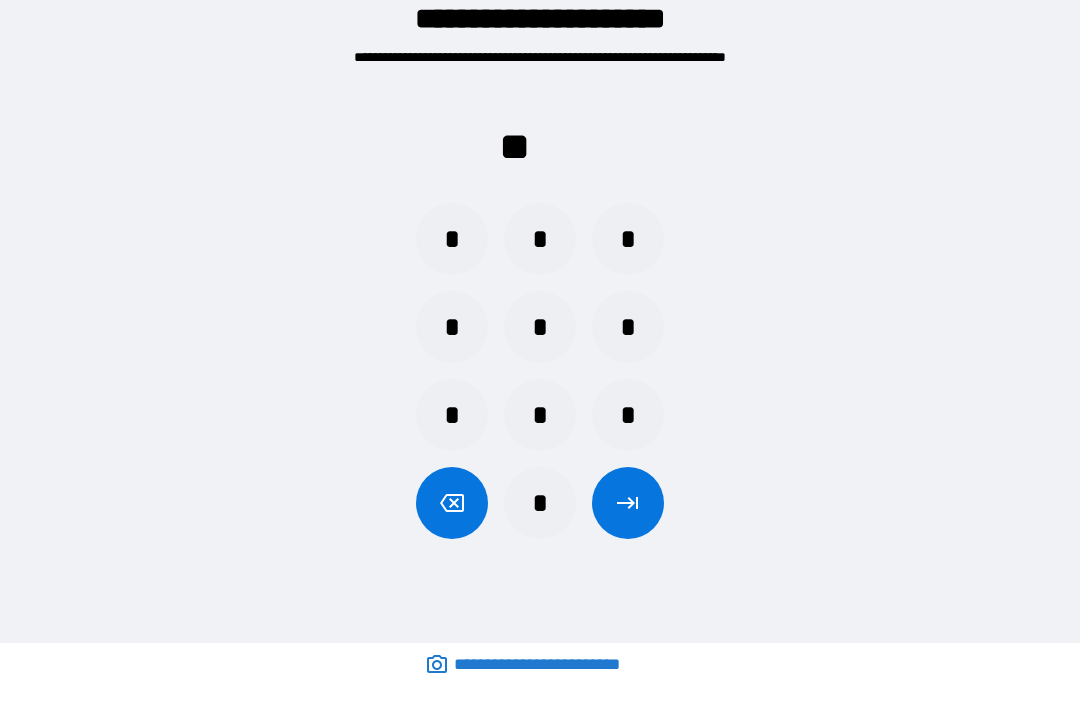 click on "*" at bounding box center (540, 503) 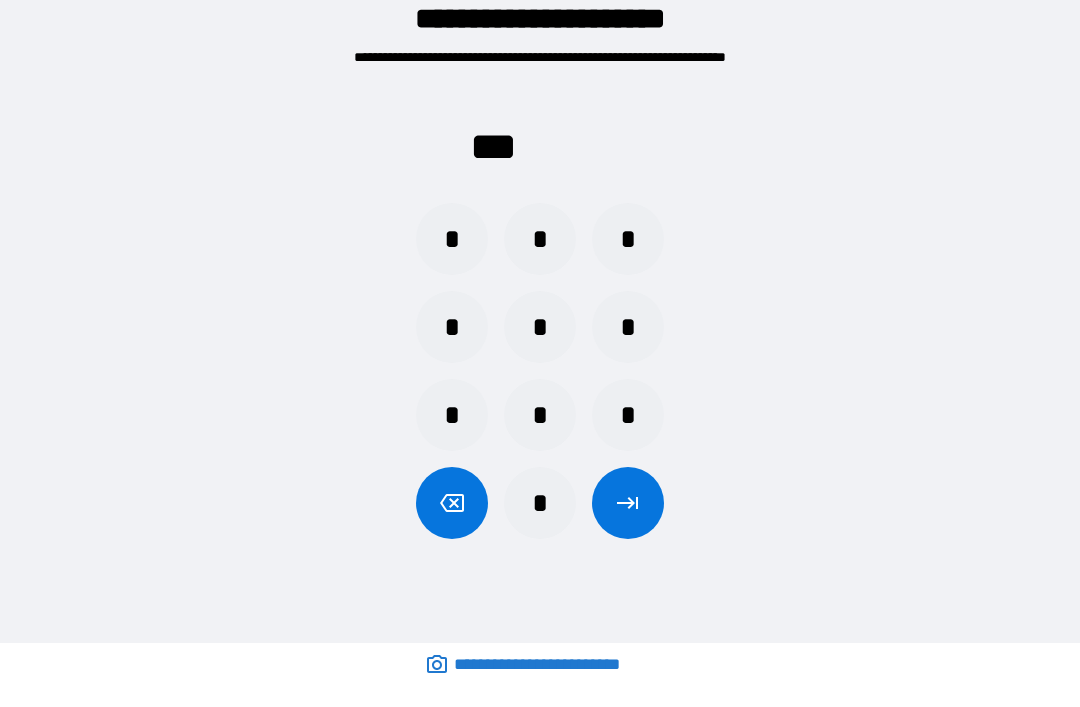 click on "*" at bounding box center (540, 327) 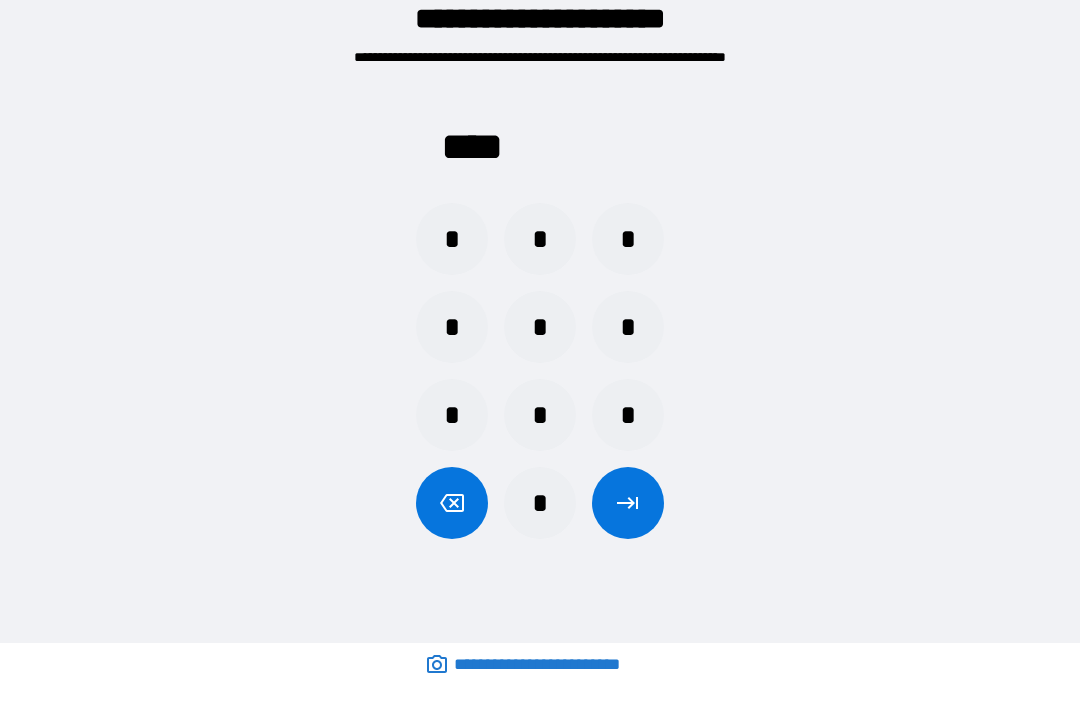 click at bounding box center [628, 503] 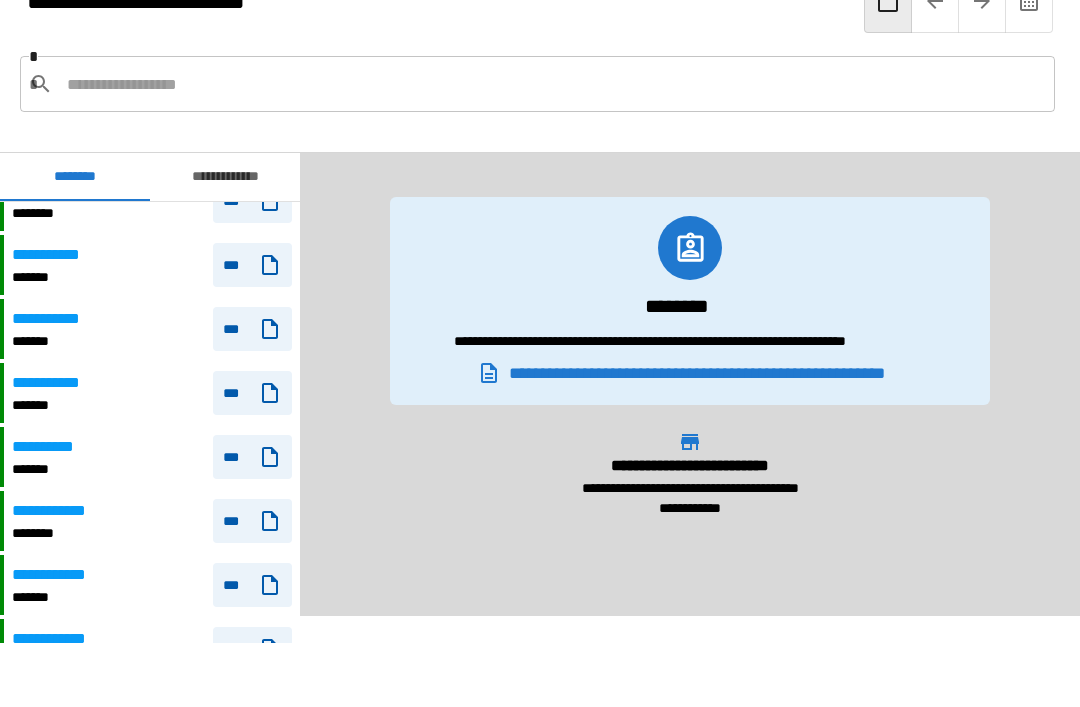 scroll, scrollTop: 1291, scrollLeft: 0, axis: vertical 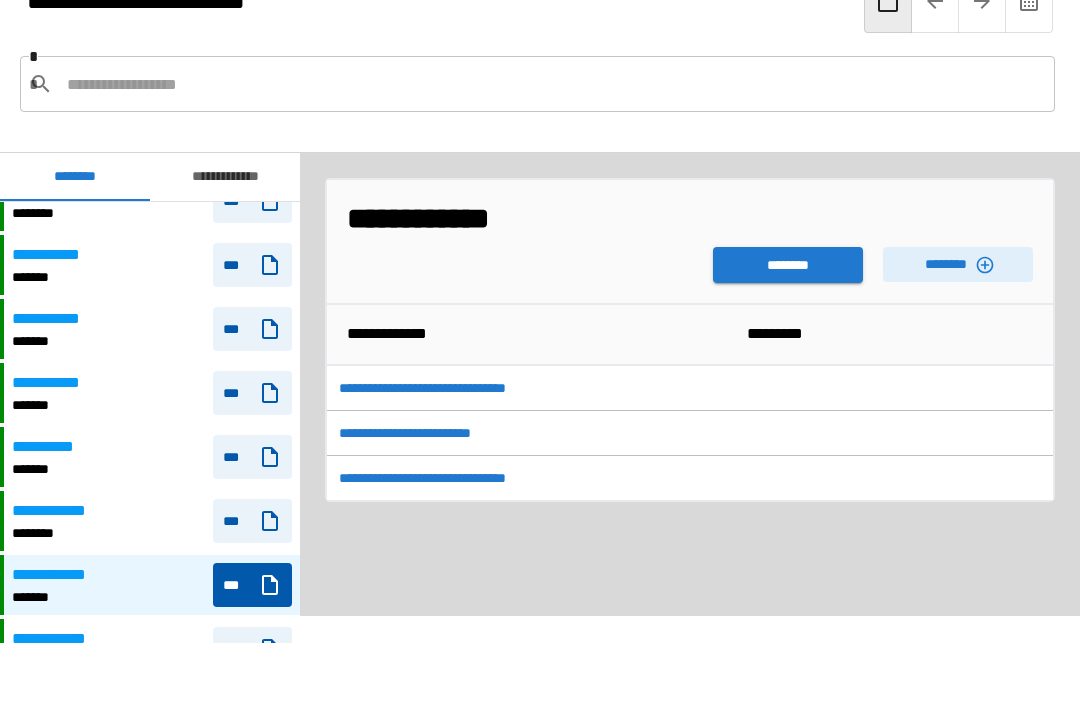click on "********" at bounding box center (958, 264) 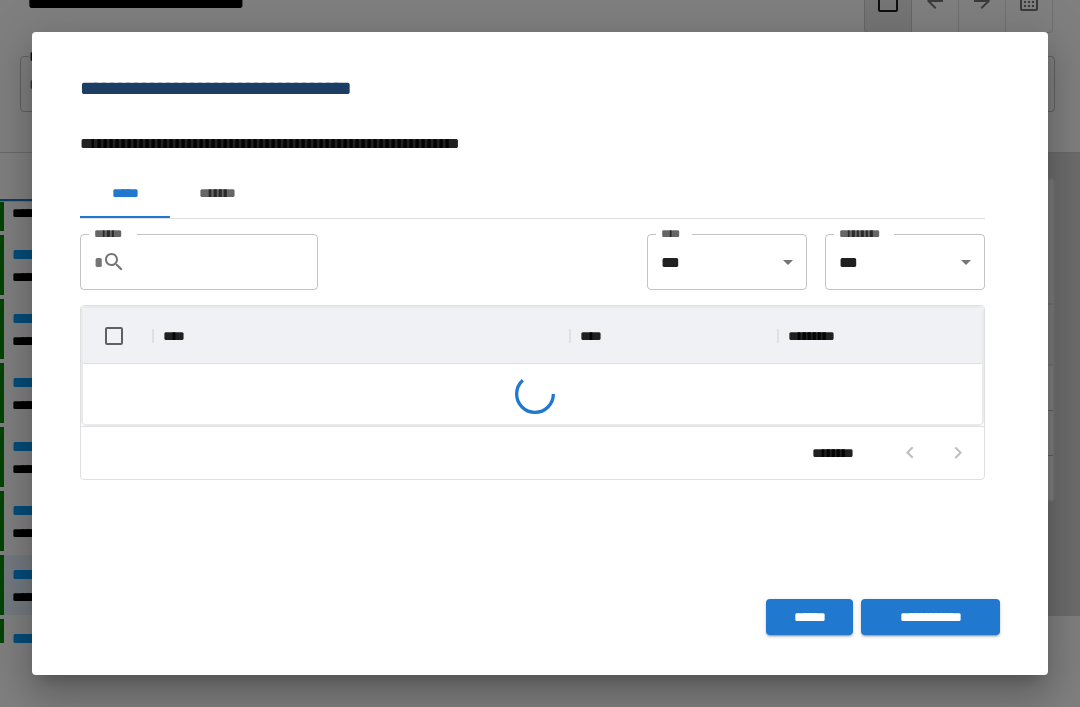 scroll, scrollTop: 326, scrollLeft: 899, axis: both 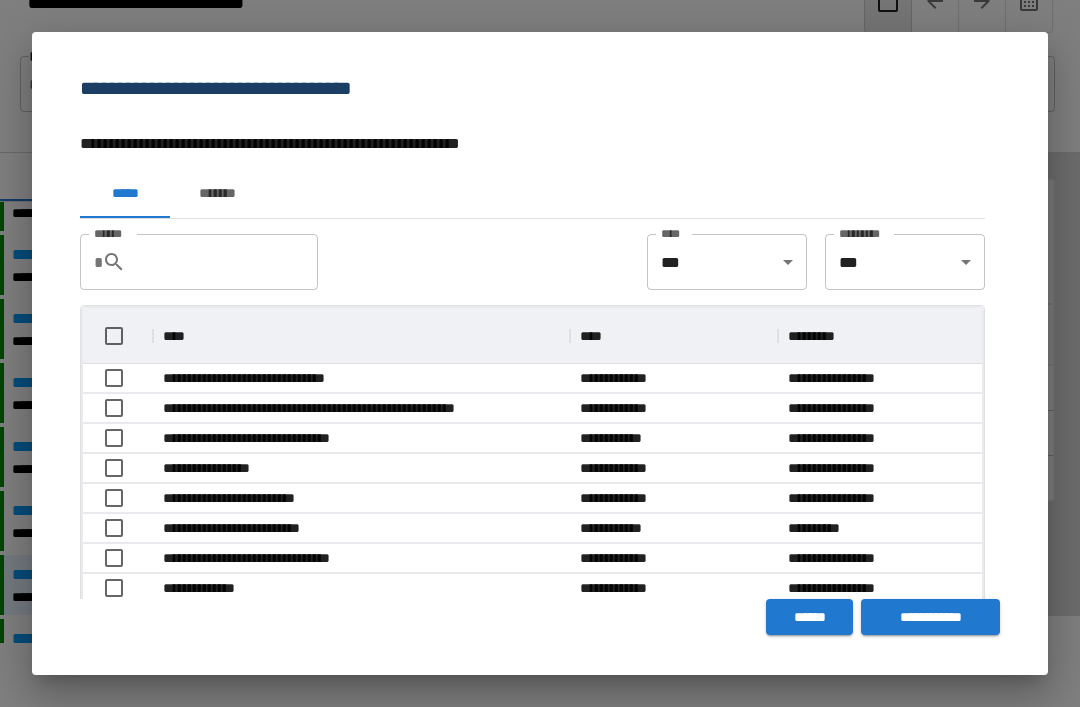 click on "******" at bounding box center (809, 617) 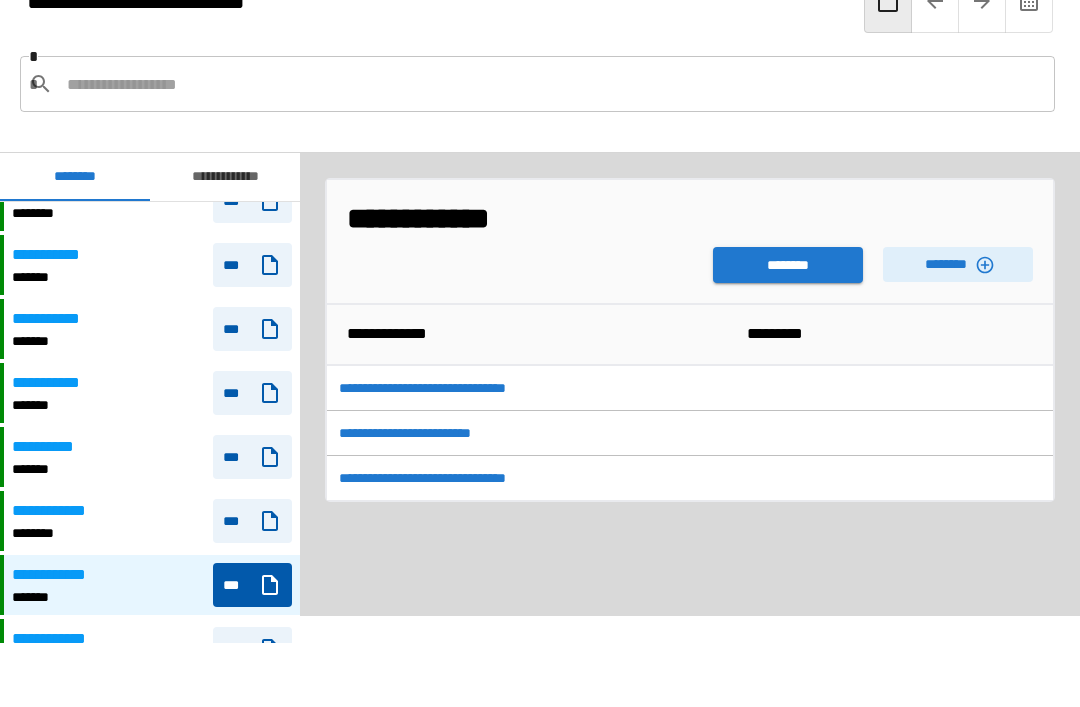 click on "********" at bounding box center (788, 265) 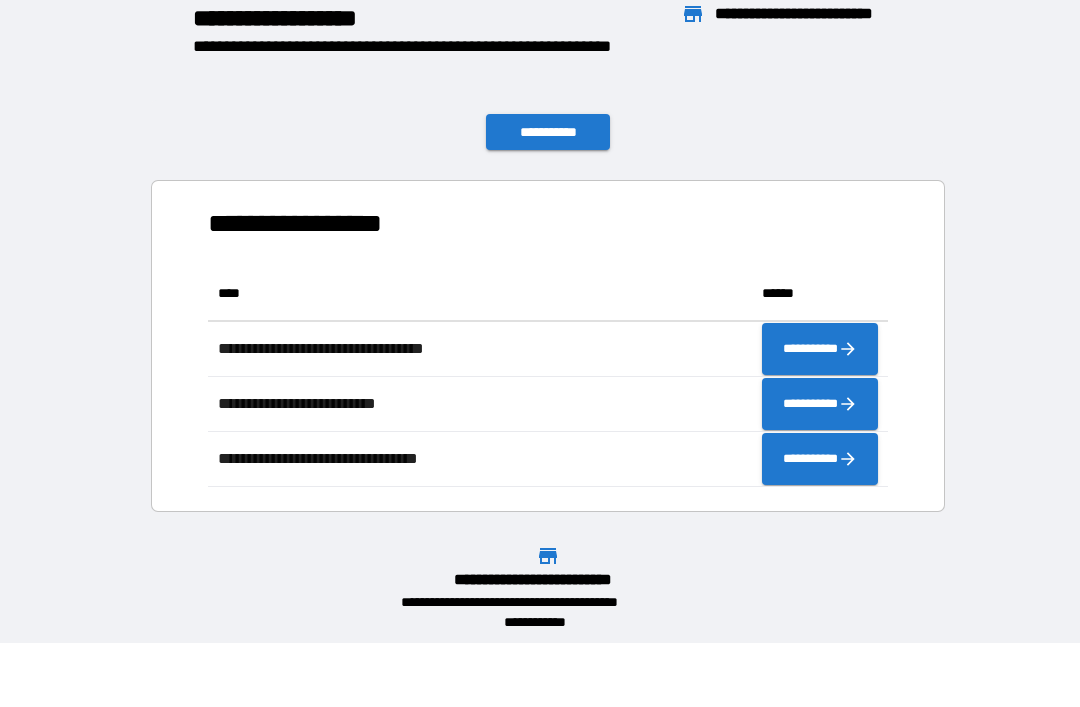 scroll, scrollTop: 1, scrollLeft: 1, axis: both 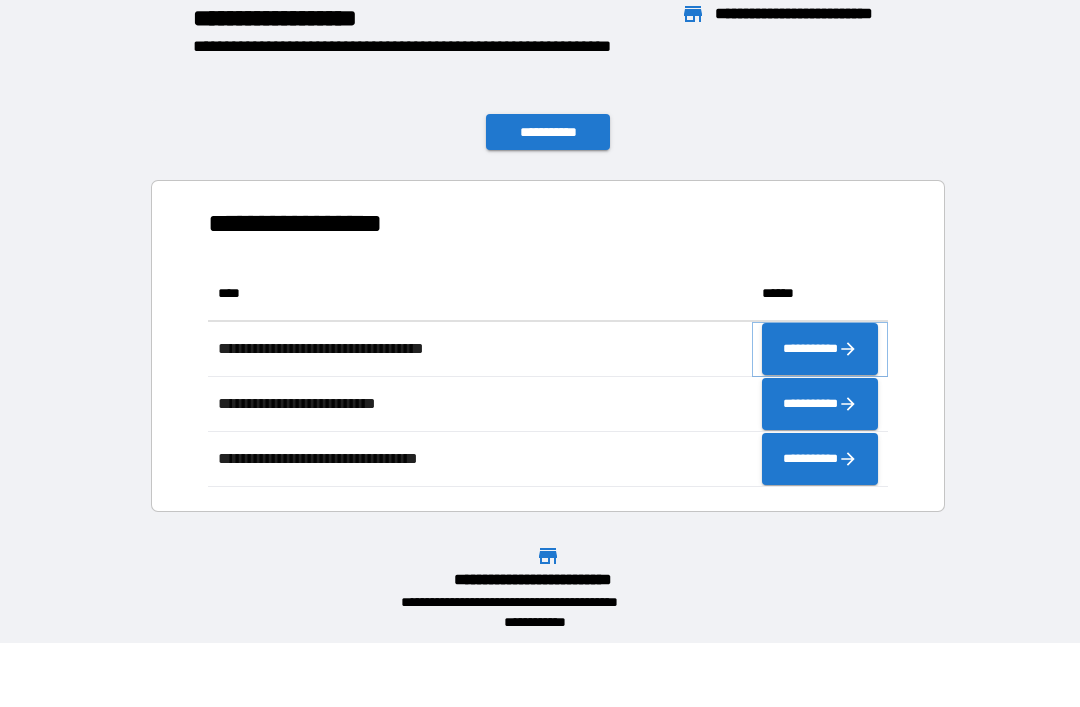 click on "**********" at bounding box center [820, 349] 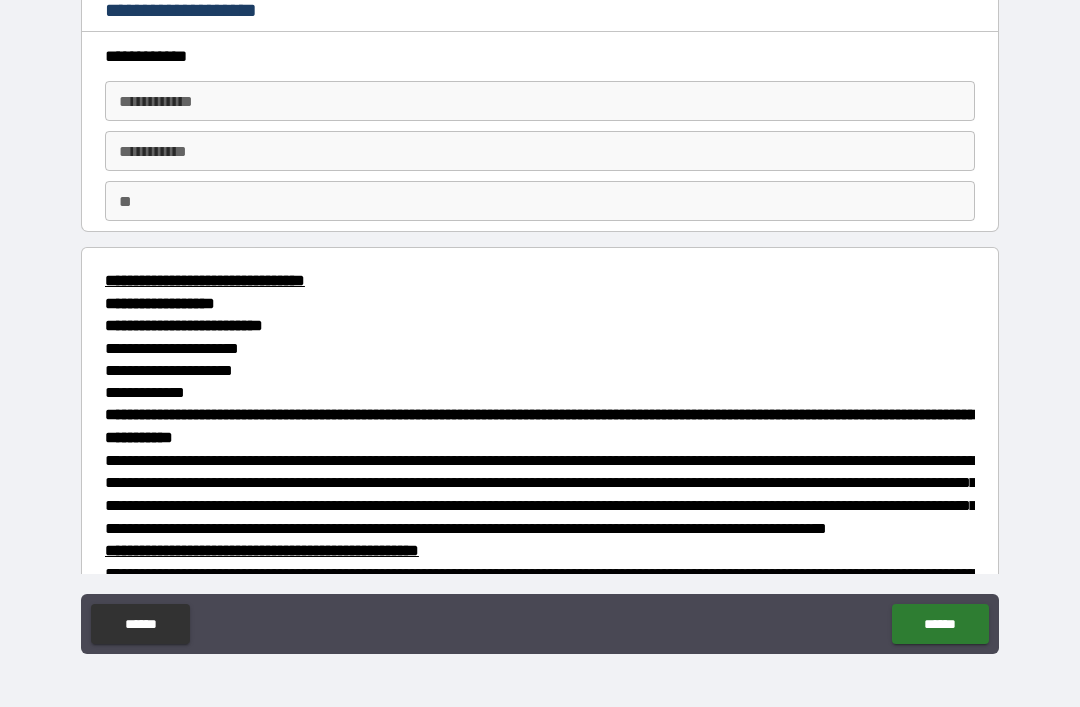 click on "**********" at bounding box center (540, 101) 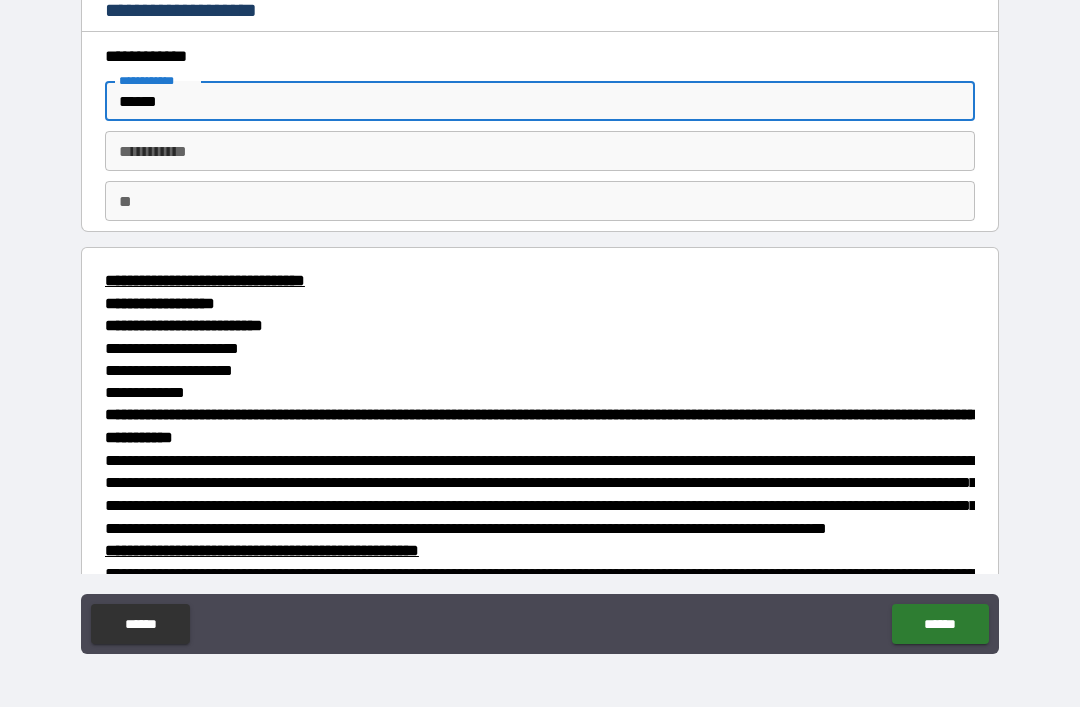 type on "******" 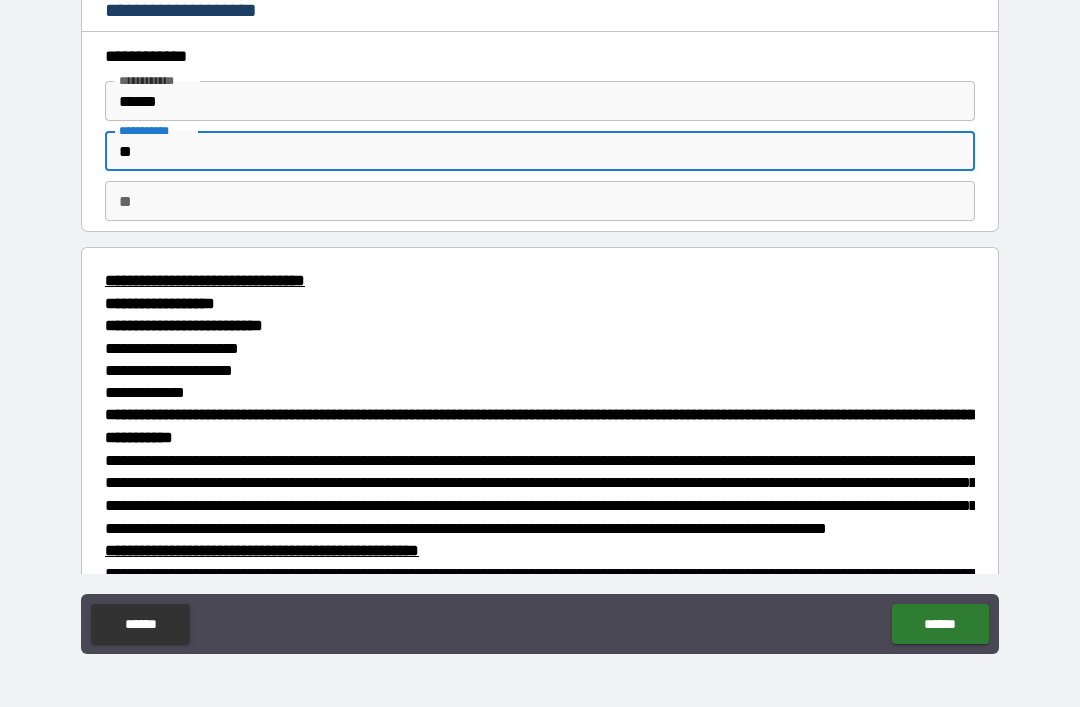 type on "*" 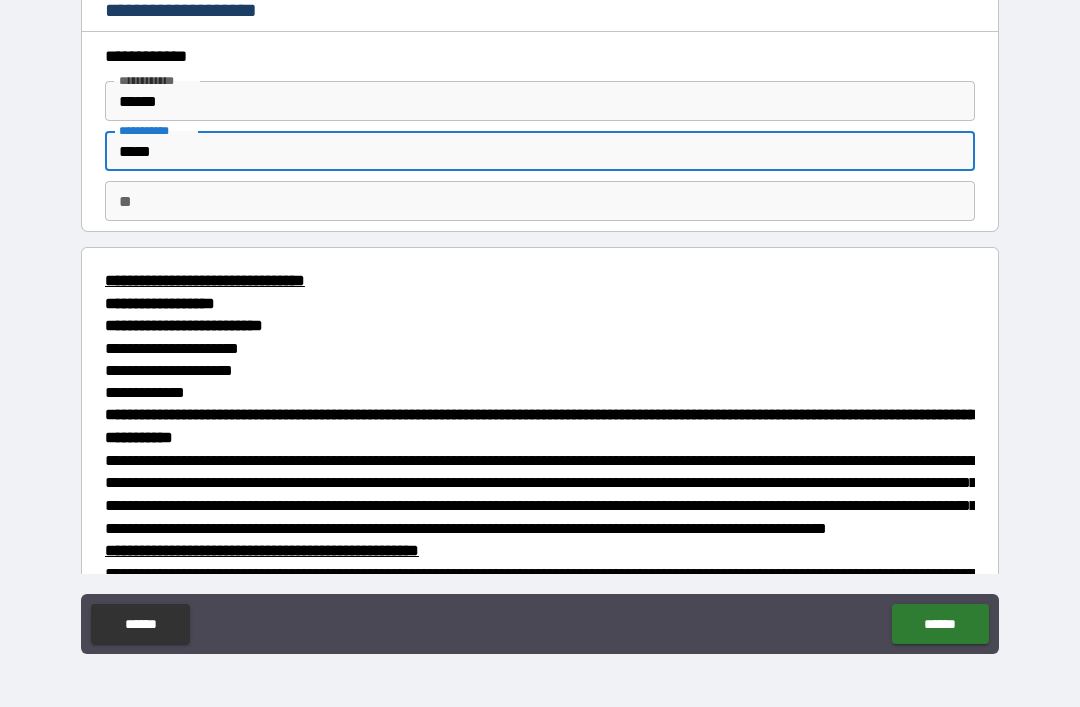 type on "*****" 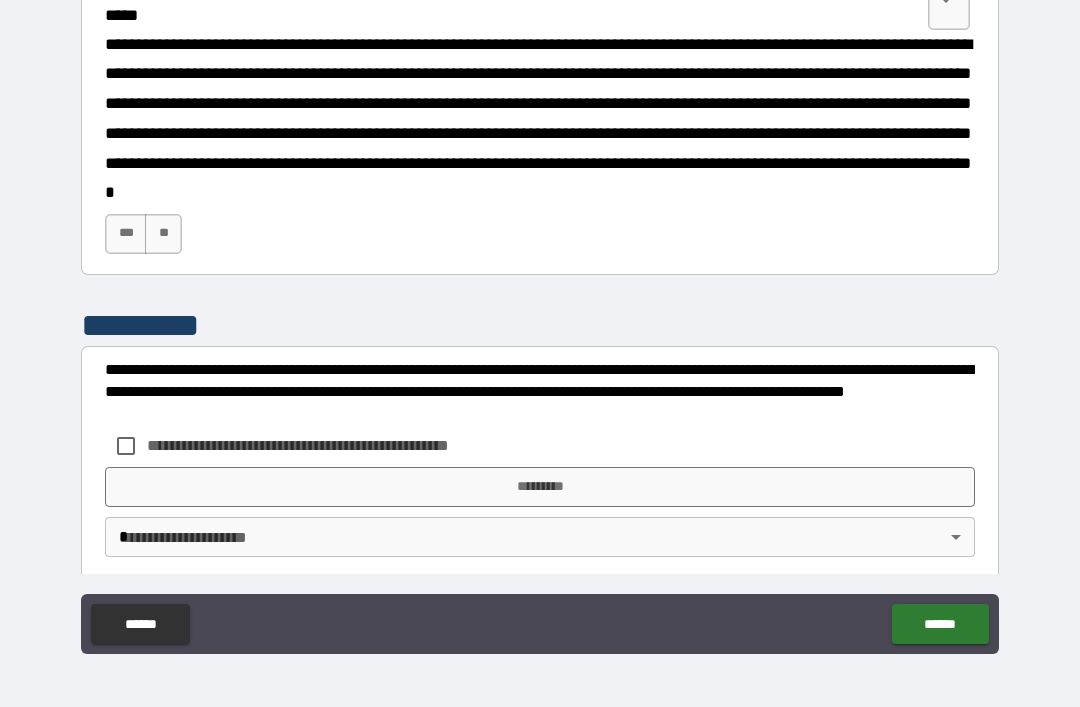 scroll, scrollTop: 1928, scrollLeft: 0, axis: vertical 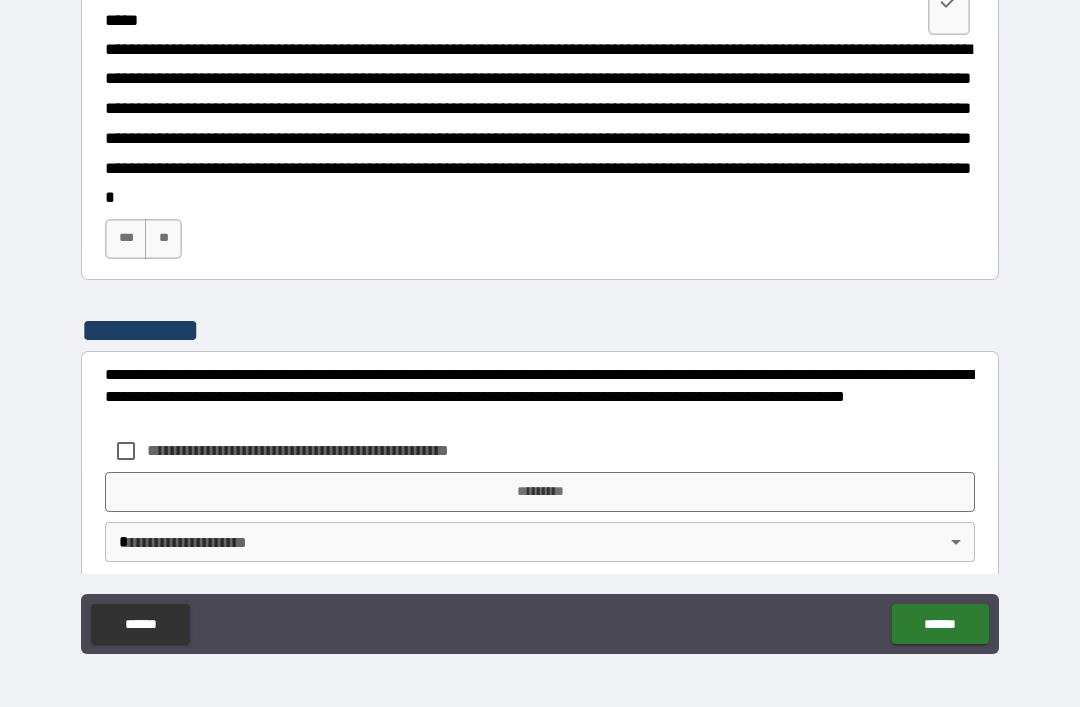 type on "***" 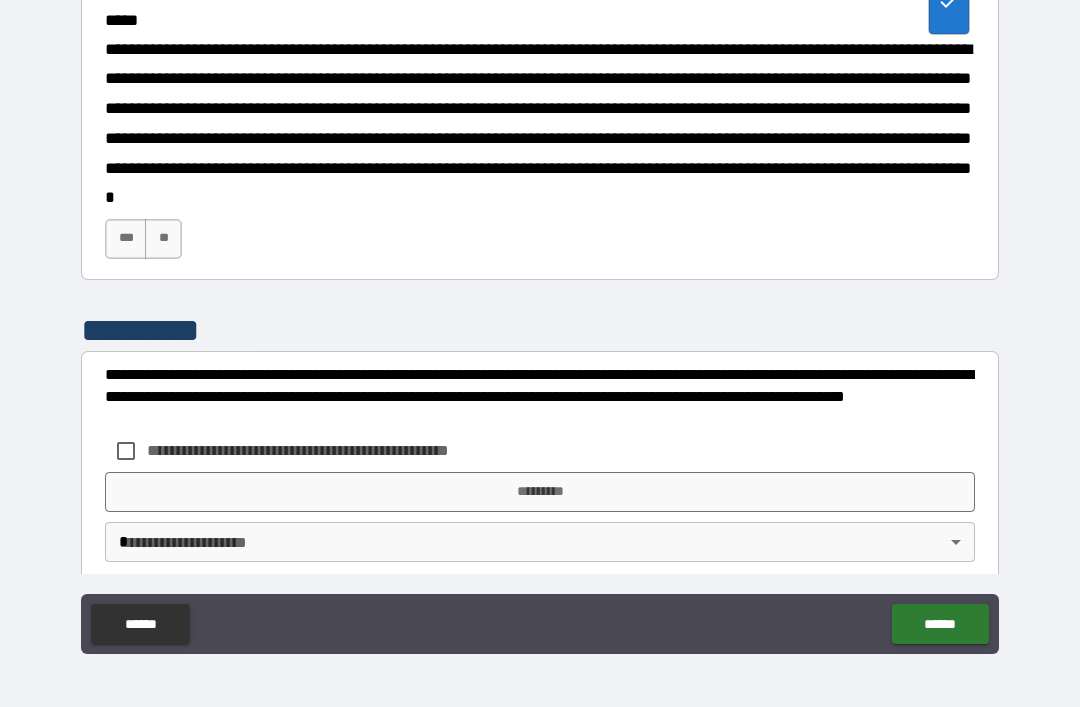 click on "***" at bounding box center (126, 239) 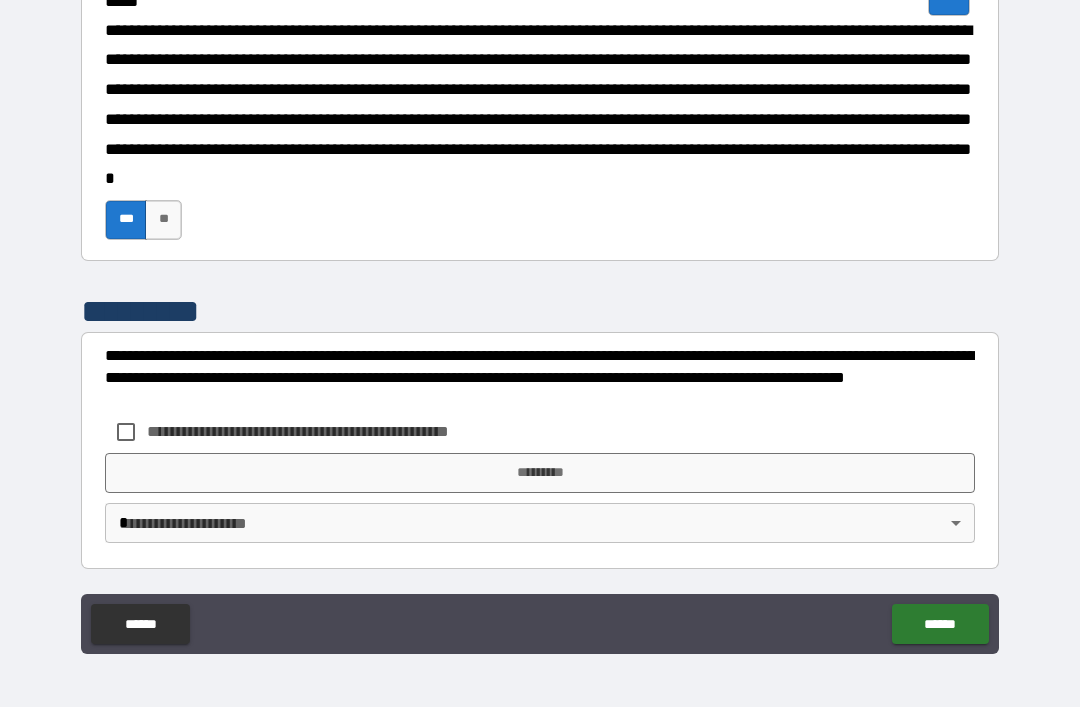 scroll, scrollTop: 2100, scrollLeft: 0, axis: vertical 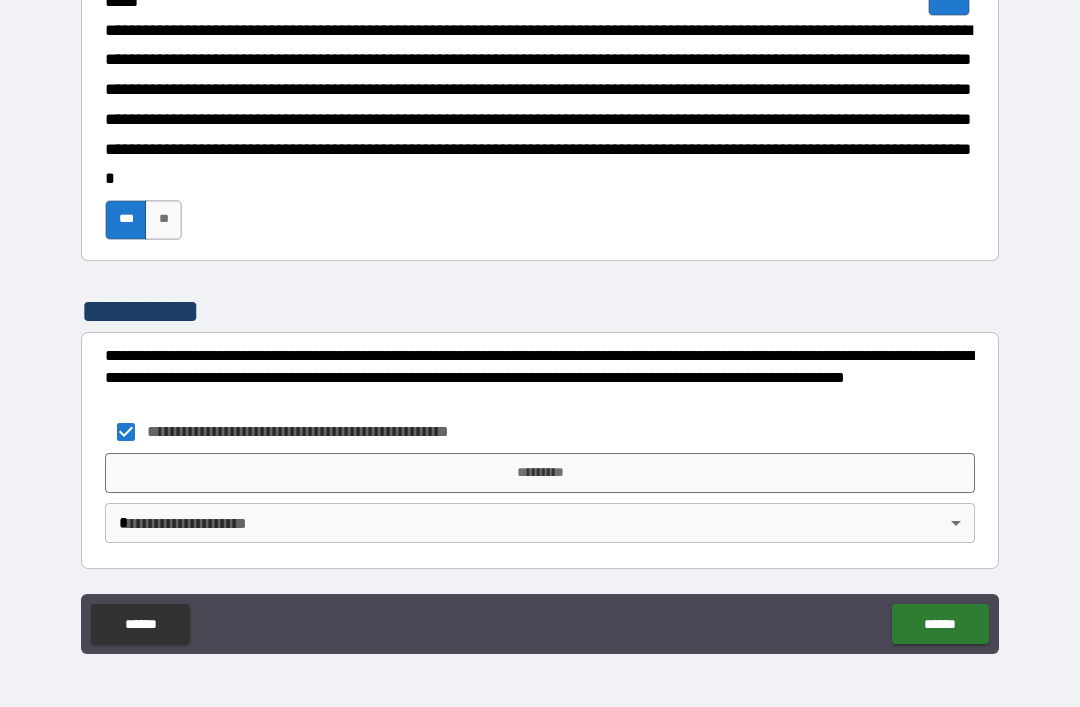 click on "*********" at bounding box center (540, 473) 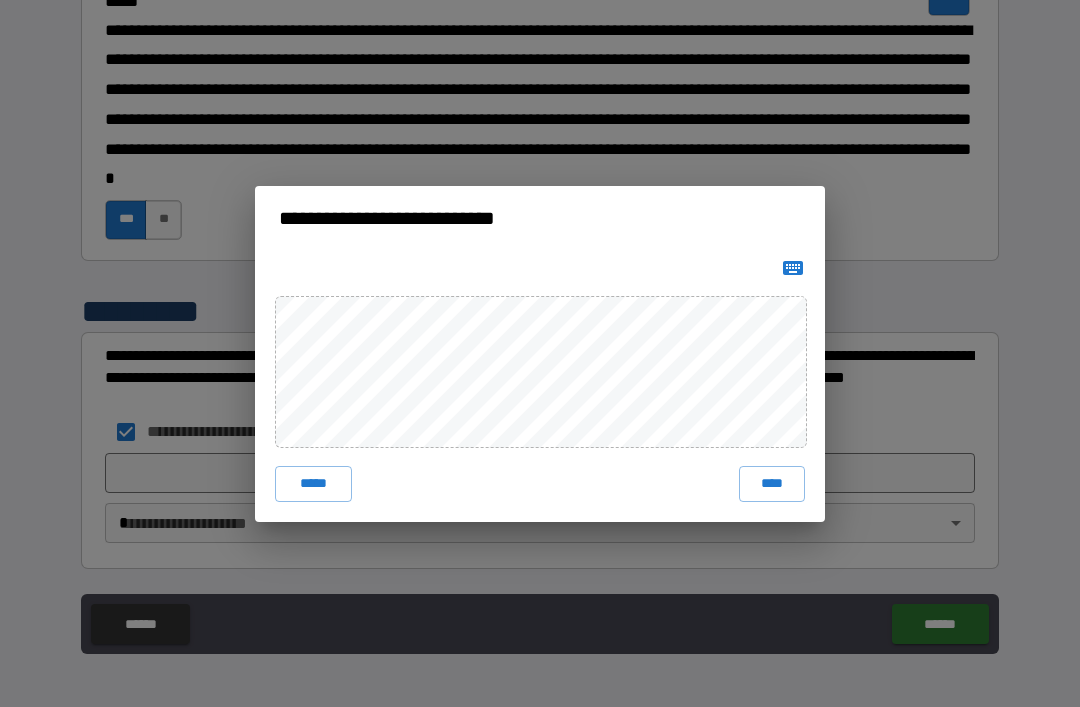 click on "****" at bounding box center [772, 484] 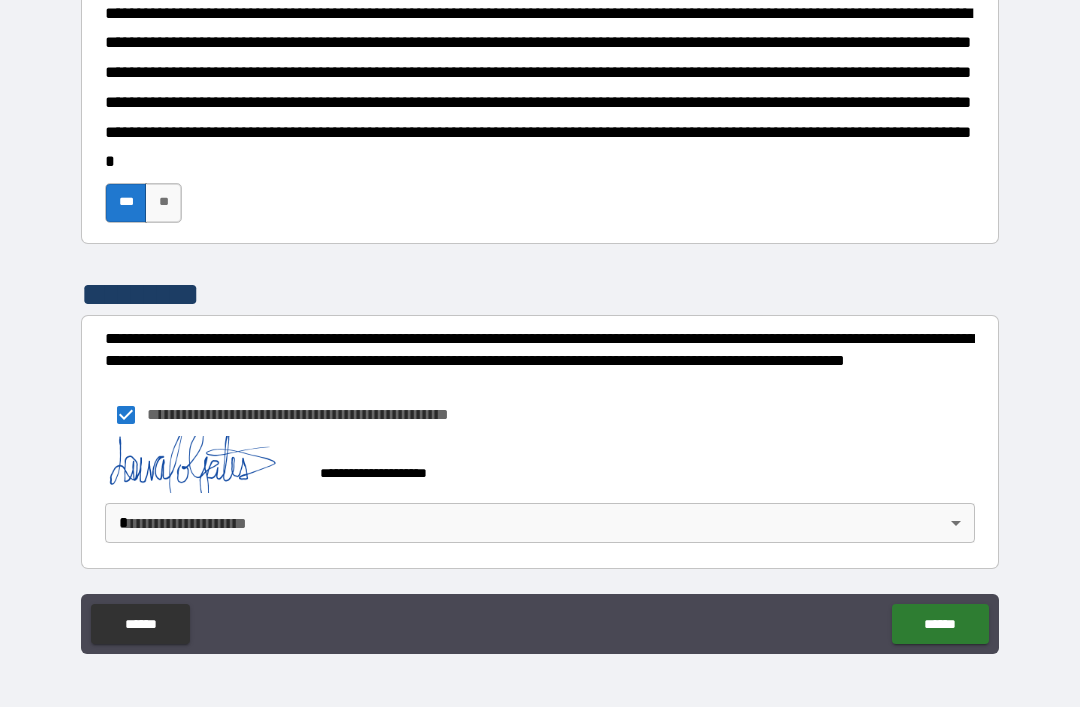 scroll, scrollTop: 2090, scrollLeft: 0, axis: vertical 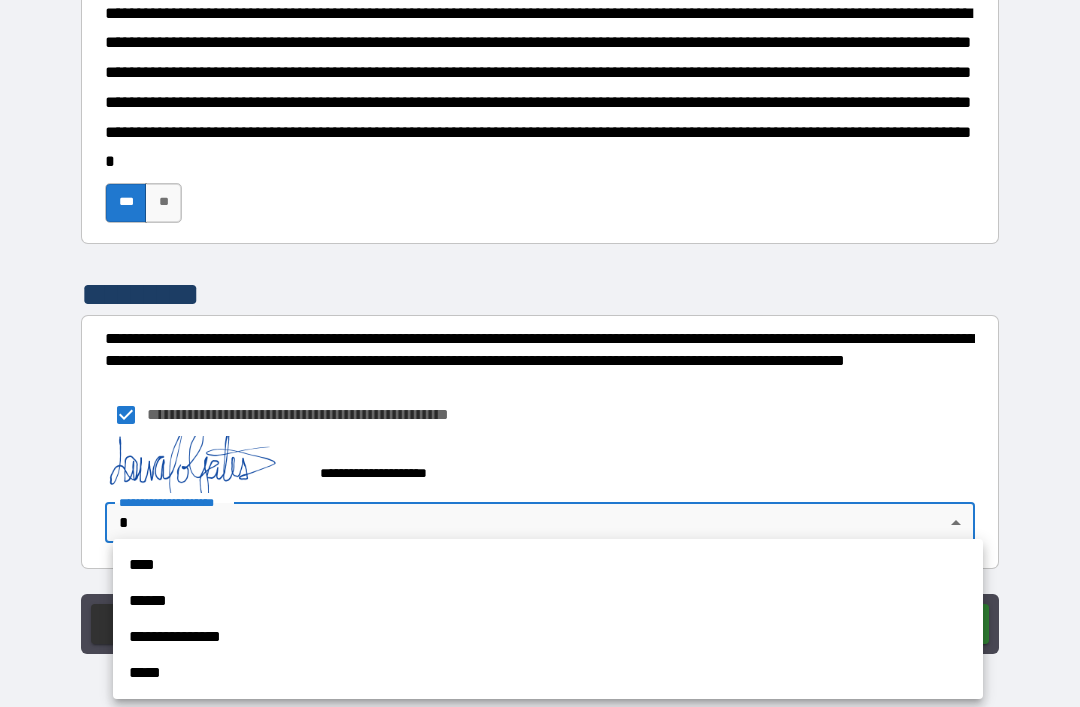click on "**********" at bounding box center [548, 637] 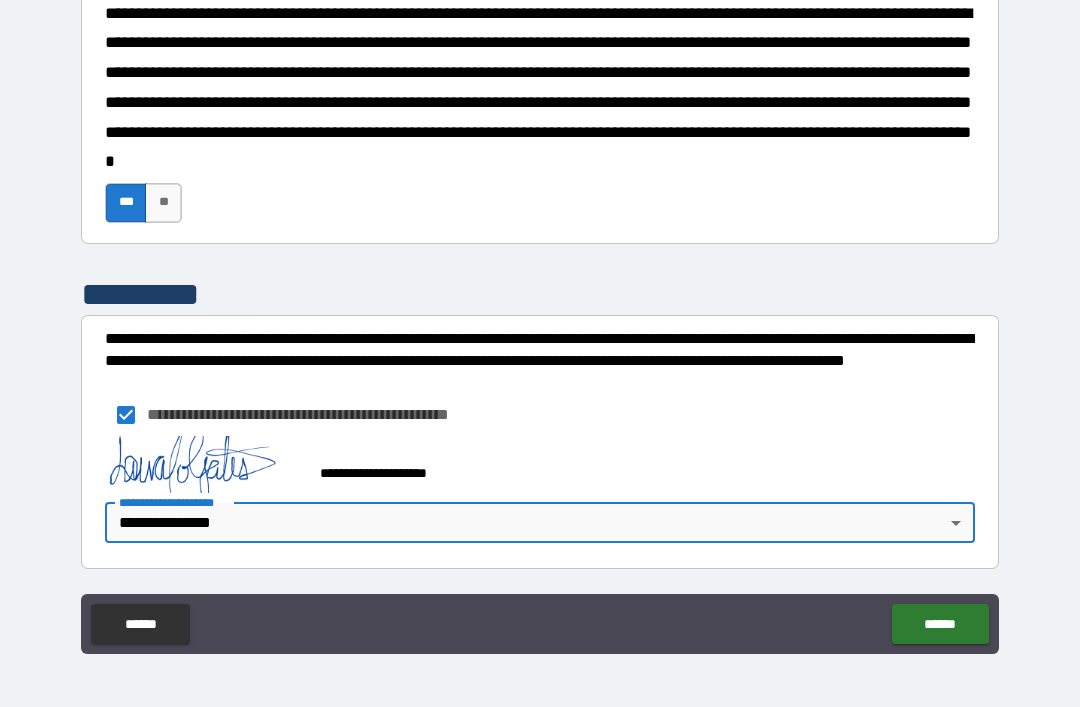 click on "******" at bounding box center [940, 624] 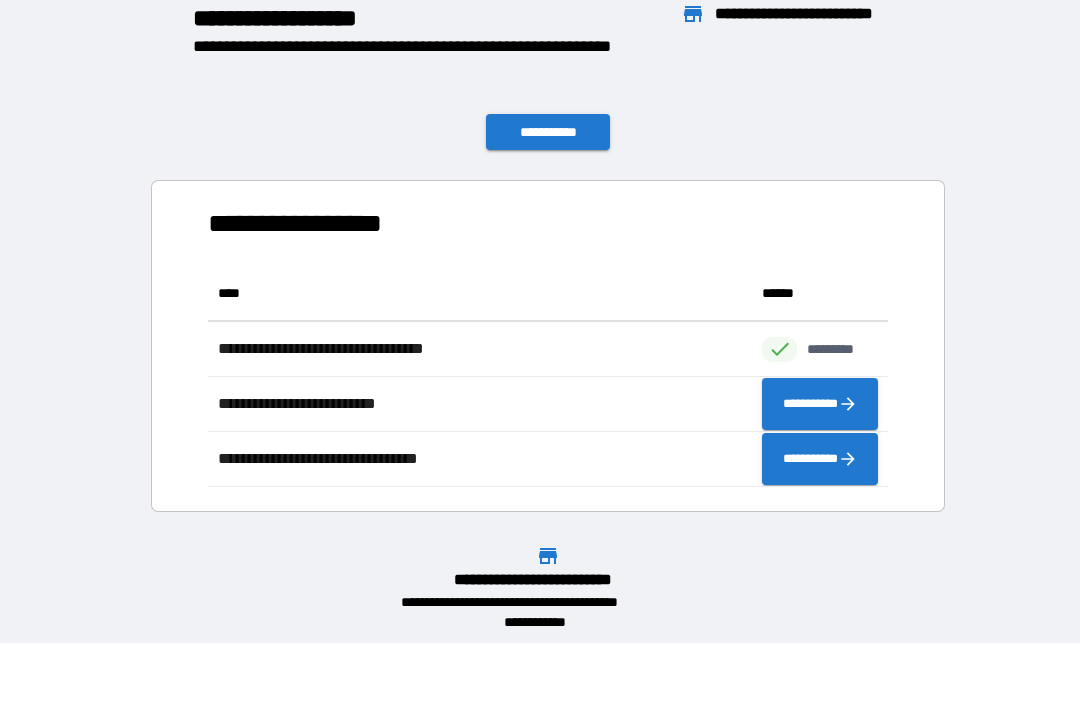 scroll, scrollTop: 1, scrollLeft: 1, axis: both 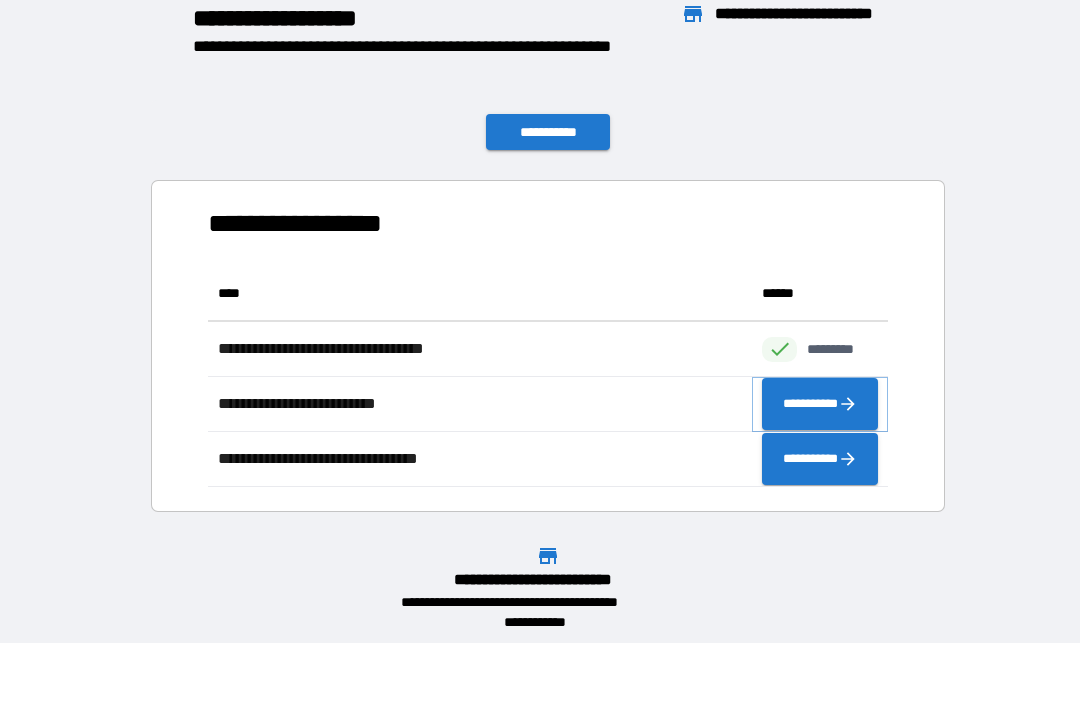 click on "**********" at bounding box center (820, 404) 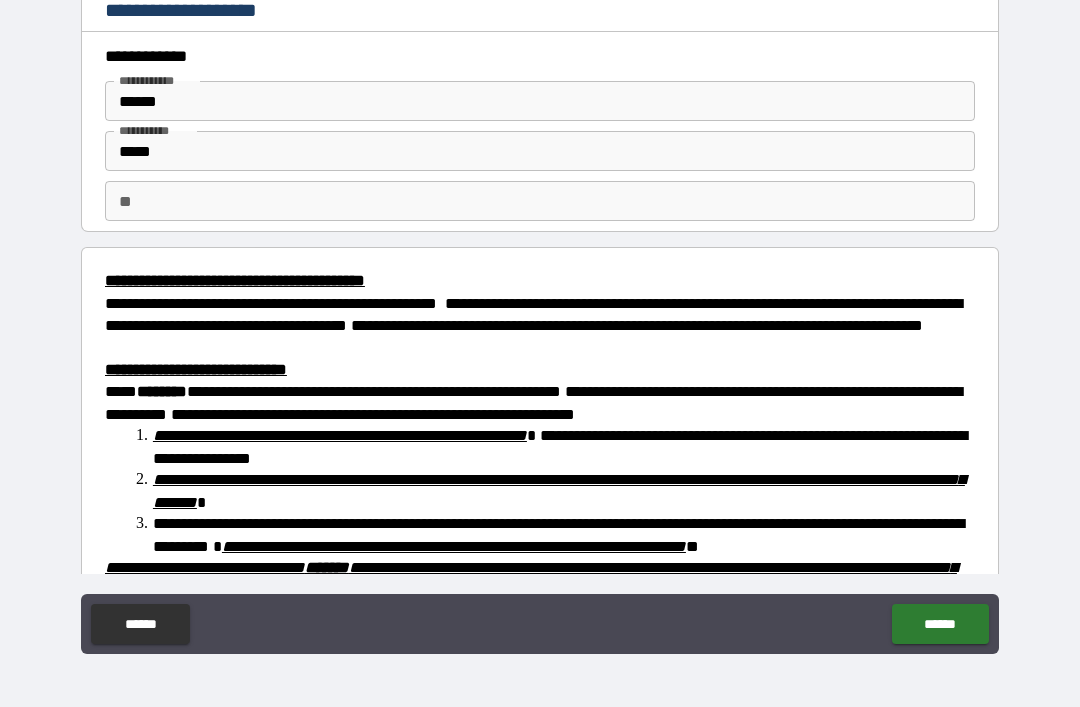 click on "**" at bounding box center [540, 201] 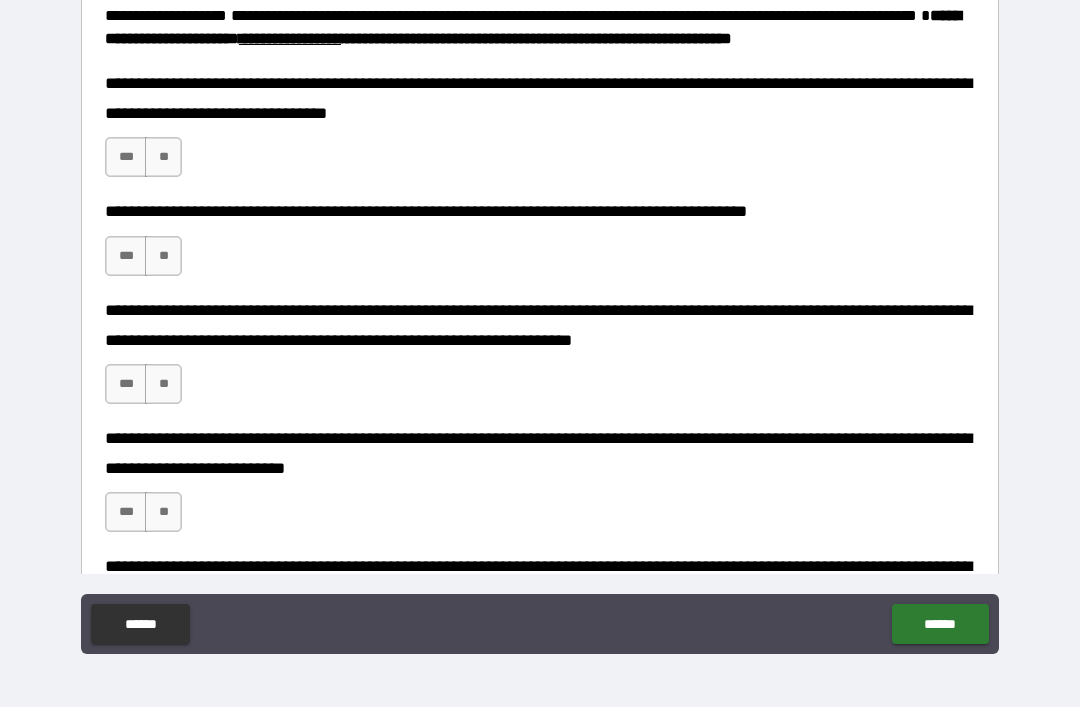 scroll, scrollTop: 1039, scrollLeft: 0, axis: vertical 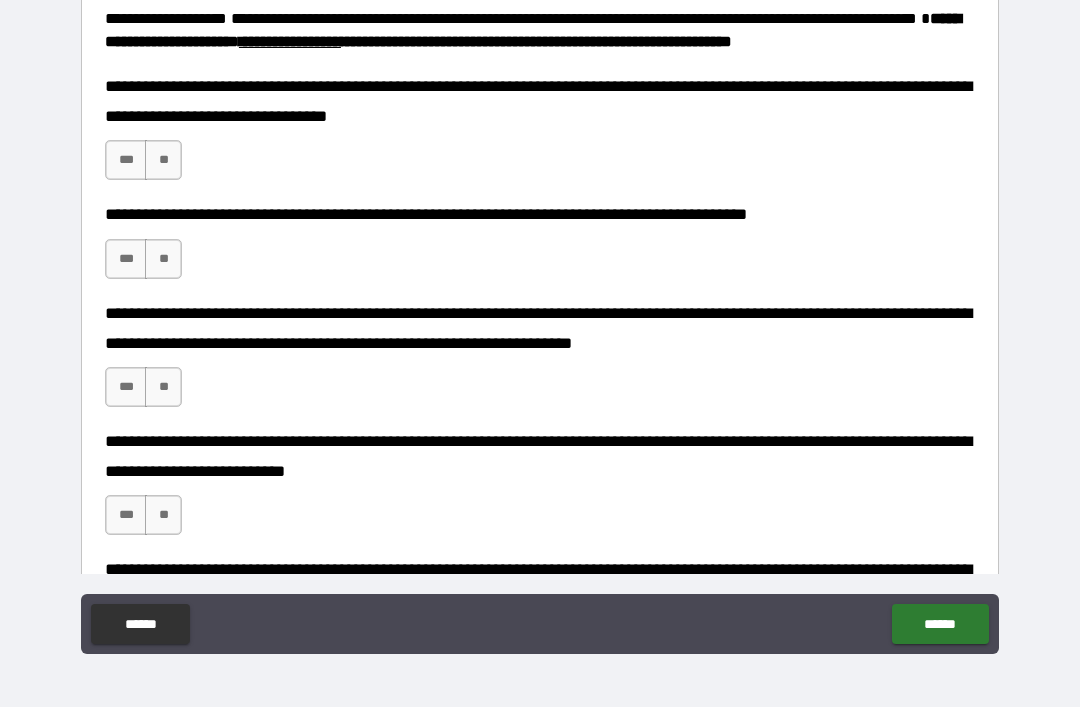 type on "***" 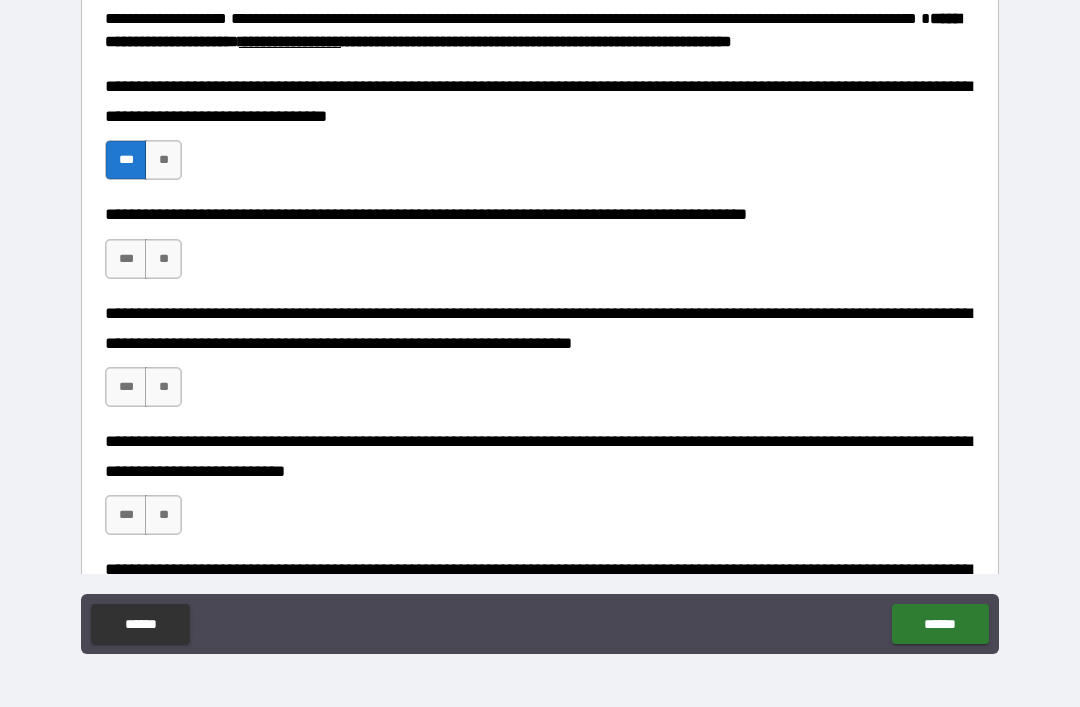 click on "***" at bounding box center [126, 259] 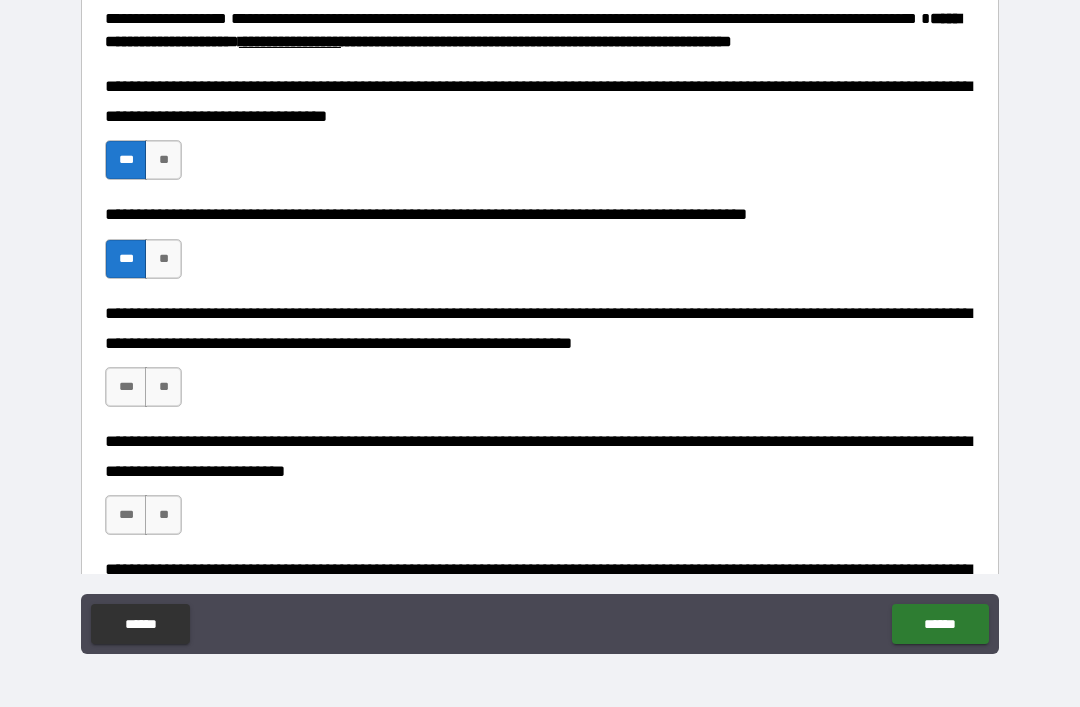 click on "***" at bounding box center [126, 387] 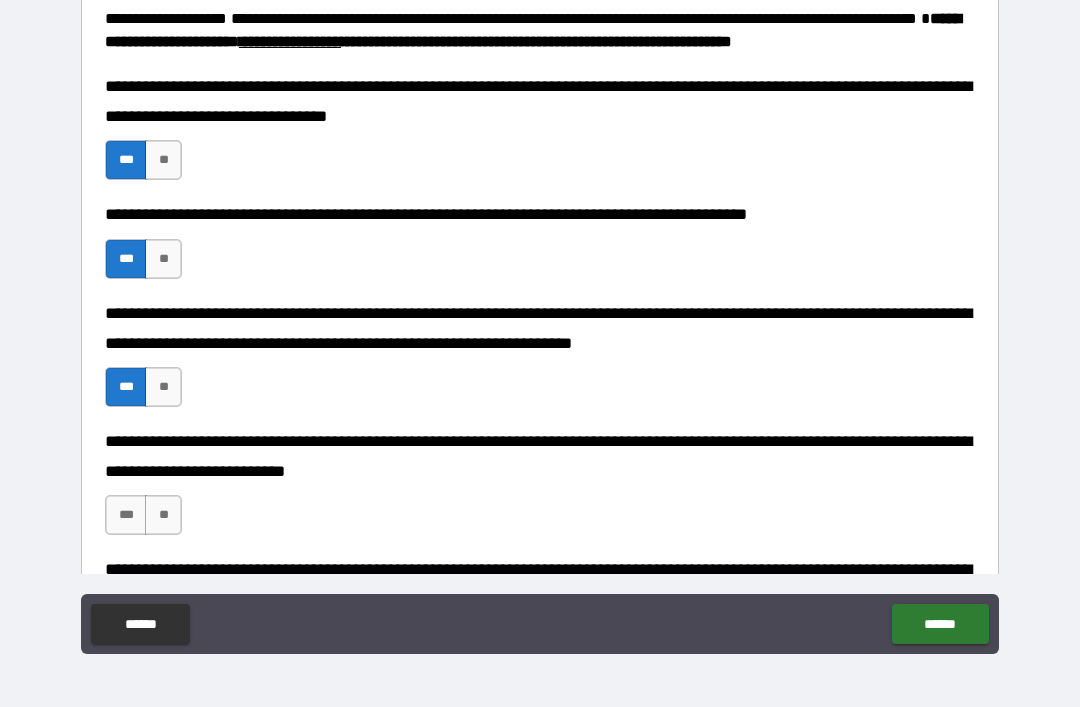 click on "***" at bounding box center (126, 515) 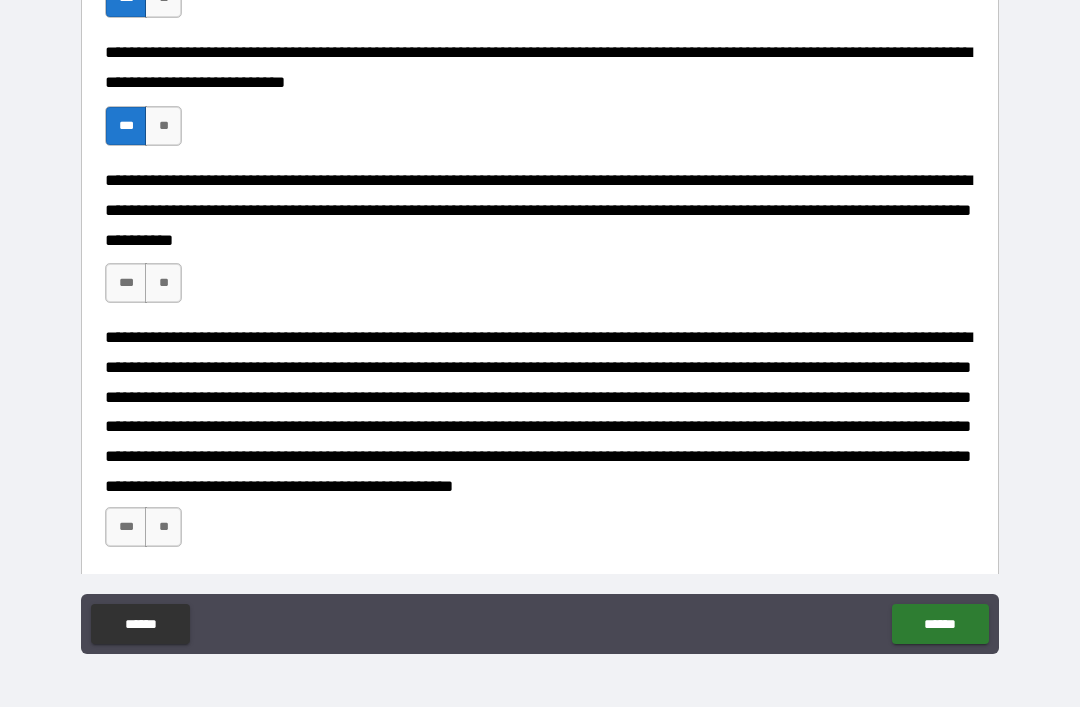 scroll, scrollTop: 1445, scrollLeft: 0, axis: vertical 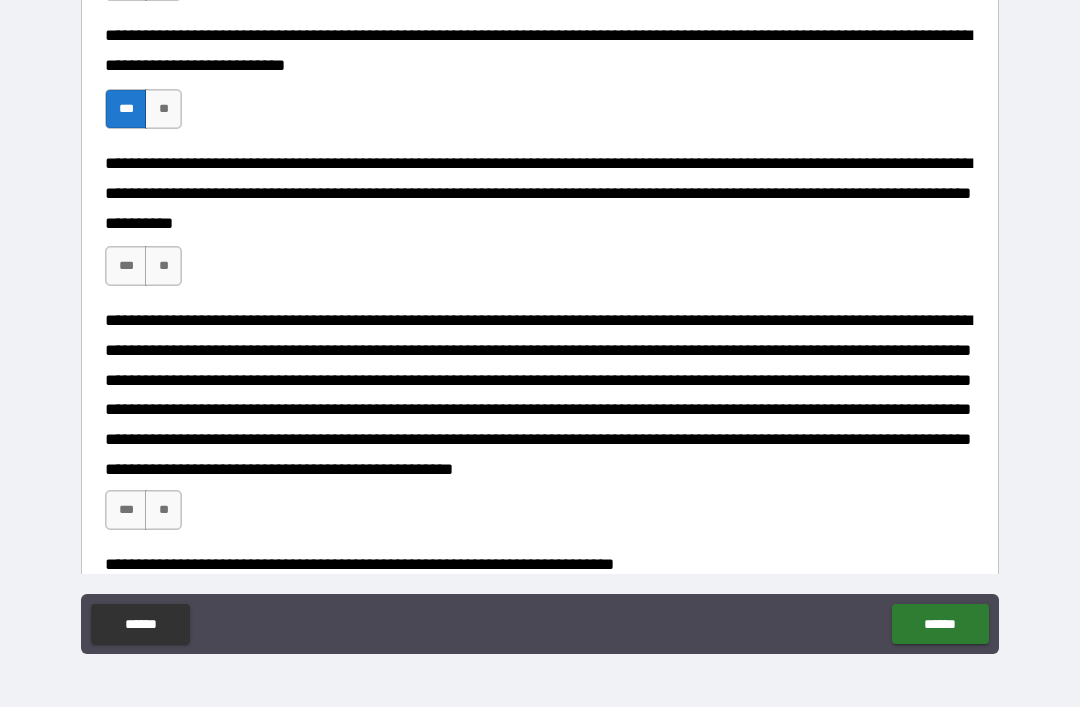 click on "***" at bounding box center [126, 266] 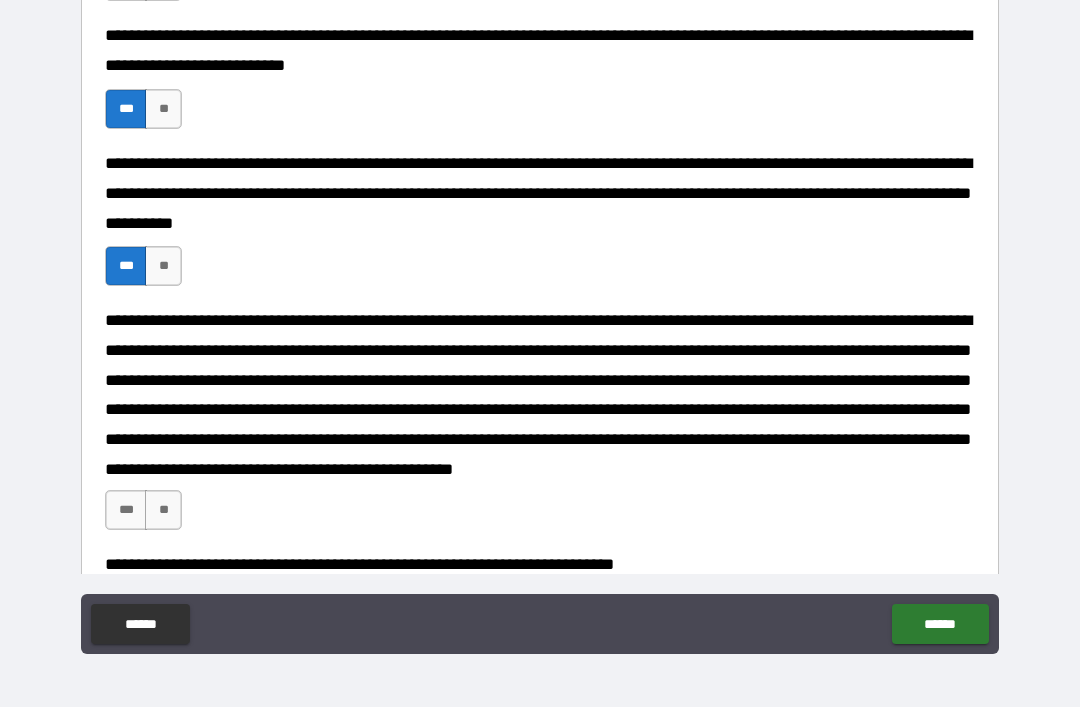 click on "***" at bounding box center (126, 510) 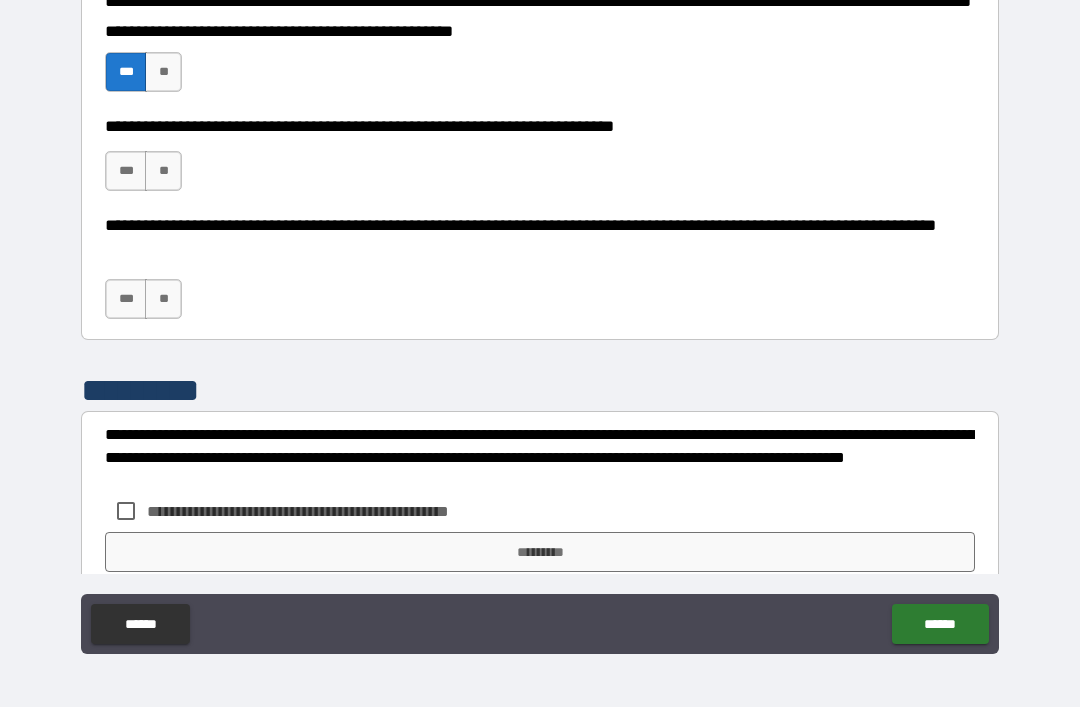 scroll, scrollTop: 1902, scrollLeft: 0, axis: vertical 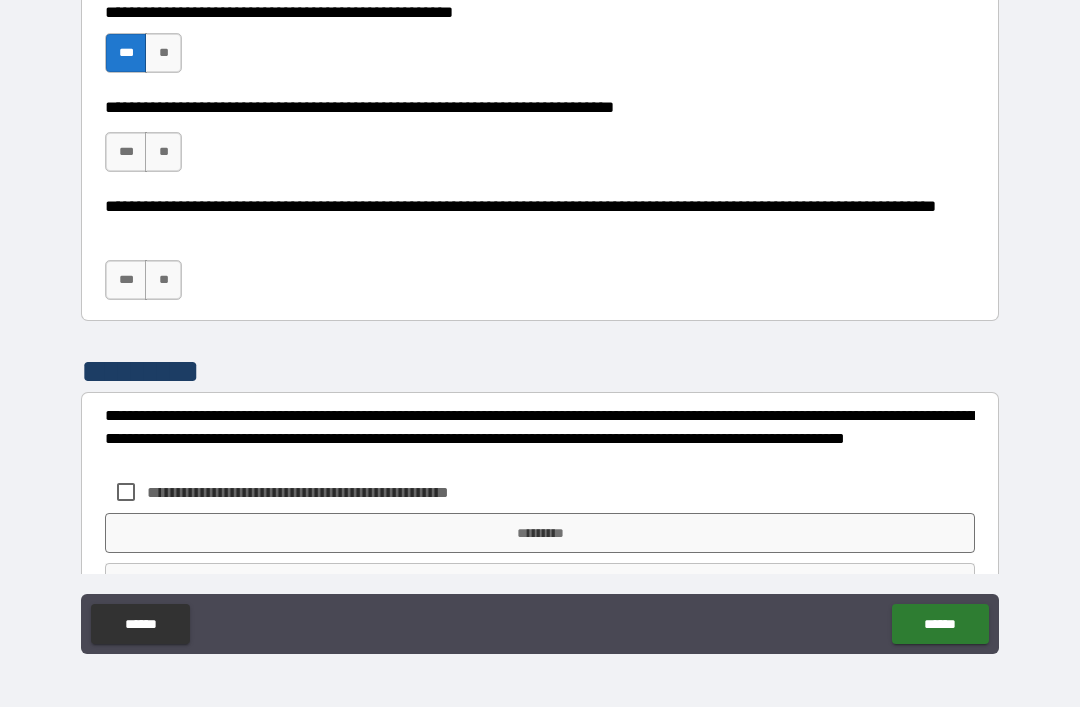 click on "***" at bounding box center (126, 280) 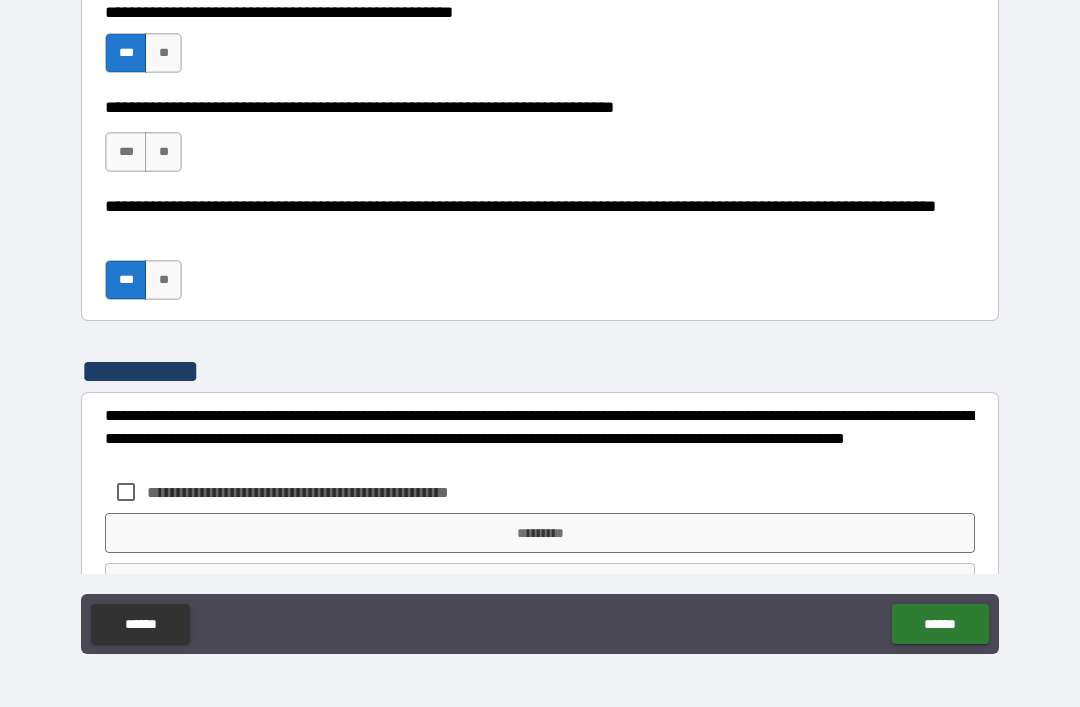 click on "***" at bounding box center [126, 152] 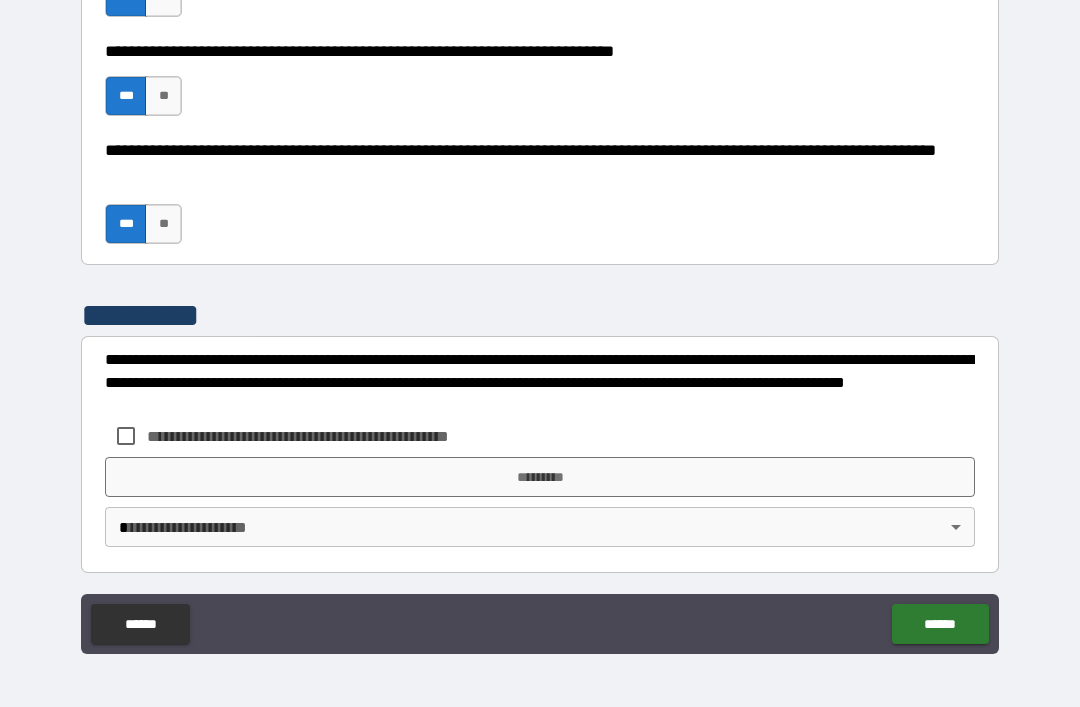 scroll, scrollTop: 1957, scrollLeft: 0, axis: vertical 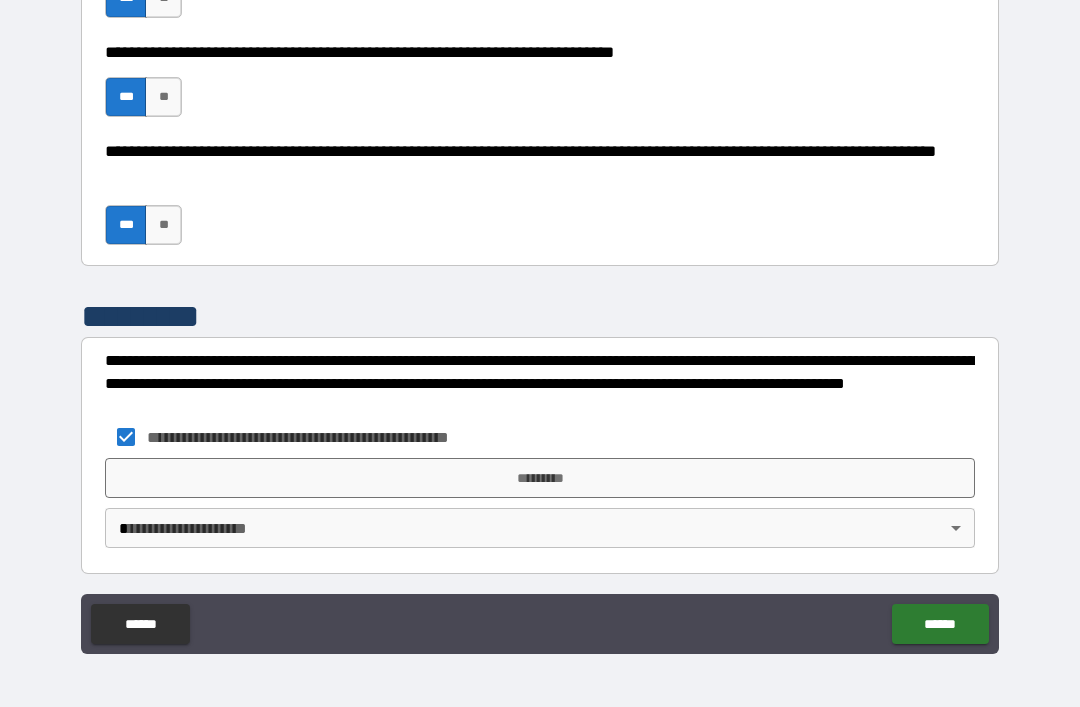 click on "*********" at bounding box center (540, 478) 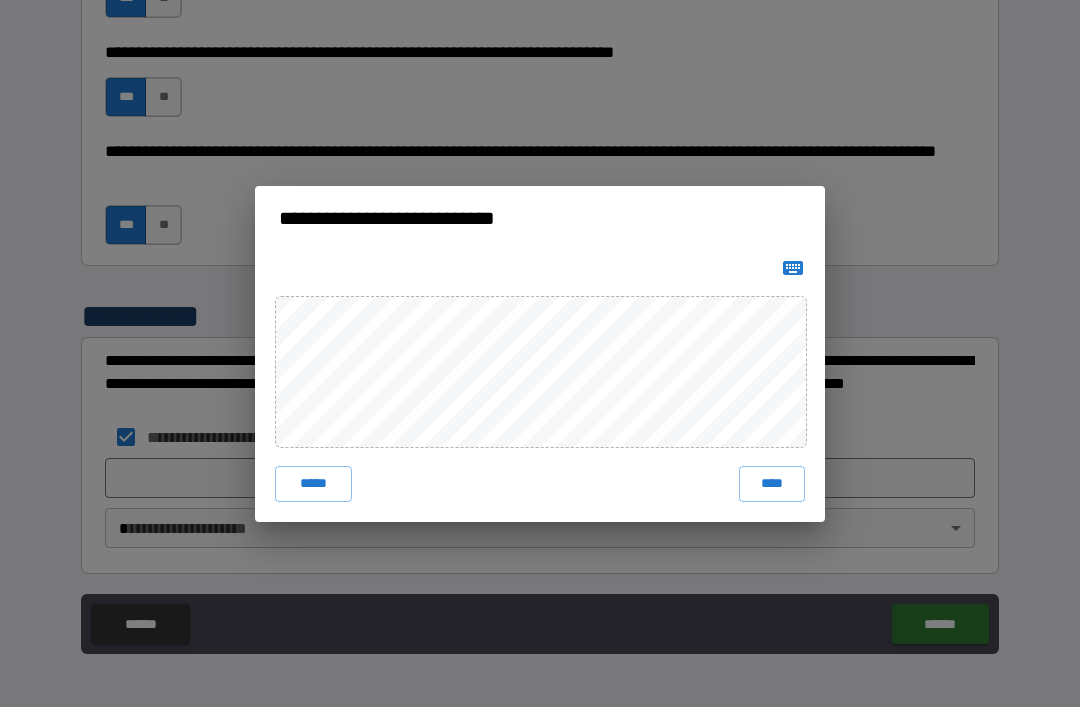 click on "****" at bounding box center (772, 484) 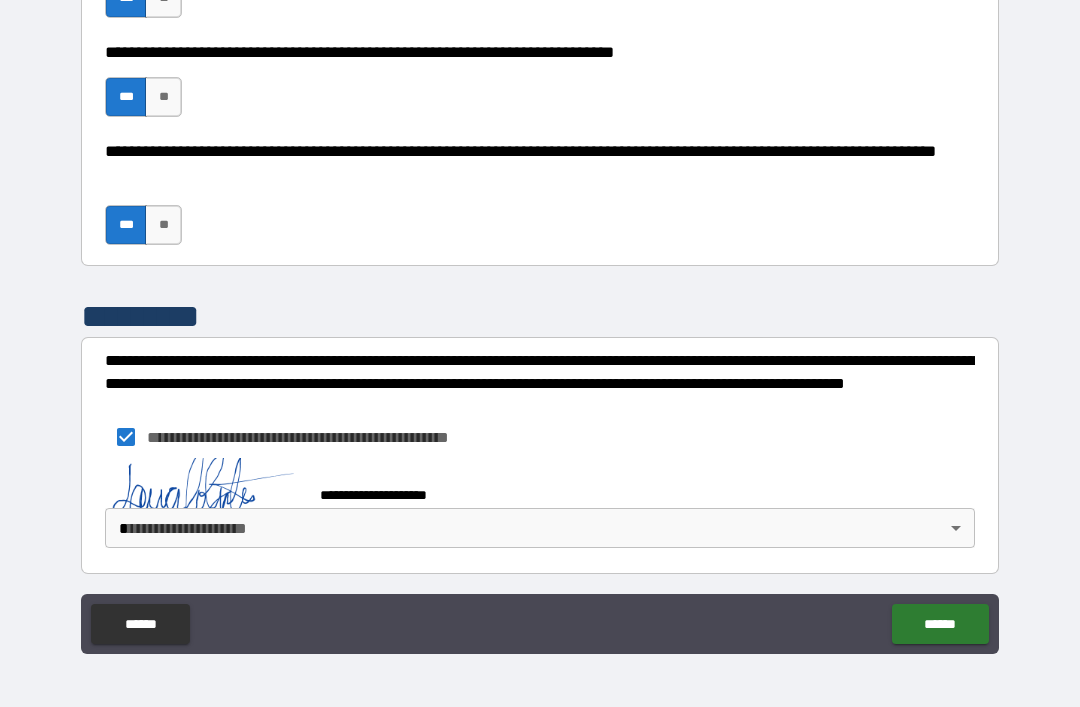 scroll, scrollTop: 1947, scrollLeft: 0, axis: vertical 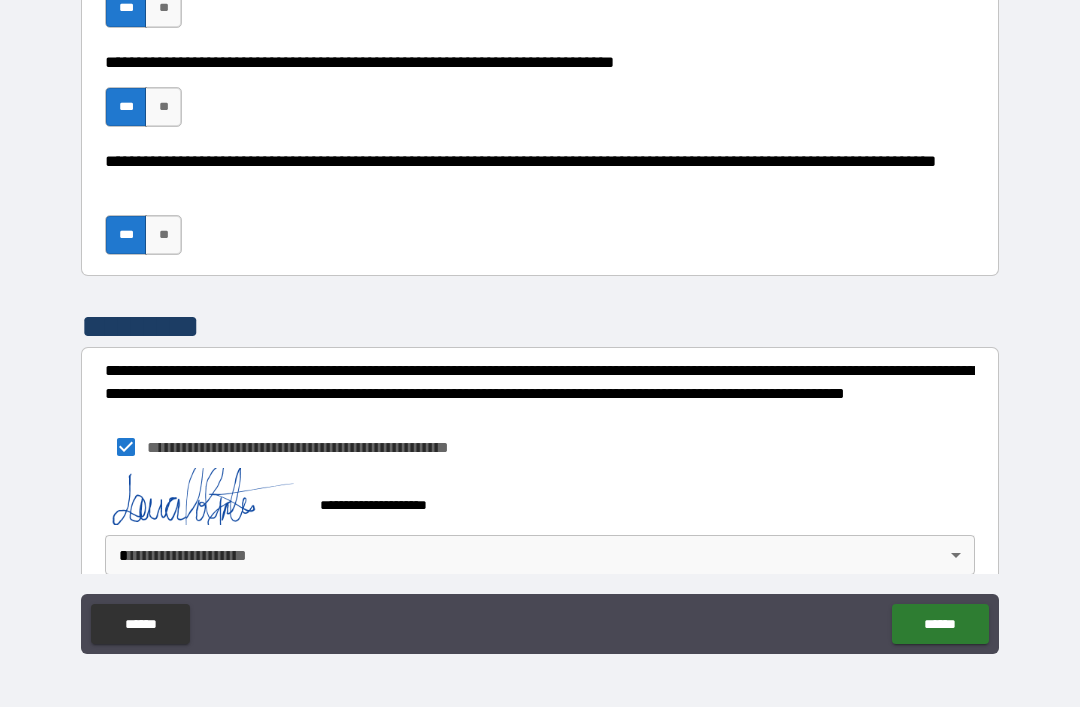 click on "**********" at bounding box center (540, 321) 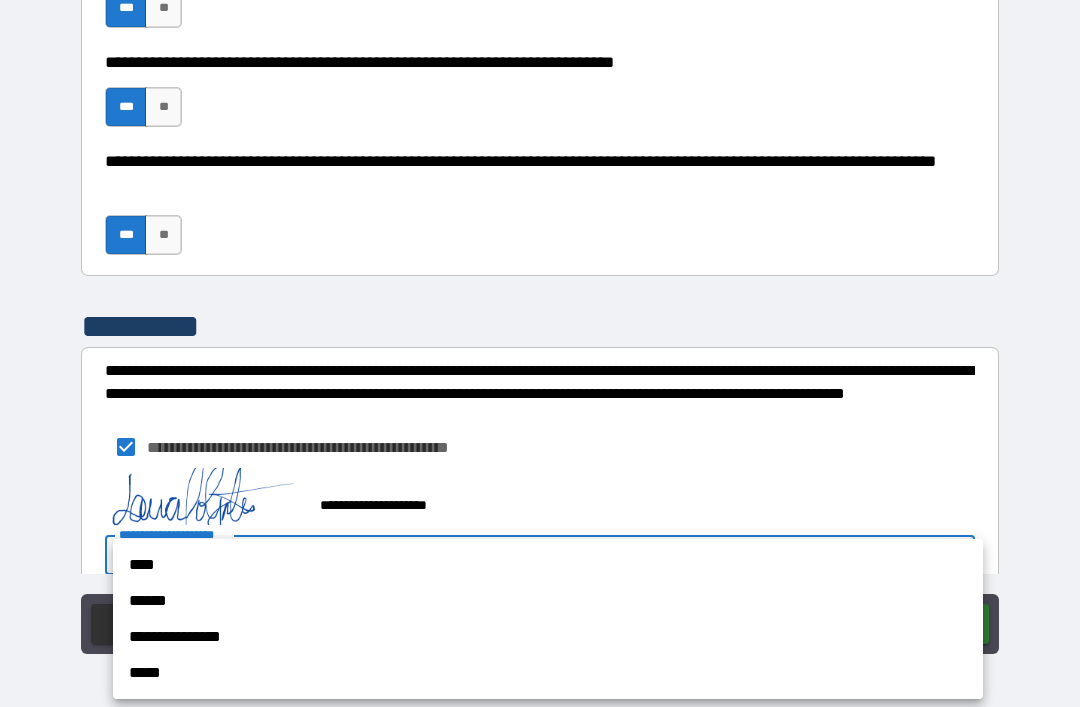 click on "**********" at bounding box center (548, 637) 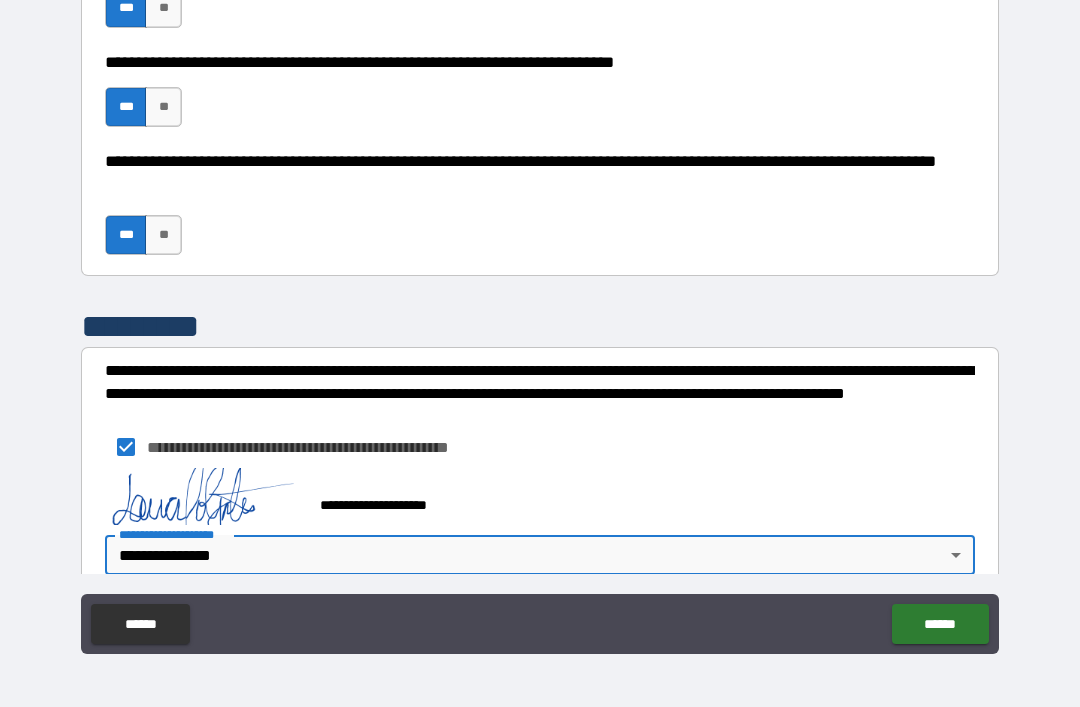 click on "******" at bounding box center (940, 624) 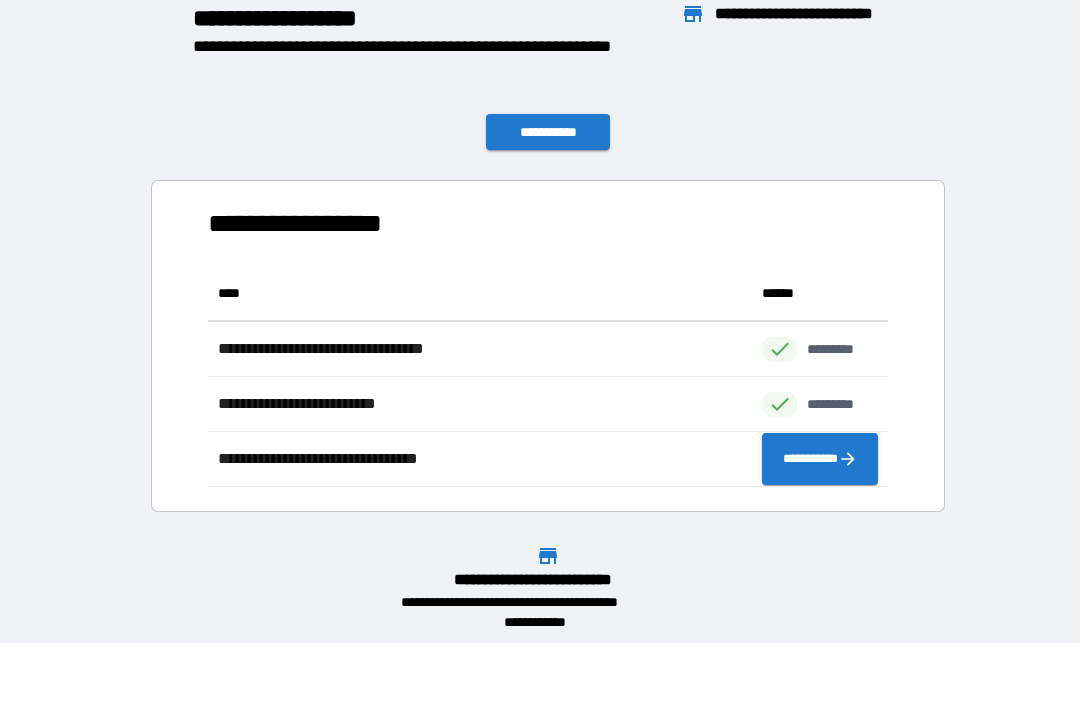 scroll, scrollTop: 1, scrollLeft: 1, axis: both 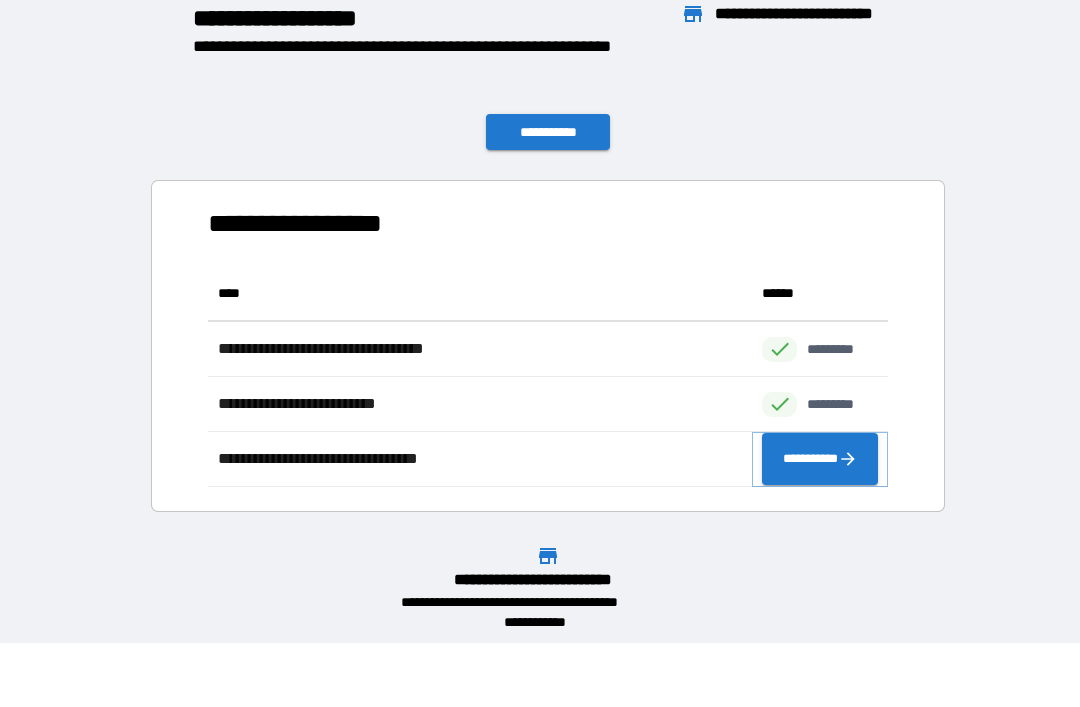 click on "**********" at bounding box center [820, 459] 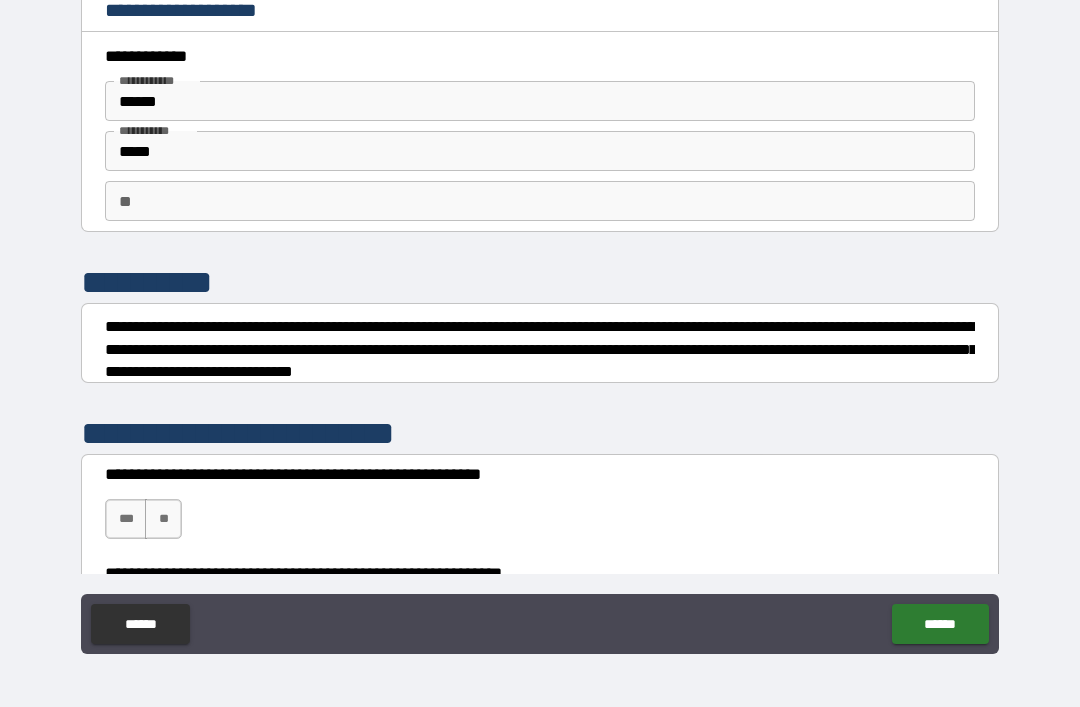 click on "**" at bounding box center (540, 201) 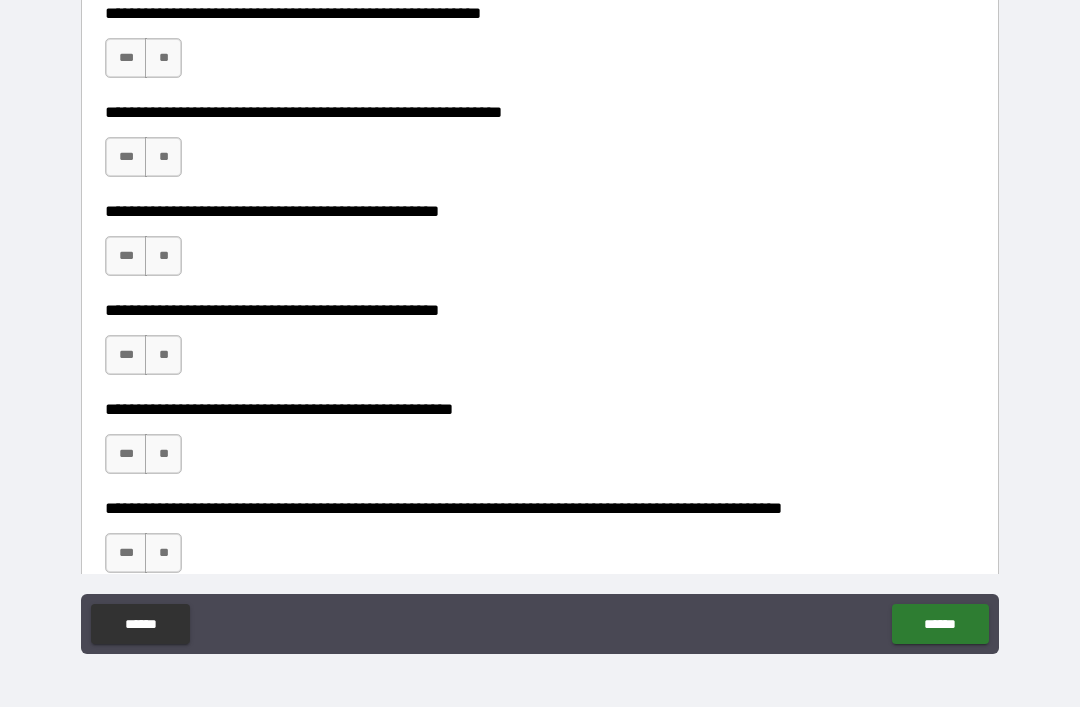 scroll, scrollTop: 463, scrollLeft: 0, axis: vertical 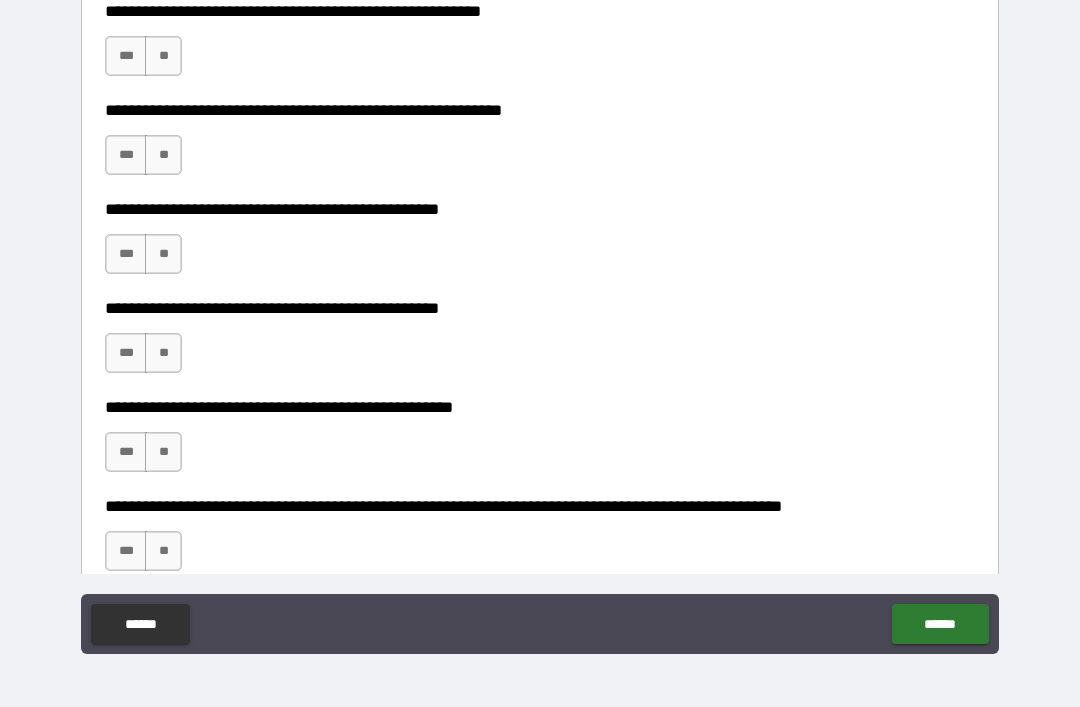type on "***" 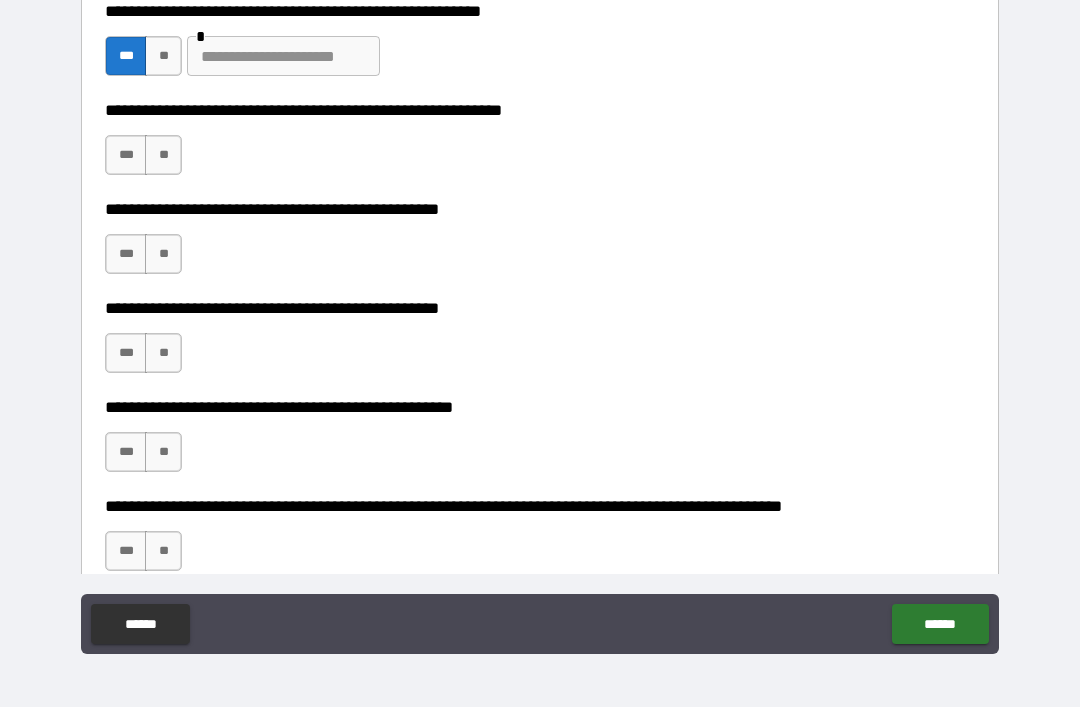 click at bounding box center [283, 56] 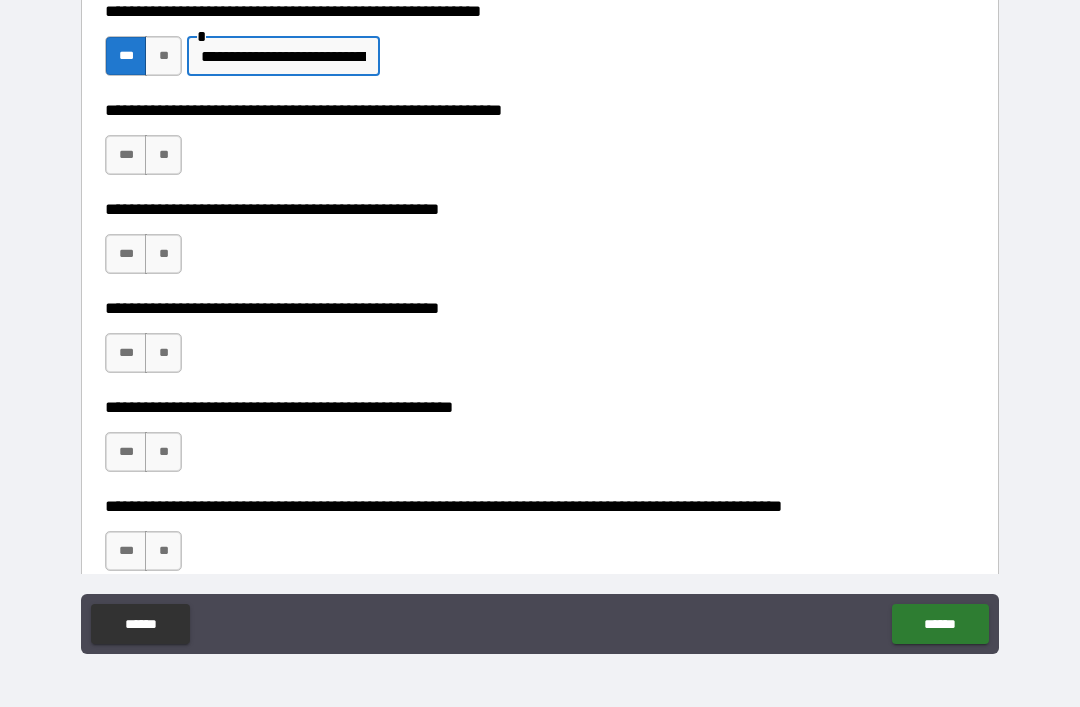 type on "**********" 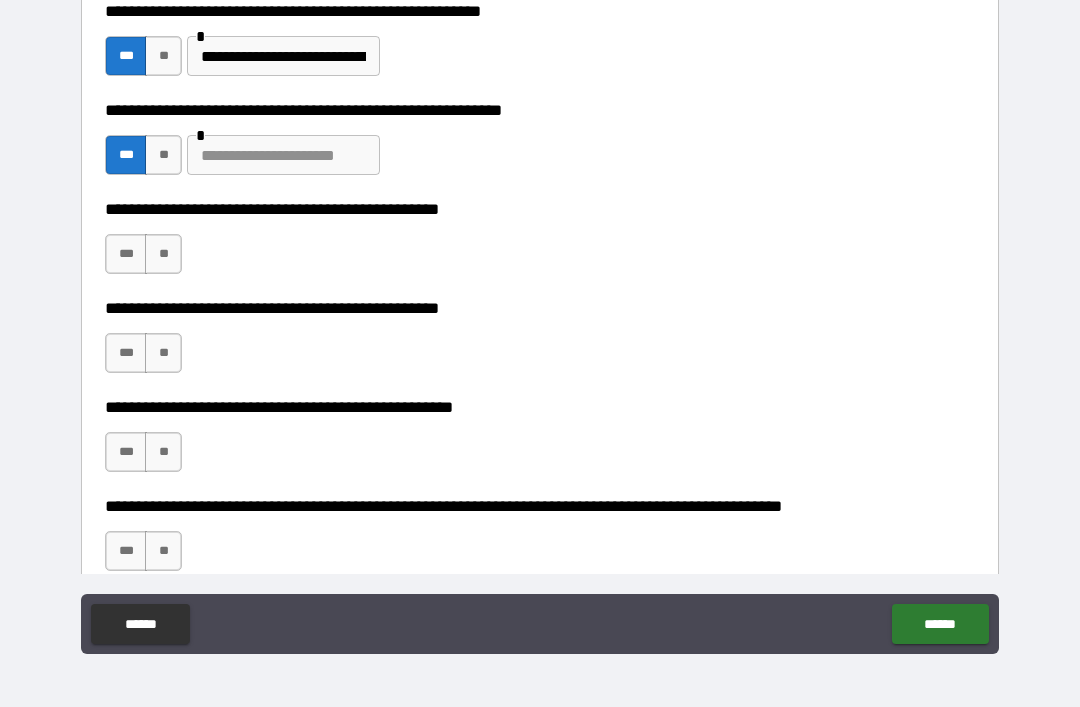 click at bounding box center [283, 155] 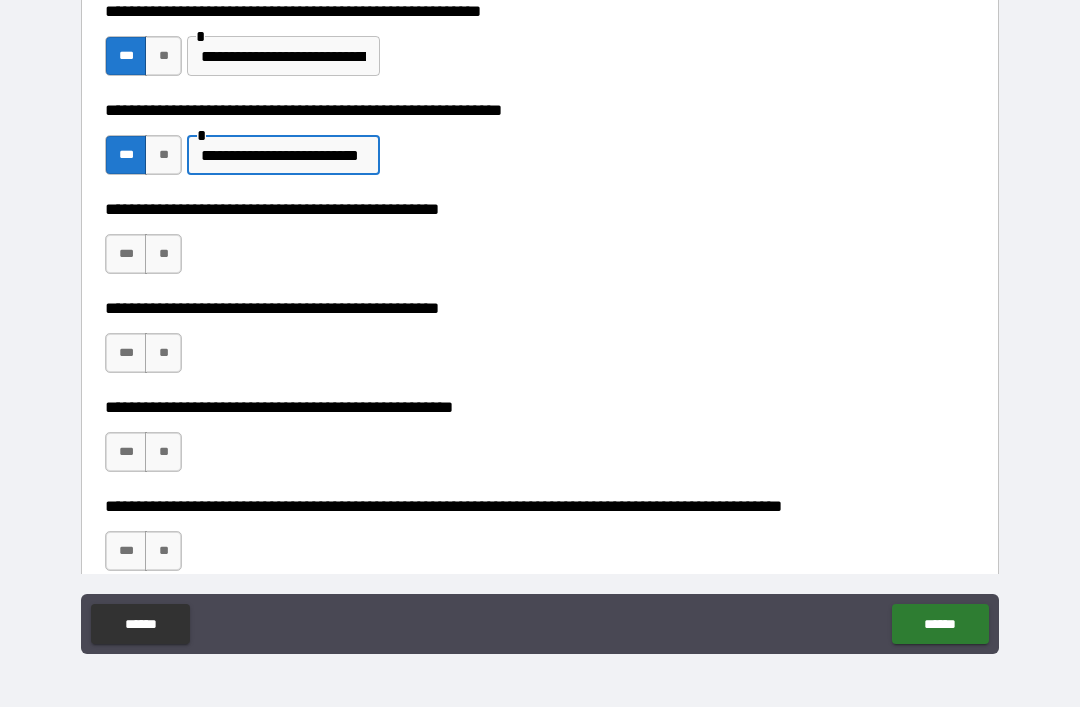 click on "**********" at bounding box center [283, 155] 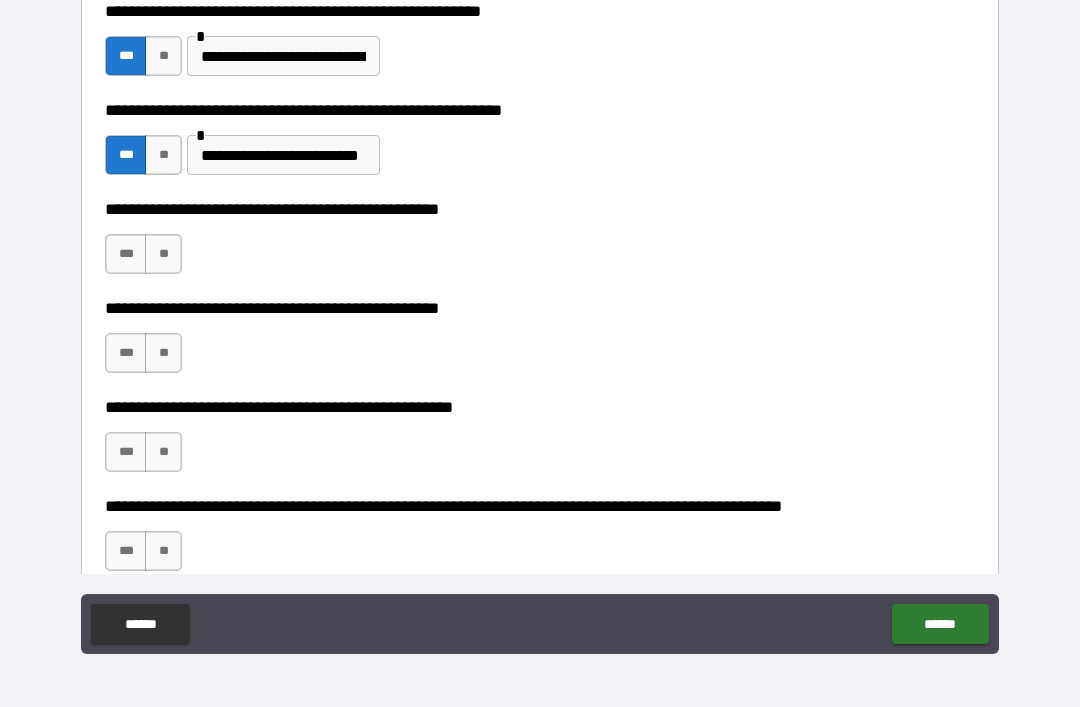 click on "***" at bounding box center (126, 254) 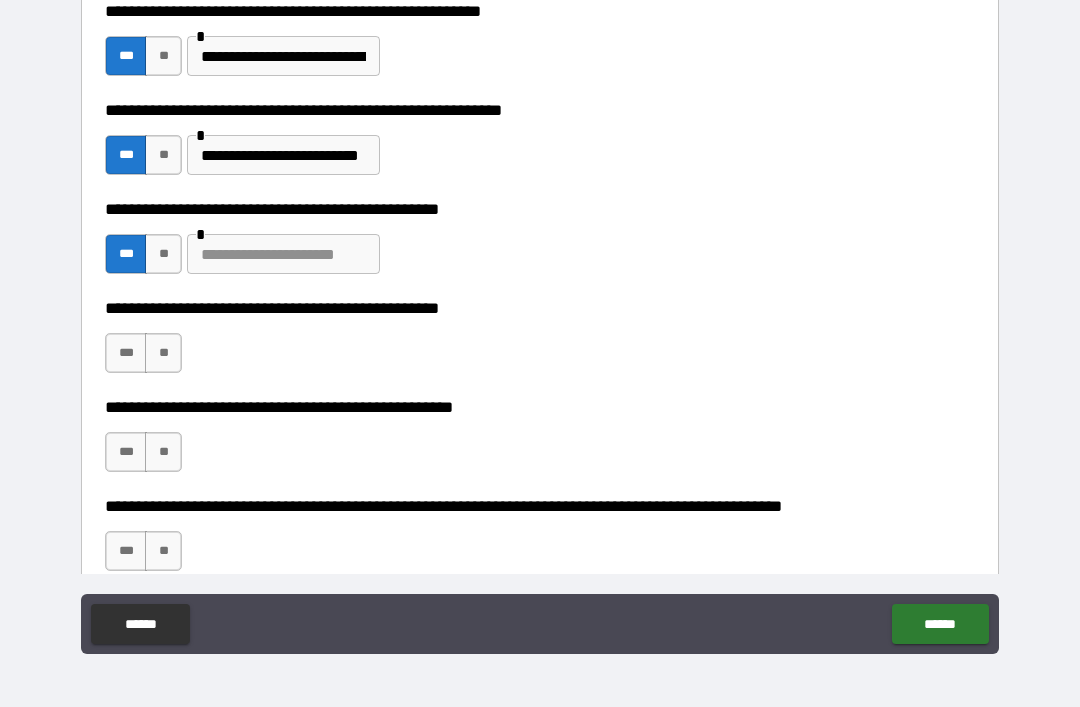 click at bounding box center (283, 254) 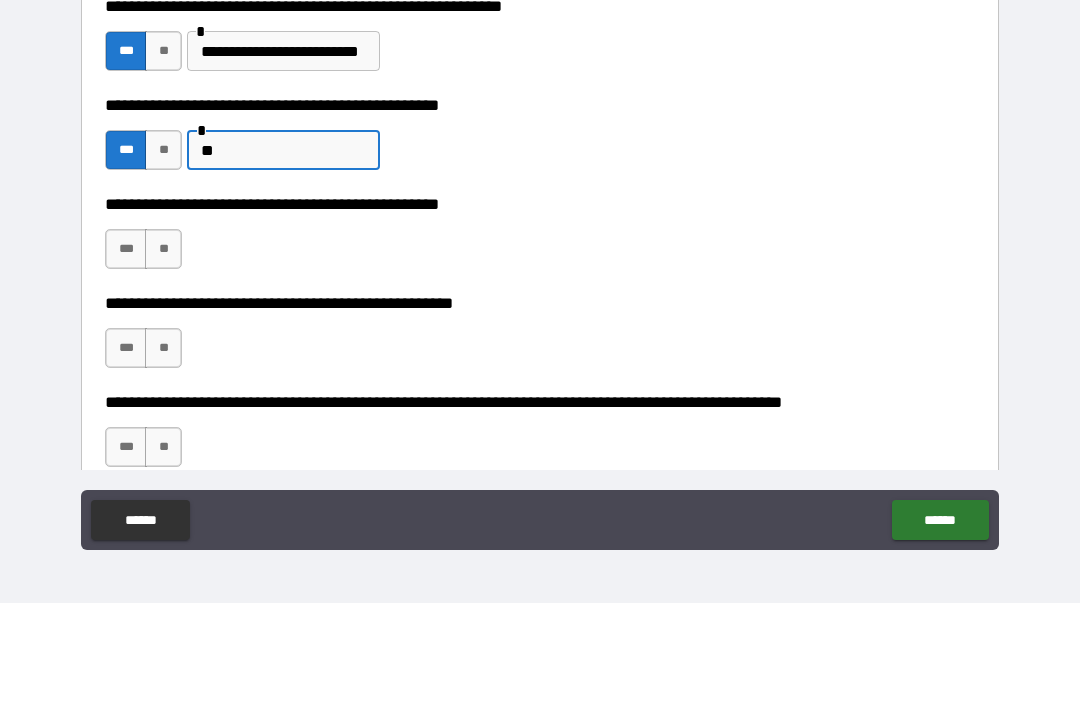 type on "*" 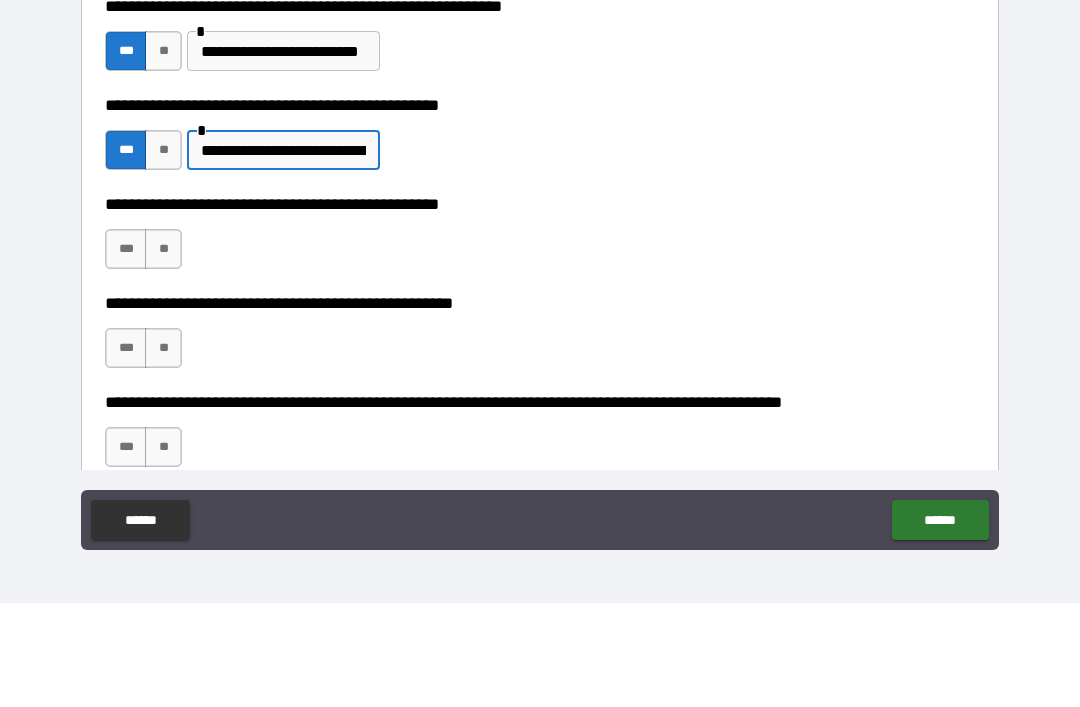 type on "**********" 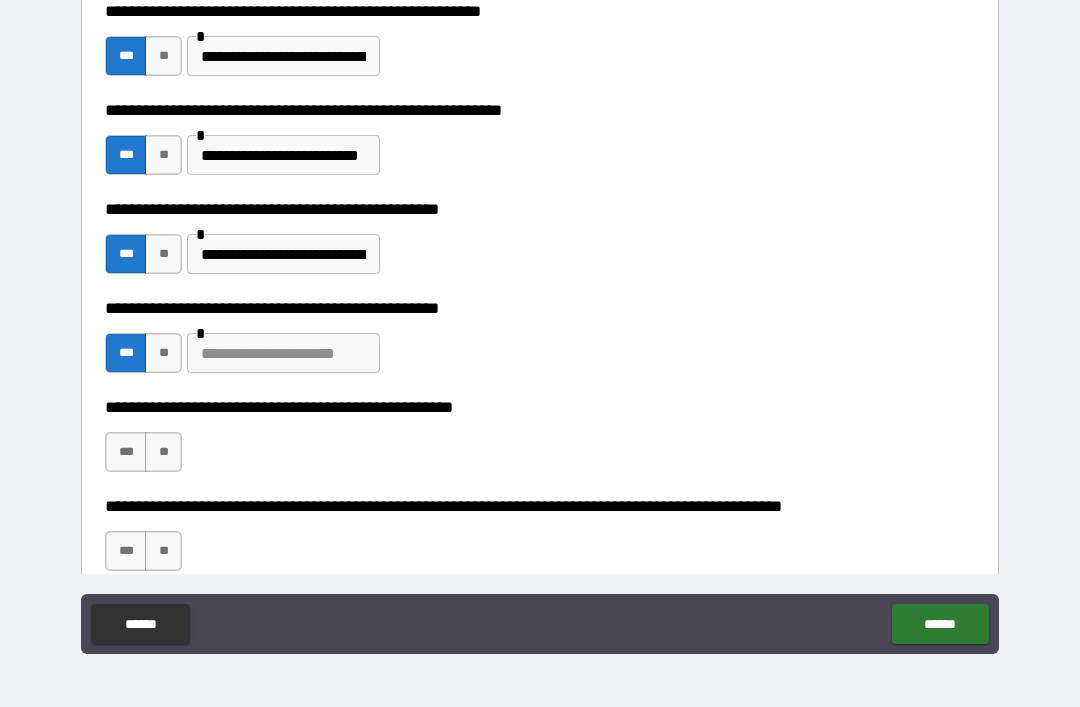 click at bounding box center [283, 353] 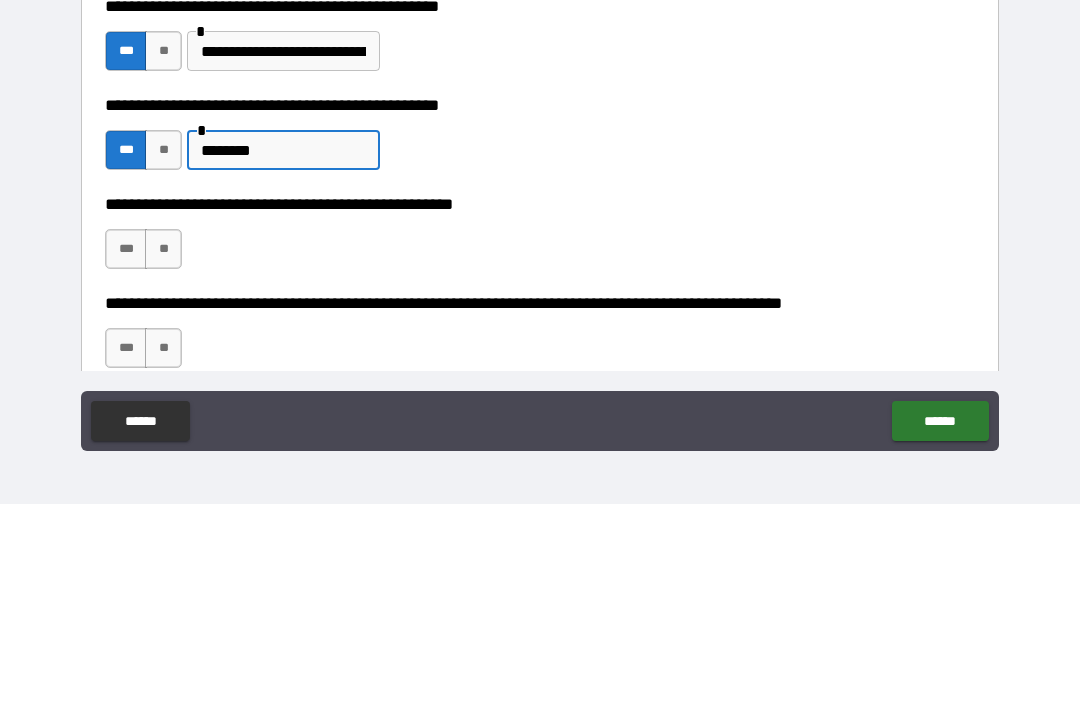 type on "*******" 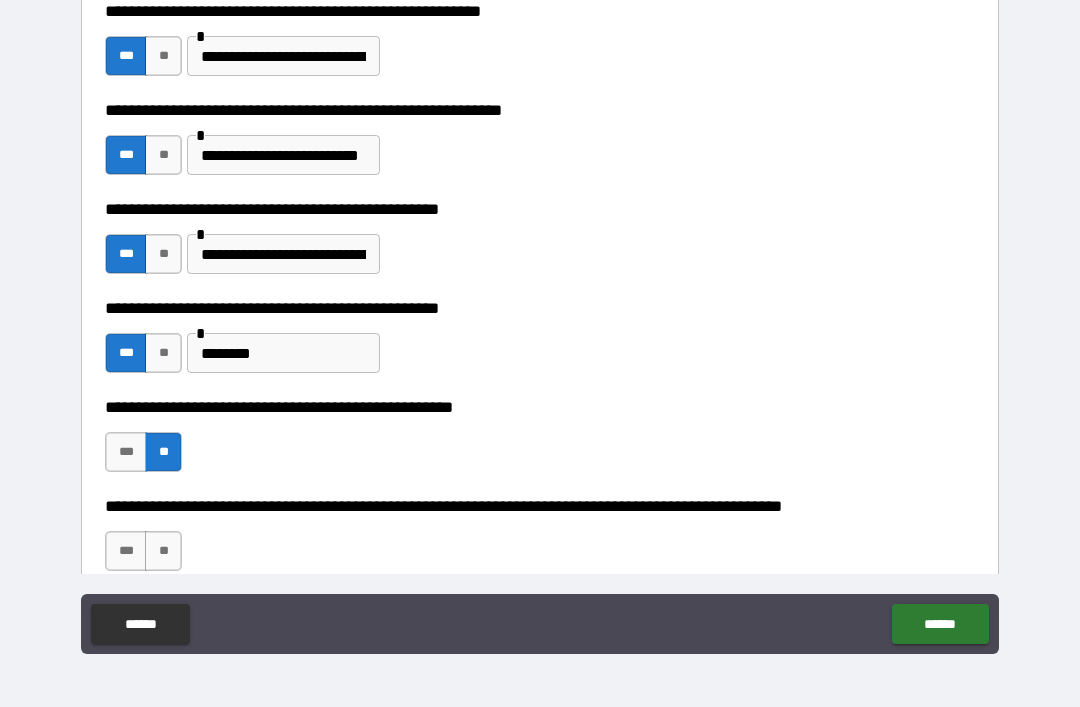 click on "**" at bounding box center [163, 551] 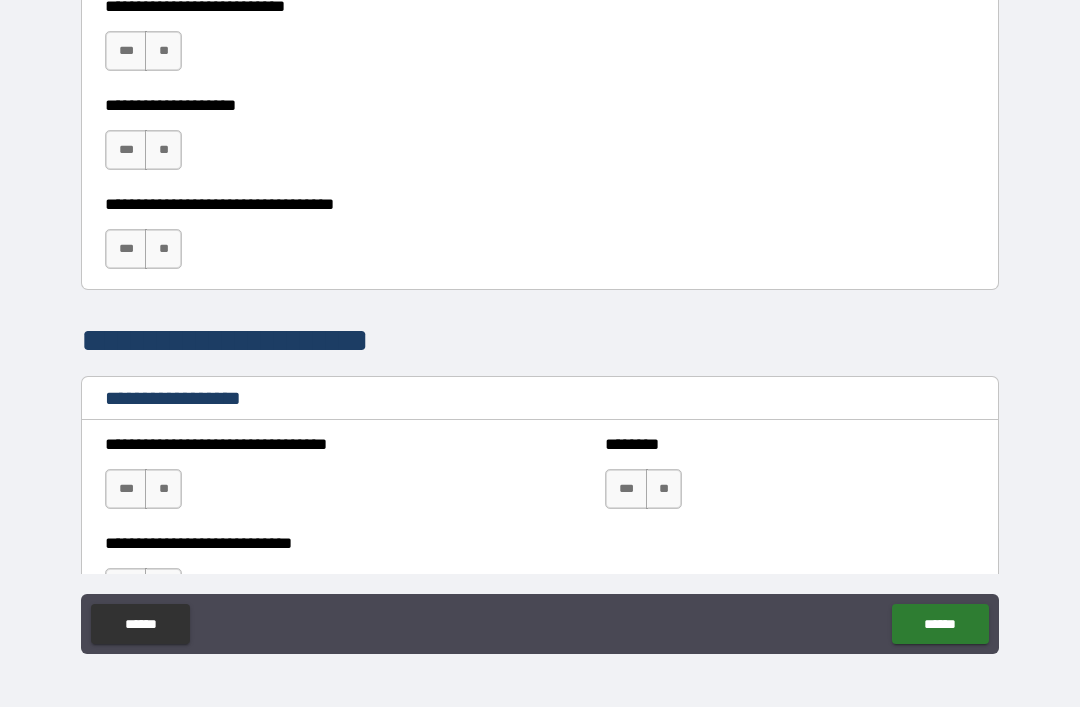 scroll, scrollTop: 1043, scrollLeft: 0, axis: vertical 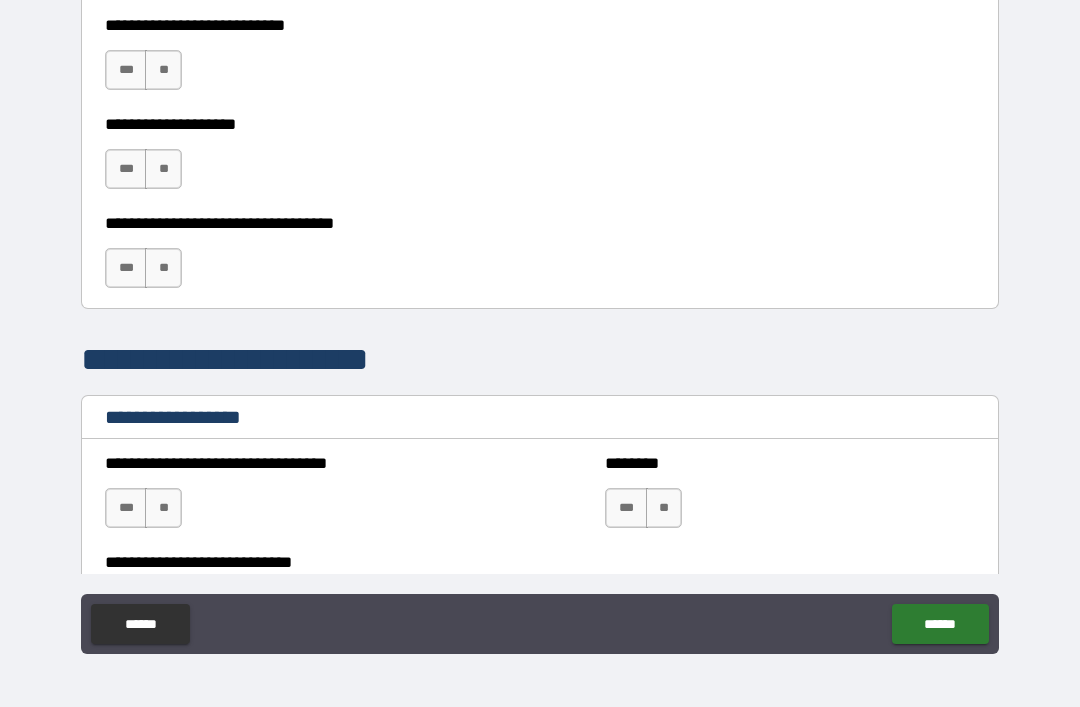 click on "**" at bounding box center (163, 70) 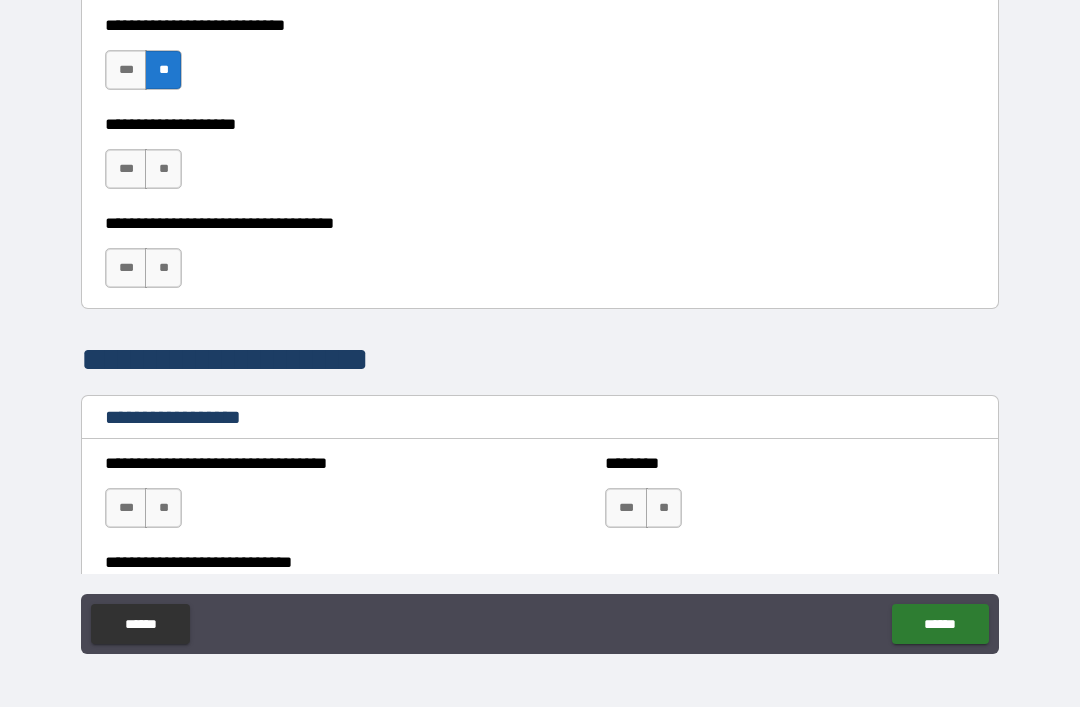click on "**" at bounding box center [163, 169] 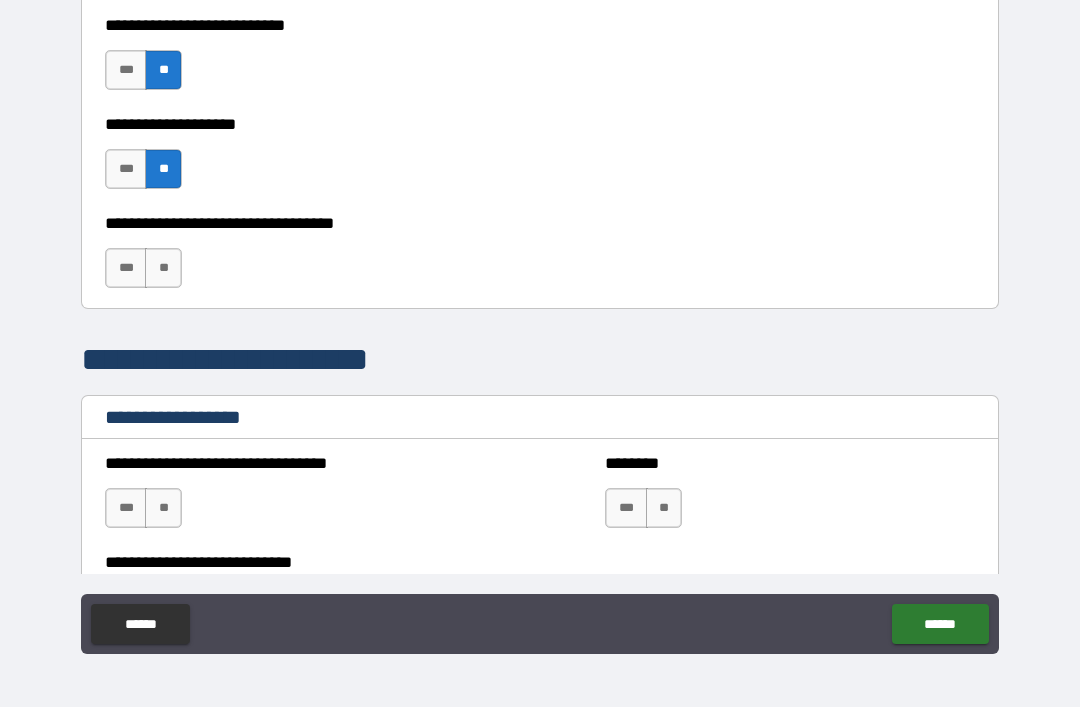 click on "**" at bounding box center [163, 268] 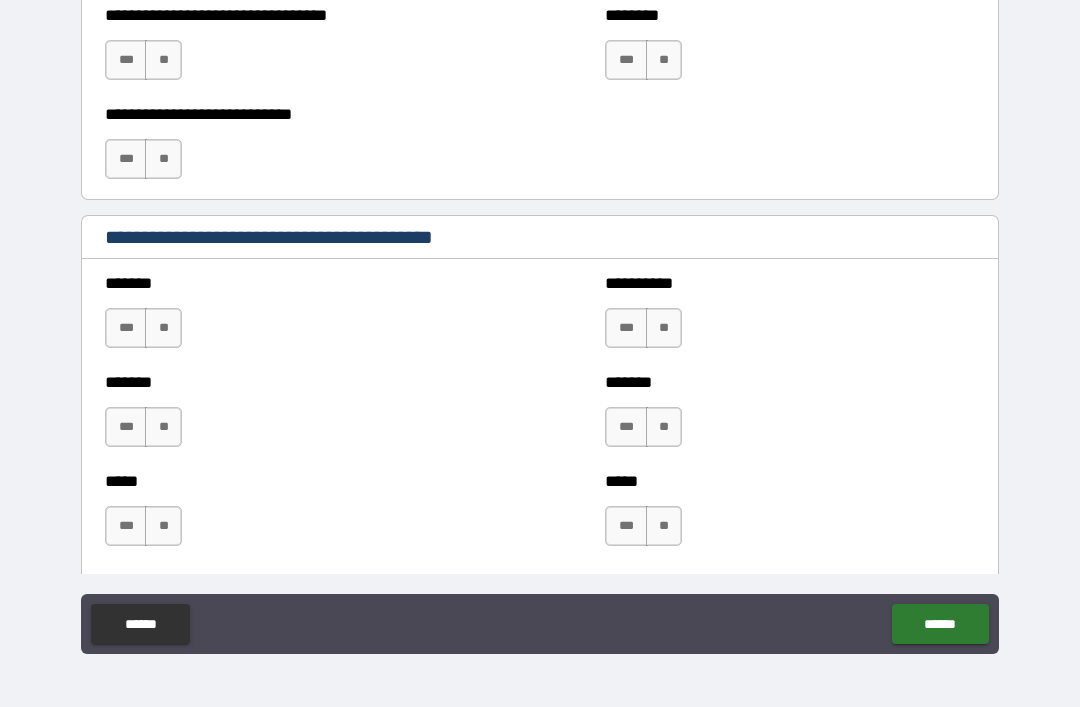scroll, scrollTop: 1453, scrollLeft: 0, axis: vertical 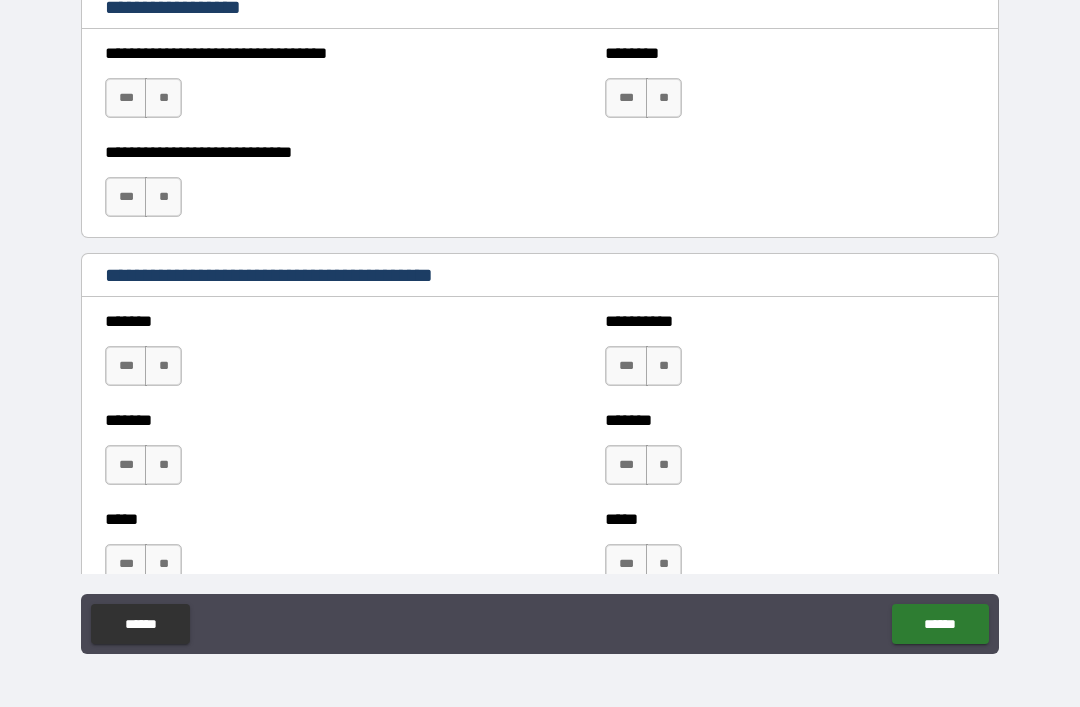 click on "**" at bounding box center [664, 98] 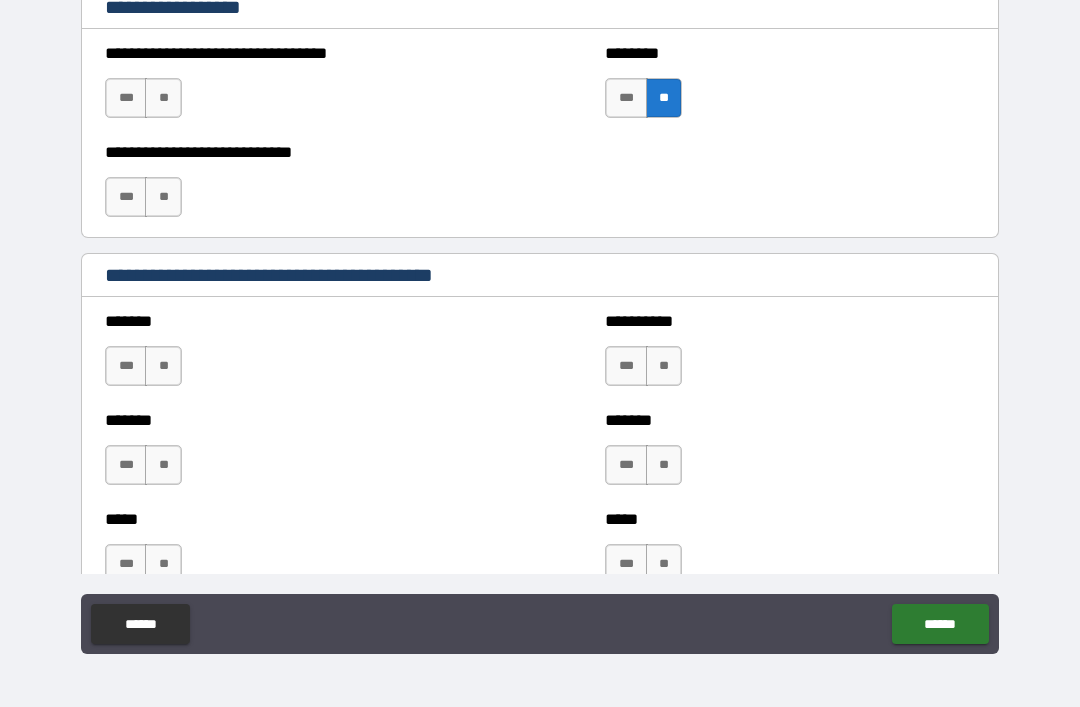 click on "**" at bounding box center [163, 98] 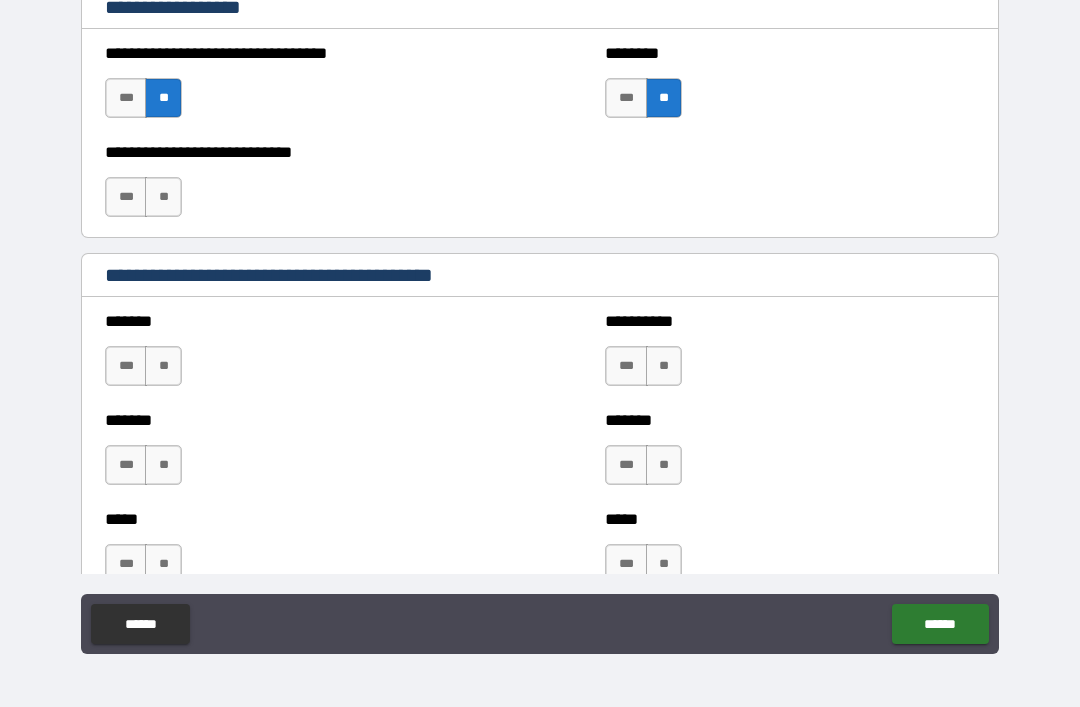 click on "**" at bounding box center (163, 197) 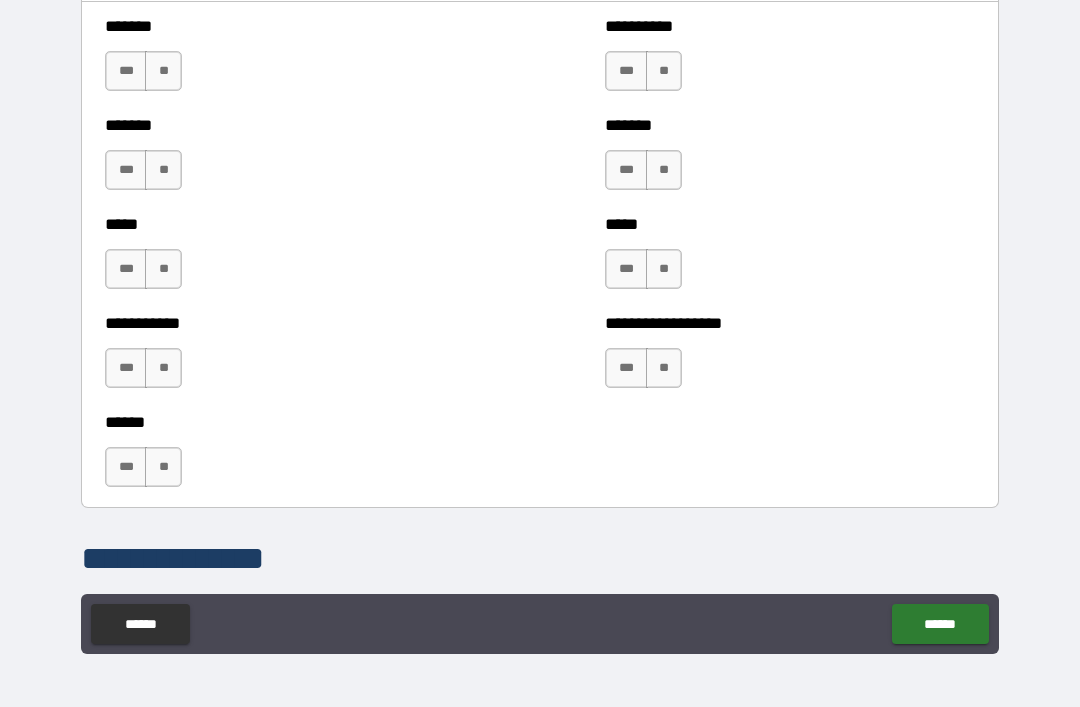 scroll, scrollTop: 1745, scrollLeft: 0, axis: vertical 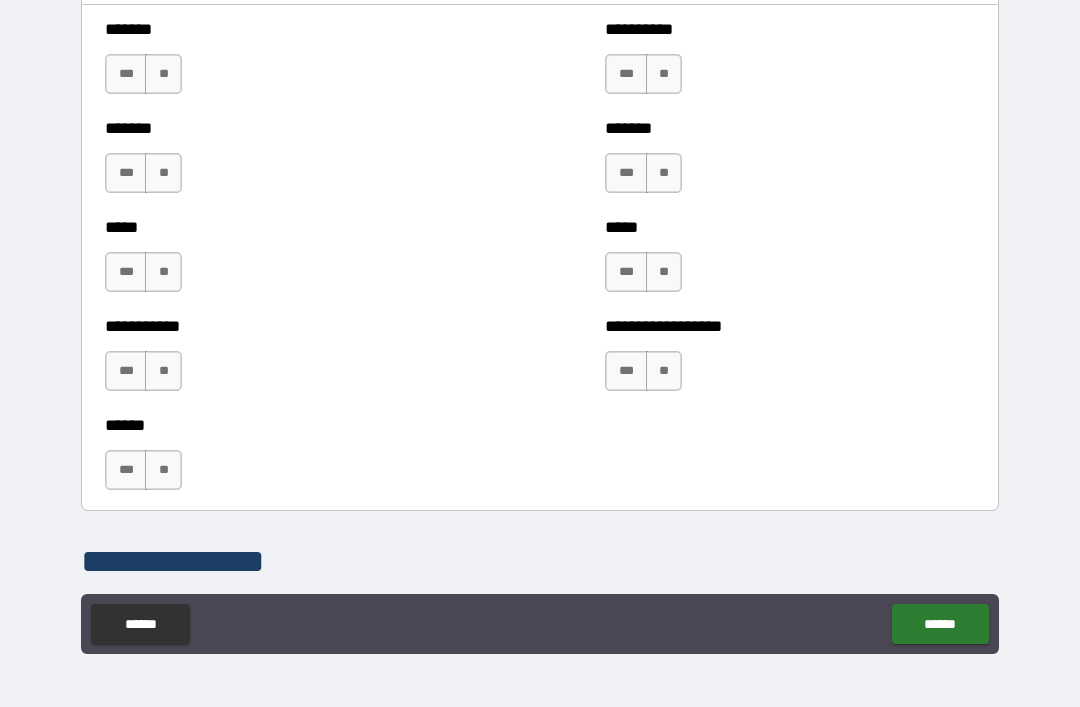 click on "**" at bounding box center [163, 74] 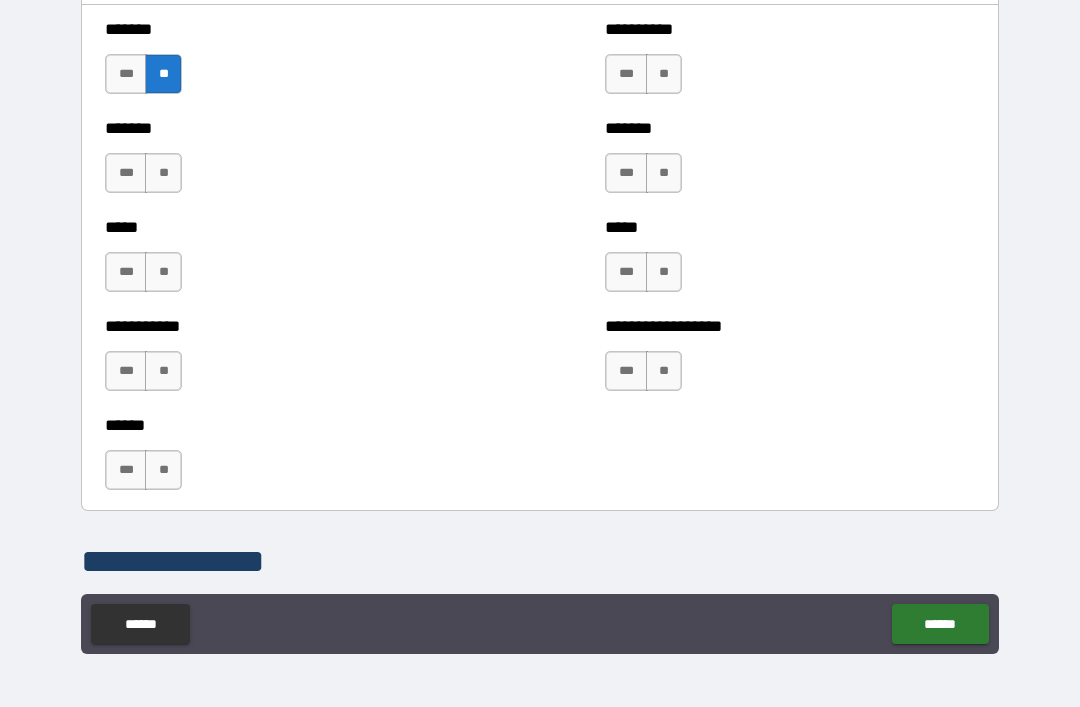 click on "**" at bounding box center [163, 173] 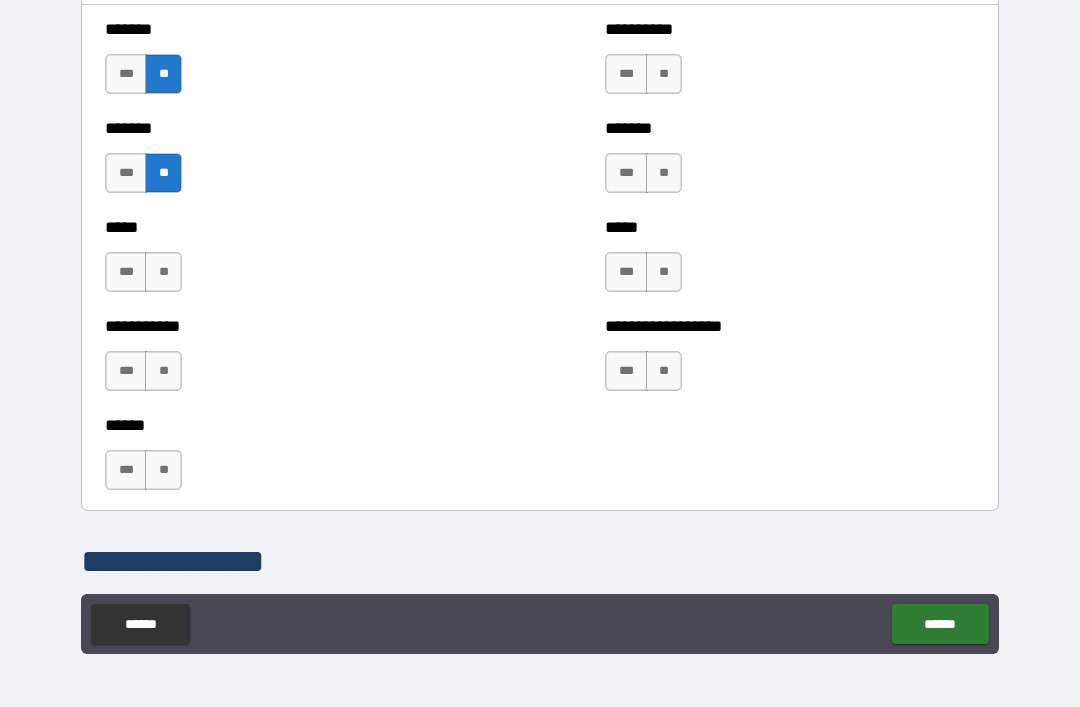 click on "**" at bounding box center (163, 272) 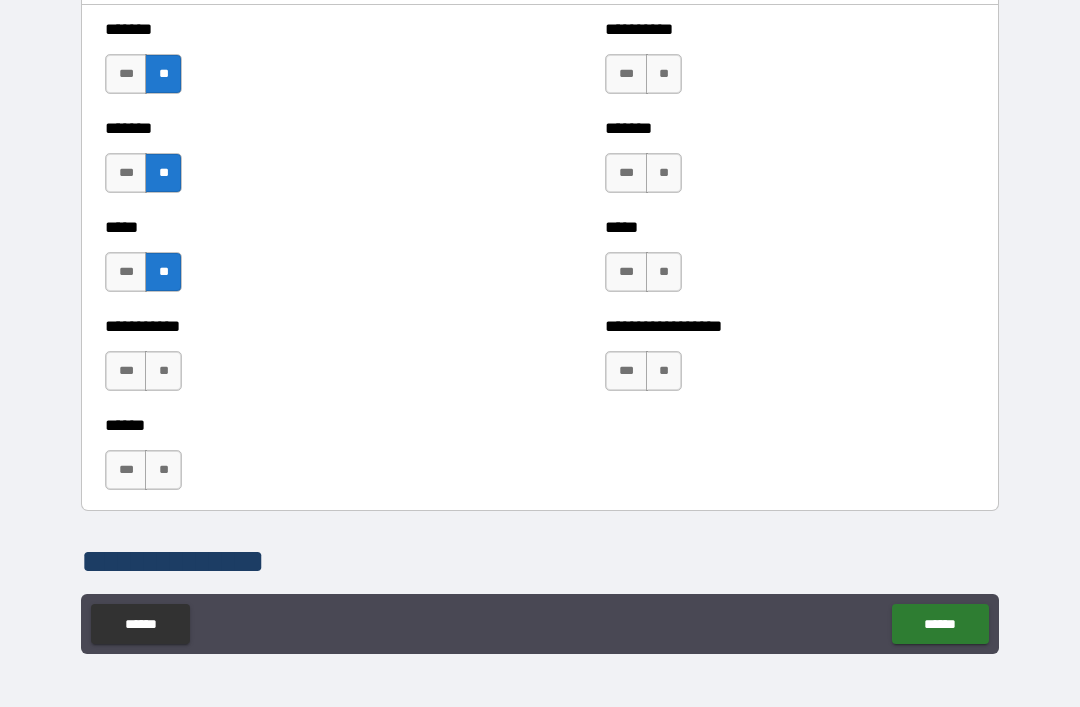 click on "**" at bounding box center (163, 371) 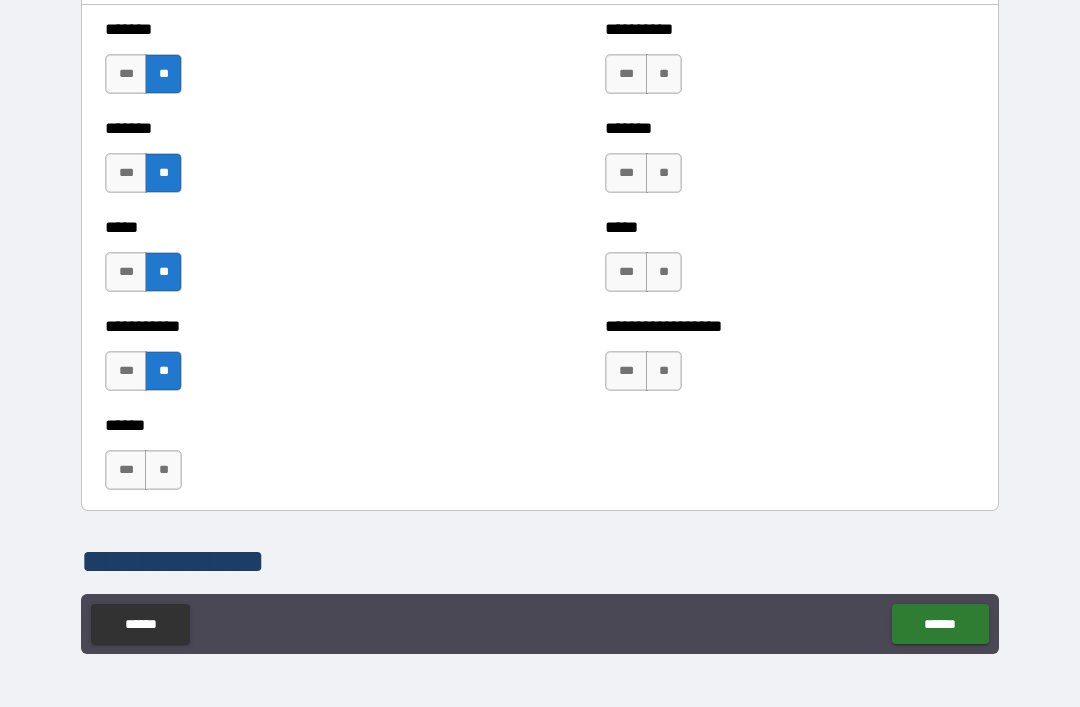 click on "**" at bounding box center (163, 470) 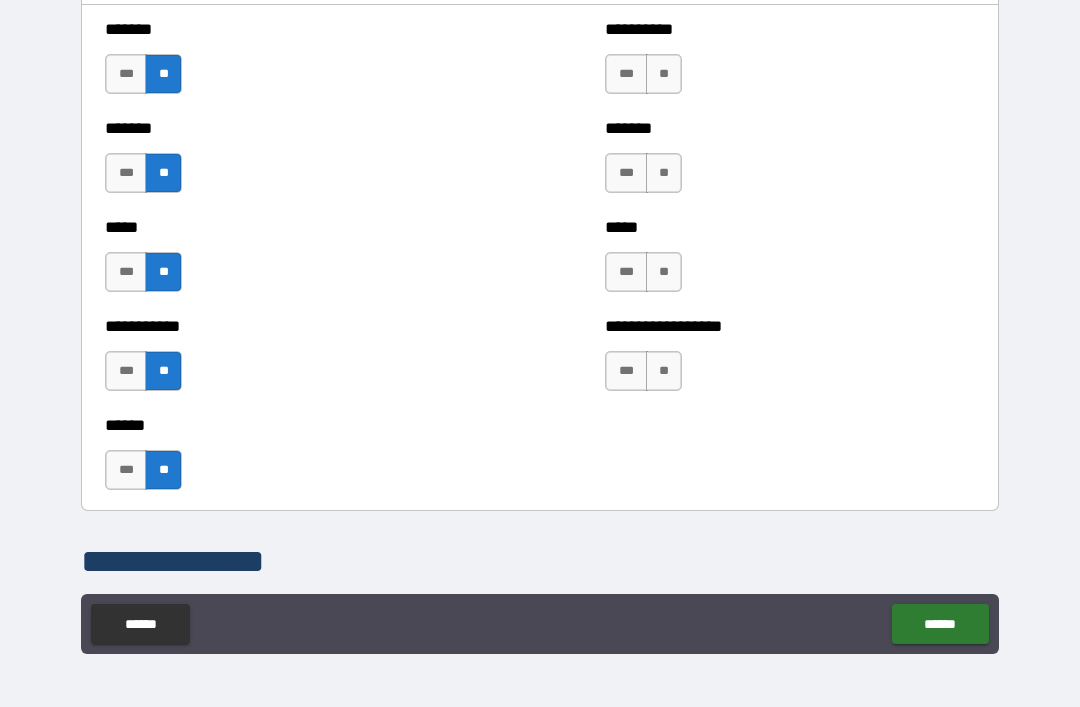 click on "**" at bounding box center [664, 74] 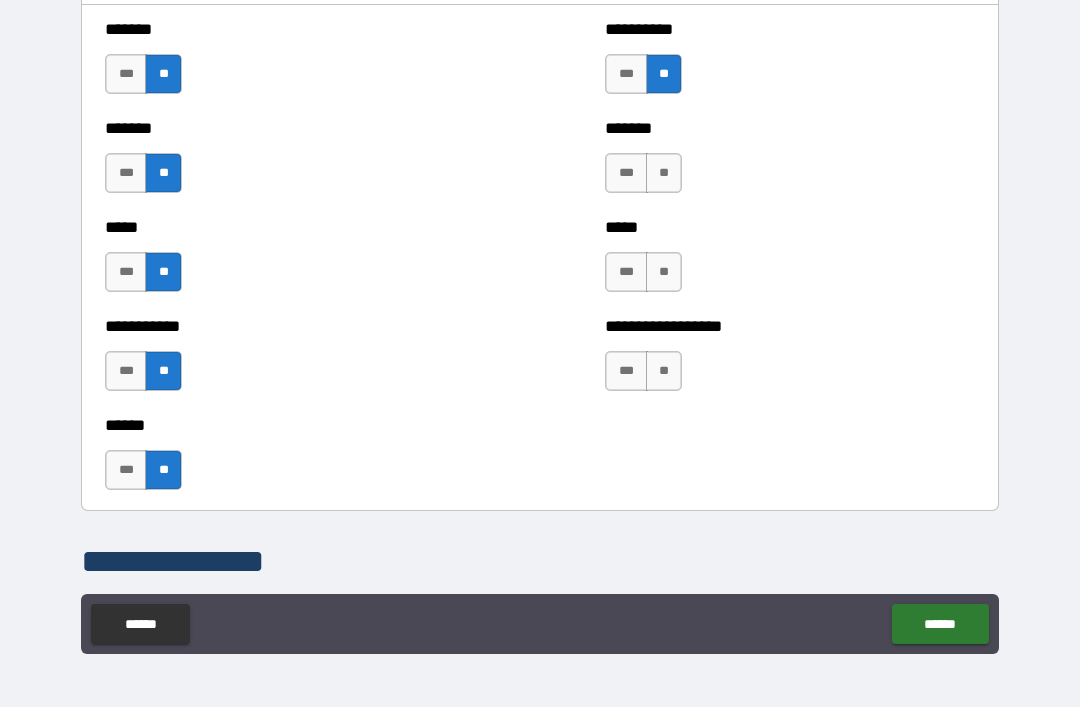 click on "**" at bounding box center [664, 173] 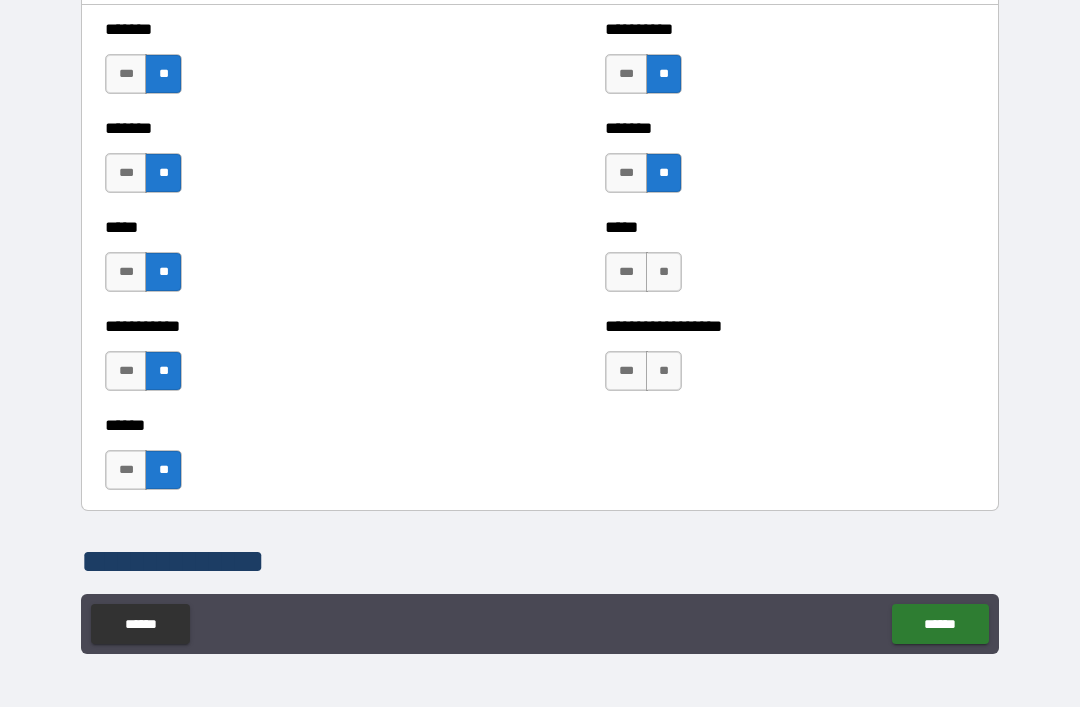 click on "**" at bounding box center [664, 272] 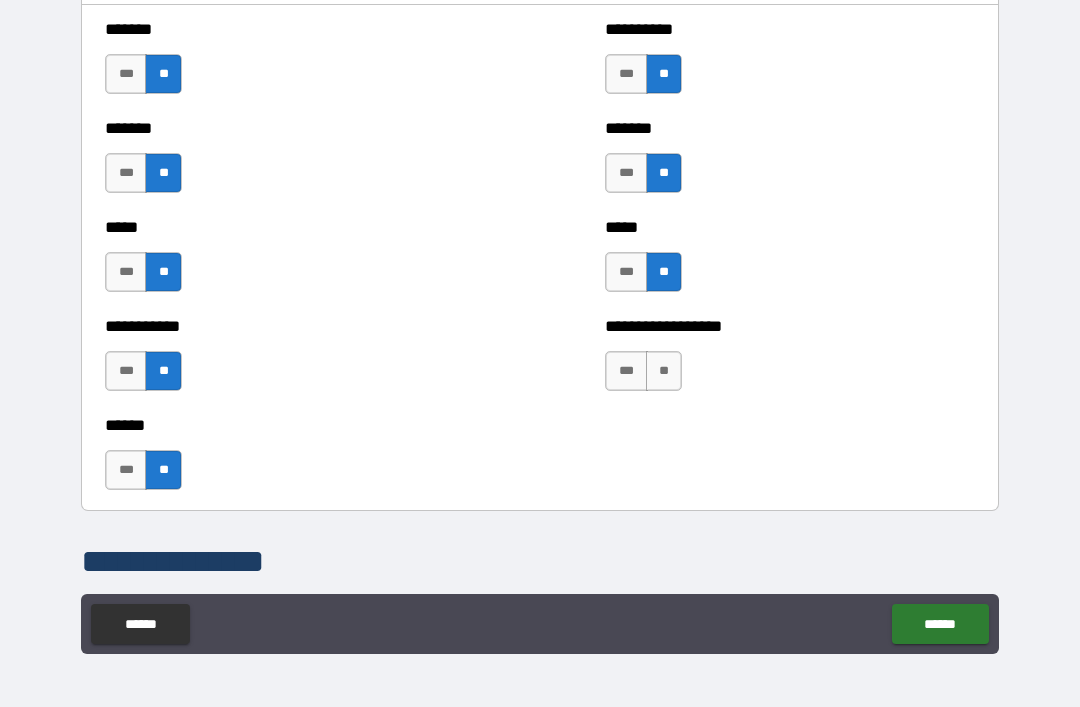 click on "**" at bounding box center (664, 371) 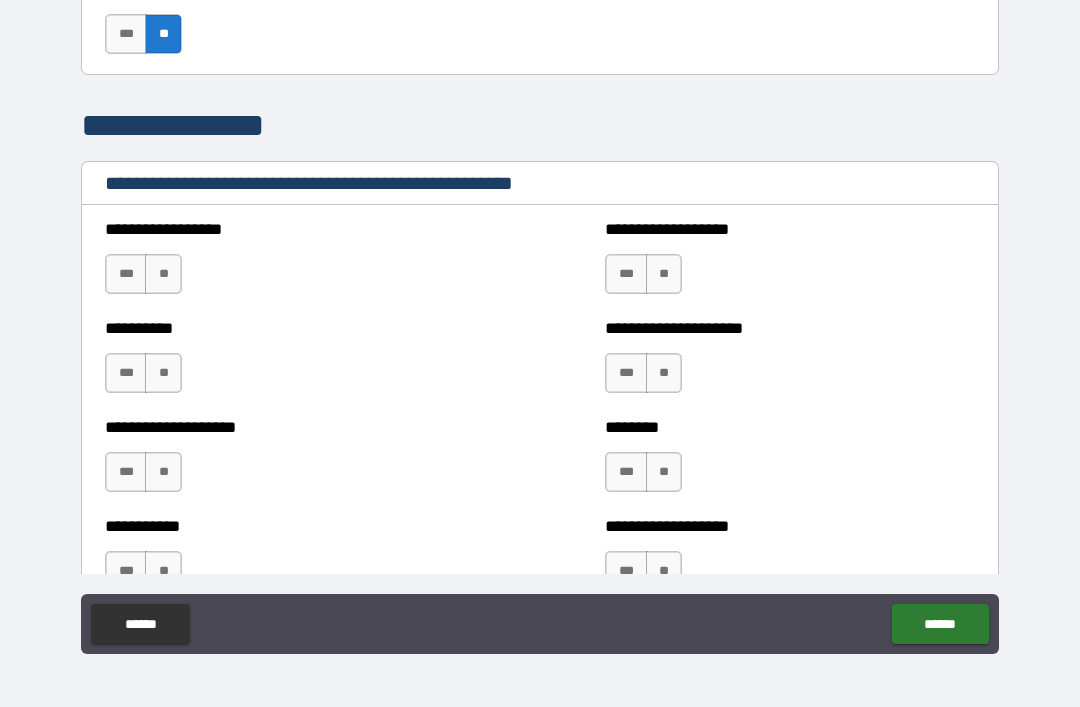 scroll, scrollTop: 2198, scrollLeft: 0, axis: vertical 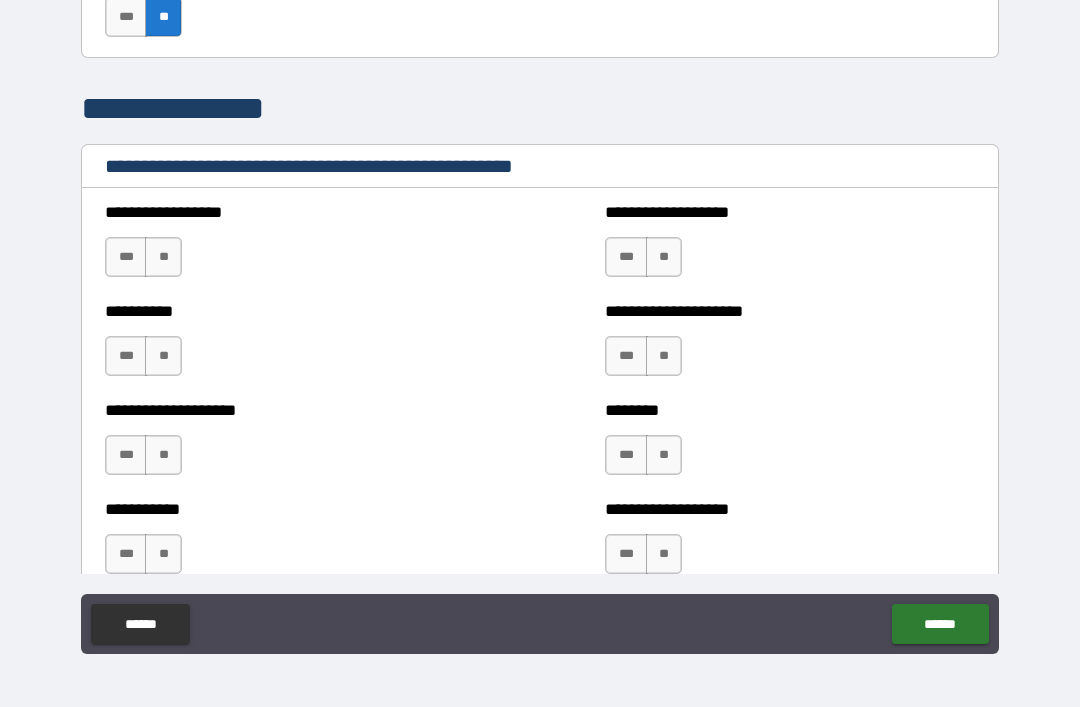 click on "**" at bounding box center (163, 257) 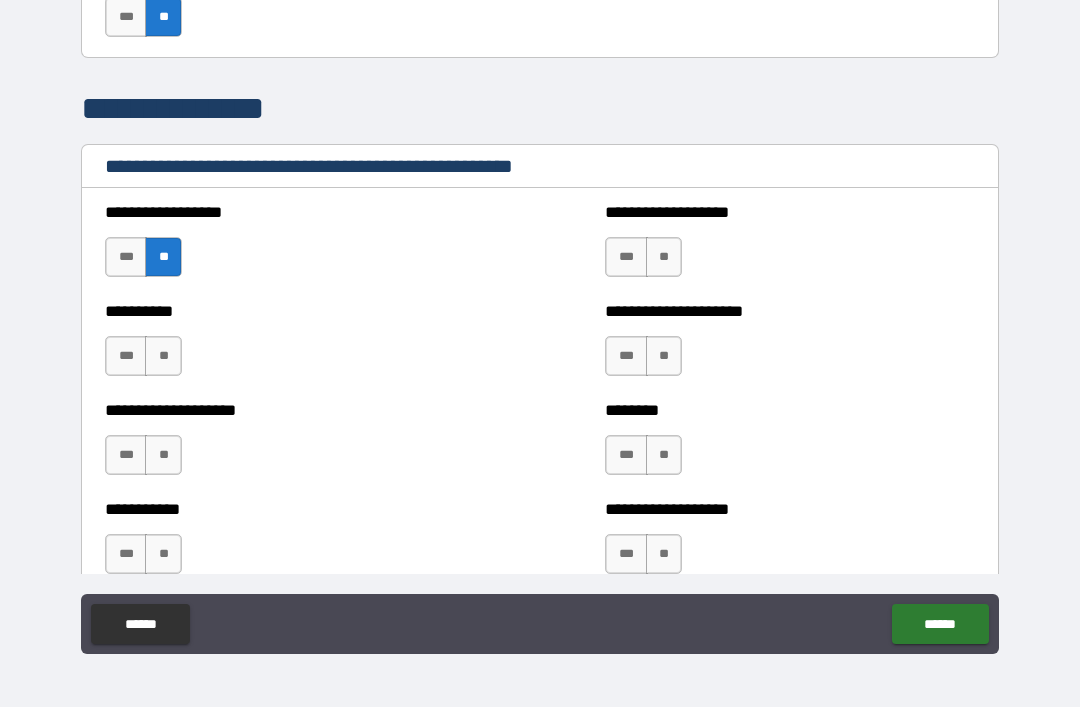 click on "**" at bounding box center [163, 356] 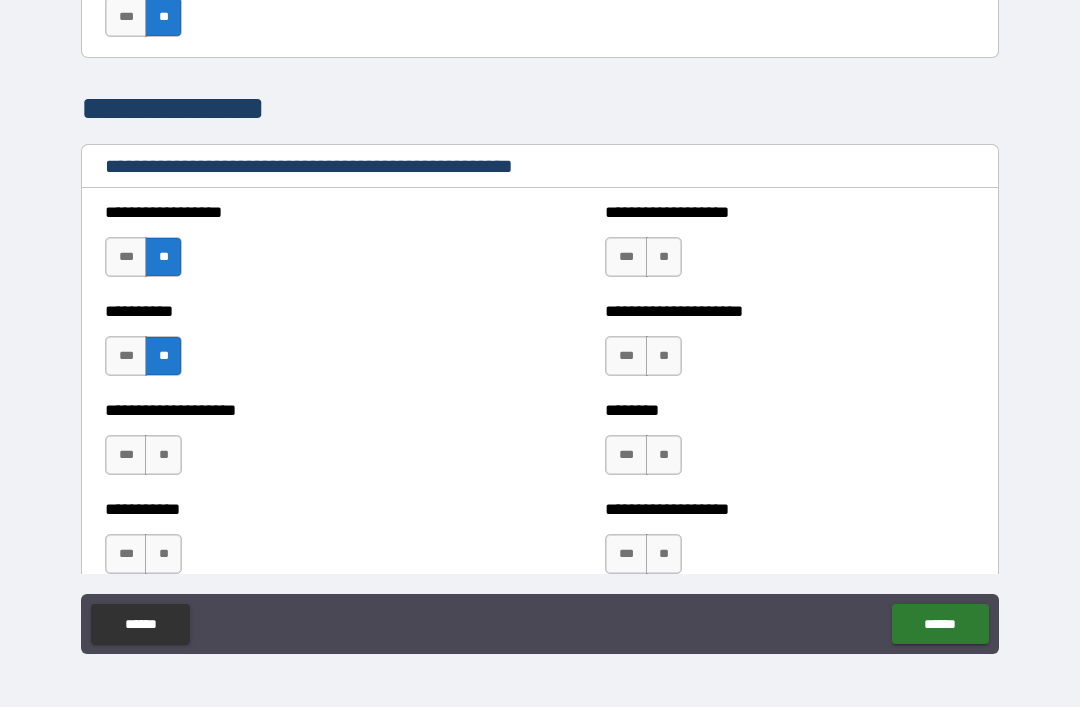 click on "**********" at bounding box center (290, 445) 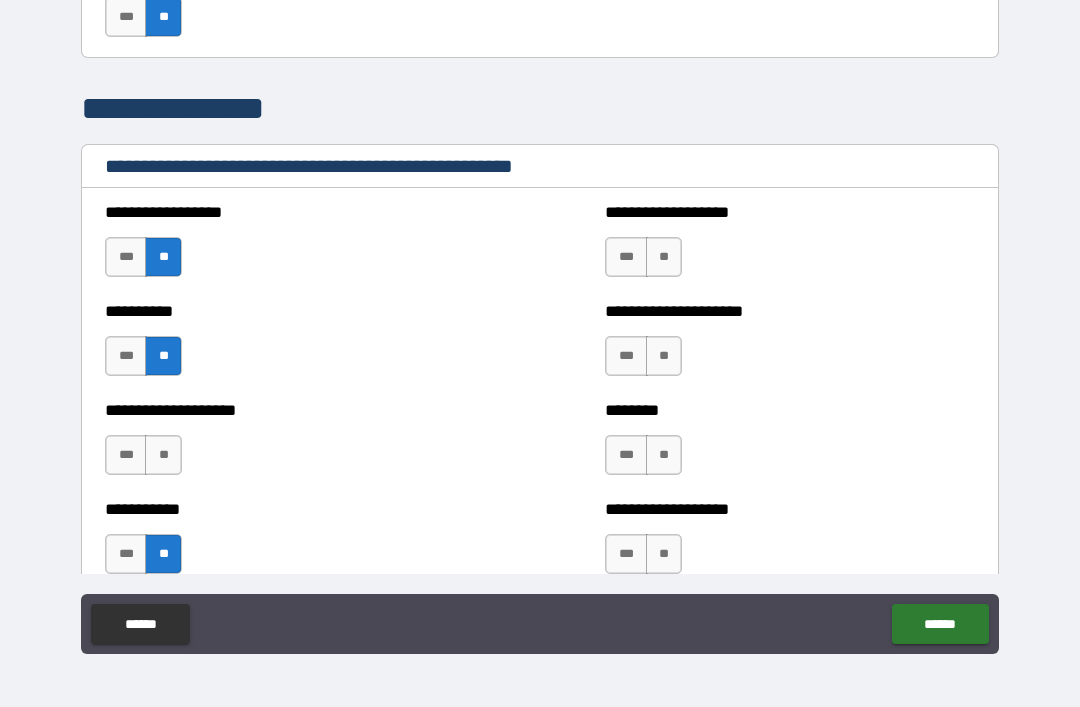 click on "**" at bounding box center [163, 455] 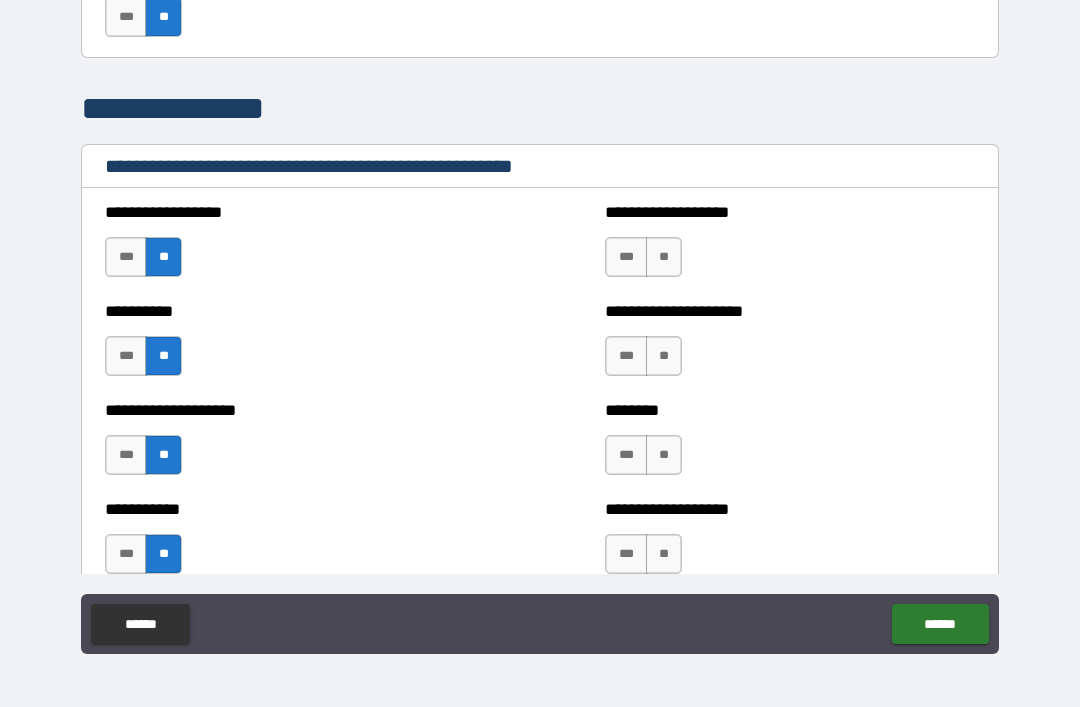 click on "**" at bounding box center [664, 257] 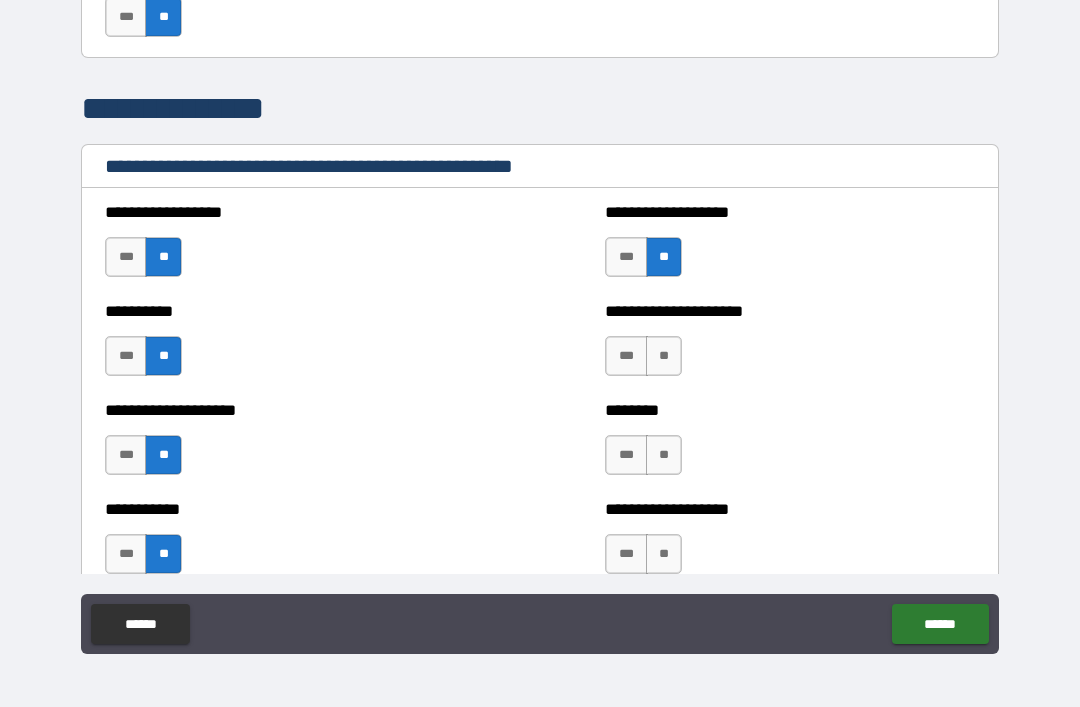 click on "**" at bounding box center (664, 356) 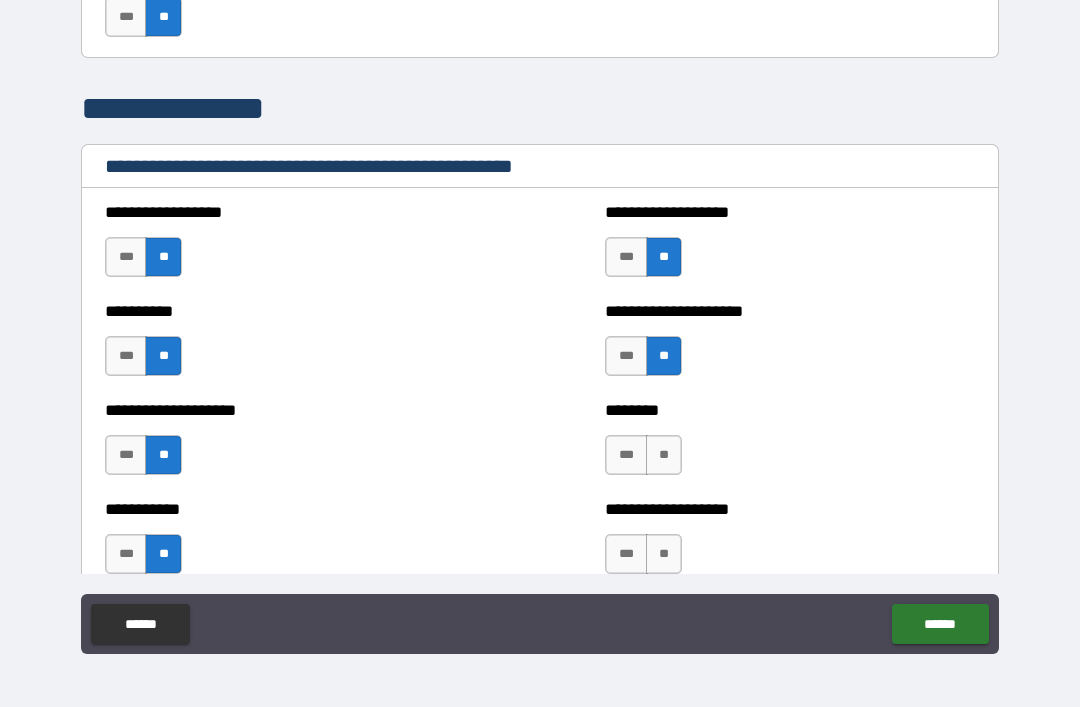 click on "******** *** **" at bounding box center [790, 445] 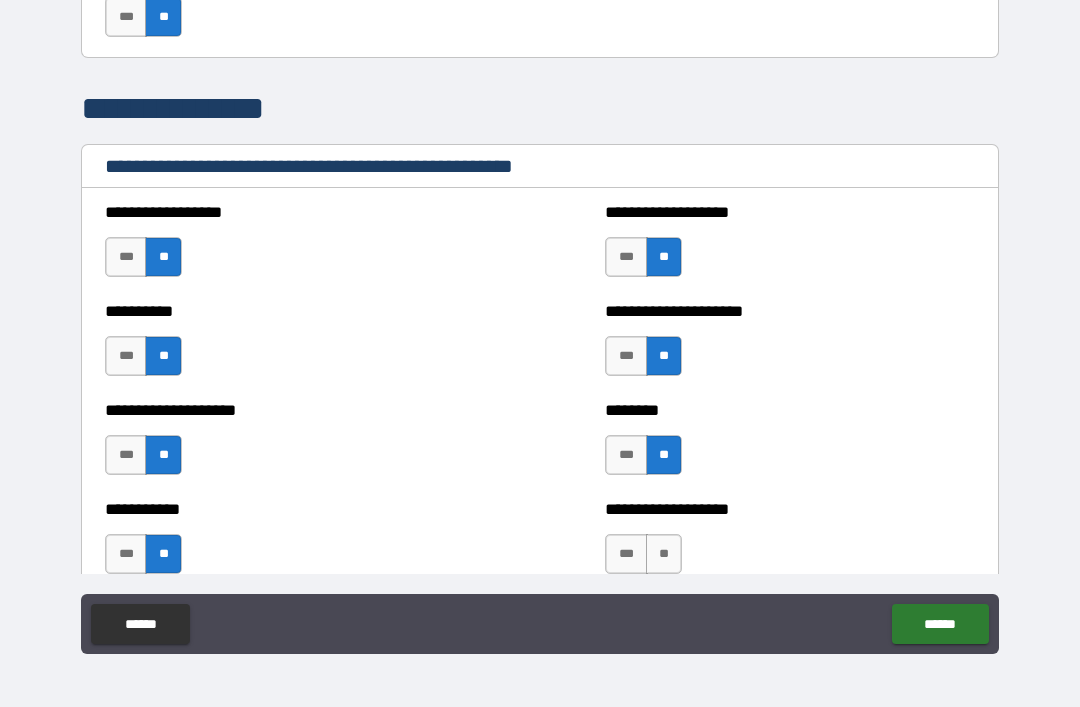 click on "**" at bounding box center [664, 554] 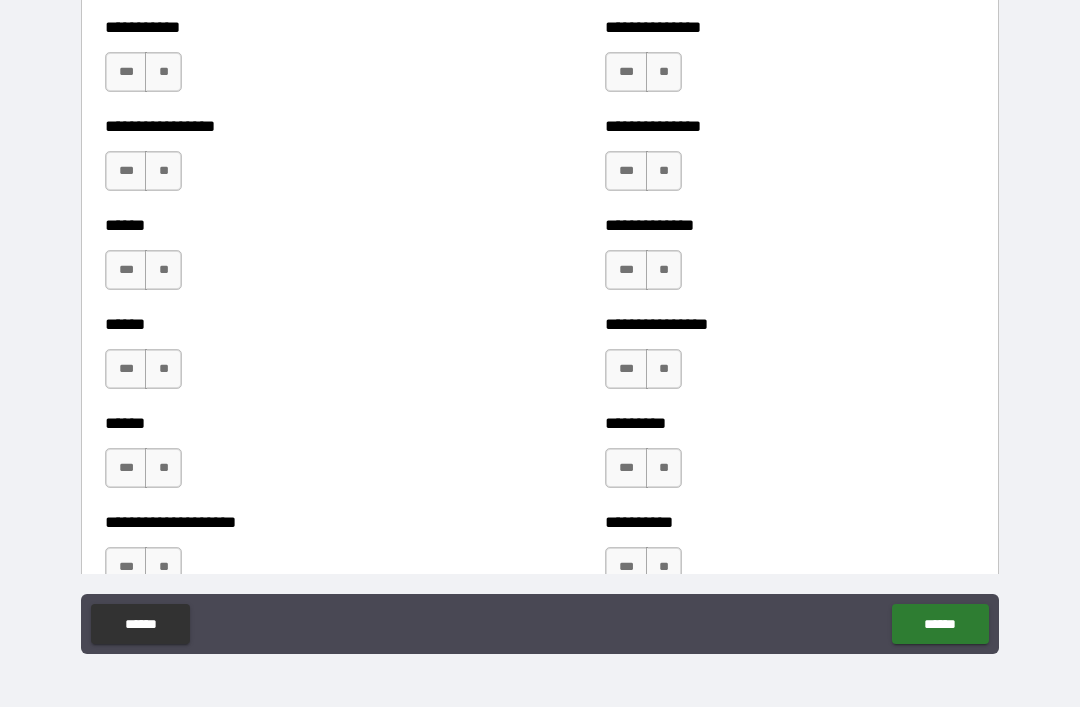 scroll, scrollTop: 2784, scrollLeft: 0, axis: vertical 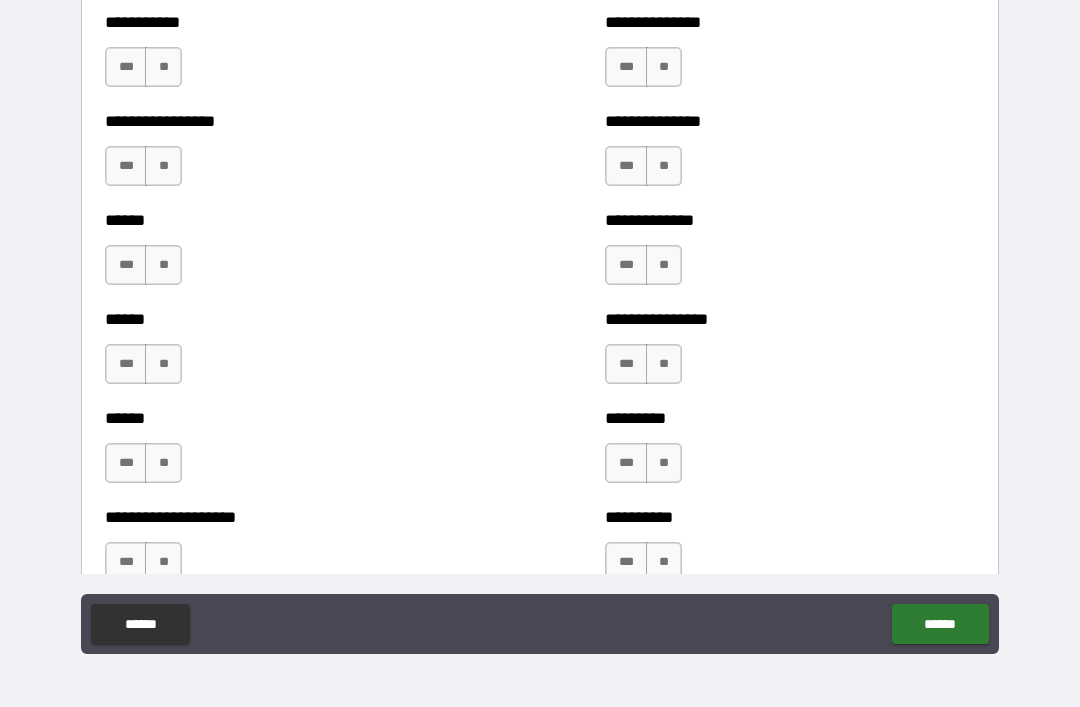 click on "**" at bounding box center [664, 67] 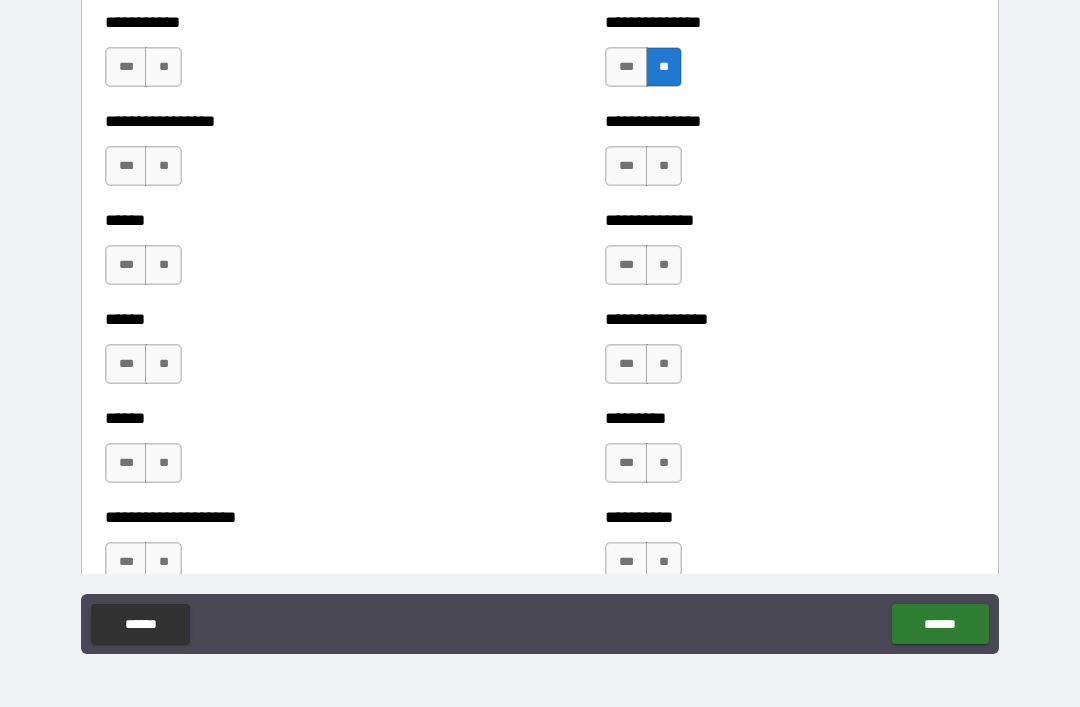 click on "**" at bounding box center (664, 166) 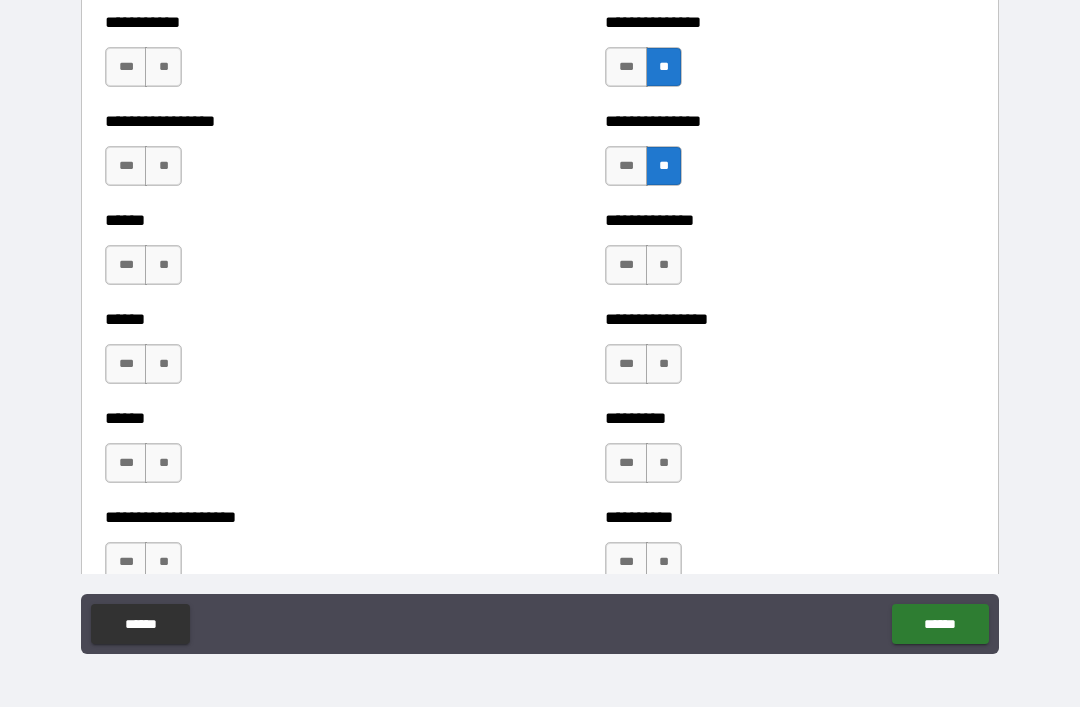 click on "**" at bounding box center (664, 265) 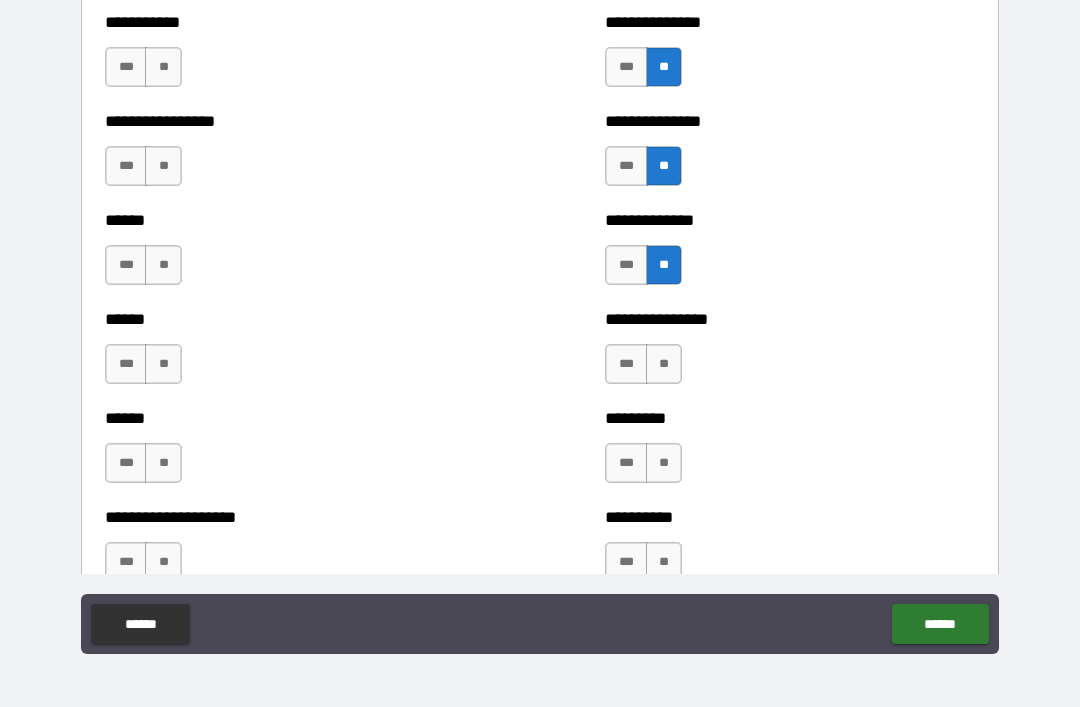 click on "**" at bounding box center [664, 364] 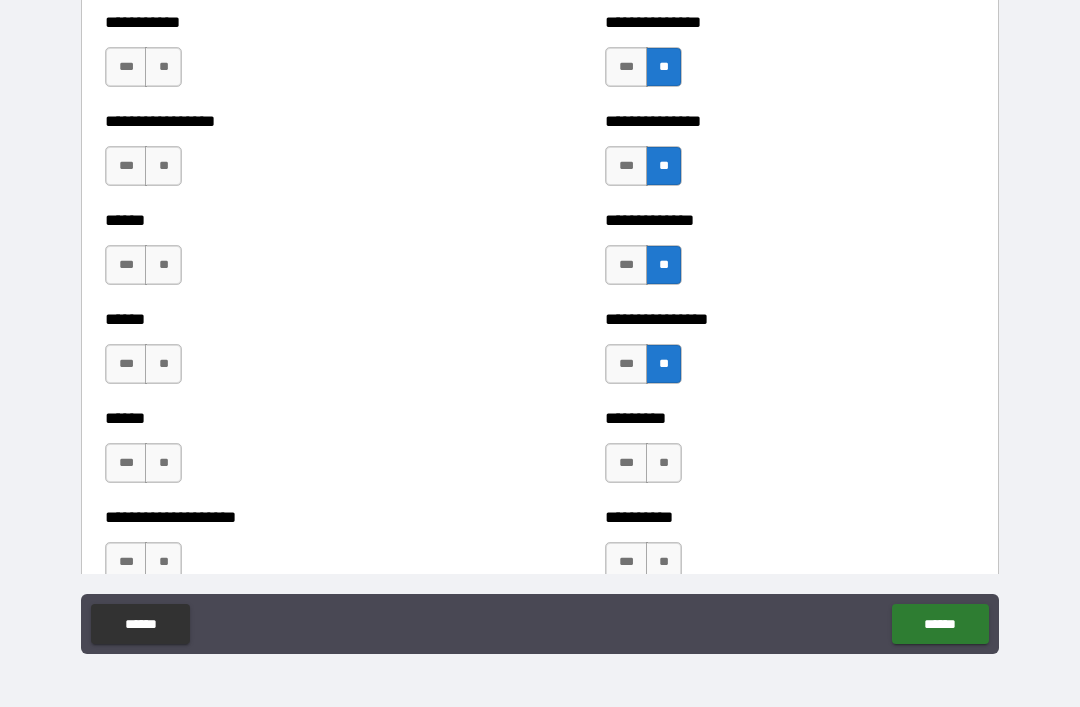 click on "**" at bounding box center (664, 463) 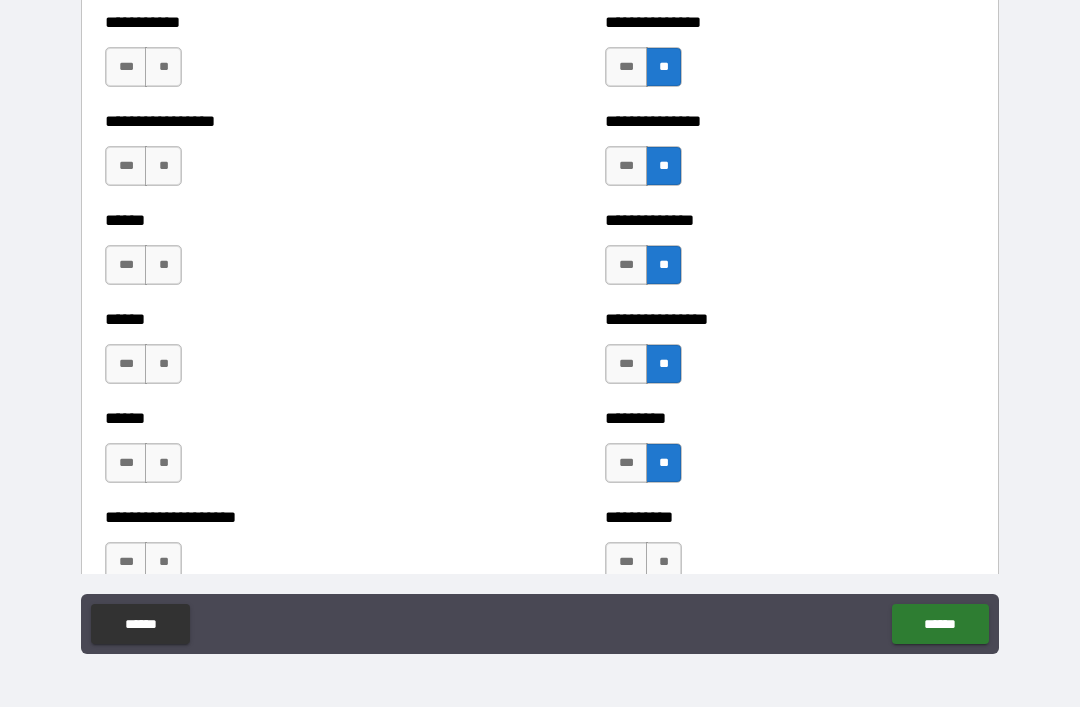 click on "**" at bounding box center (664, 562) 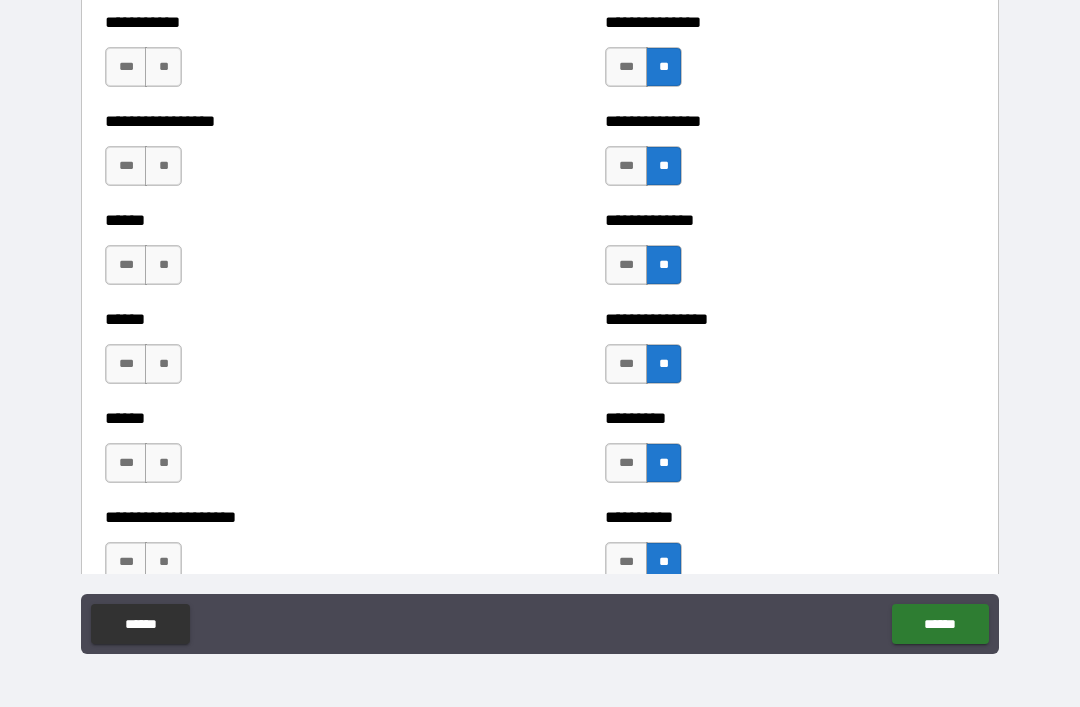 click on "**" at bounding box center (163, 67) 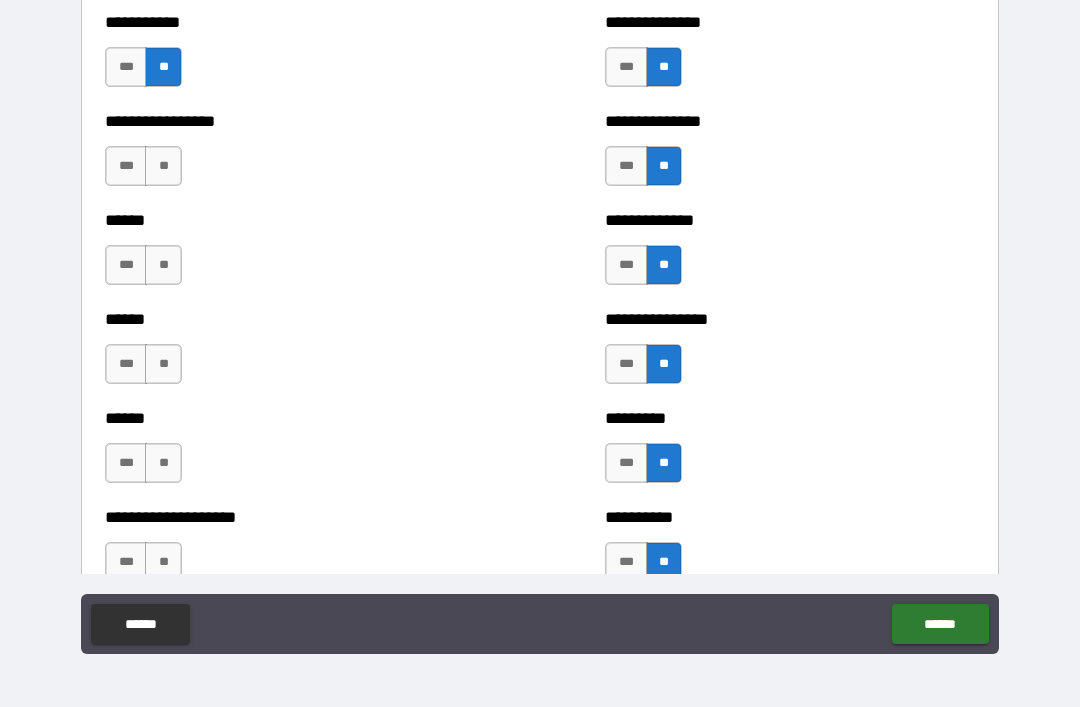 click on "**" at bounding box center [163, 166] 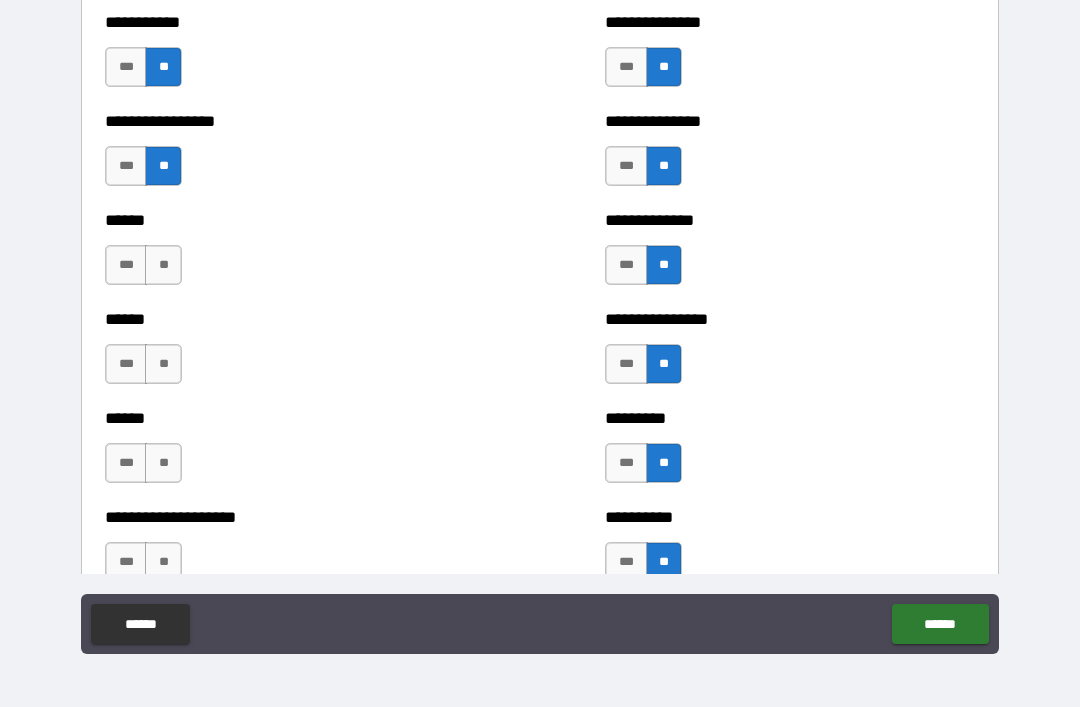 click on "**" at bounding box center [163, 265] 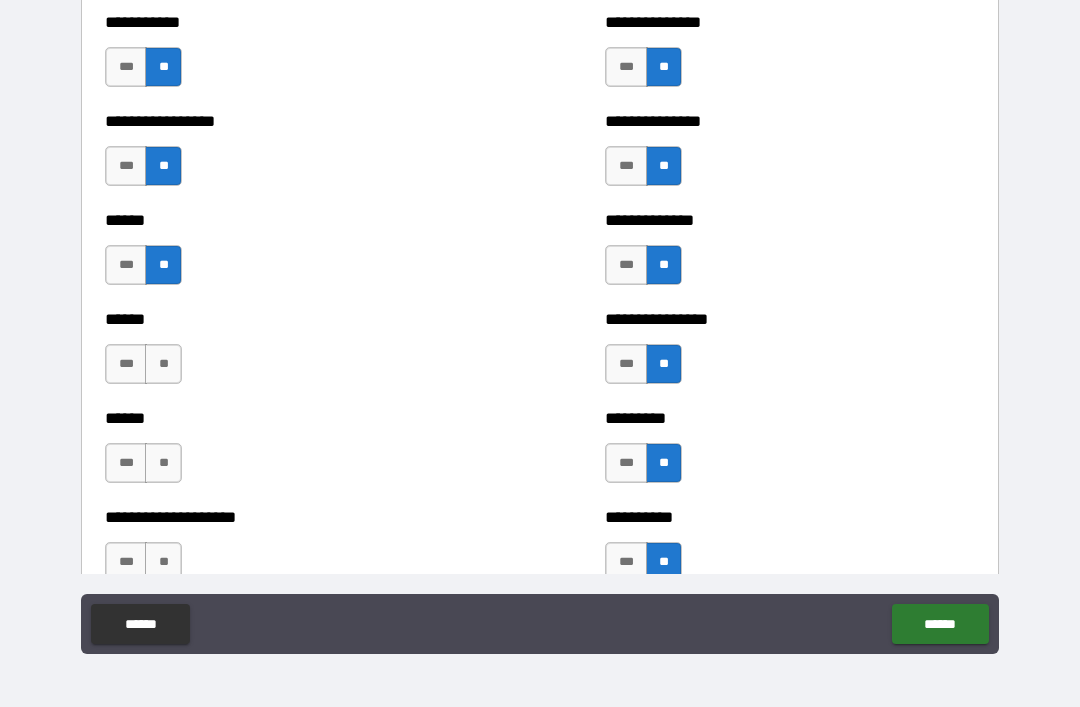 click on "**" at bounding box center (163, 364) 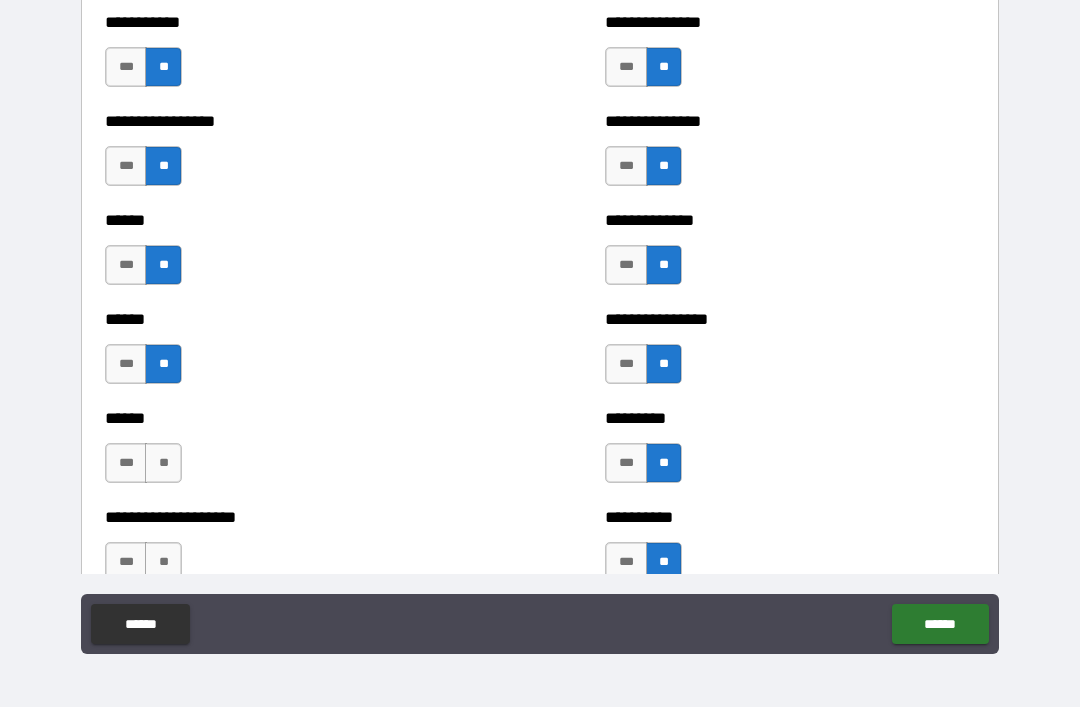 click on "**" at bounding box center [163, 463] 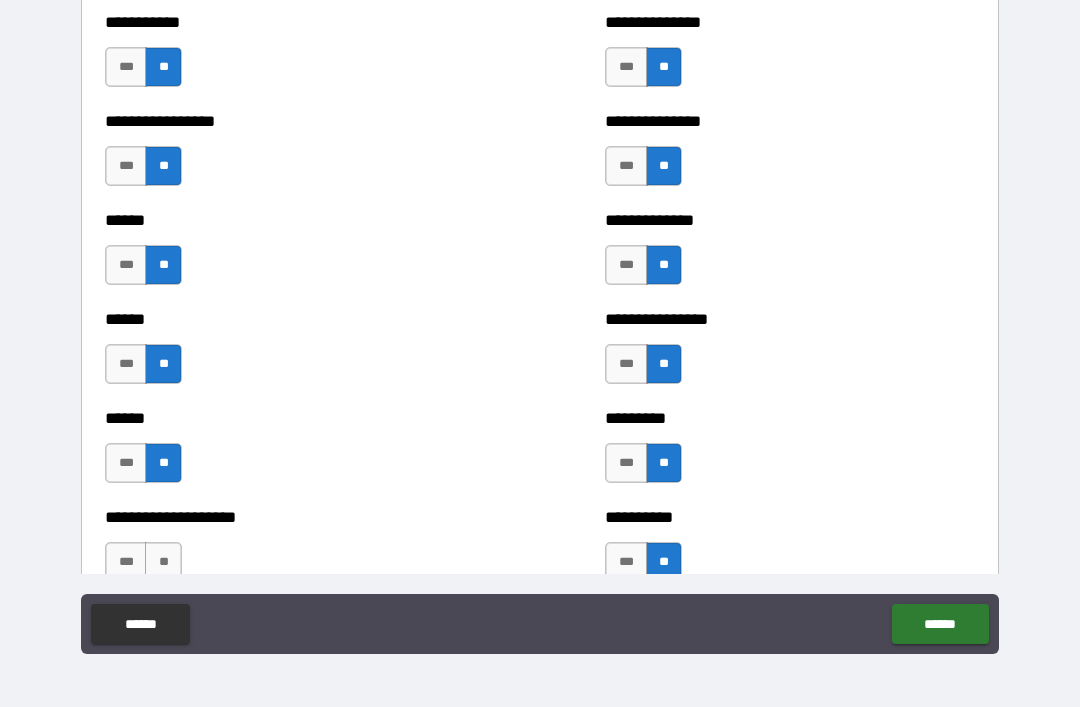 click on "**" at bounding box center [163, 562] 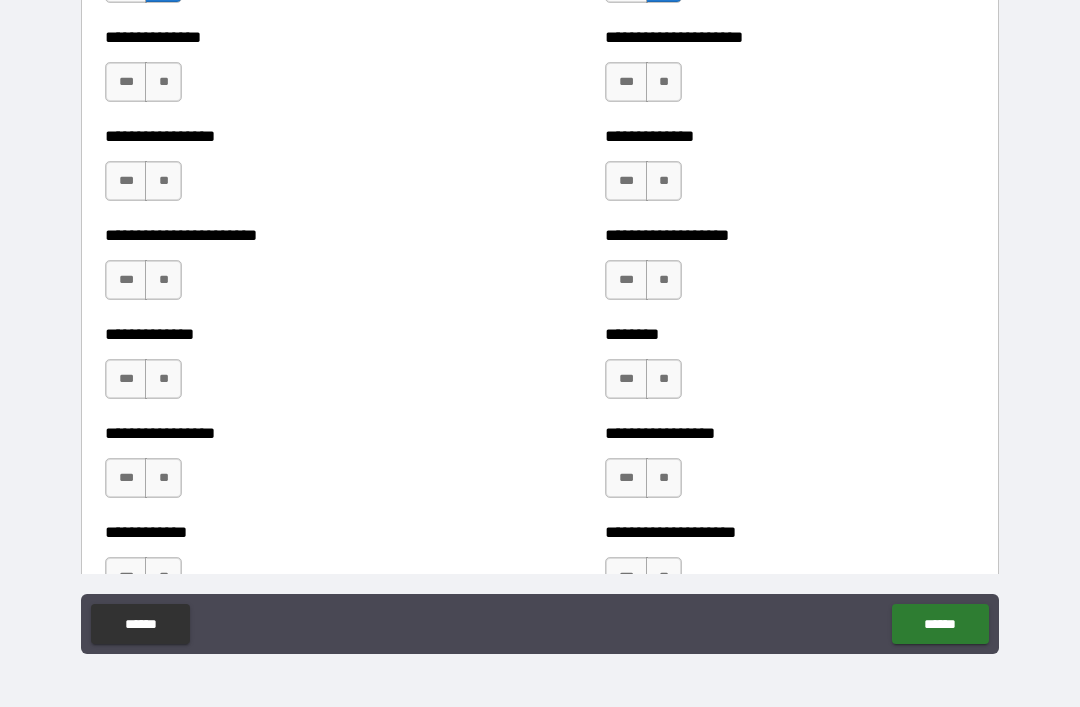 scroll, scrollTop: 3369, scrollLeft: 0, axis: vertical 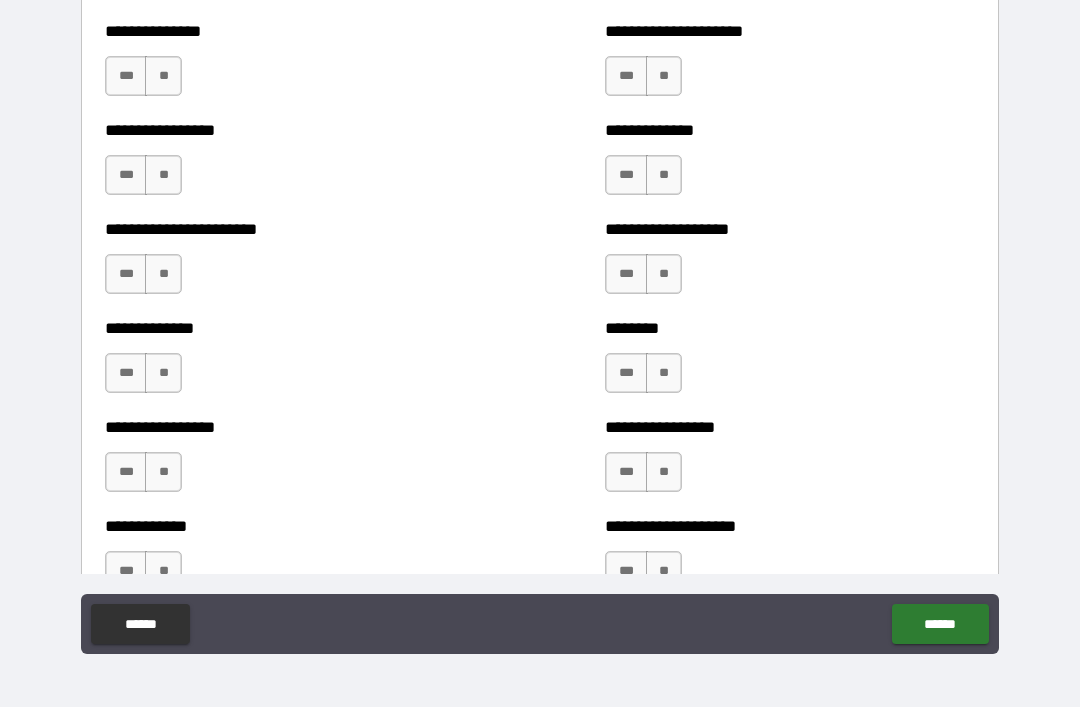 click on "**" at bounding box center [664, 76] 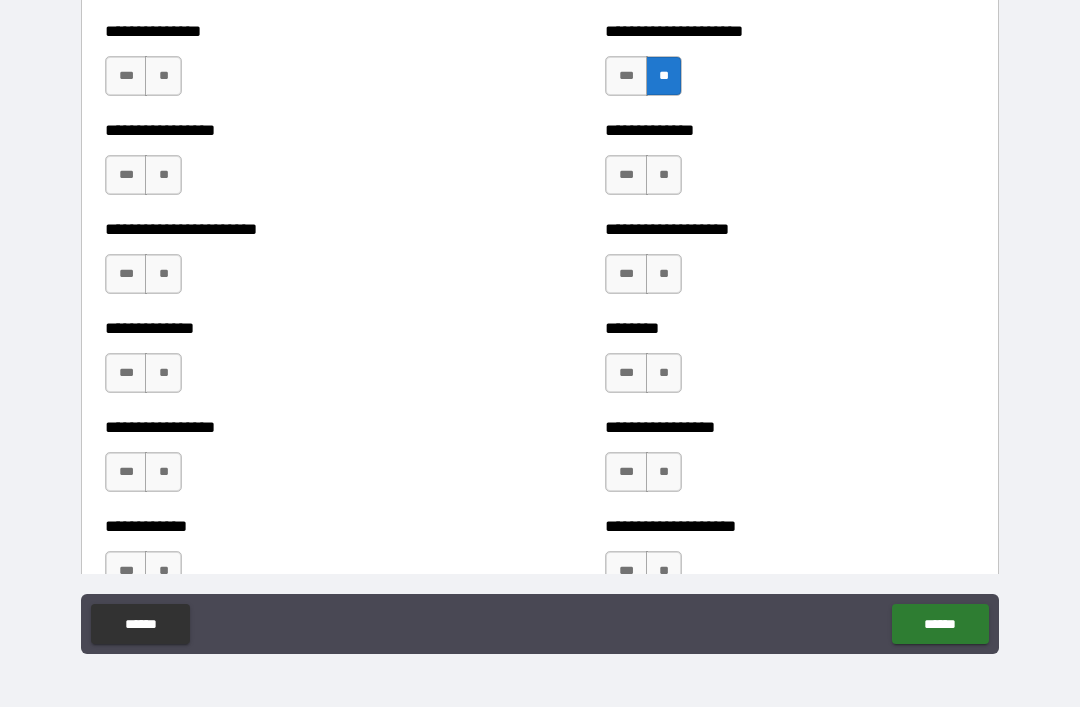 click on "**" at bounding box center [664, 175] 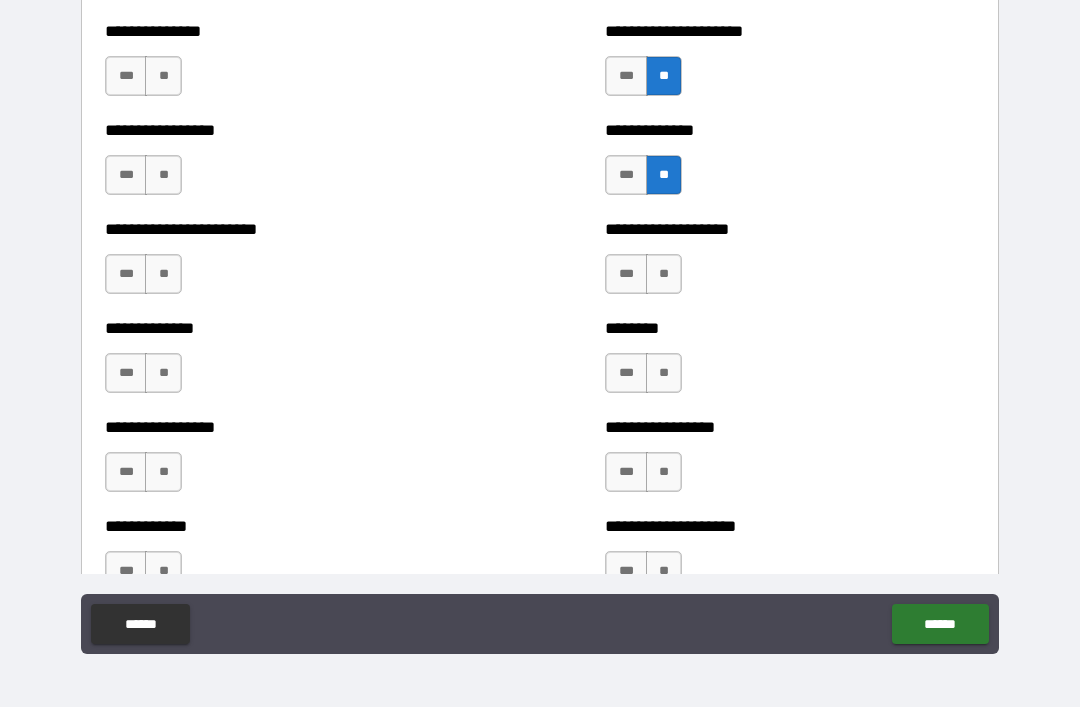 click on "**" at bounding box center [664, 274] 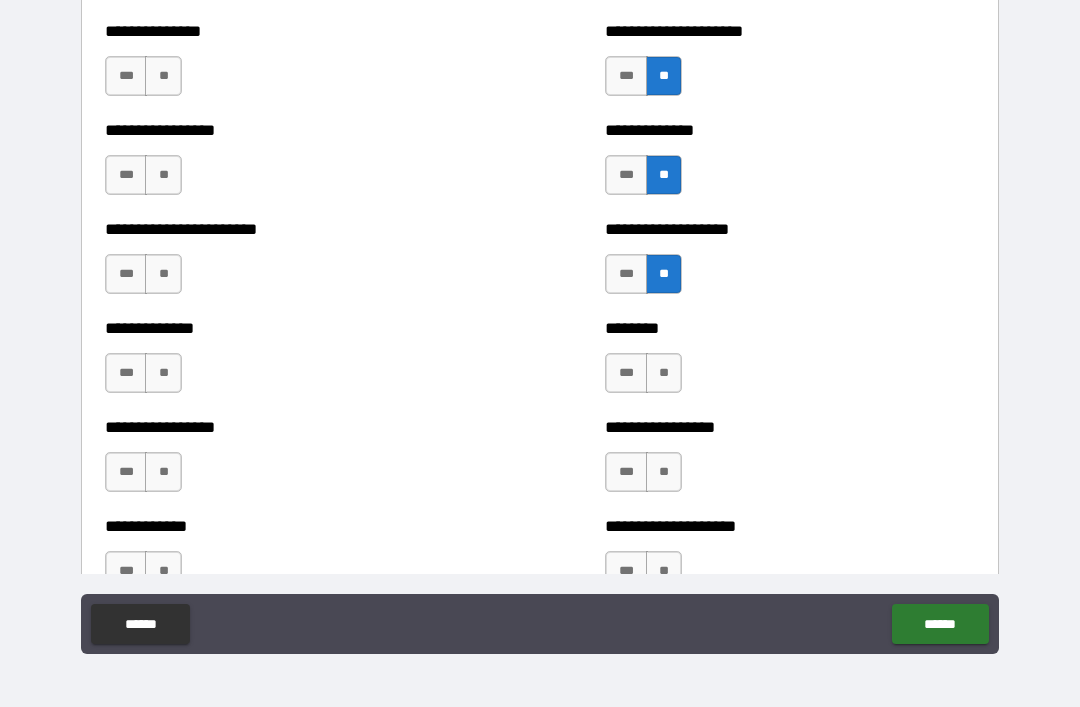 click on "**" at bounding box center [664, 373] 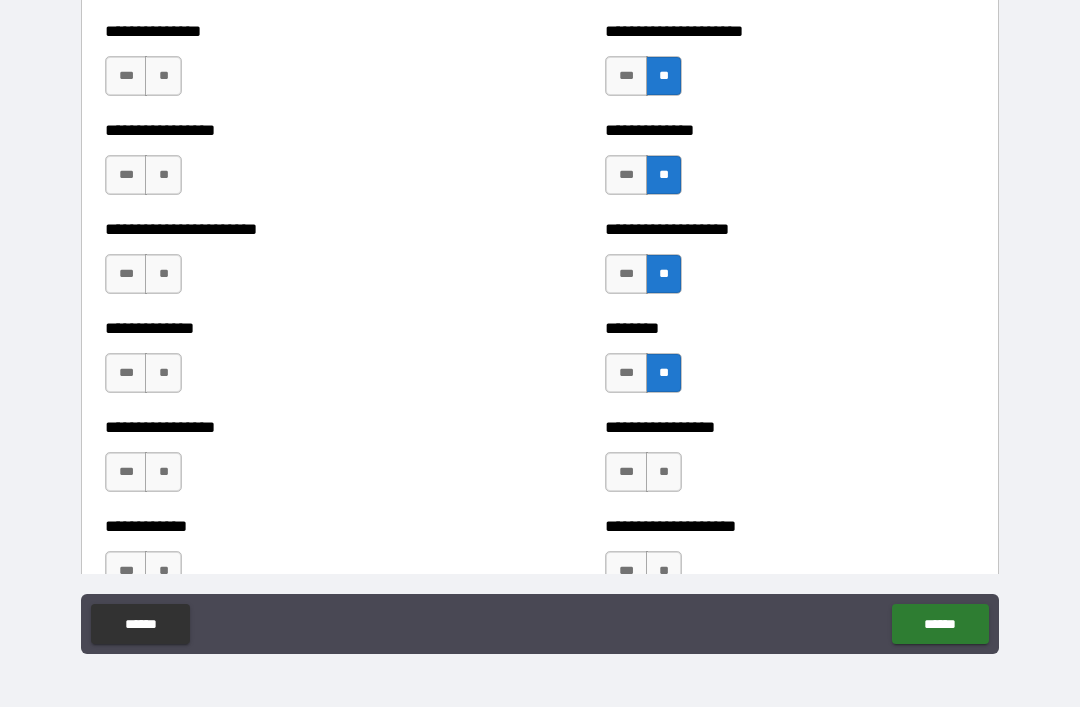 click on "**" at bounding box center [664, 472] 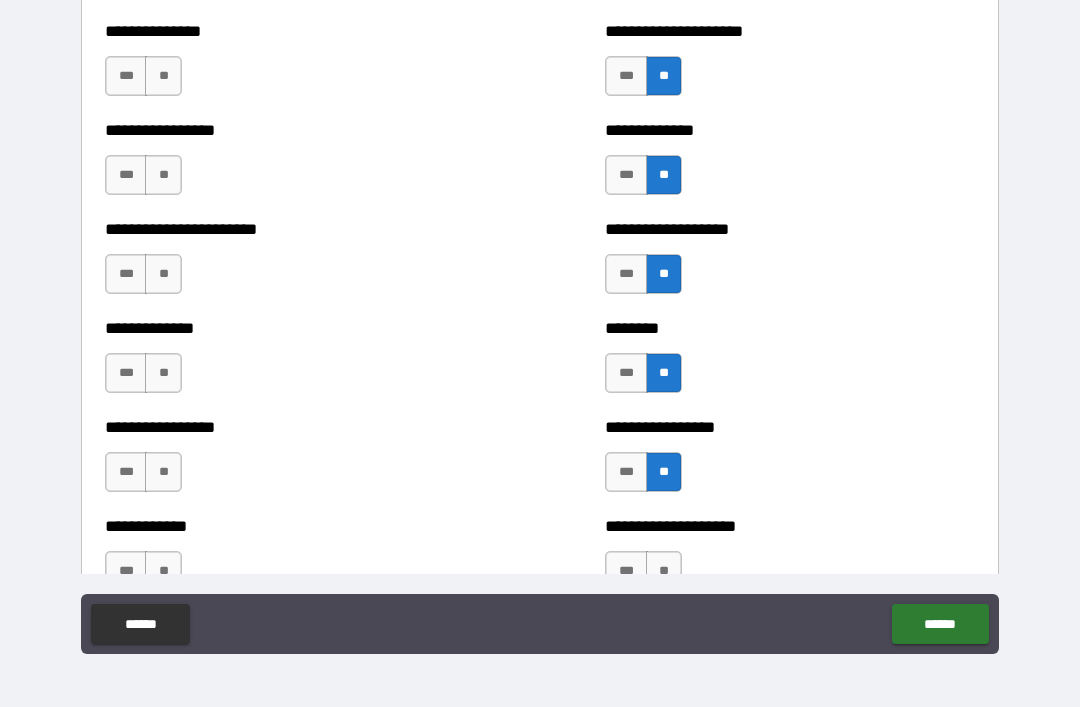 click on "**" at bounding box center (664, 571) 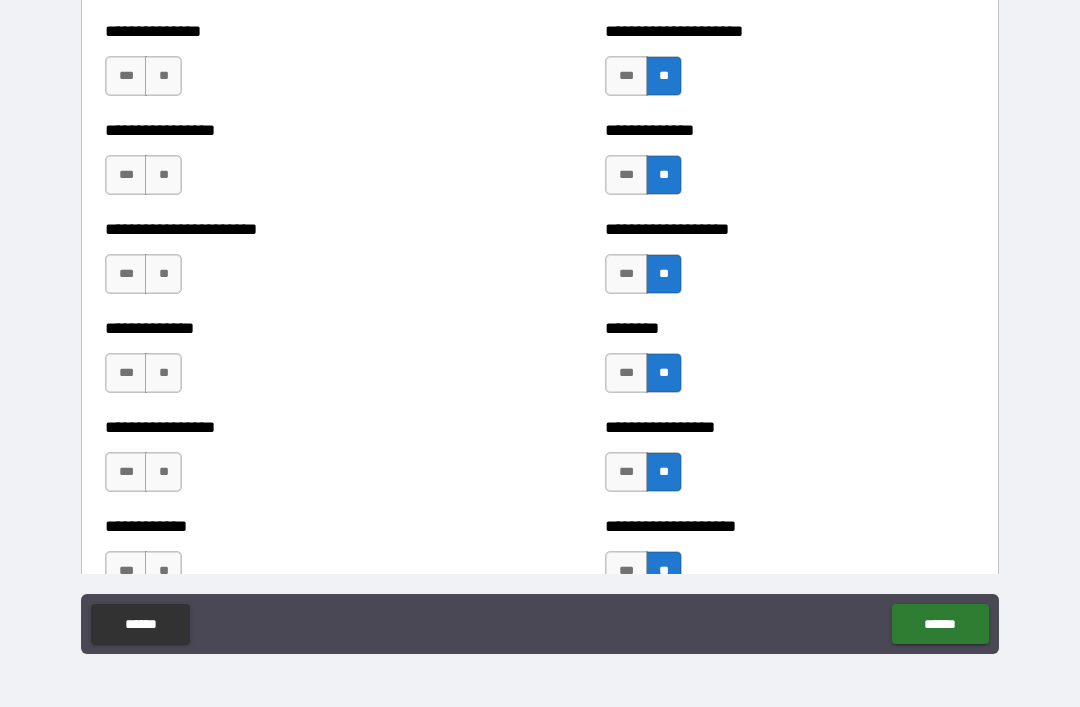 click on "**" at bounding box center (163, 571) 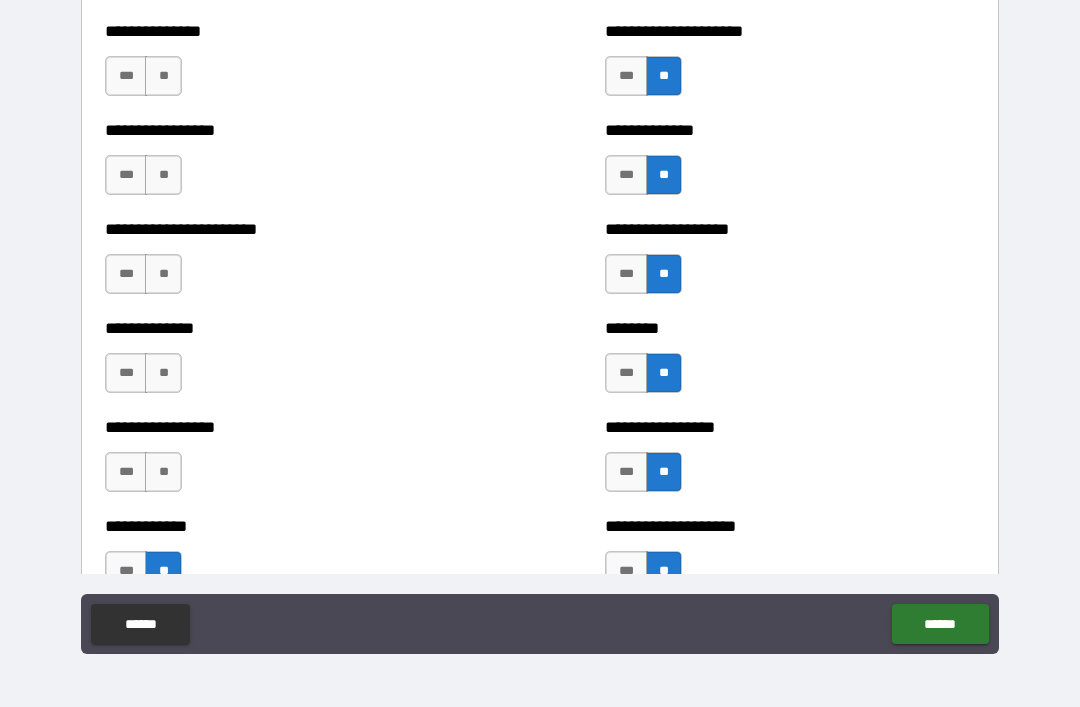 click on "**" at bounding box center (163, 472) 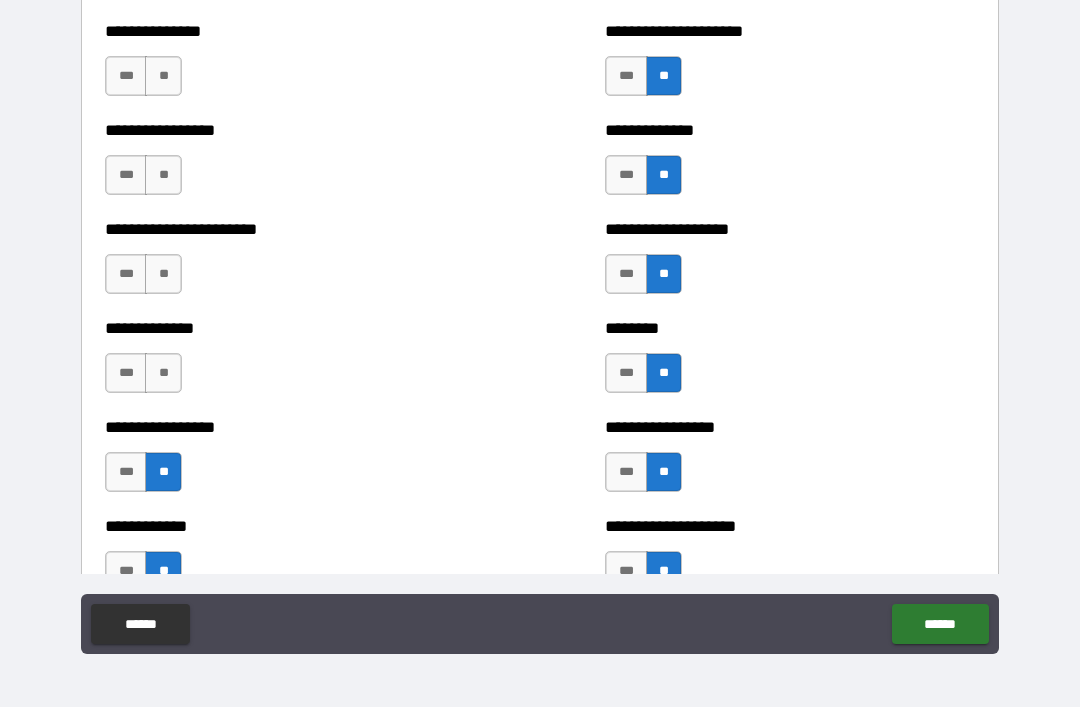 click on "**" at bounding box center (163, 373) 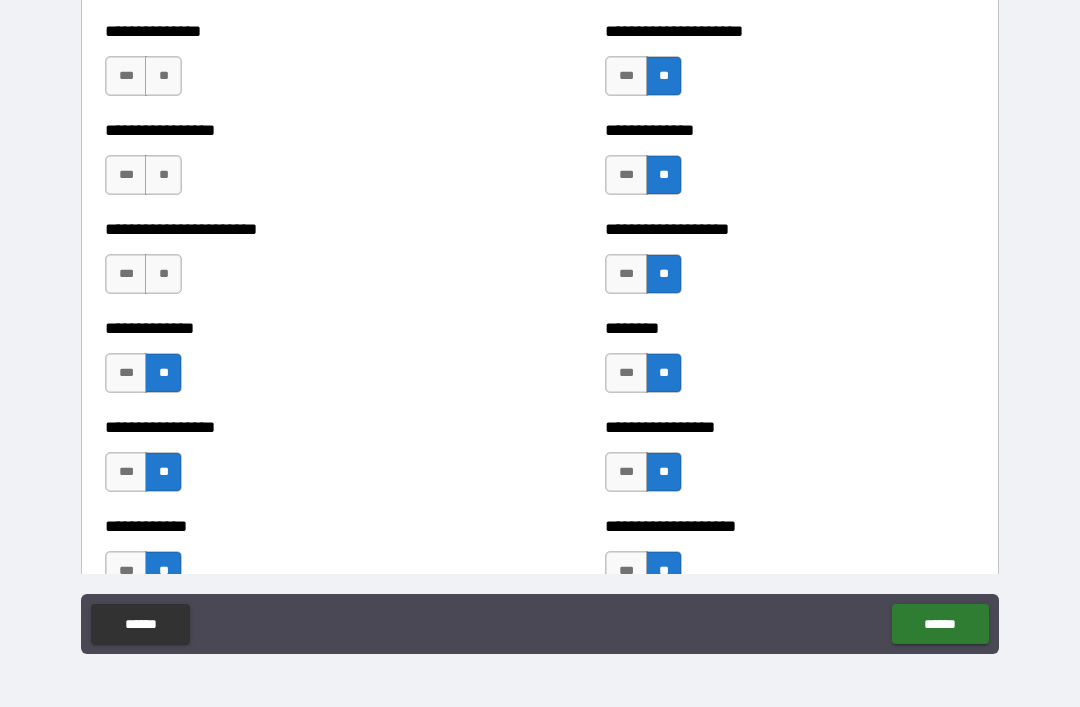 click on "**" at bounding box center (163, 274) 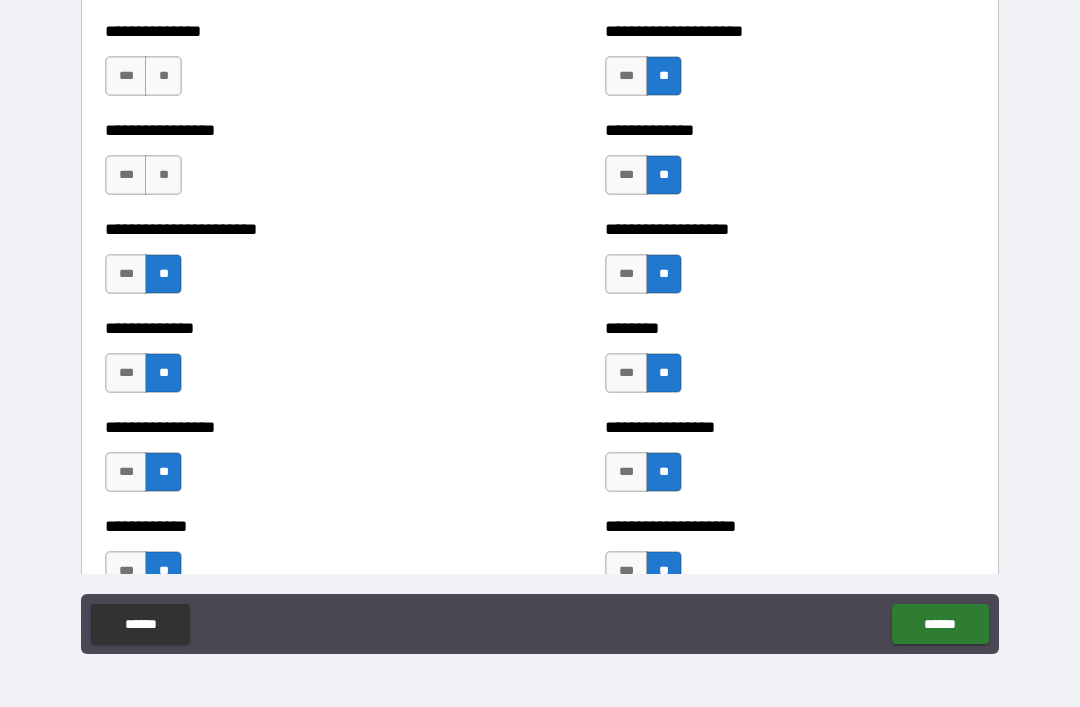 click on "**" at bounding box center (163, 175) 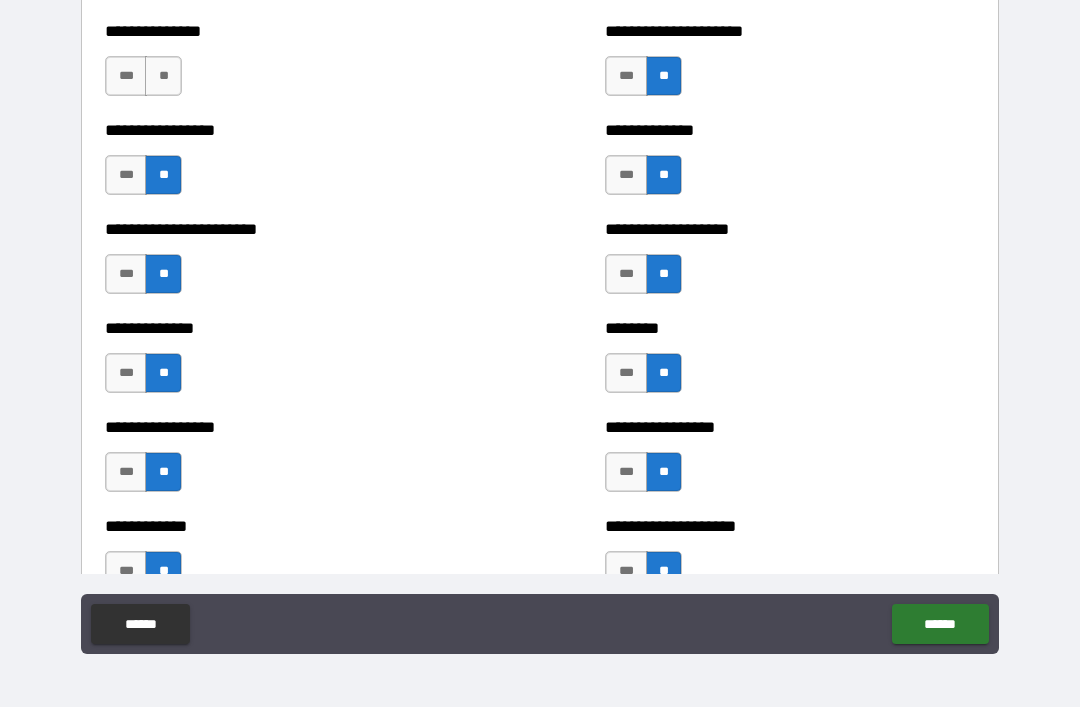 click on "**" at bounding box center [163, 76] 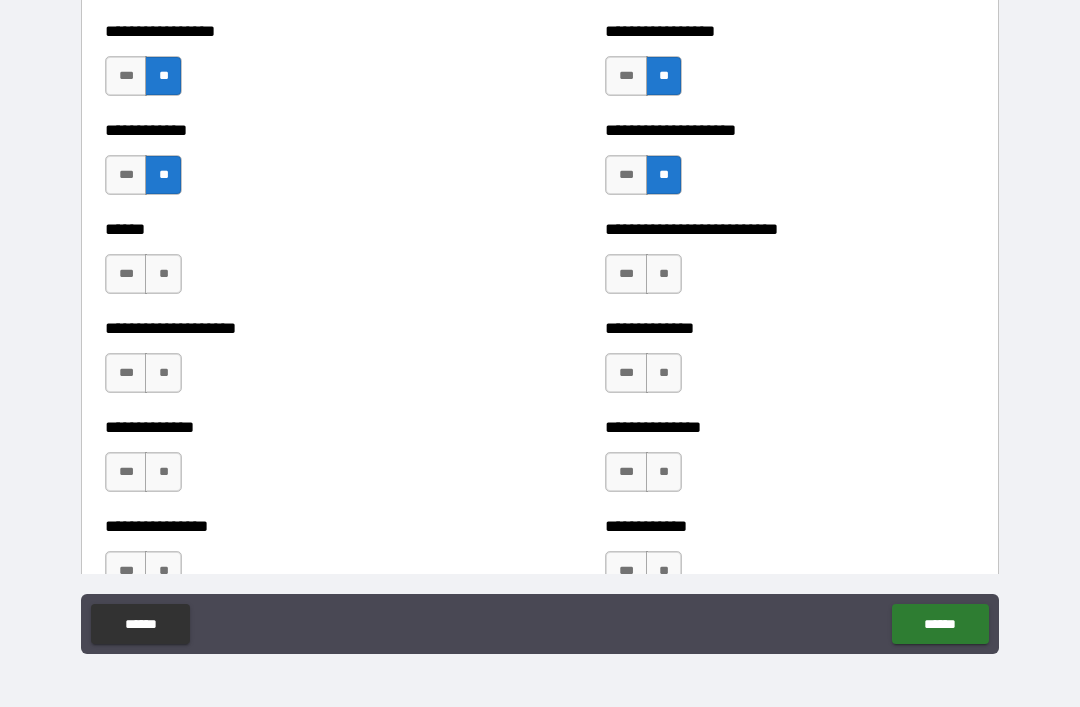 scroll, scrollTop: 3790, scrollLeft: 0, axis: vertical 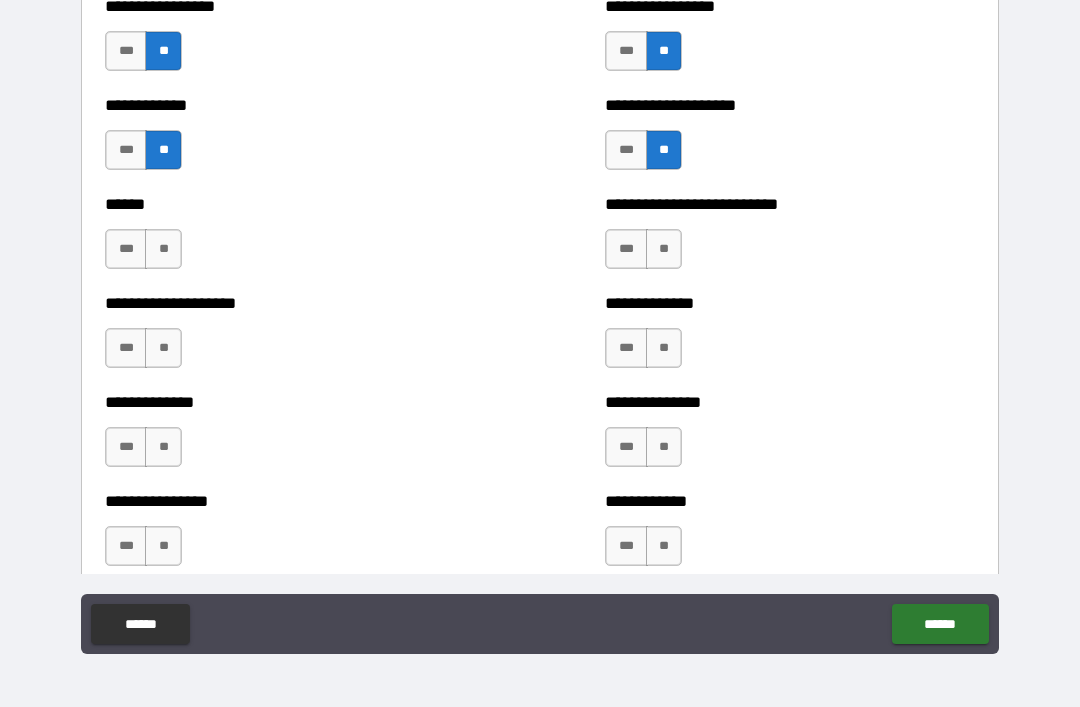 click on "**" at bounding box center (163, 249) 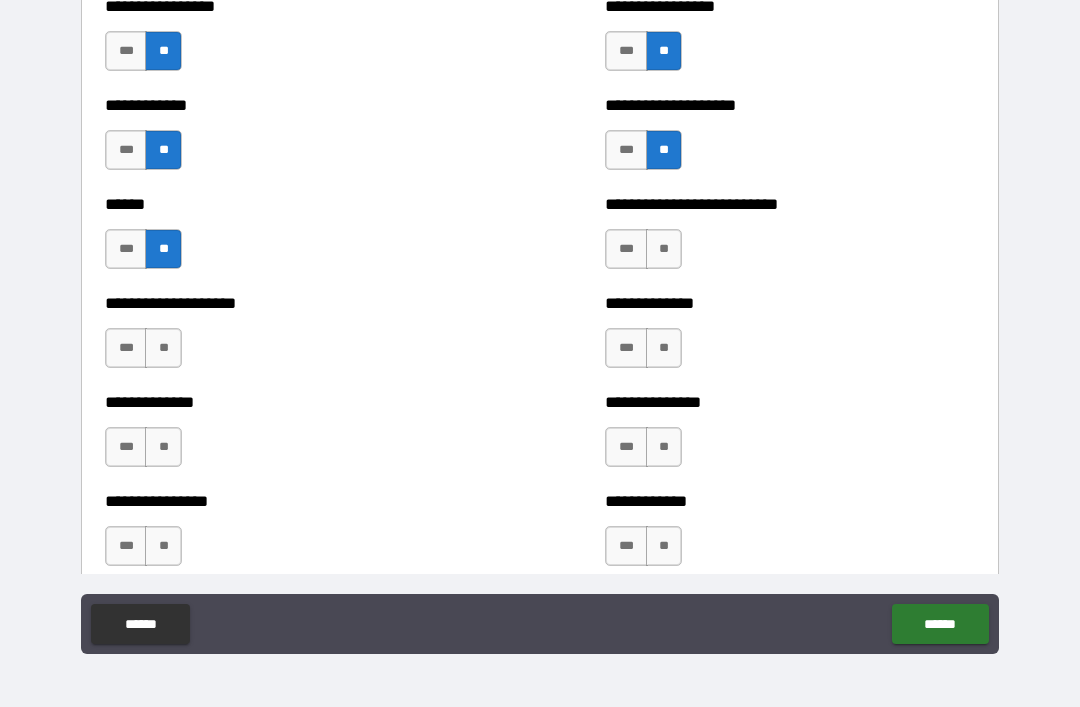 click on "**" at bounding box center (163, 348) 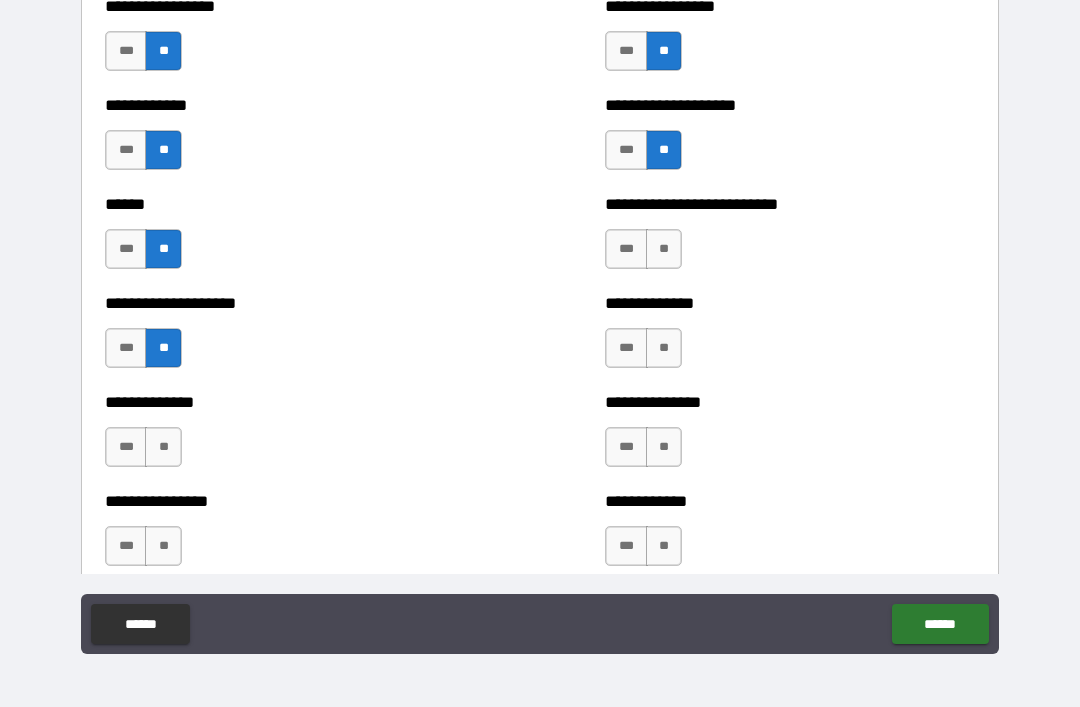 click on "**" at bounding box center (163, 447) 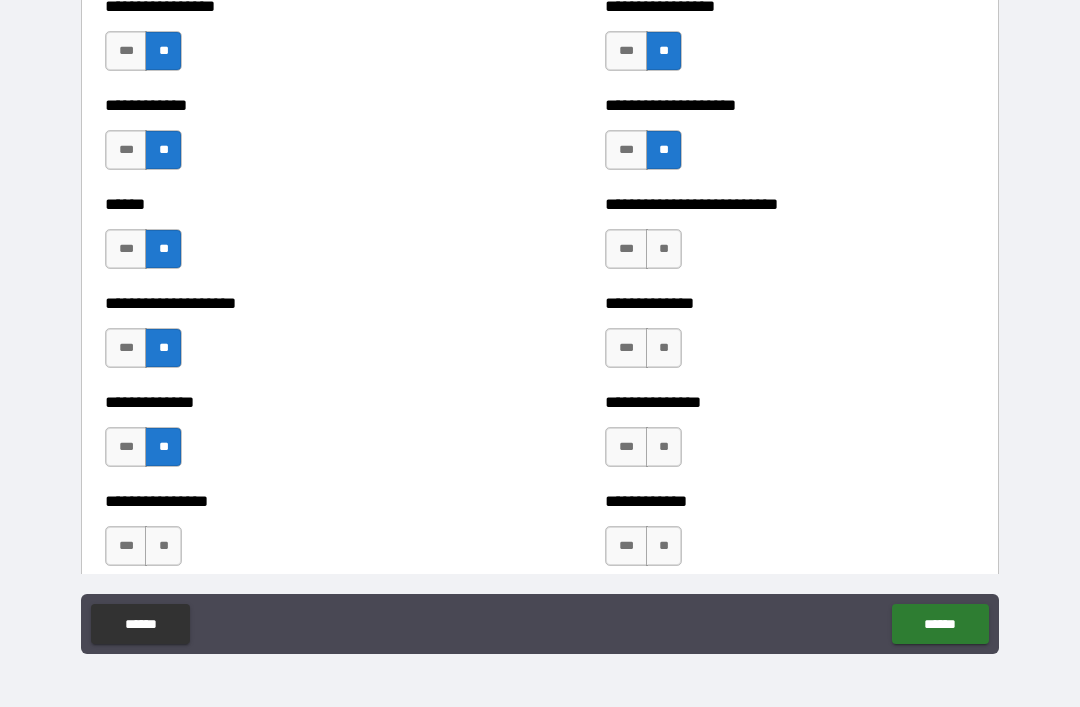 click on "**" at bounding box center (163, 546) 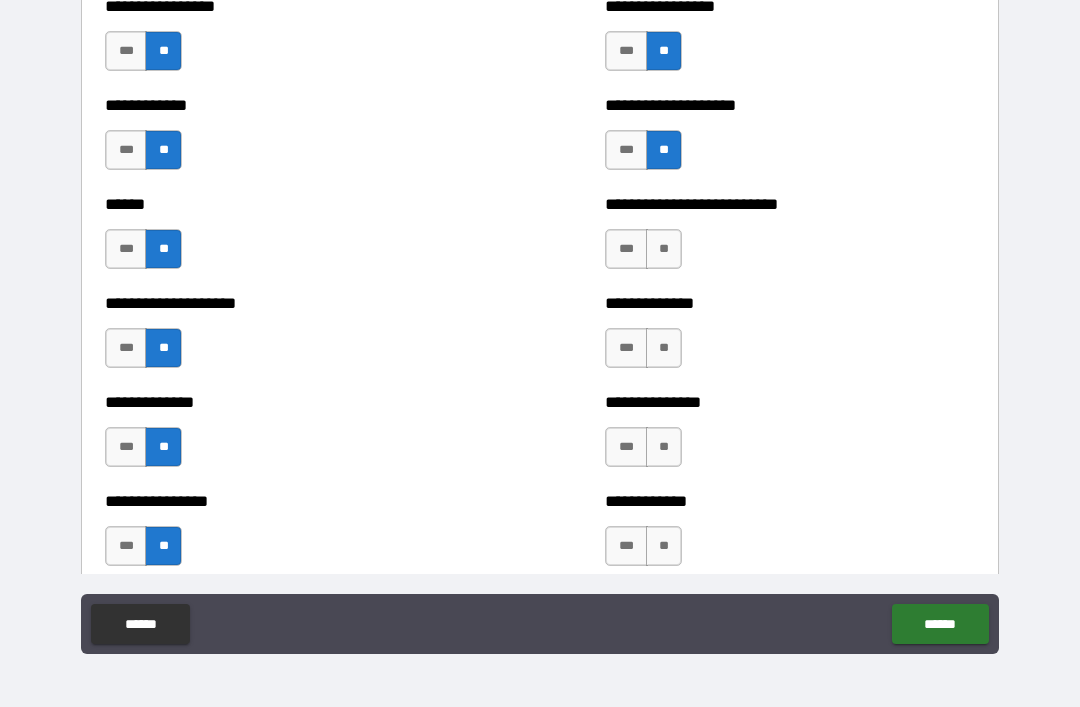 click on "**" at bounding box center [664, 249] 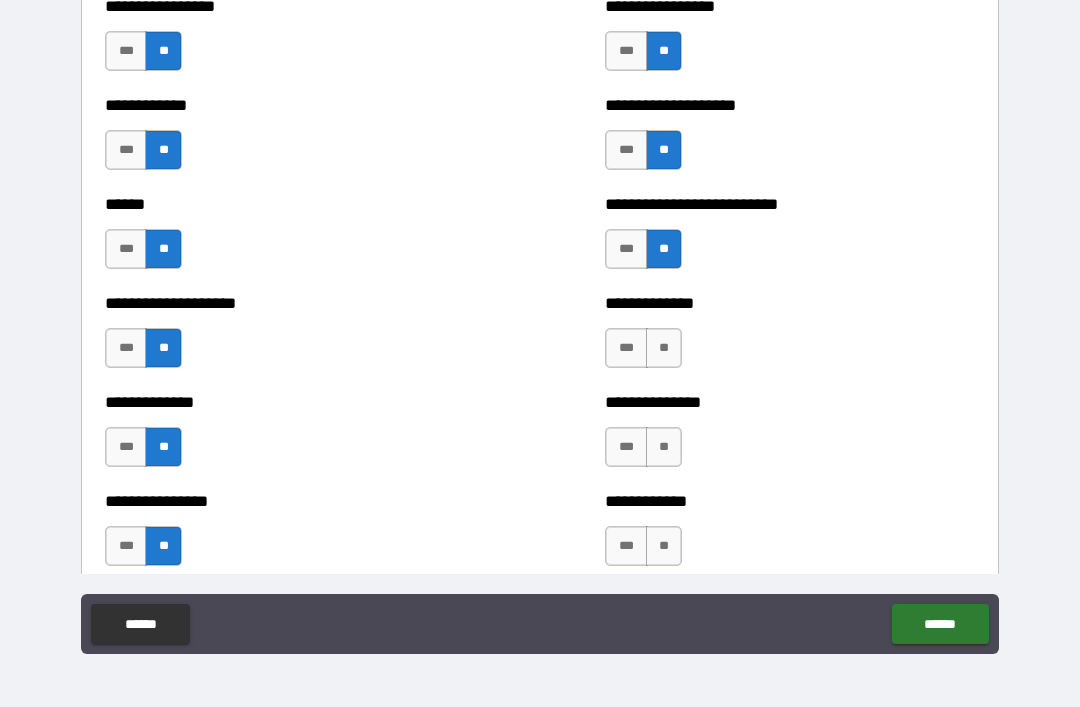 click on "**" at bounding box center [664, 348] 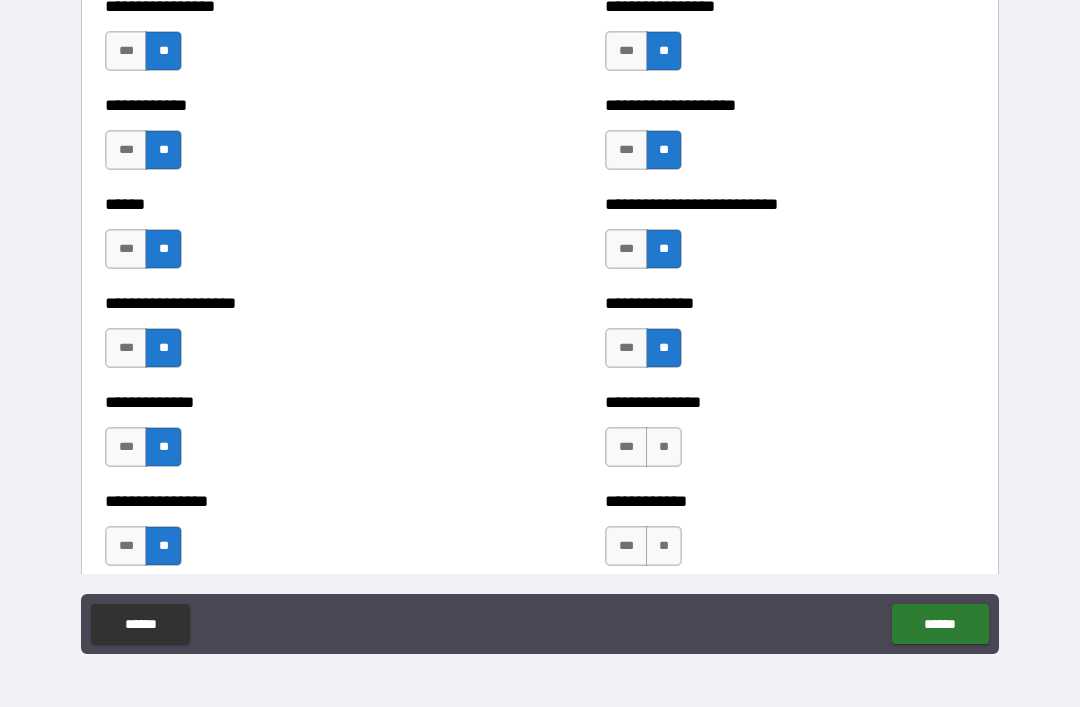 click on "**" at bounding box center (664, 447) 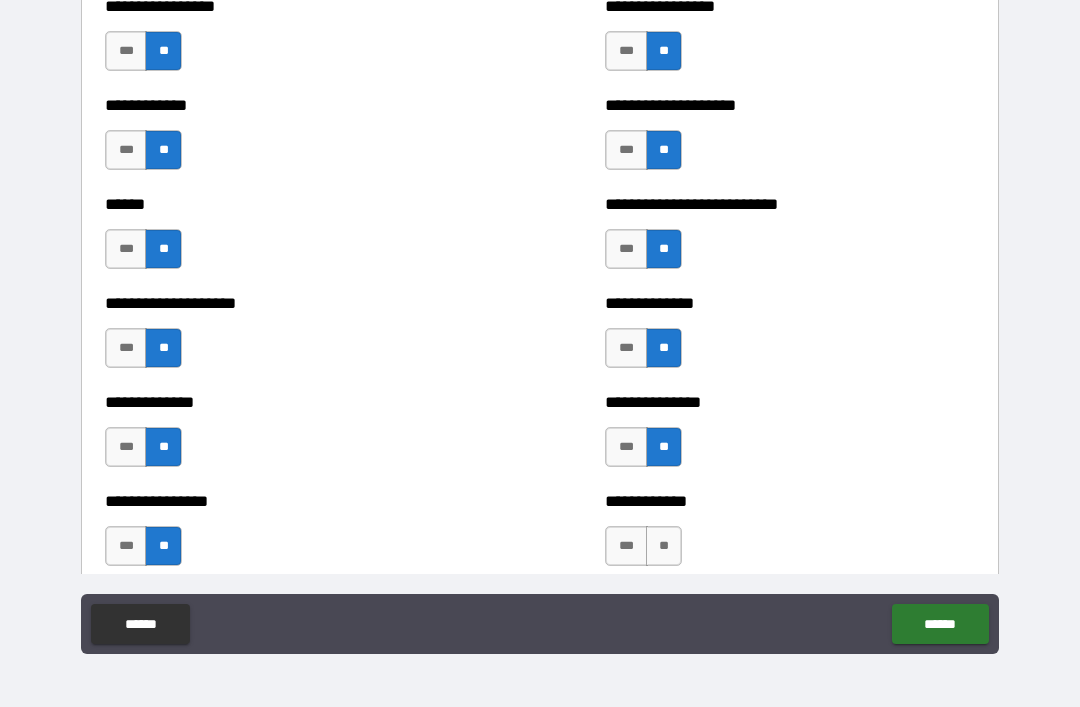 click on "**" at bounding box center (664, 546) 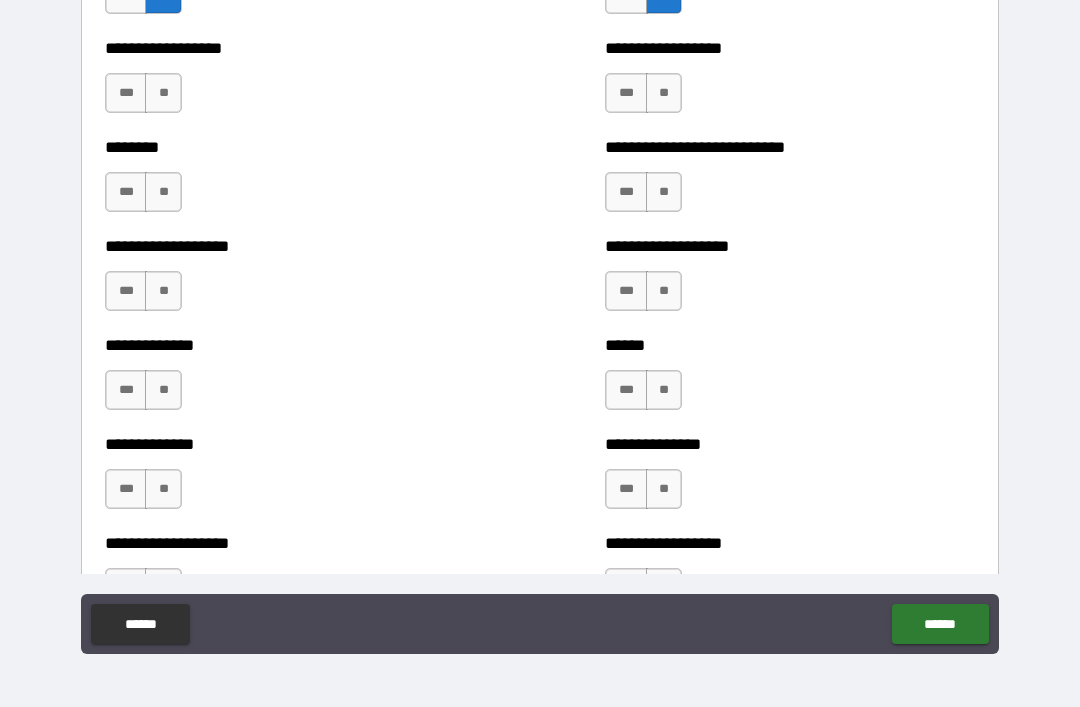 scroll, scrollTop: 4344, scrollLeft: 0, axis: vertical 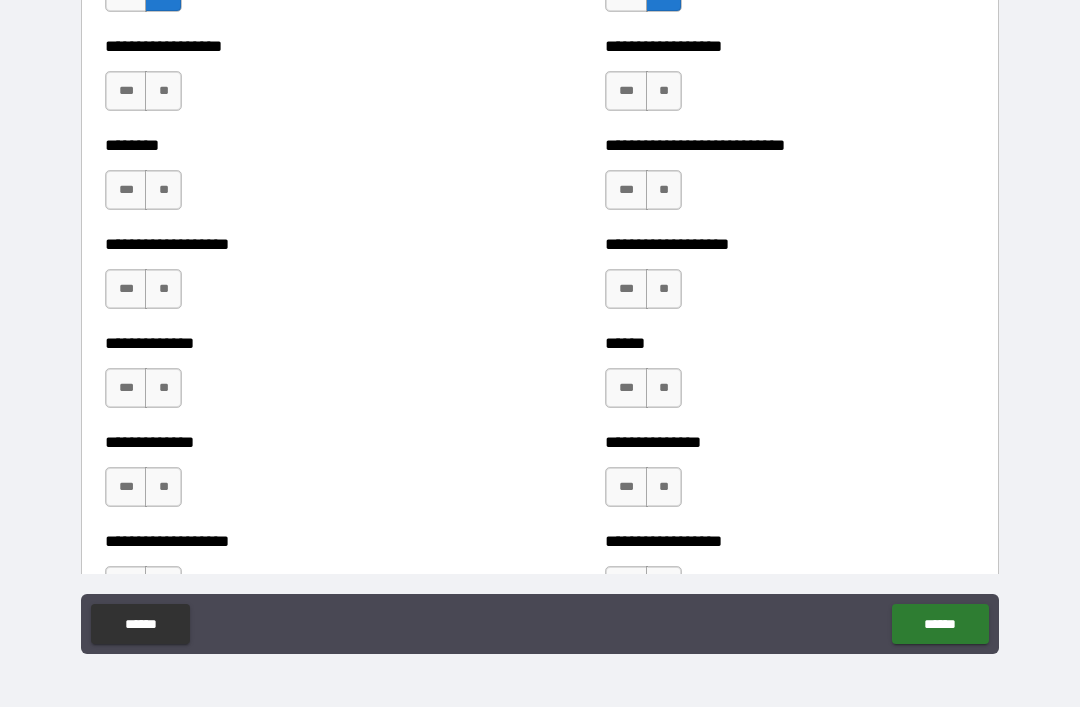 click on "**" at bounding box center (163, 91) 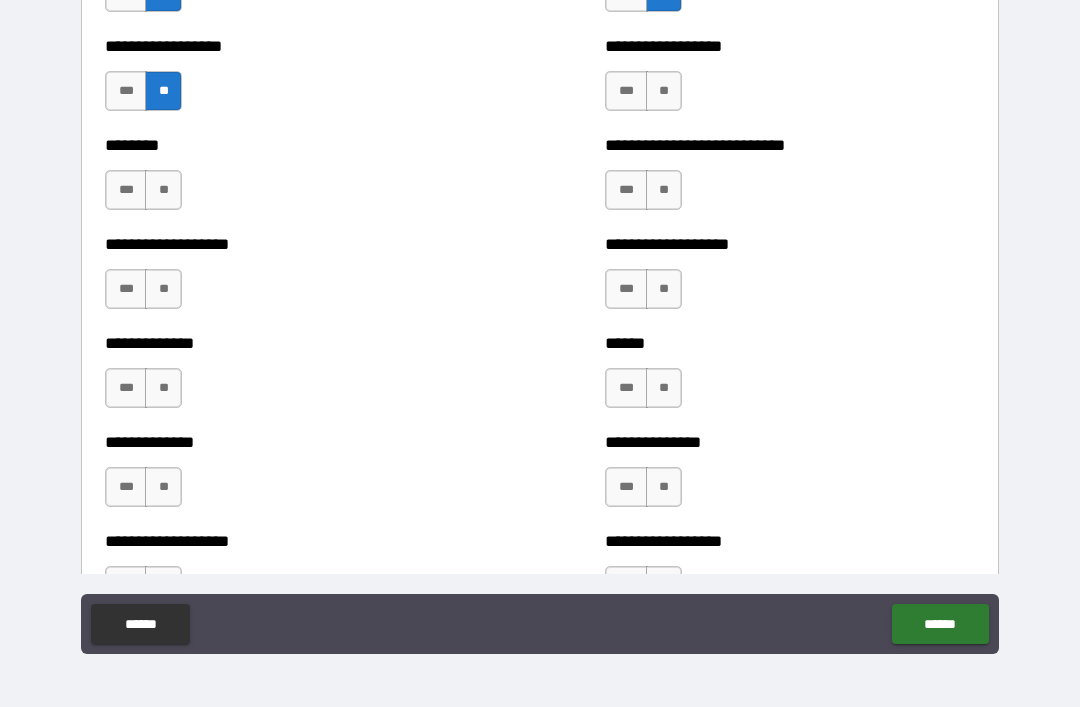 click on "**" at bounding box center [163, 190] 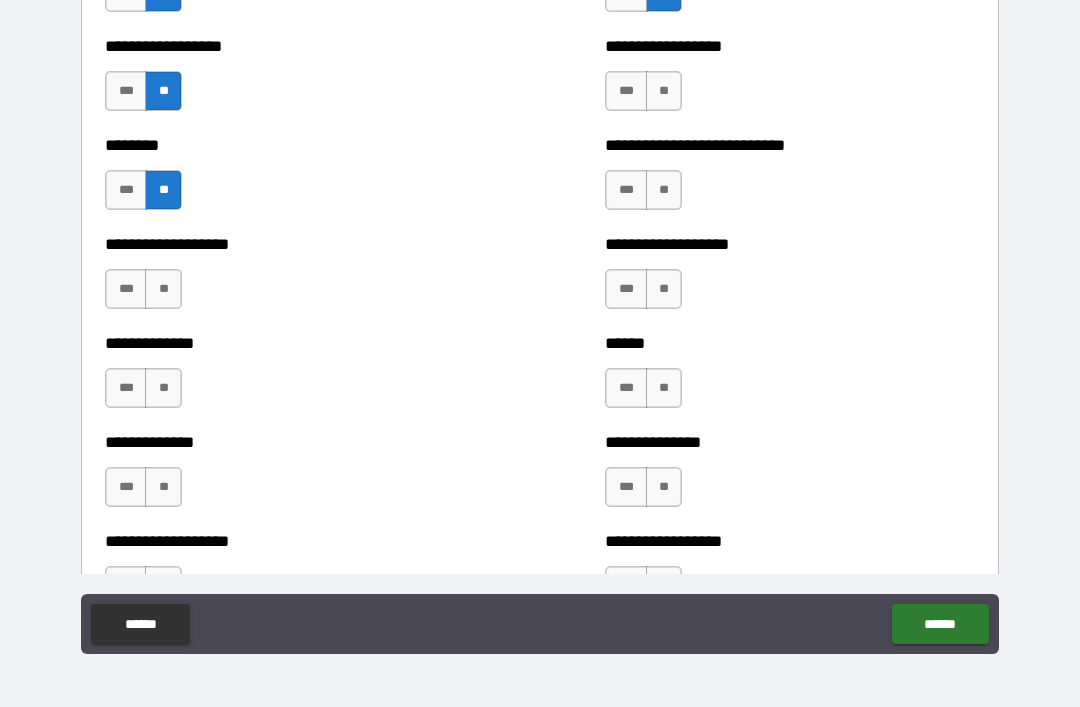 click on "**" at bounding box center (163, 289) 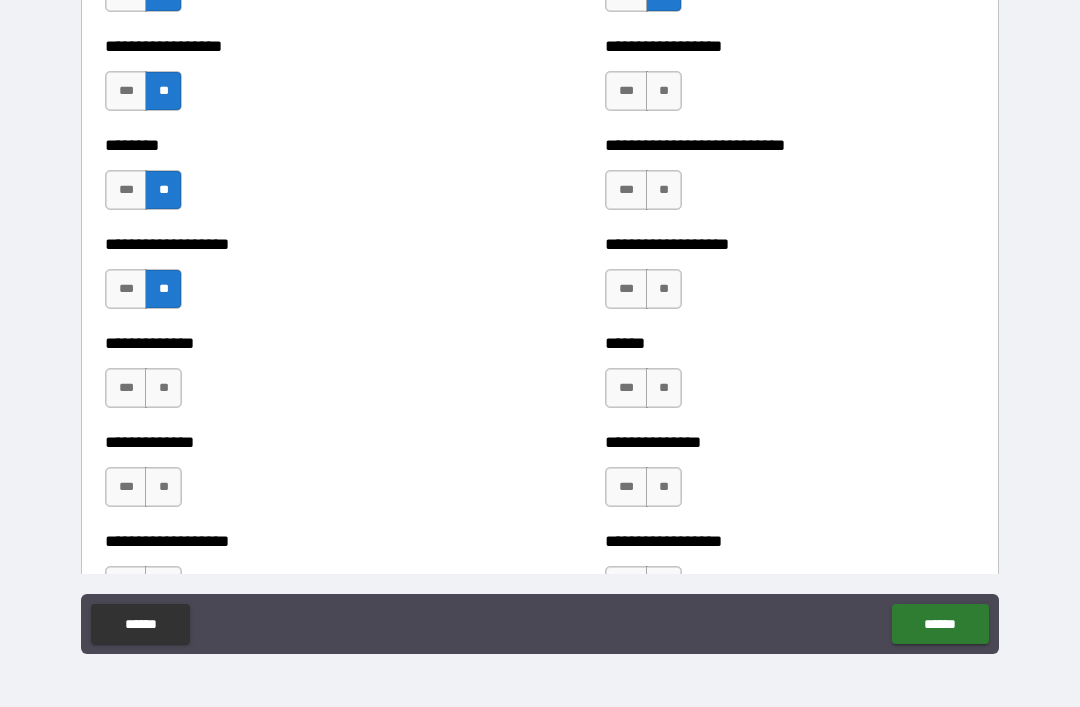 click on "**" at bounding box center (163, 388) 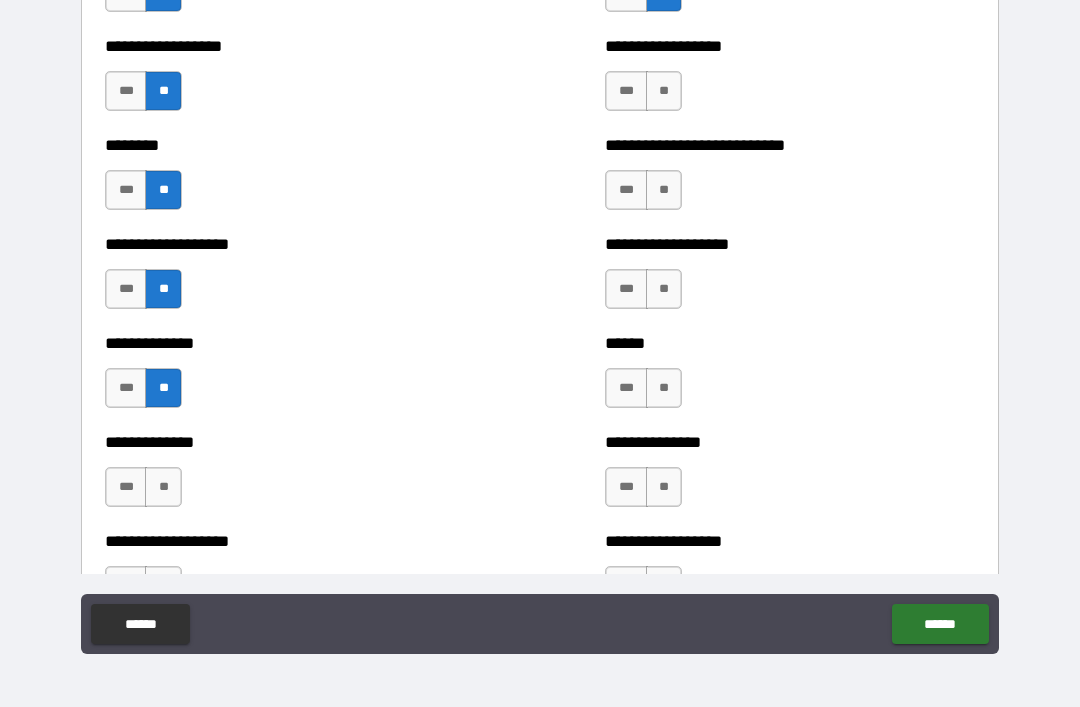click on "**" at bounding box center [163, 487] 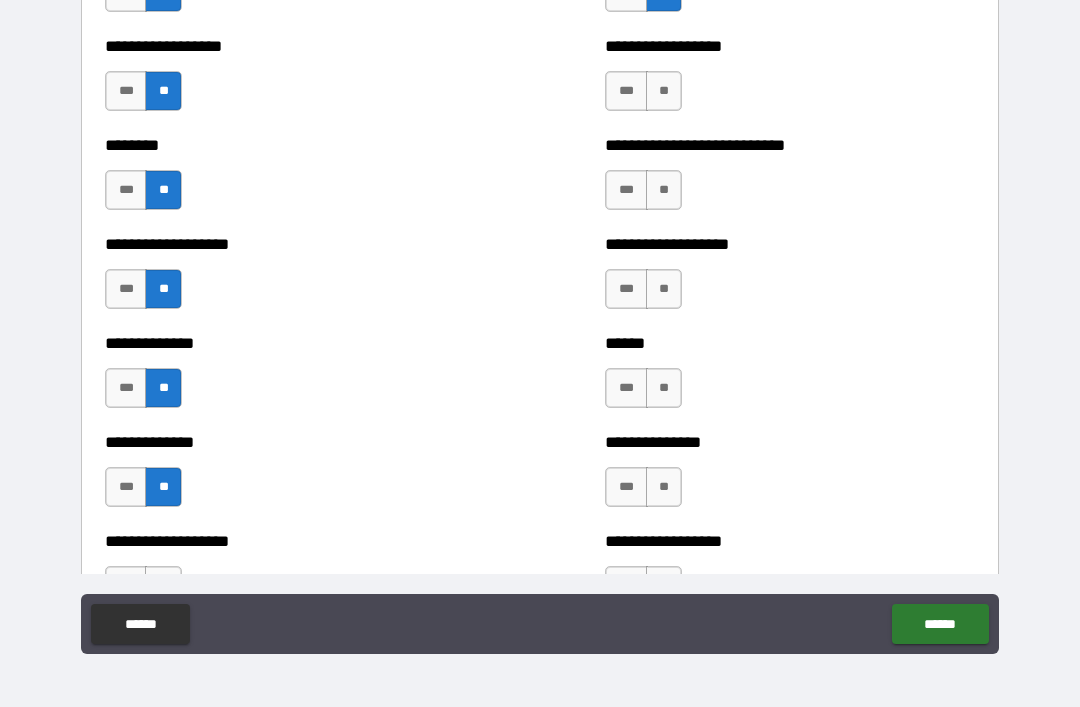 click on "**********" at bounding box center [290, 576] 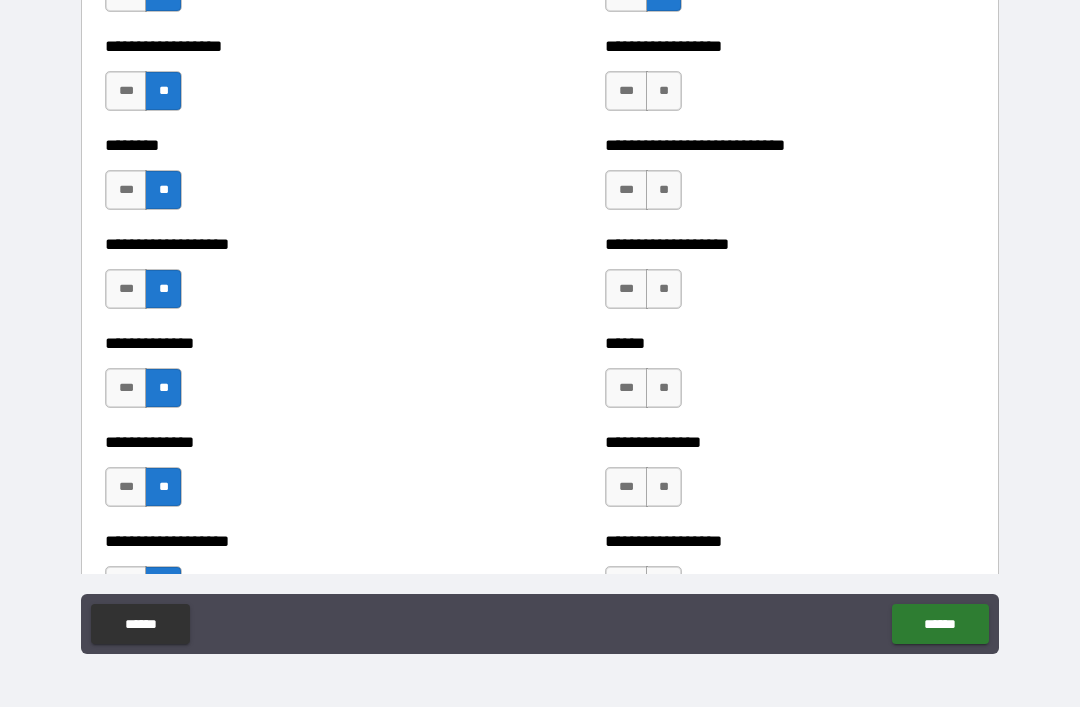 click on "**" at bounding box center (664, 586) 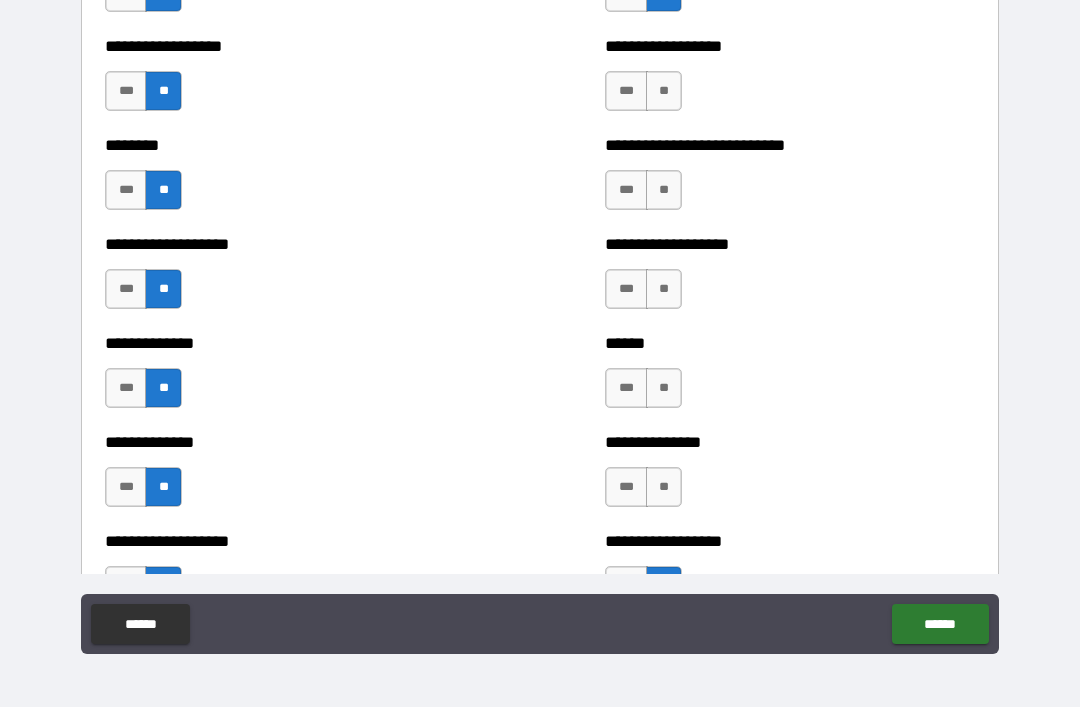 click on "**" at bounding box center (664, 487) 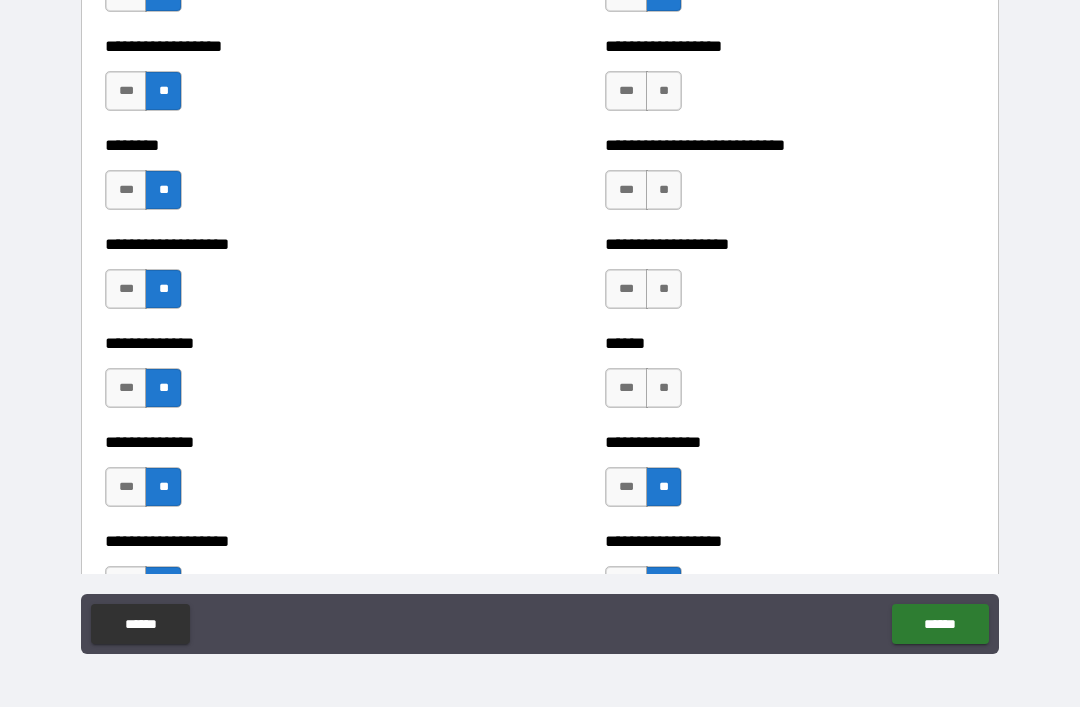 click on "**" at bounding box center (664, 388) 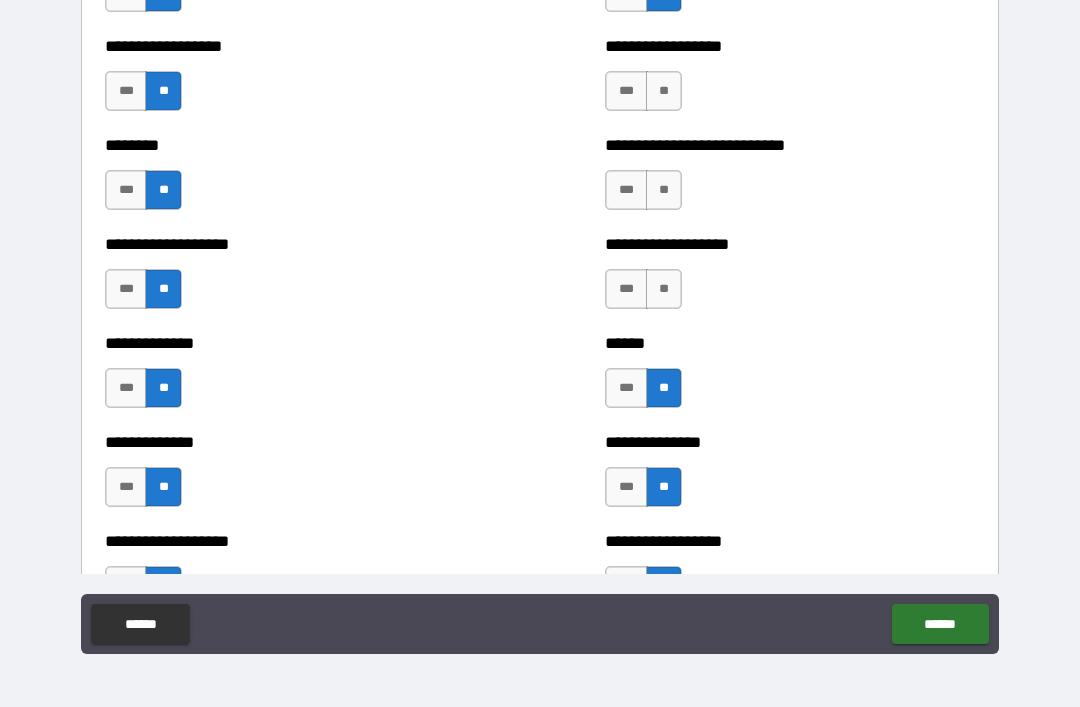 click on "**" at bounding box center (664, 289) 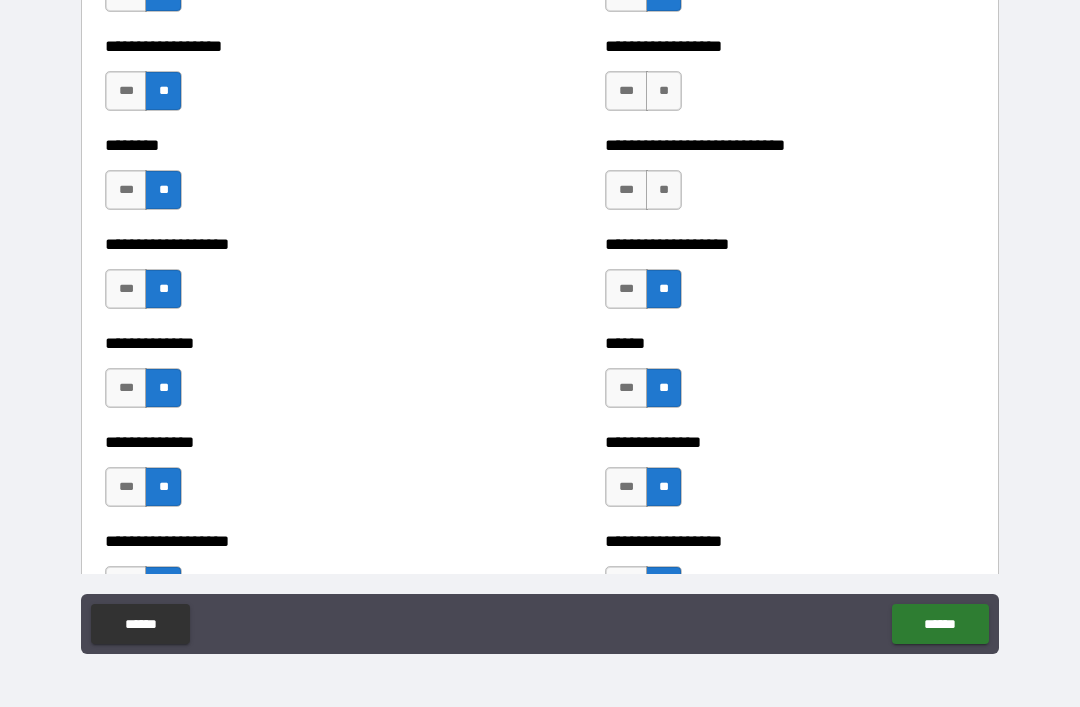 click on "**" at bounding box center (664, 190) 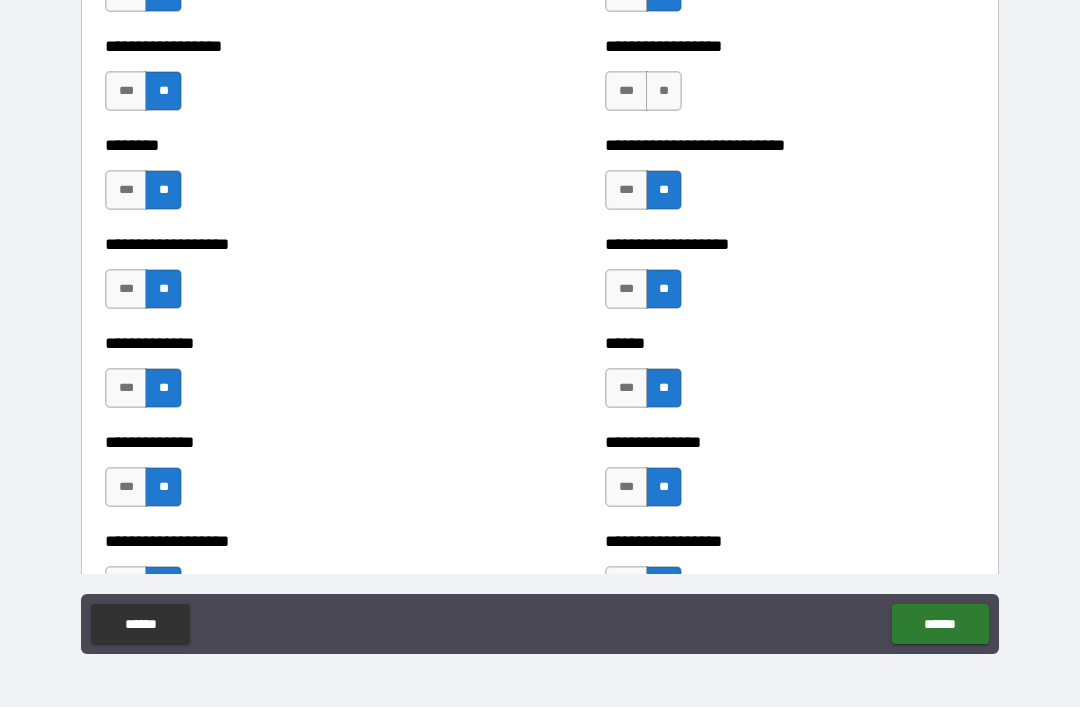 click on "**" at bounding box center [664, 91] 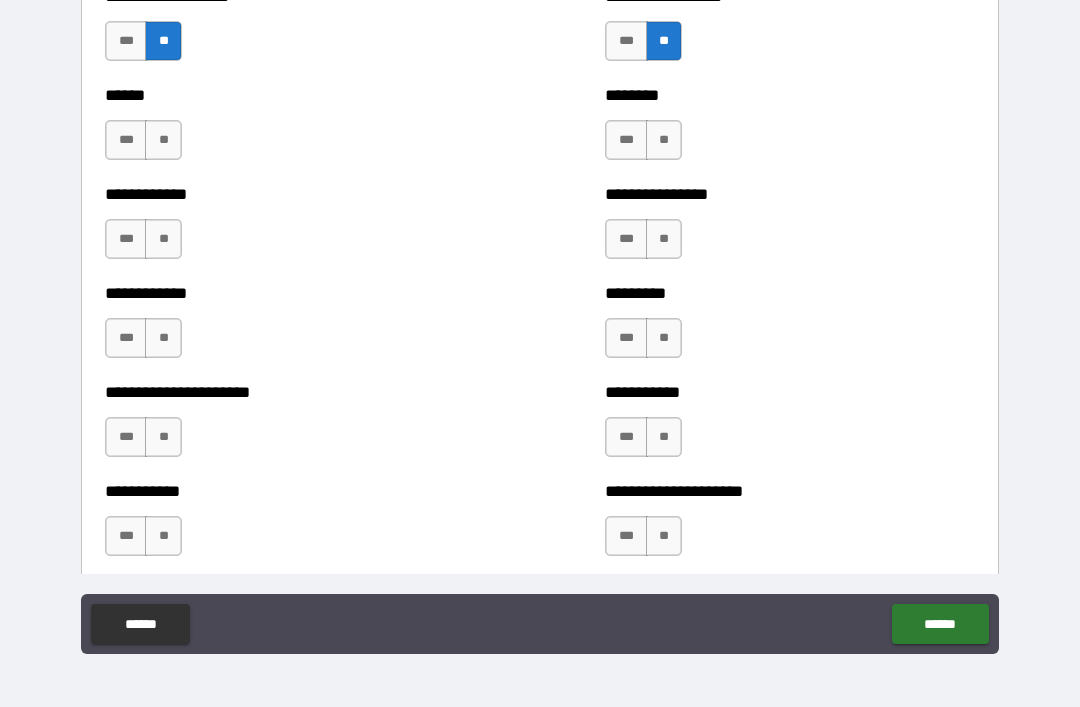 scroll, scrollTop: 4892, scrollLeft: 0, axis: vertical 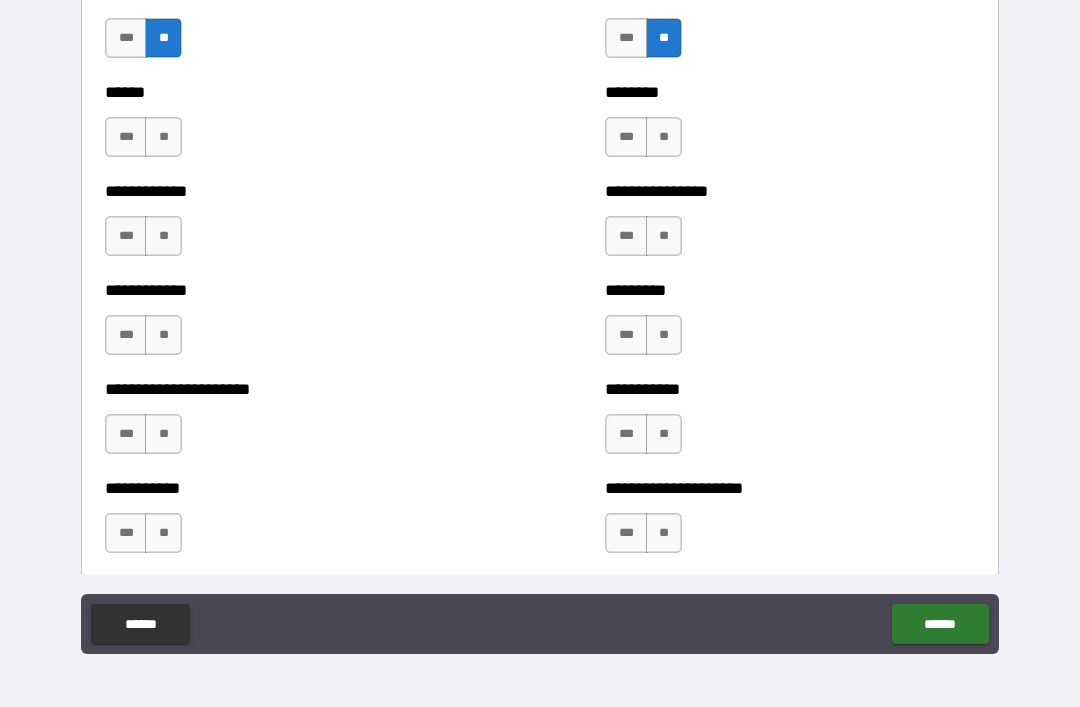 click on "***" at bounding box center (626, 335) 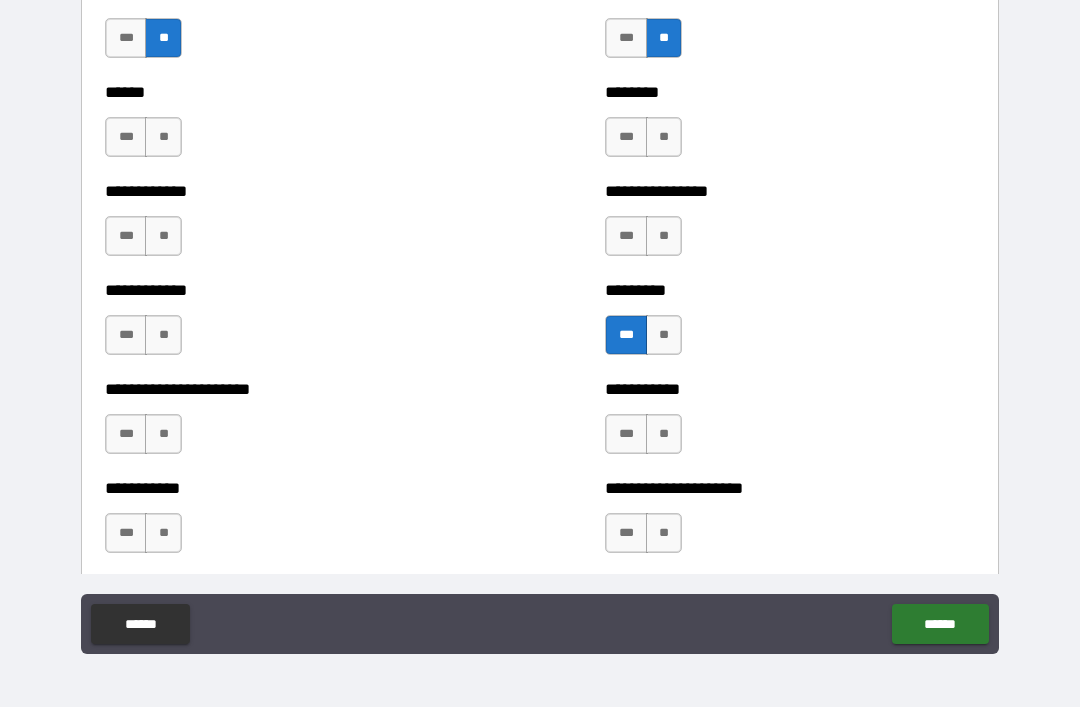 click on "**" at bounding box center (664, 137) 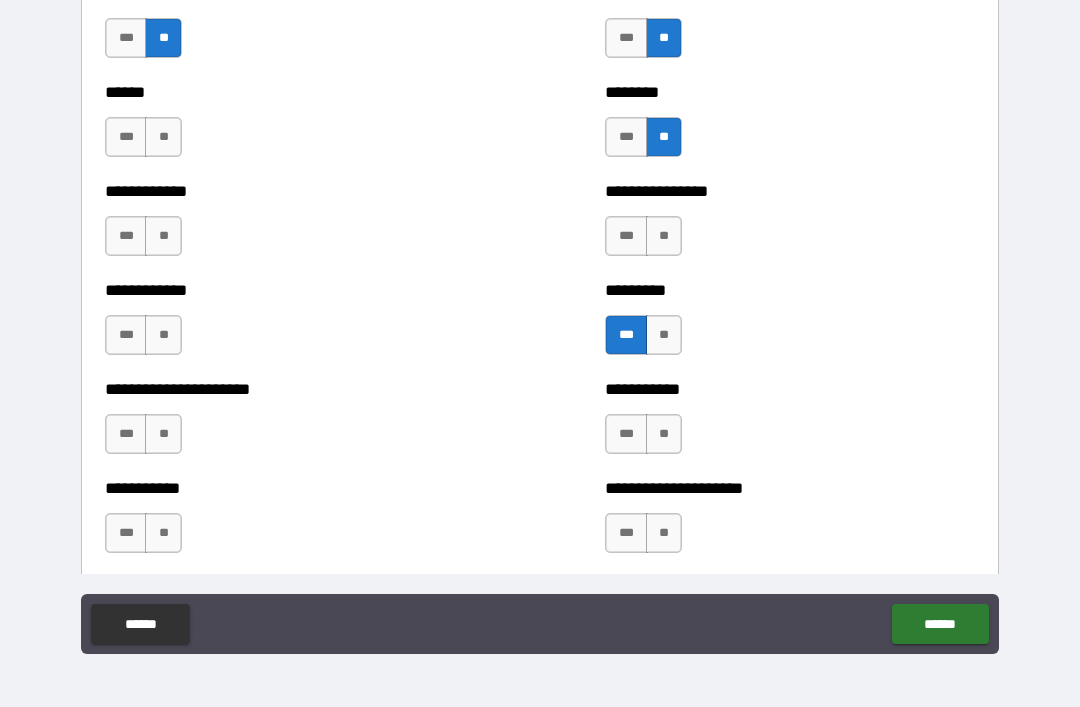 click on "**" at bounding box center (664, 236) 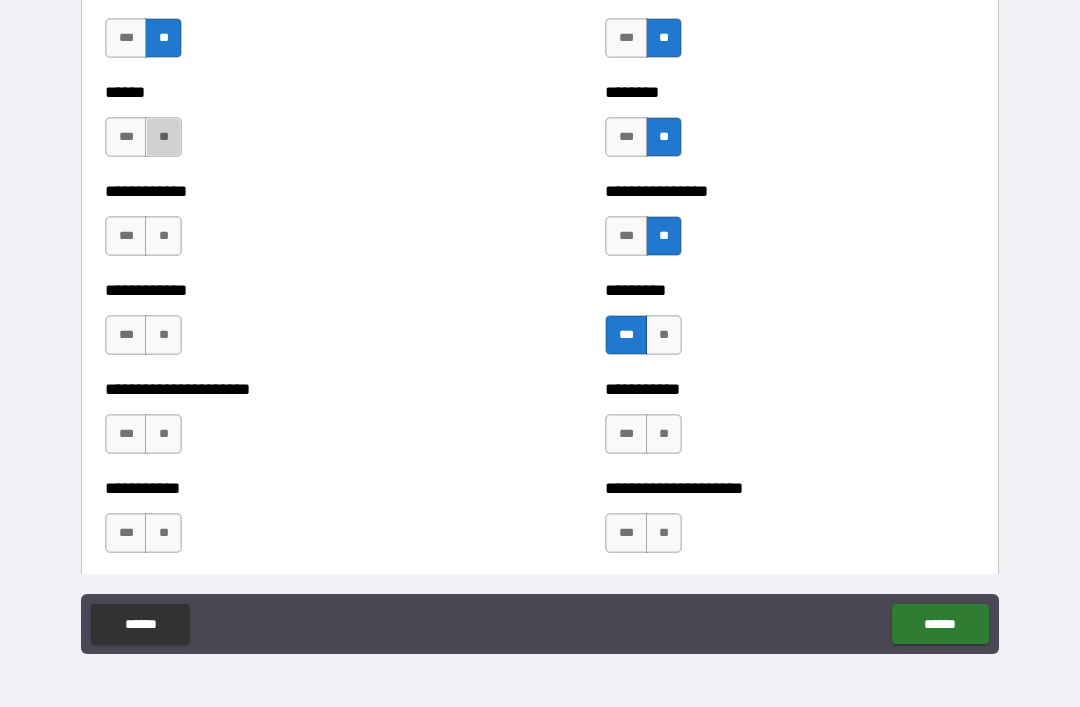 click on "**" at bounding box center [163, 137] 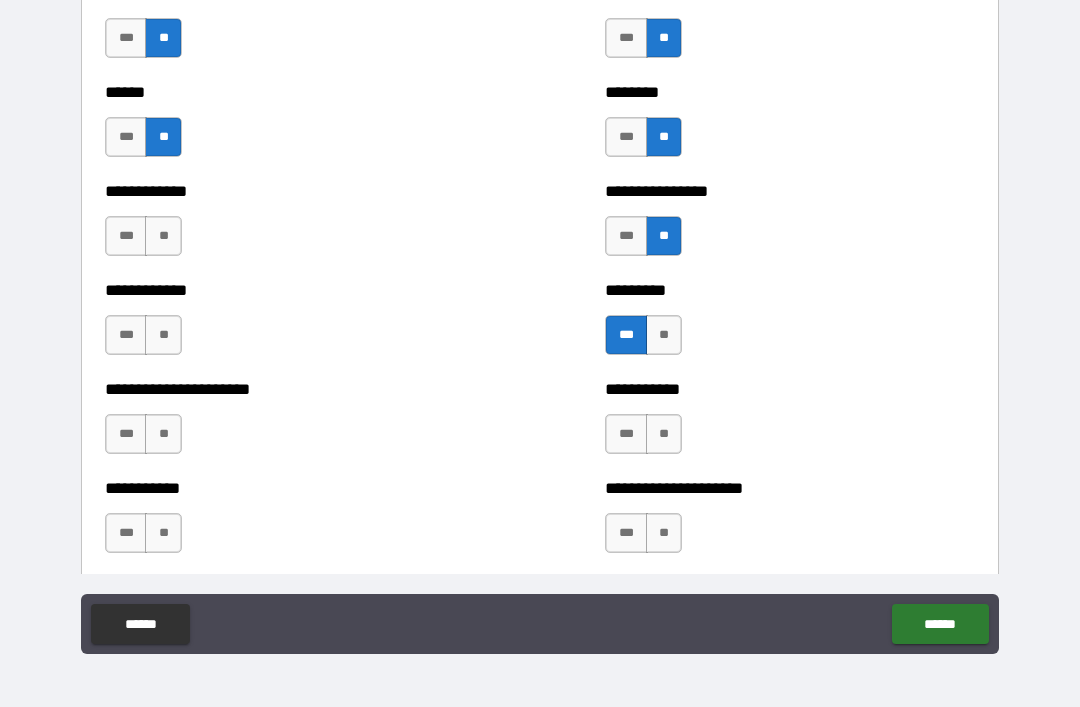 click on "**" at bounding box center (163, 236) 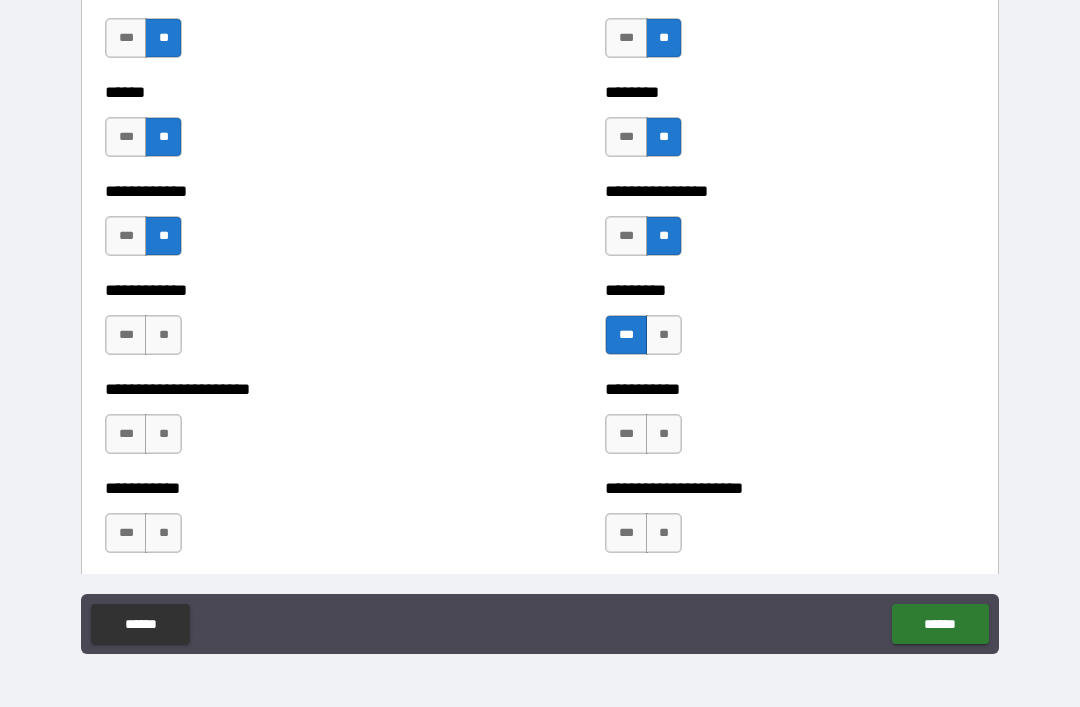 click on "**" at bounding box center [163, 335] 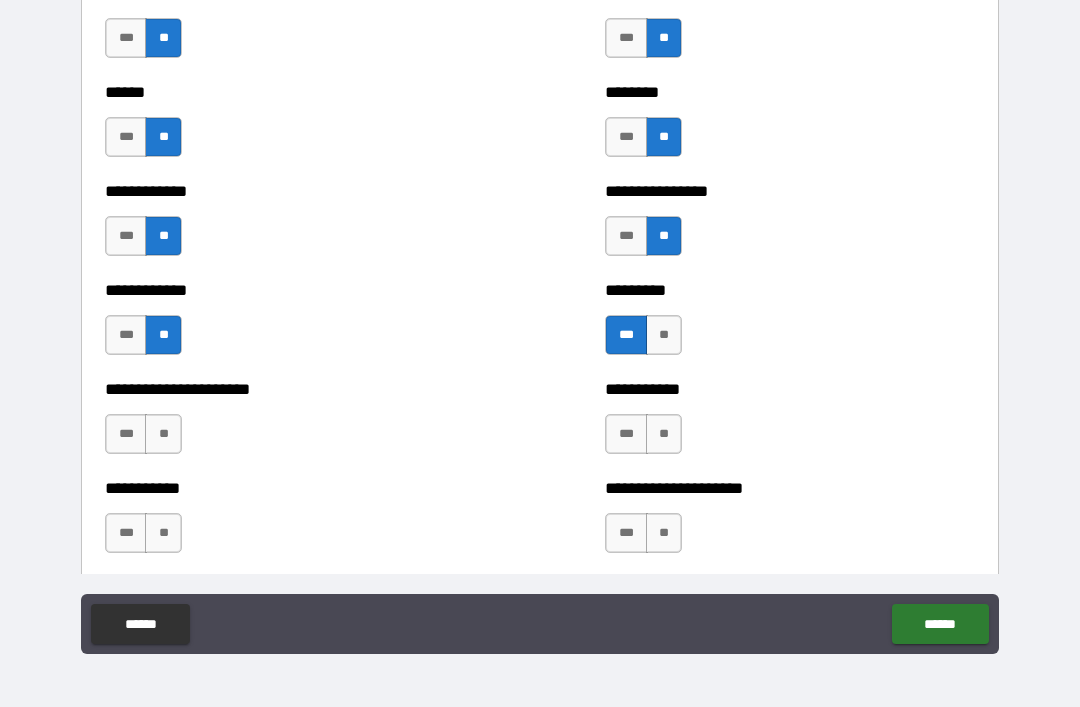 click on "**" at bounding box center [163, 434] 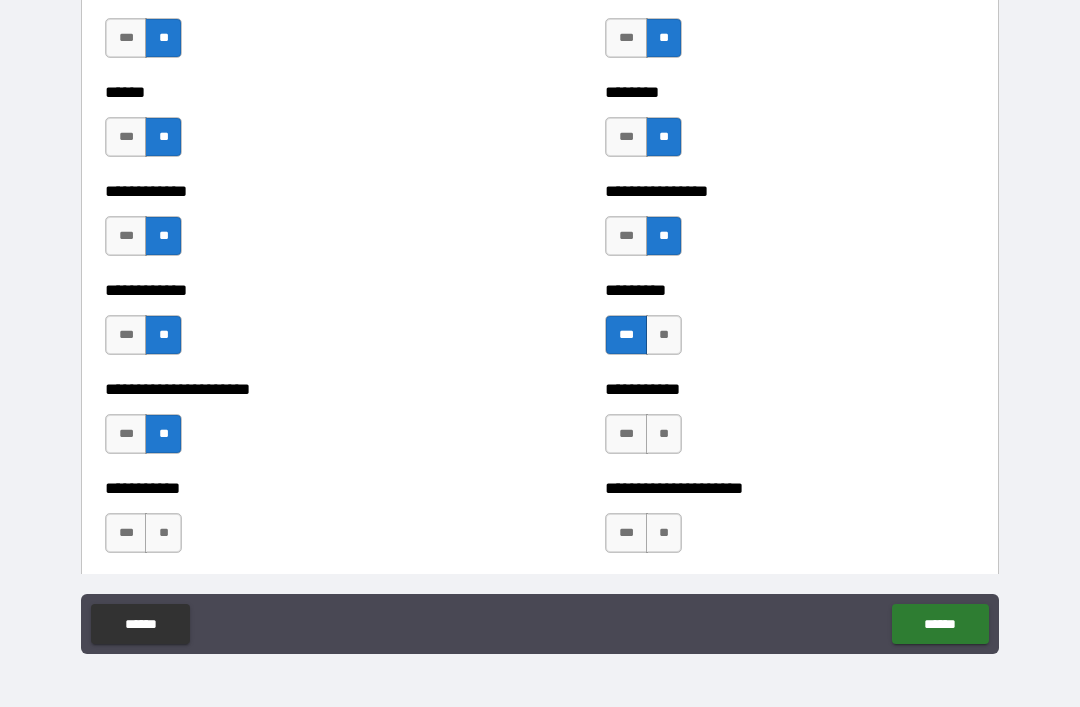 click on "**" at bounding box center [163, 533] 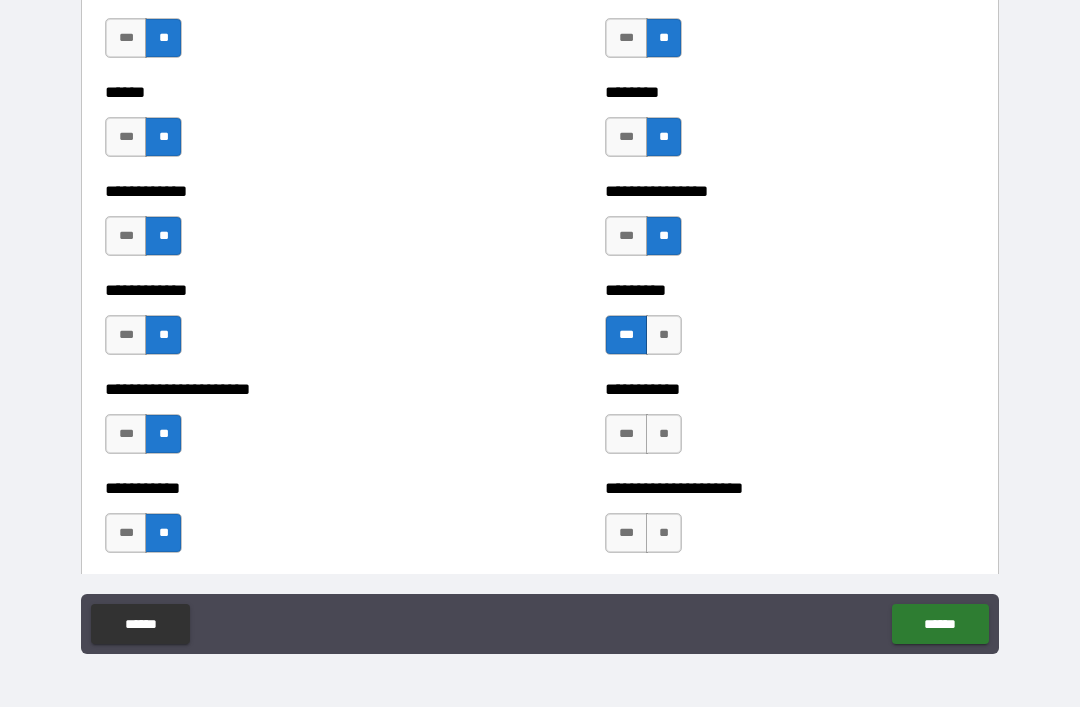 click on "**" at bounding box center (664, 434) 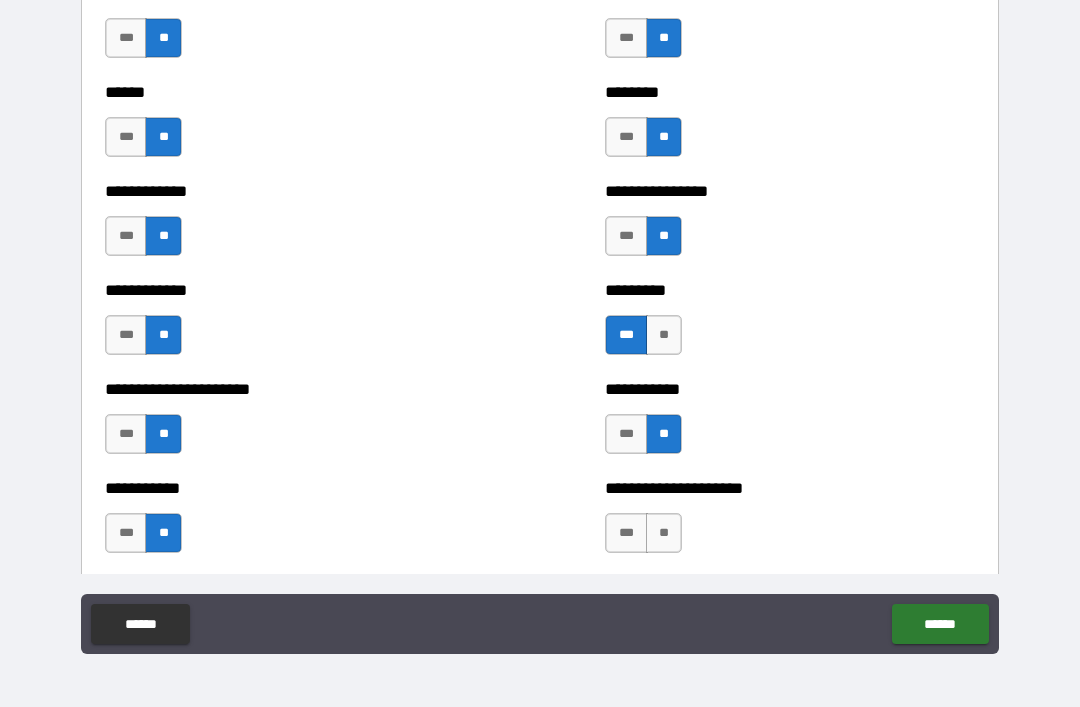 click on "**" at bounding box center [664, 533] 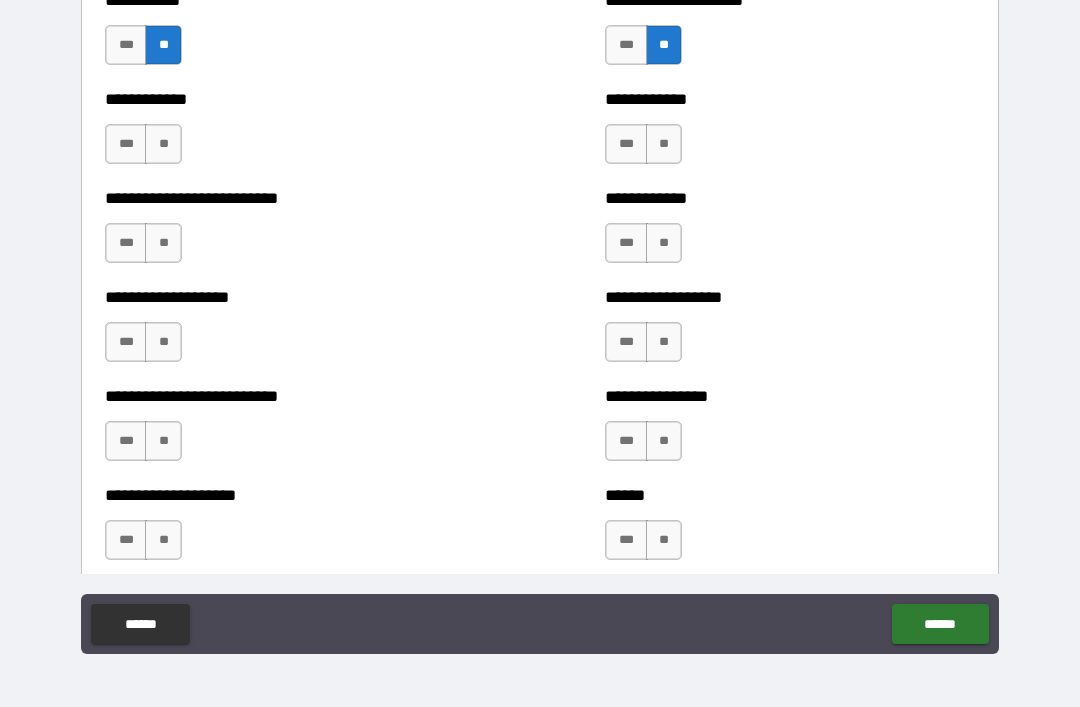 scroll, scrollTop: 5390, scrollLeft: 0, axis: vertical 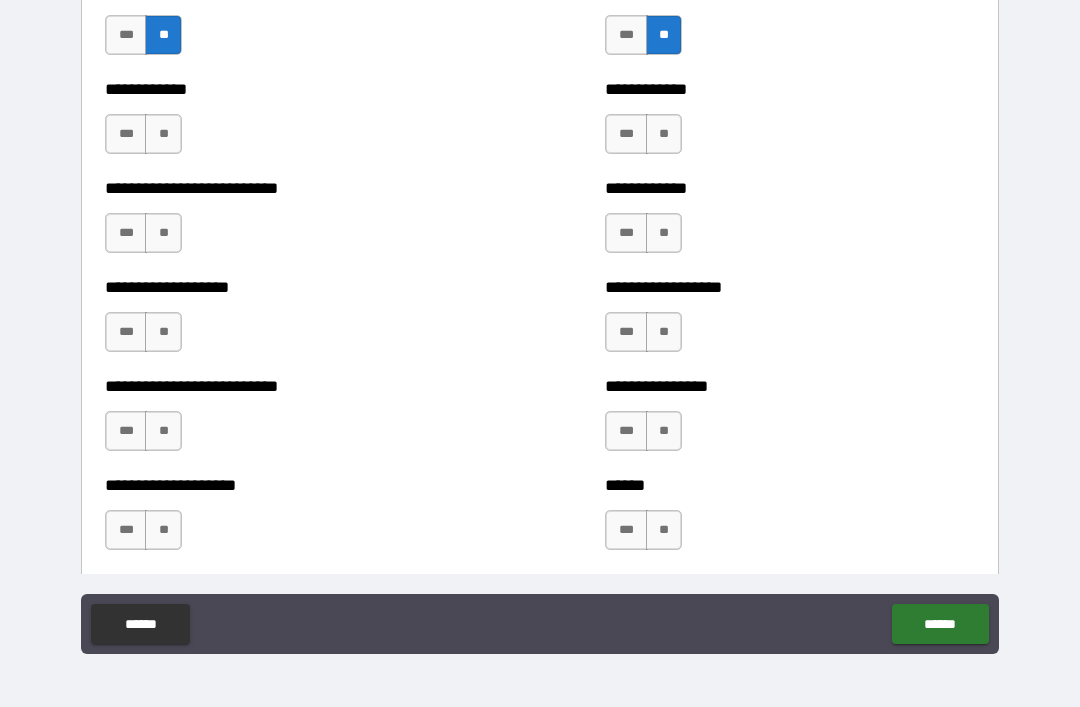 click on "**" at bounding box center [664, 134] 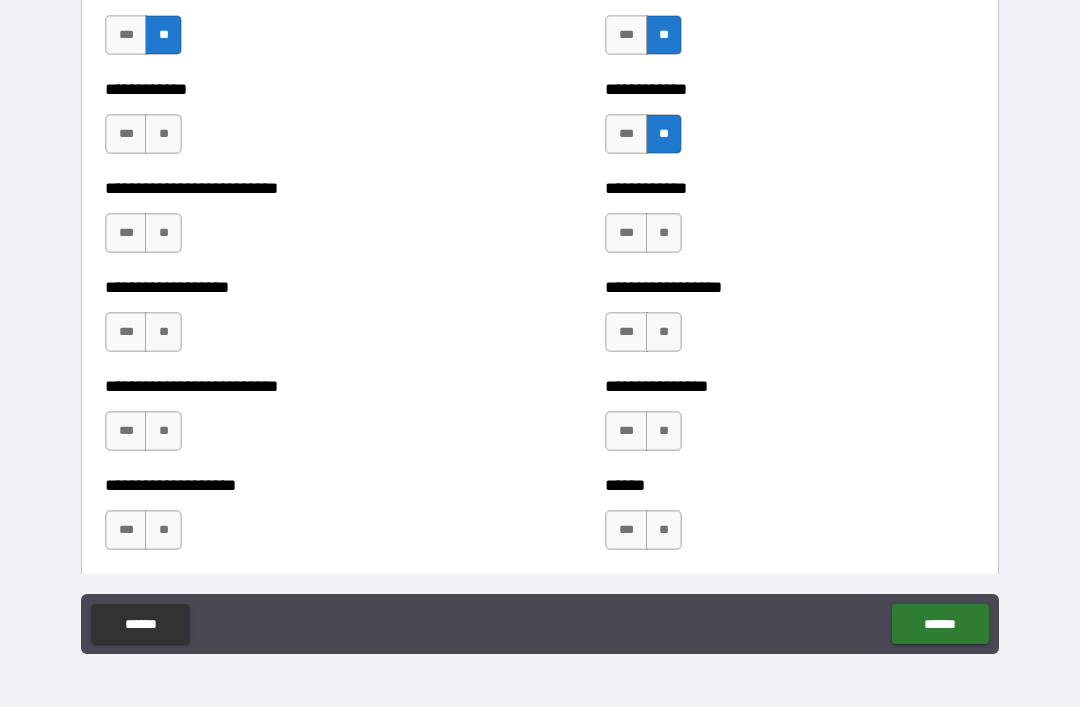 click on "**" at bounding box center (664, 233) 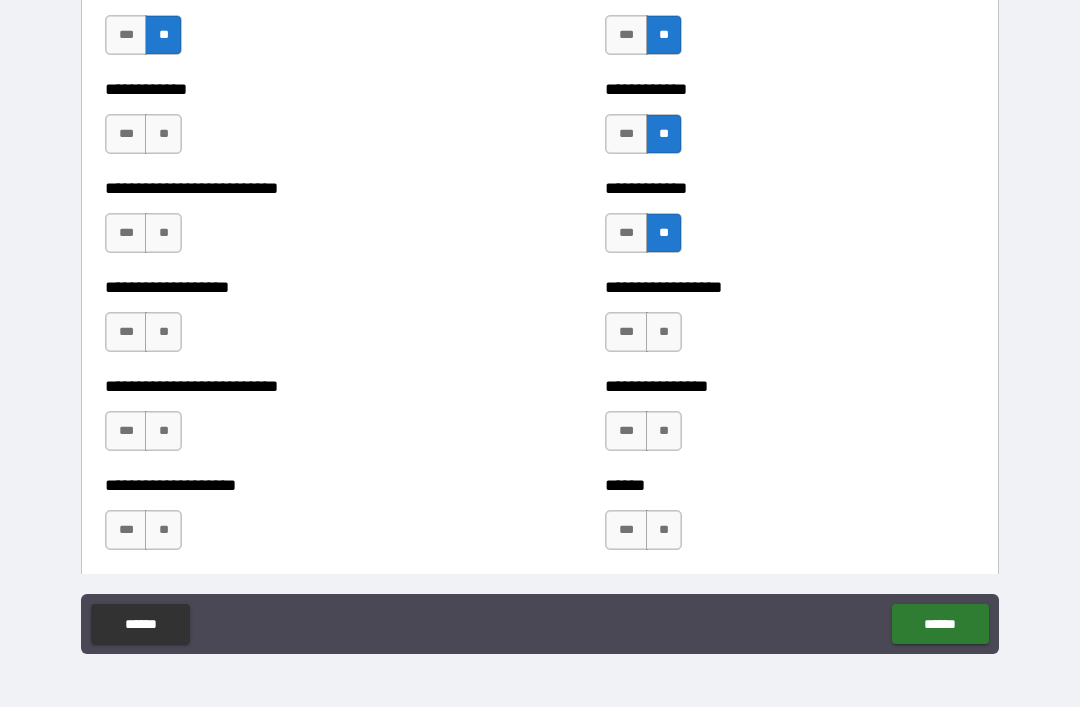 click on "**" at bounding box center (664, 332) 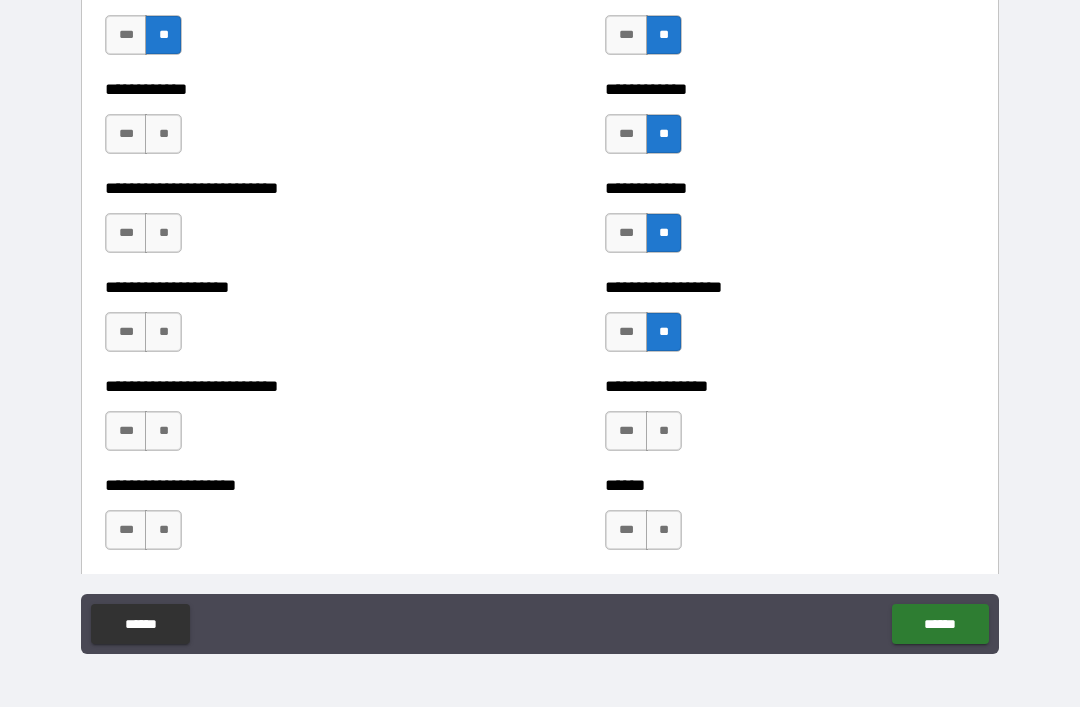 click on "**" at bounding box center (664, 431) 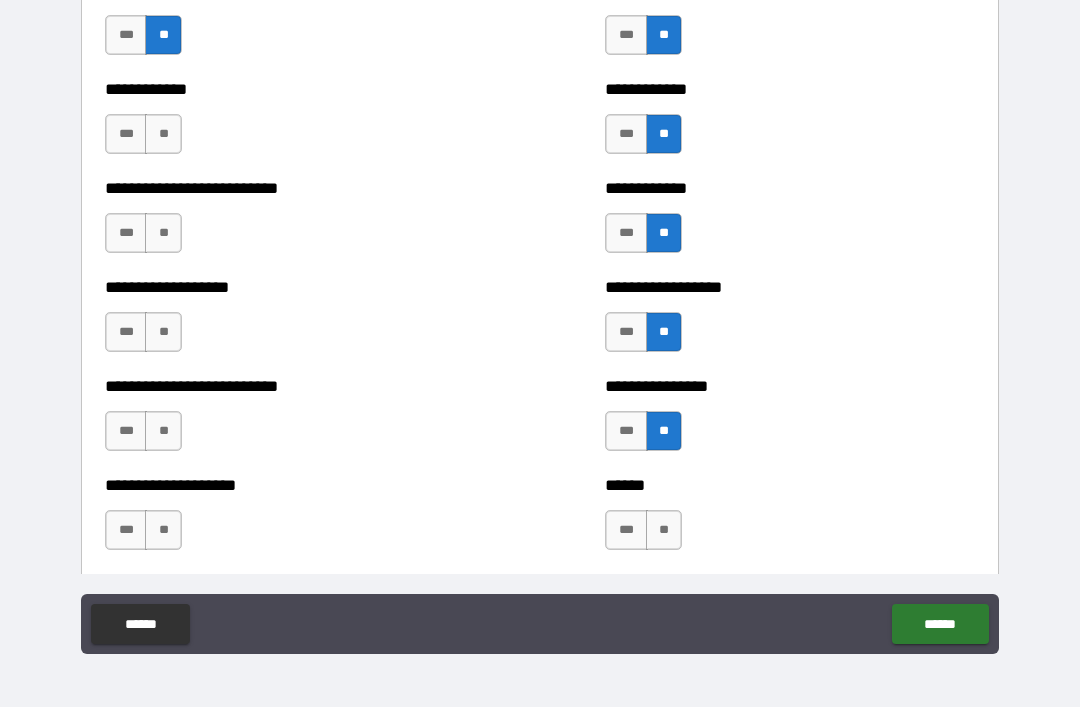 click on "**" at bounding box center [664, 530] 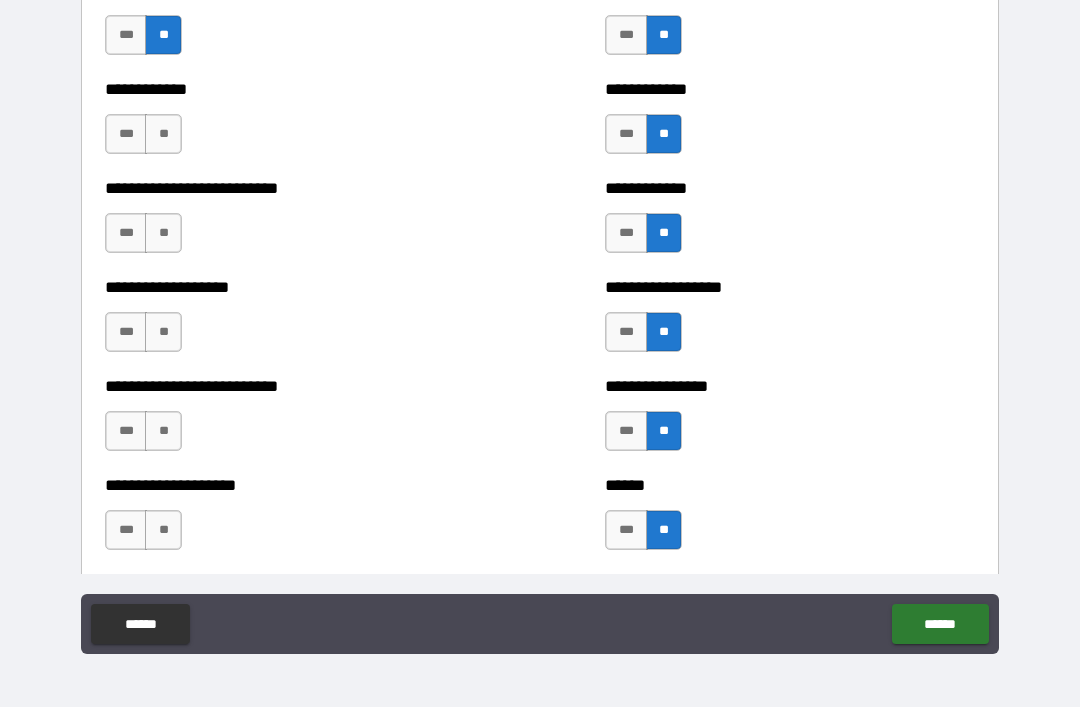 click on "**" at bounding box center [163, 530] 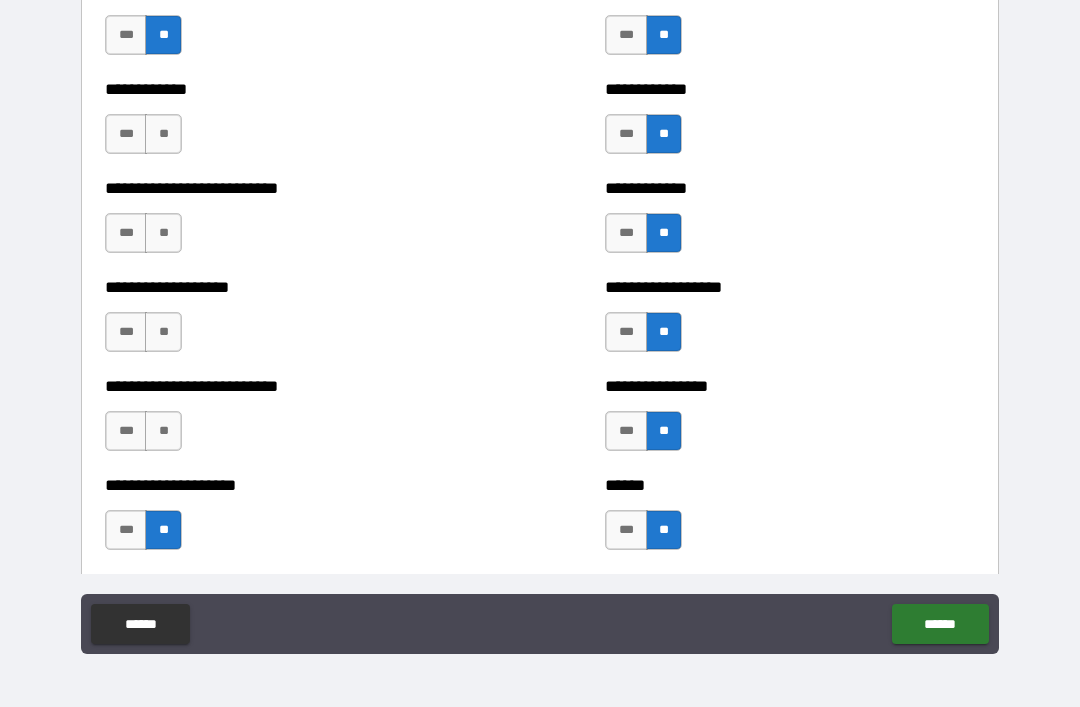 click on "**" at bounding box center [163, 431] 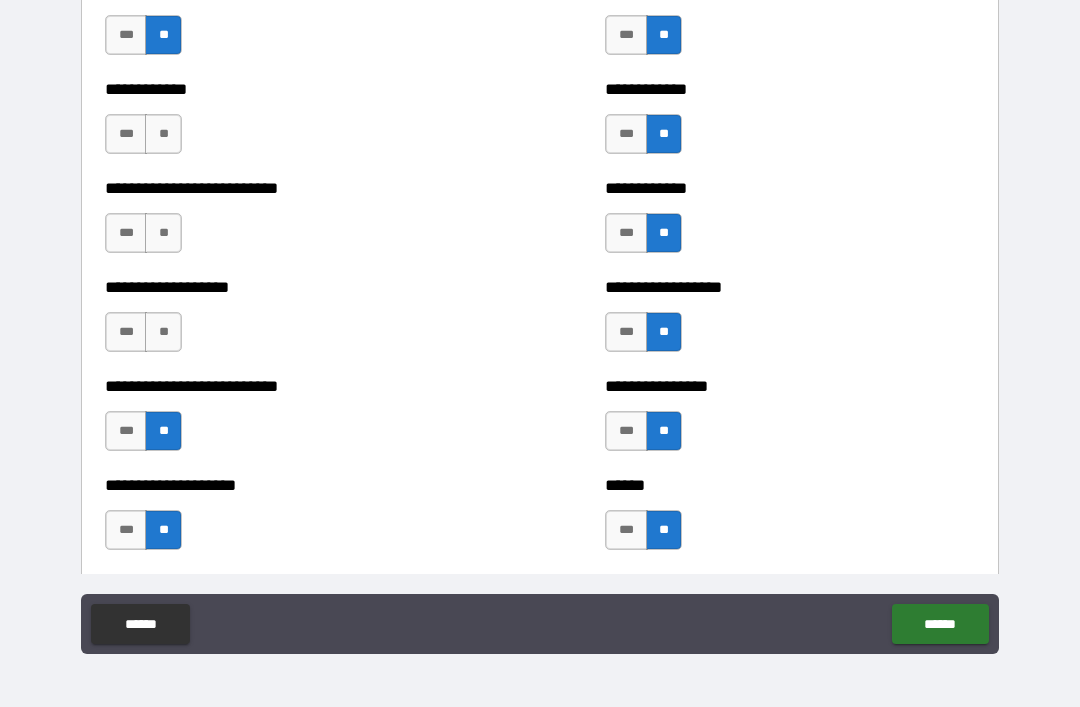 click on "**" at bounding box center [163, 332] 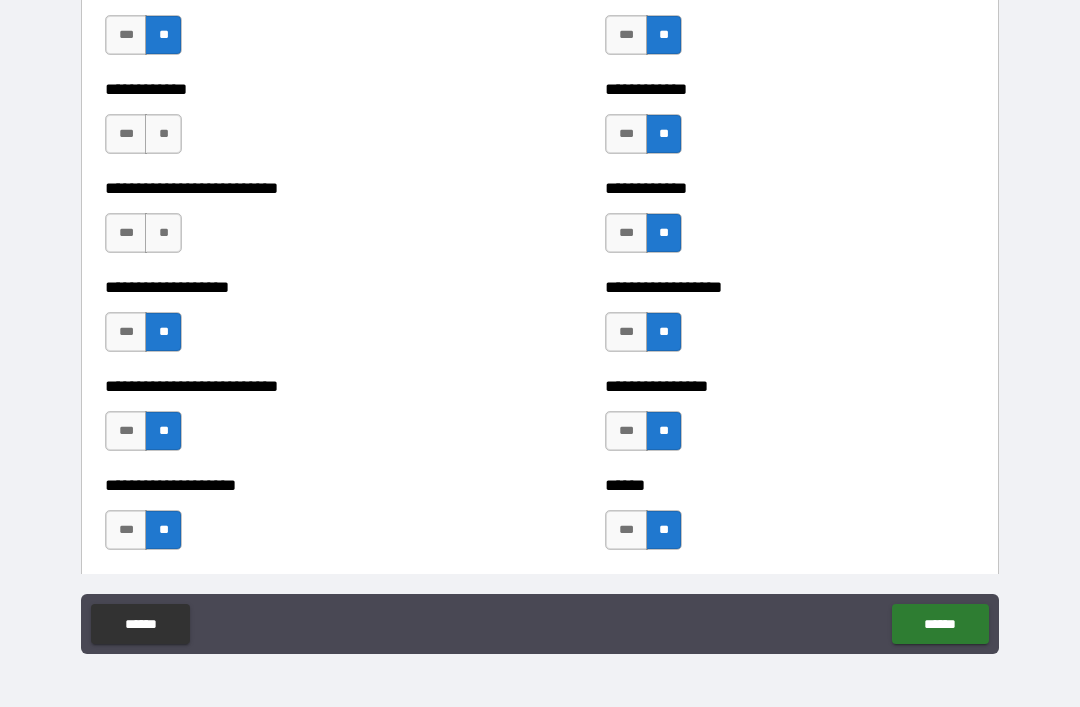 click on "**" at bounding box center [163, 233] 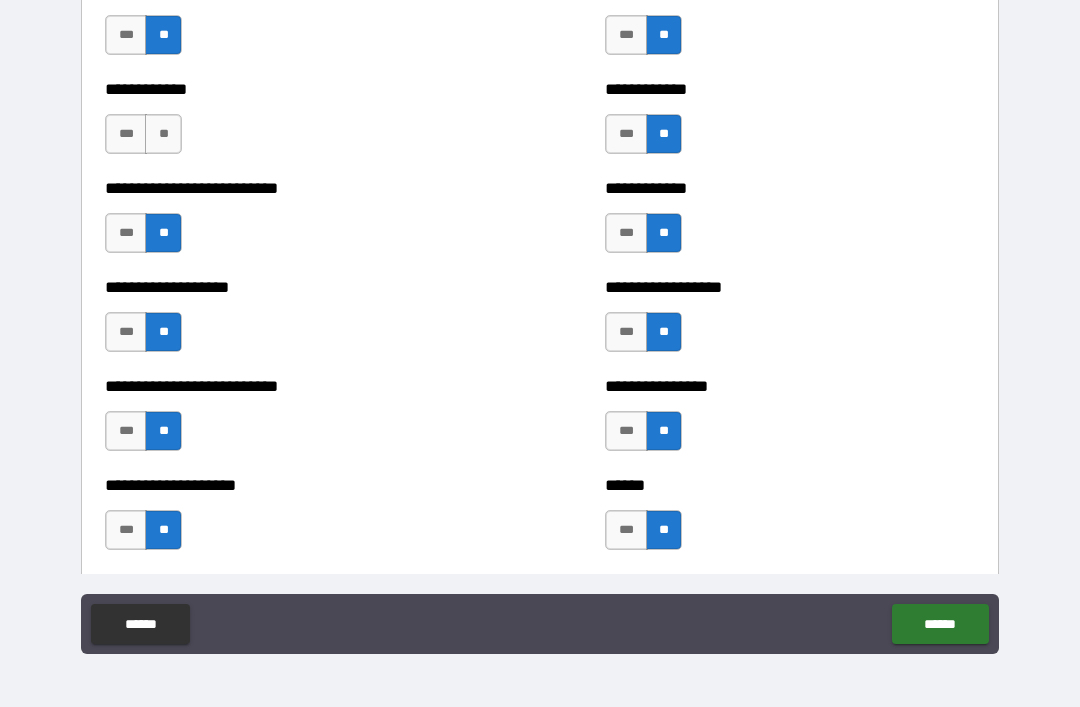 click on "**" at bounding box center (163, 134) 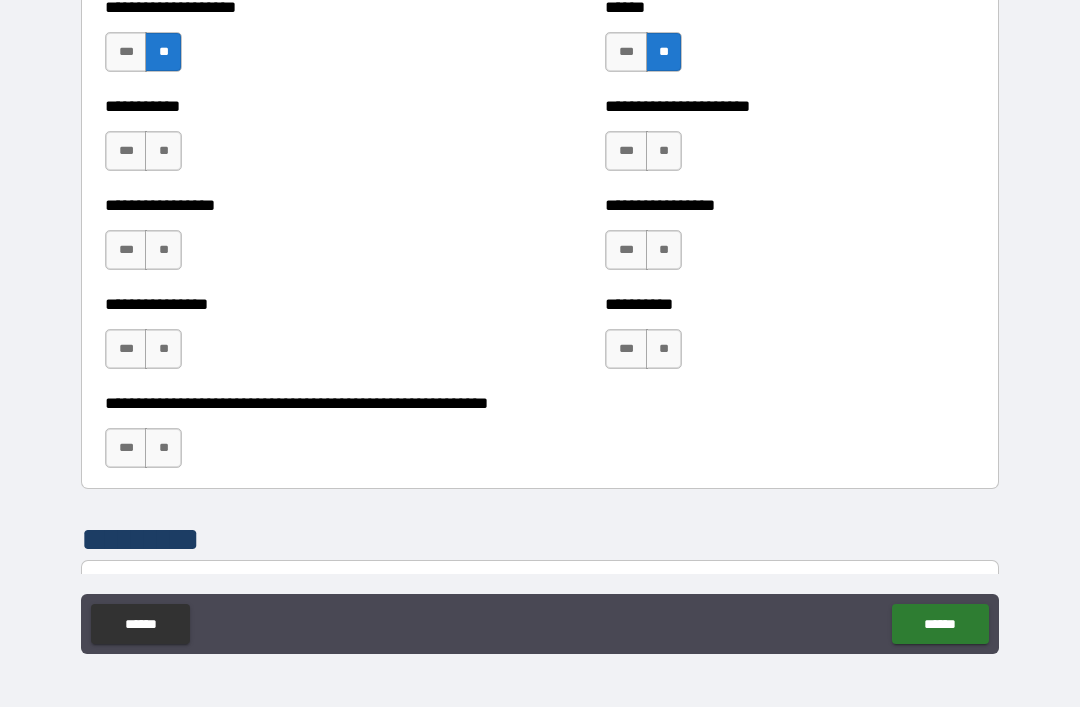 scroll, scrollTop: 5877, scrollLeft: 0, axis: vertical 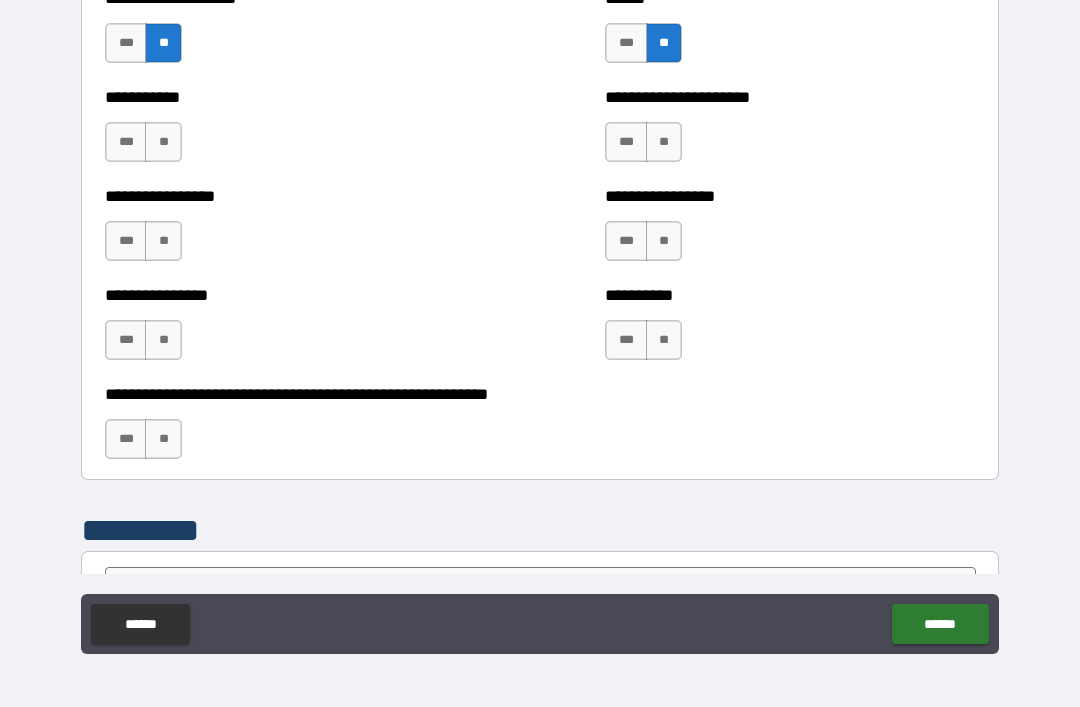 click on "**" at bounding box center [163, 142] 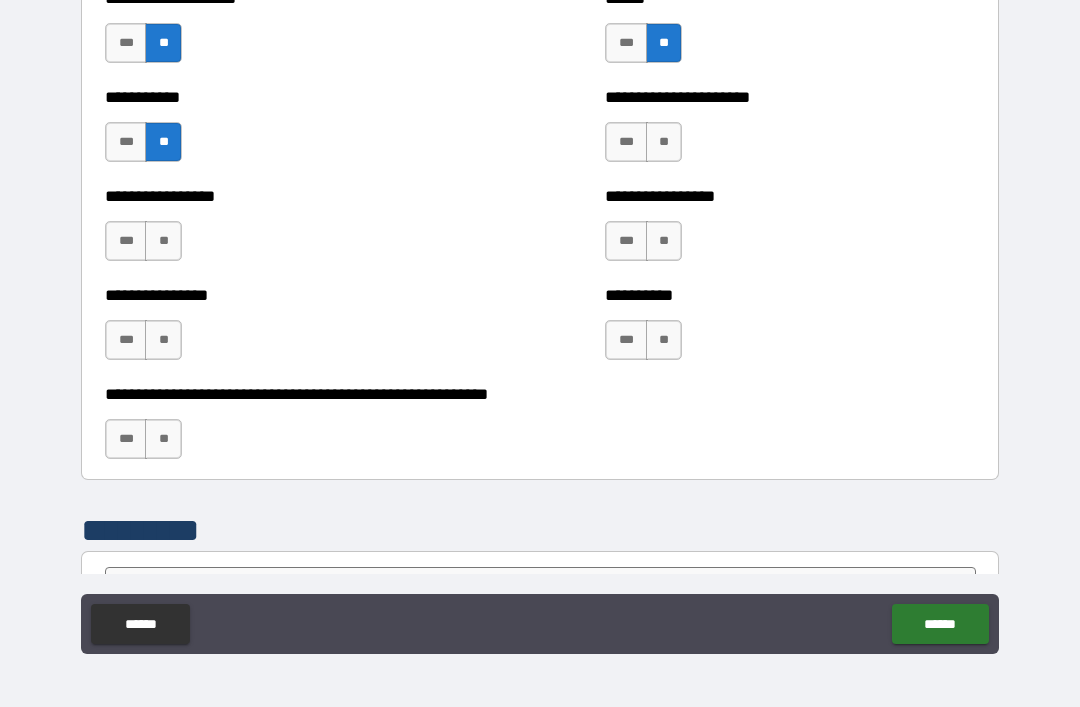 click on "**" at bounding box center (163, 241) 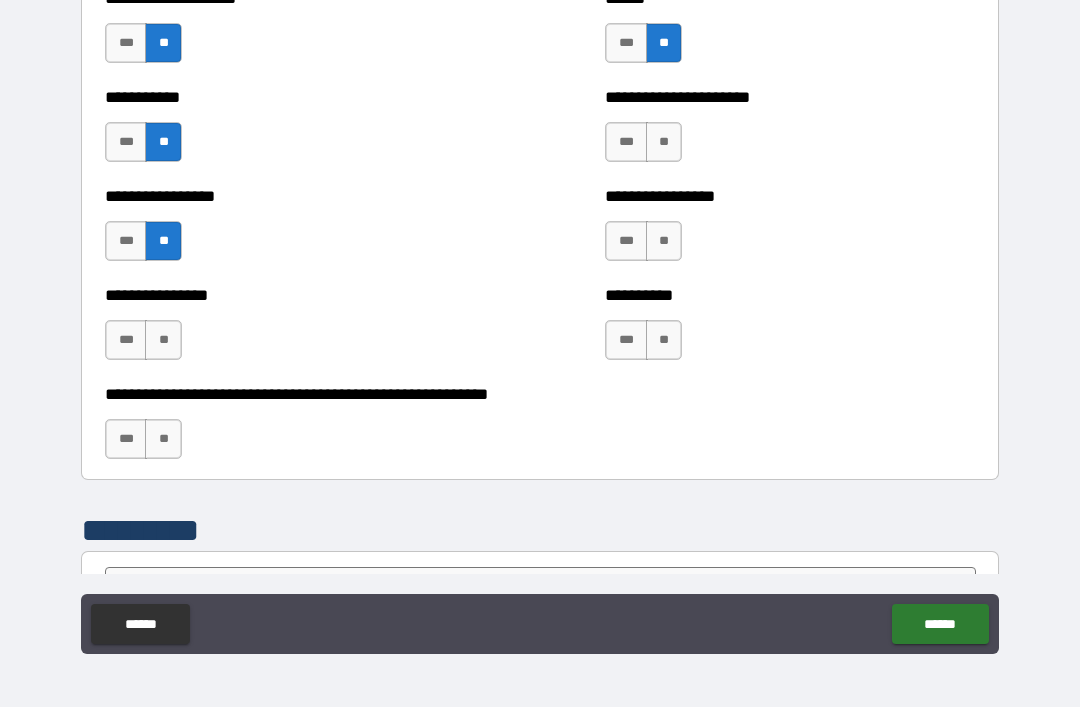 click on "**" at bounding box center (163, 340) 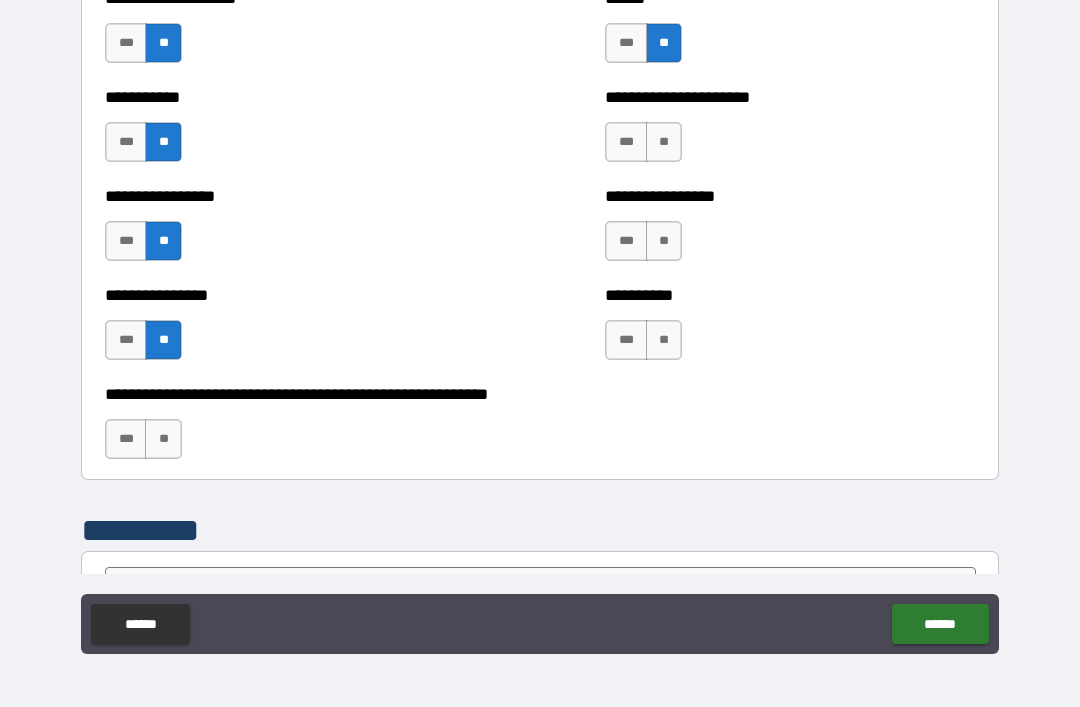 click on "**" at bounding box center (163, 439) 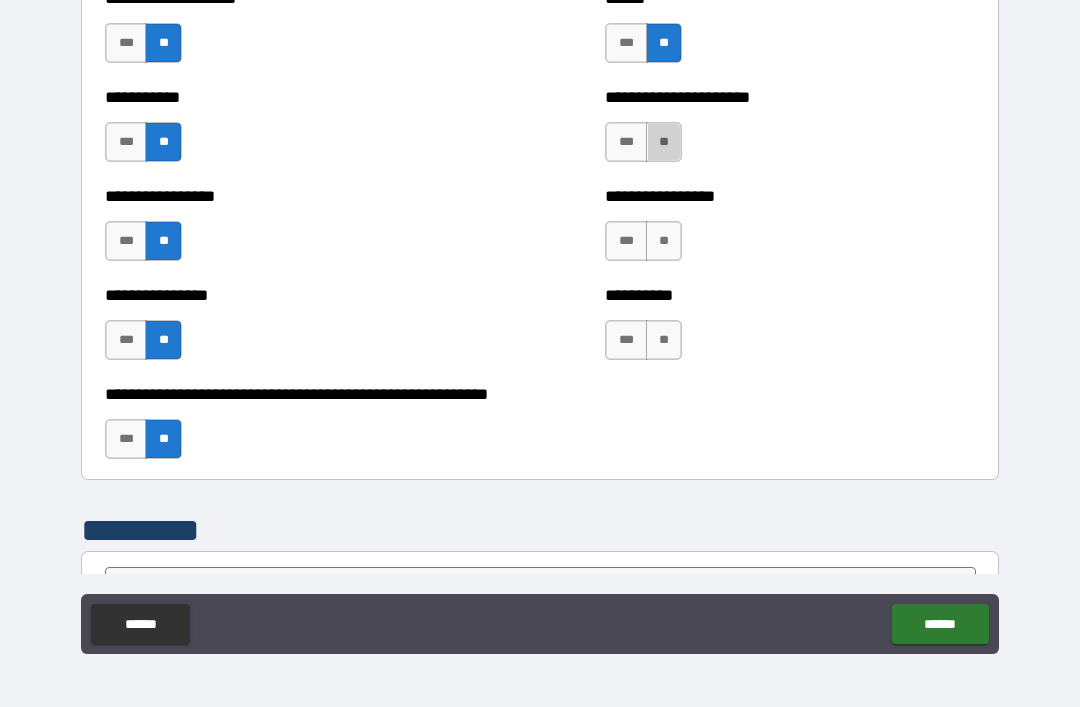 click on "**" at bounding box center (664, 142) 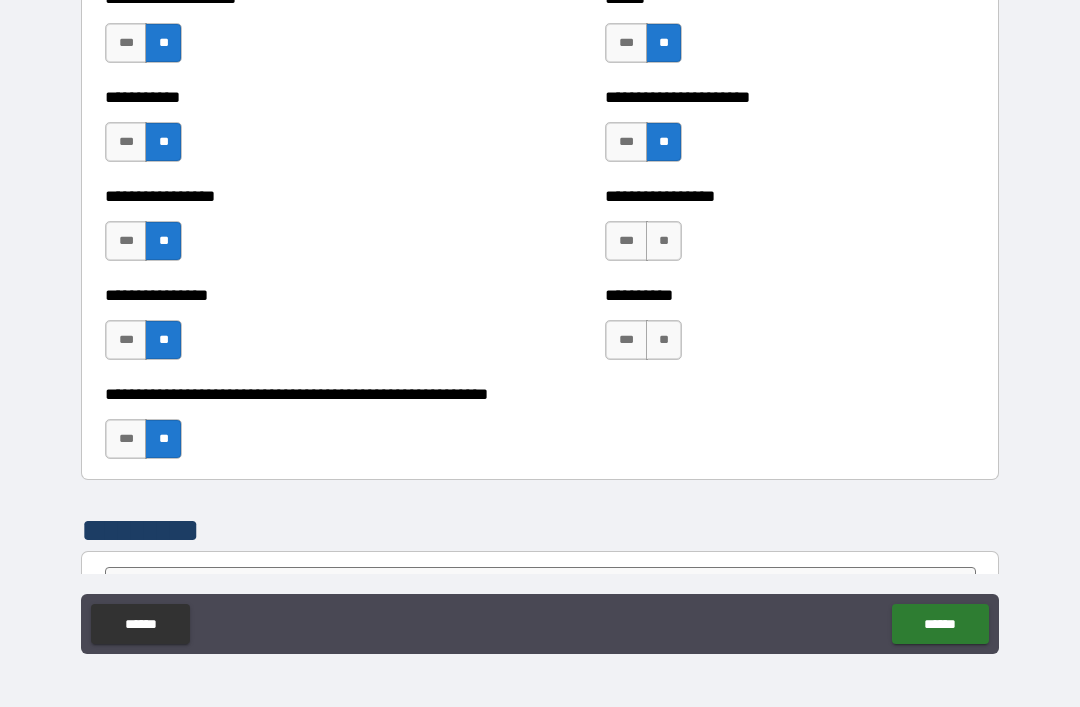 click on "**" at bounding box center (664, 241) 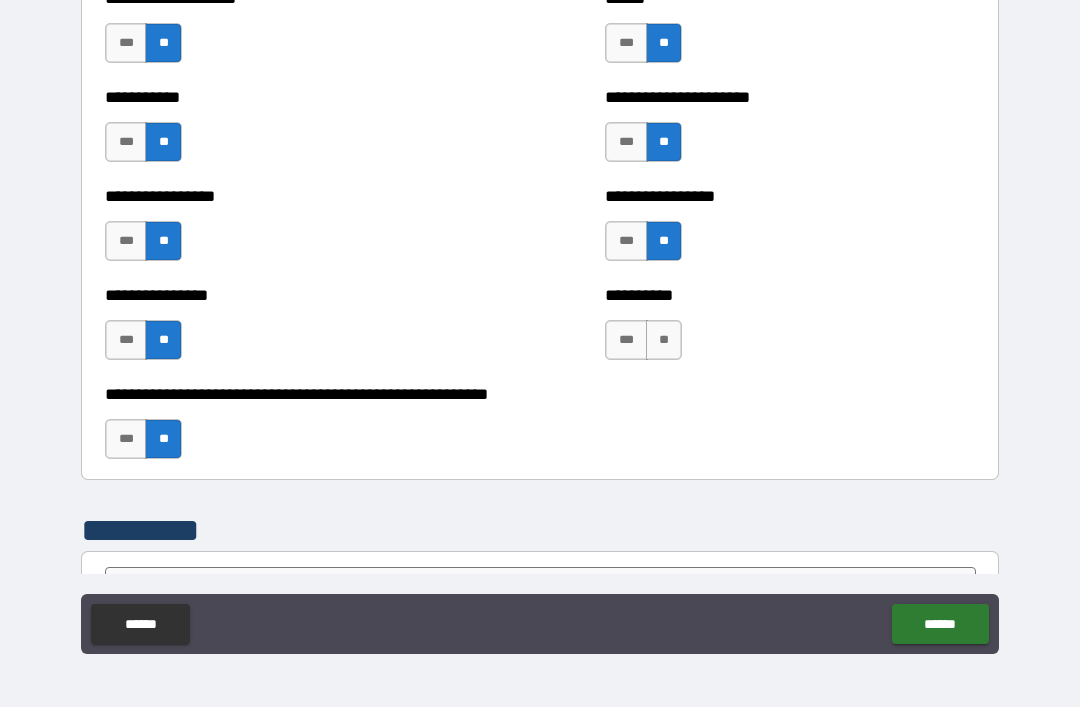 click on "**" at bounding box center (664, 340) 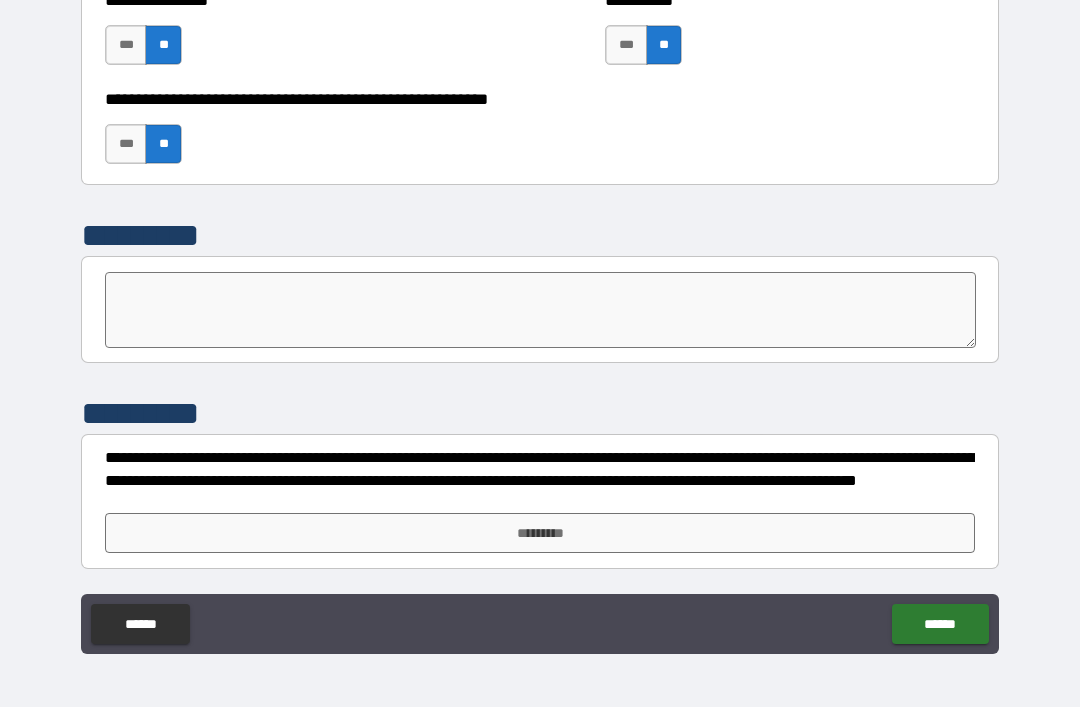 scroll, scrollTop: 6172, scrollLeft: 0, axis: vertical 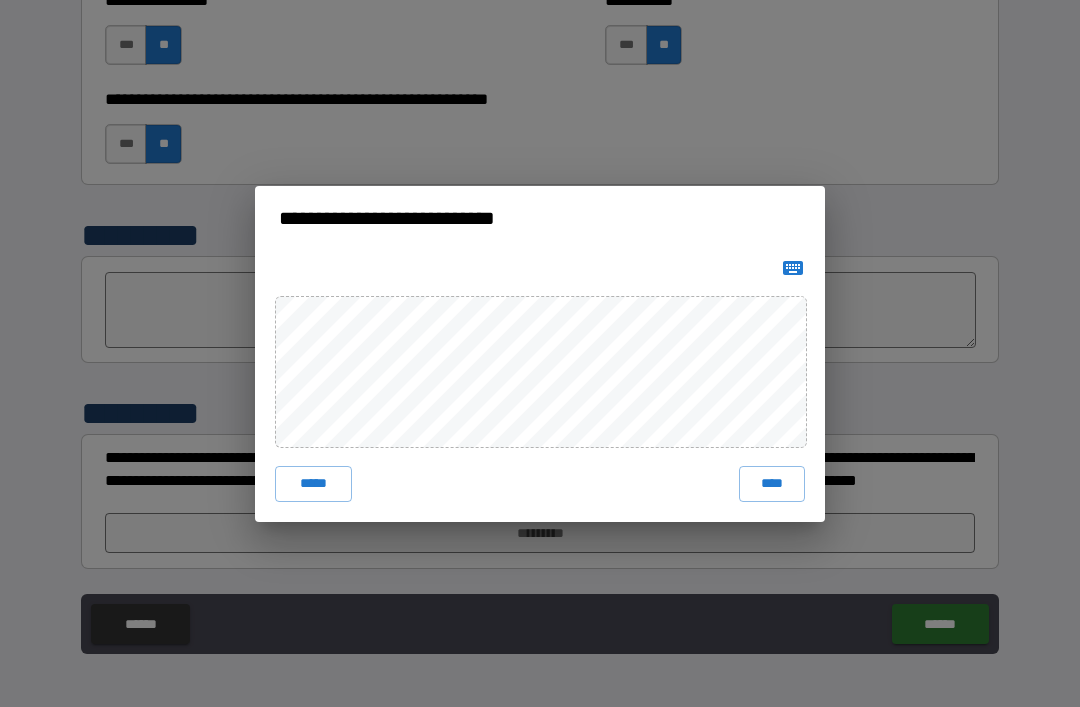 click on "****" at bounding box center [772, 484] 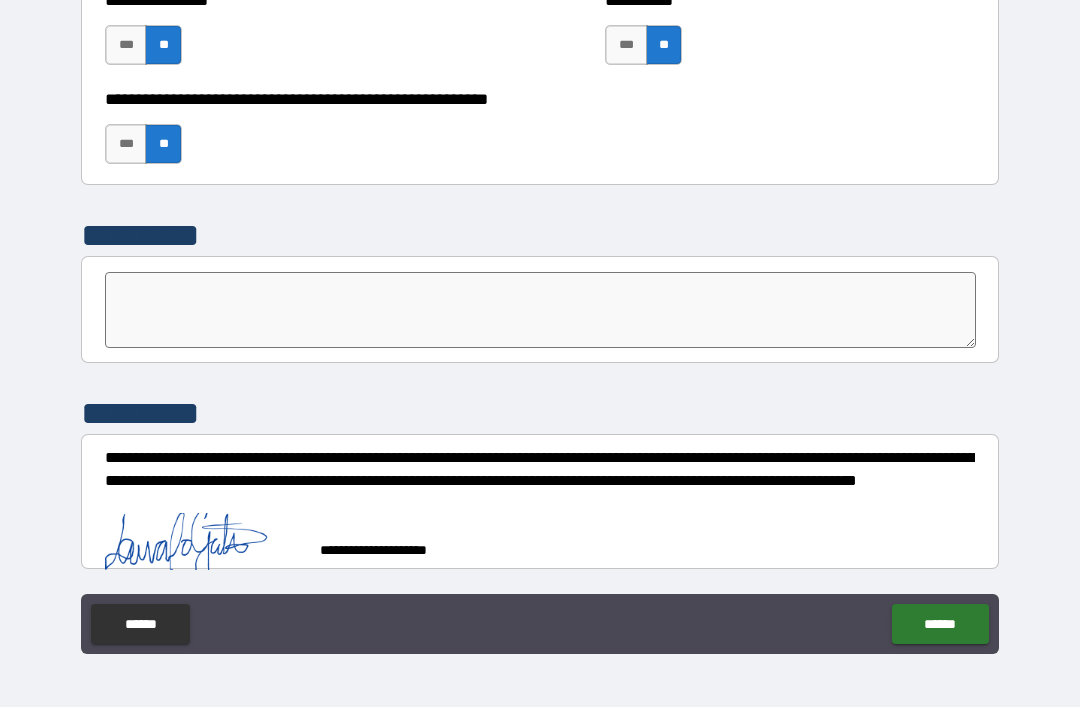 scroll, scrollTop: 6162, scrollLeft: 0, axis: vertical 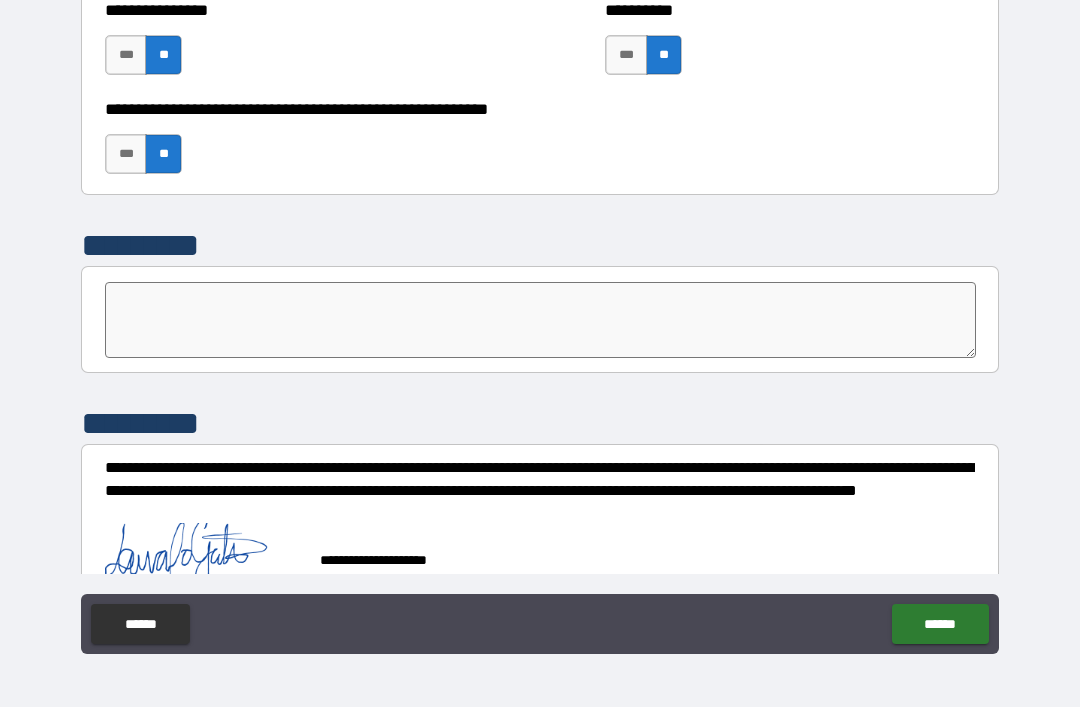 click on "******" at bounding box center (940, 624) 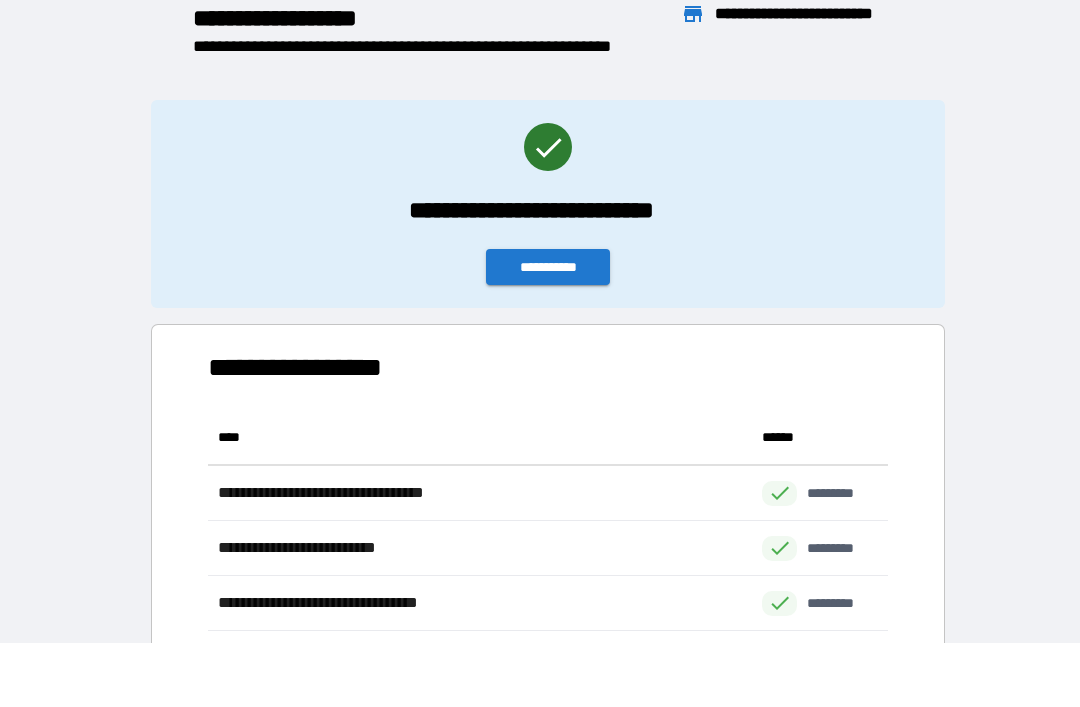 scroll, scrollTop: 221, scrollLeft: 680, axis: both 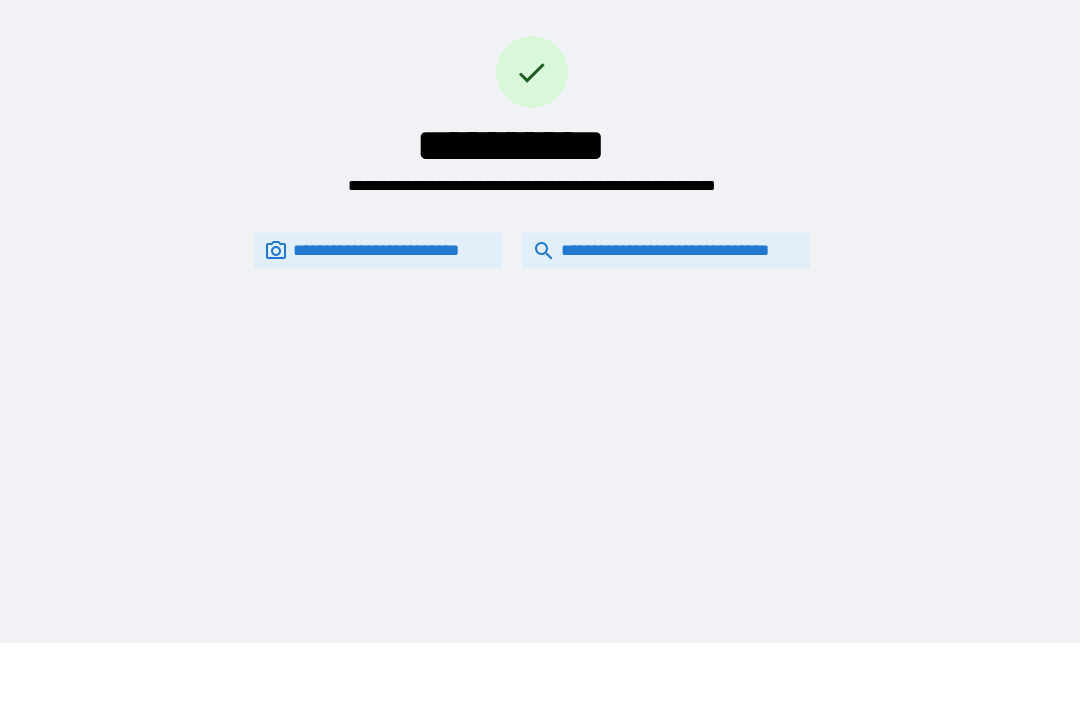 click on "**********" at bounding box center (666, 250) 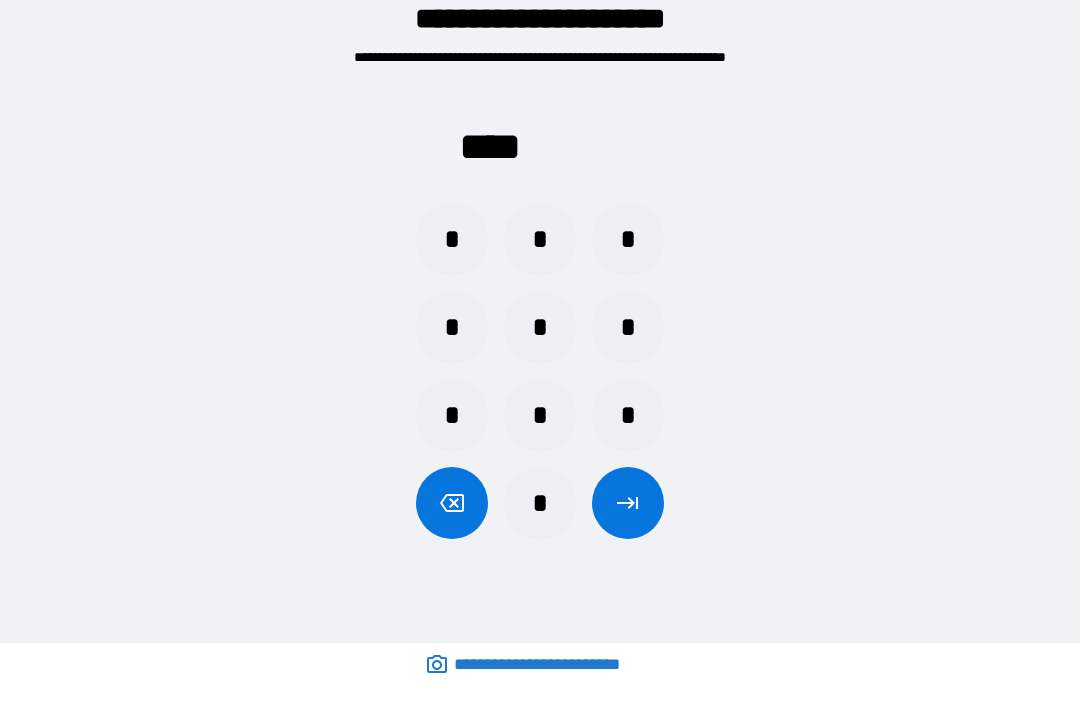 click on "*" at bounding box center (540, 239) 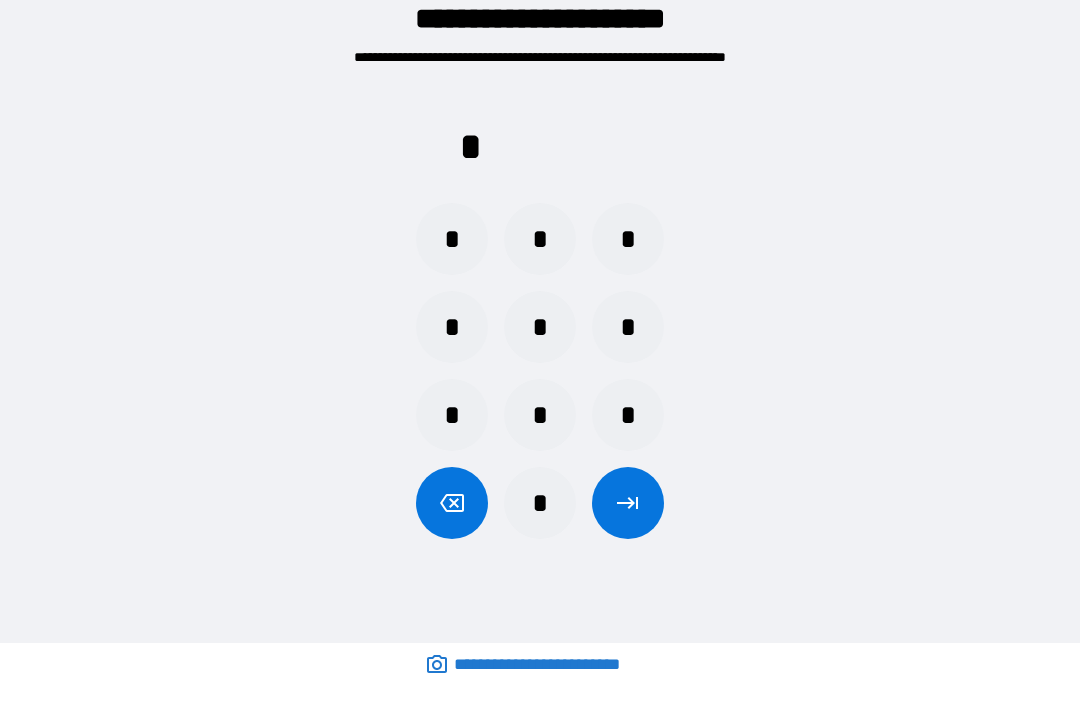 click on "*" at bounding box center (628, 327) 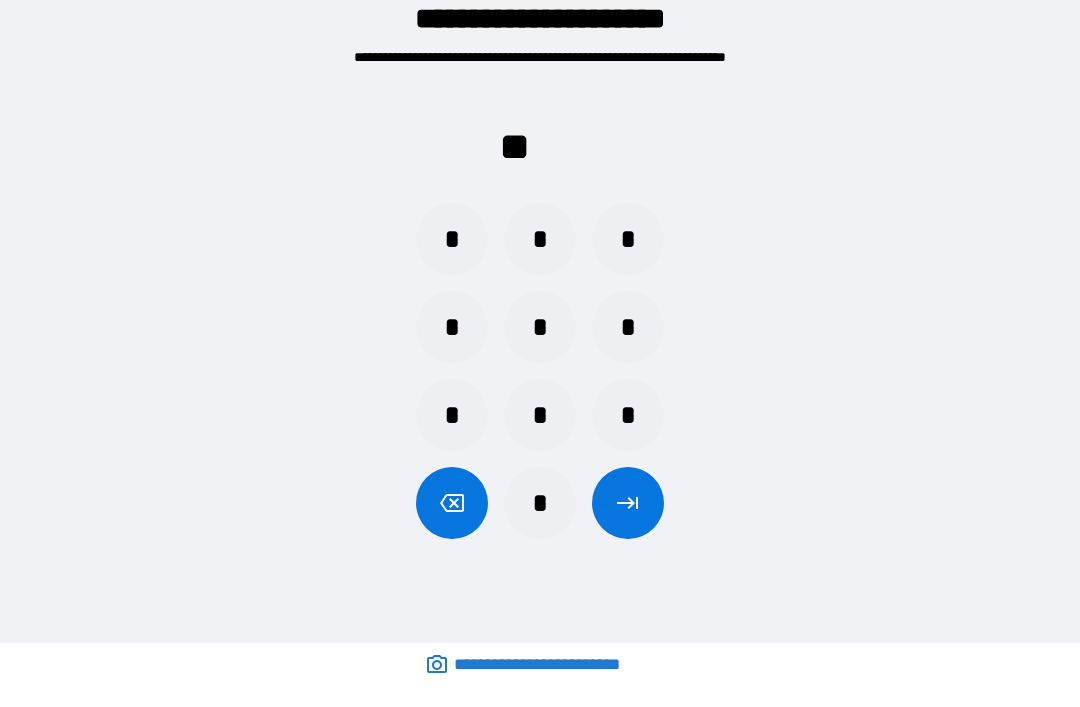 click on "*" at bounding box center (540, 503) 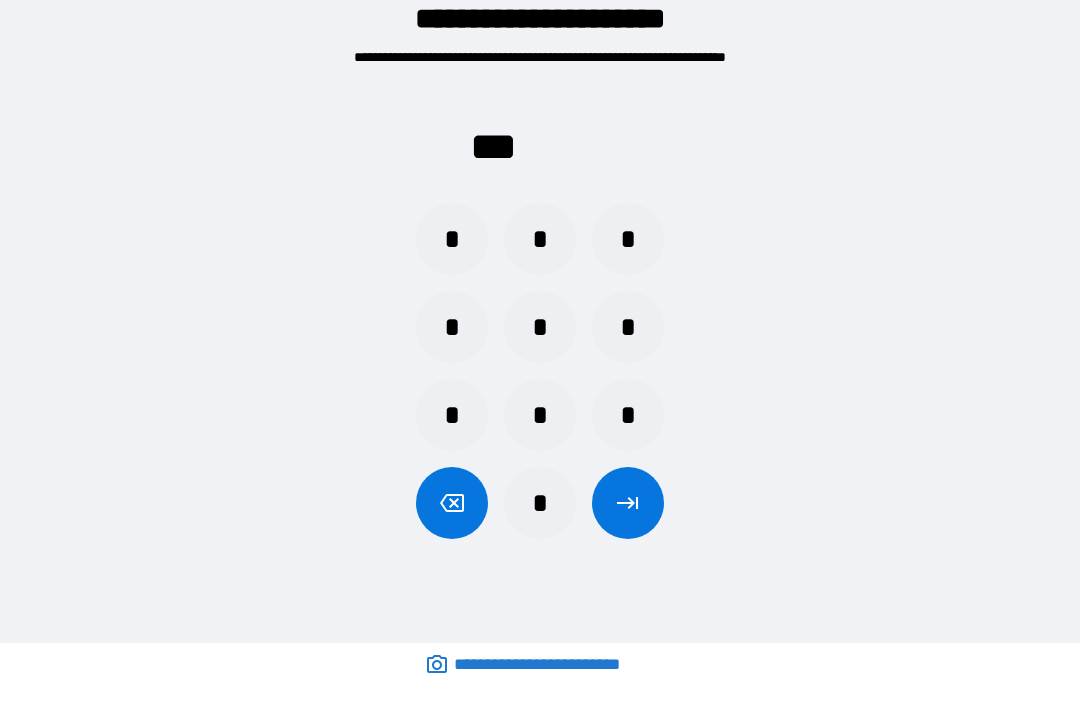 click on "*" at bounding box center [540, 327] 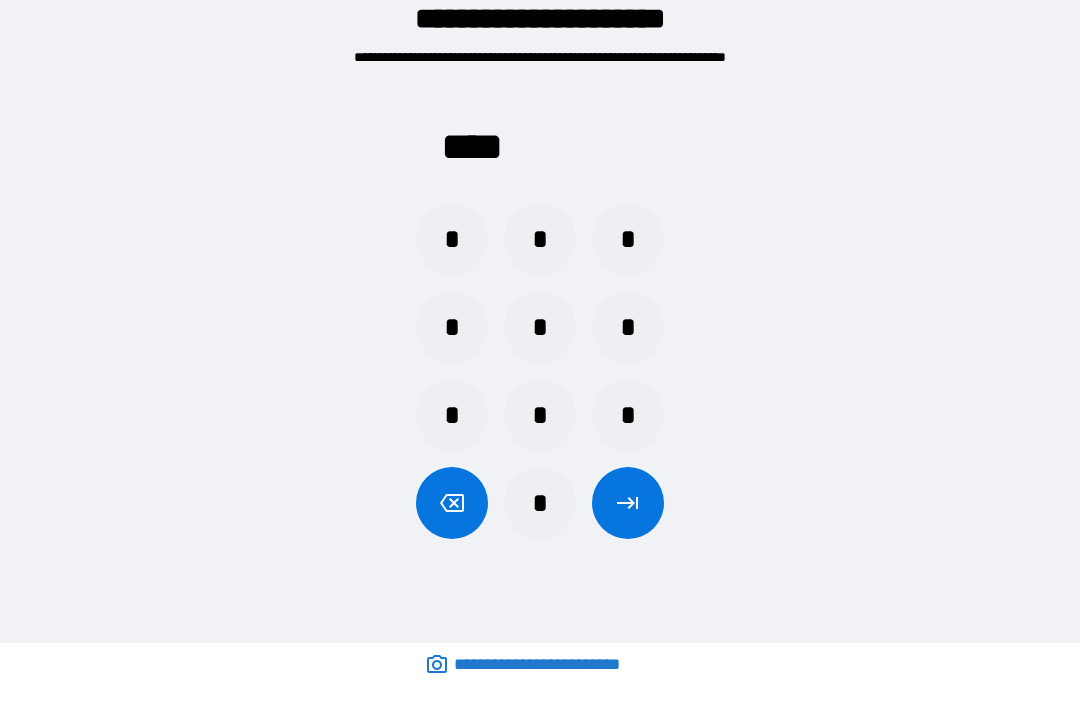 click at bounding box center [628, 503] 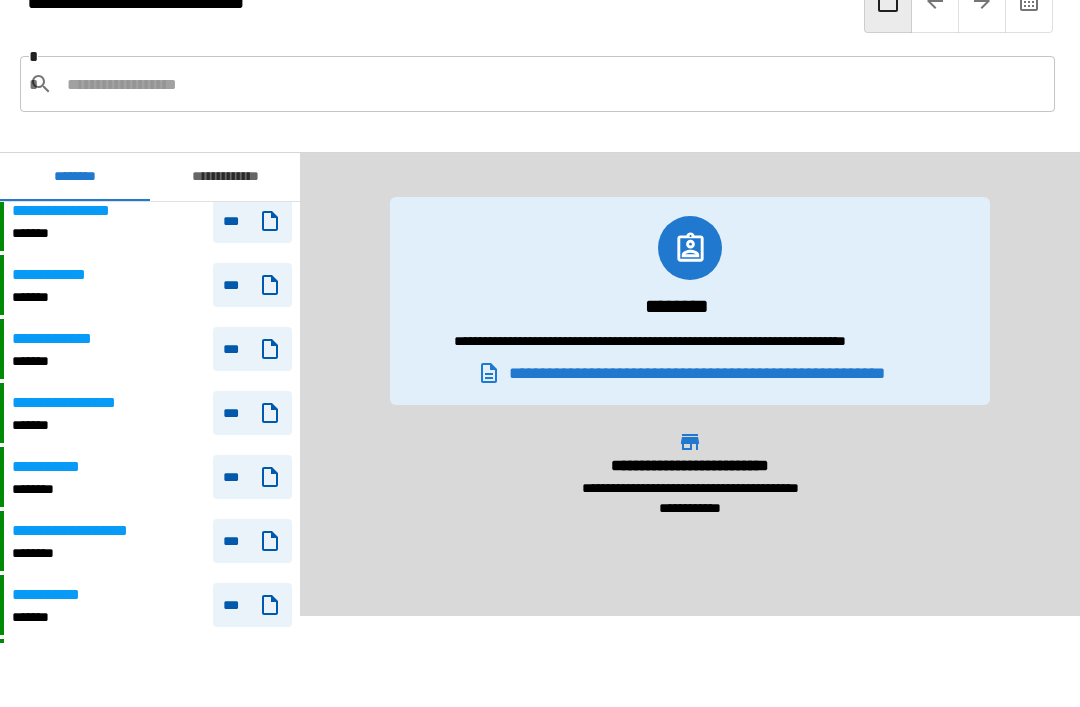 scroll, scrollTop: 977, scrollLeft: 0, axis: vertical 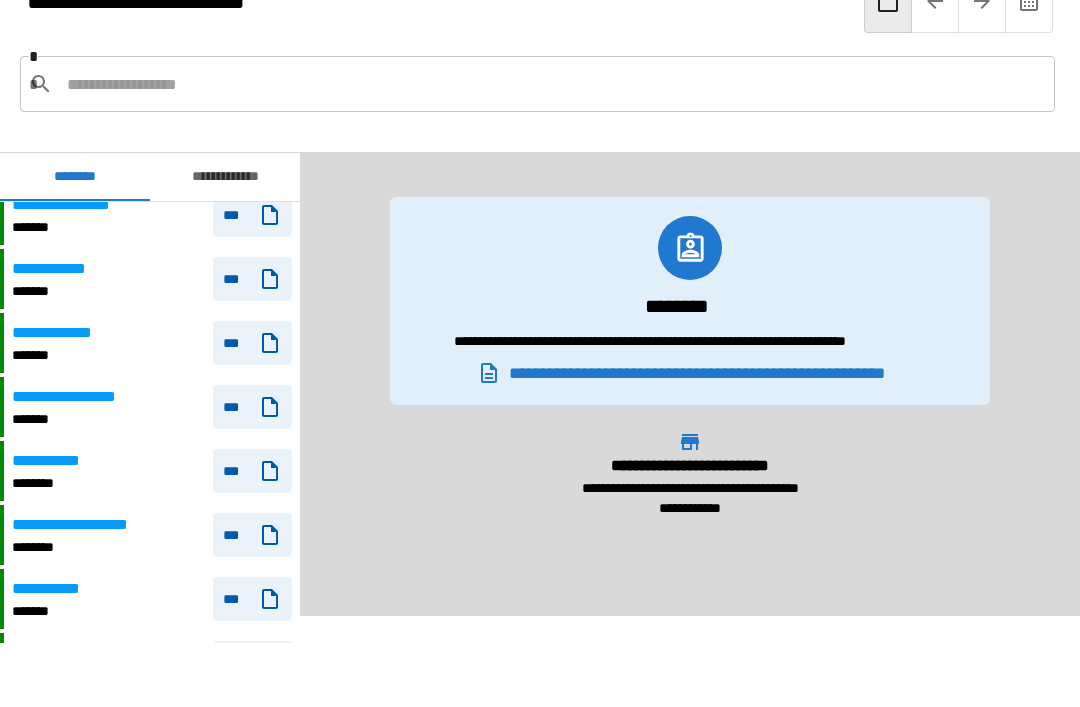 click on "***" at bounding box center [252, 279] 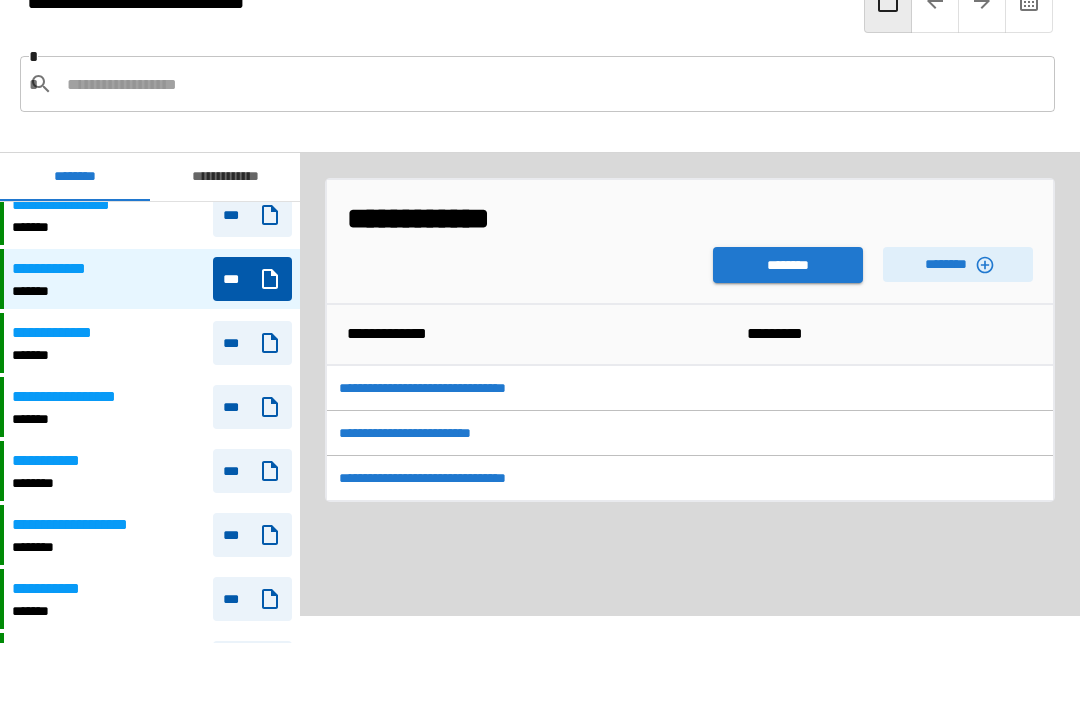 click 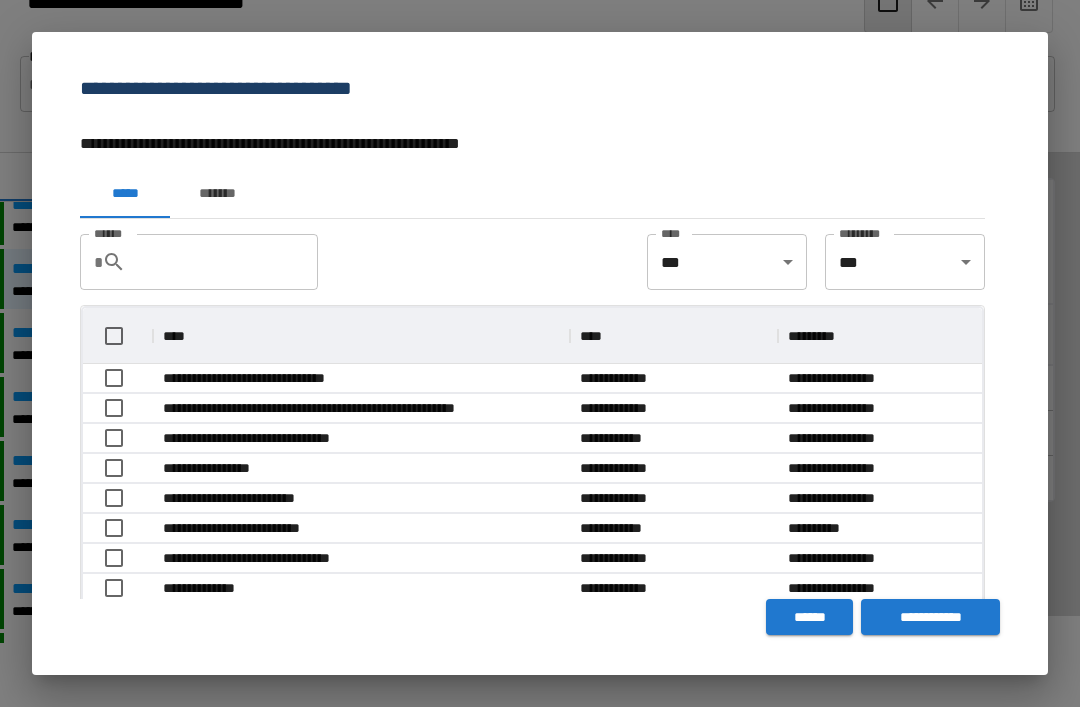 scroll, scrollTop: 1, scrollLeft: 1, axis: both 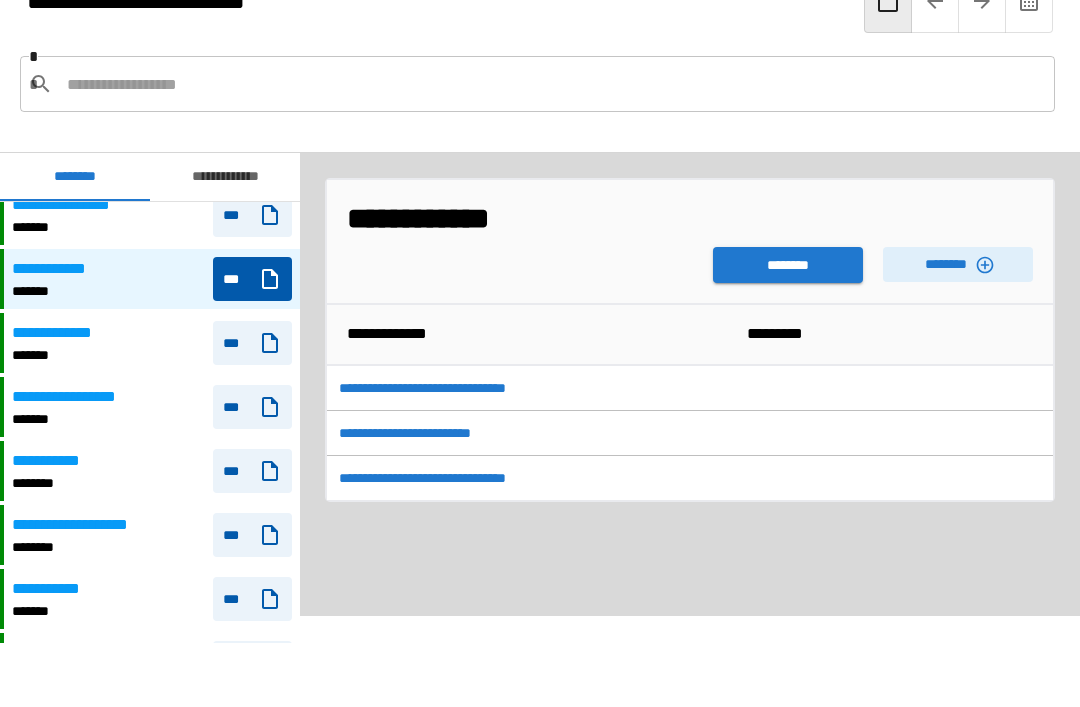 click on "********" at bounding box center (788, 265) 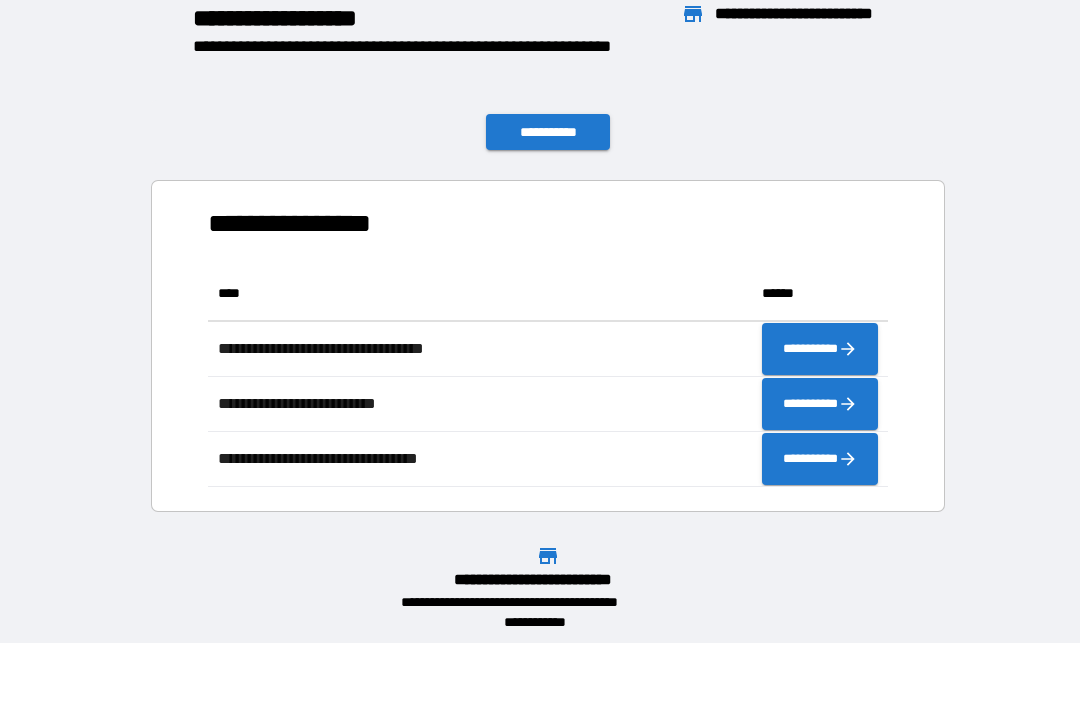 scroll, scrollTop: 221, scrollLeft: 680, axis: both 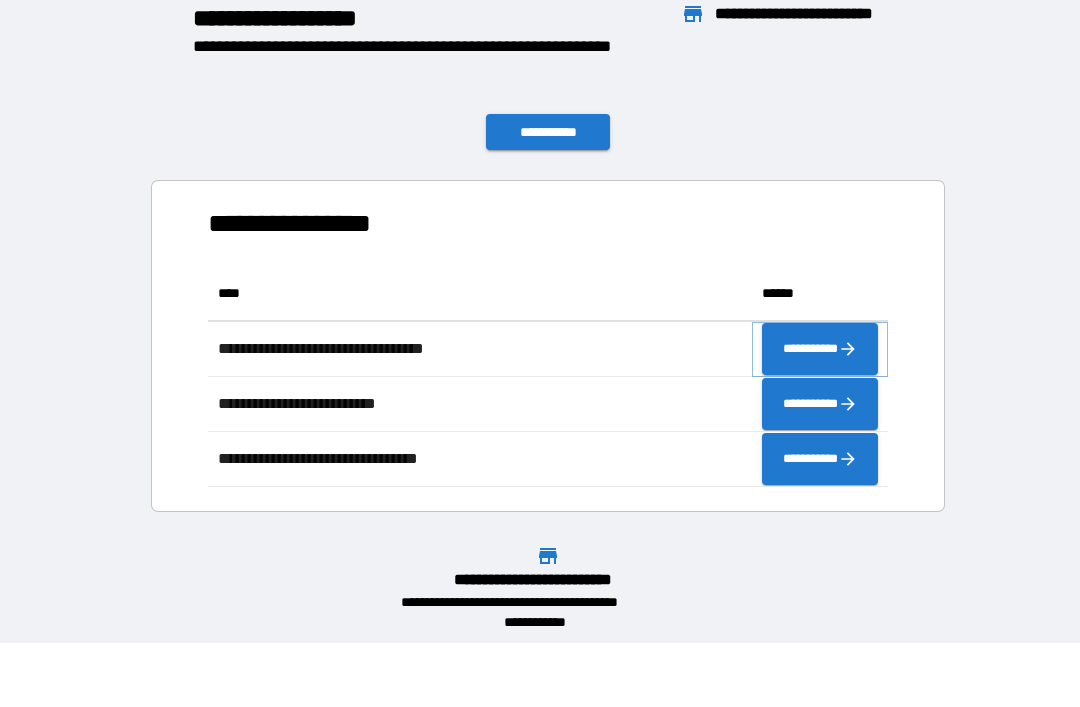 click on "**********" at bounding box center (820, 349) 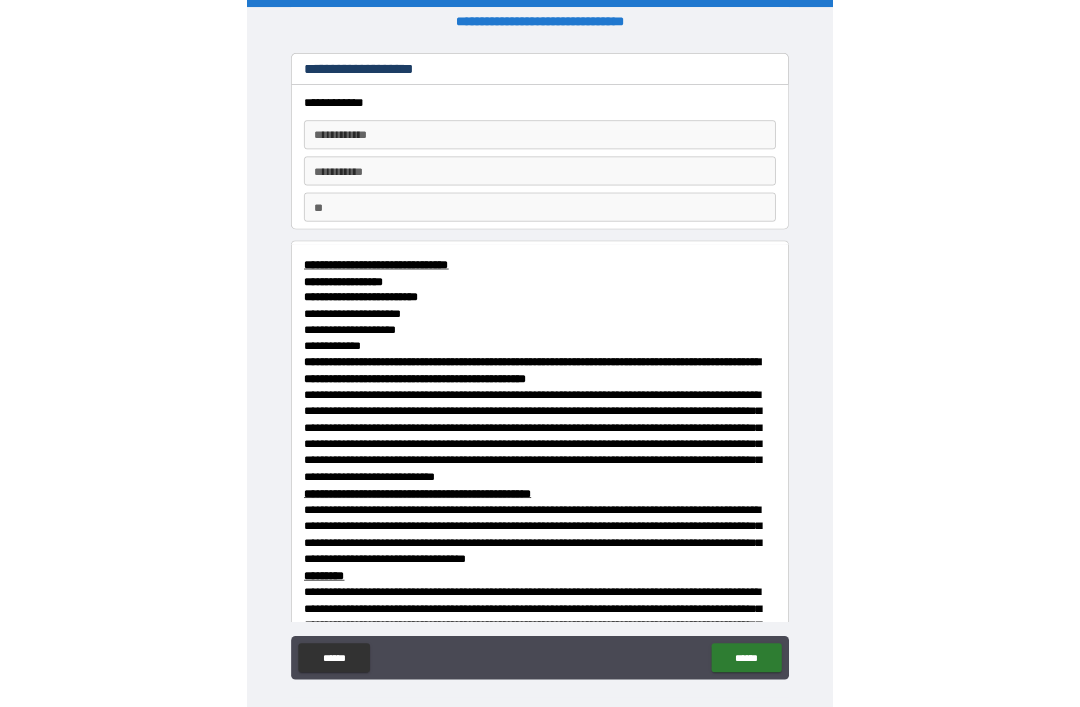 scroll, scrollTop: 64, scrollLeft: 0, axis: vertical 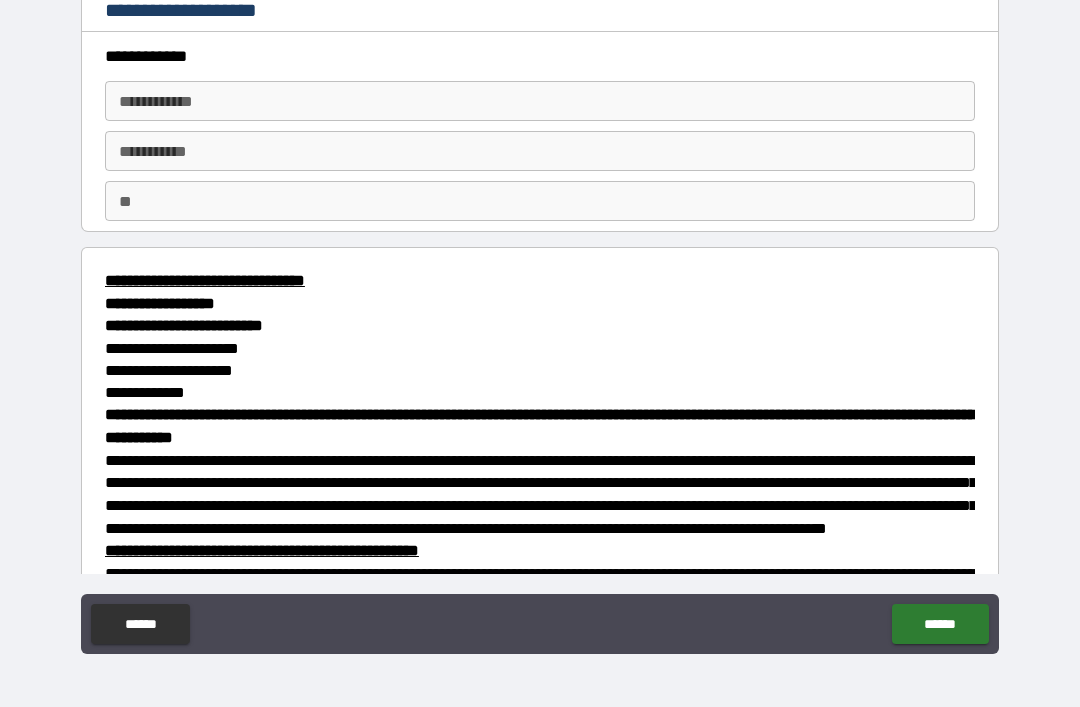 click on "**********" at bounding box center [540, 101] 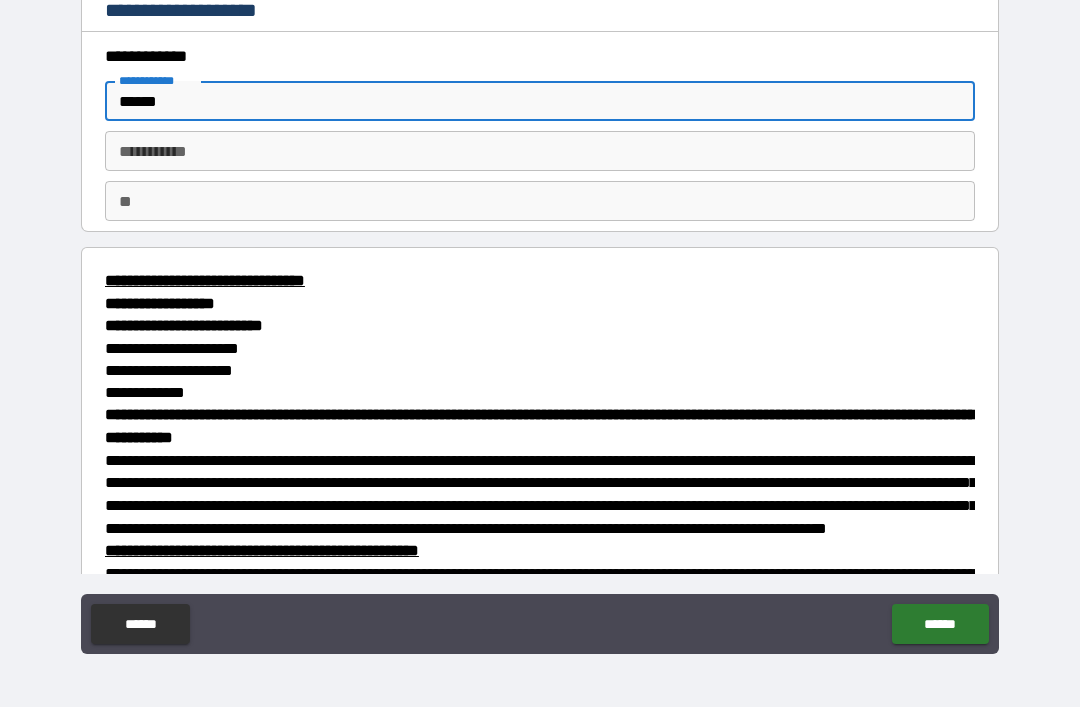 type on "******" 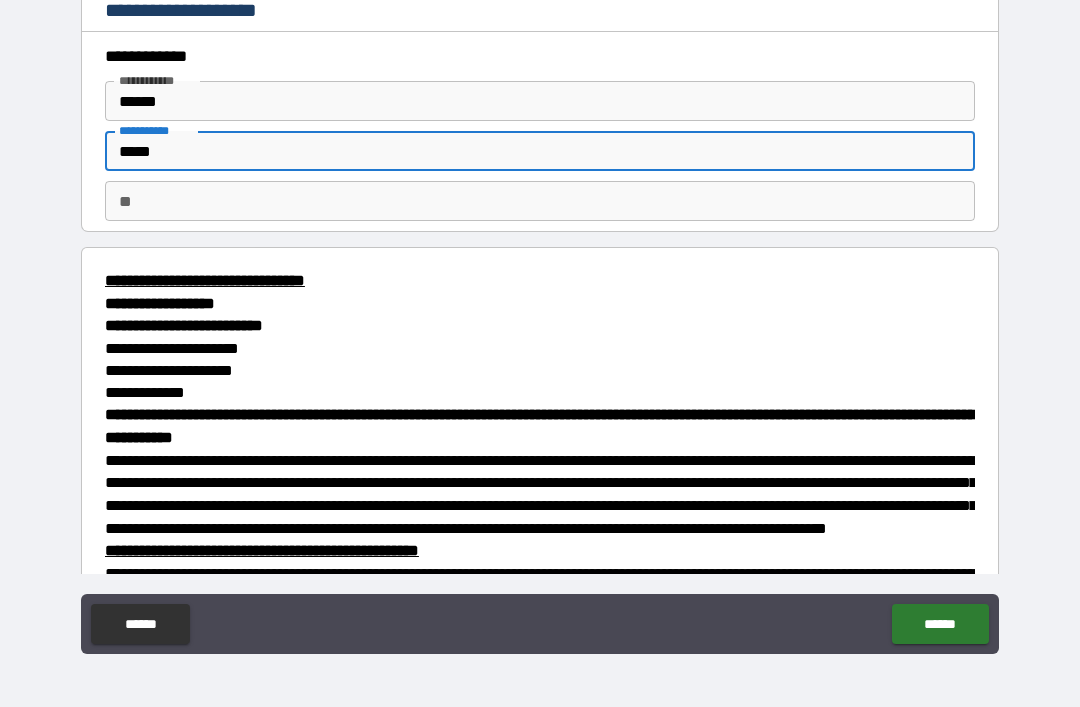 type on "*****" 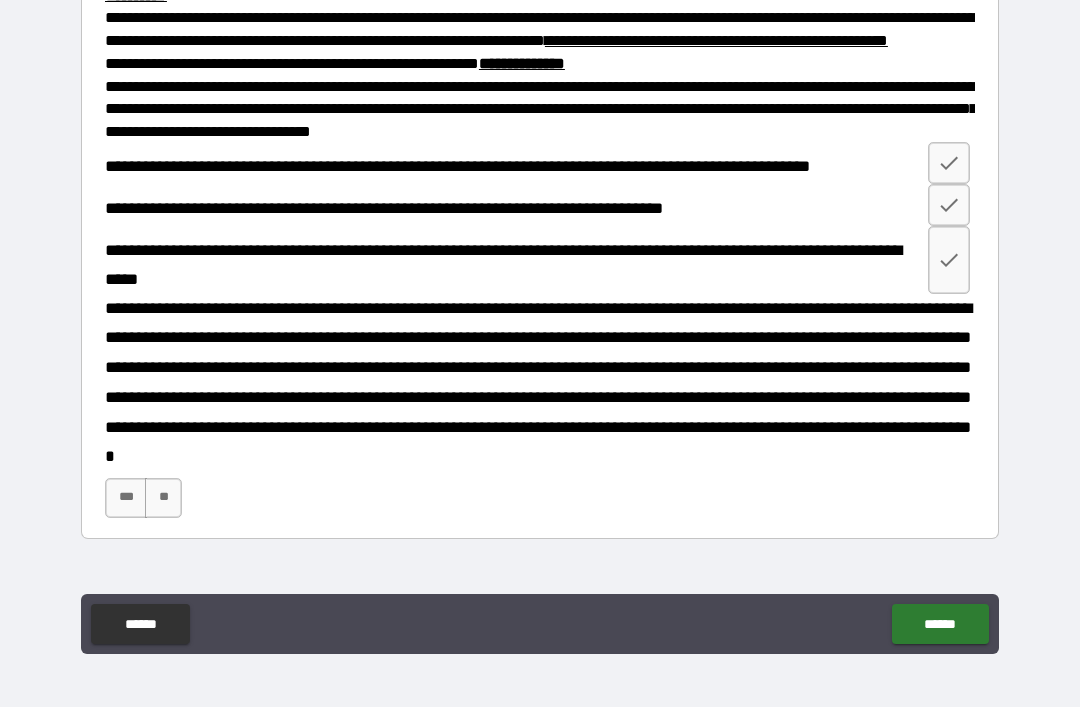 scroll, scrollTop: 1682, scrollLeft: 0, axis: vertical 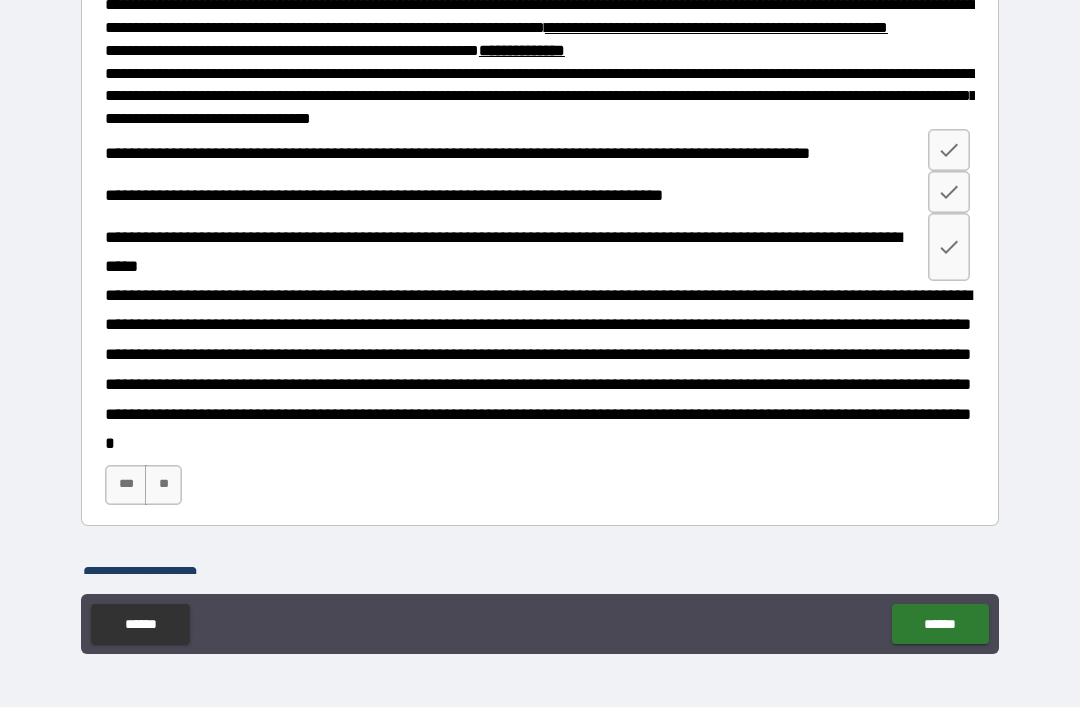 type on "**" 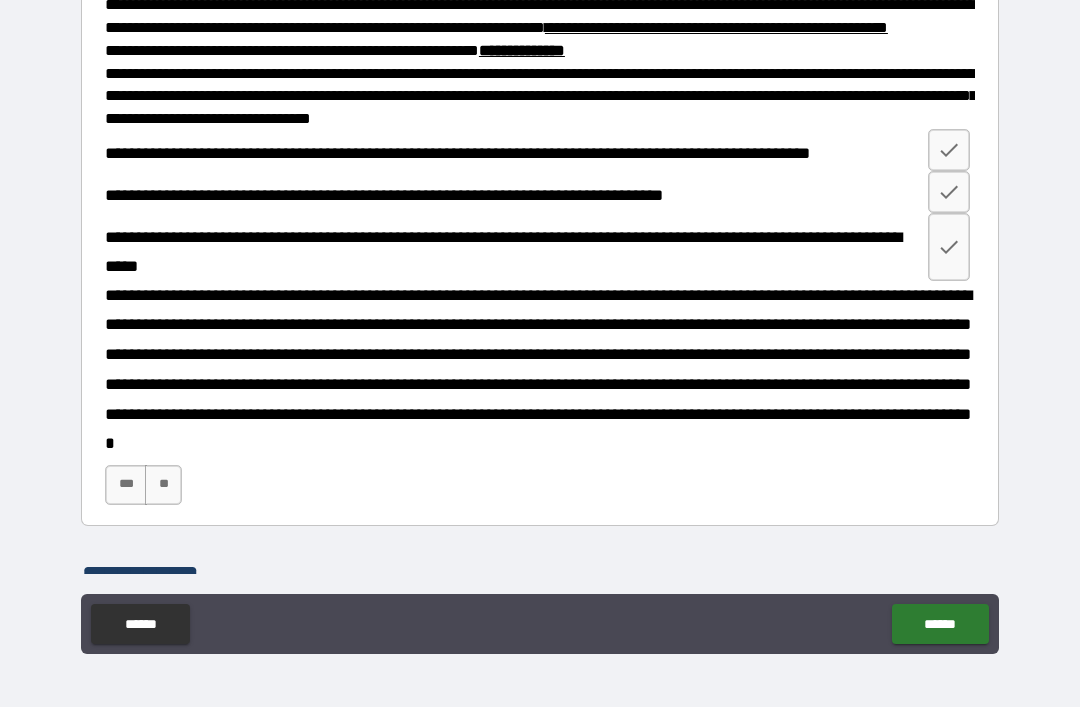 click at bounding box center (949, 150) 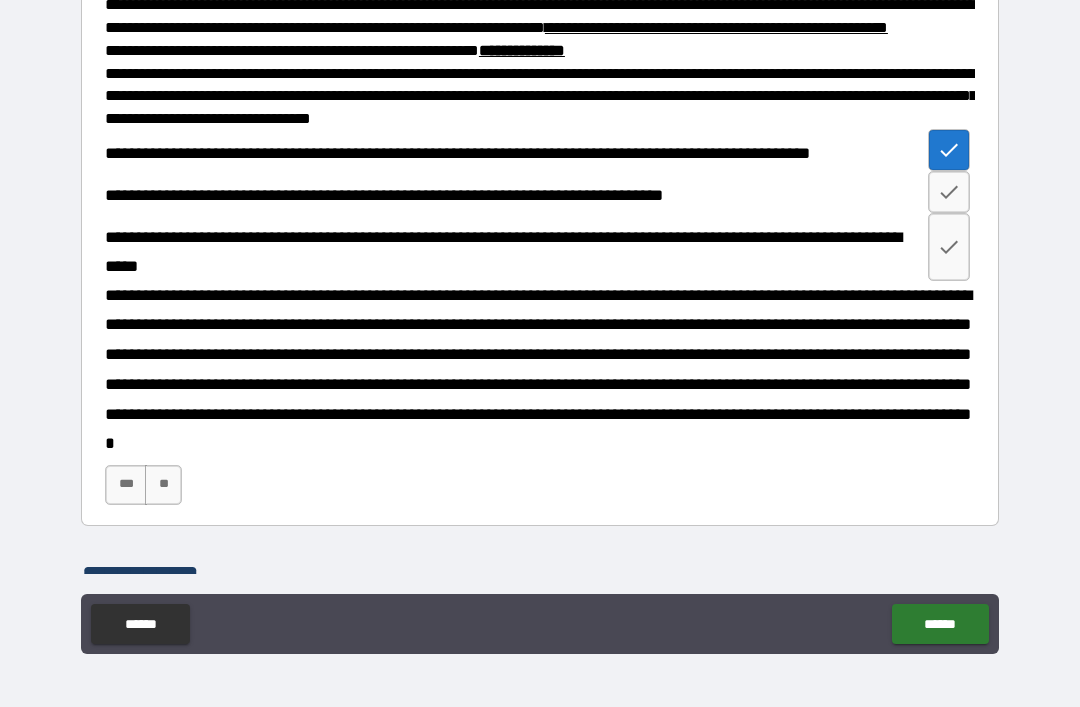 click at bounding box center (949, 150) 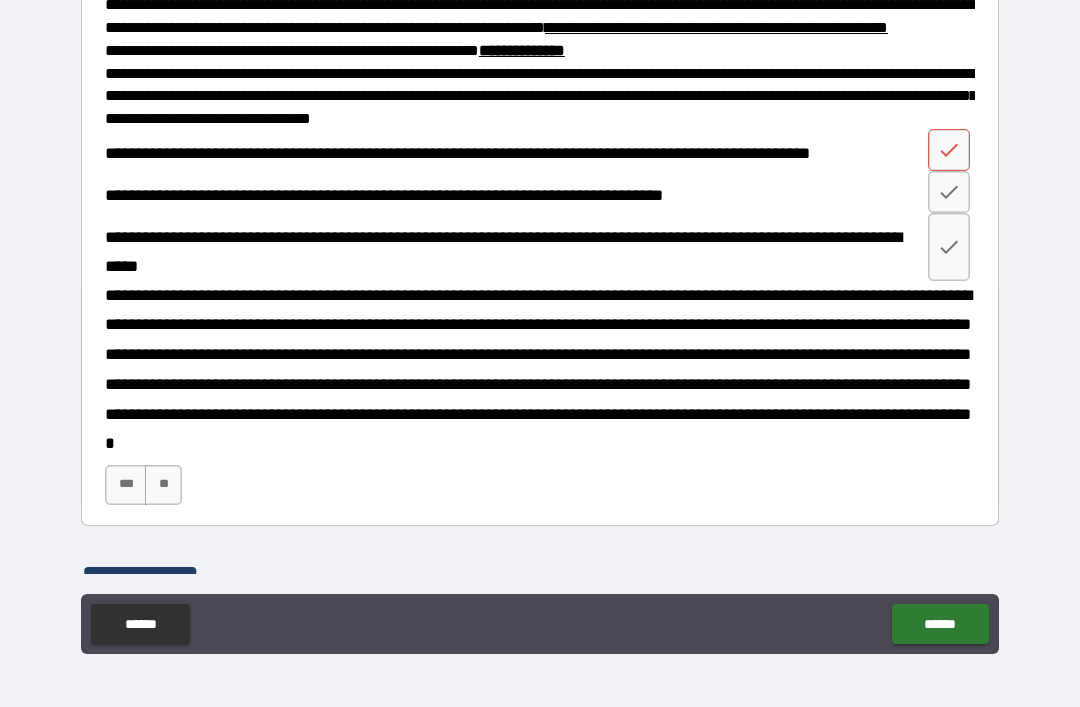 click 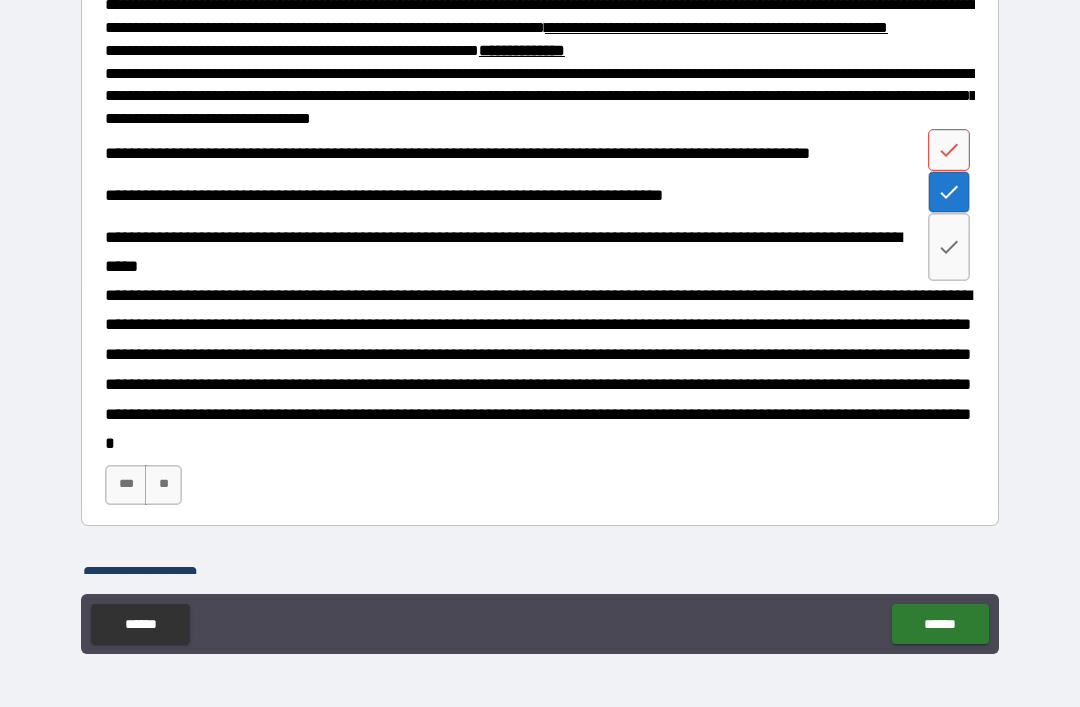 click 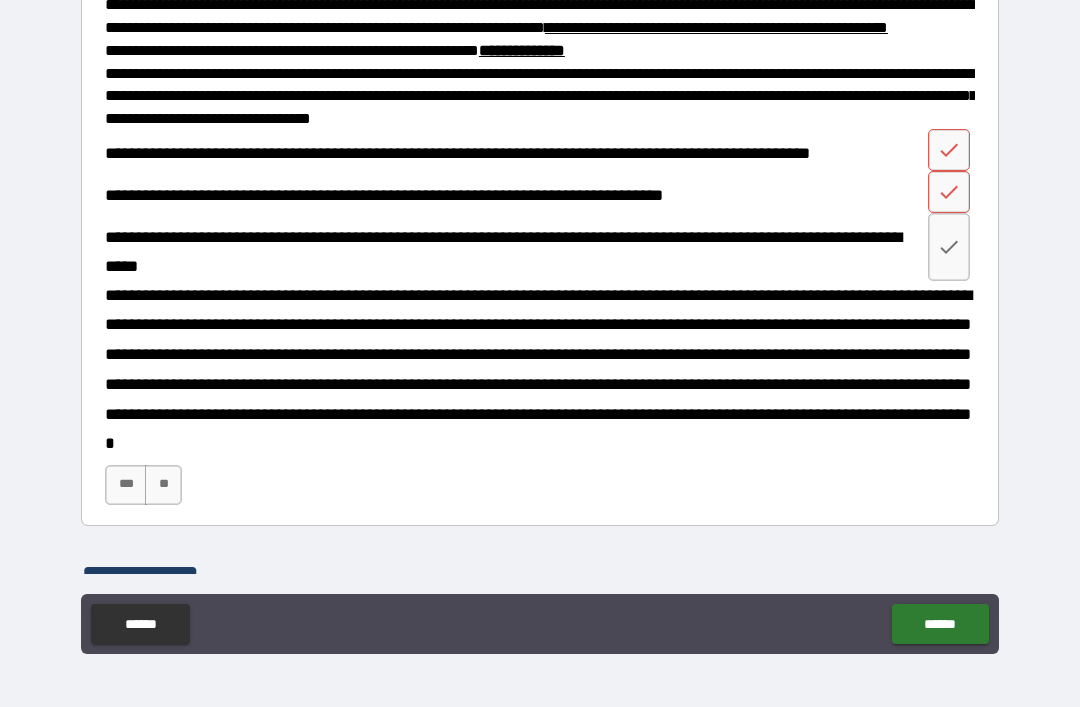 click at bounding box center [949, 247] 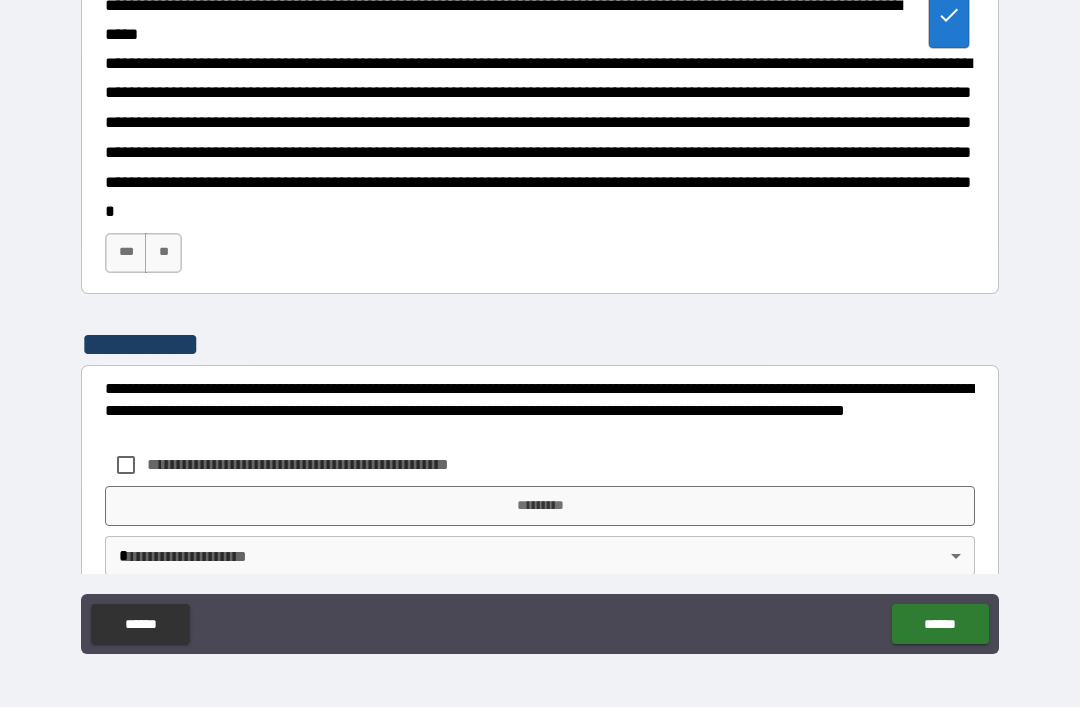 scroll, scrollTop: 1926, scrollLeft: 0, axis: vertical 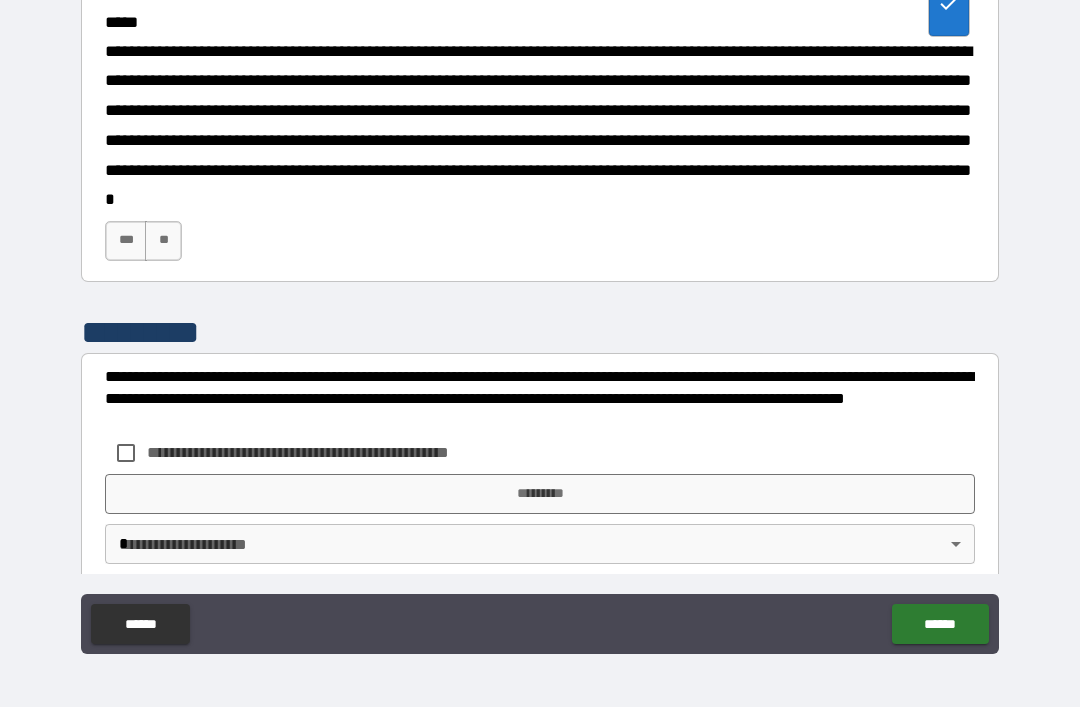 click 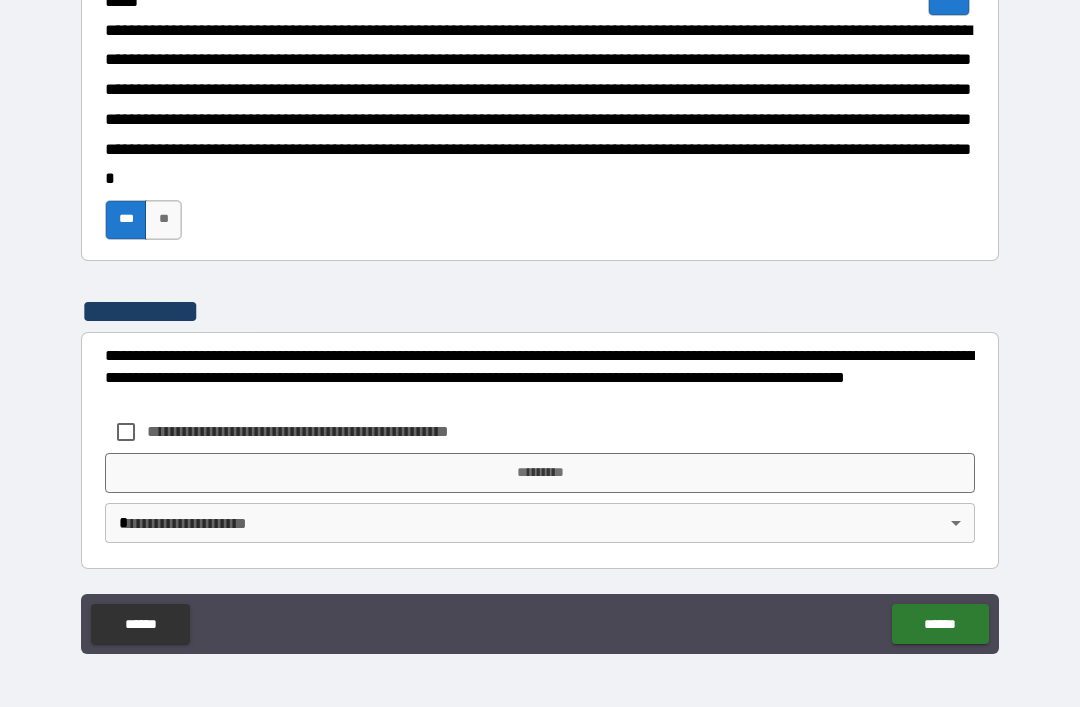 scroll, scrollTop: 2100, scrollLeft: 0, axis: vertical 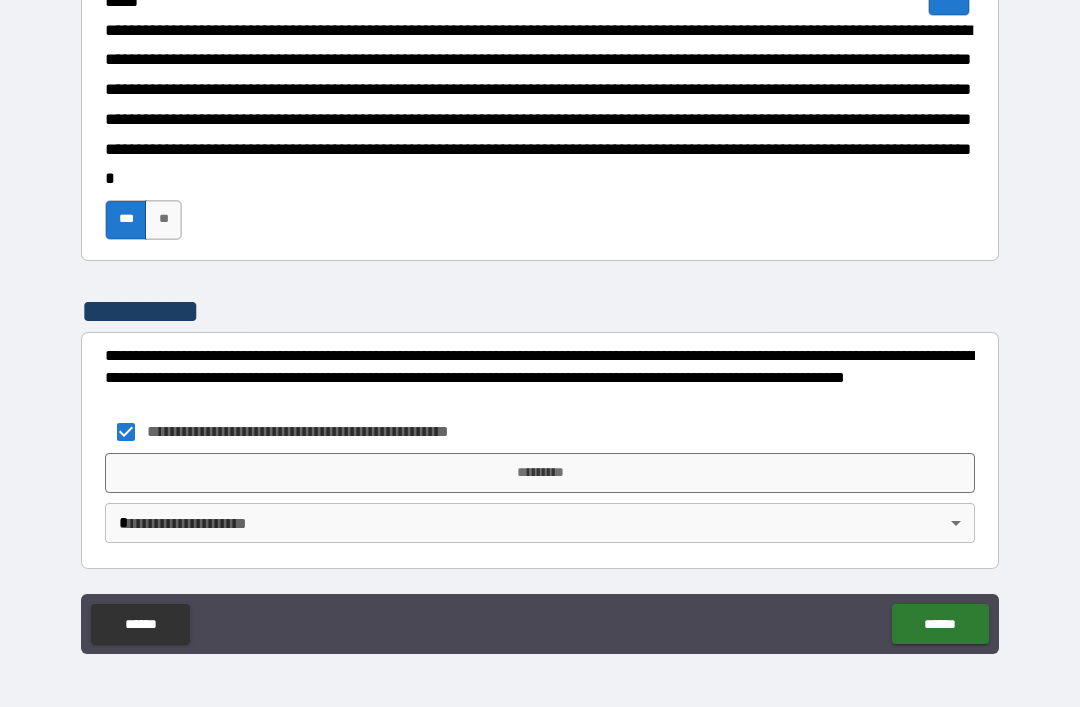 click on "*********" at bounding box center [540, 473] 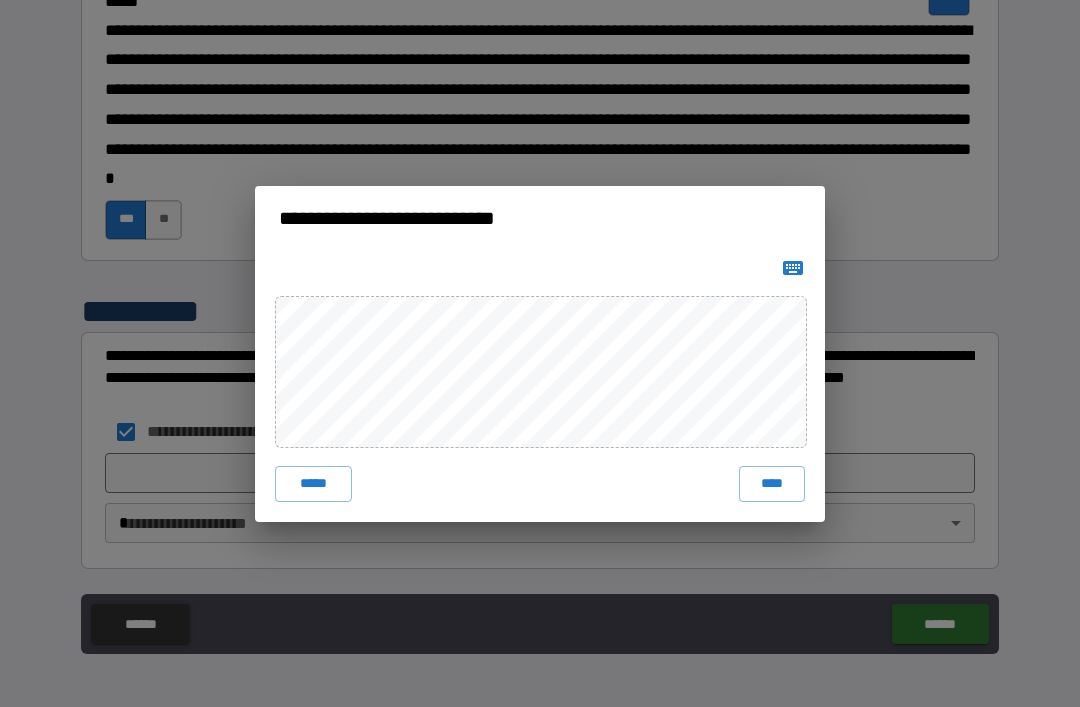 click on "****" at bounding box center [772, 484] 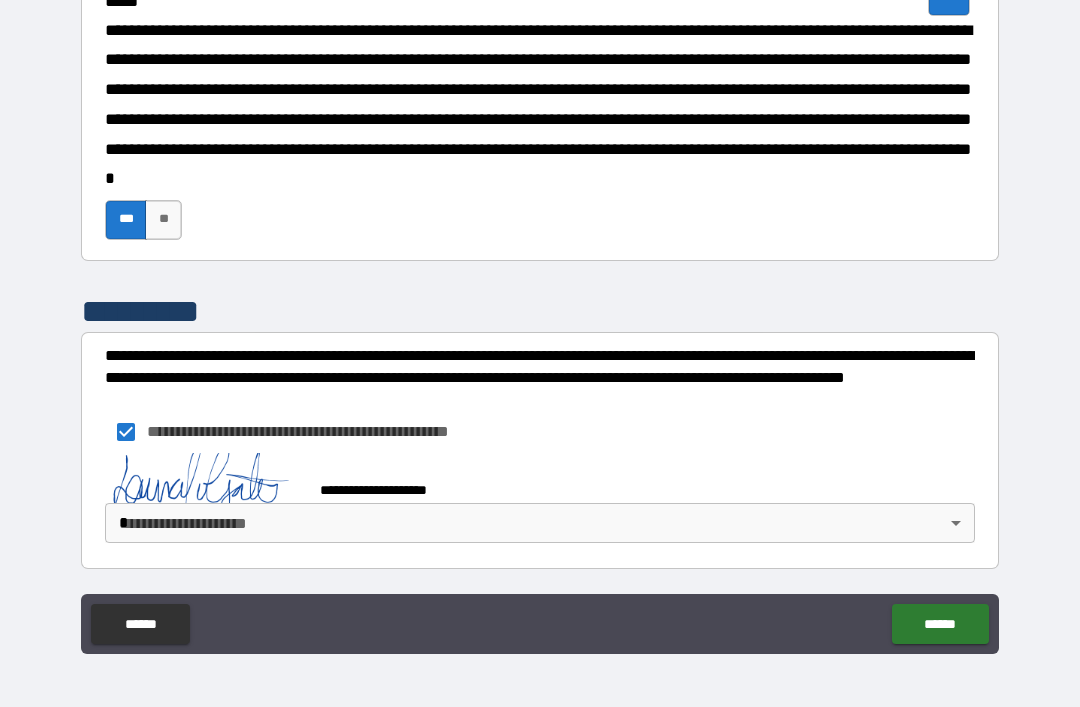scroll, scrollTop: 2090, scrollLeft: 0, axis: vertical 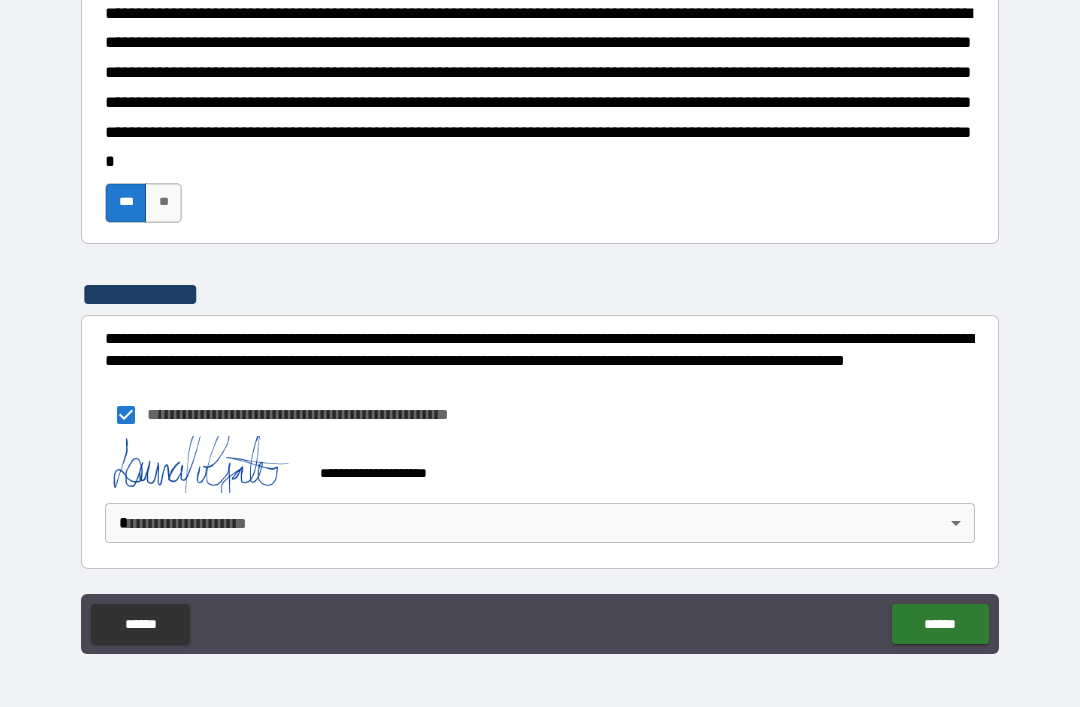click on "**********" at bounding box center [540, 321] 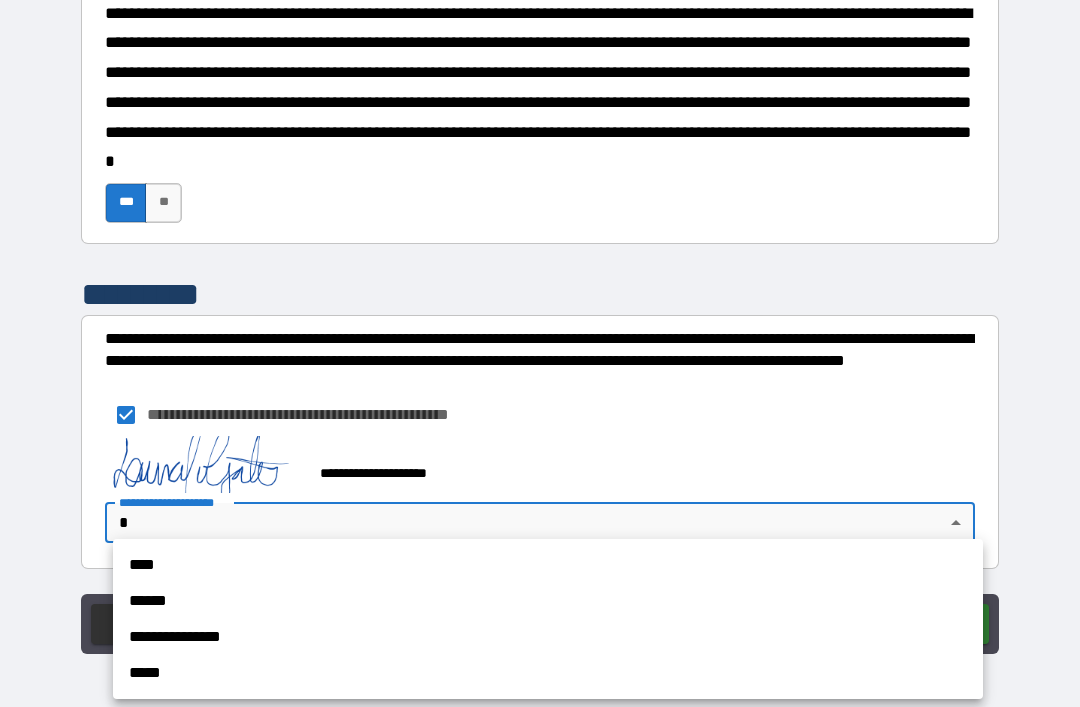click on "**********" at bounding box center [548, 637] 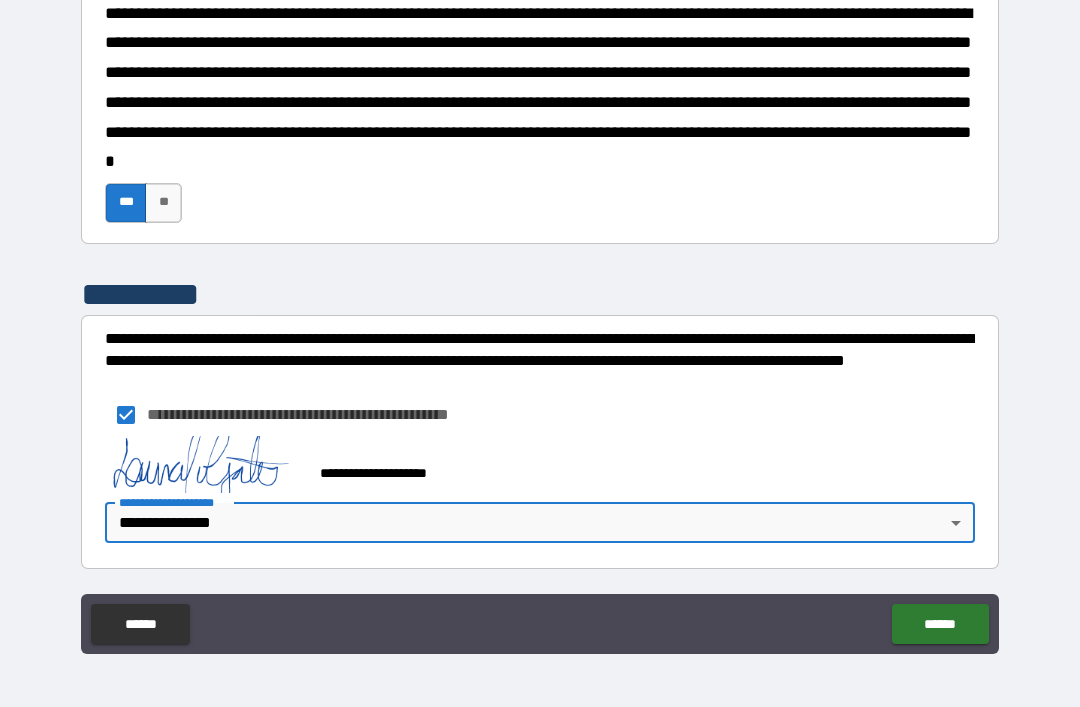 type on "**********" 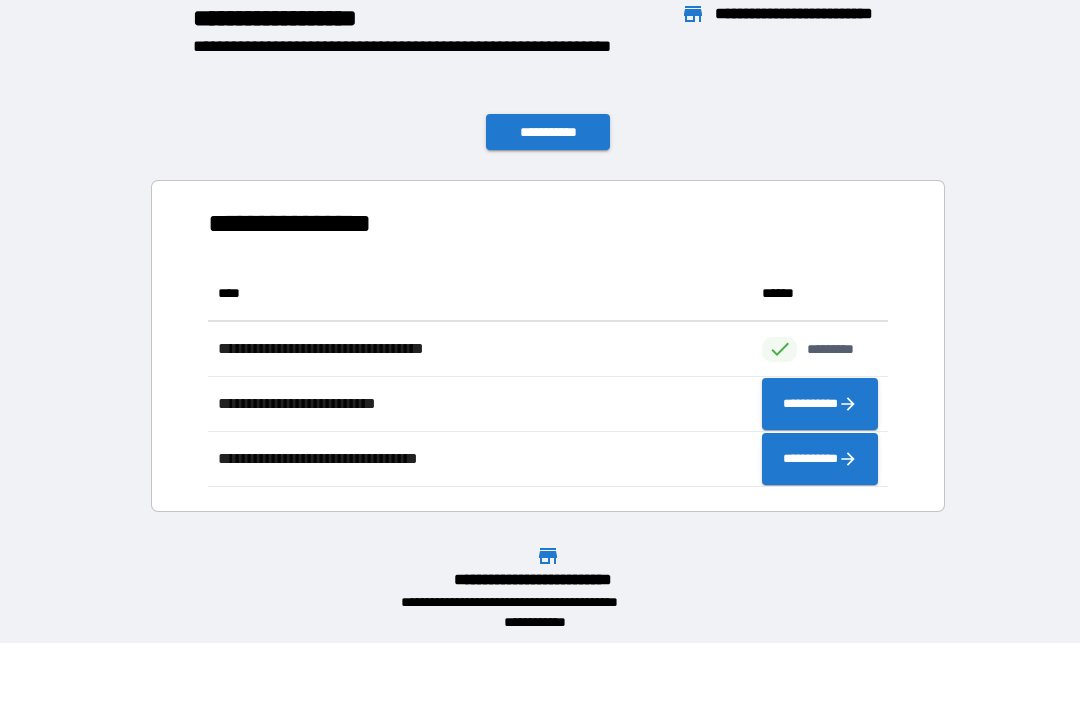 scroll, scrollTop: 1, scrollLeft: 1, axis: both 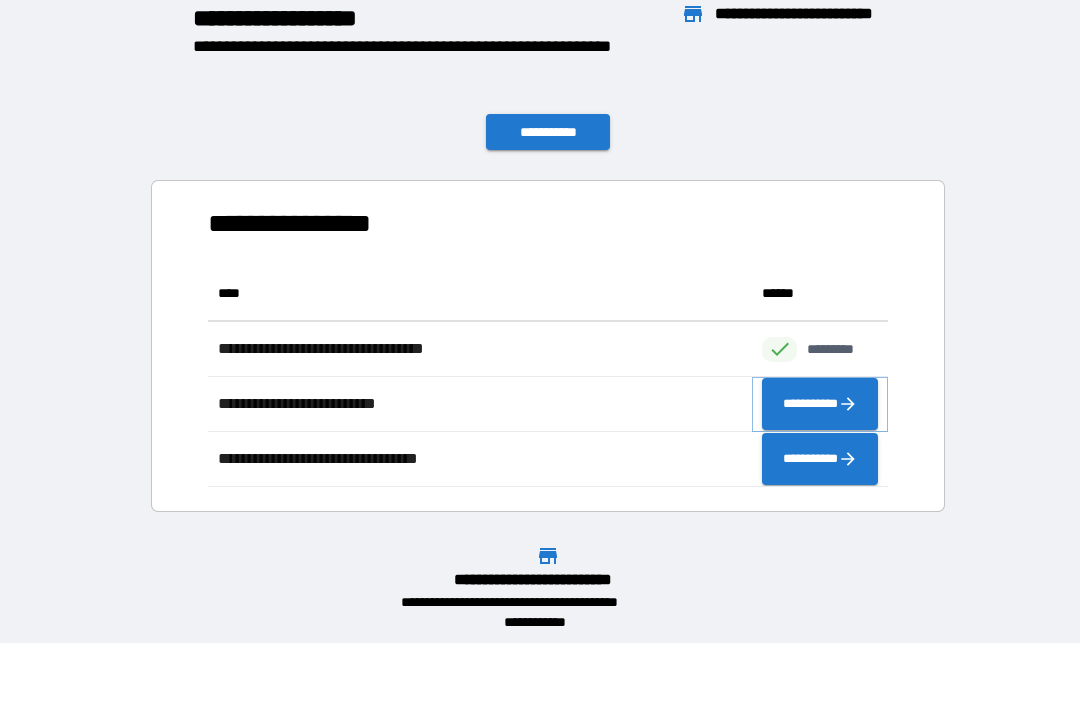 click on "**********" at bounding box center (820, 404) 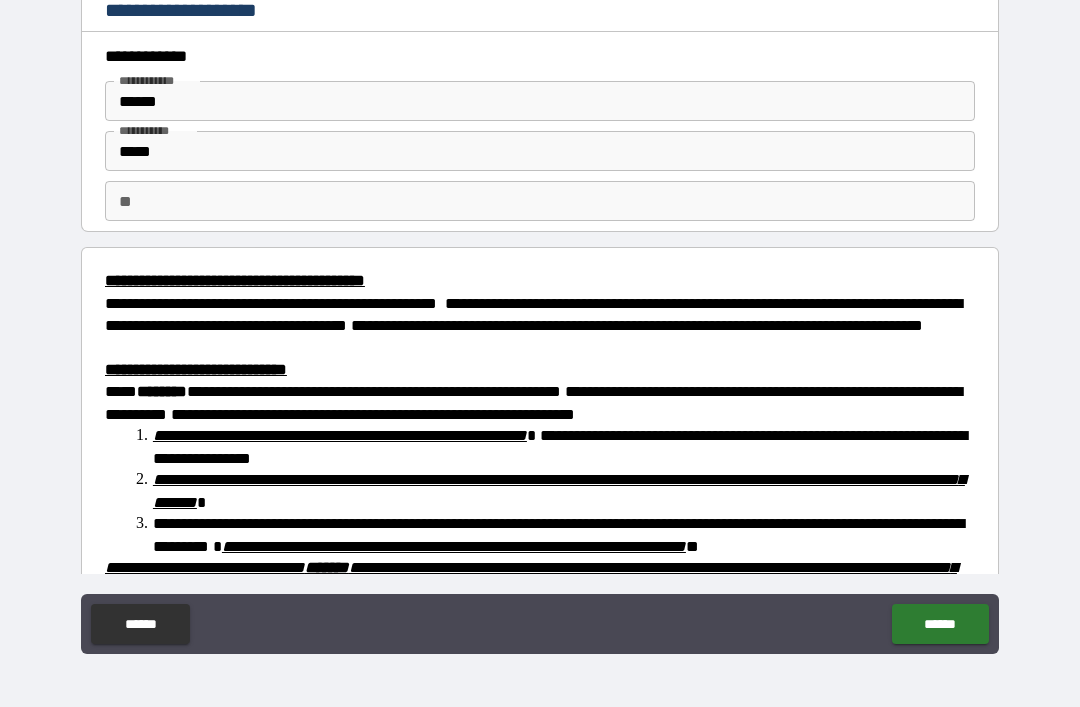 click on "**" at bounding box center [540, 201] 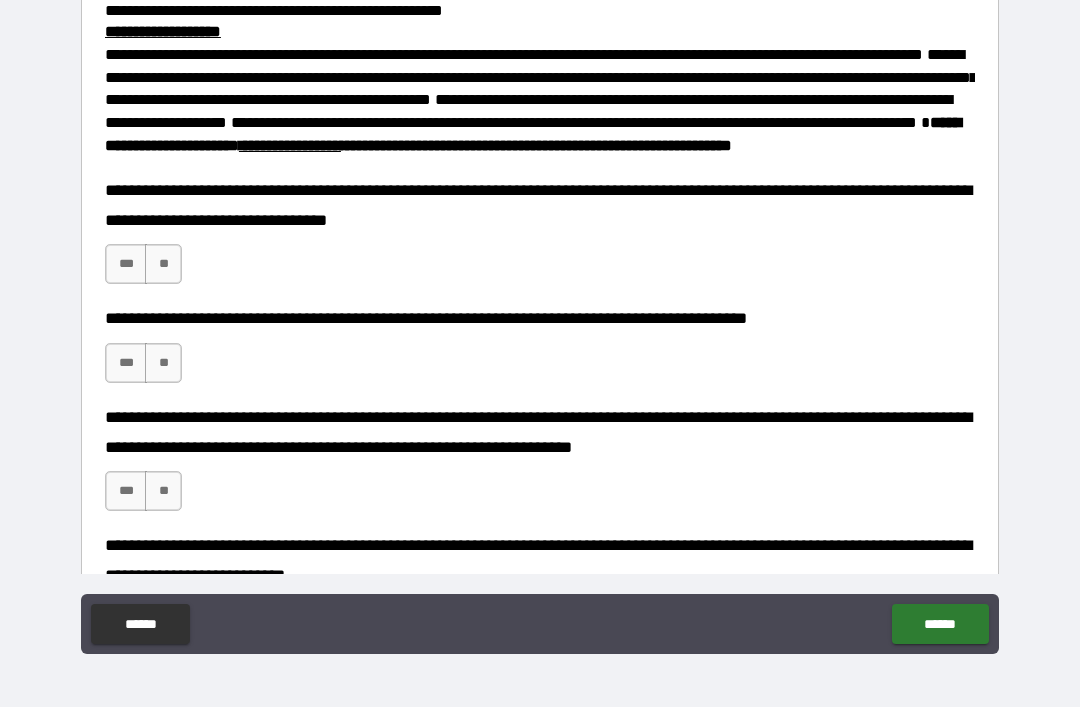 scroll, scrollTop: 909, scrollLeft: 0, axis: vertical 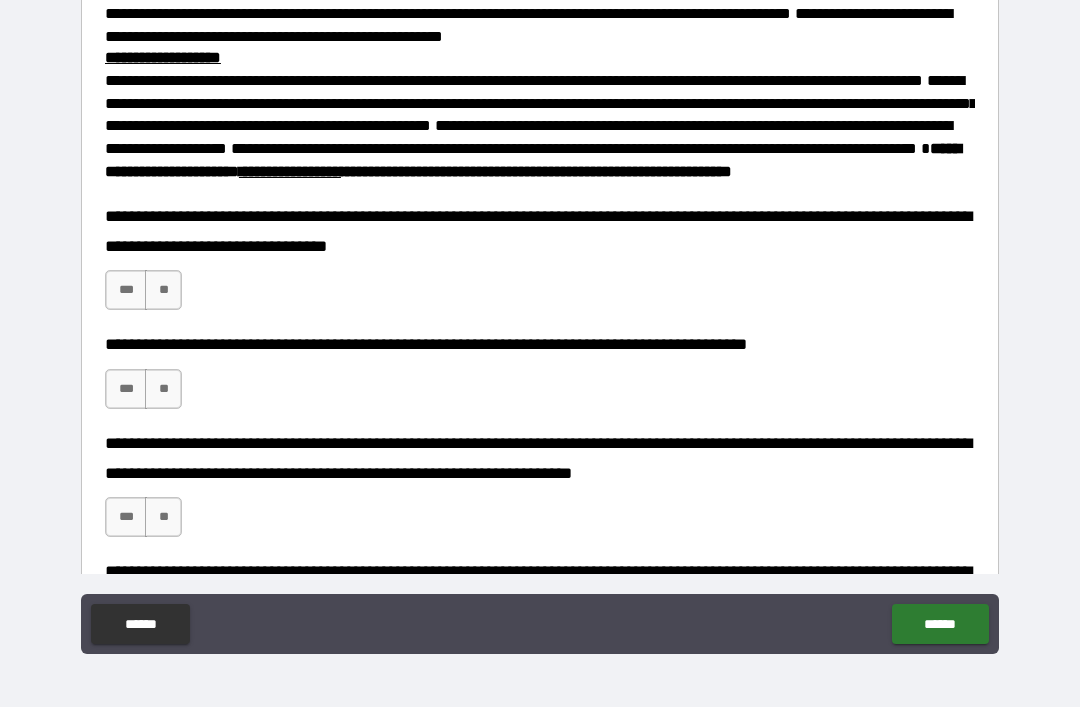 type on "**" 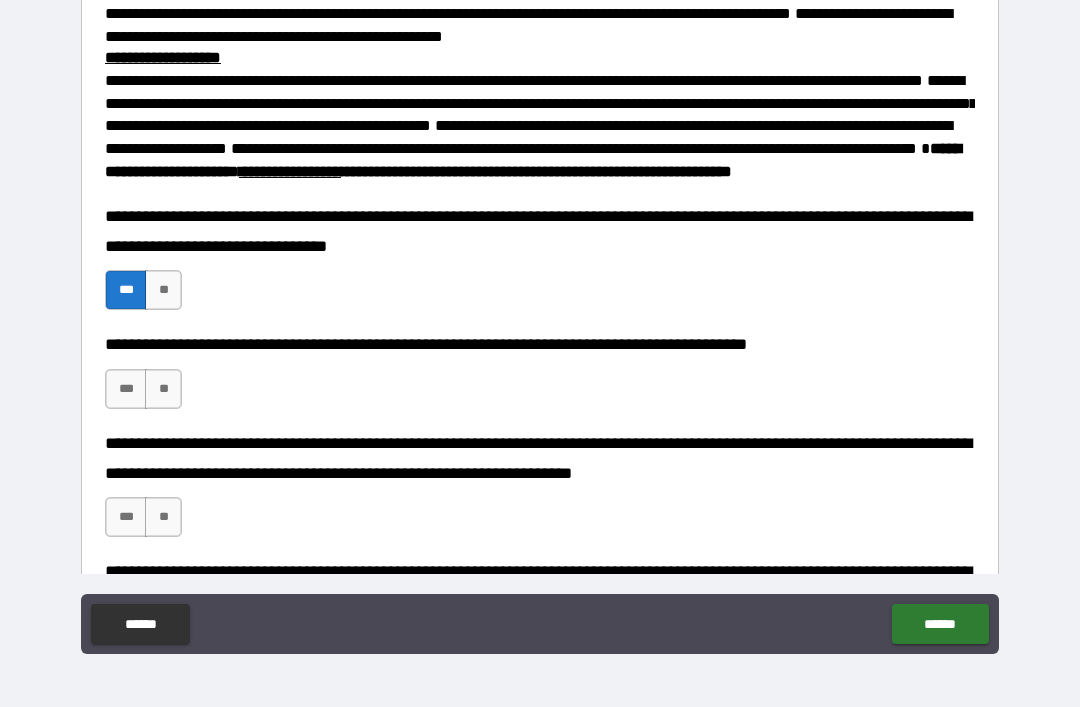 click on "***" at bounding box center (126, 389) 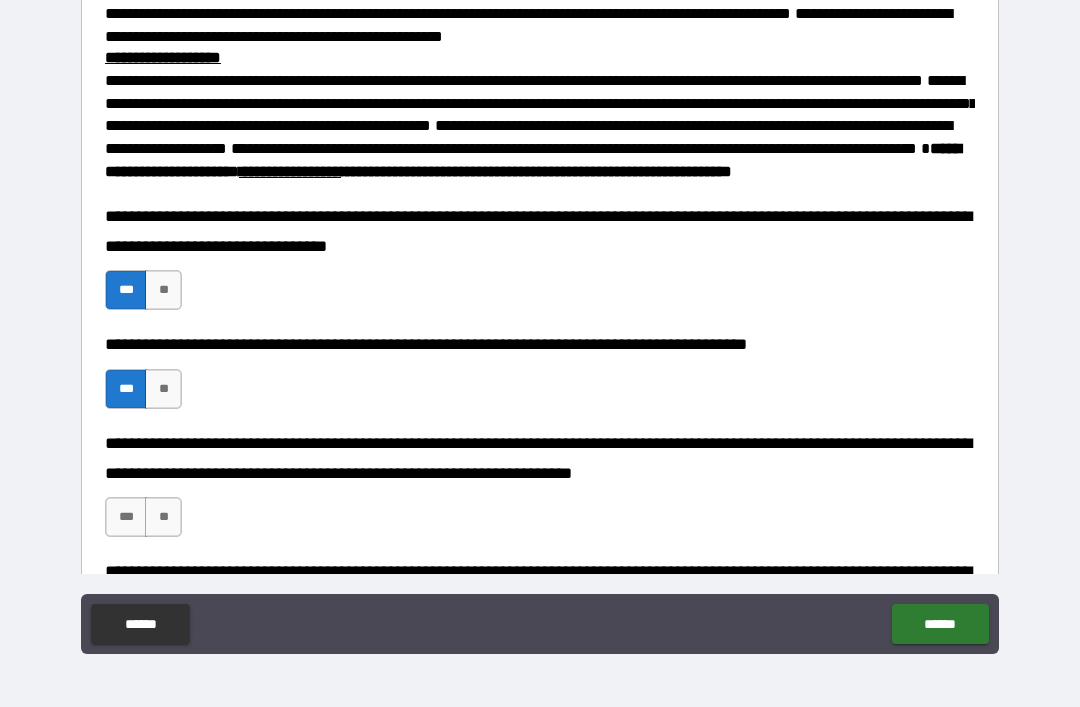 click on "***" at bounding box center (126, 517) 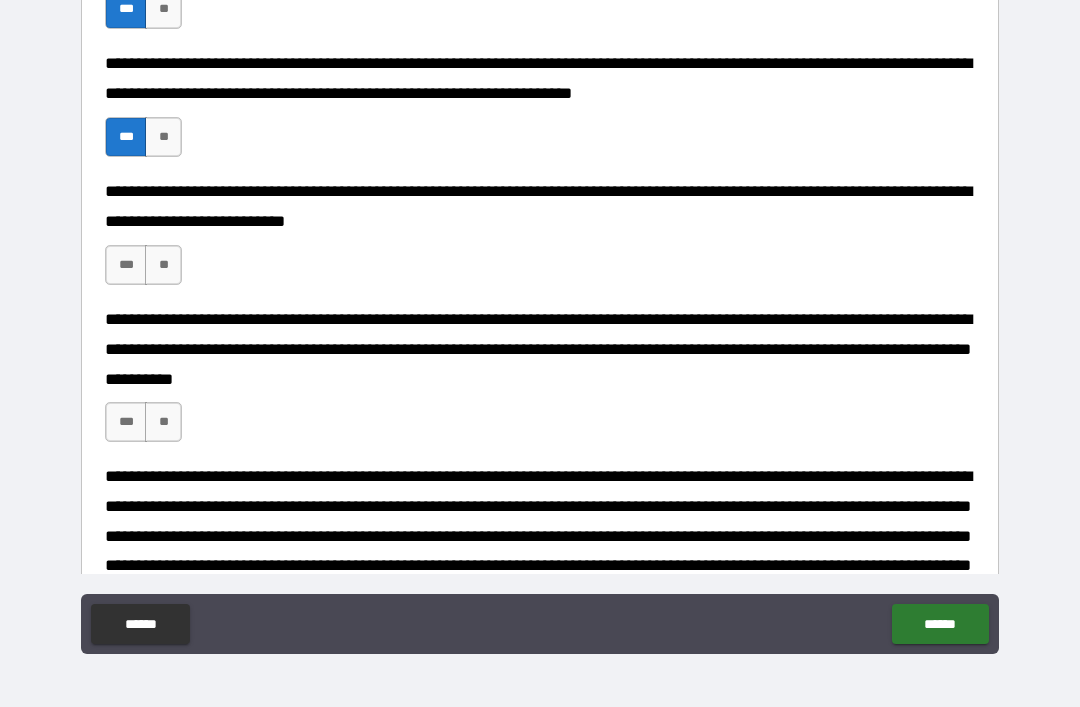scroll, scrollTop: 1296, scrollLeft: 0, axis: vertical 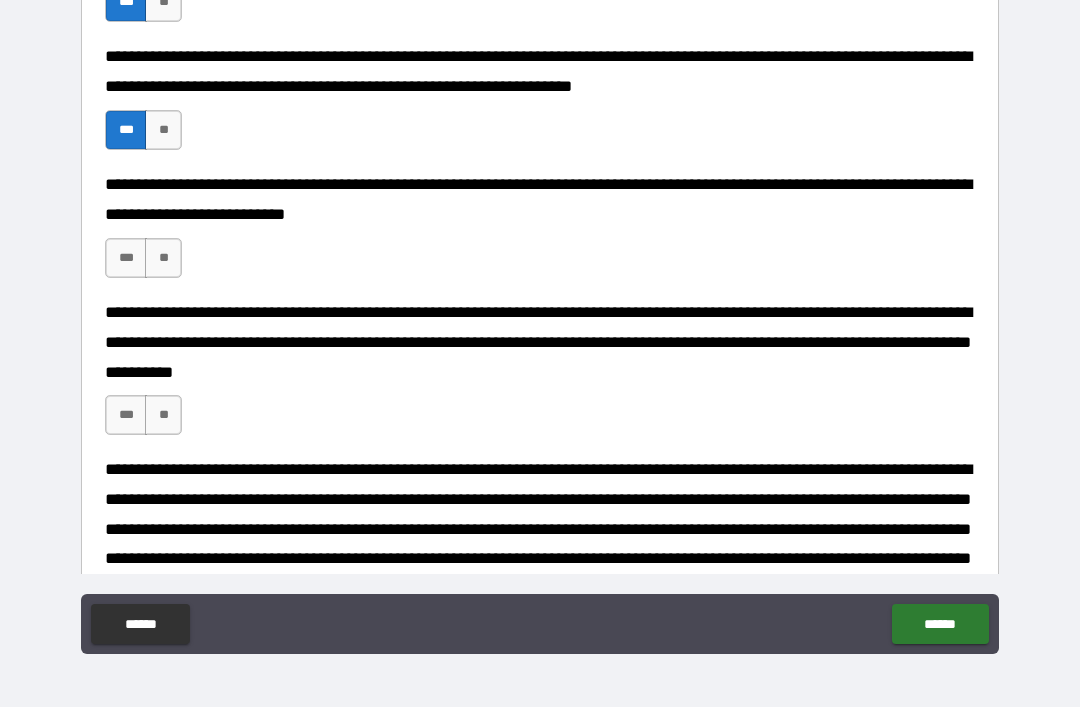 click on "***" at bounding box center (126, 258) 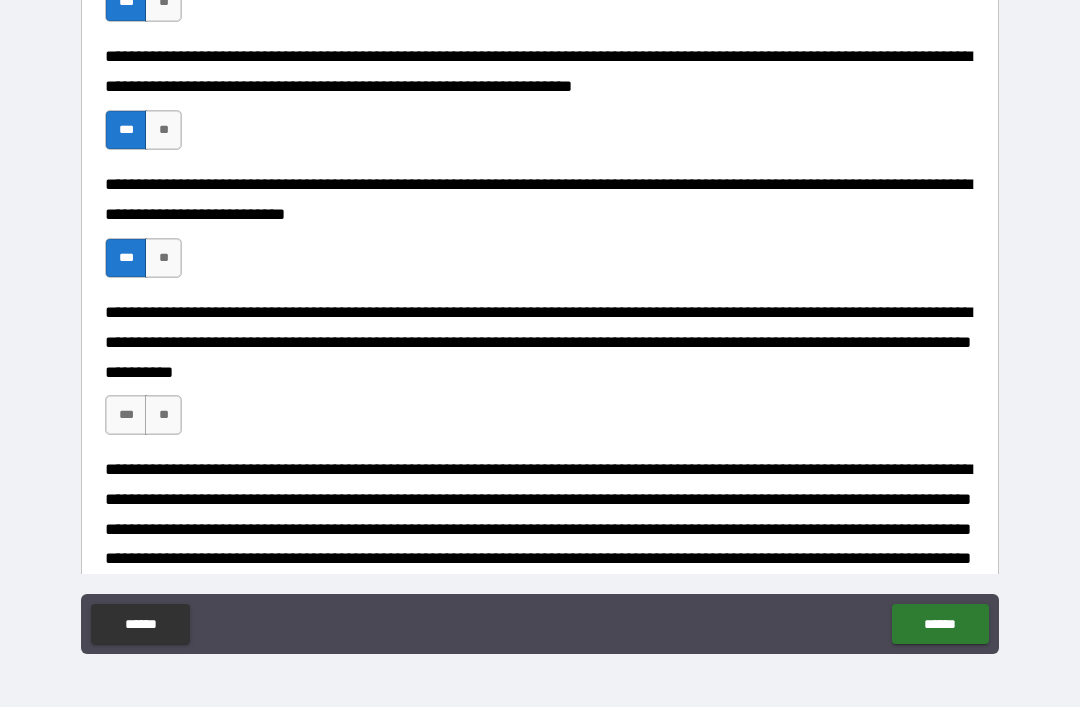 click on "***" at bounding box center (126, 415) 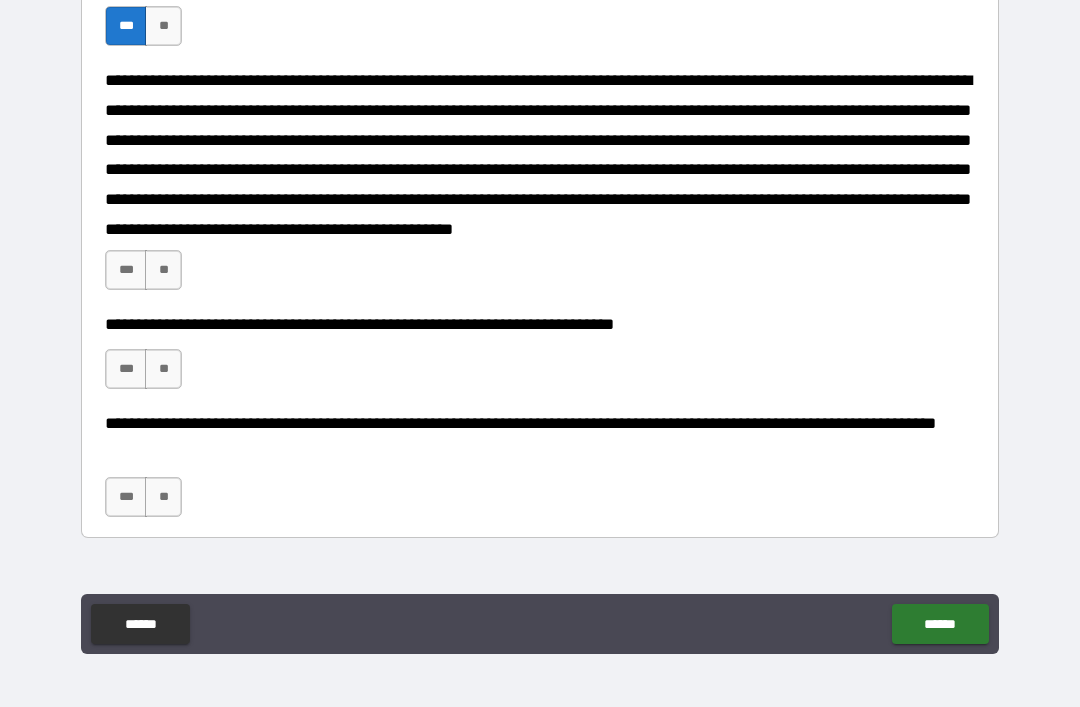 scroll, scrollTop: 1713, scrollLeft: 0, axis: vertical 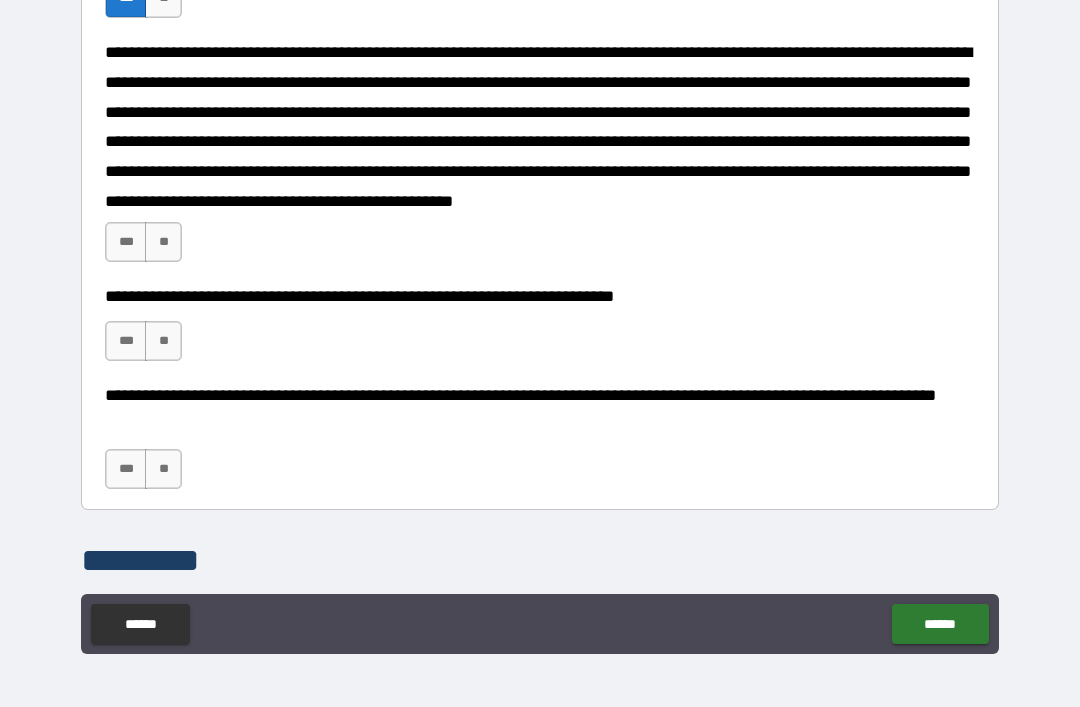 click on "***" at bounding box center [126, 242] 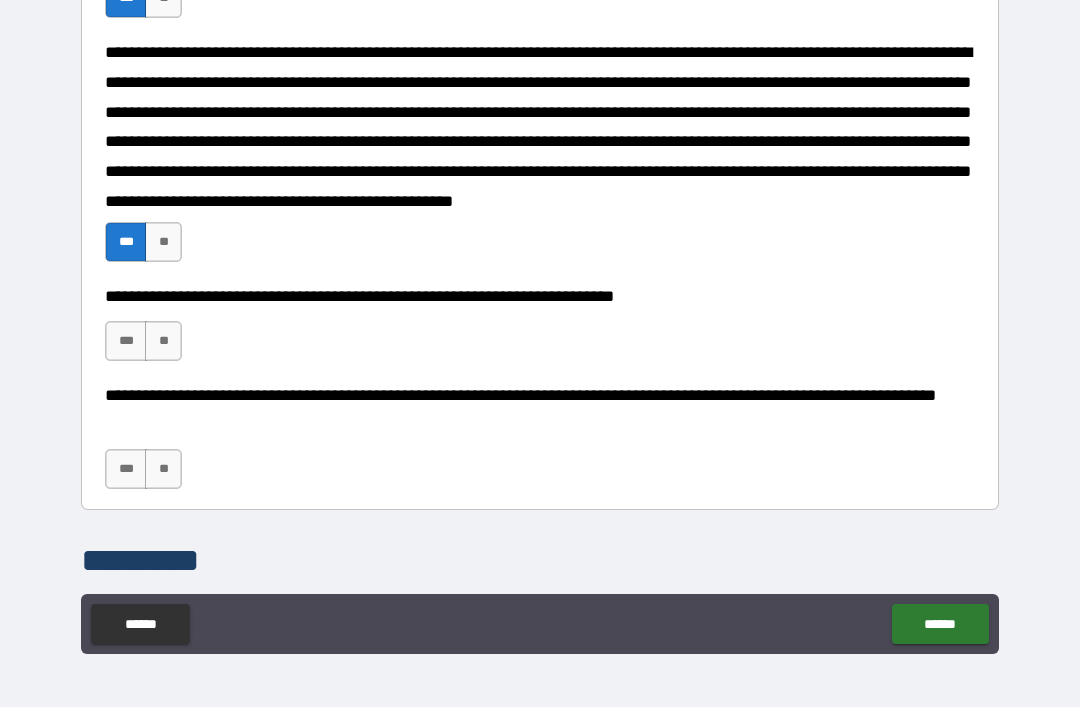 click on "***" at bounding box center [126, 341] 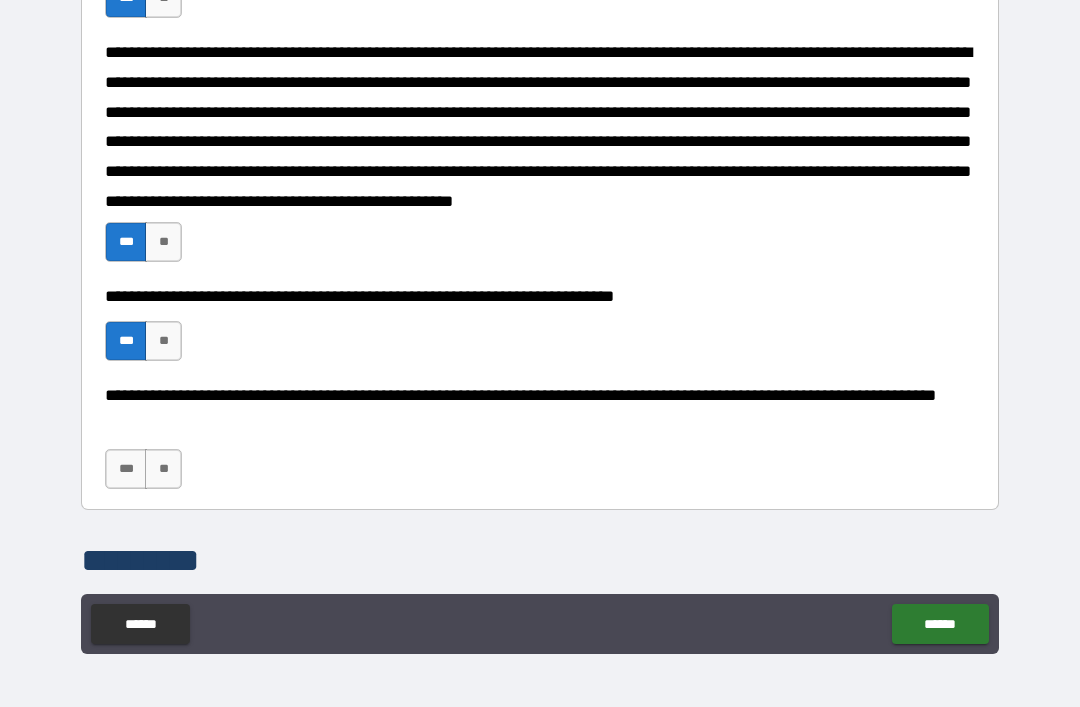 click on "***" at bounding box center [126, 469] 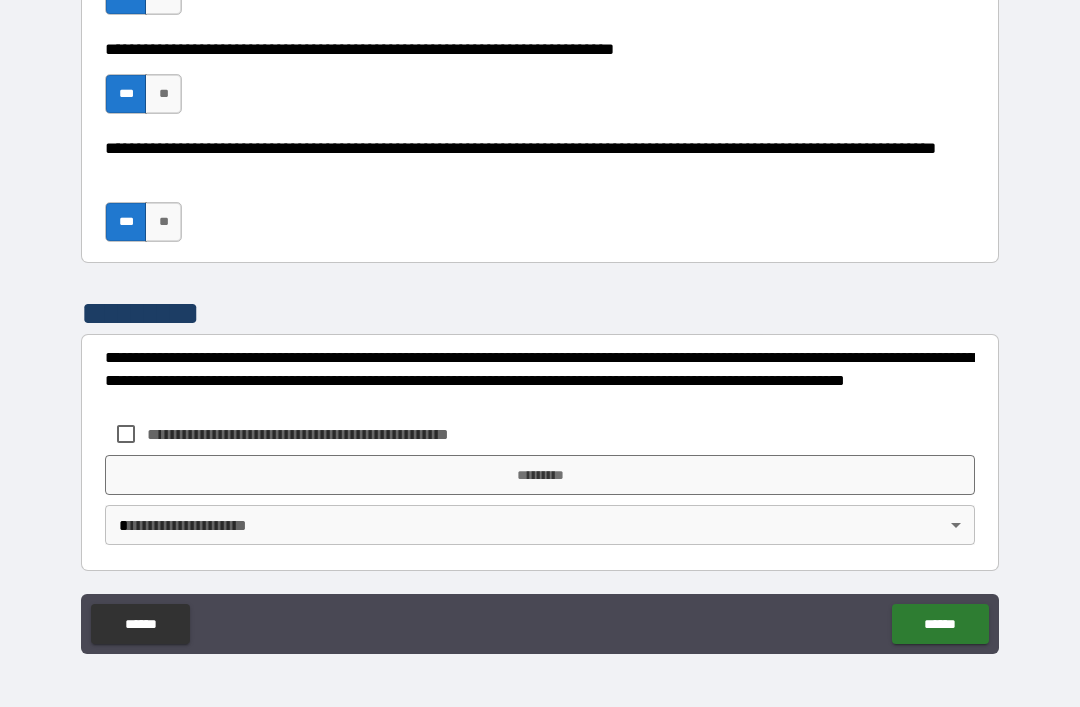 scroll, scrollTop: 1957, scrollLeft: 0, axis: vertical 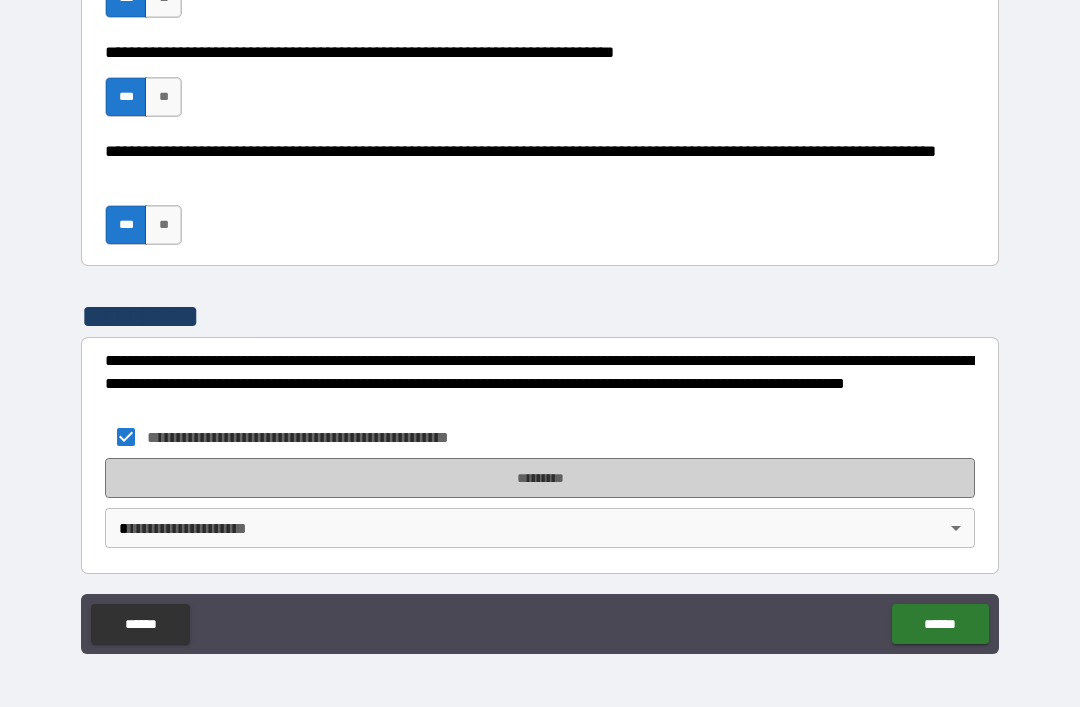 click on "*********" at bounding box center (540, 478) 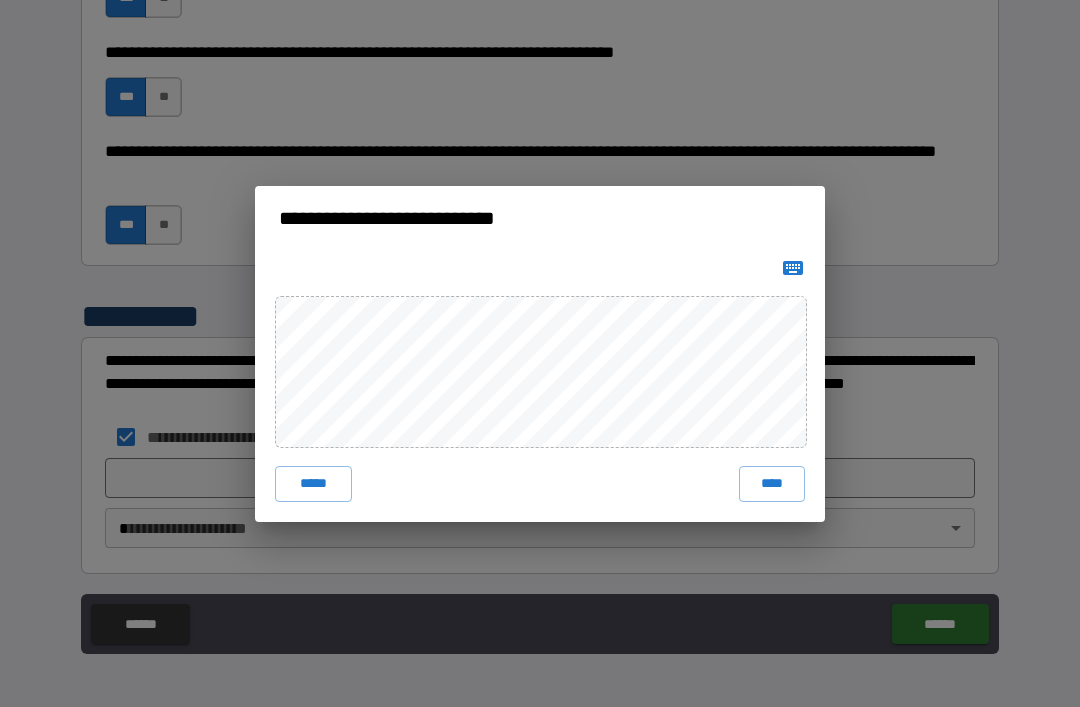 click on "****" at bounding box center [772, 484] 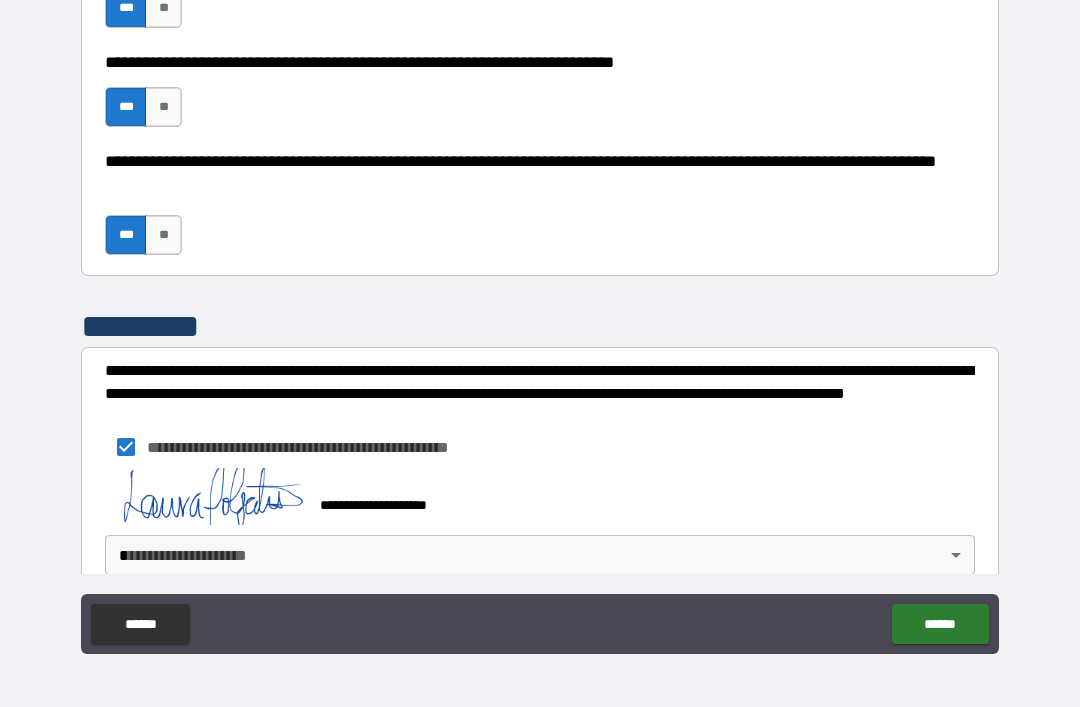 click on "**********" at bounding box center [540, 321] 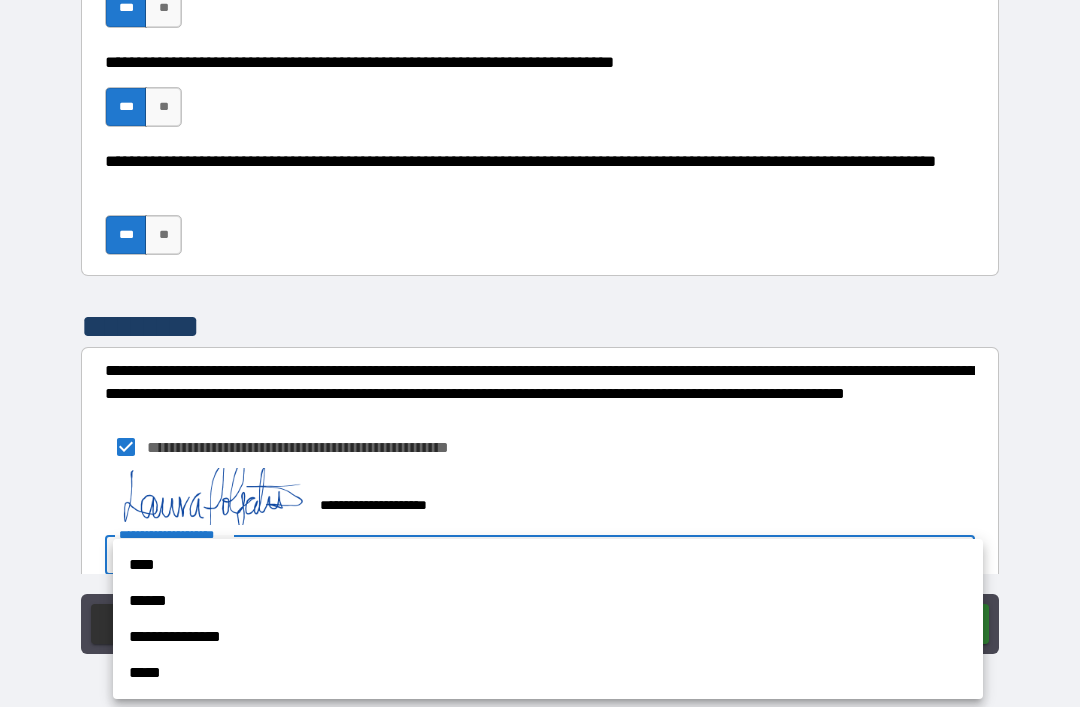 click on "**********" at bounding box center [548, 637] 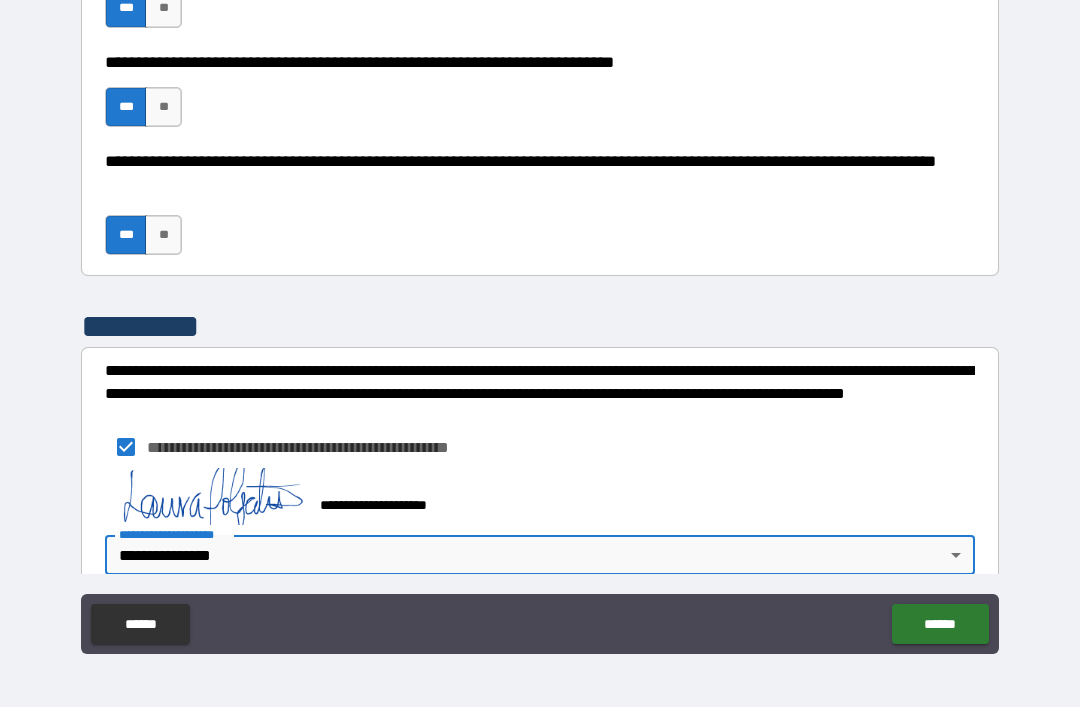 click on "******" at bounding box center [940, 624] 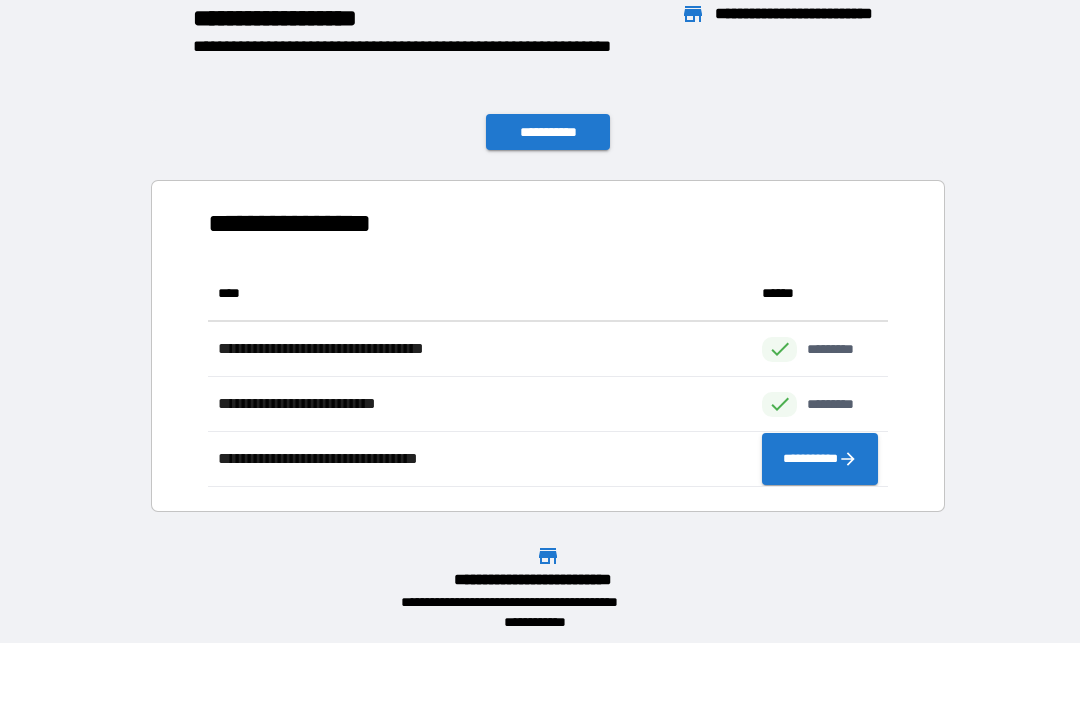 scroll, scrollTop: 1, scrollLeft: 1, axis: both 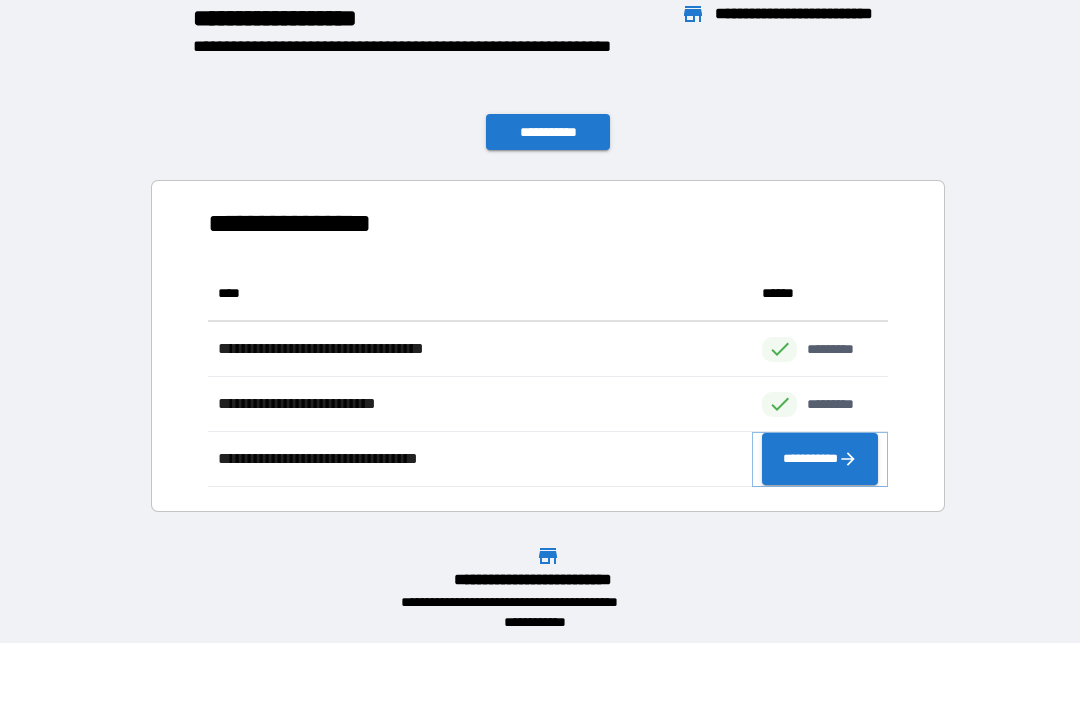 click on "**********" at bounding box center [820, 459] 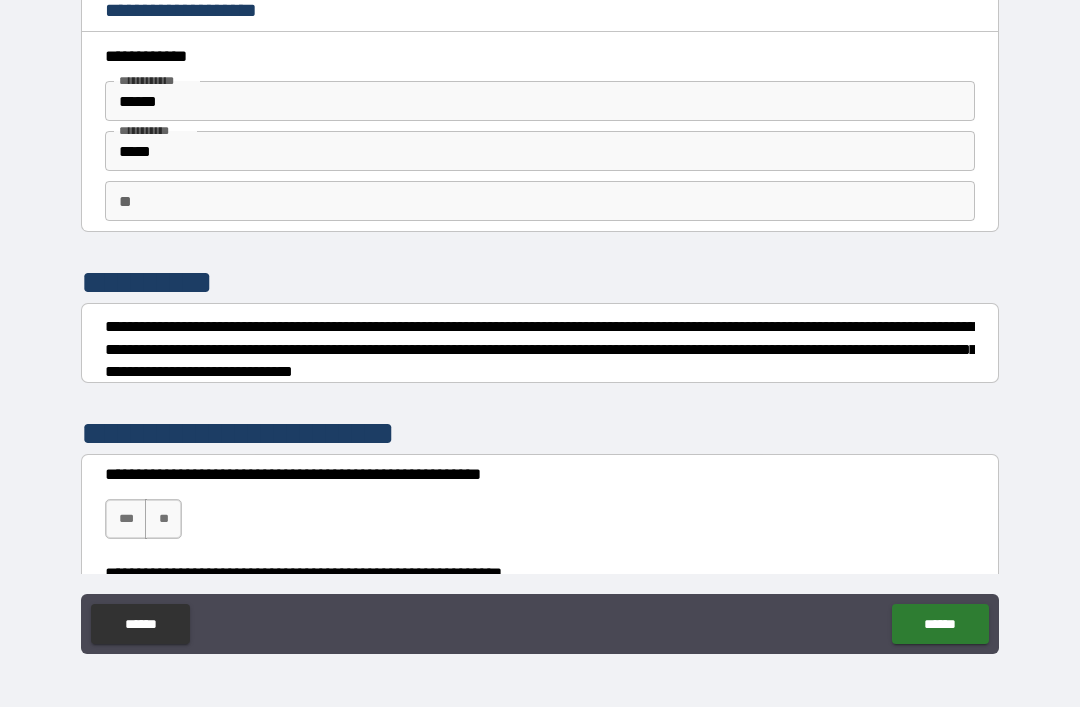 click on "**" at bounding box center [540, 201] 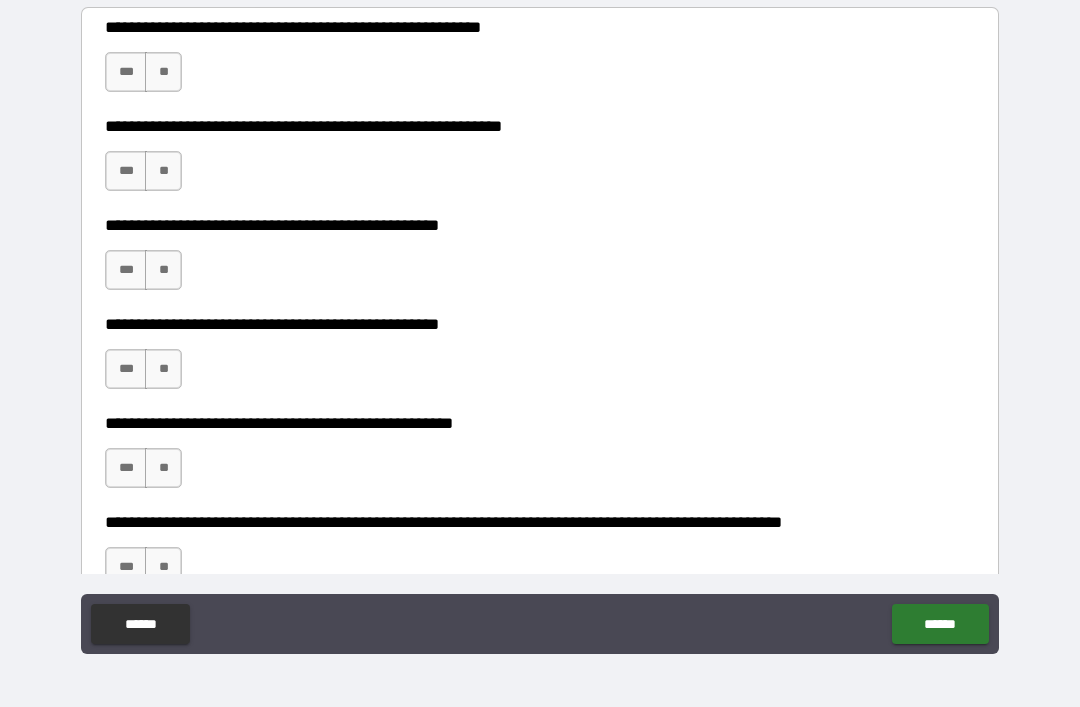 scroll, scrollTop: 448, scrollLeft: 0, axis: vertical 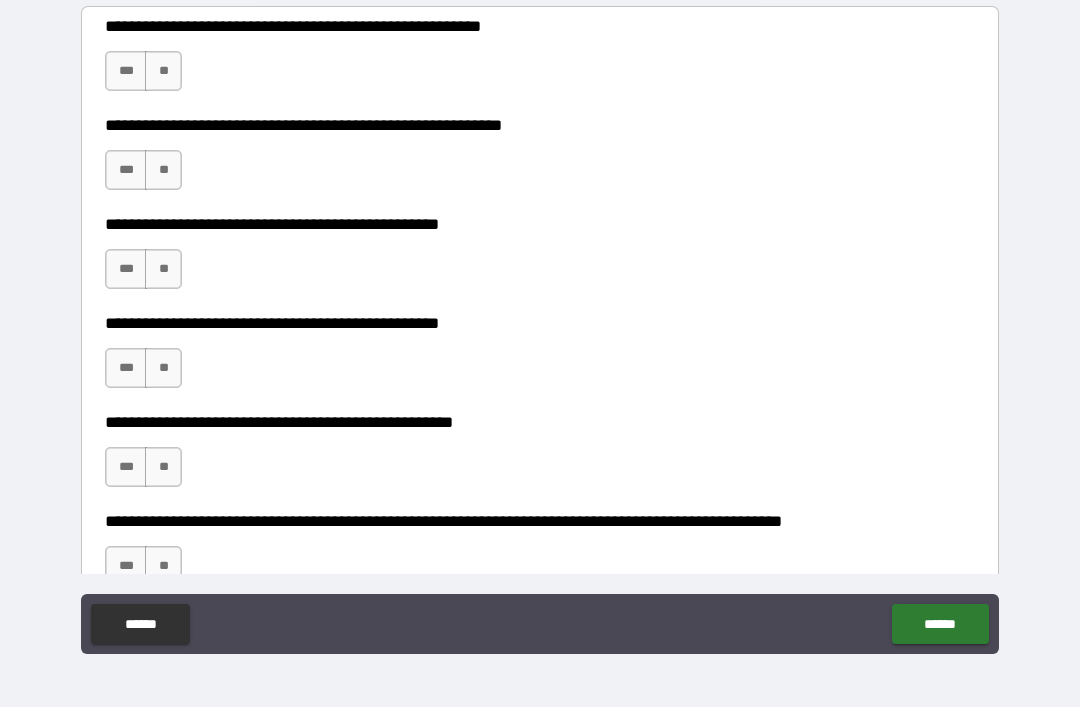 type on "**" 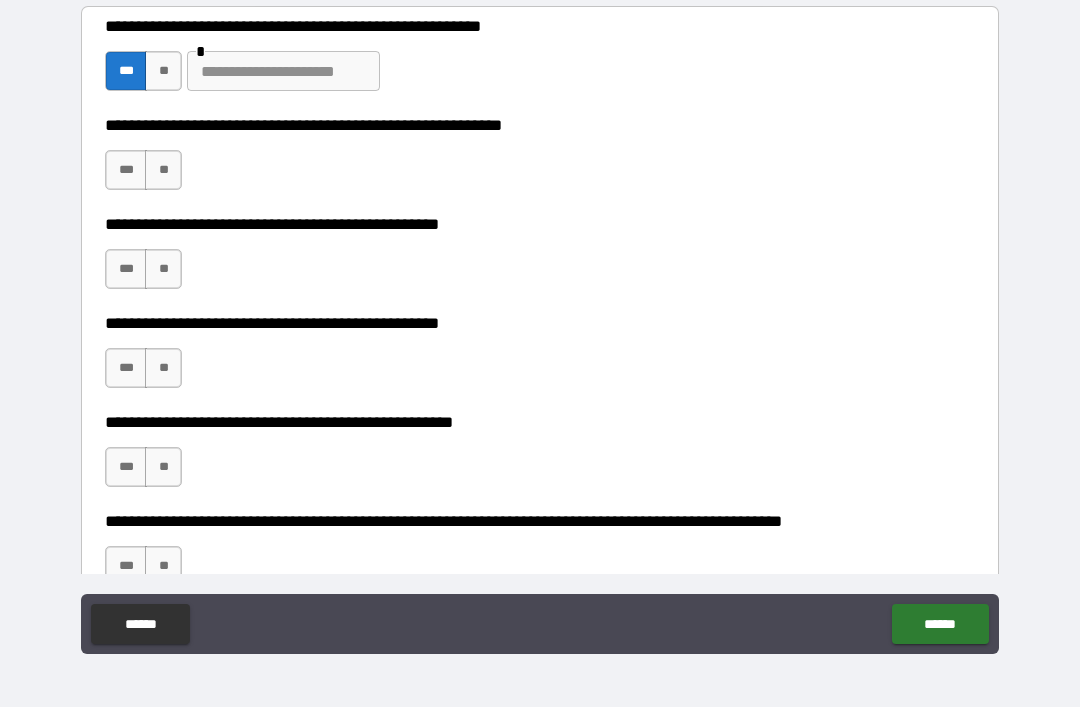 click at bounding box center [283, 71] 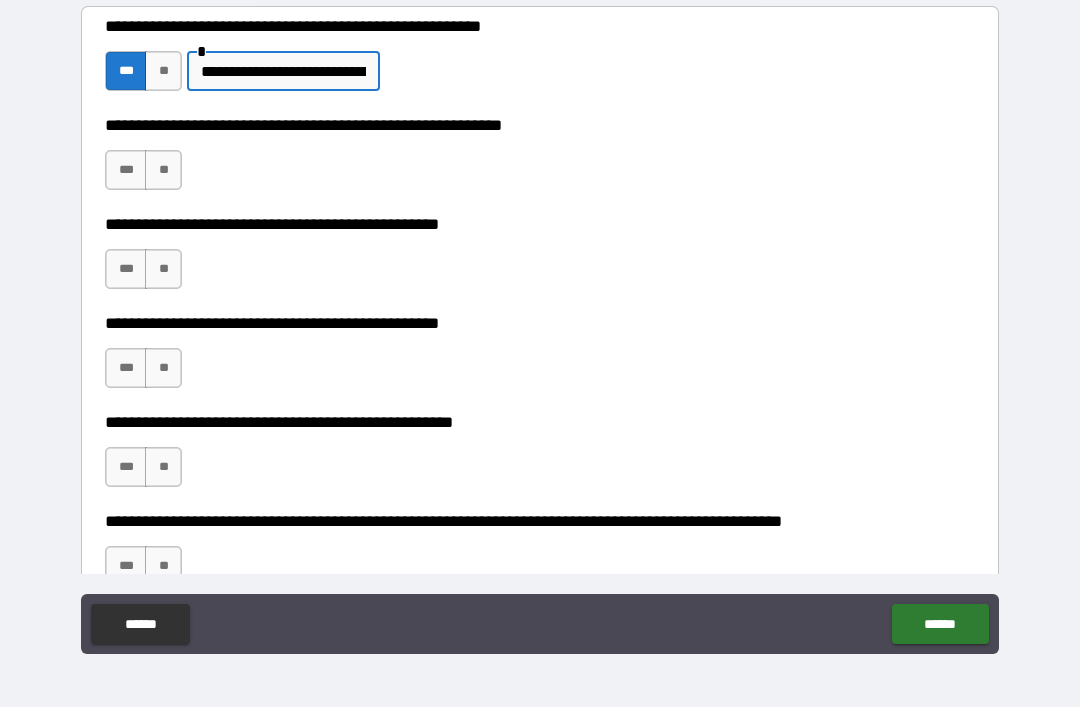 type on "**********" 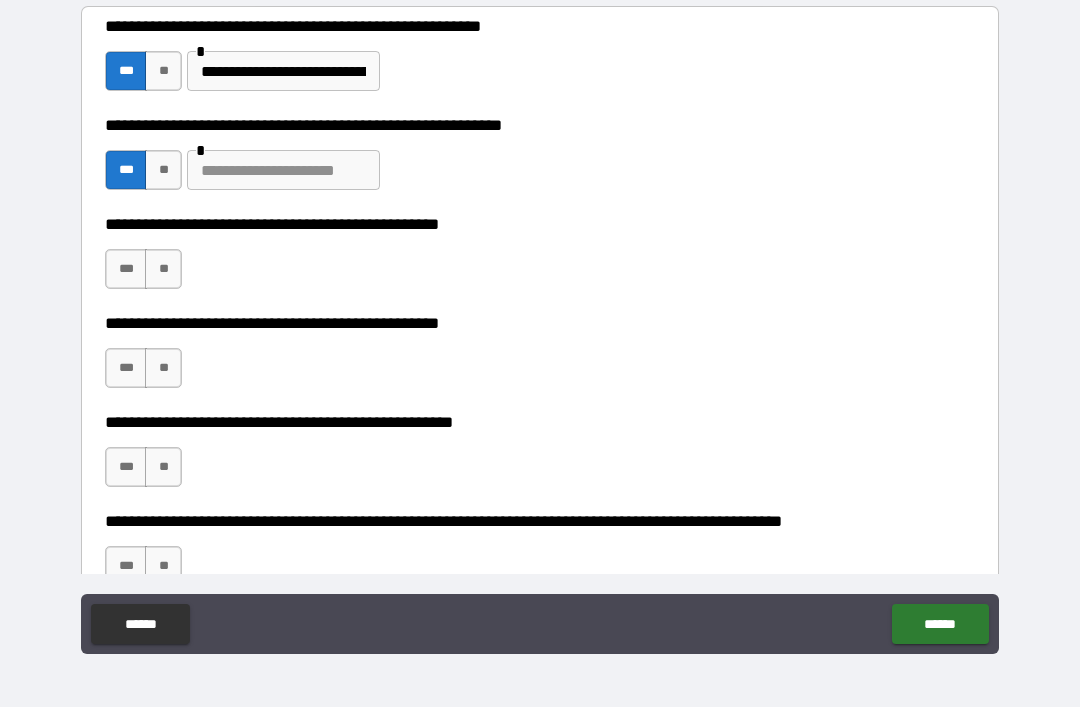 click at bounding box center [283, 170] 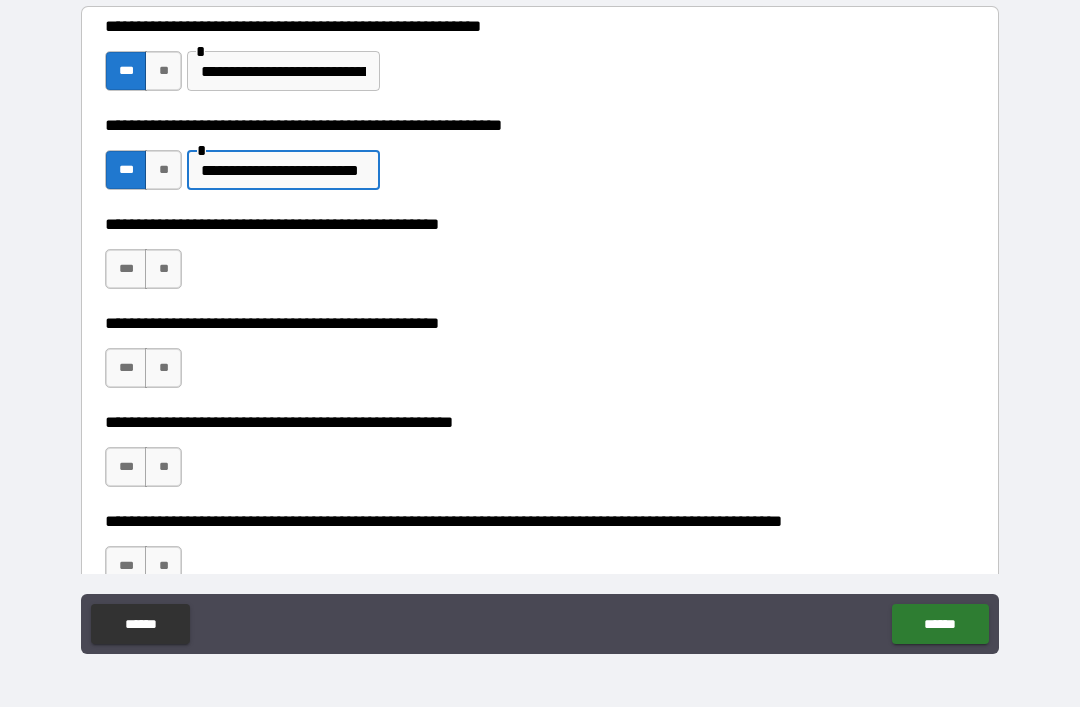 type on "**********" 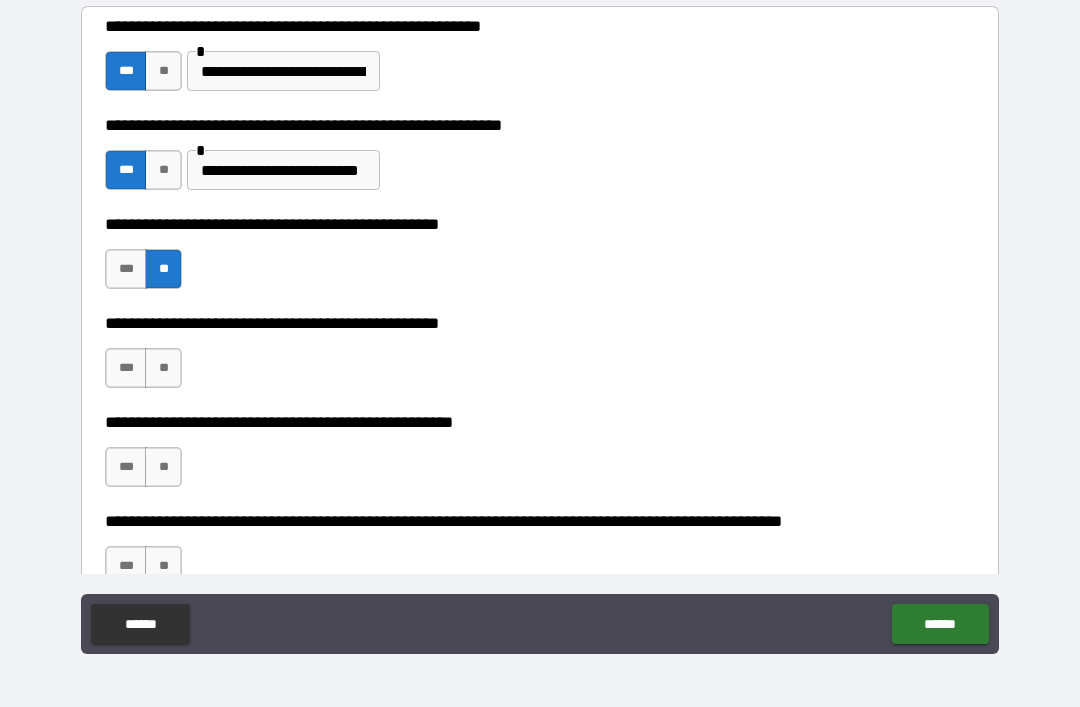 click on "**" at bounding box center (163, 368) 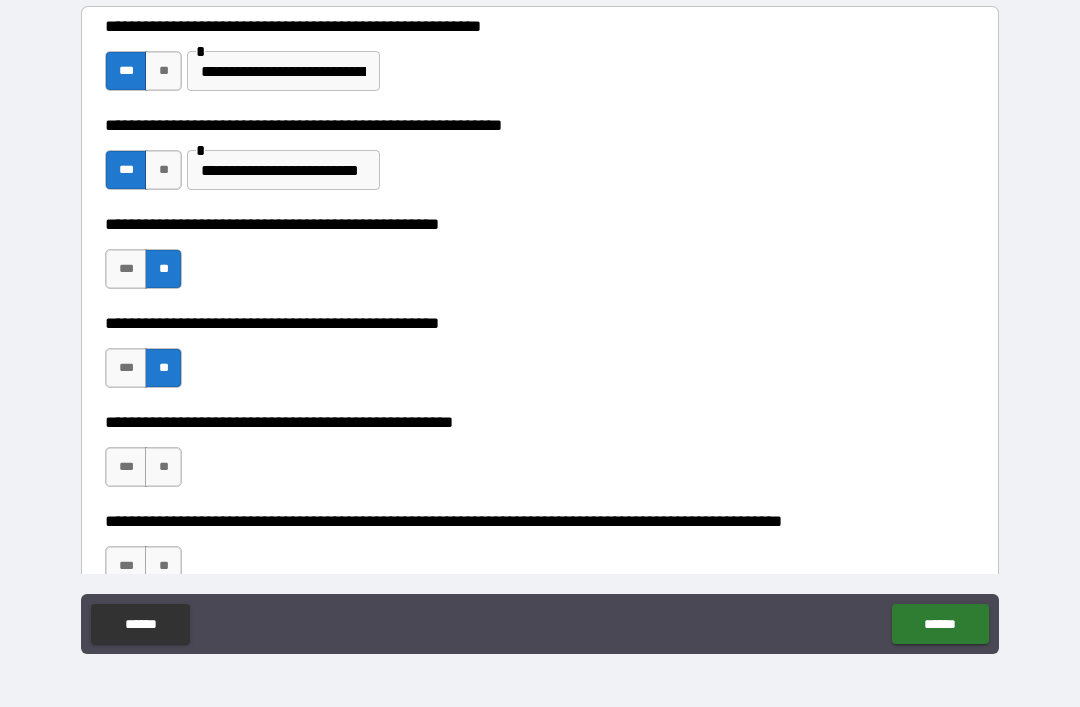 click on "***" at bounding box center (126, 368) 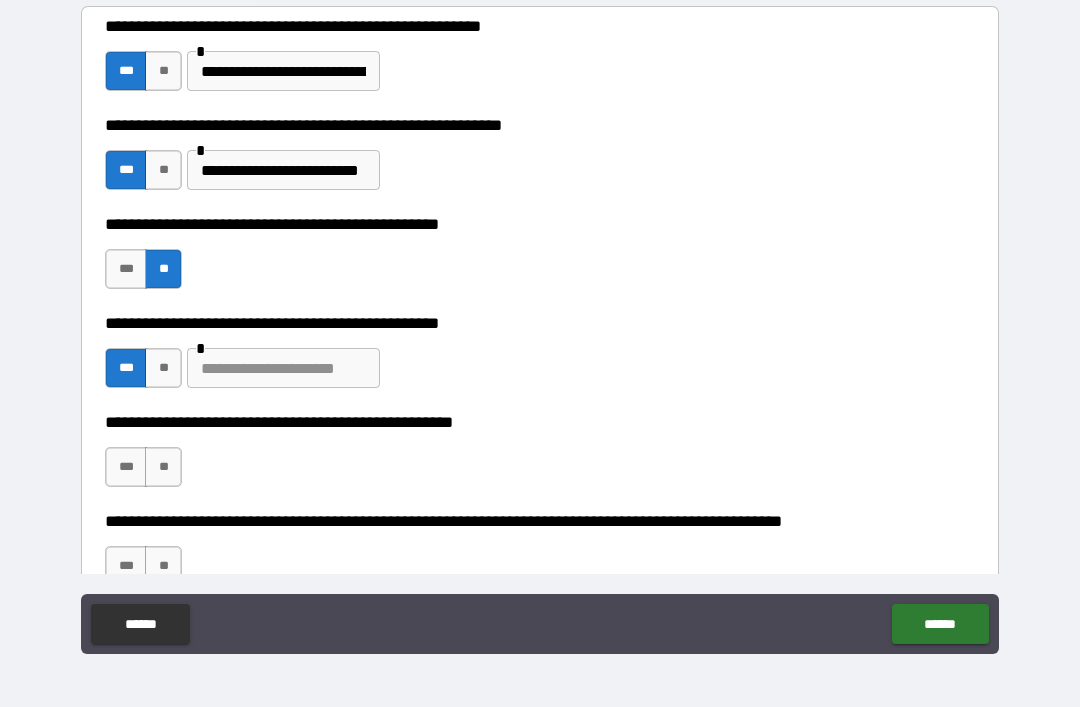 click at bounding box center (283, 368) 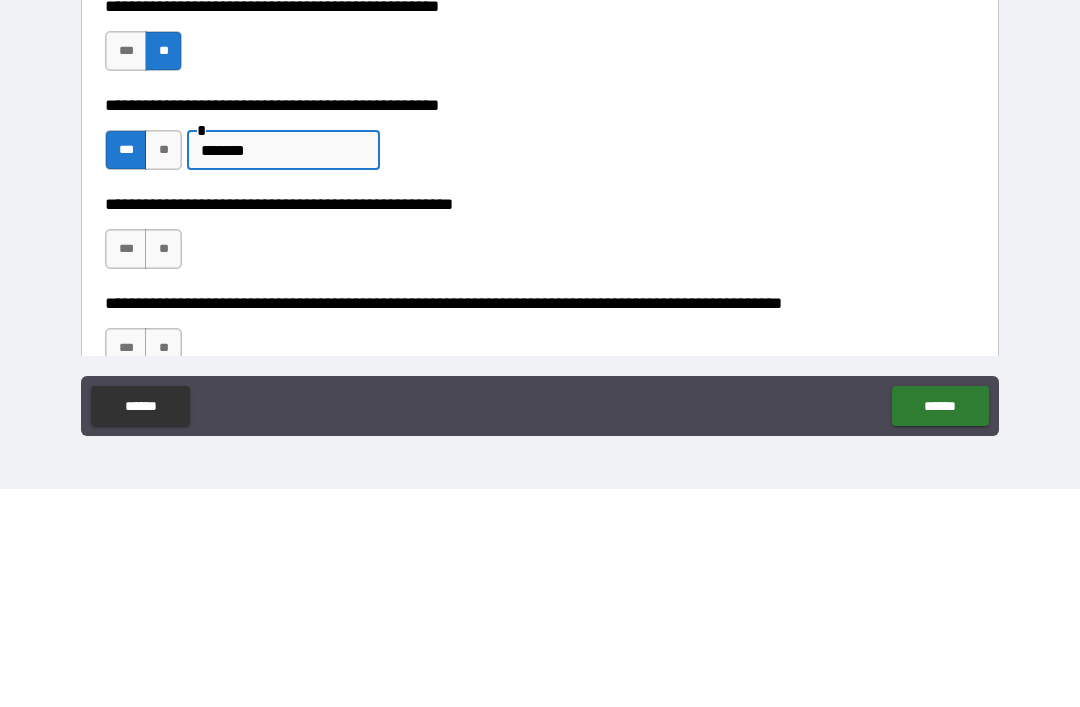 type on "*******" 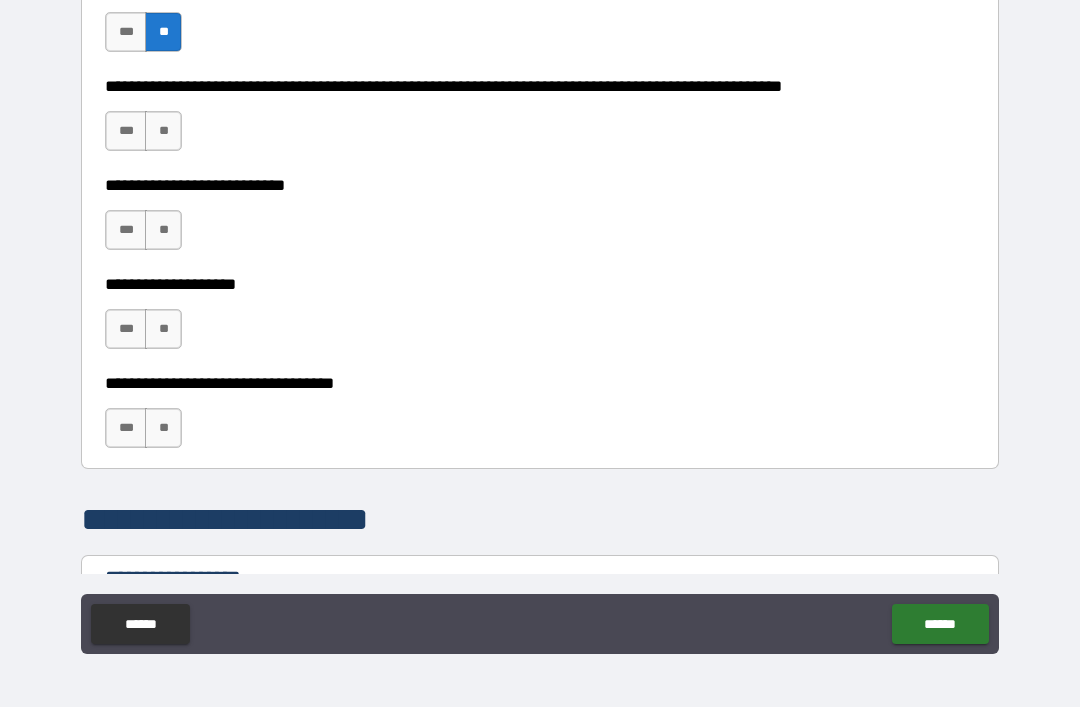 scroll, scrollTop: 889, scrollLeft: 0, axis: vertical 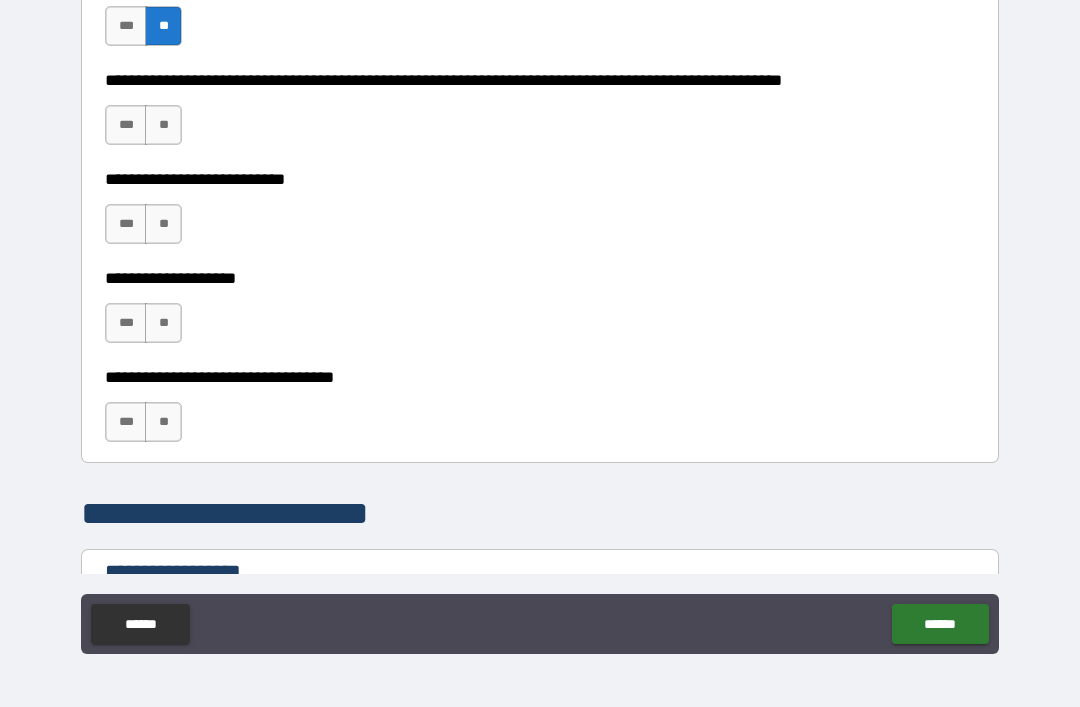 click on "**" at bounding box center (163, 224) 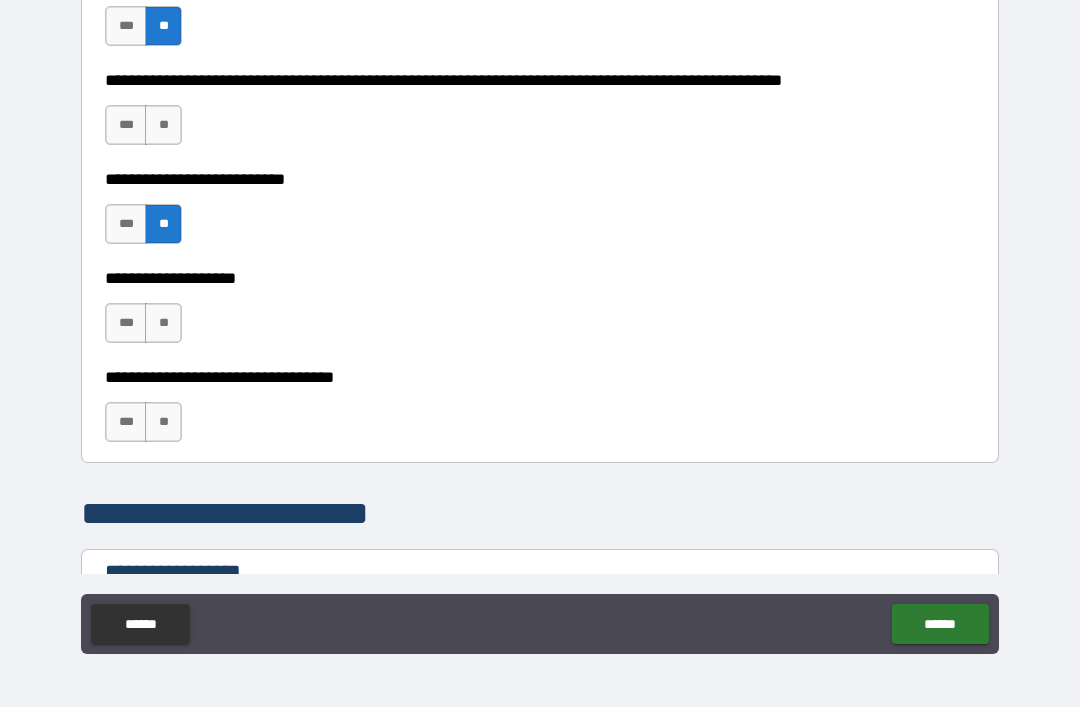 click on "**" at bounding box center (163, 125) 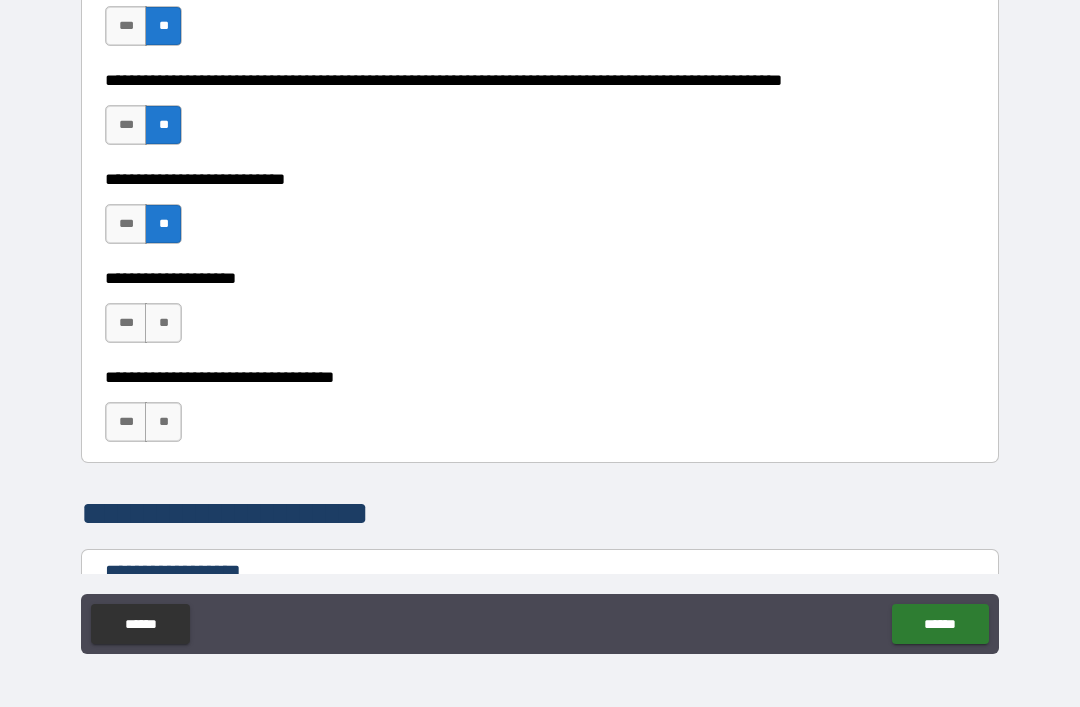 click on "**" at bounding box center (163, 323) 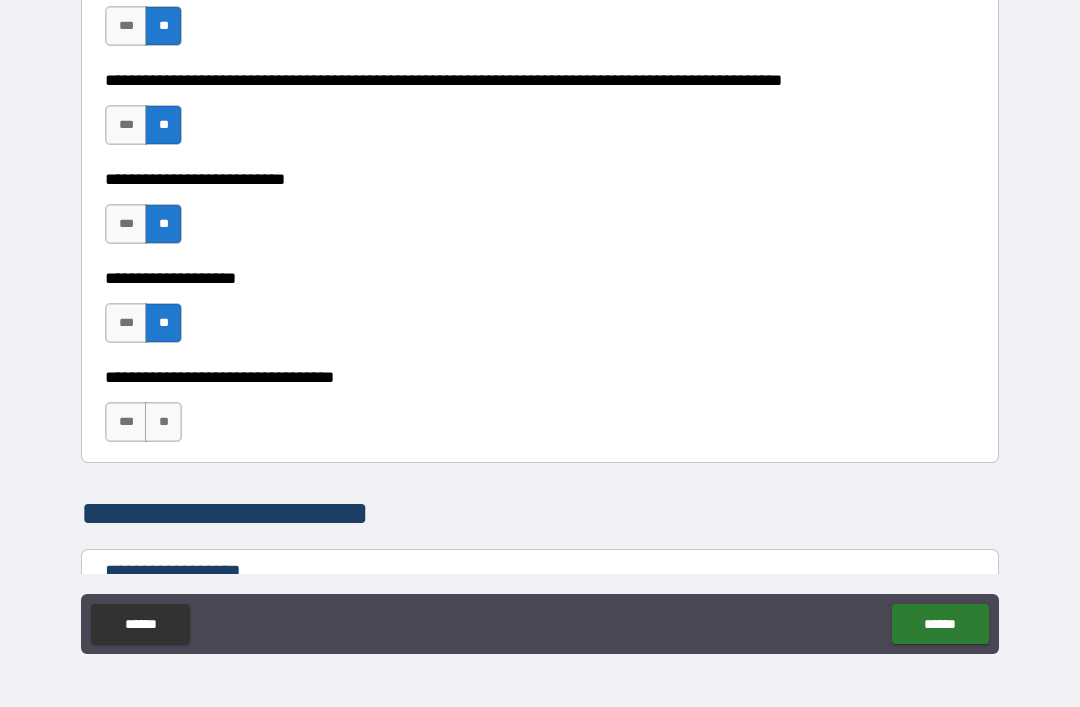 click on "**" at bounding box center [163, 422] 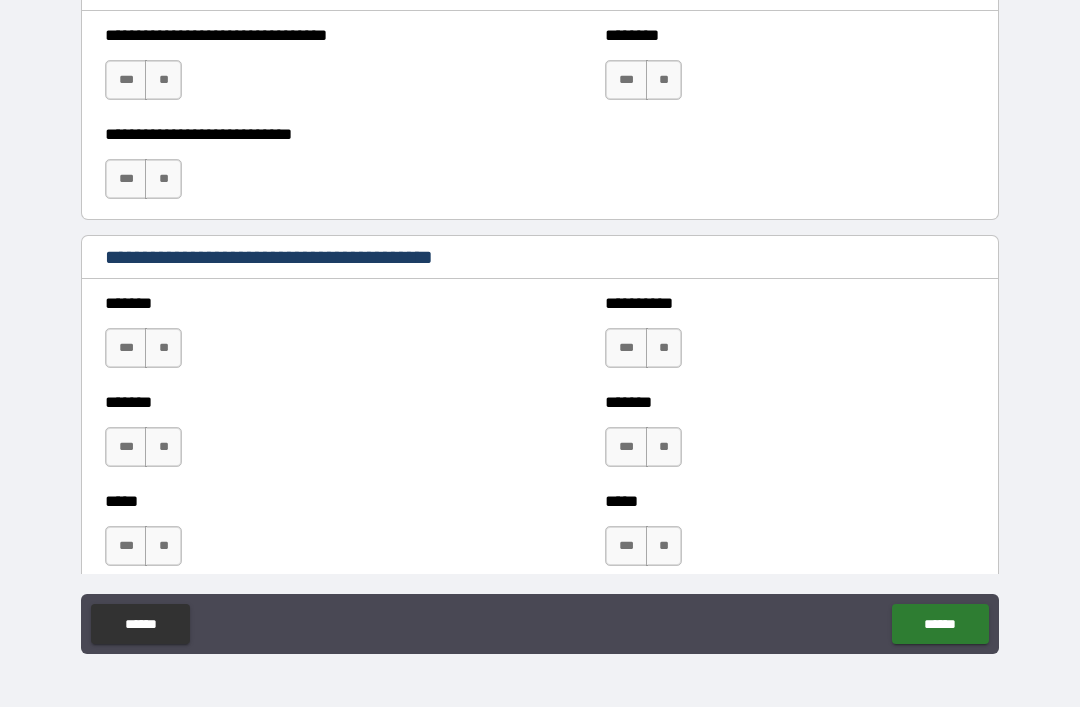 scroll, scrollTop: 1472, scrollLeft: 0, axis: vertical 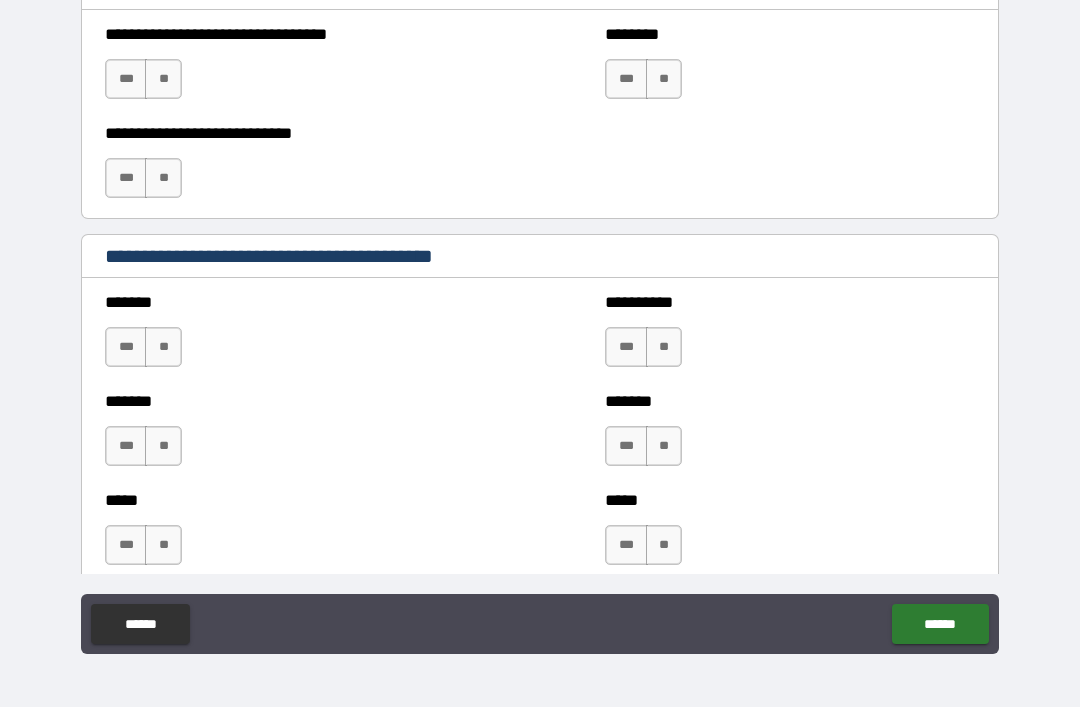 click on "**" at bounding box center [163, 79] 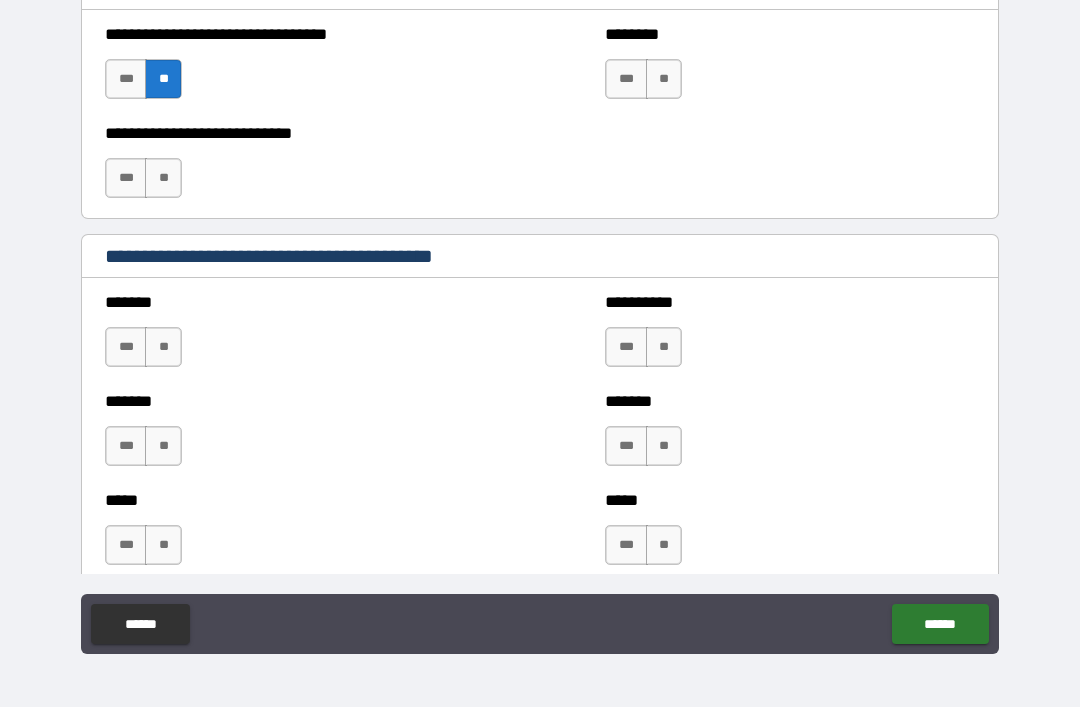 click on "**" at bounding box center [163, 178] 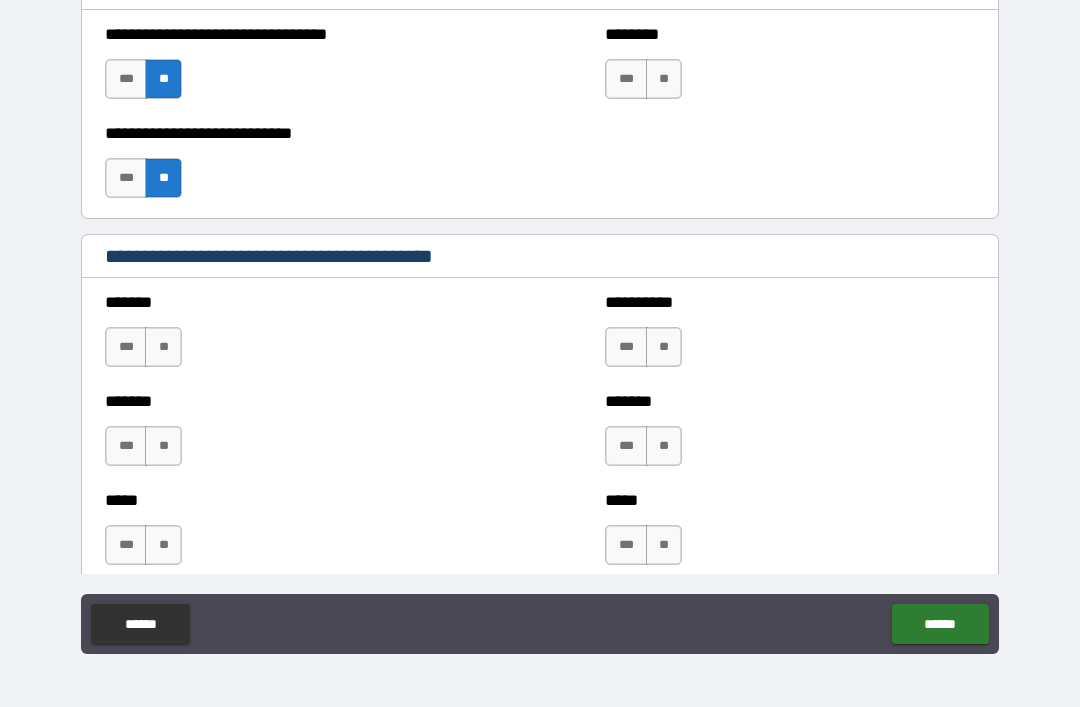 click on "**" at bounding box center (664, 79) 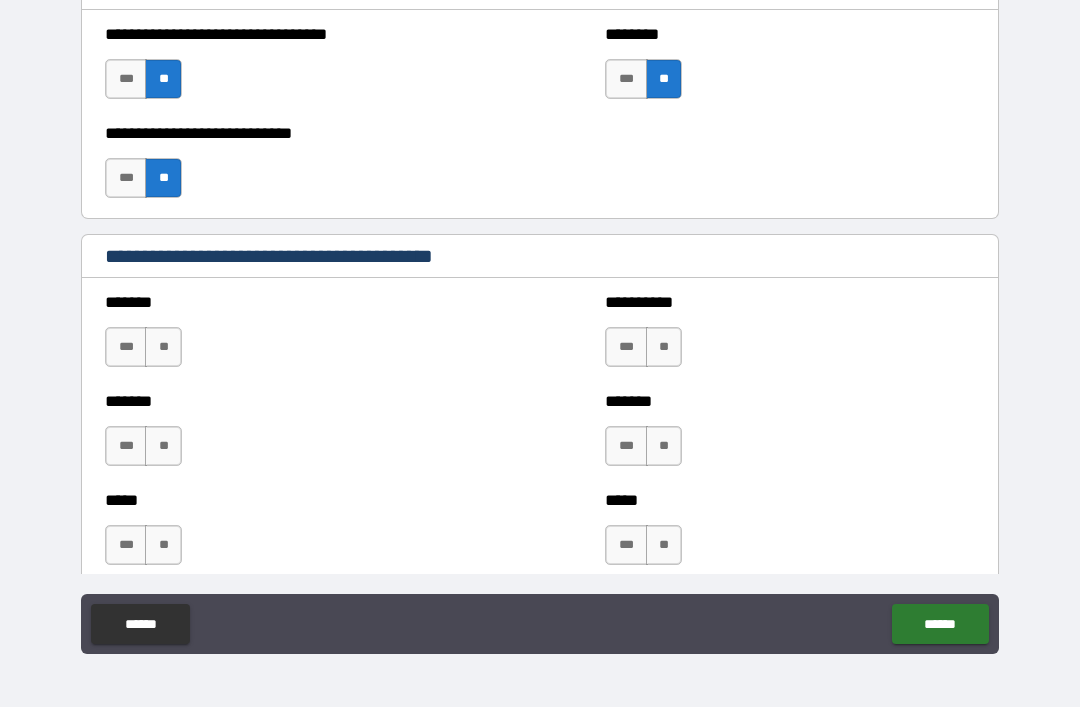 click on "**" at bounding box center (664, 347) 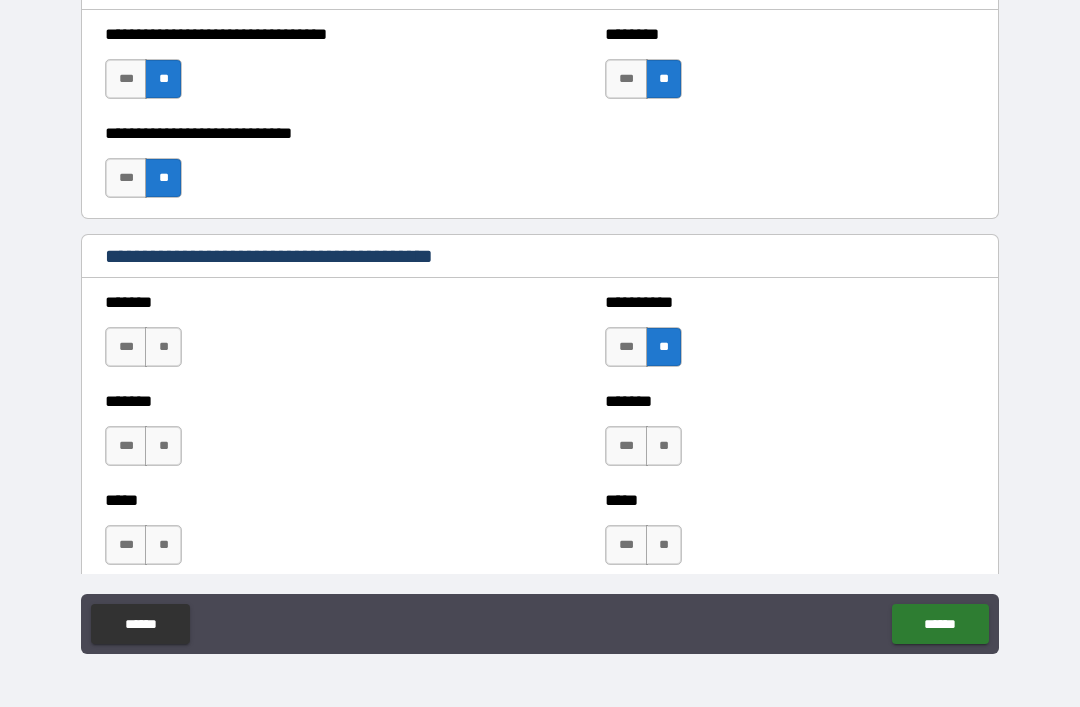 click on "**" at bounding box center (163, 347) 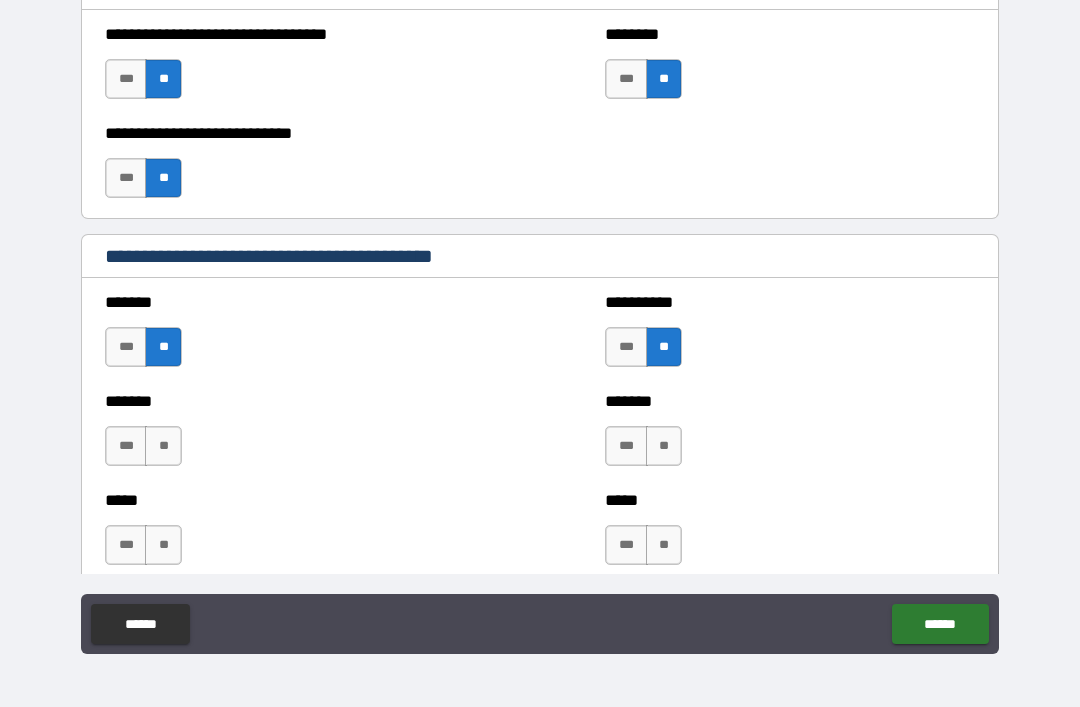 click on "**" at bounding box center (163, 446) 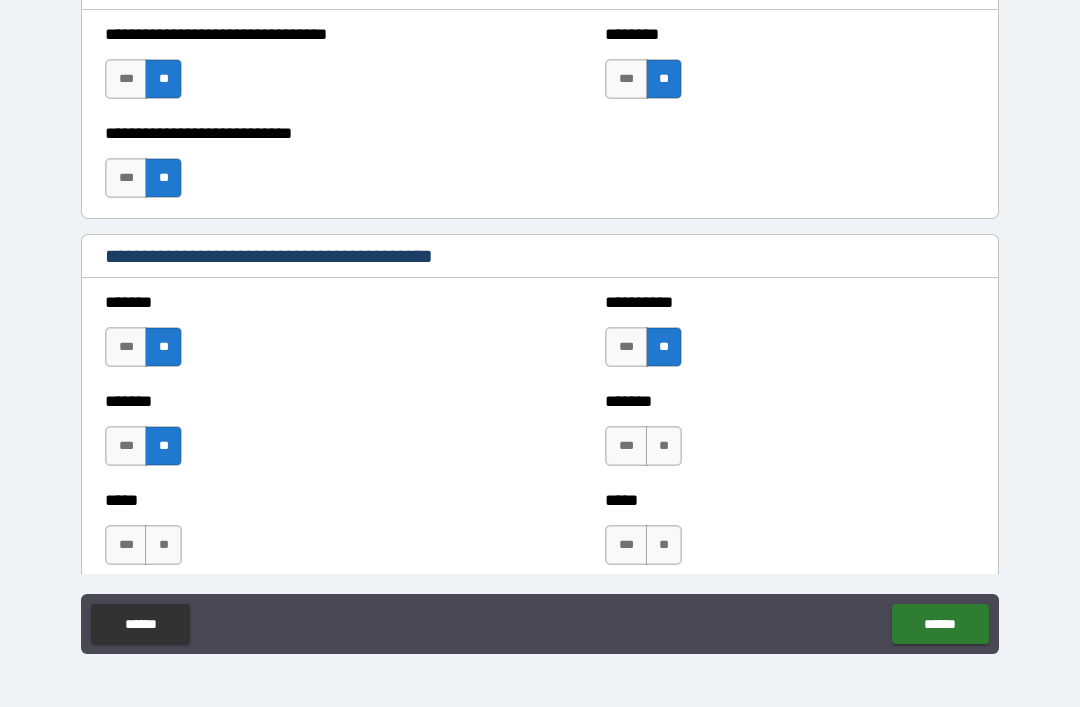click on "**" at bounding box center (664, 446) 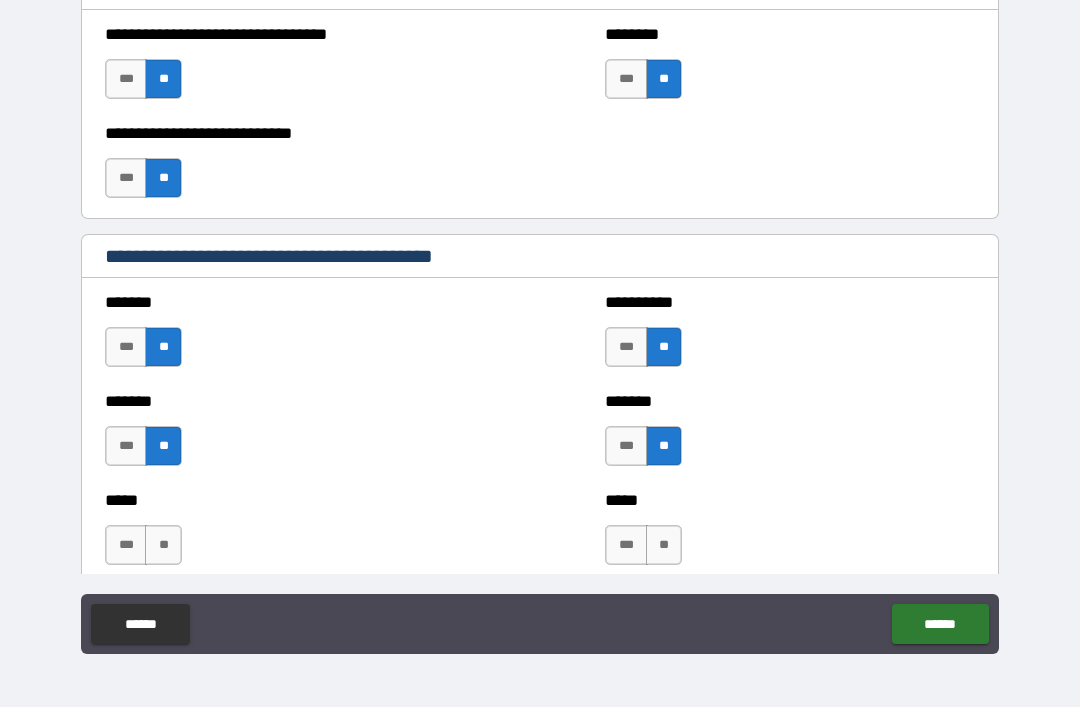 click on "**" at bounding box center (664, 545) 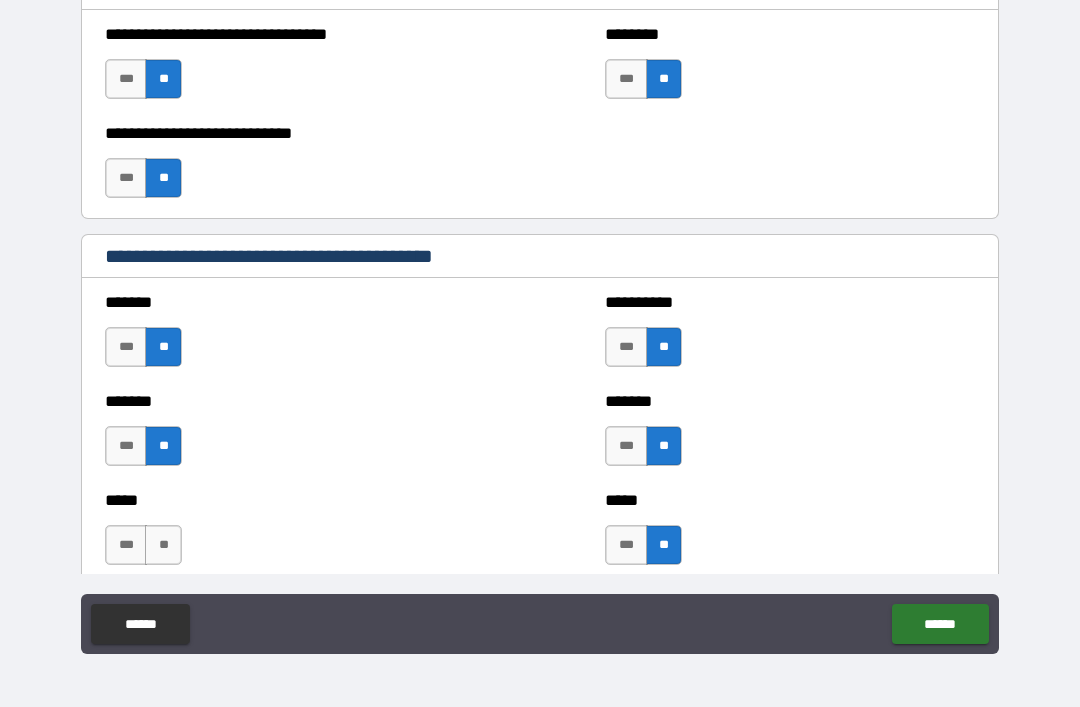 click on "**" at bounding box center [163, 545] 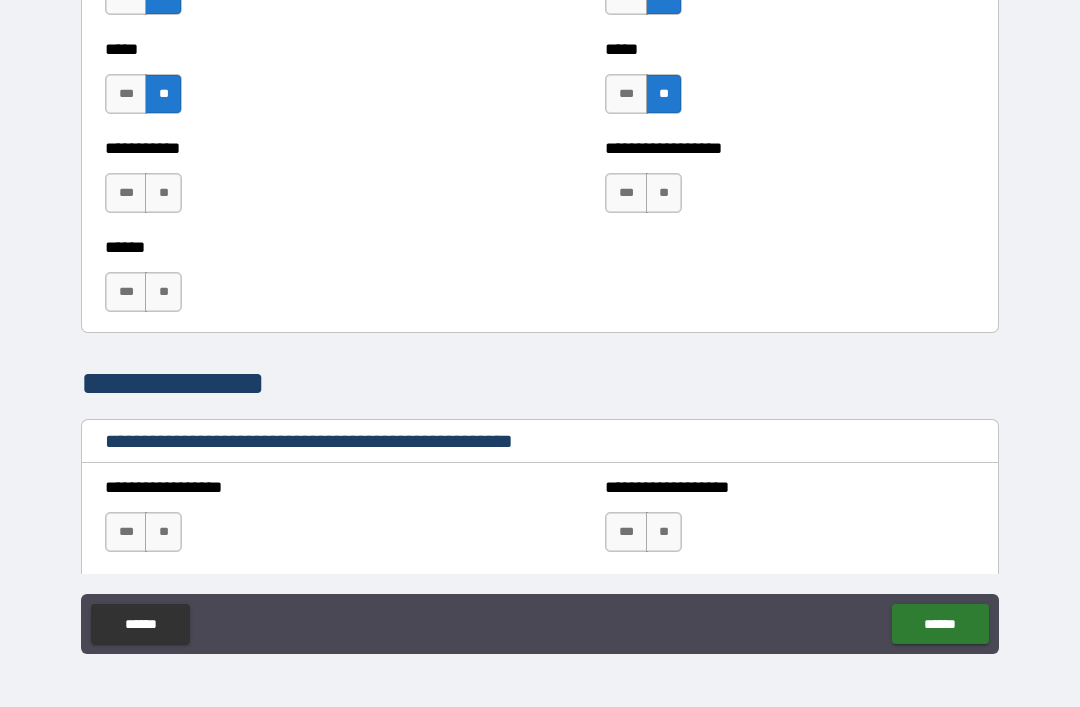 scroll, scrollTop: 1925, scrollLeft: 0, axis: vertical 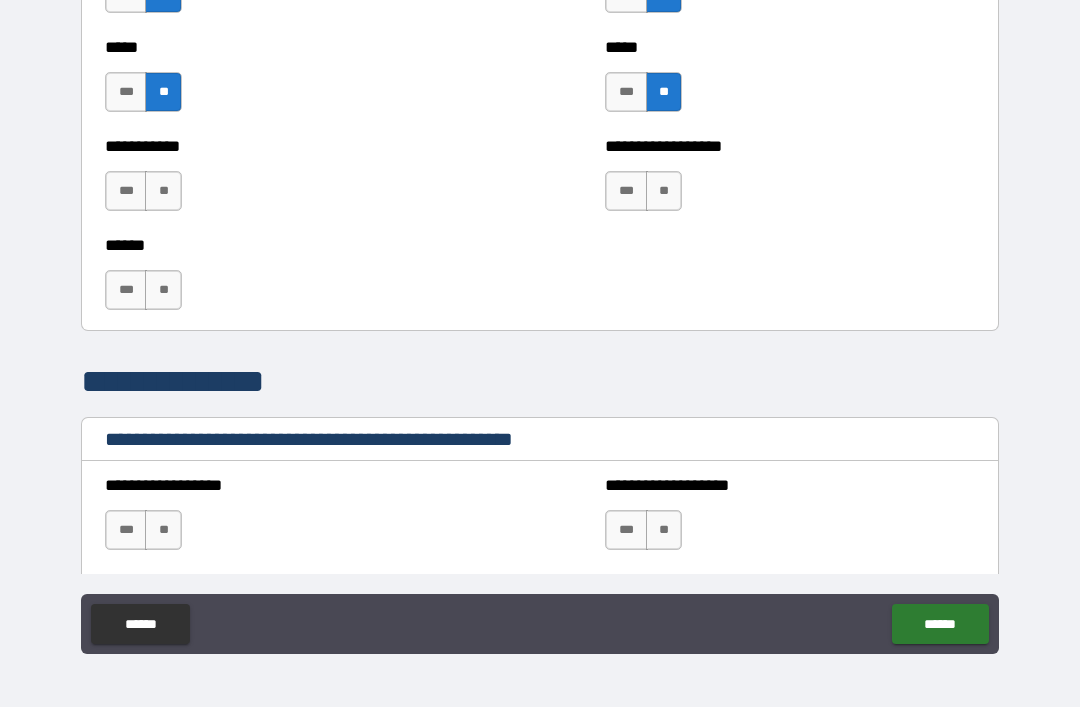 click on "**" at bounding box center (163, 191) 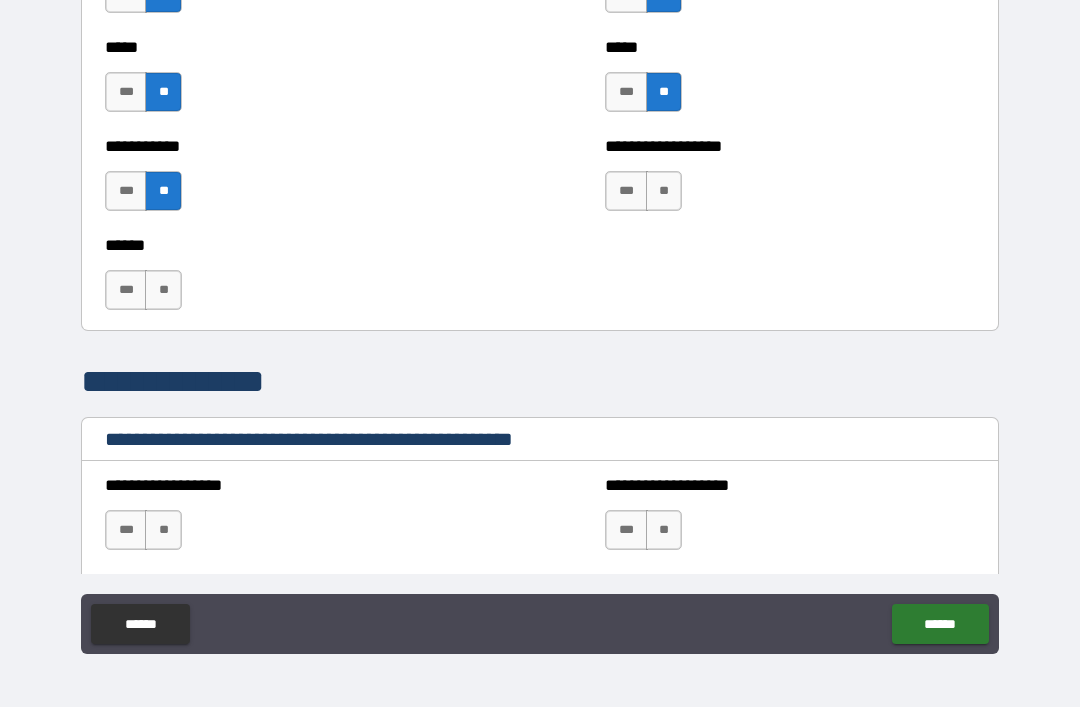 click on "**" at bounding box center (664, 191) 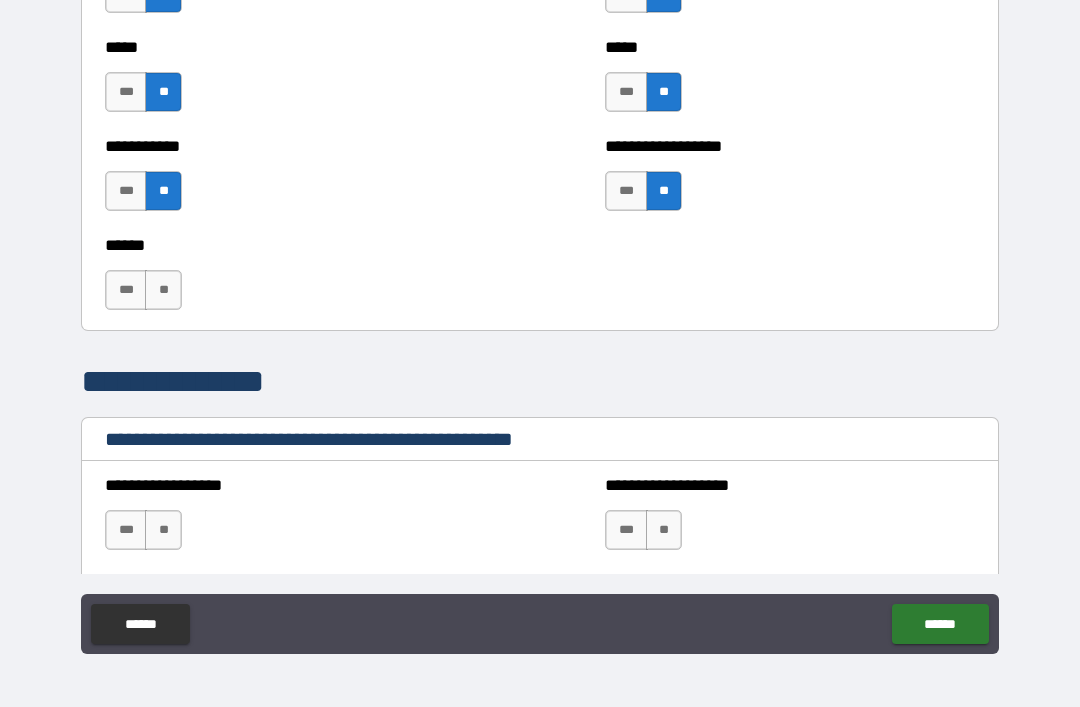 click on "**" at bounding box center [163, 290] 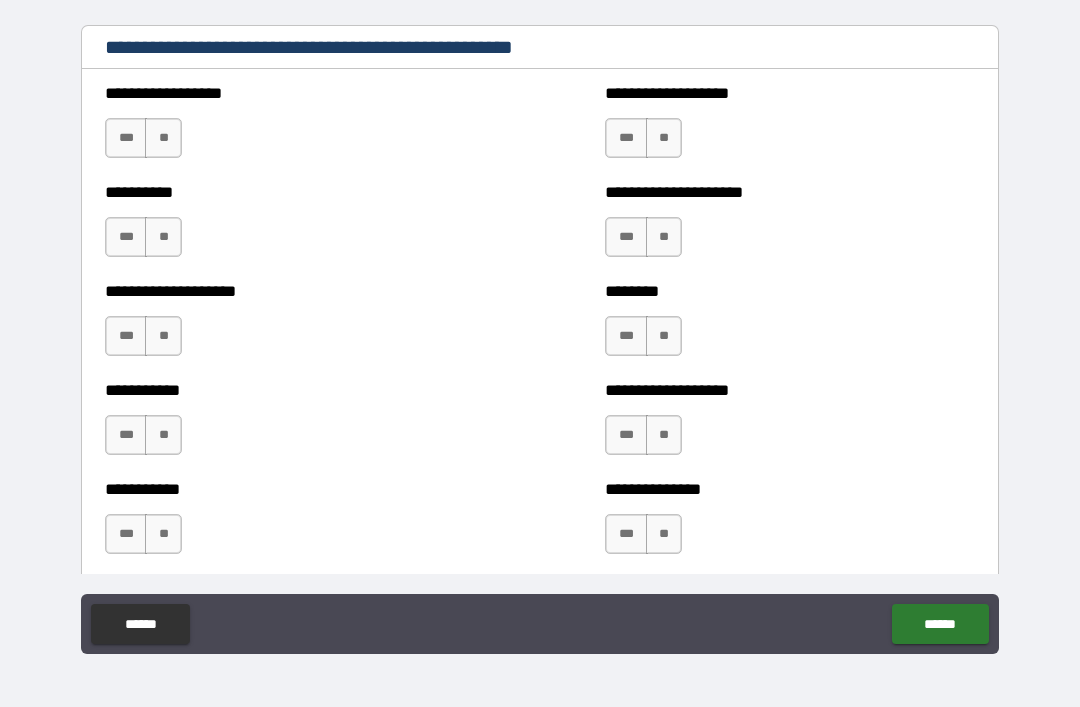 scroll, scrollTop: 2320, scrollLeft: 0, axis: vertical 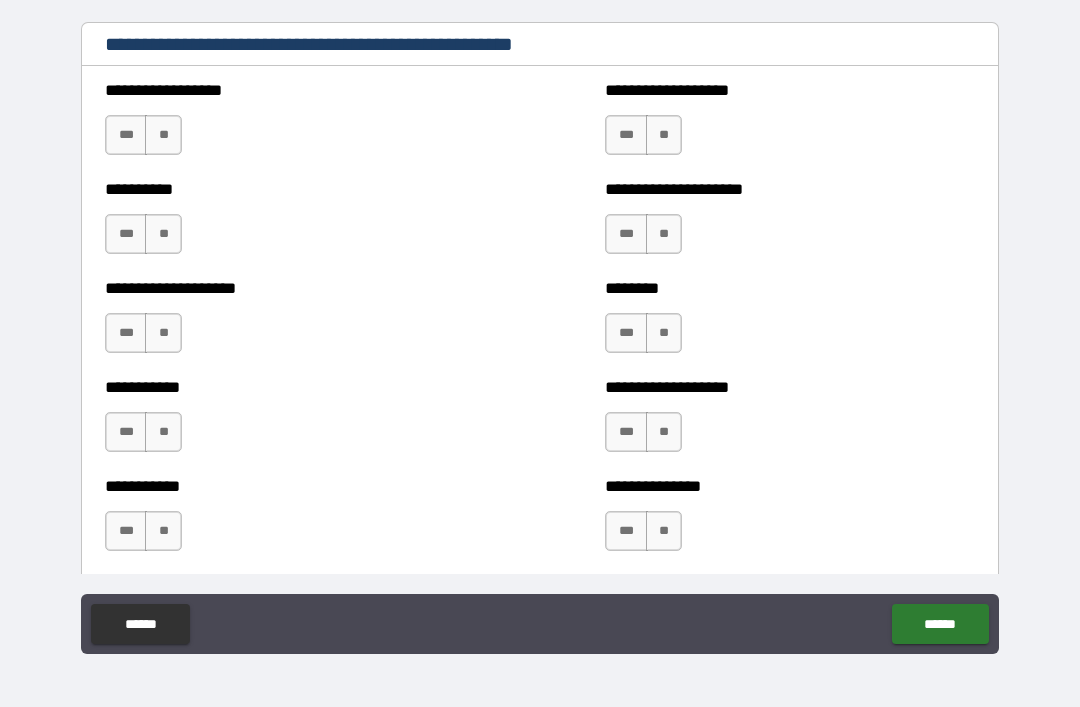 click on "**" at bounding box center (163, 135) 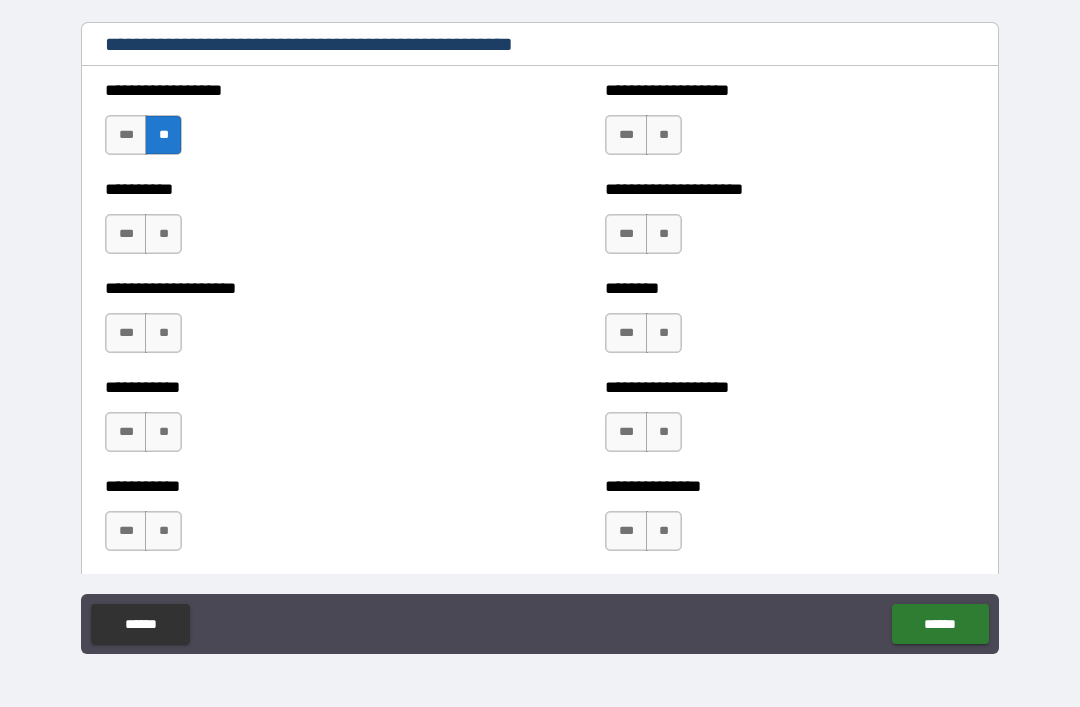 click on "**" at bounding box center [163, 234] 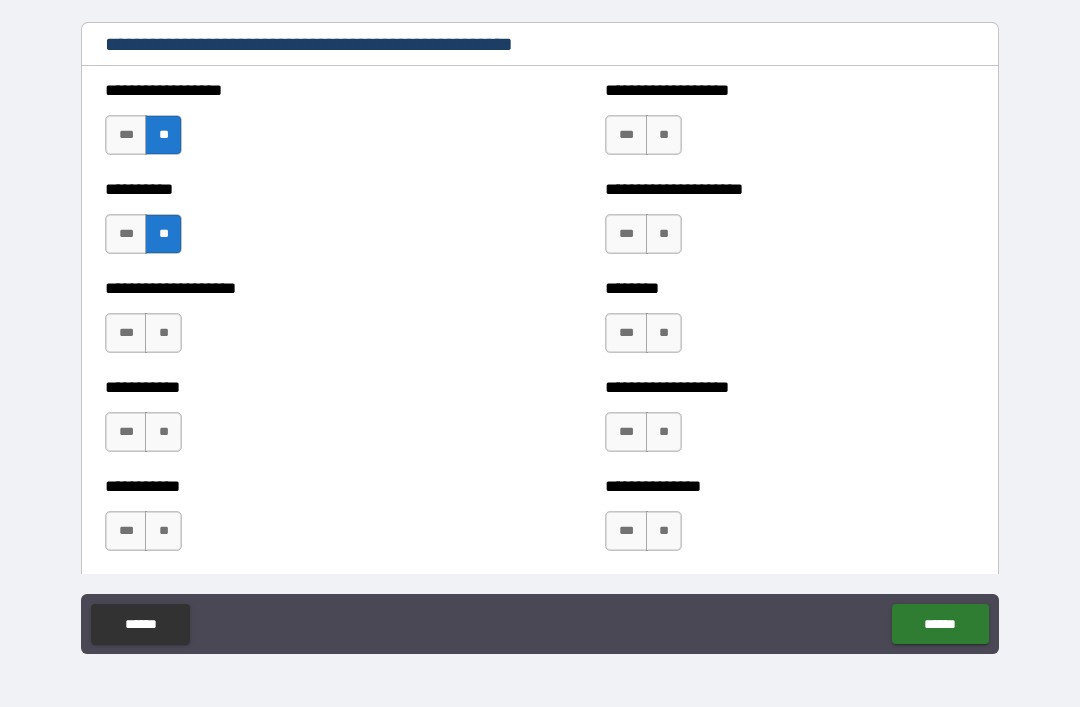 click on "**" at bounding box center (163, 333) 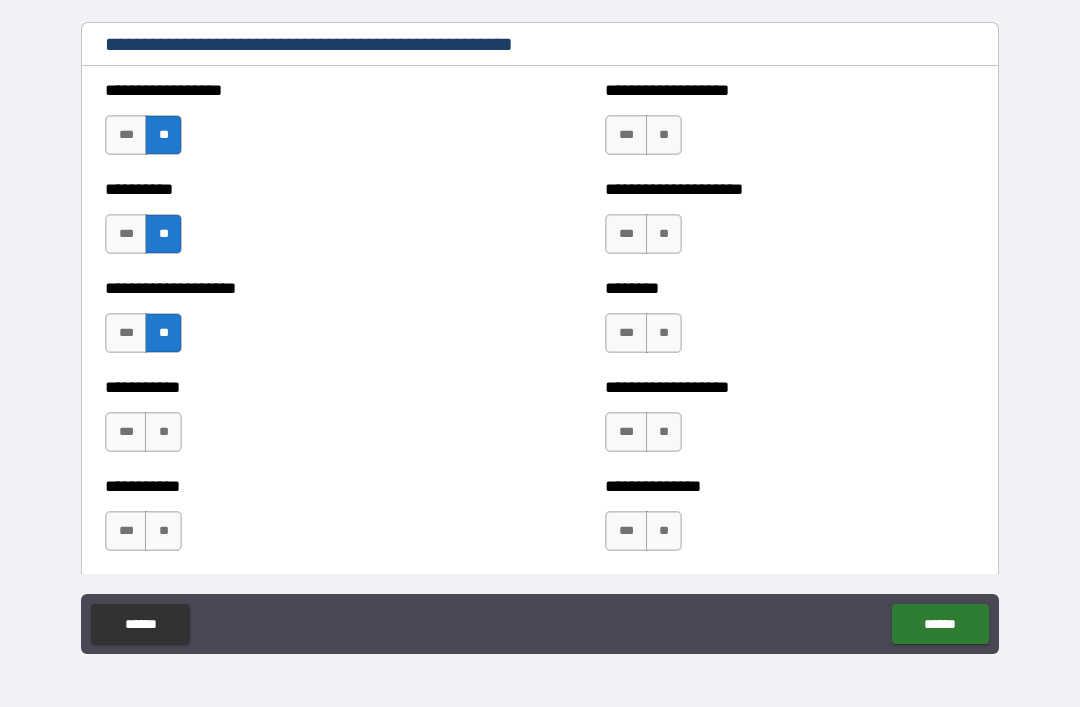 click on "**" at bounding box center [163, 432] 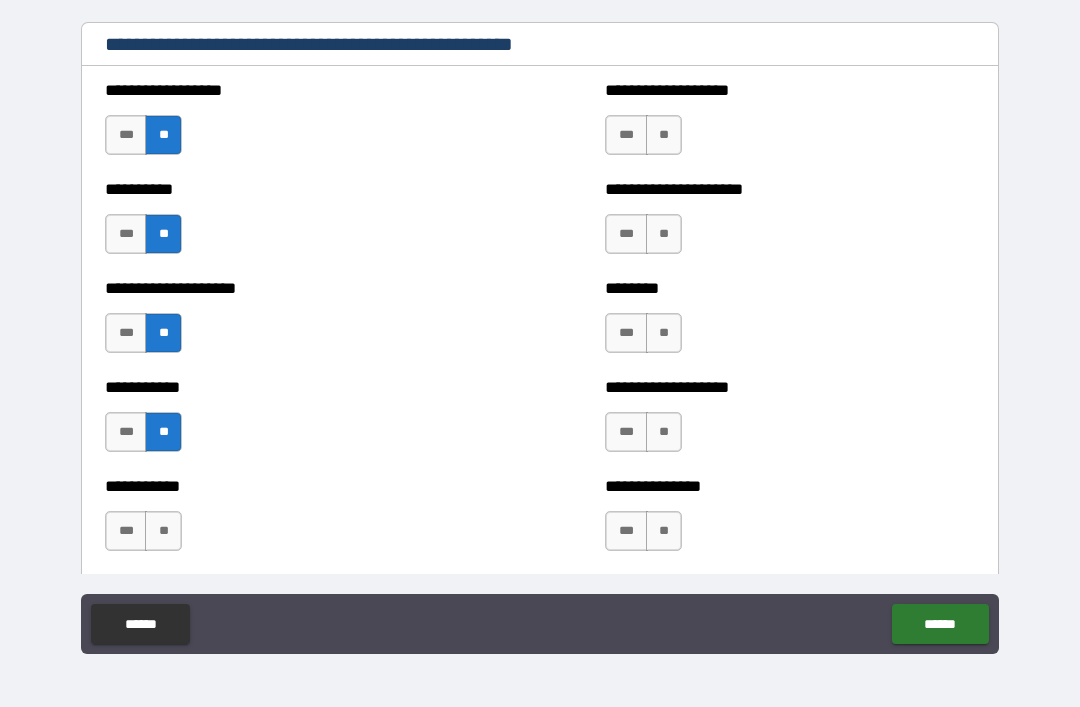click on "**" at bounding box center (163, 531) 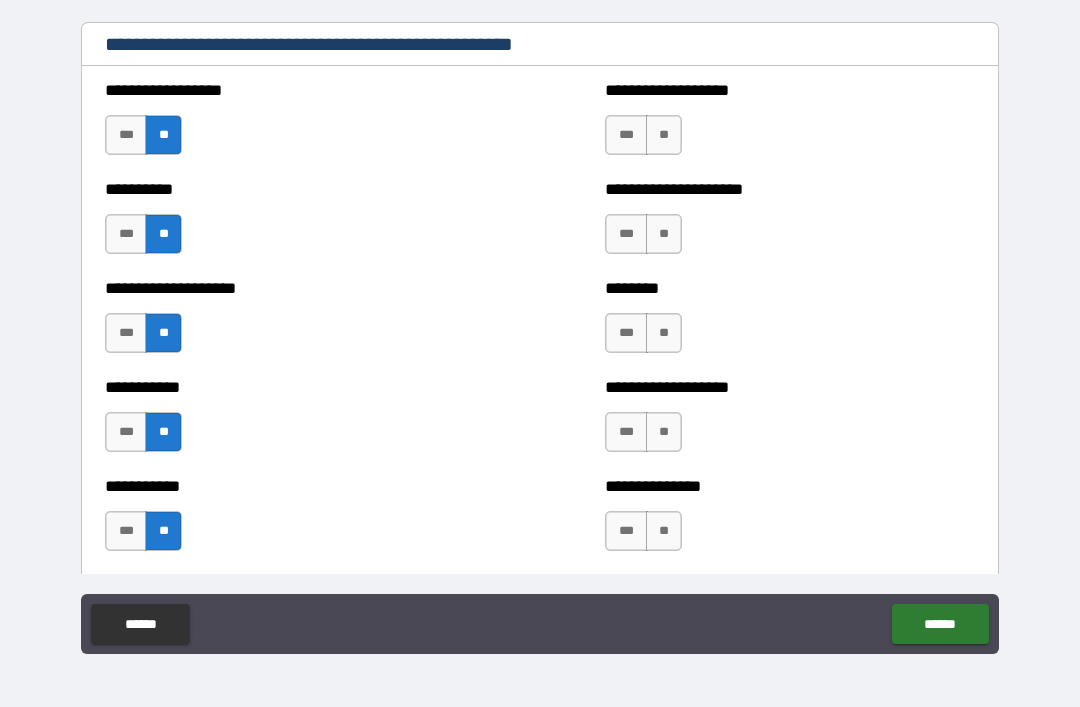 click on "**" at bounding box center (664, 135) 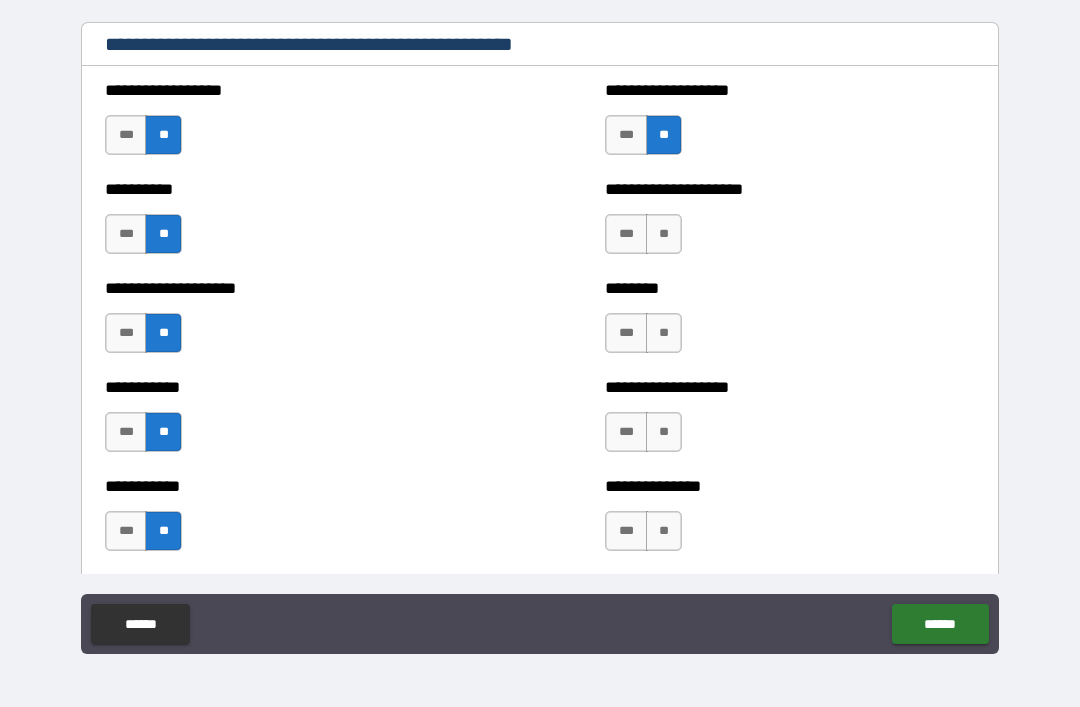 click on "**" at bounding box center [664, 234] 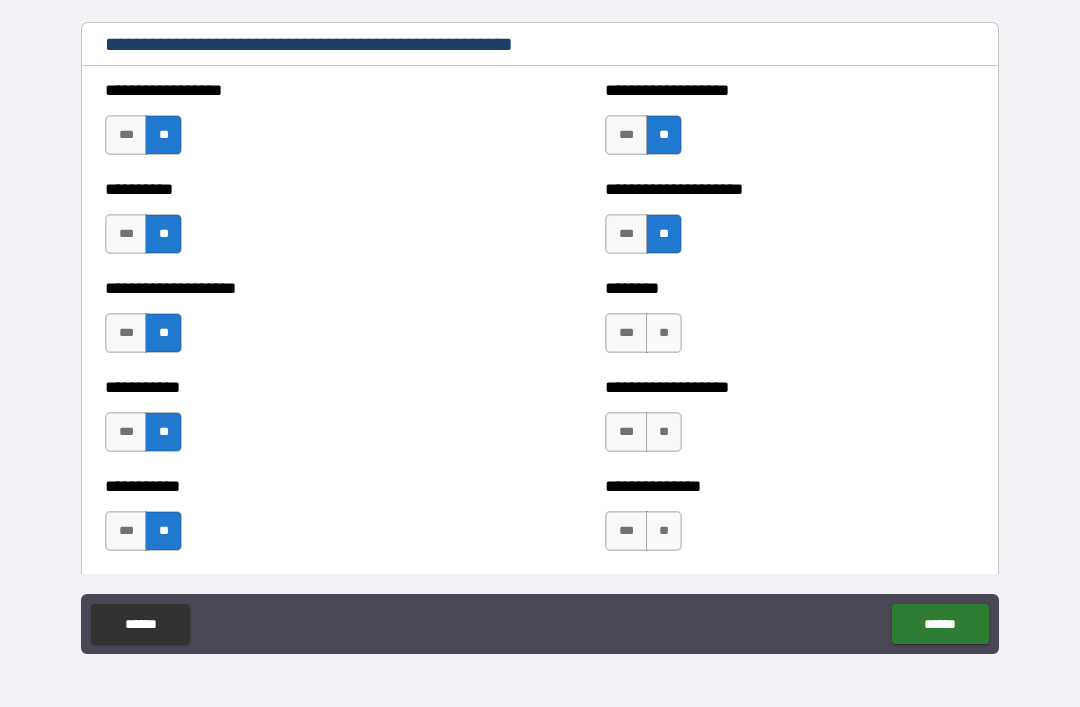 click on "**" at bounding box center [664, 333] 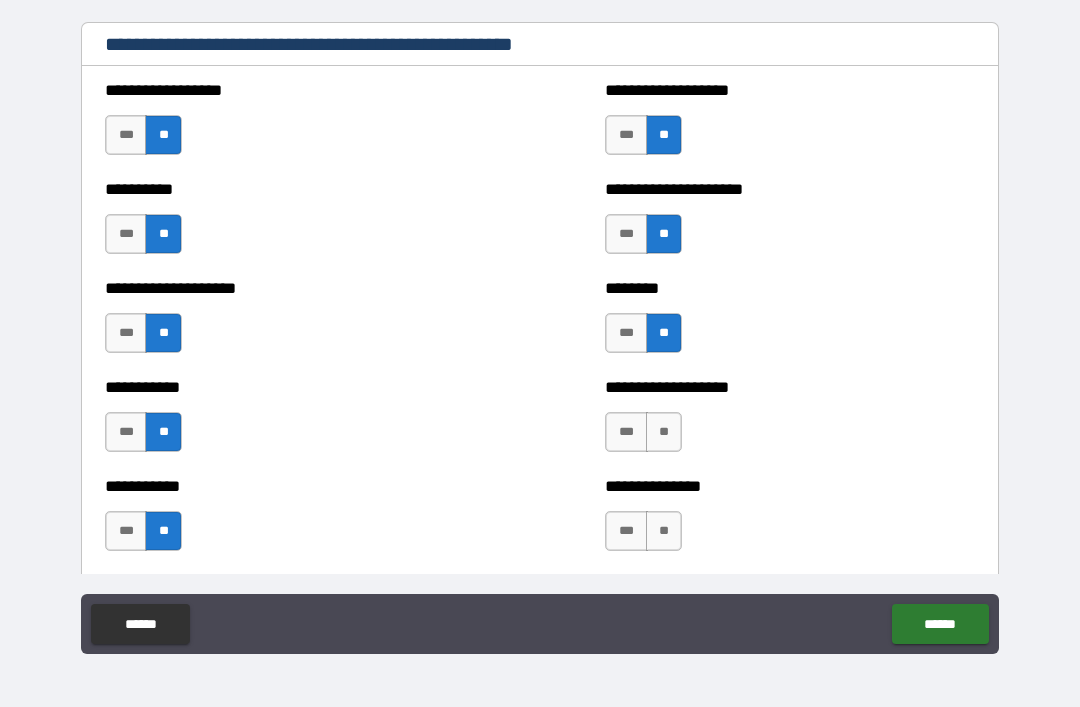 click on "**" at bounding box center [664, 432] 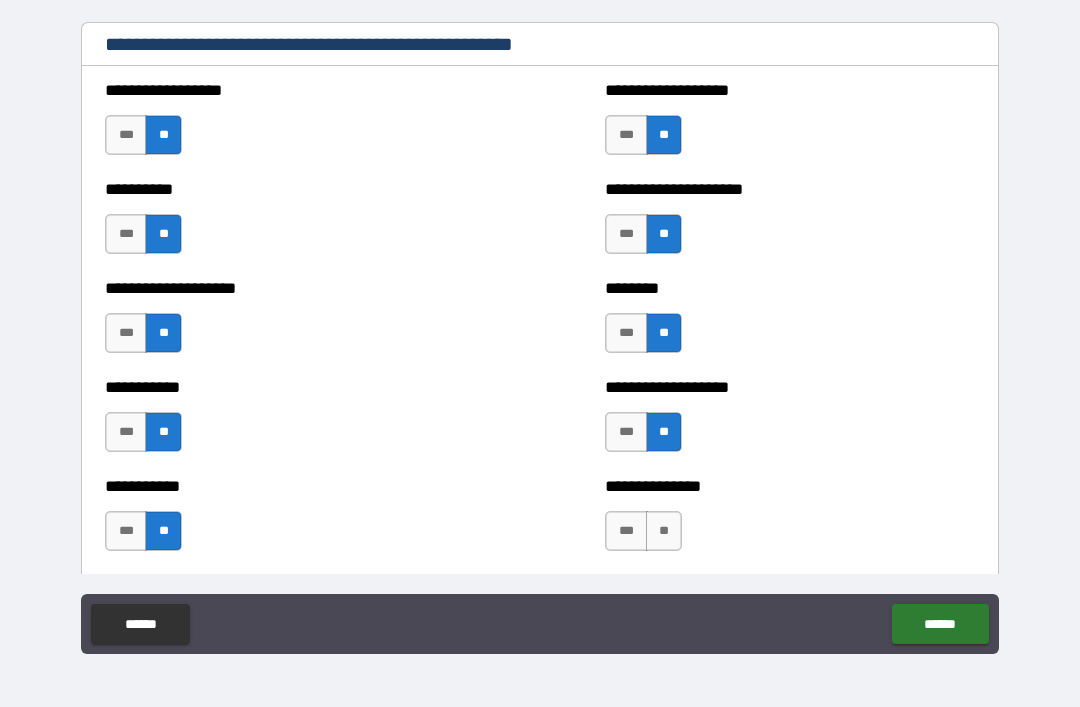 click on "**" at bounding box center (664, 531) 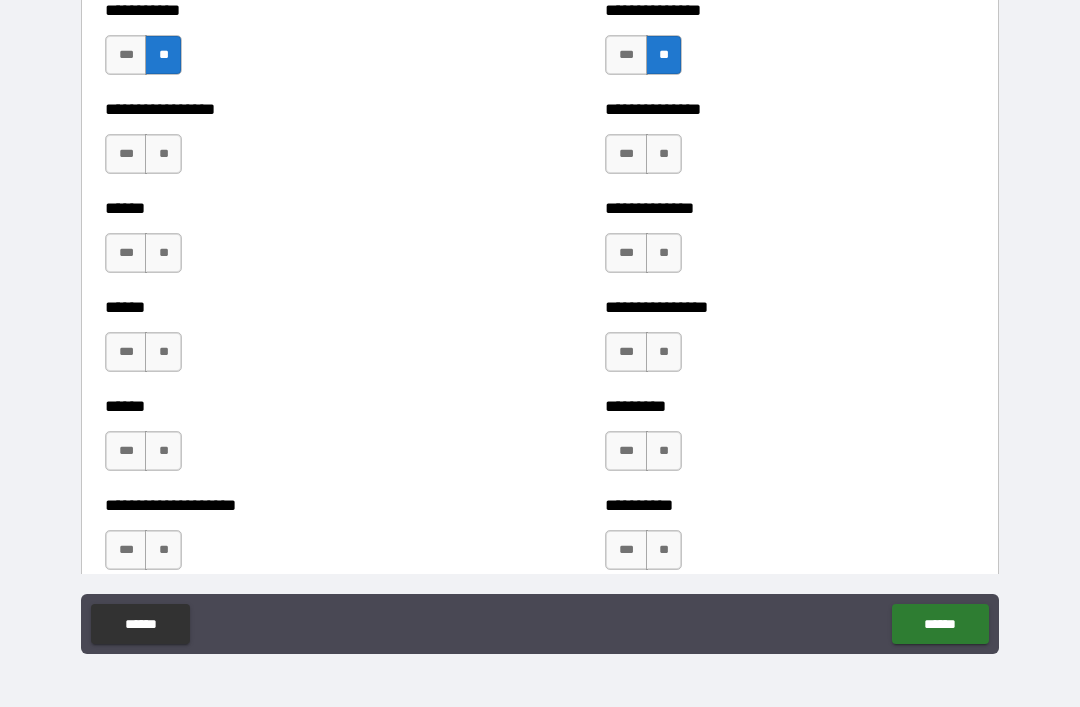 scroll, scrollTop: 2809, scrollLeft: 0, axis: vertical 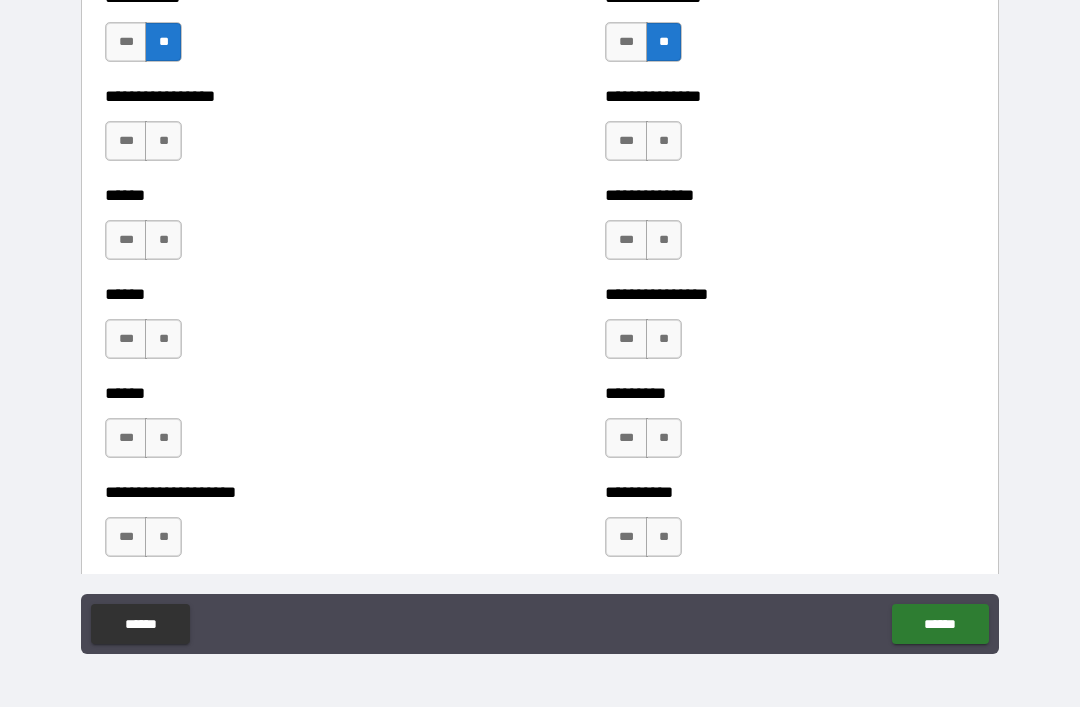 click on "**" at bounding box center (664, 141) 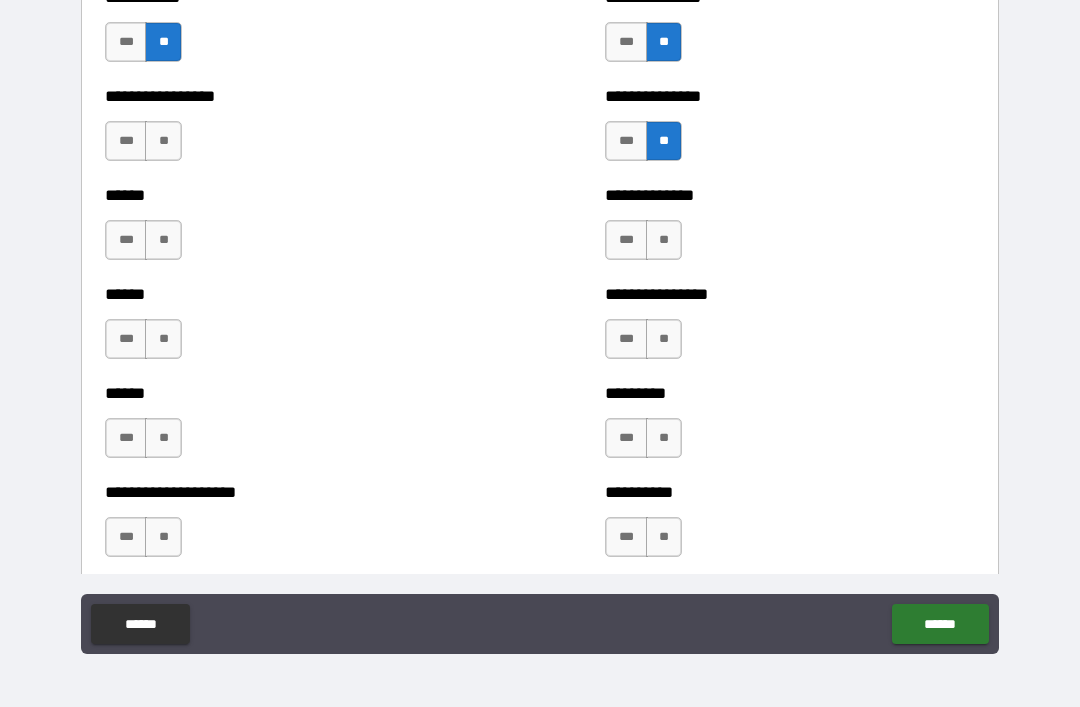 click on "**" at bounding box center (664, 240) 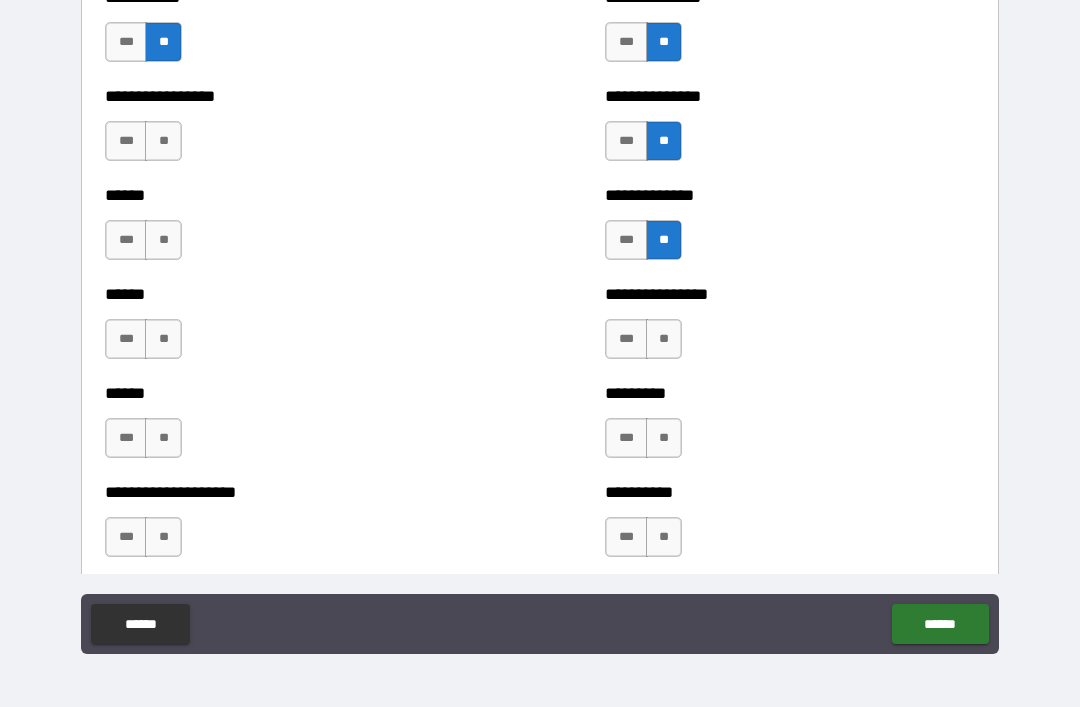 click on "**" at bounding box center [664, 339] 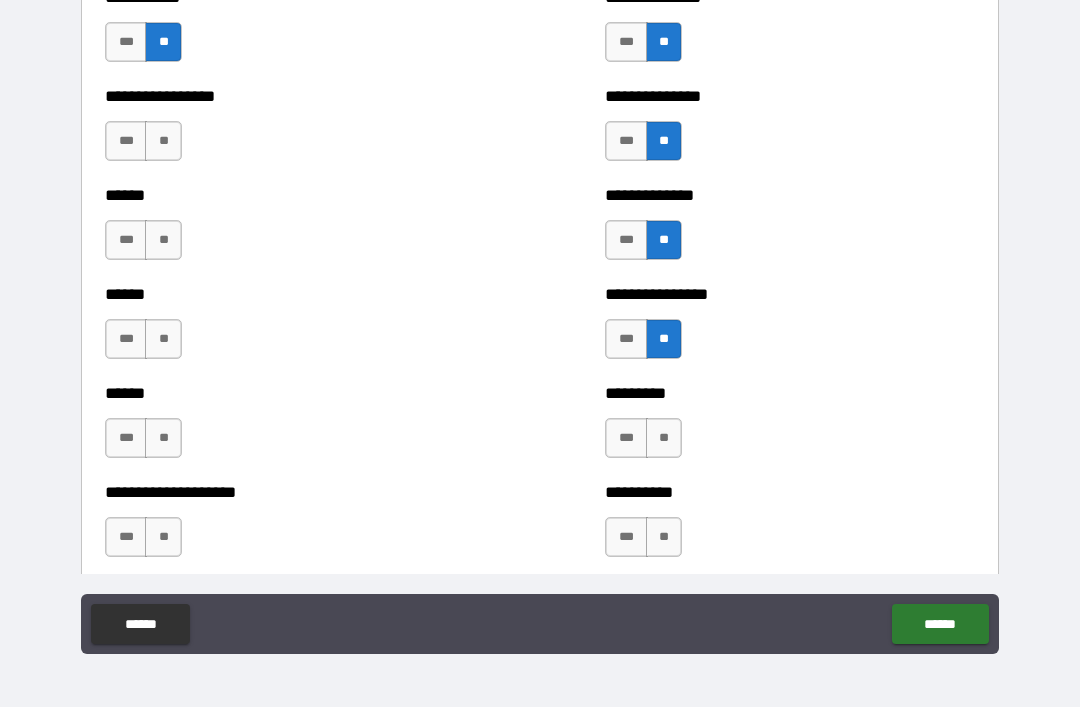 click on "**" at bounding box center (664, 438) 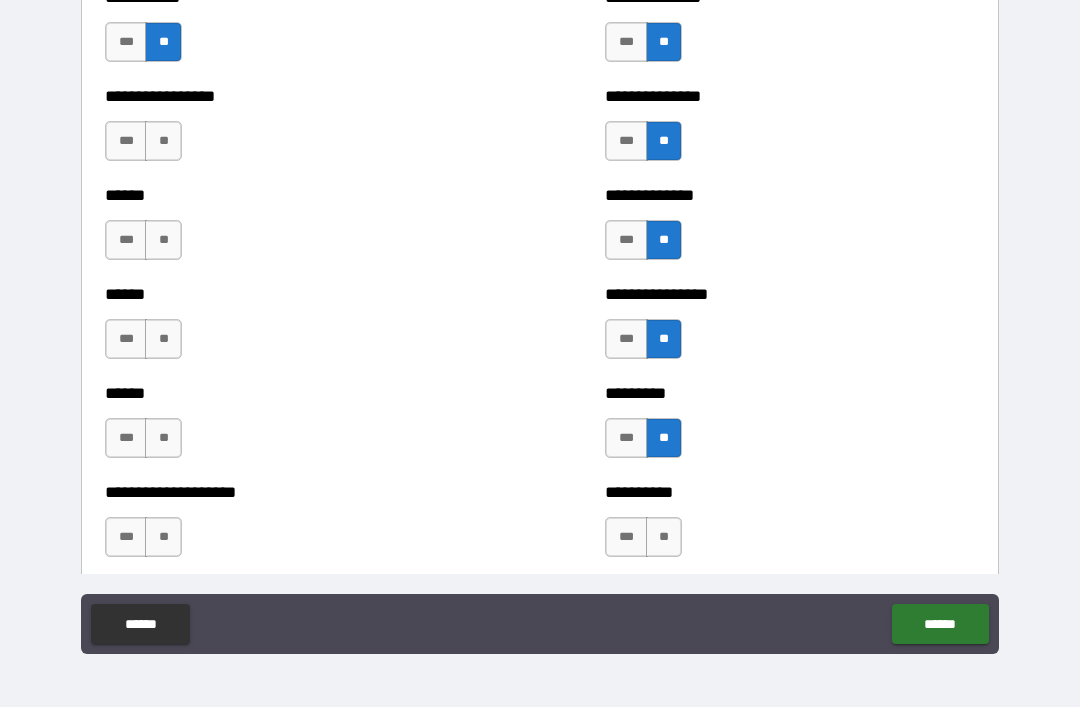 click on "**" at bounding box center (664, 537) 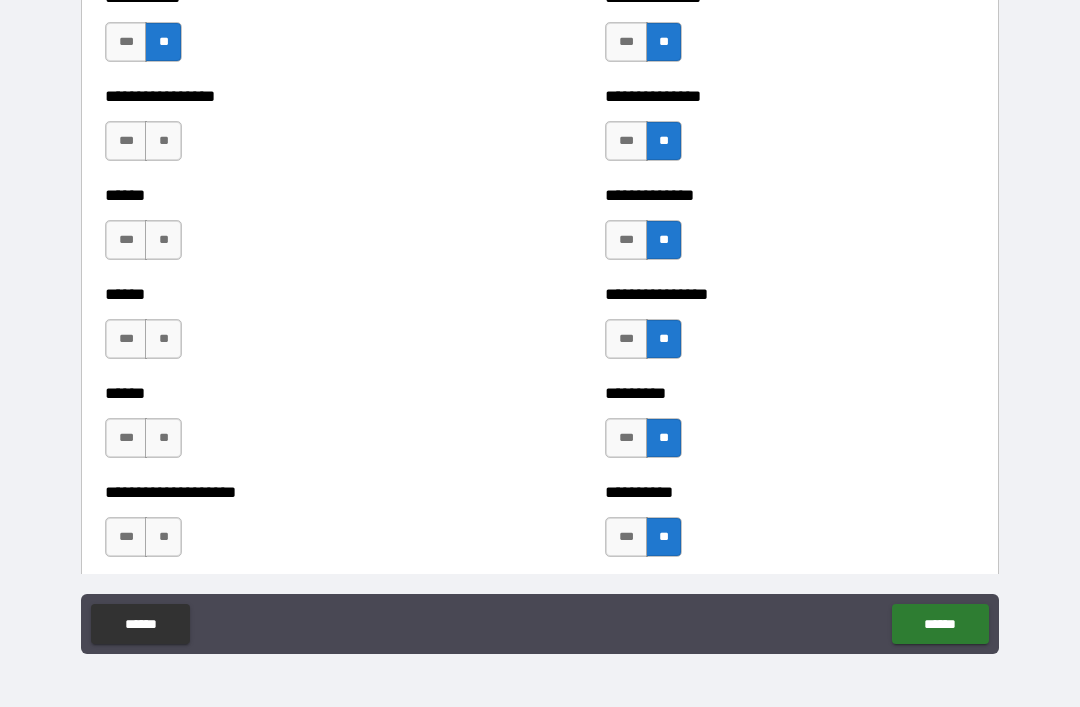 click on "**" at bounding box center (163, 537) 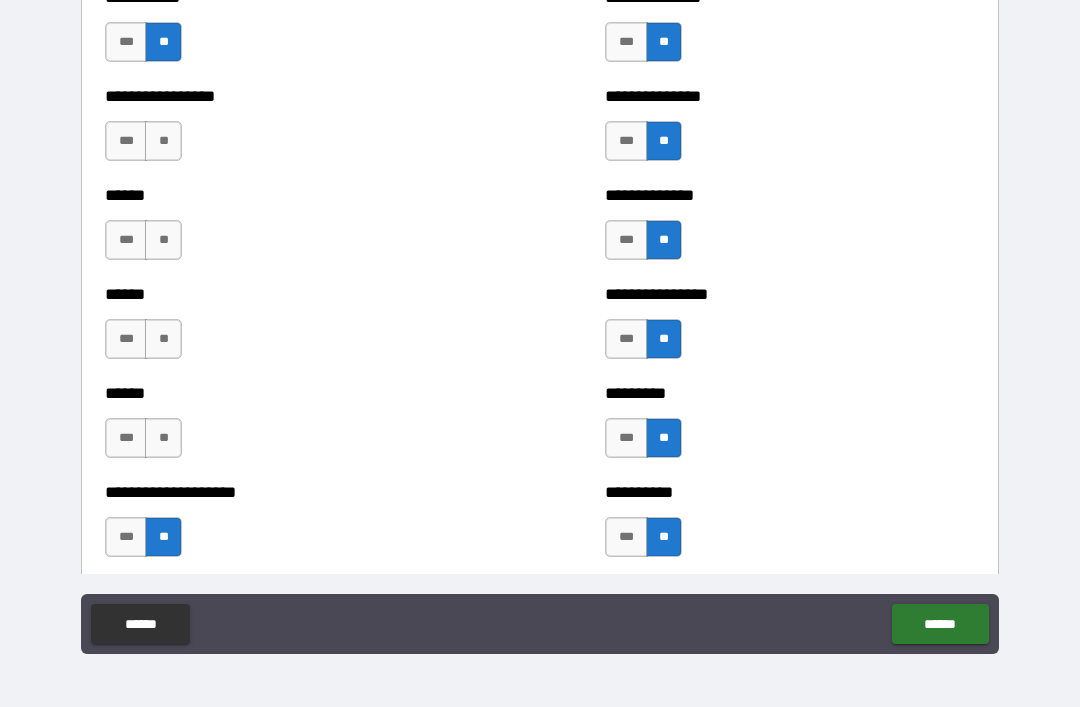click on "**" at bounding box center [163, 438] 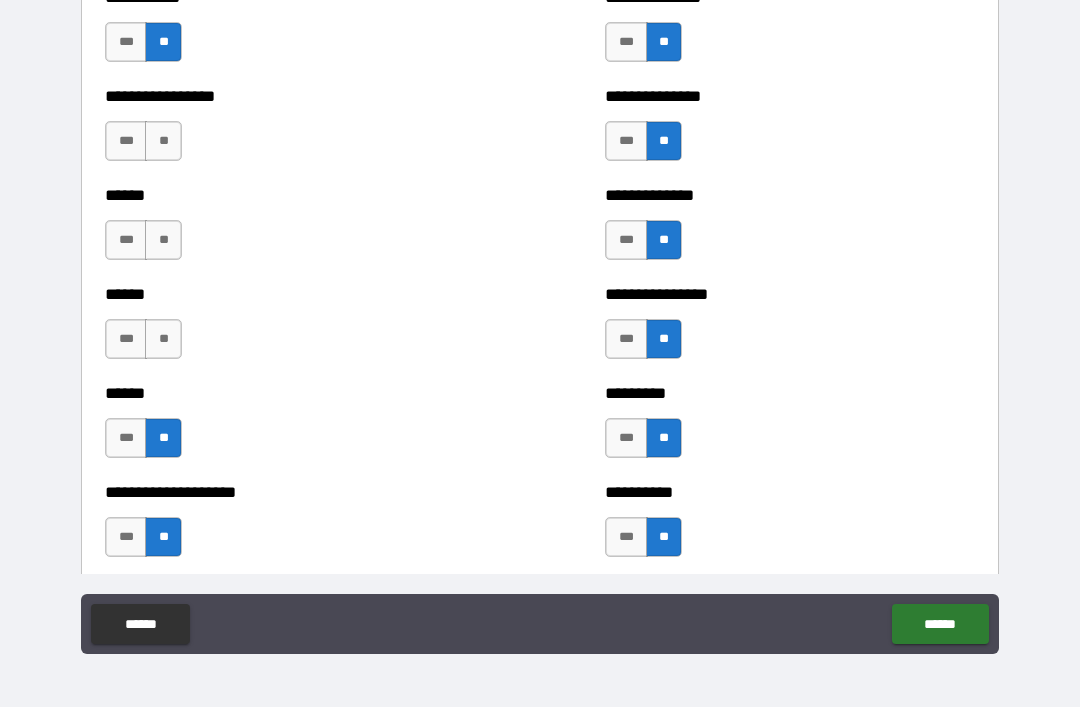 click on "**" at bounding box center [163, 339] 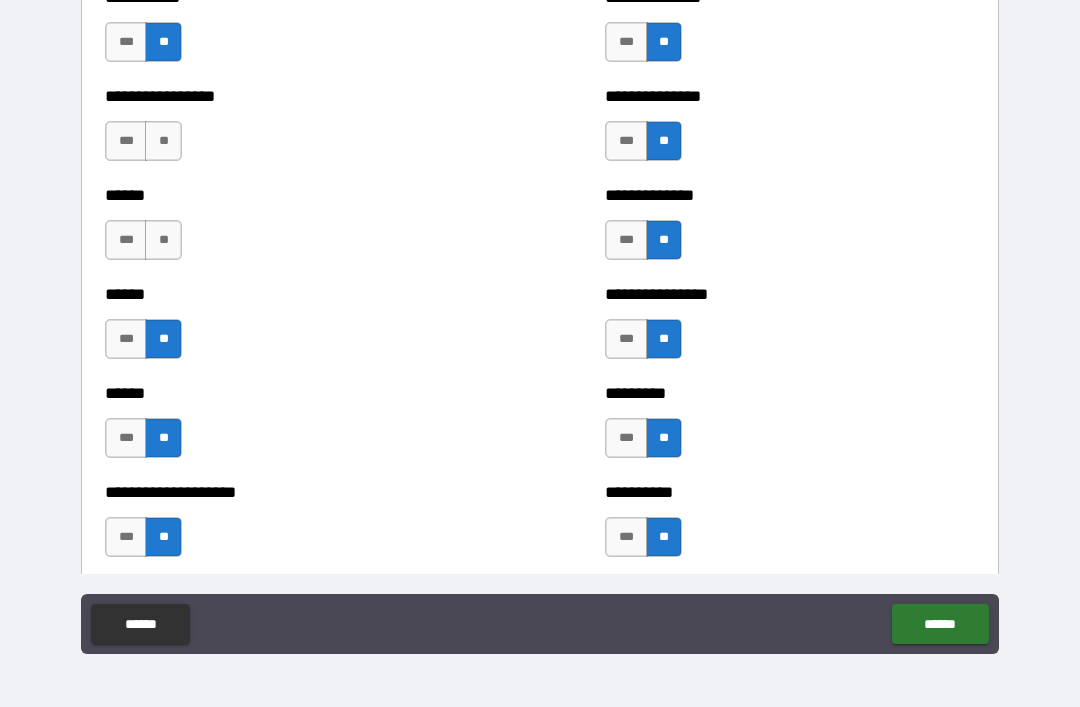 click on "**" at bounding box center [163, 240] 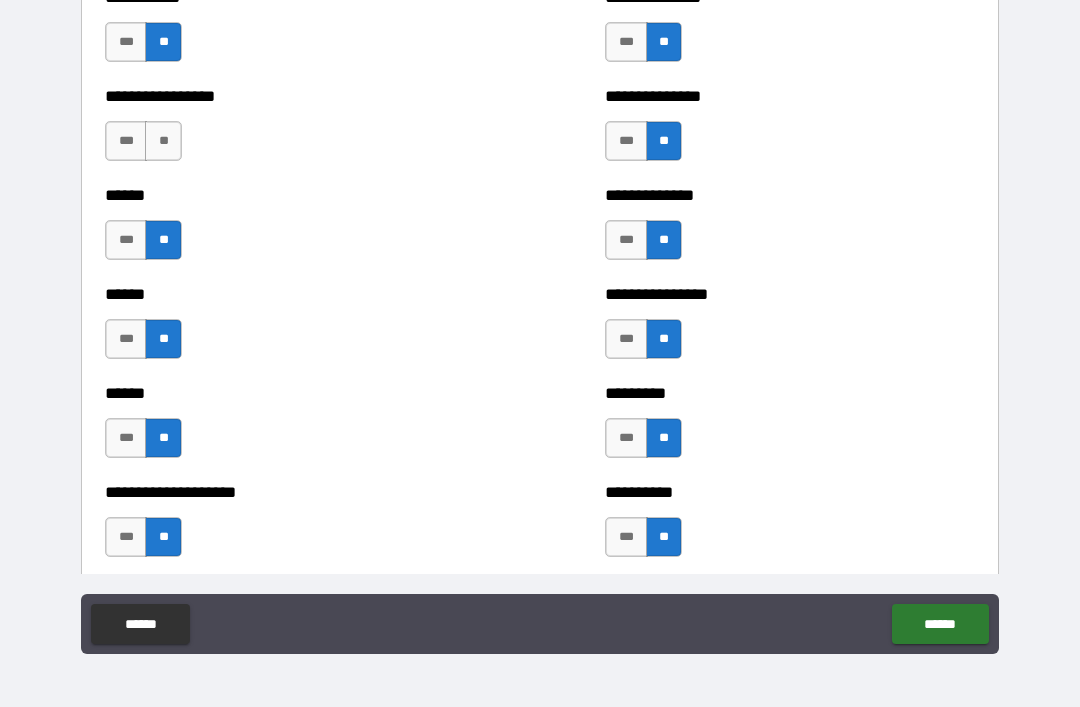 click on "**" at bounding box center [163, 141] 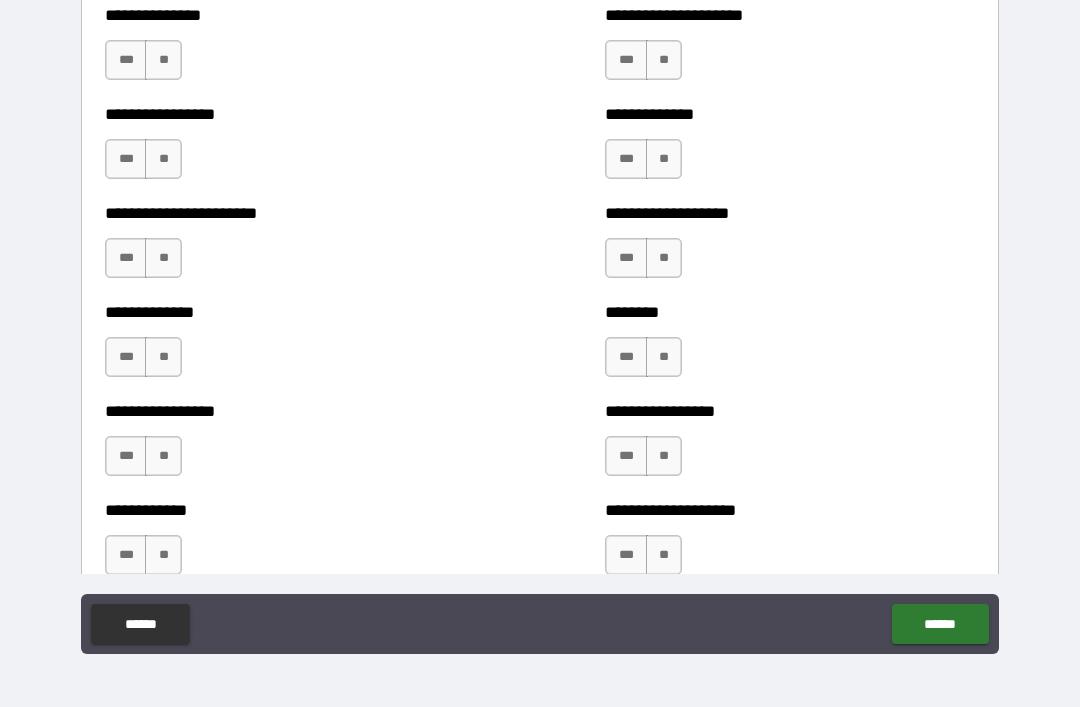 scroll, scrollTop: 3387, scrollLeft: 0, axis: vertical 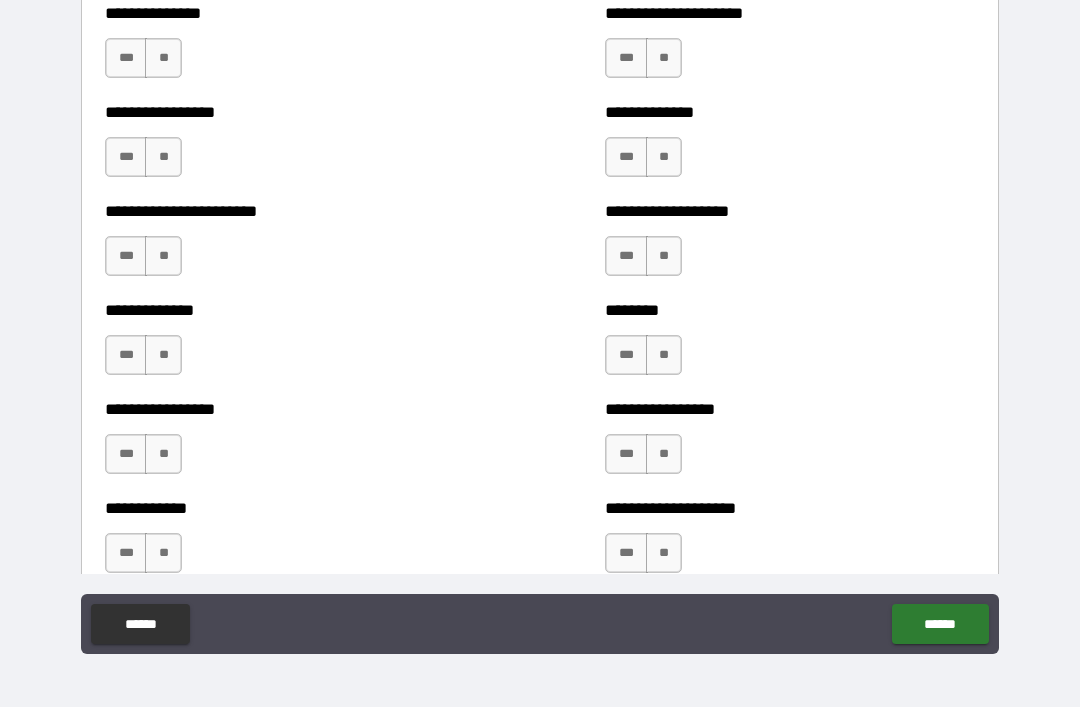 click on "**" at bounding box center [163, 58] 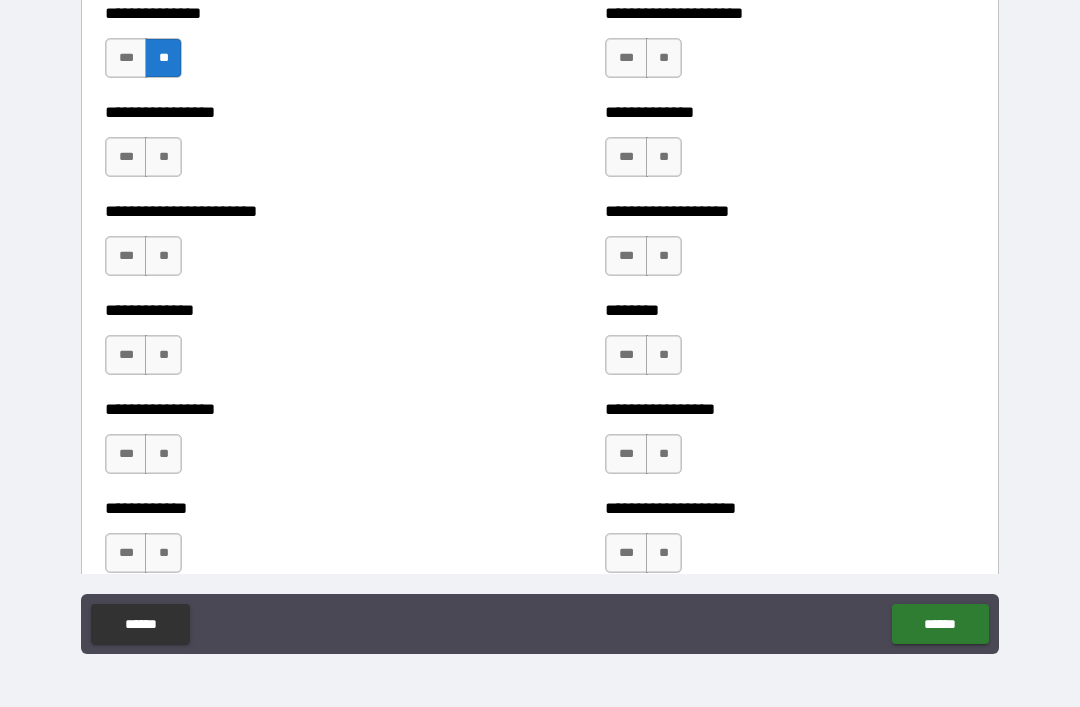 click on "**" at bounding box center [163, 157] 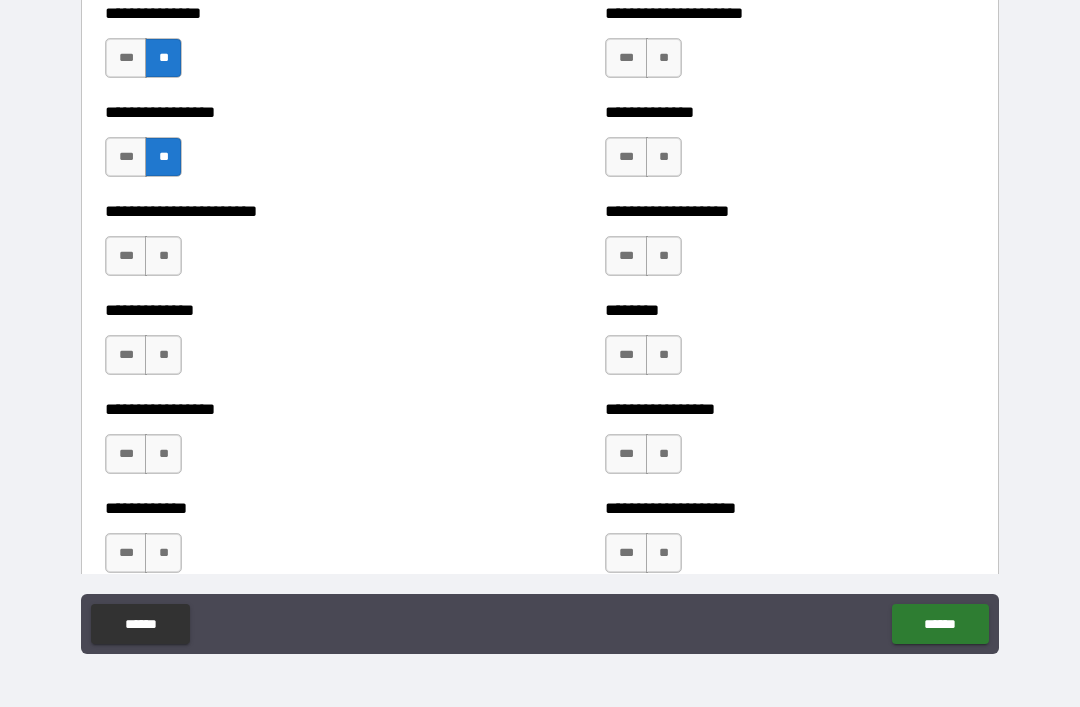 click on "**" at bounding box center (163, 256) 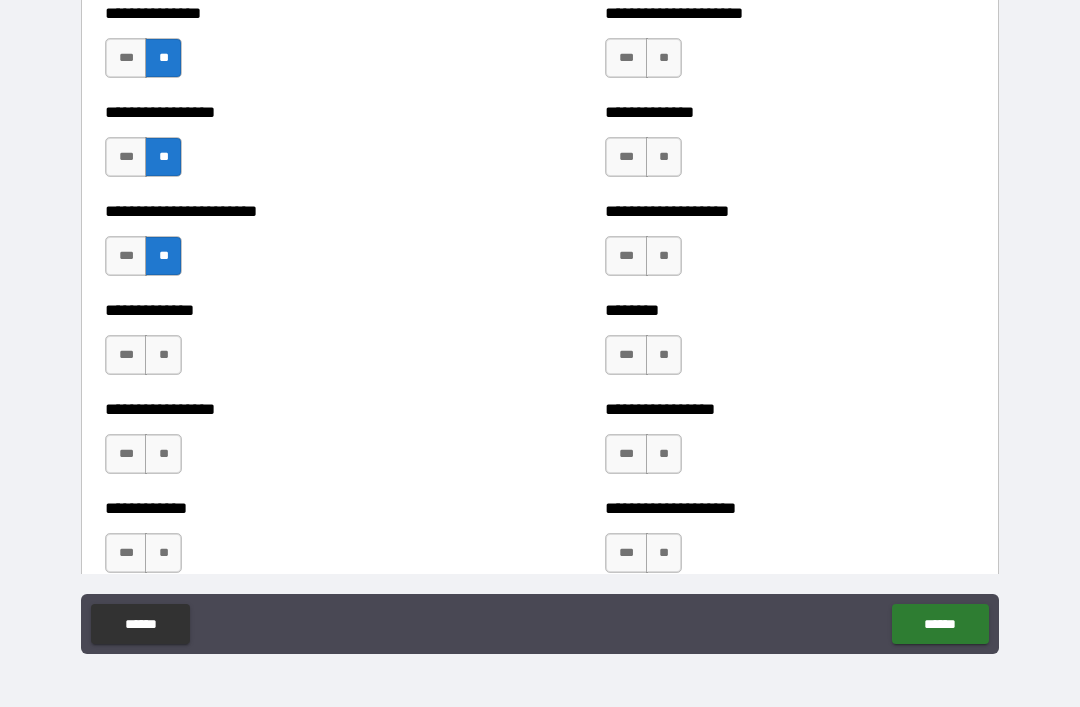 click on "**********" at bounding box center [290, 310] 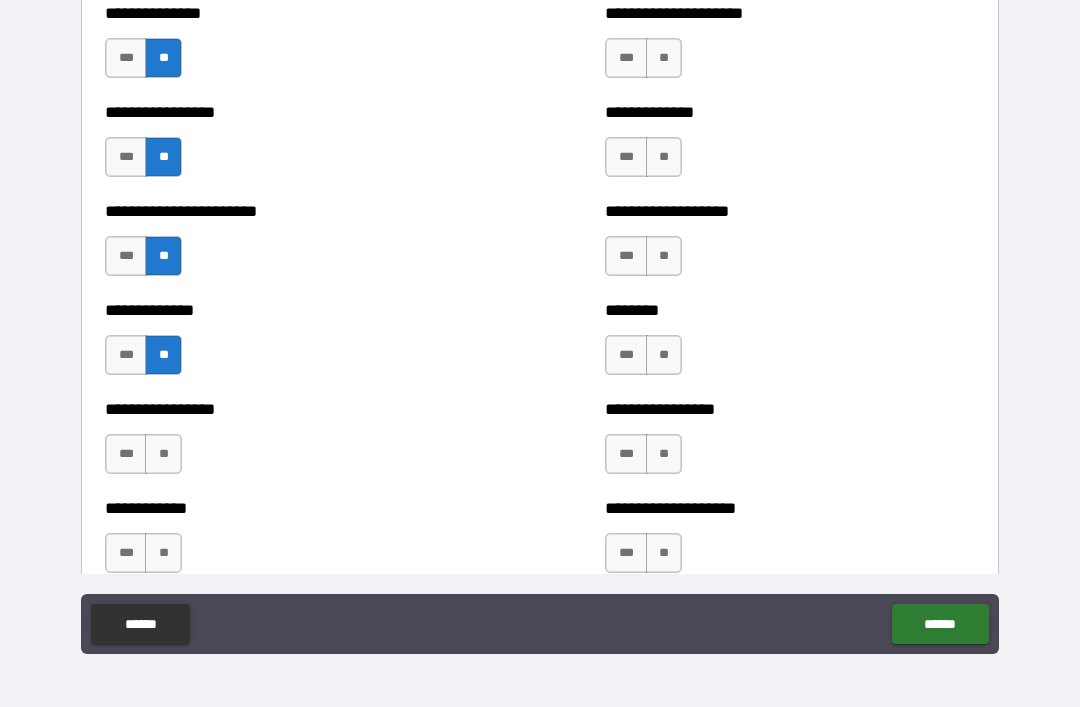 click on "**" at bounding box center (163, 454) 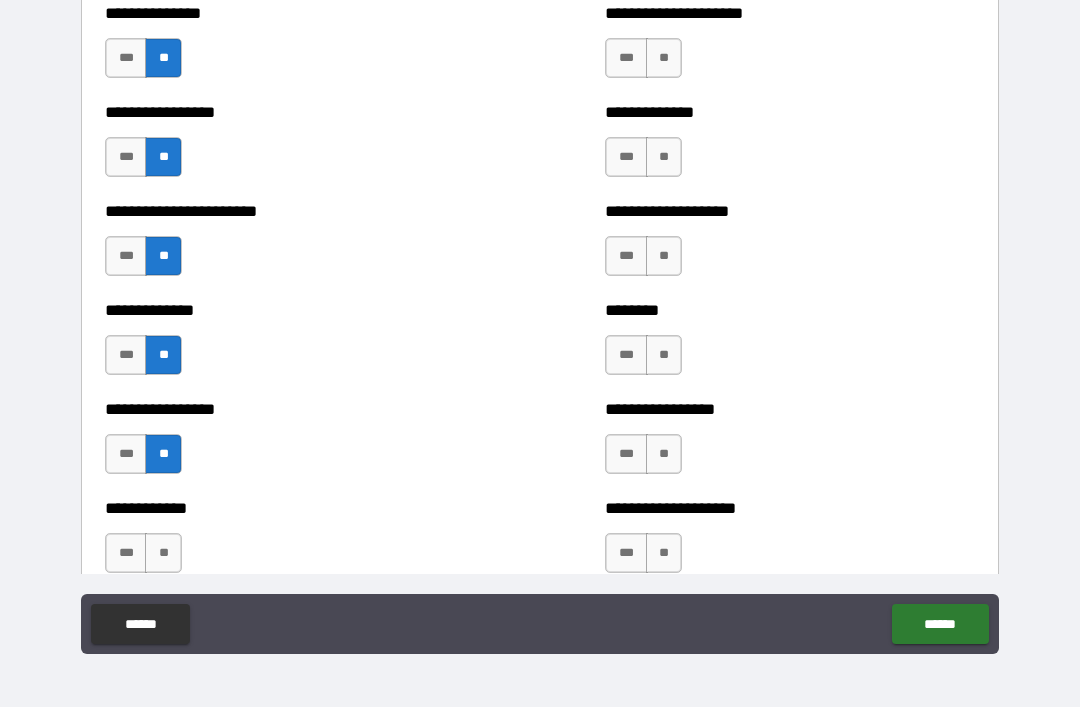 click on "**" at bounding box center (163, 553) 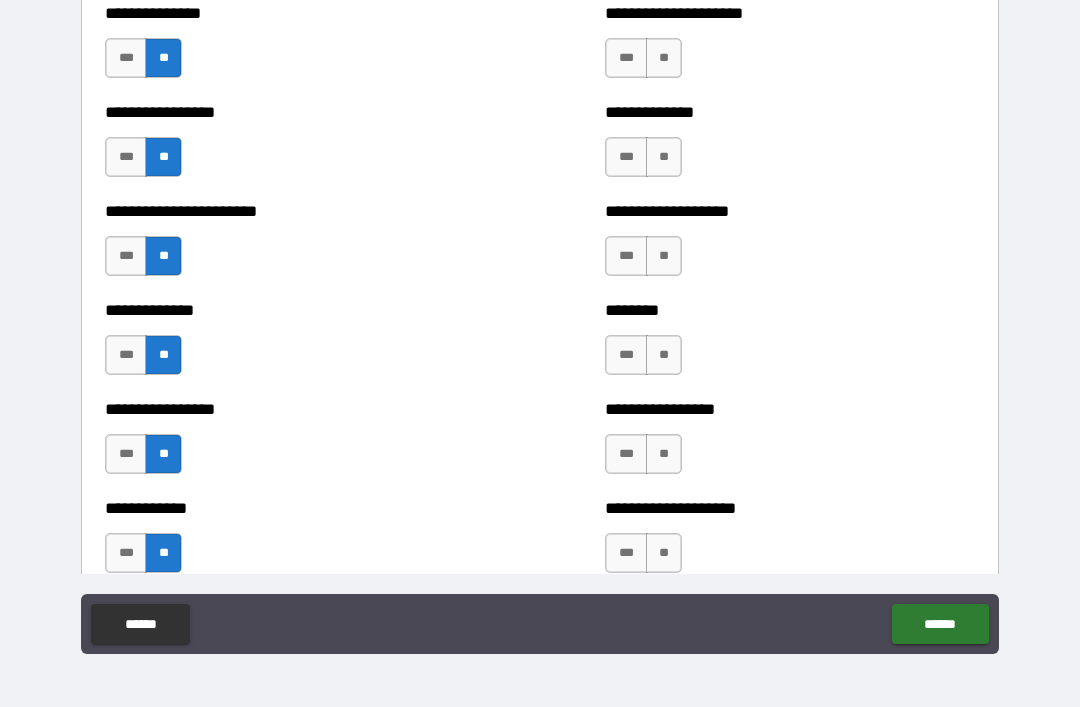 click on "**" at bounding box center [664, 553] 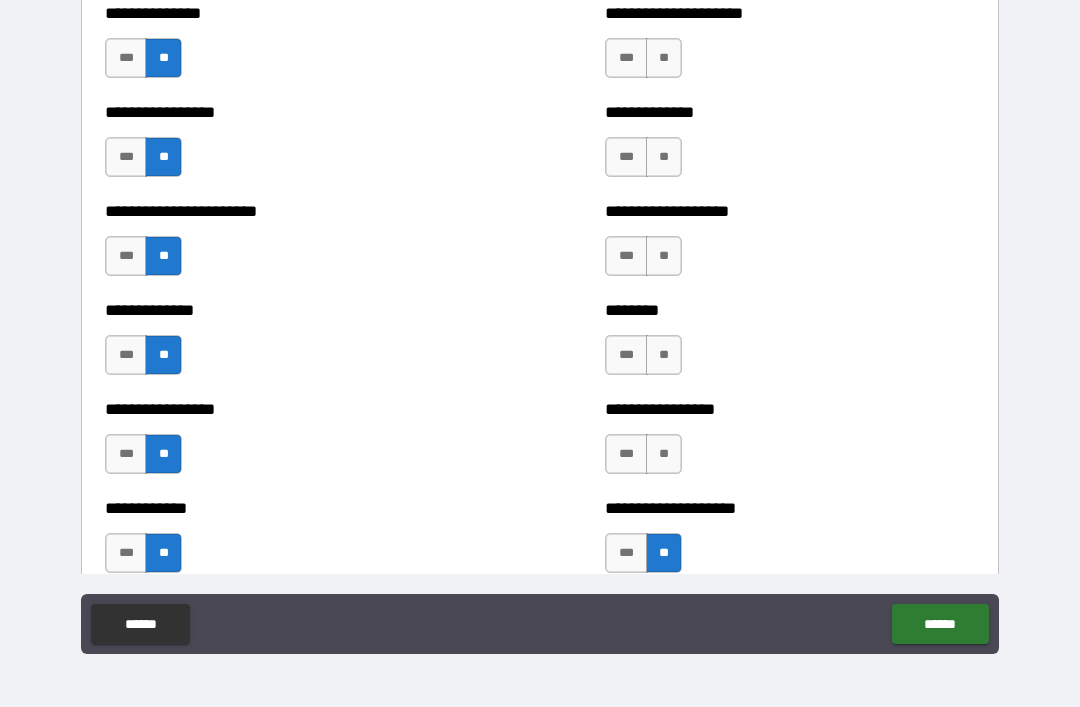 click on "**" at bounding box center [664, 454] 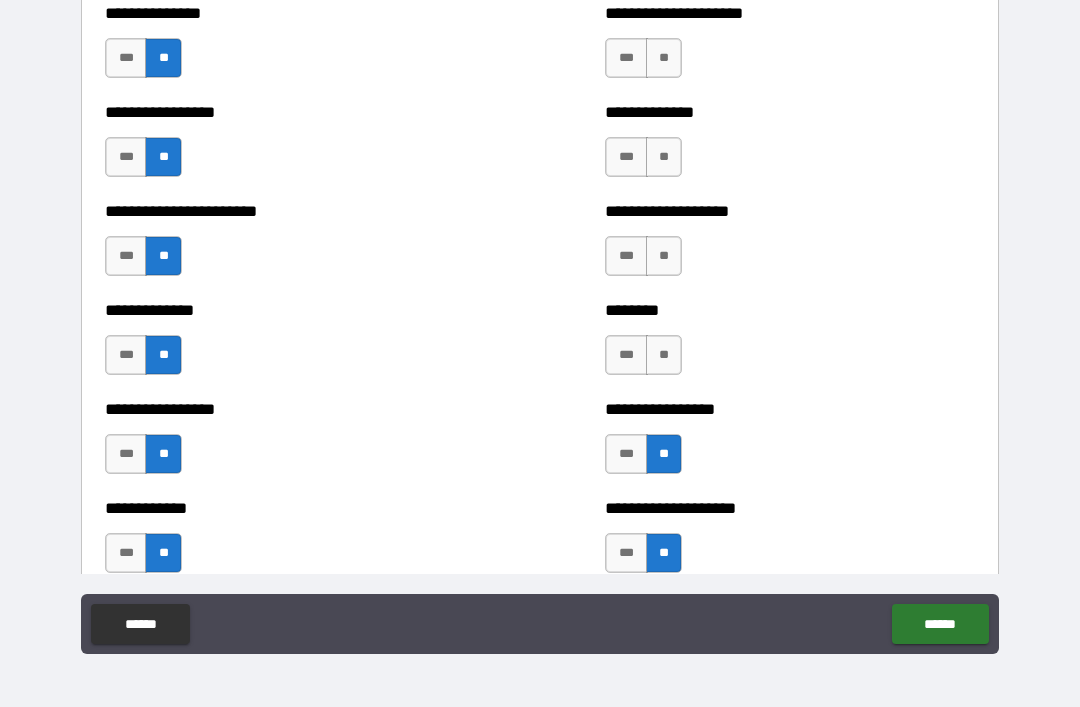 click on "**" at bounding box center (664, 355) 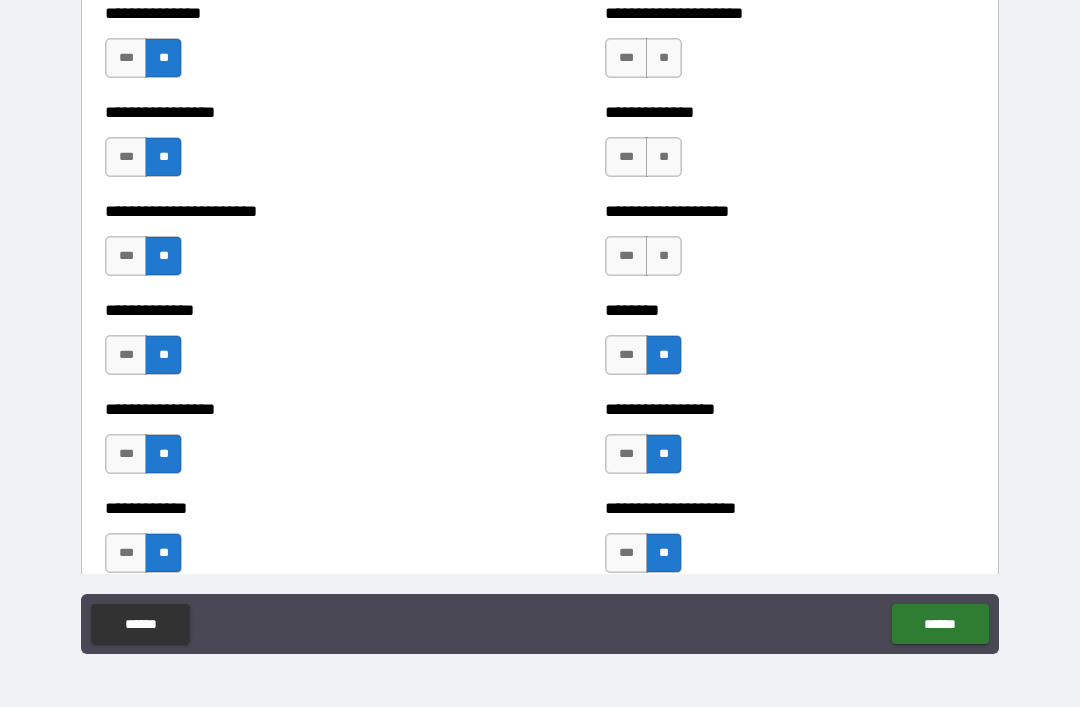 click on "**" at bounding box center [664, 256] 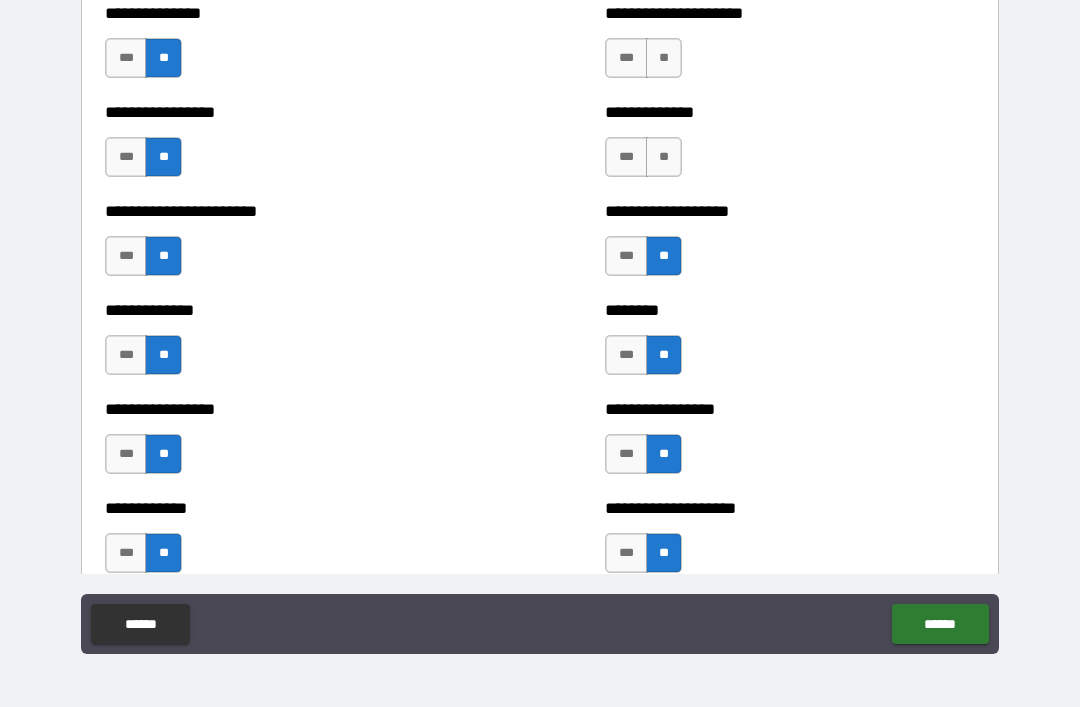 click on "**" at bounding box center (664, 157) 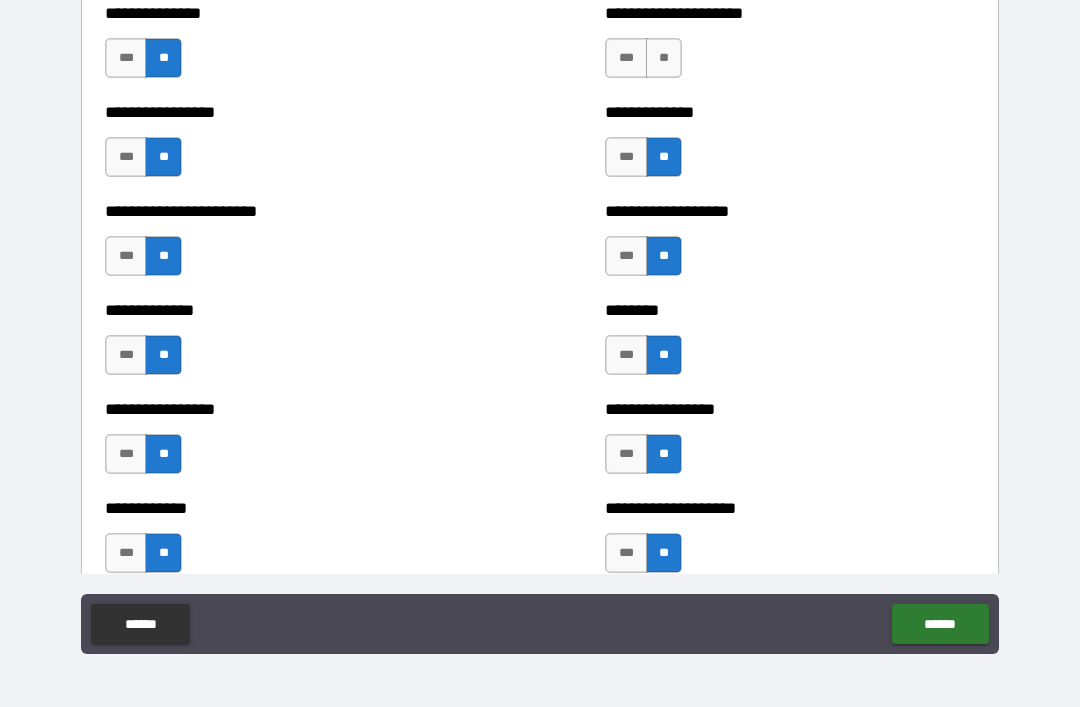click on "**" at bounding box center (664, 58) 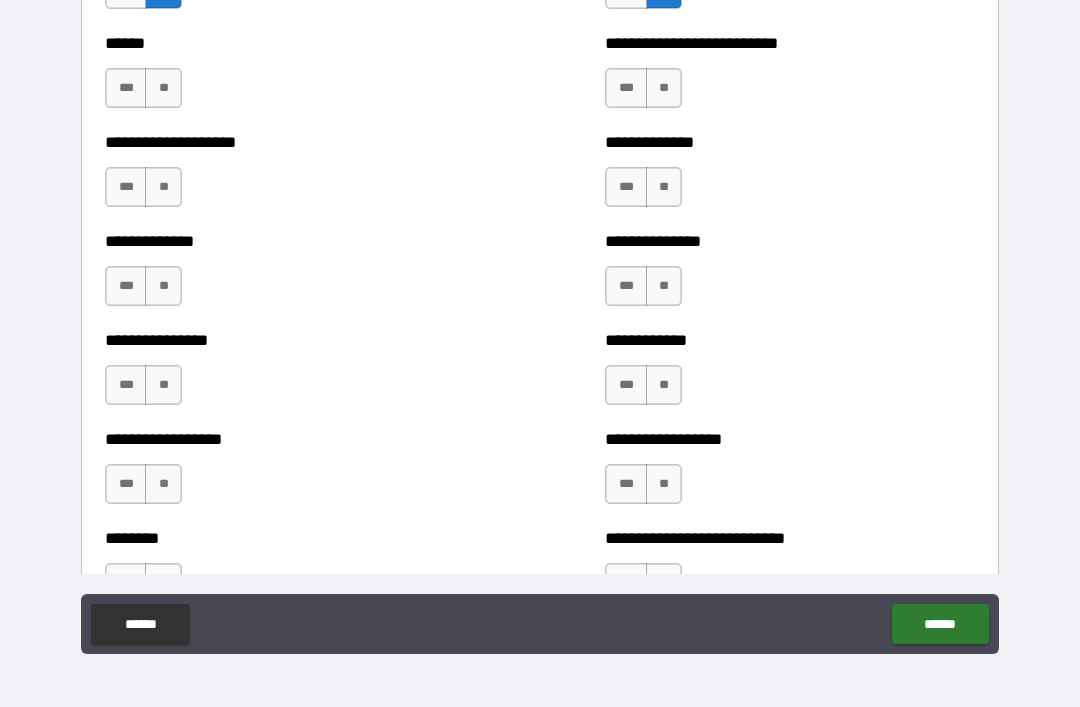 scroll, scrollTop: 3958, scrollLeft: 0, axis: vertical 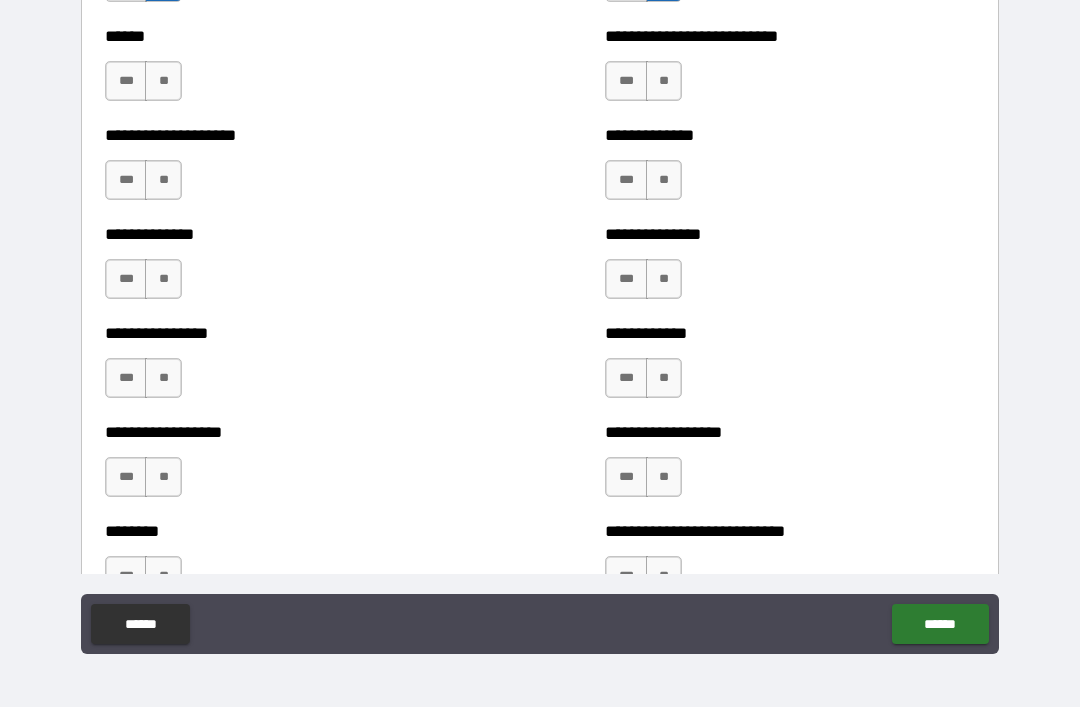 click on "**" at bounding box center (163, 81) 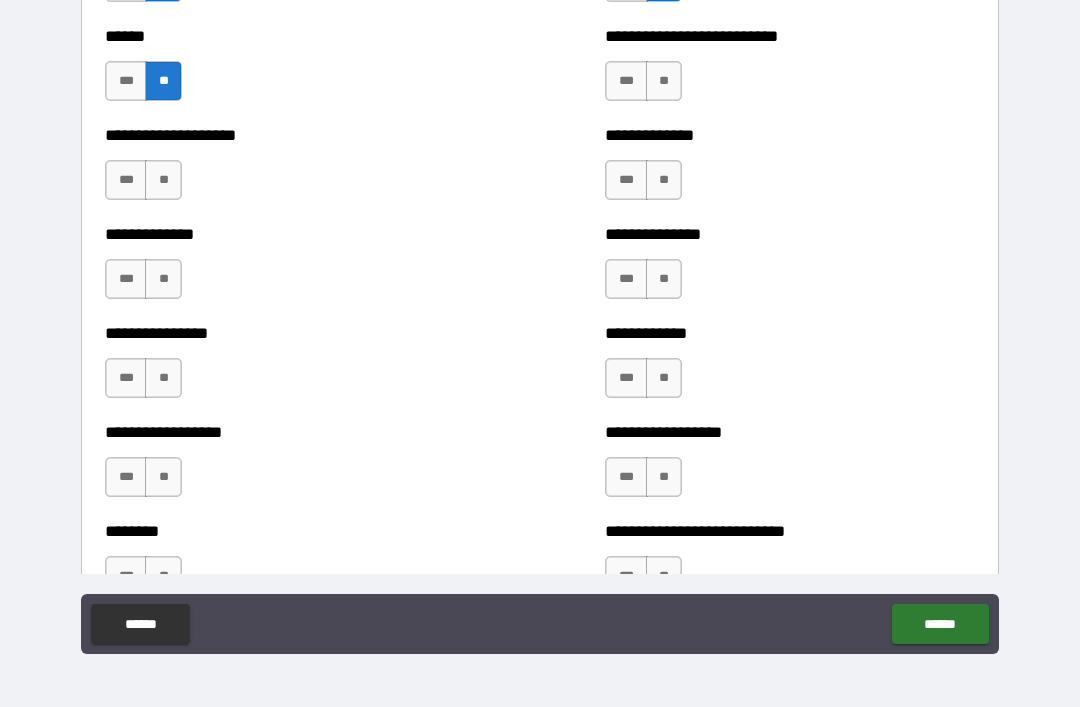 click on "**" at bounding box center [163, 180] 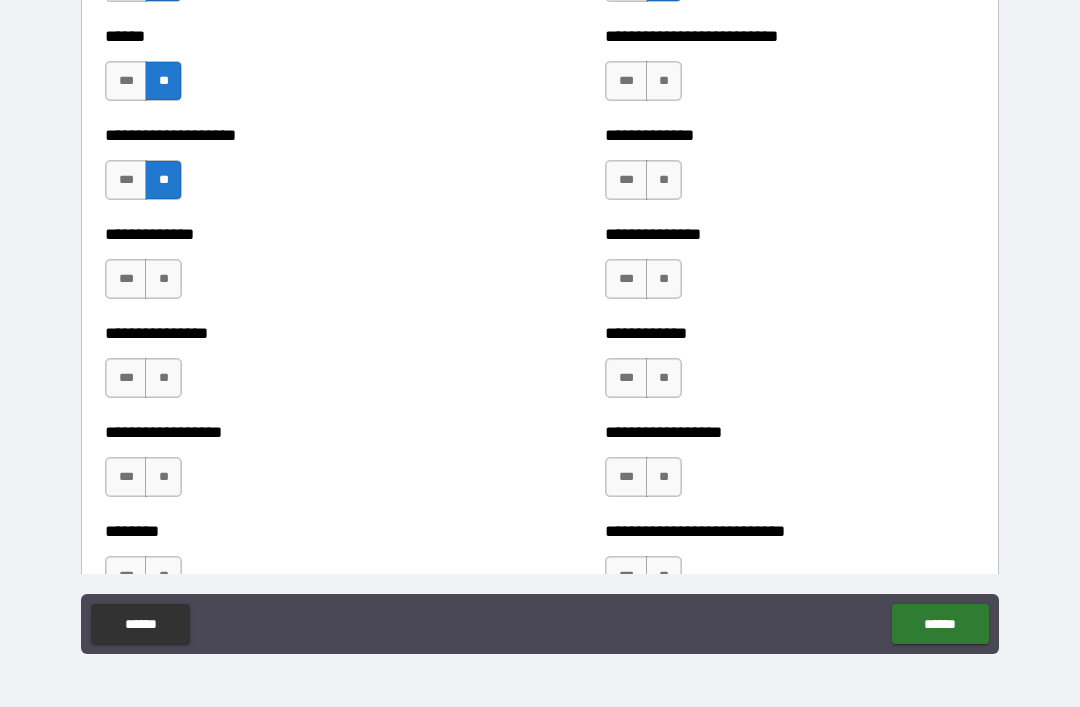 click on "***" at bounding box center [126, 81] 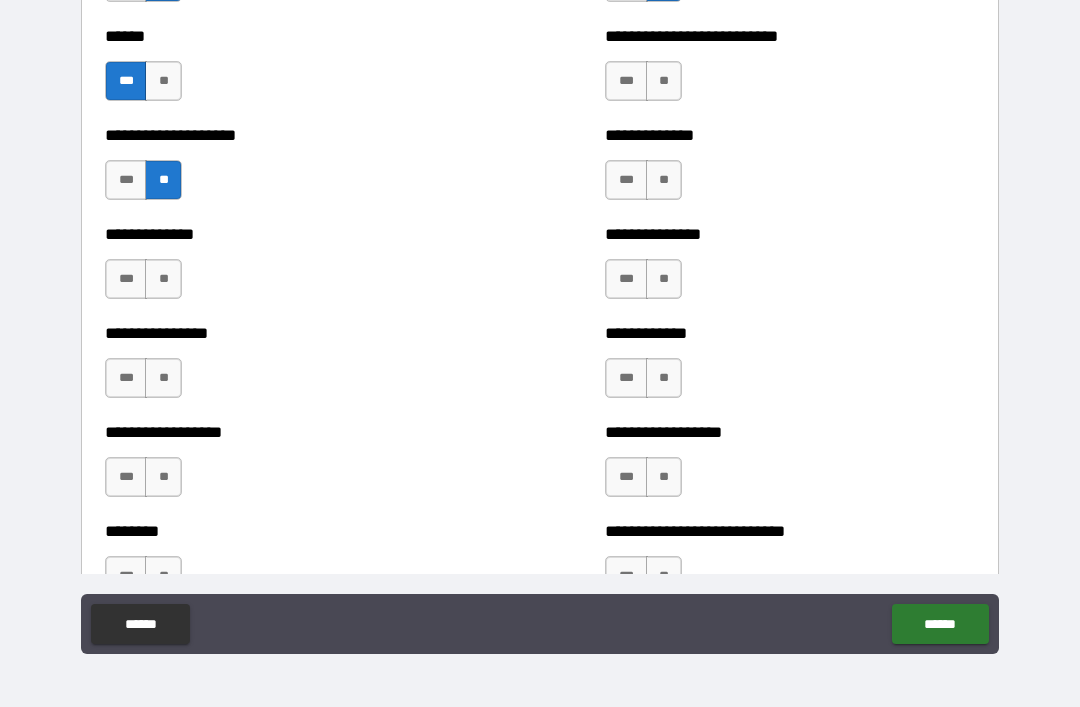 click on "**" at bounding box center [163, 279] 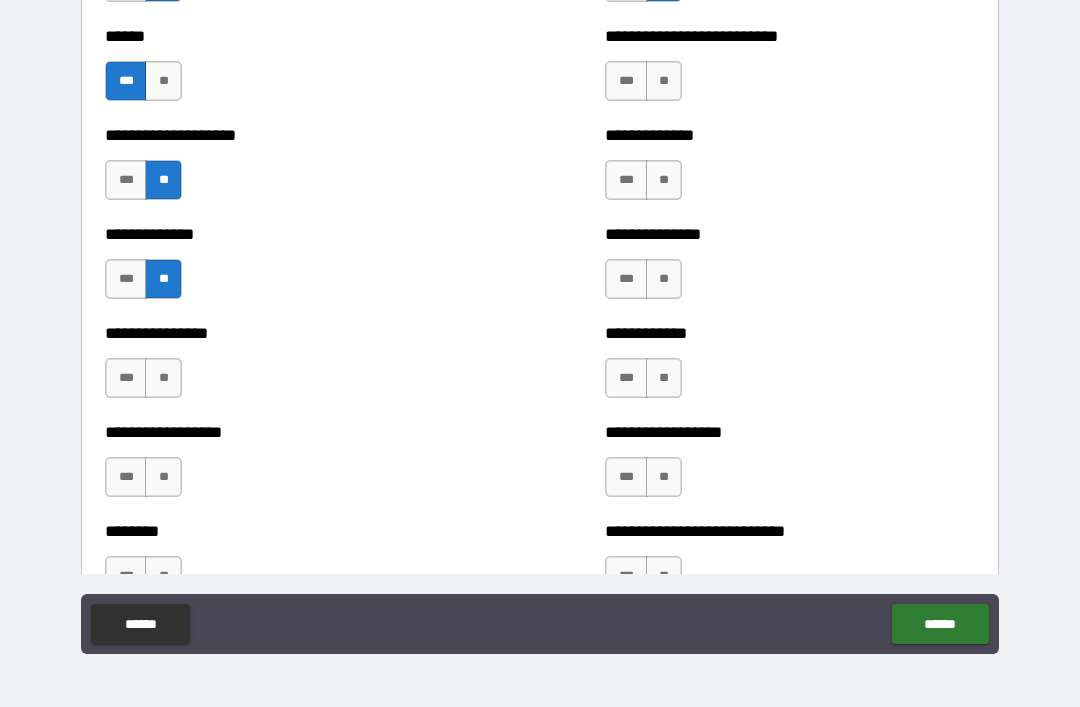 click on "**" at bounding box center [163, 378] 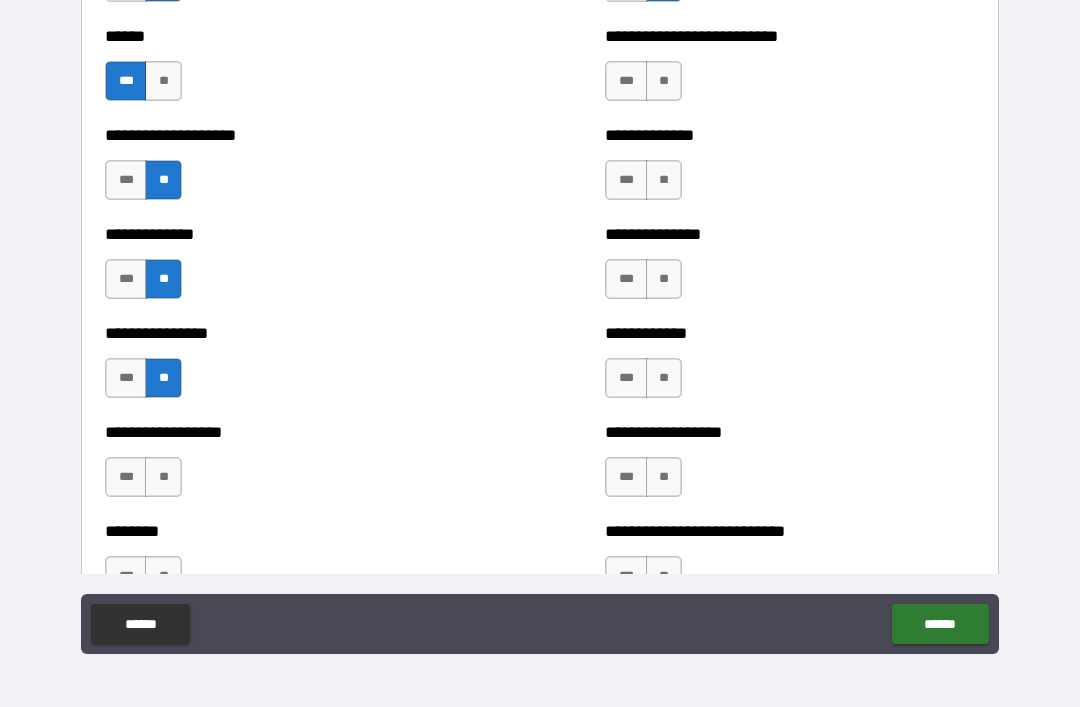 click on "**" at bounding box center [163, 477] 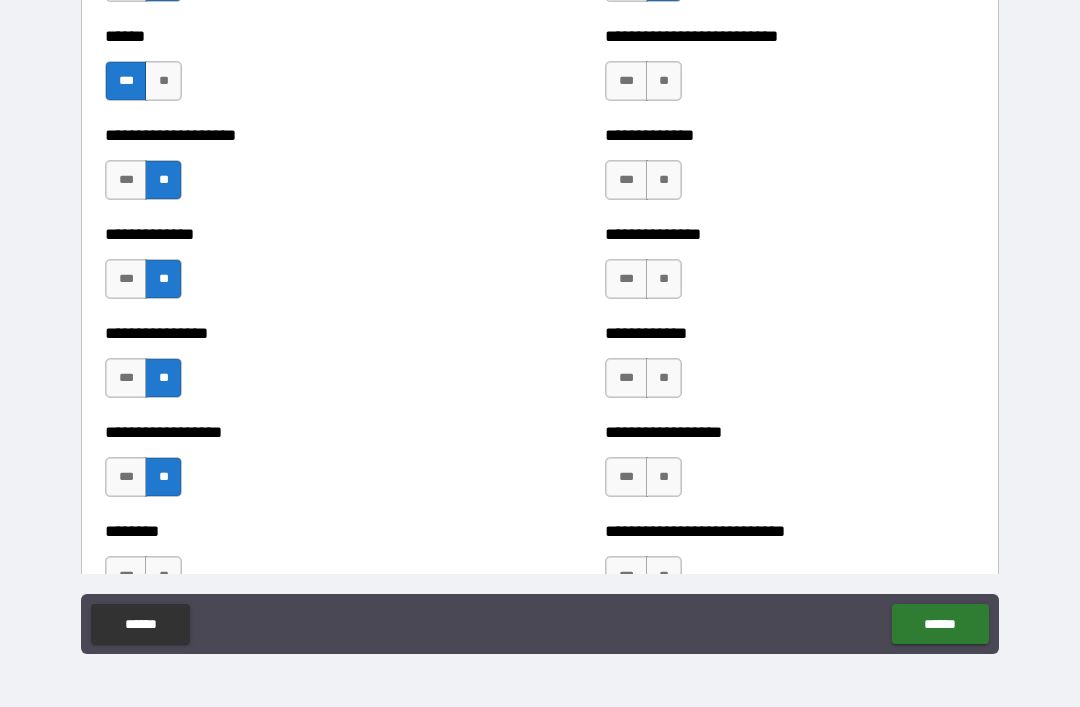 click on "**" at bounding box center (163, 576) 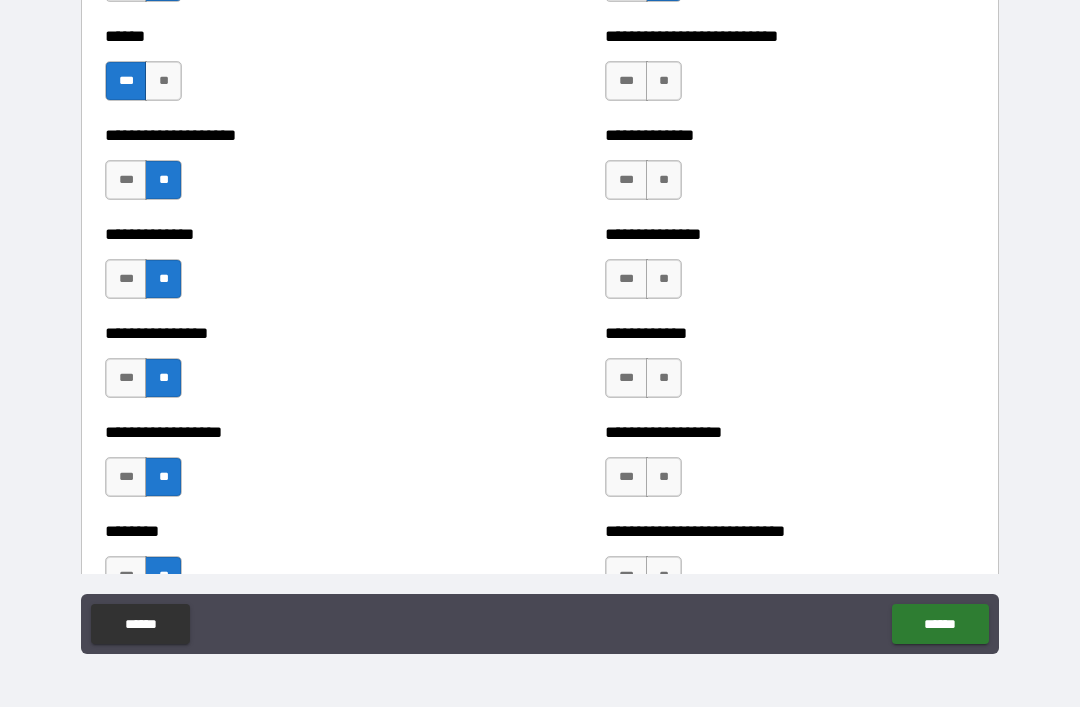 click on "**" at bounding box center (664, 81) 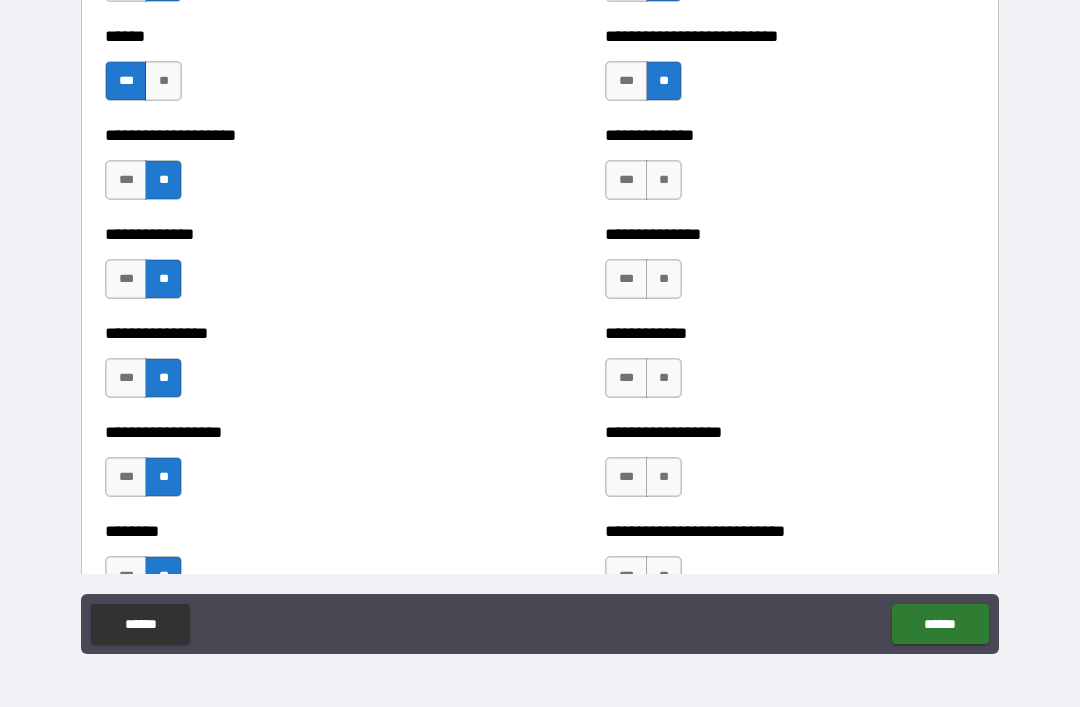 click on "**" at bounding box center (664, 180) 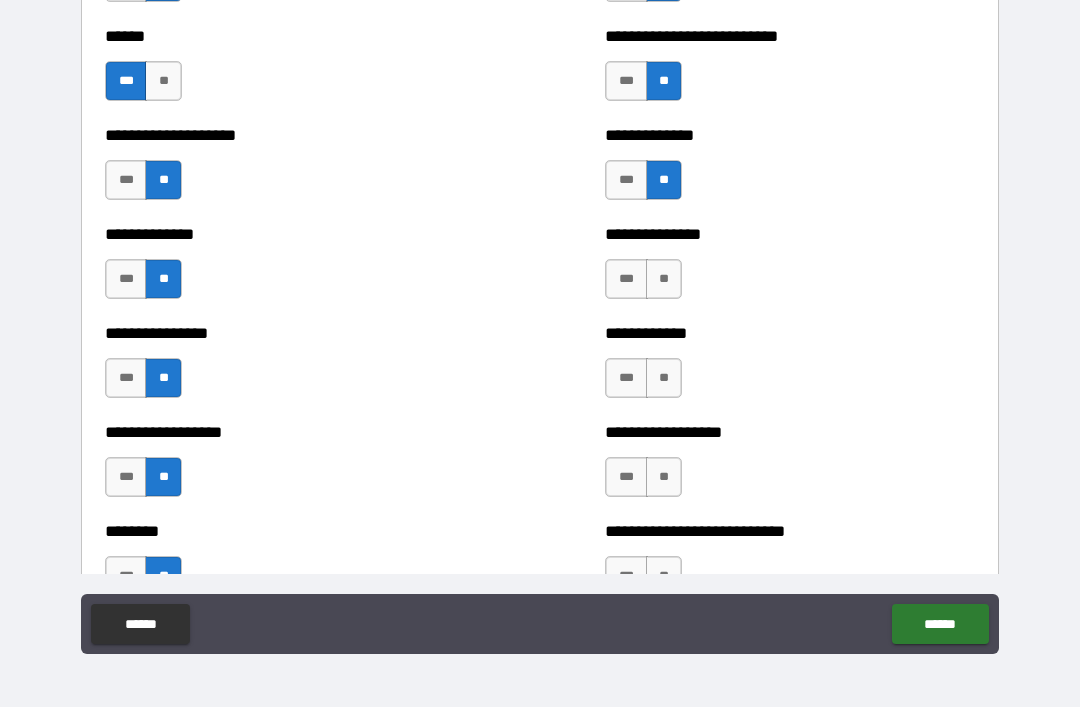 click on "**" at bounding box center (664, 279) 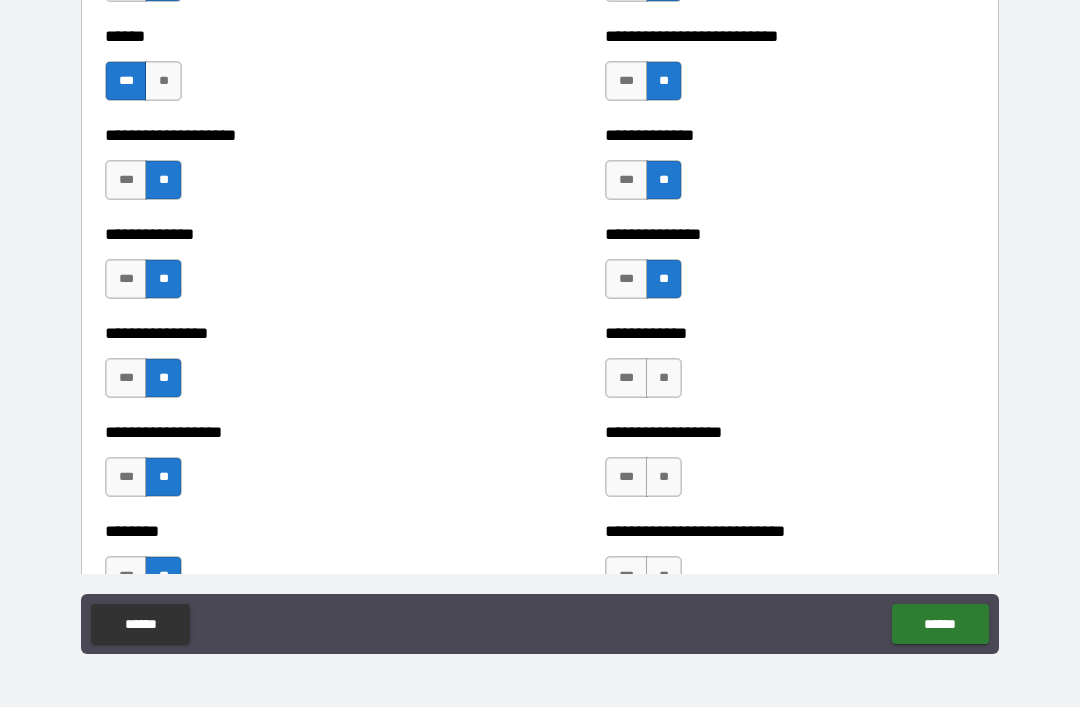 click on "**" at bounding box center (664, 378) 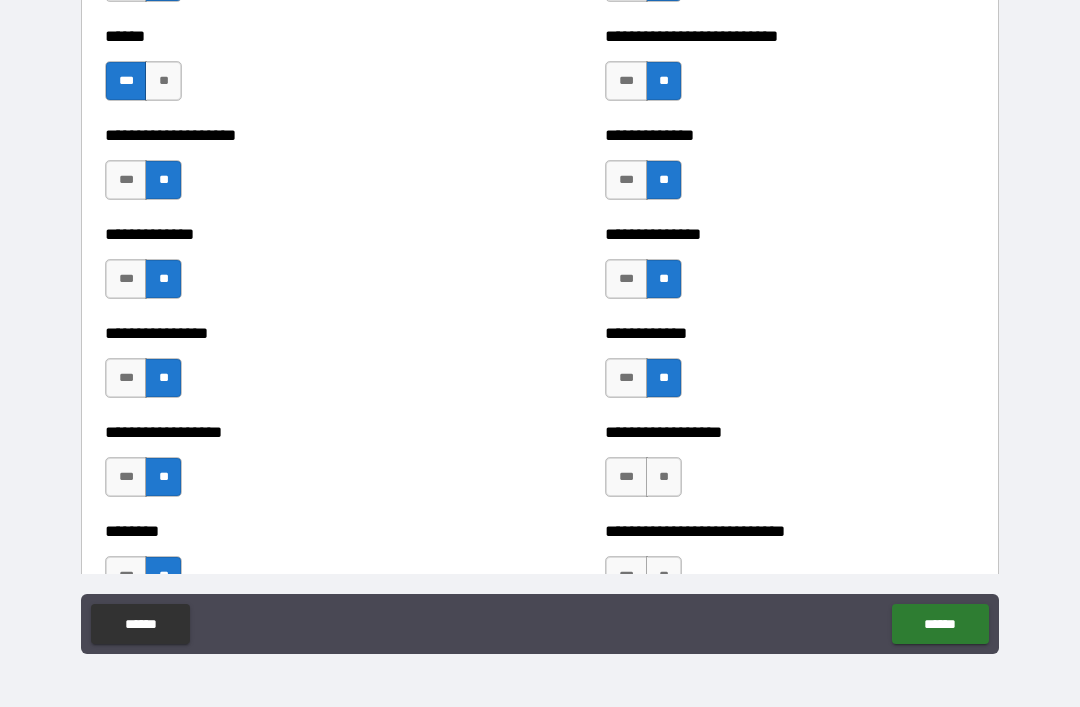 click on "**" at bounding box center [664, 477] 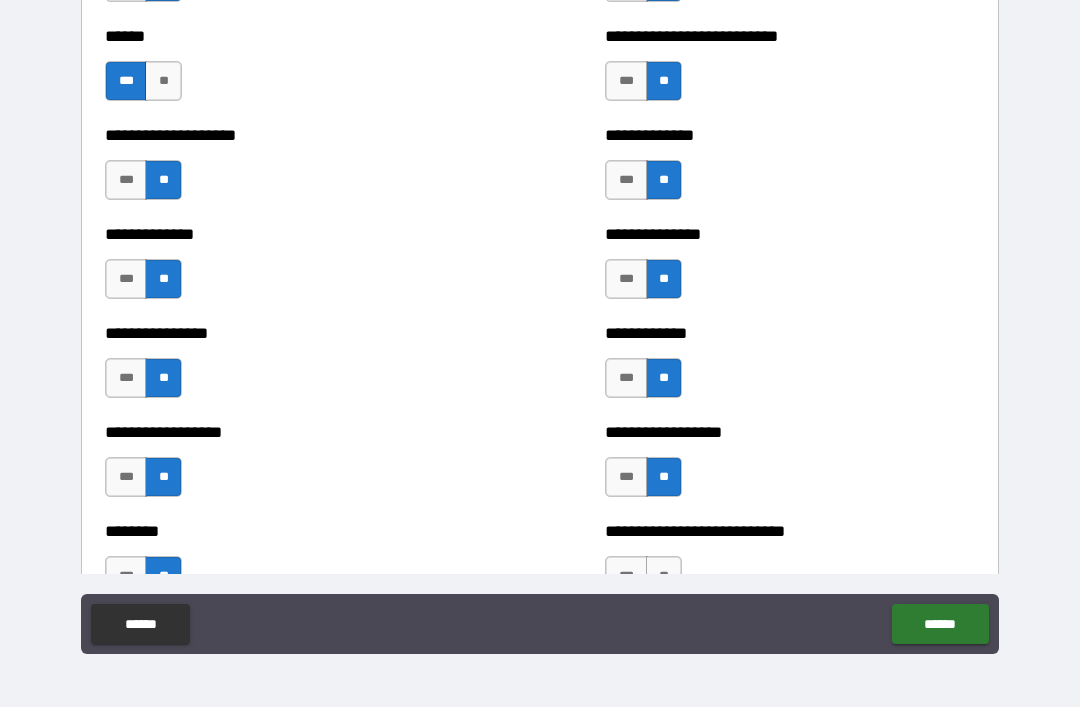 click on "**" at bounding box center (664, 576) 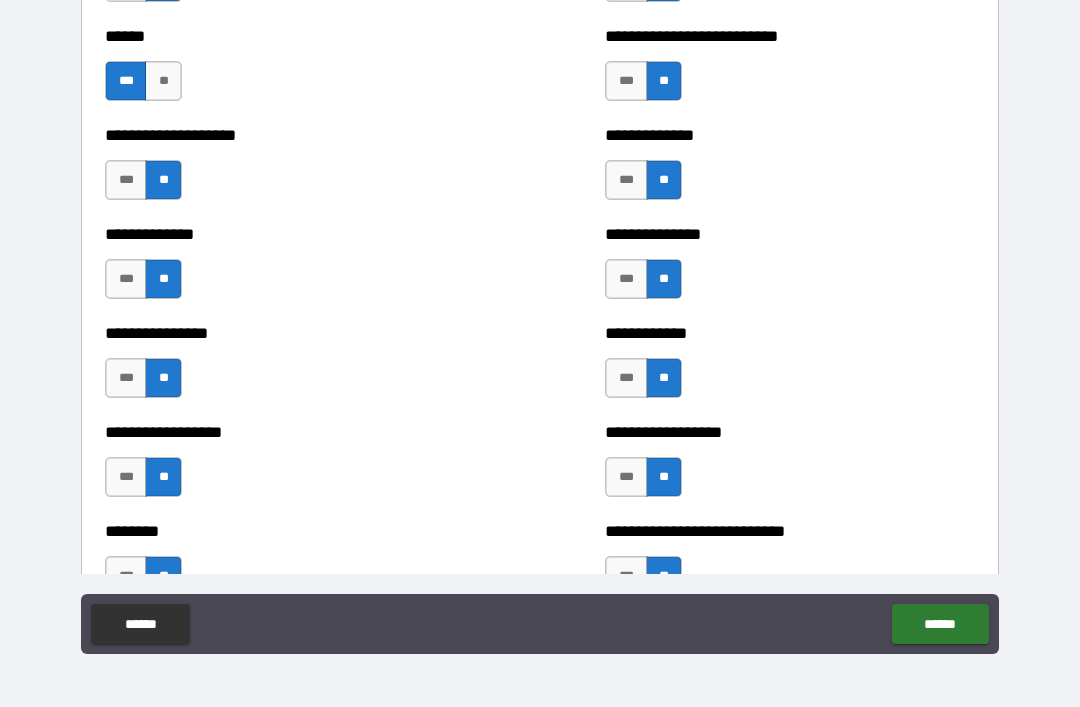 click on "**" at bounding box center (163, 81) 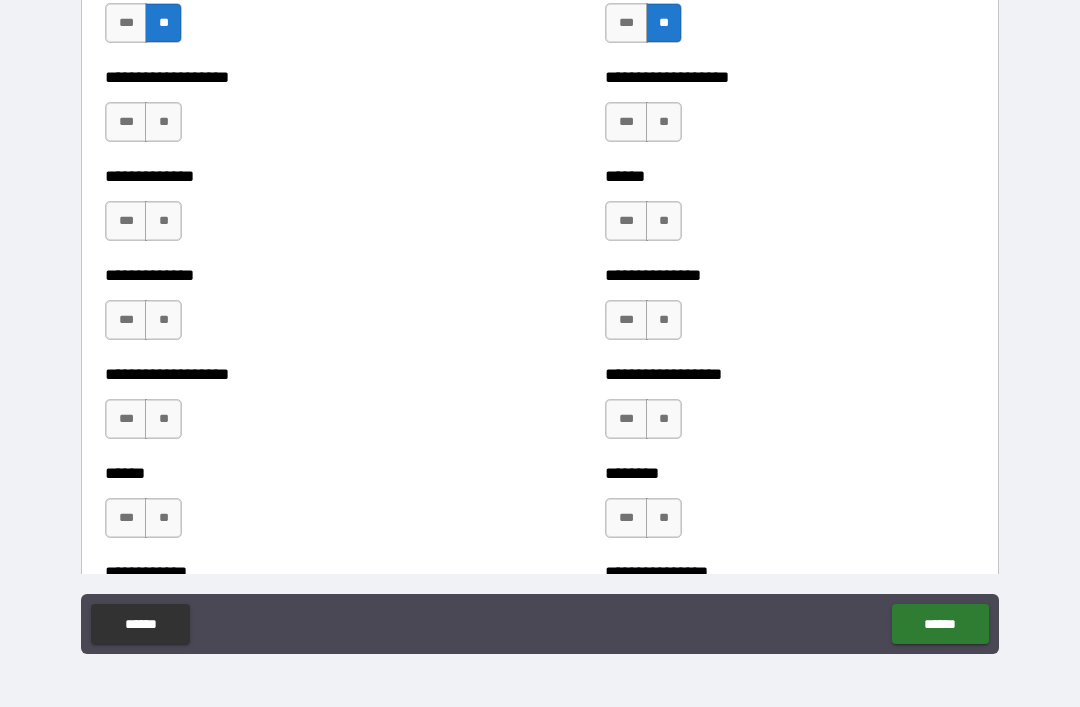scroll, scrollTop: 4514, scrollLeft: 0, axis: vertical 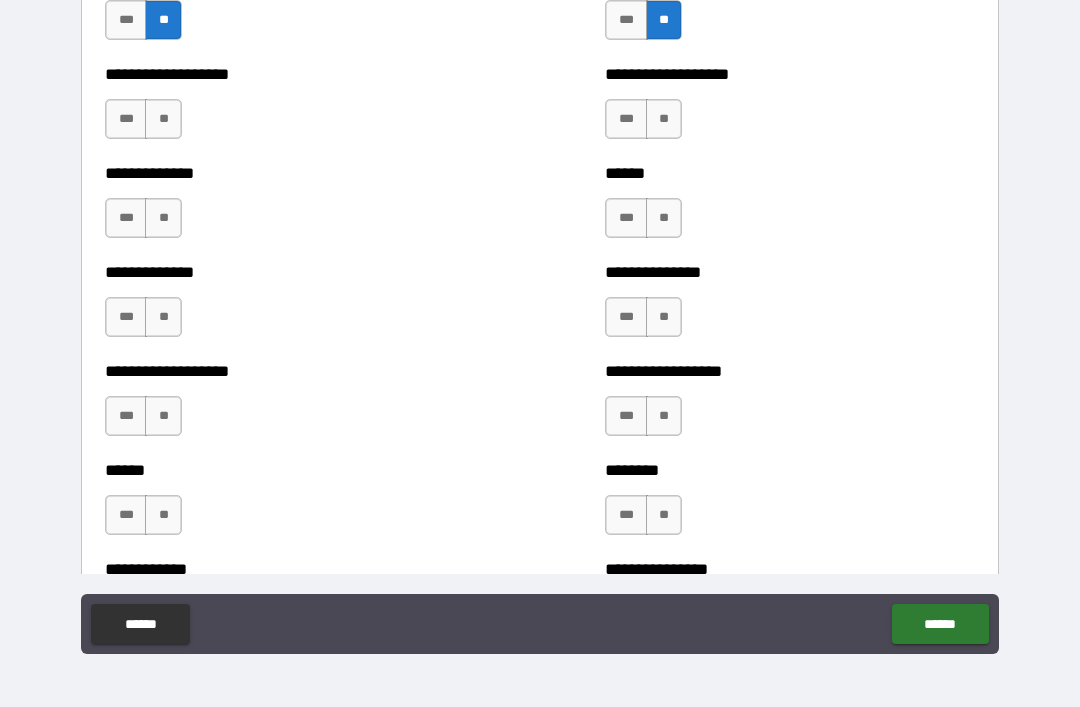 click on "**" at bounding box center (664, 119) 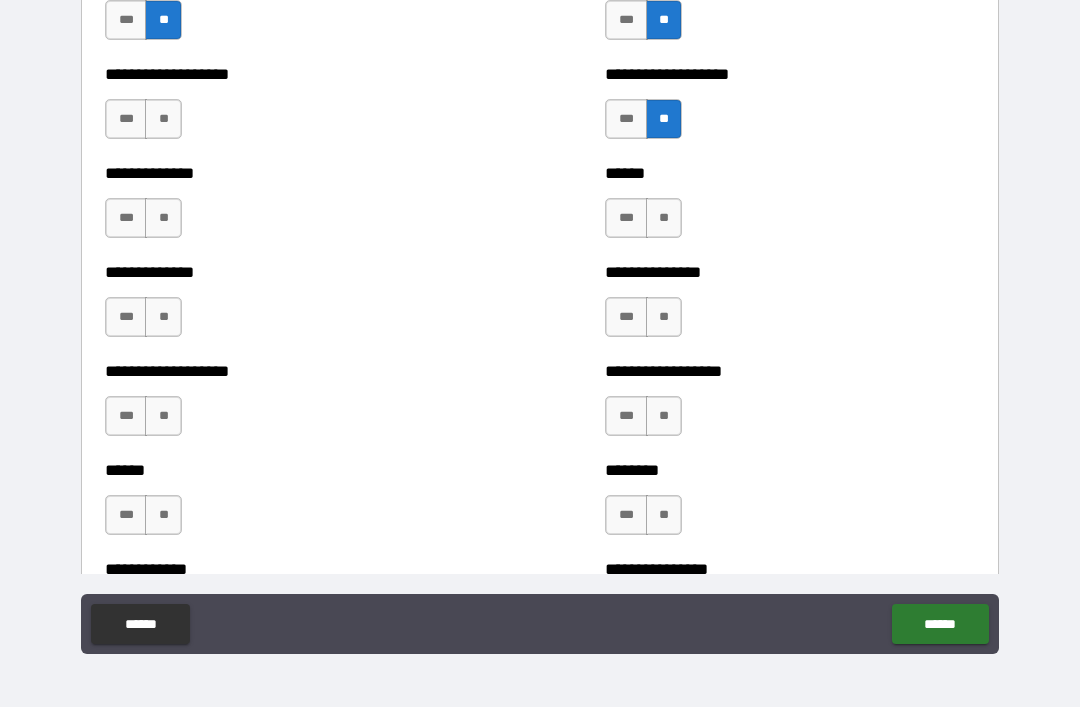 click on "**" at bounding box center [664, 218] 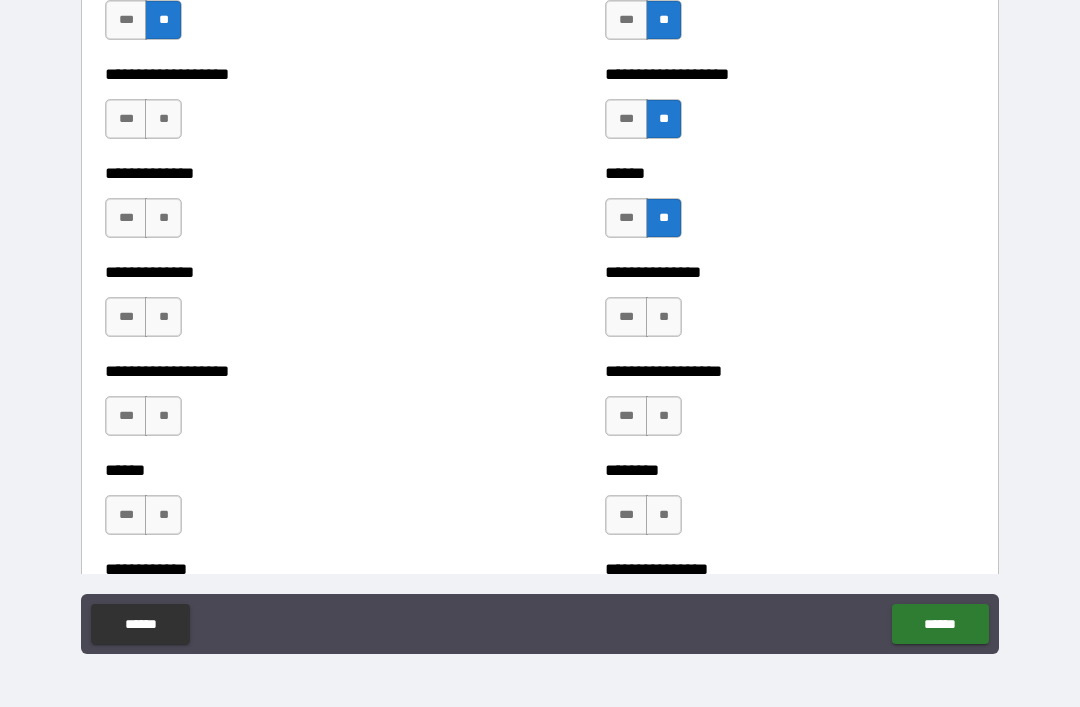 click on "**" at bounding box center [664, 317] 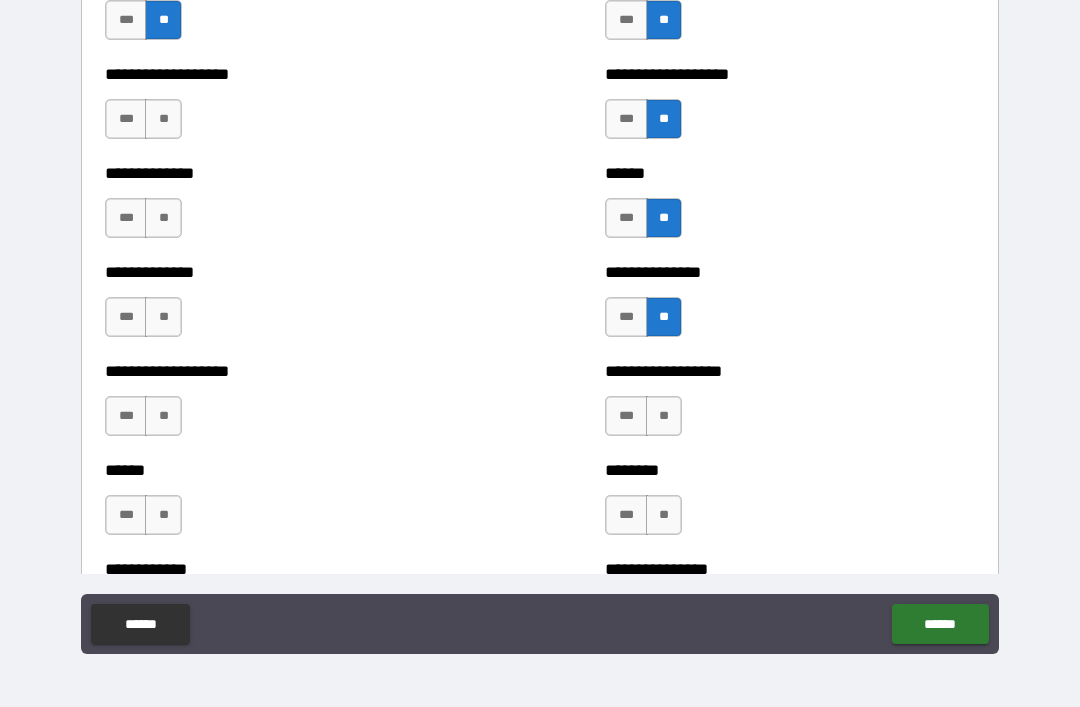 click on "**" at bounding box center [664, 416] 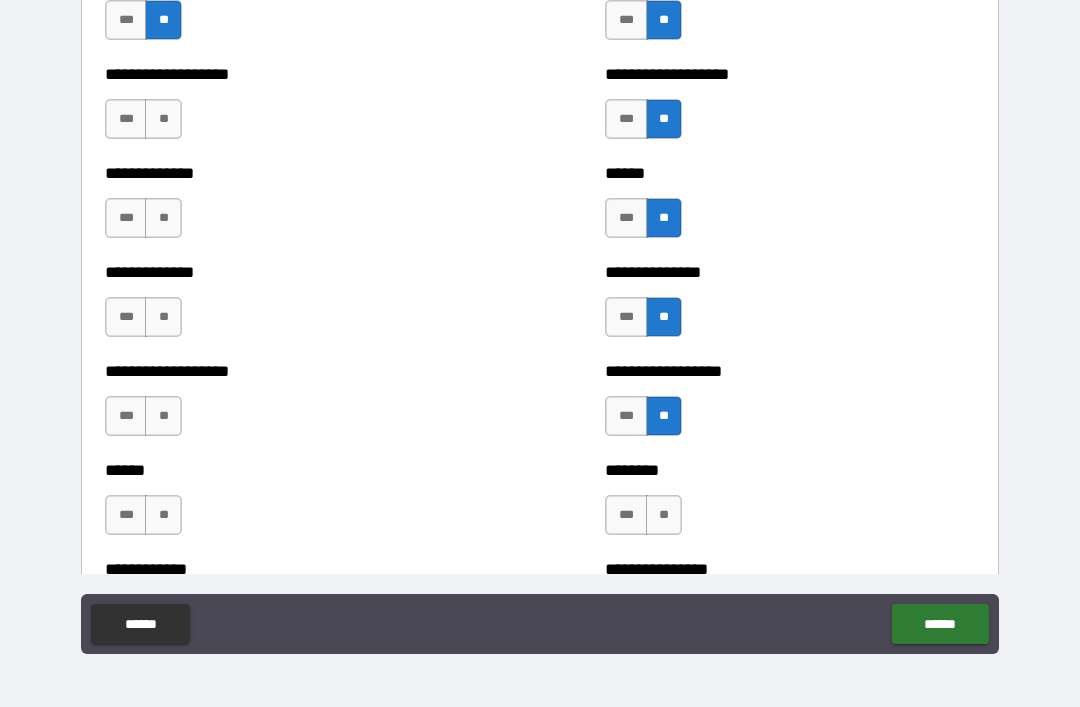 click on "**" at bounding box center [664, 515] 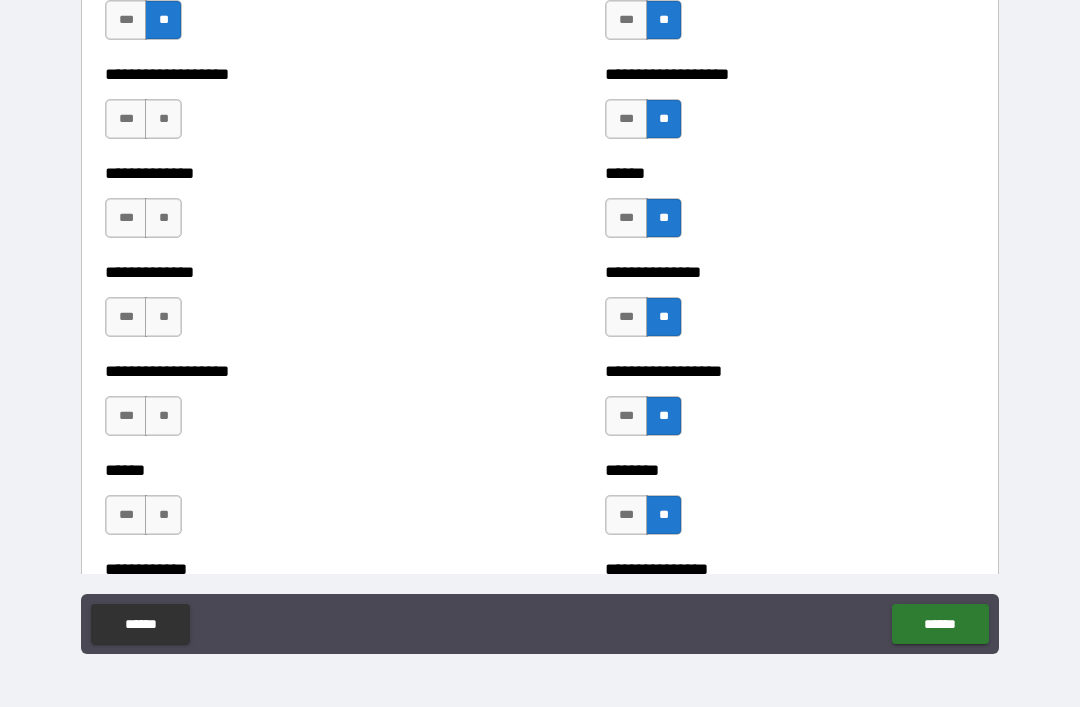 click on "**" at bounding box center [163, 119] 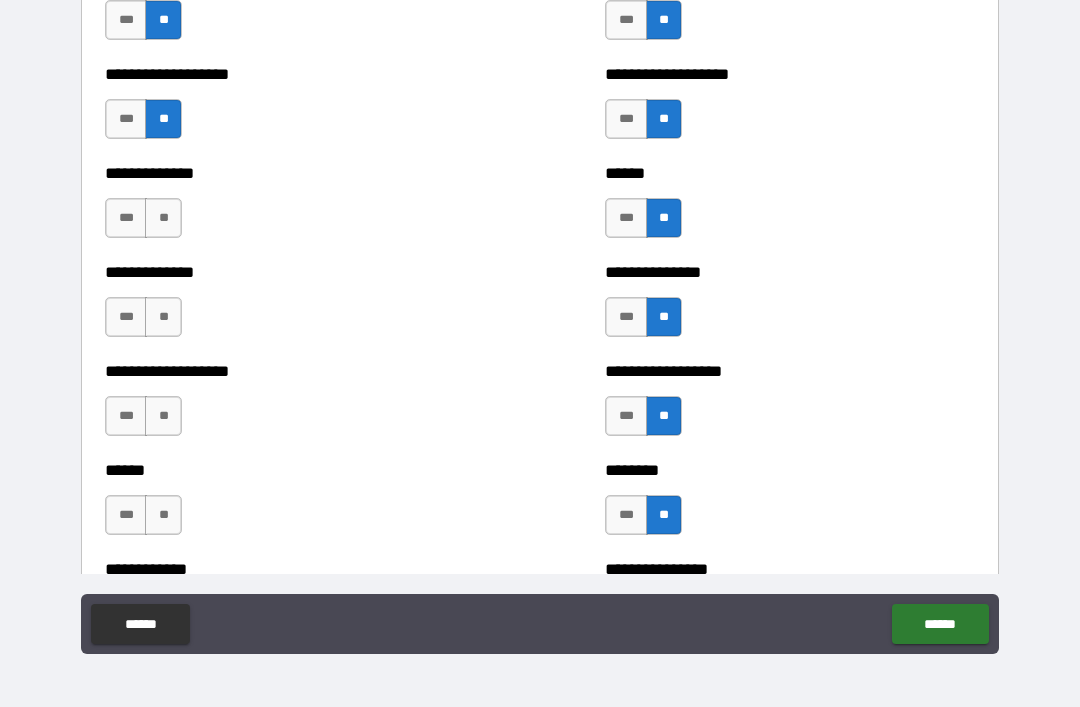 click on "**" at bounding box center [163, 218] 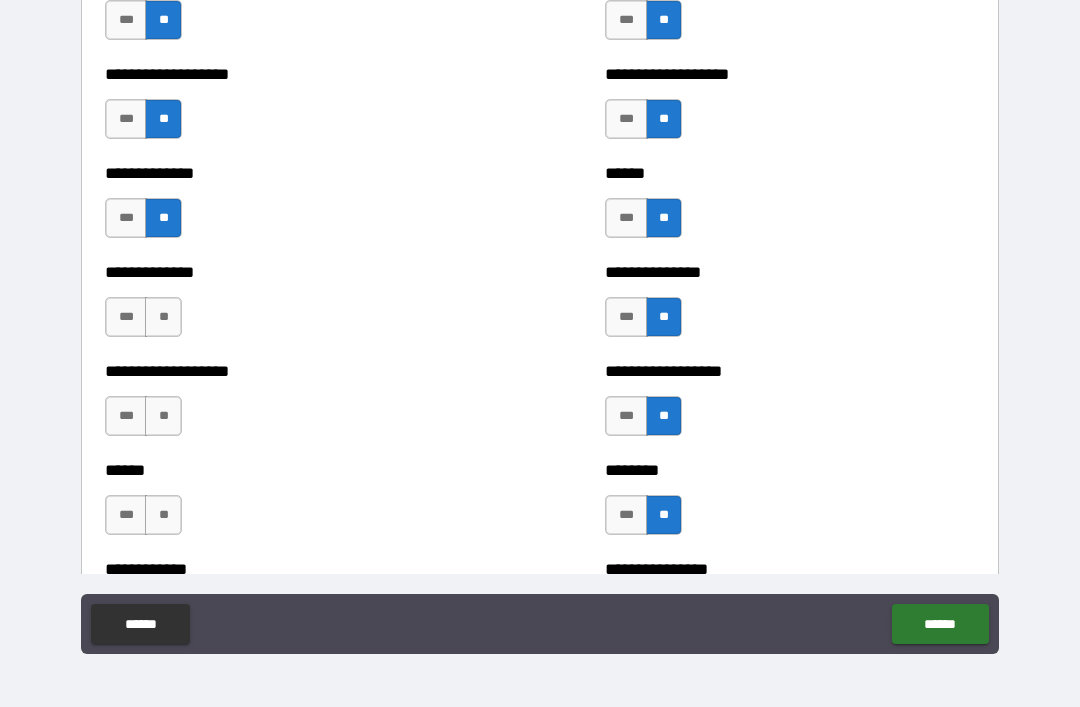 click on "**" at bounding box center [163, 317] 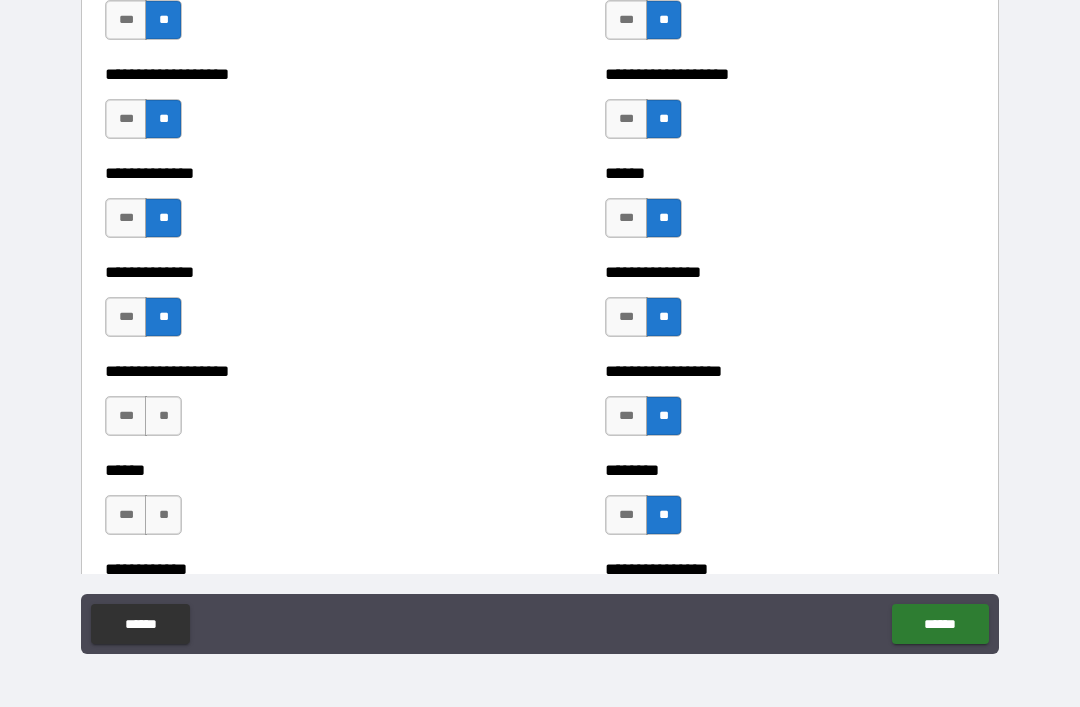 click on "**" at bounding box center (163, 416) 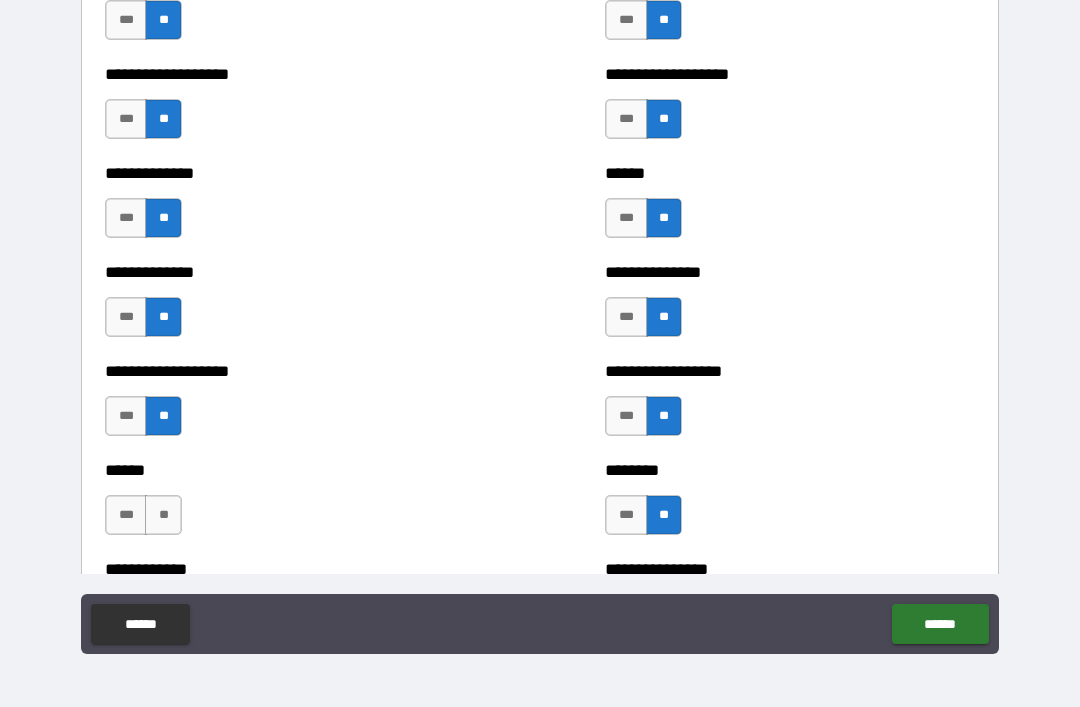 click on "**" at bounding box center (163, 515) 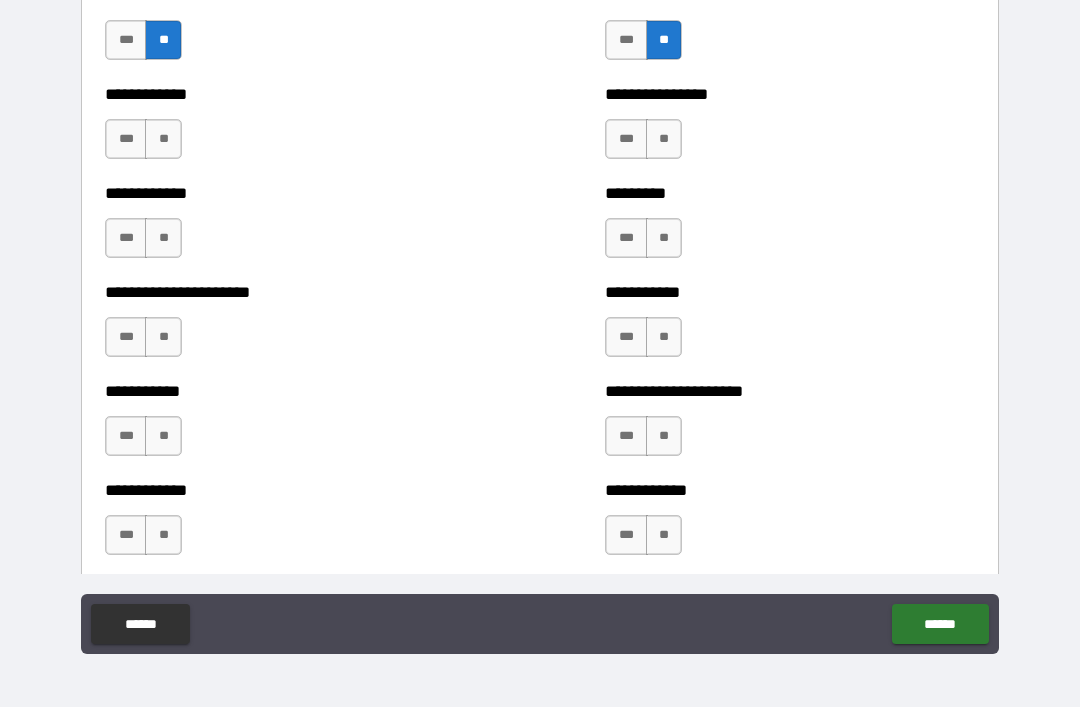 scroll, scrollTop: 4990, scrollLeft: 0, axis: vertical 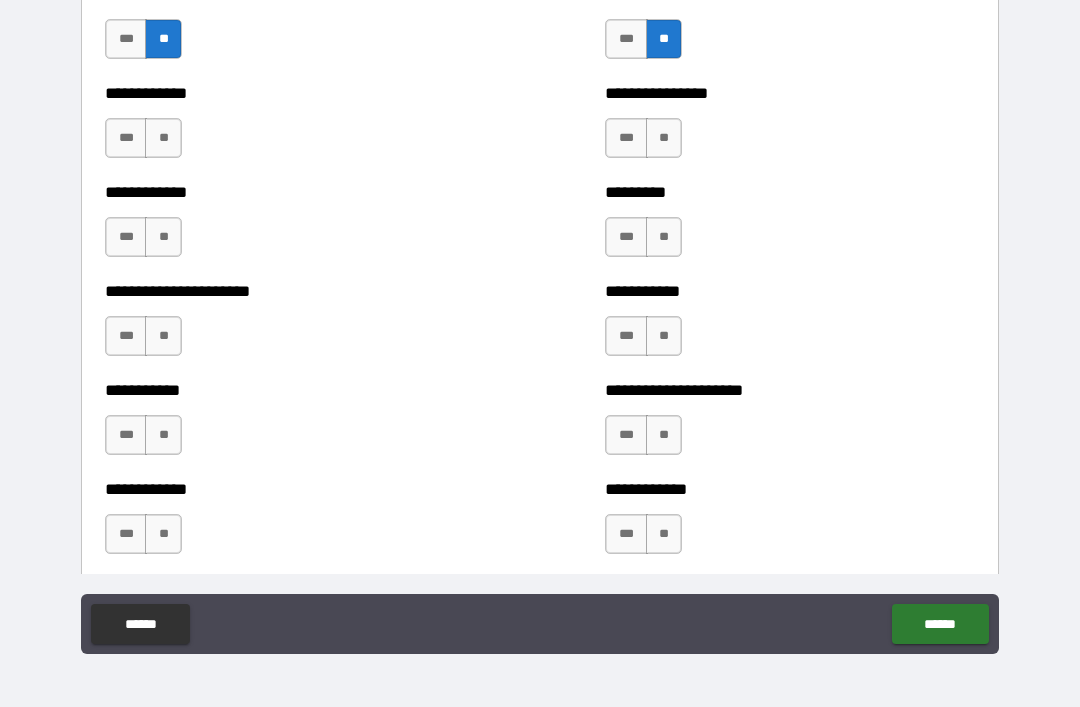 click on "***" at bounding box center (626, 237) 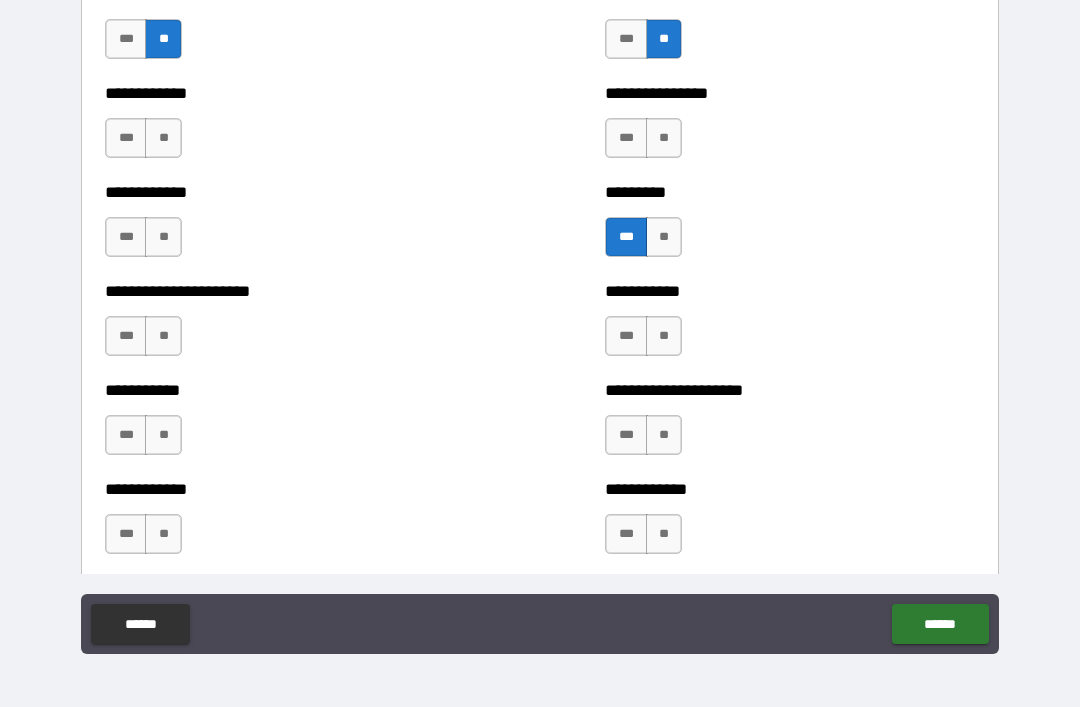 click on "***" at bounding box center [626, 138] 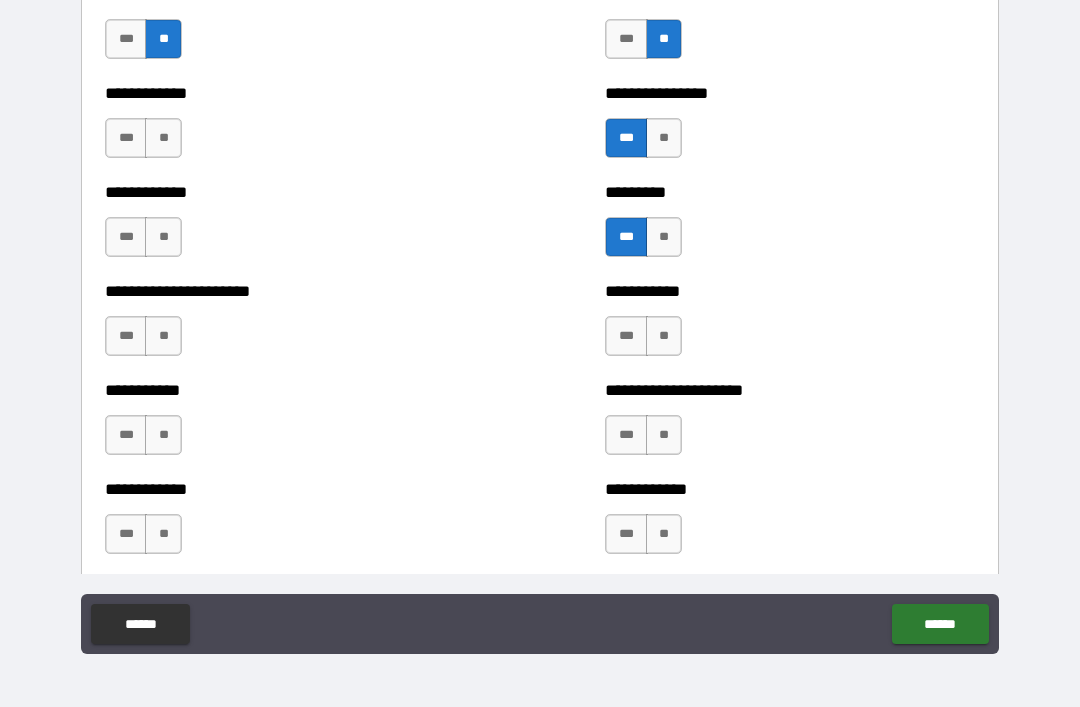 click on "**" at bounding box center (664, 138) 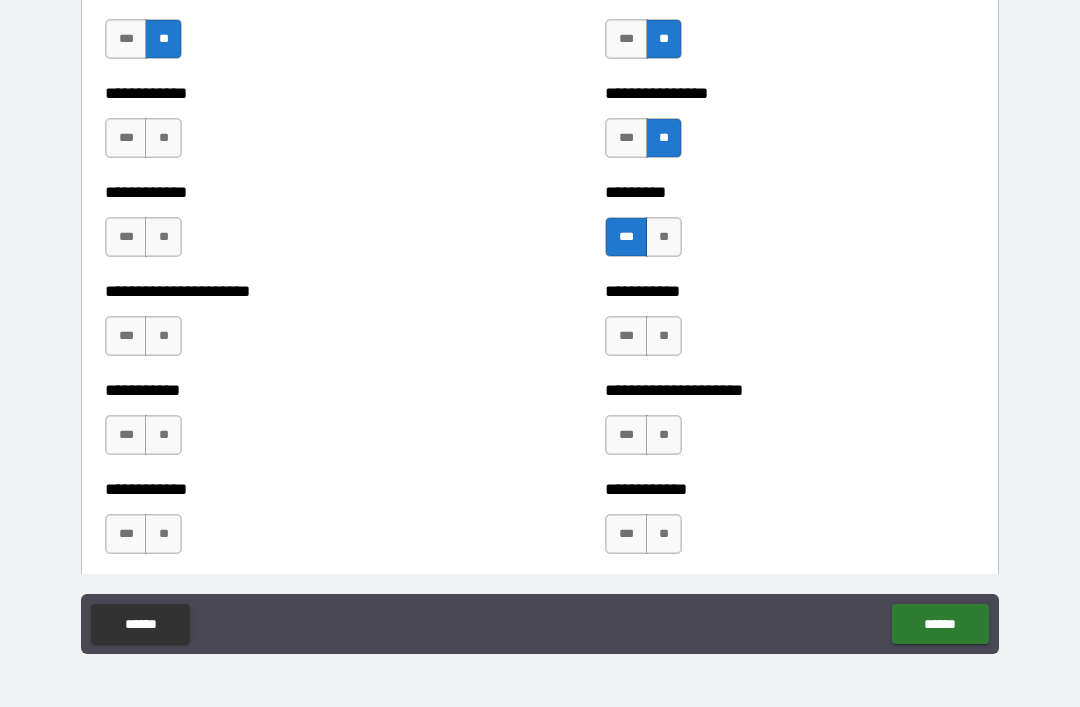 click on "**" at bounding box center [163, 138] 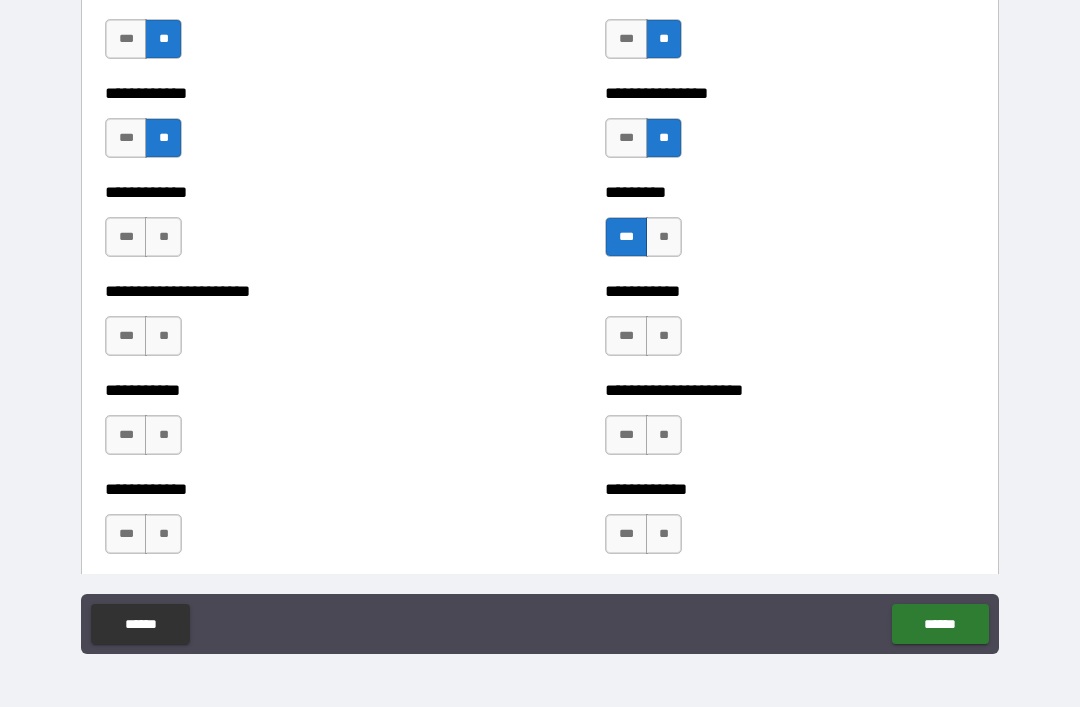 click on "**" at bounding box center (163, 237) 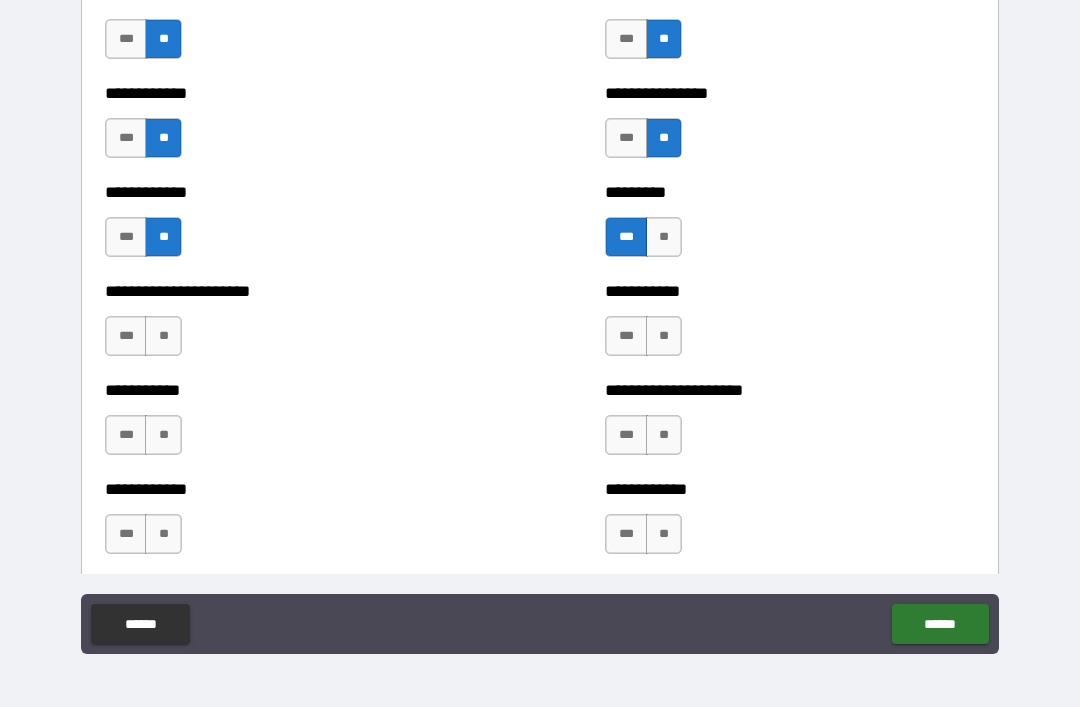 click on "**" at bounding box center (163, 336) 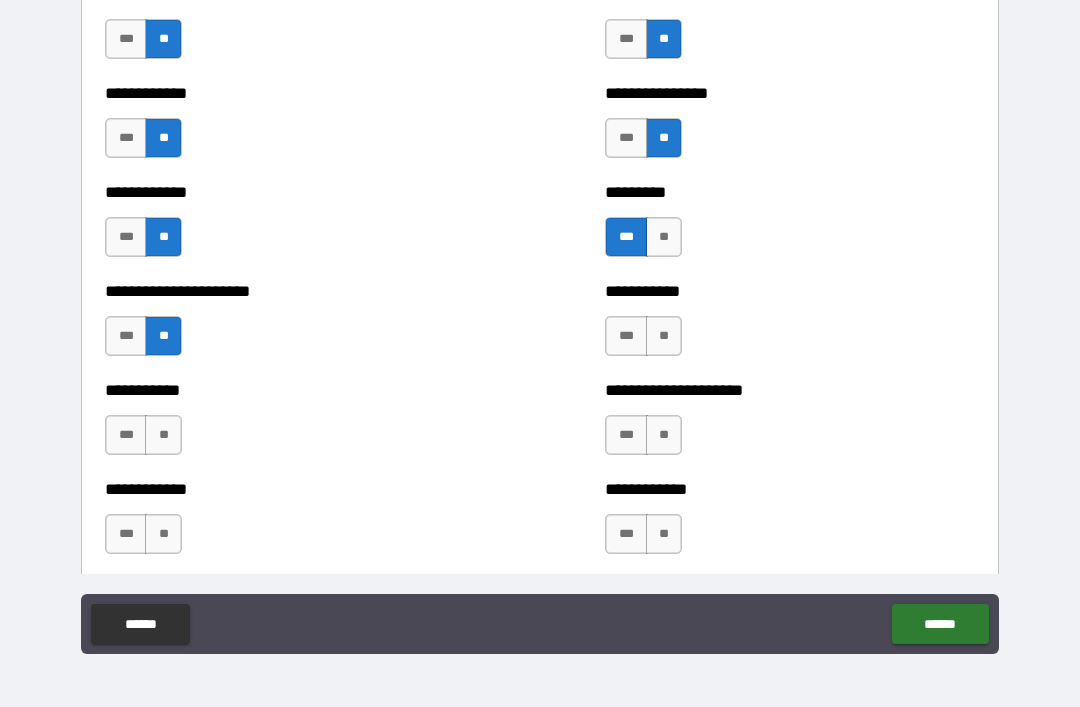 click on "**" at bounding box center [163, 435] 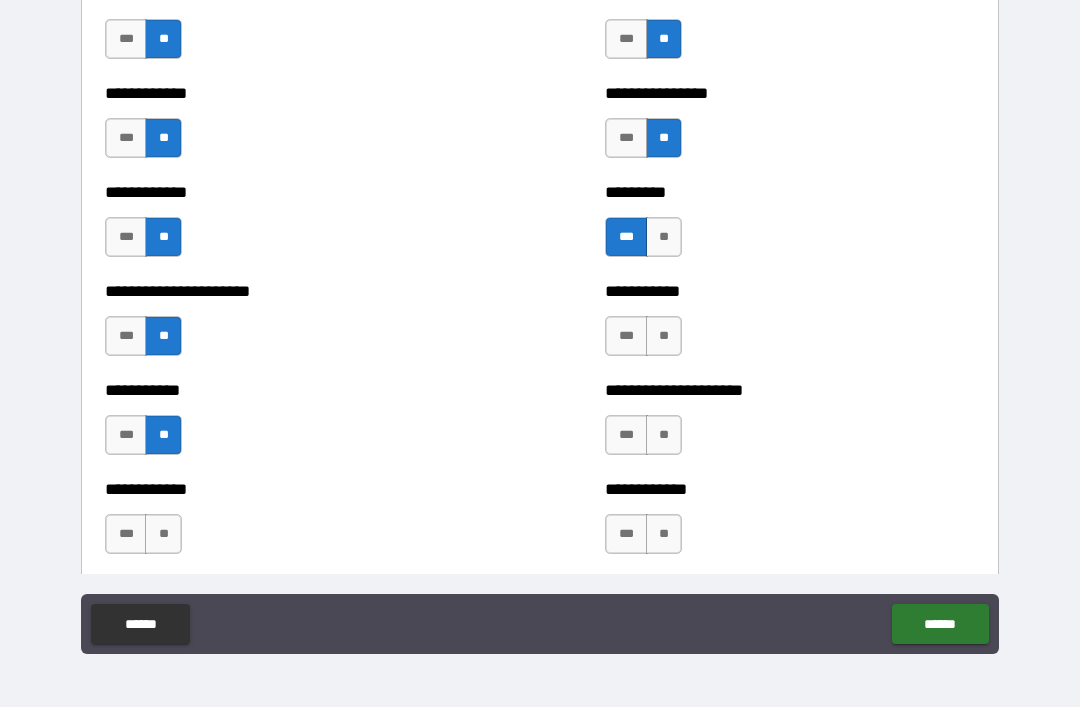 click on "**" at bounding box center [163, 534] 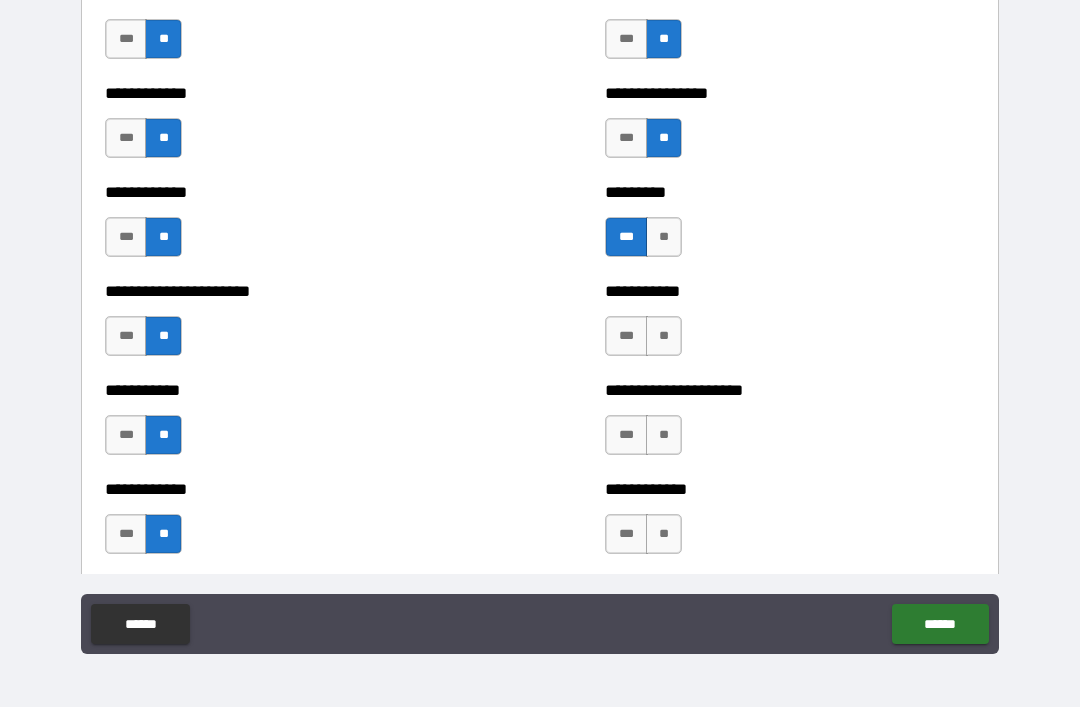 click on "**" at bounding box center [664, 336] 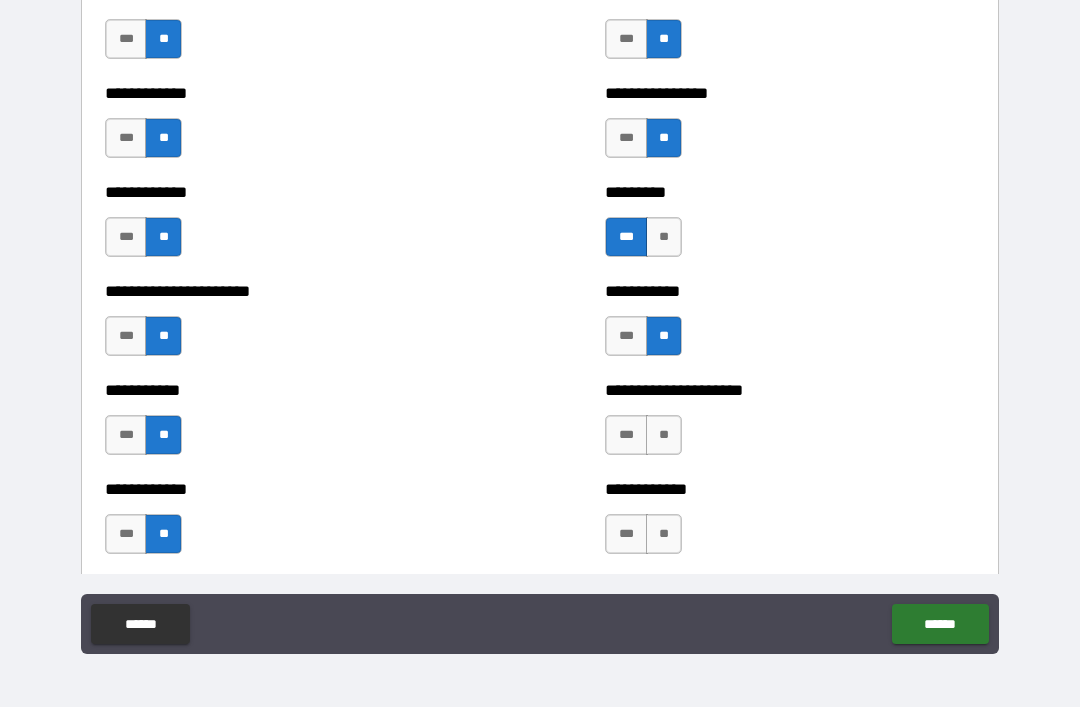 click on "**" at bounding box center (664, 435) 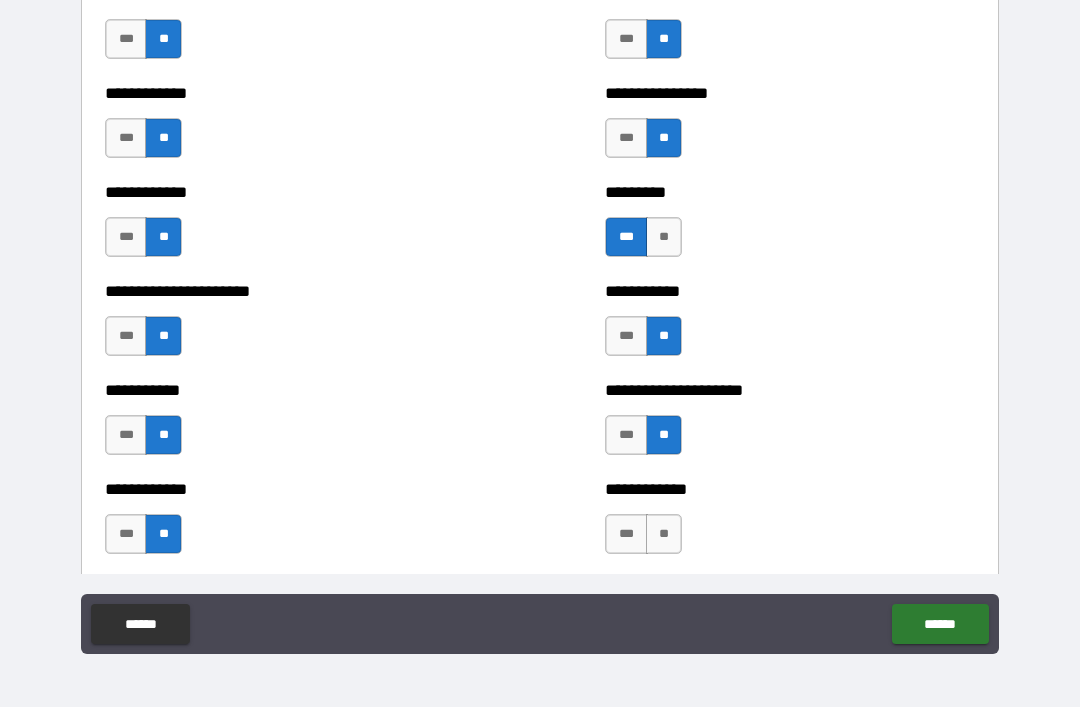 click on "**" at bounding box center [664, 534] 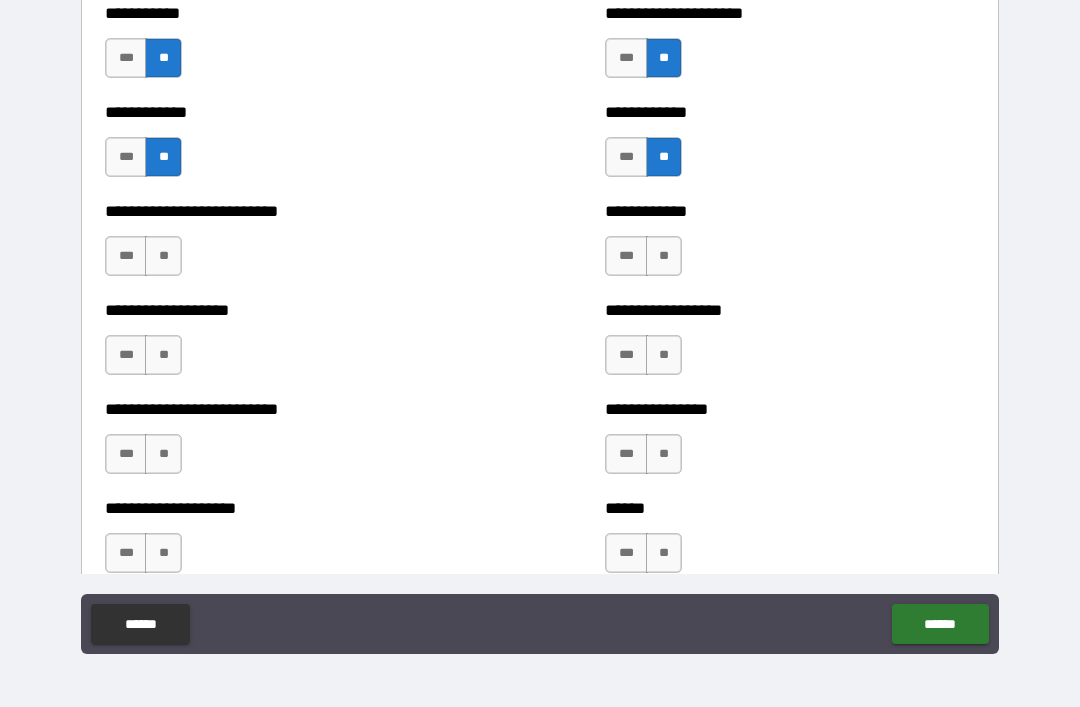 scroll, scrollTop: 5368, scrollLeft: 0, axis: vertical 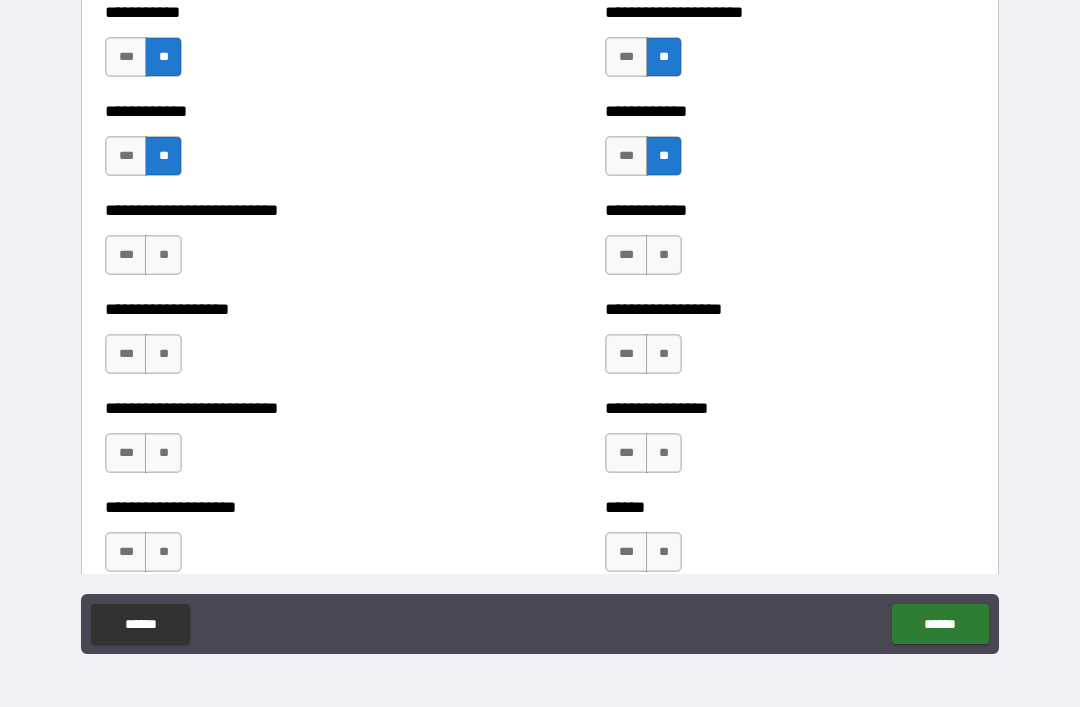 click on "**" at bounding box center (664, 255) 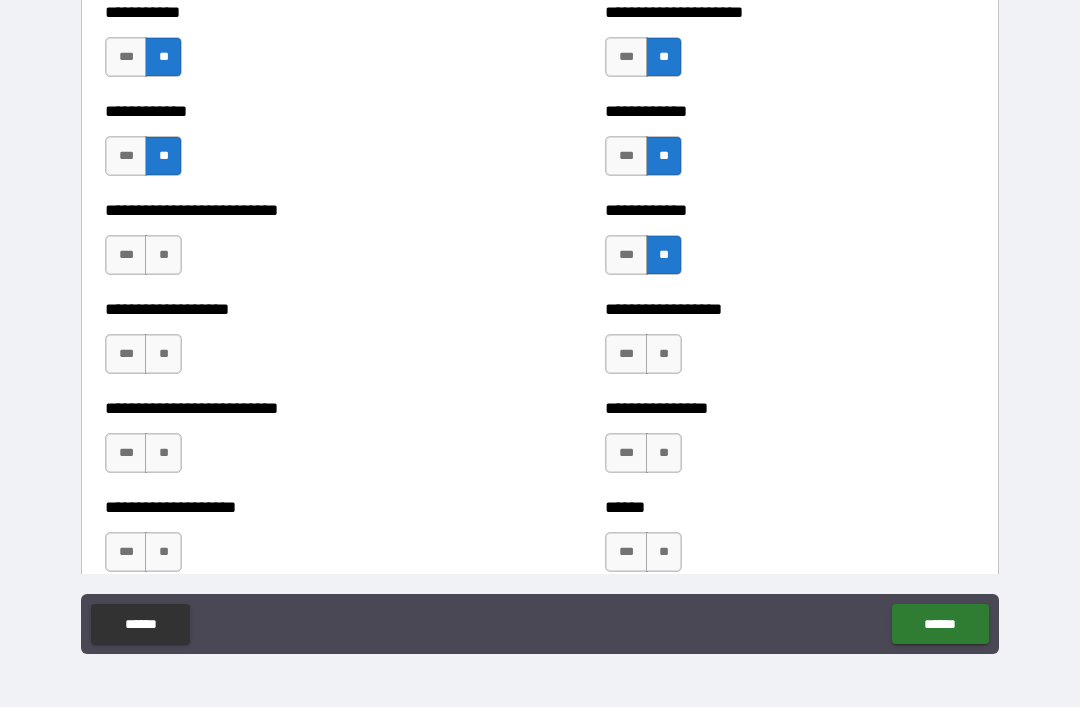 click on "**" at bounding box center [664, 354] 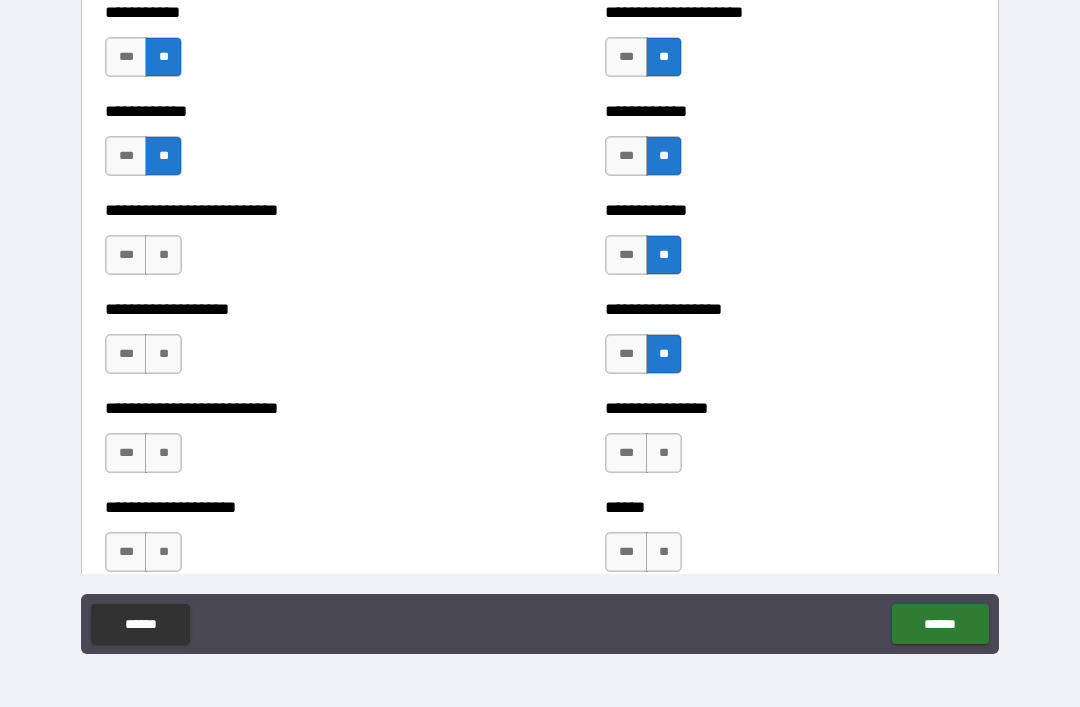 click on "**" at bounding box center [664, 453] 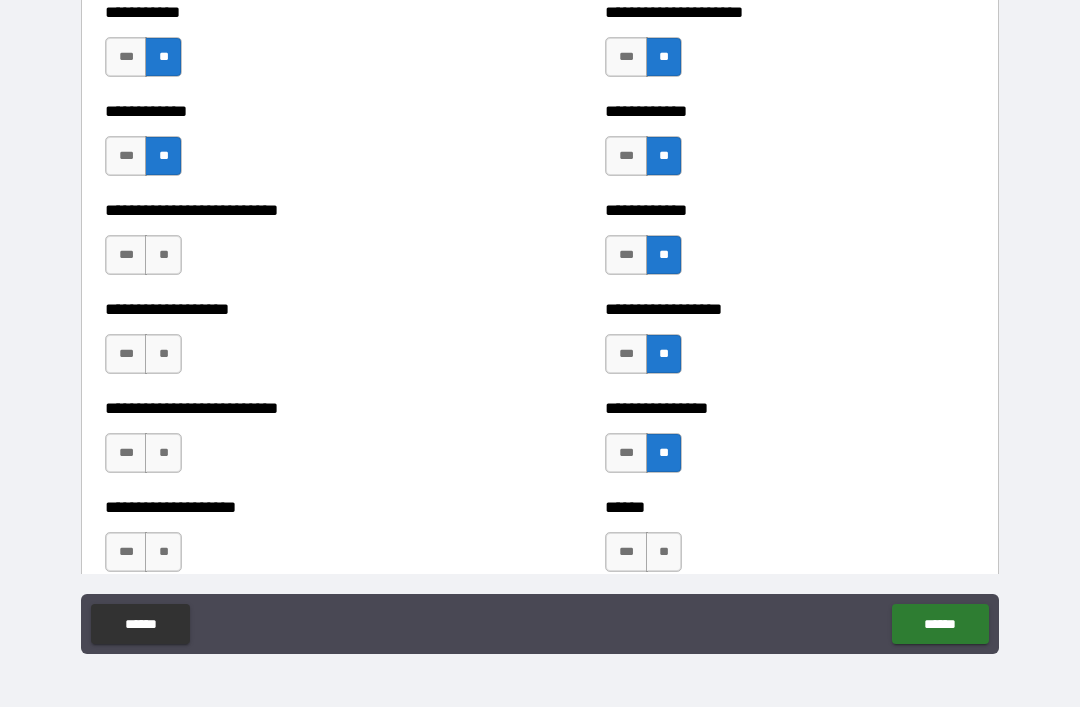 click on "**" at bounding box center (664, 552) 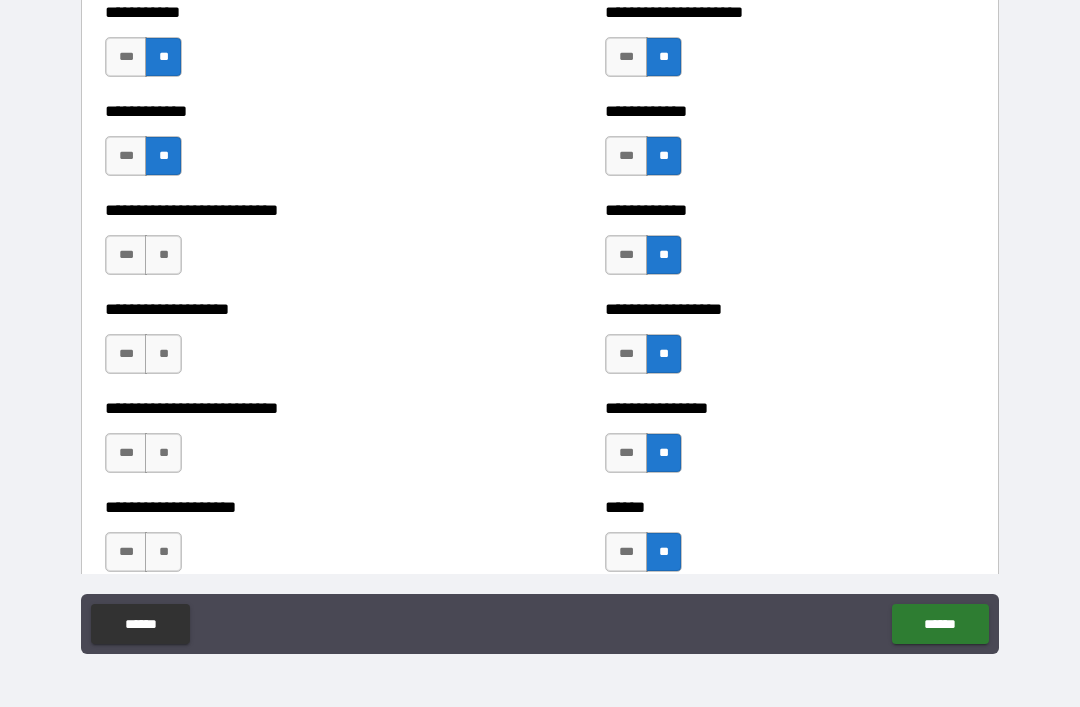 click on "**" at bounding box center [163, 255] 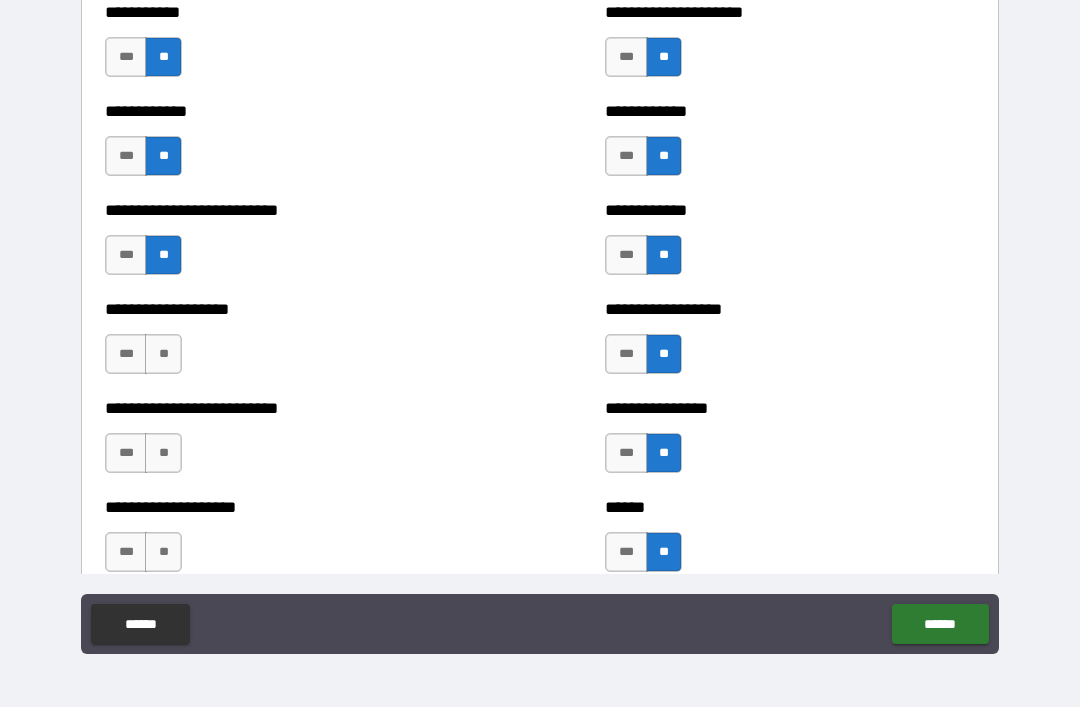 click on "**" at bounding box center [163, 354] 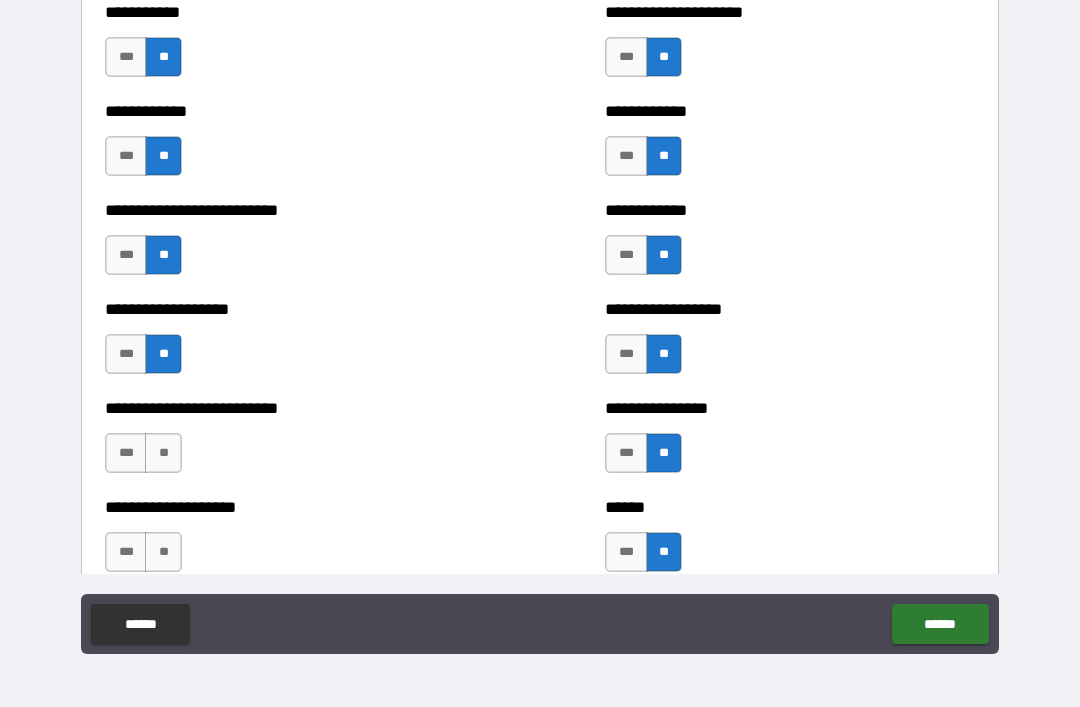 click on "**" at bounding box center (163, 453) 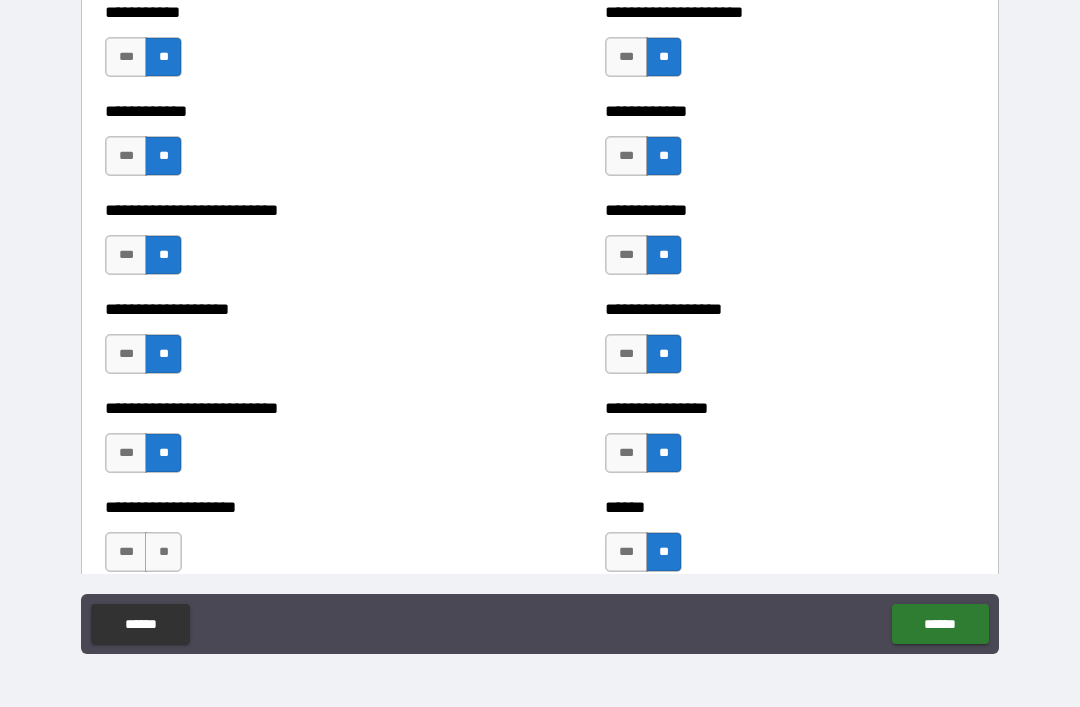 click on "**" at bounding box center (163, 552) 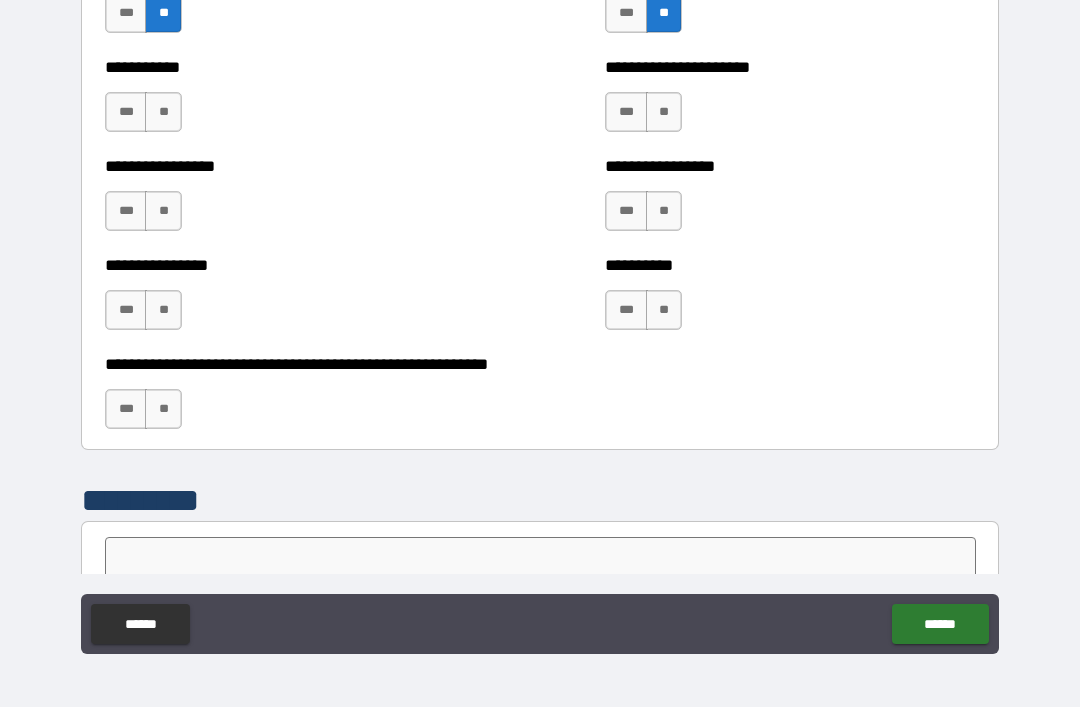 scroll, scrollTop: 5908, scrollLeft: 0, axis: vertical 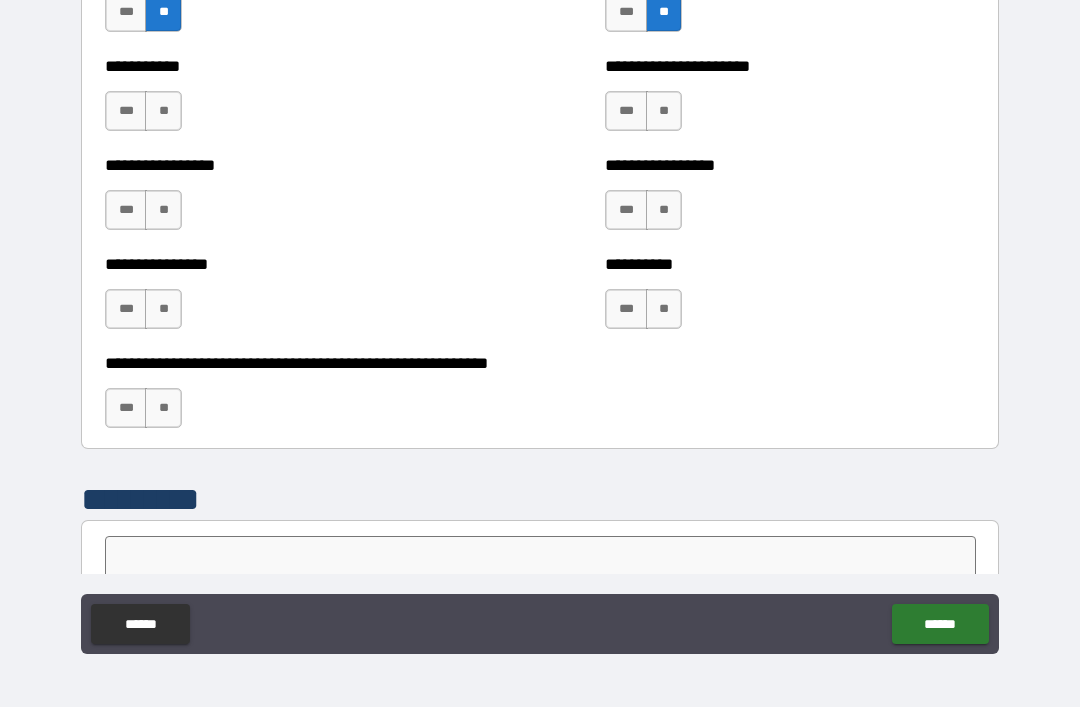 click on "**" at bounding box center (163, 111) 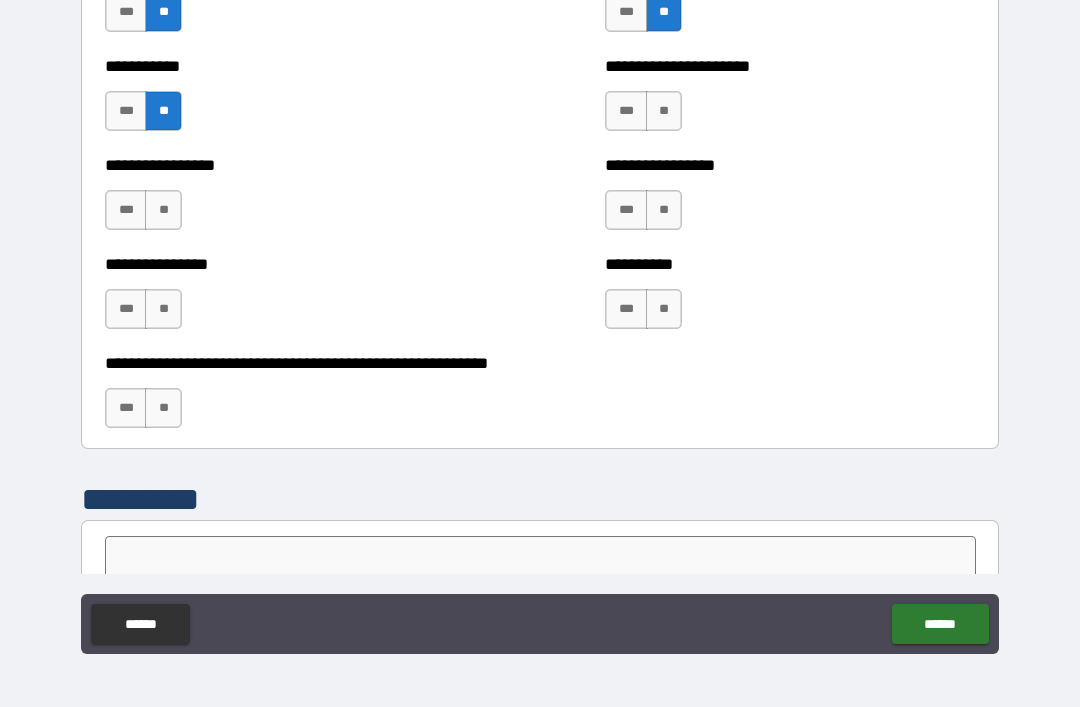 click on "**" at bounding box center [163, 210] 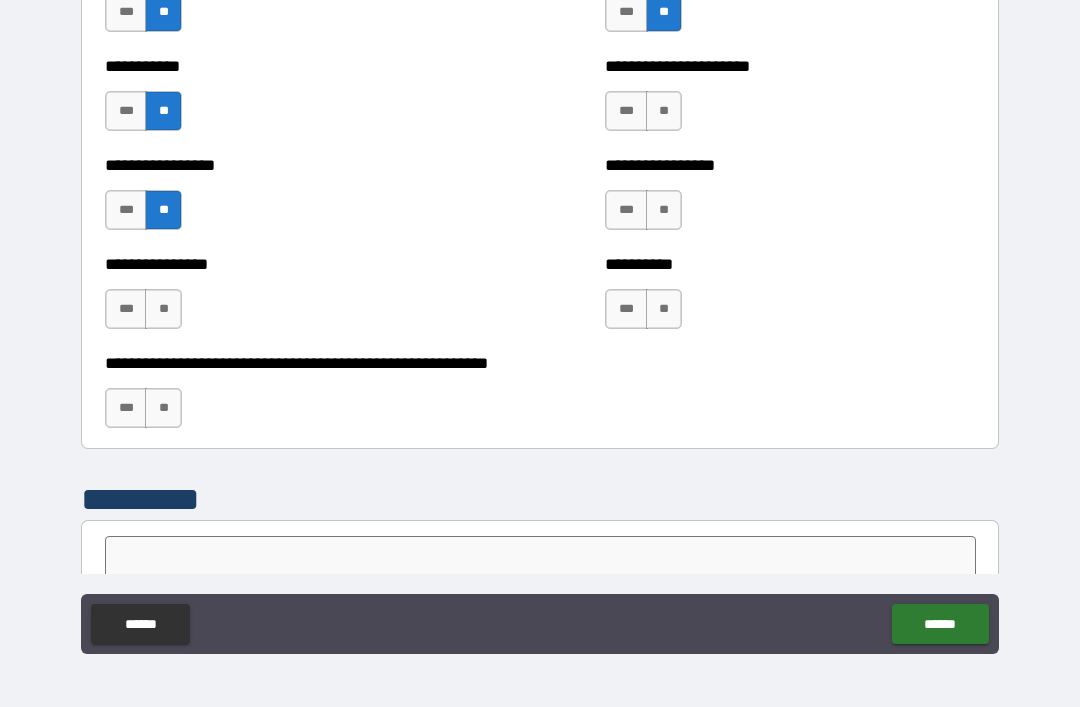 click on "**" at bounding box center [163, 309] 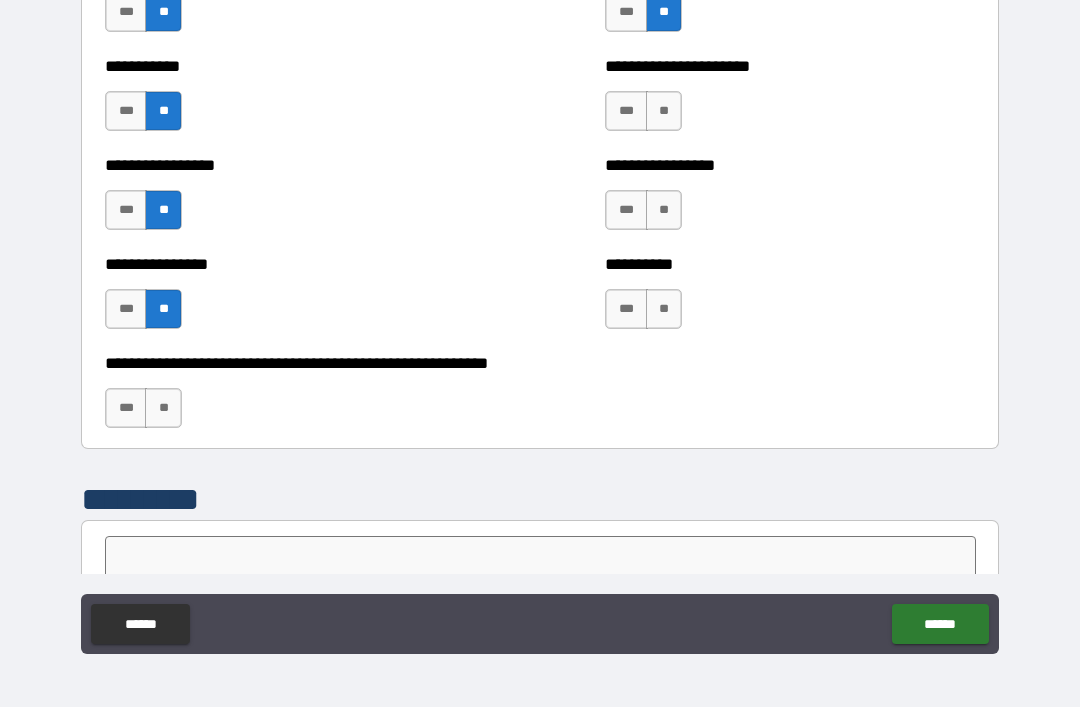 click on "**" at bounding box center [163, 408] 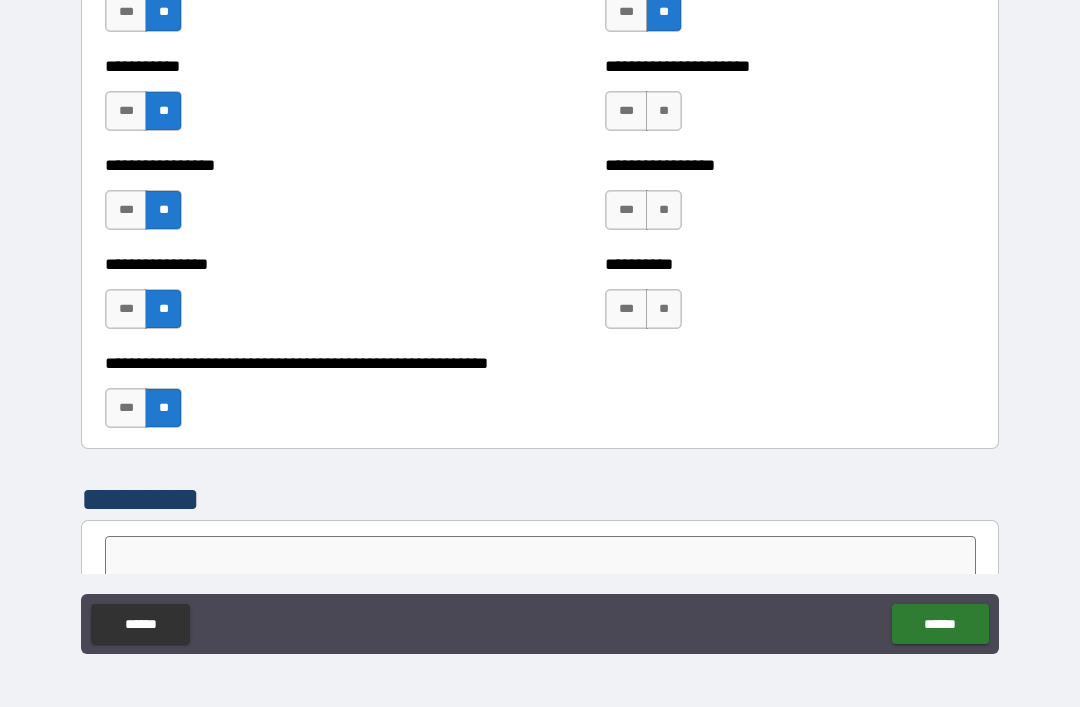 click on "**" at bounding box center (664, 111) 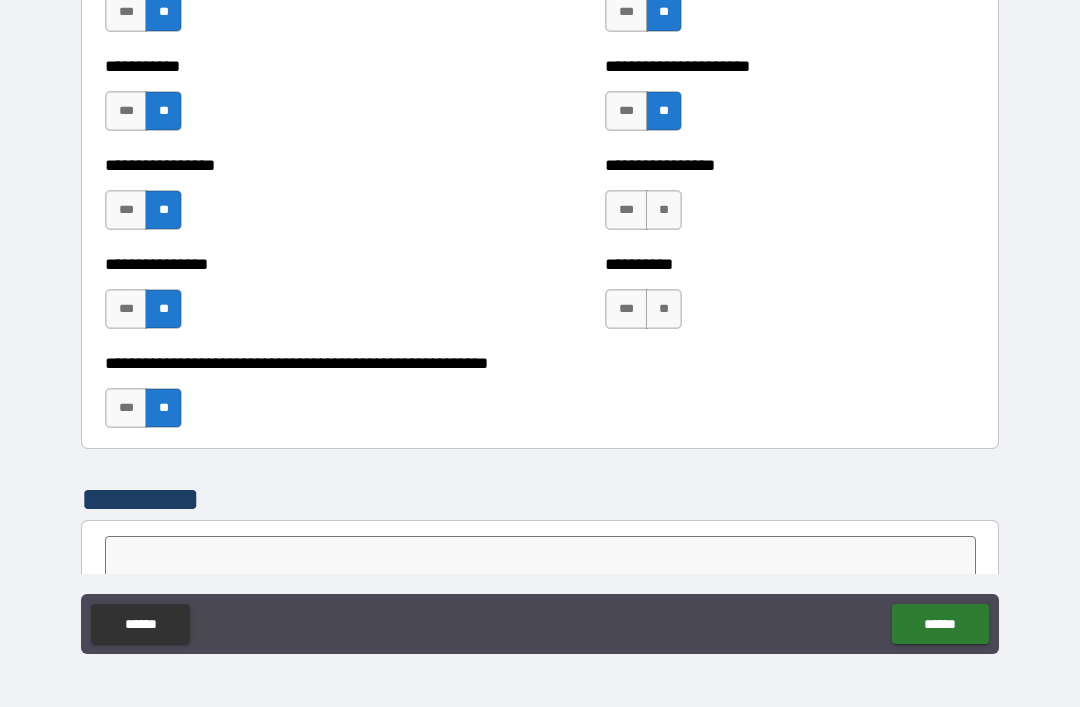 click on "**" at bounding box center (664, 210) 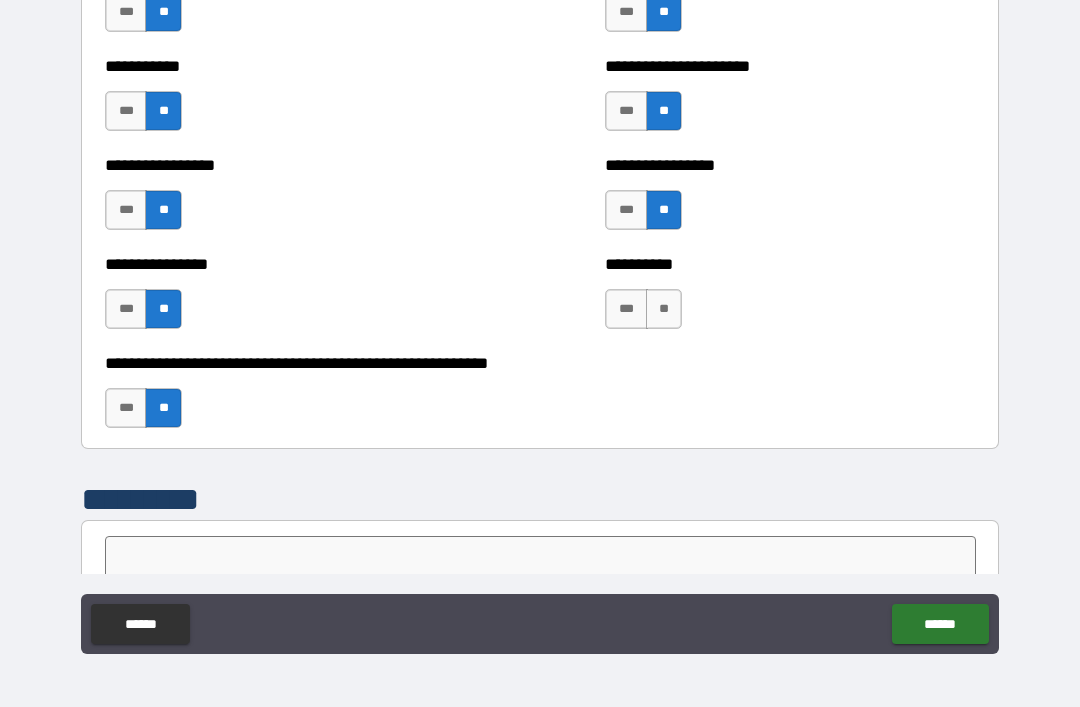 click on "**" at bounding box center [664, 309] 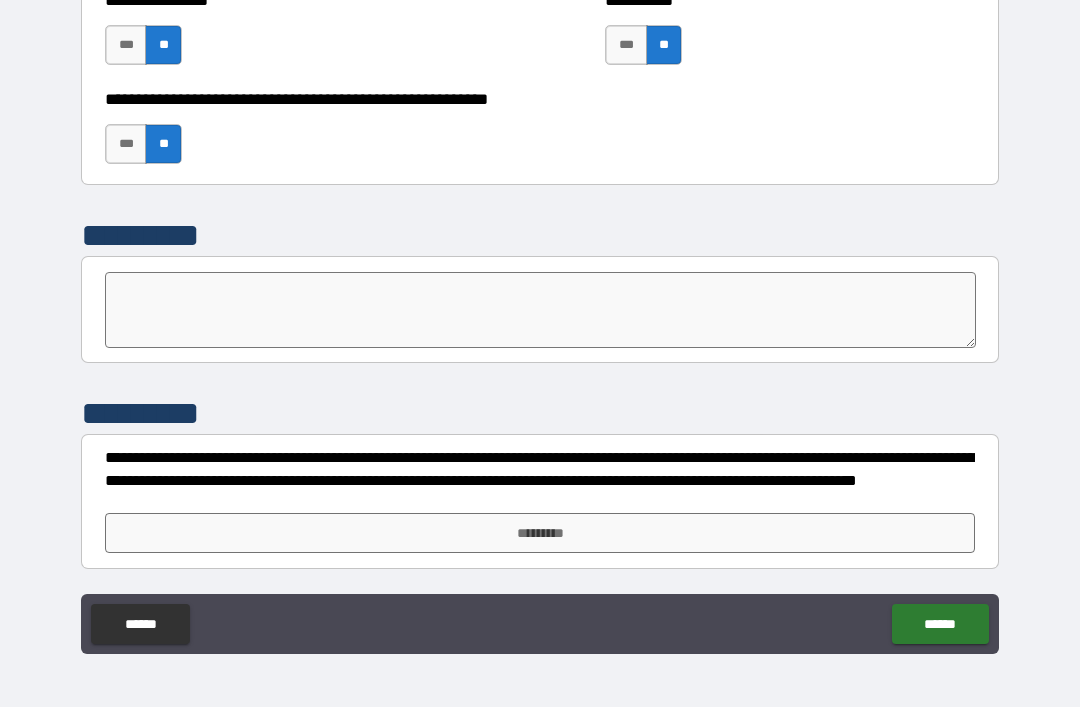 scroll, scrollTop: 6172, scrollLeft: 0, axis: vertical 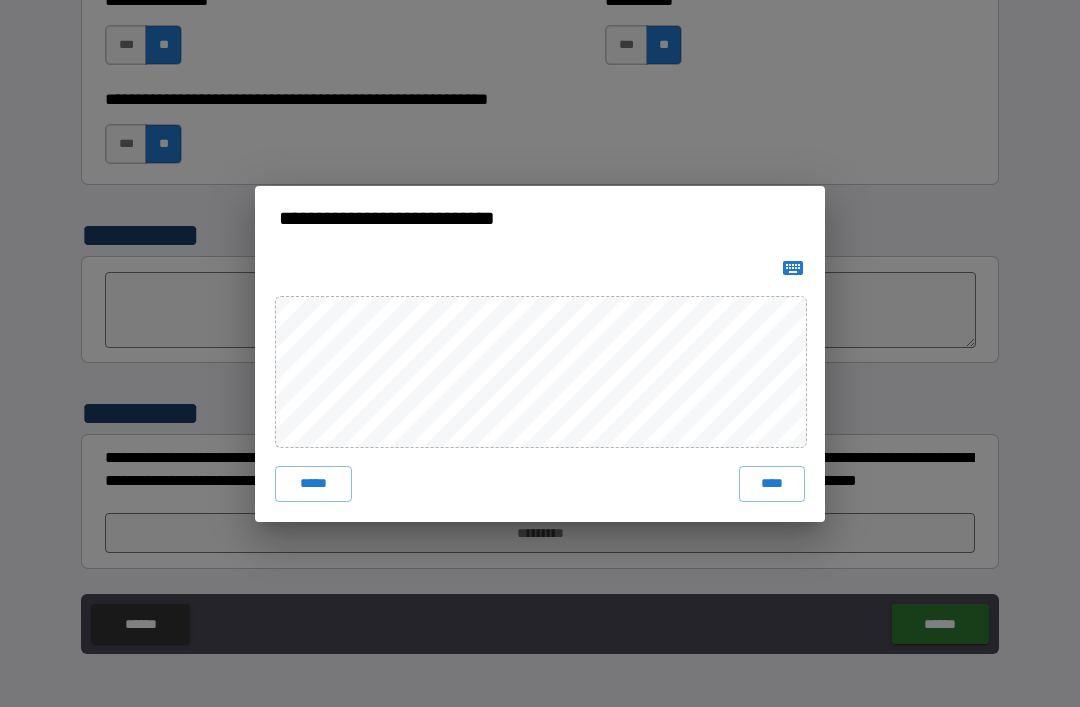 click on "****" at bounding box center (772, 484) 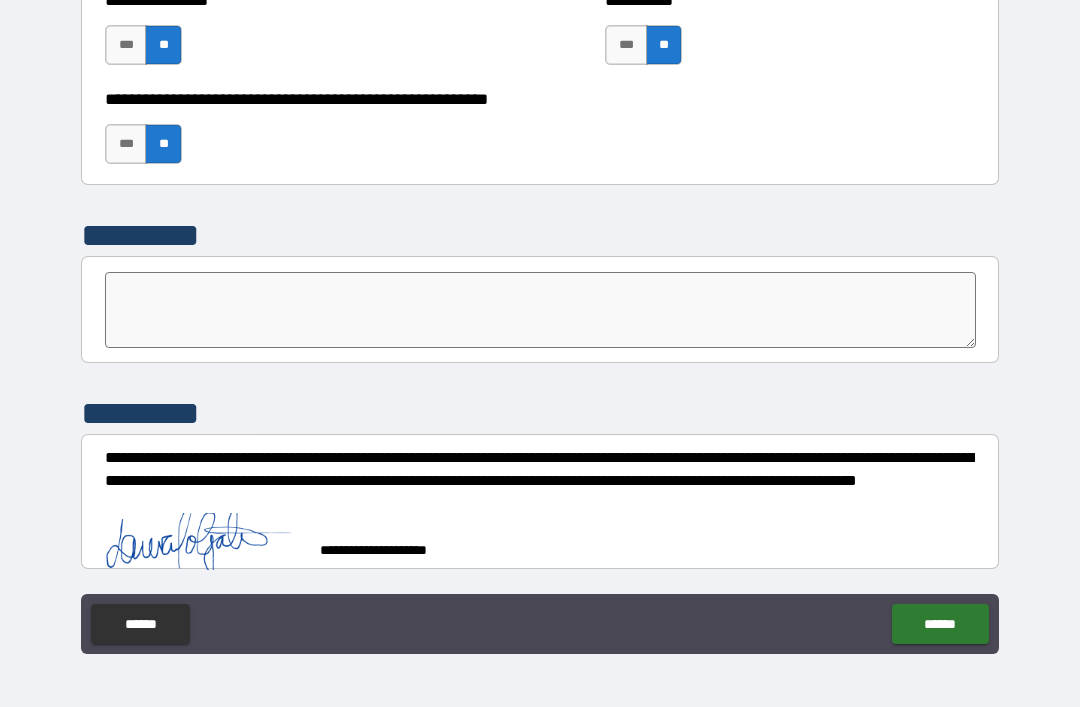 scroll, scrollTop: 6162, scrollLeft: 0, axis: vertical 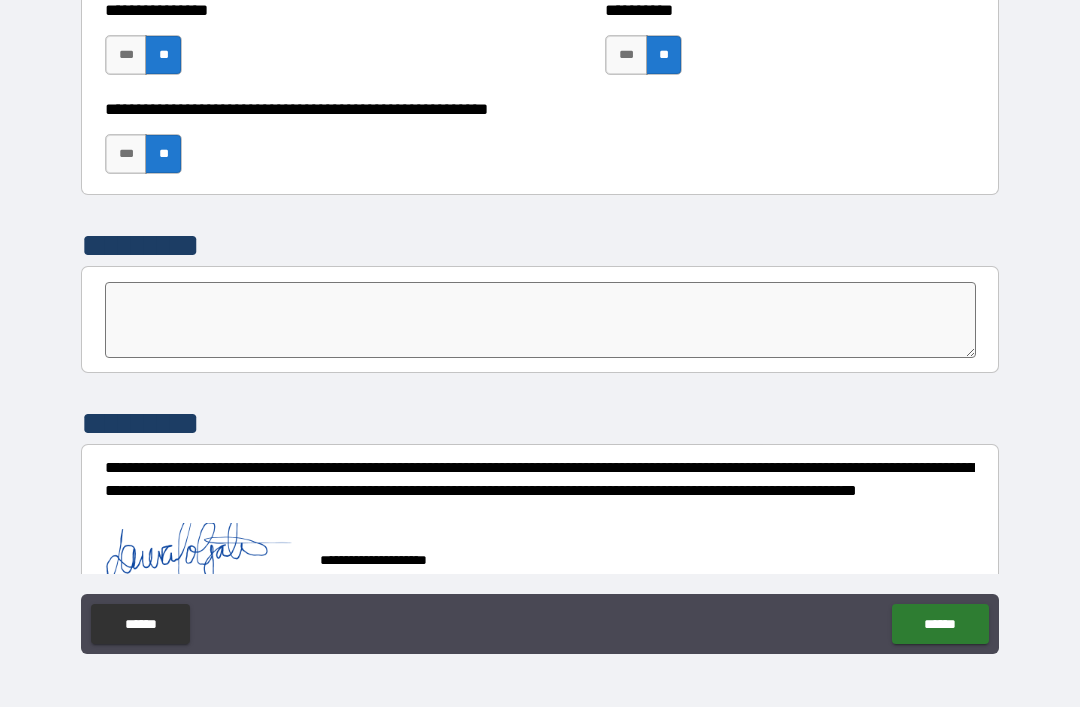 click on "******" at bounding box center [940, 624] 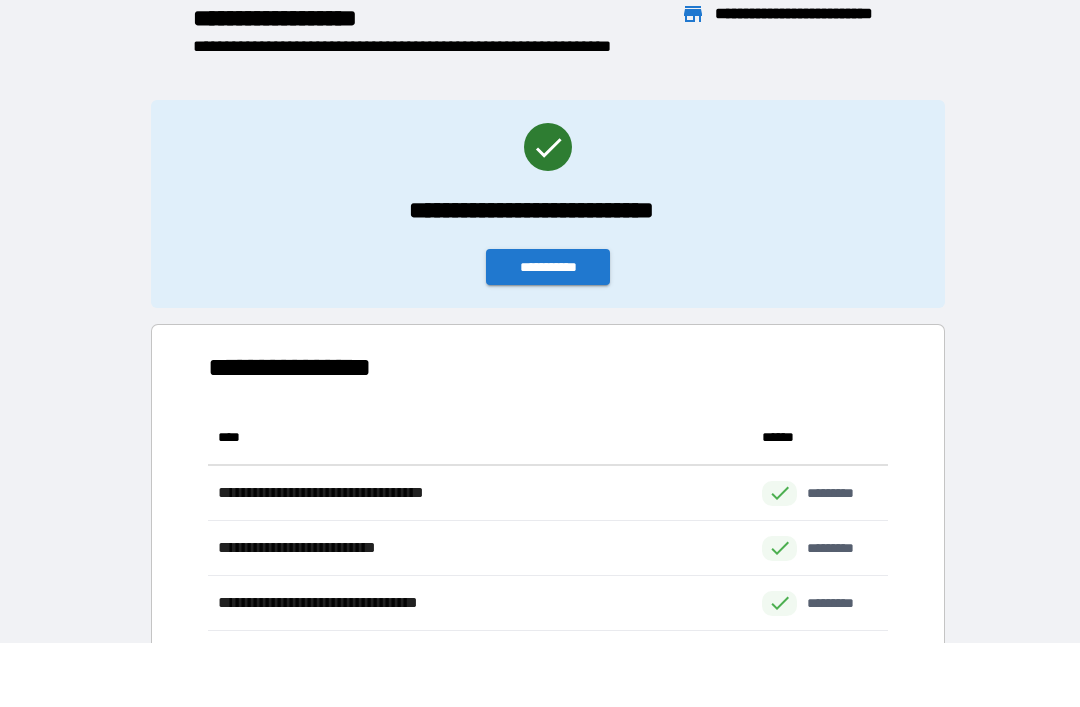 scroll, scrollTop: 221, scrollLeft: 680, axis: both 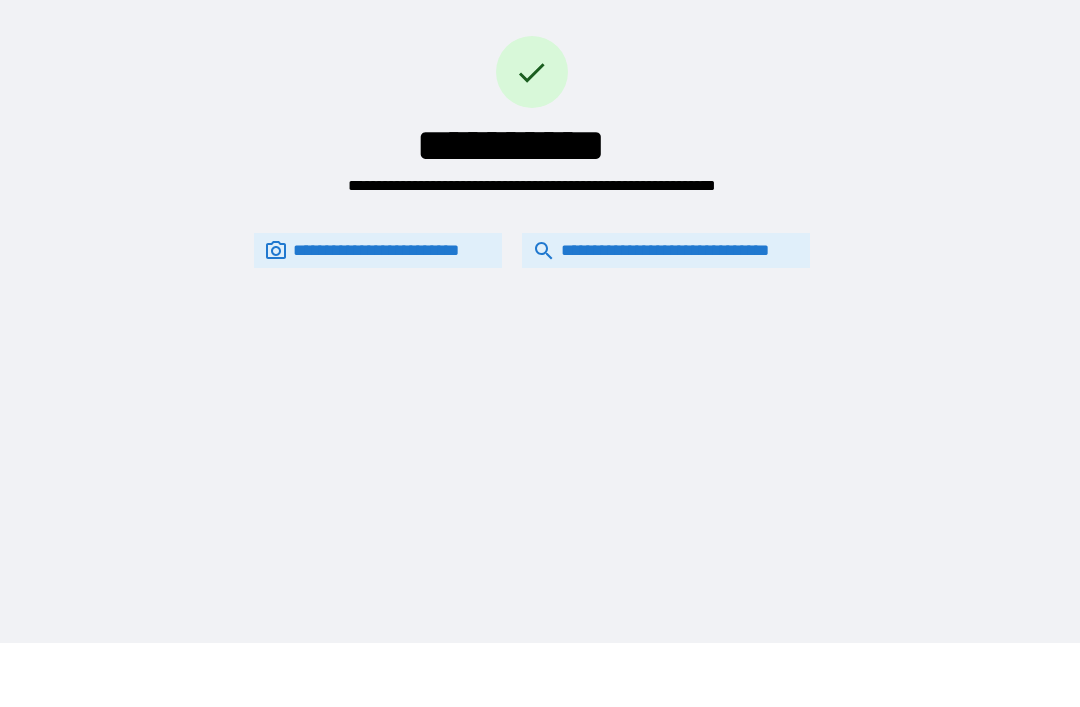 click on "**********" at bounding box center [666, 250] 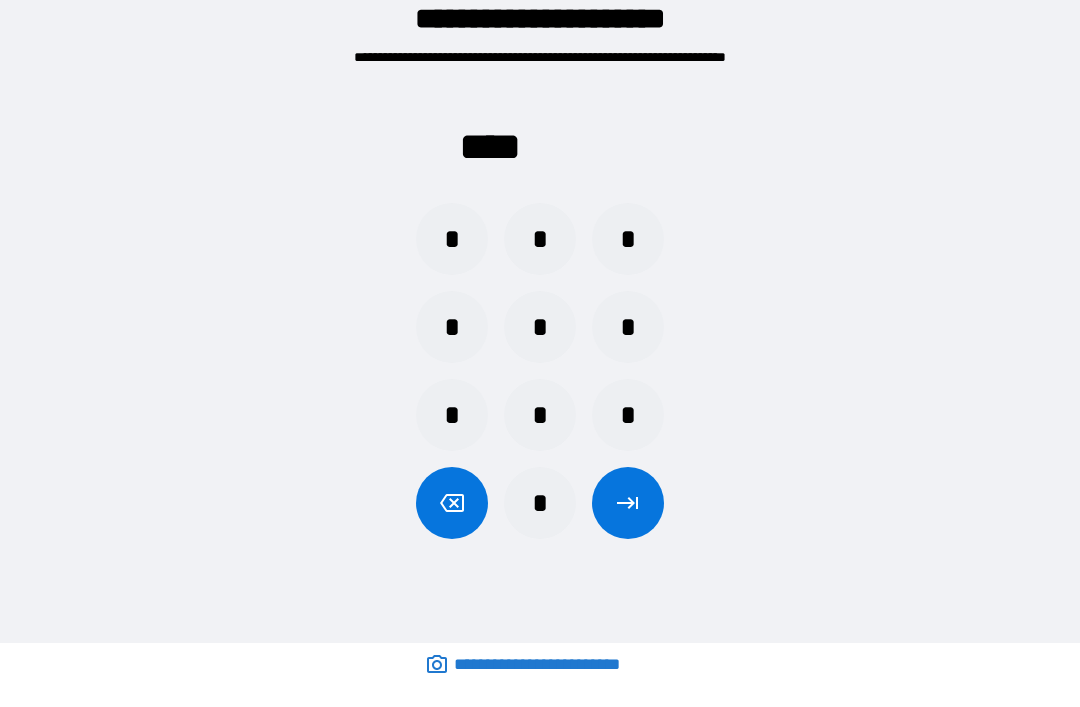 click on "*" at bounding box center (540, 239) 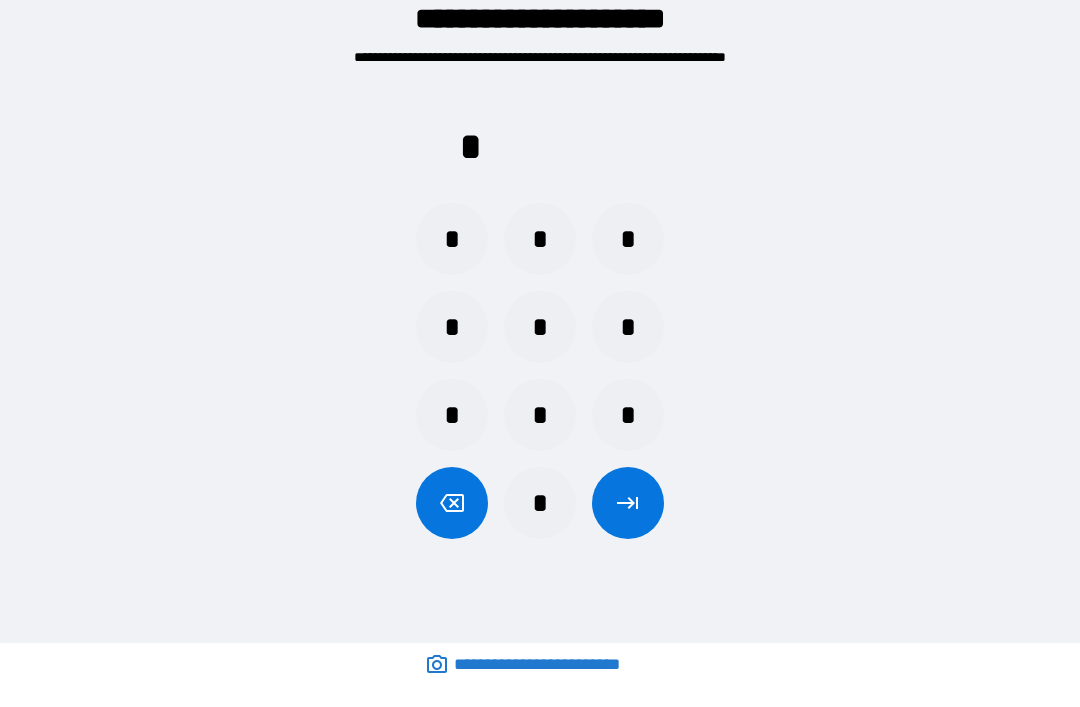 click on "*" at bounding box center [628, 327] 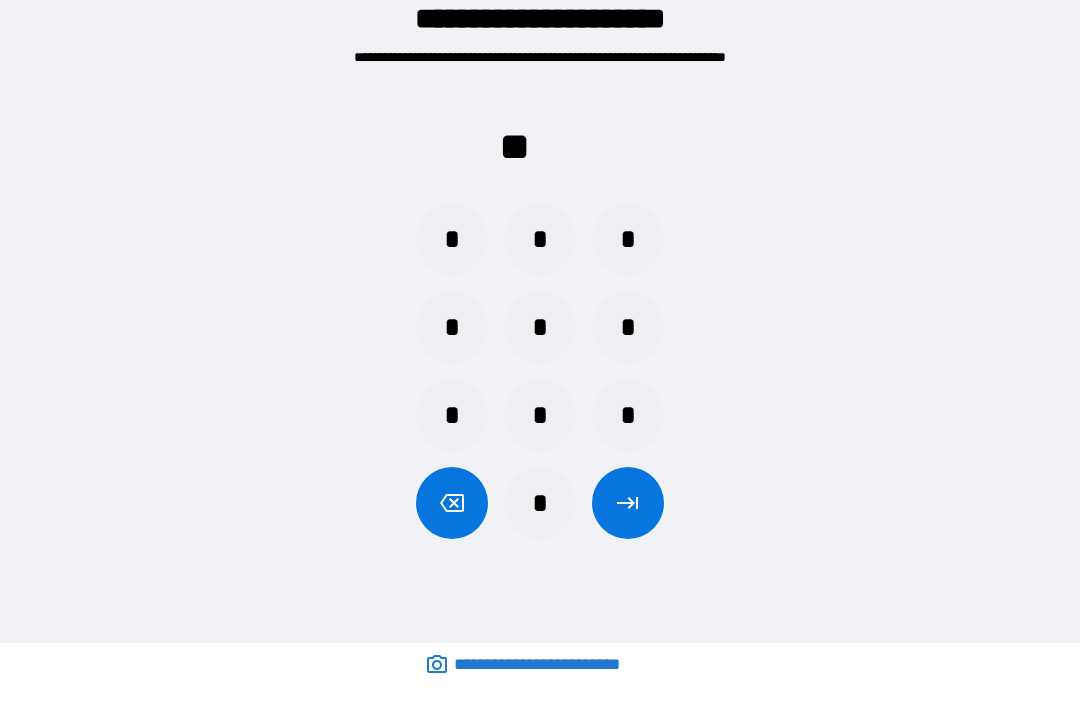 click on "*" at bounding box center (540, 503) 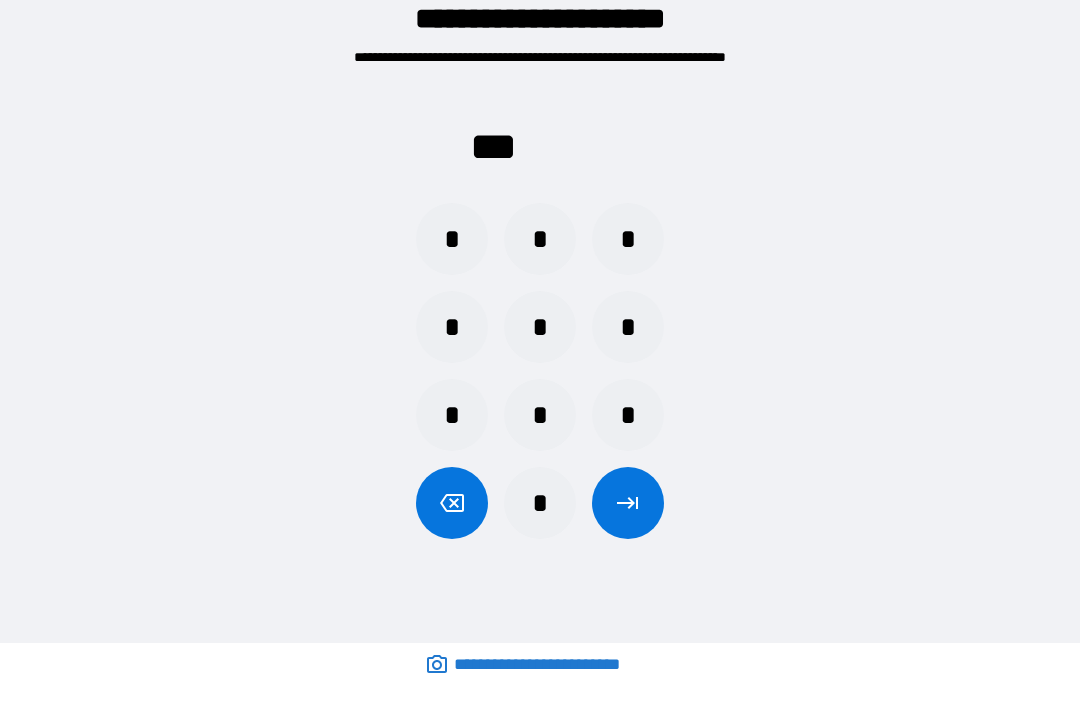 click on "*" at bounding box center (540, 327) 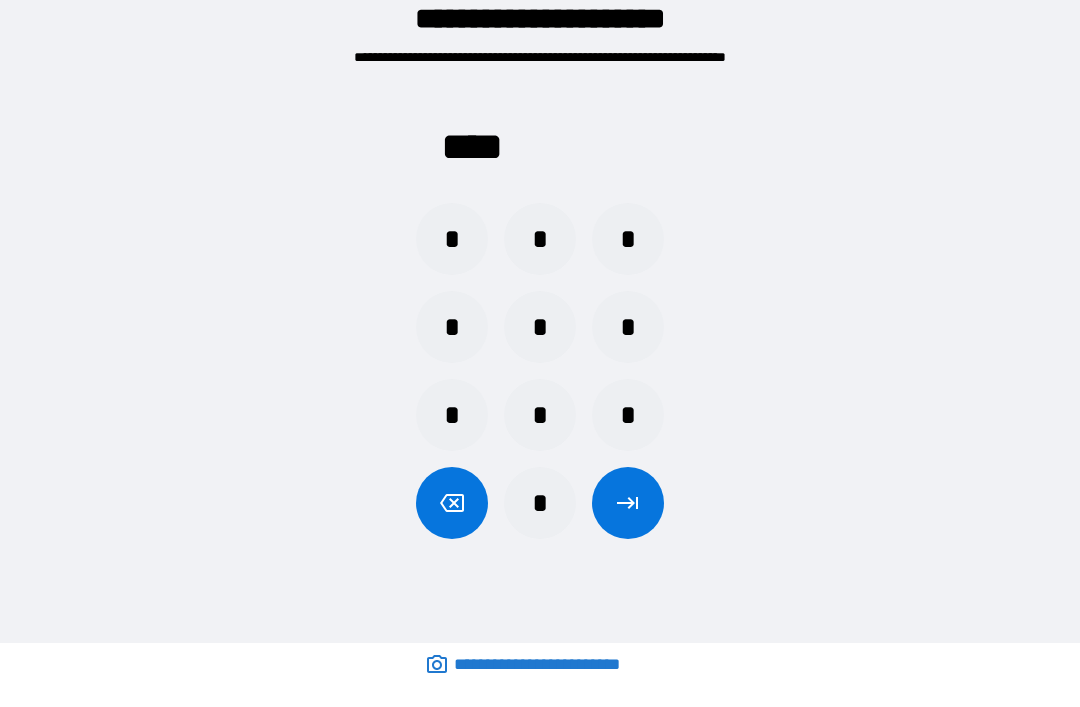 click at bounding box center [628, 503] 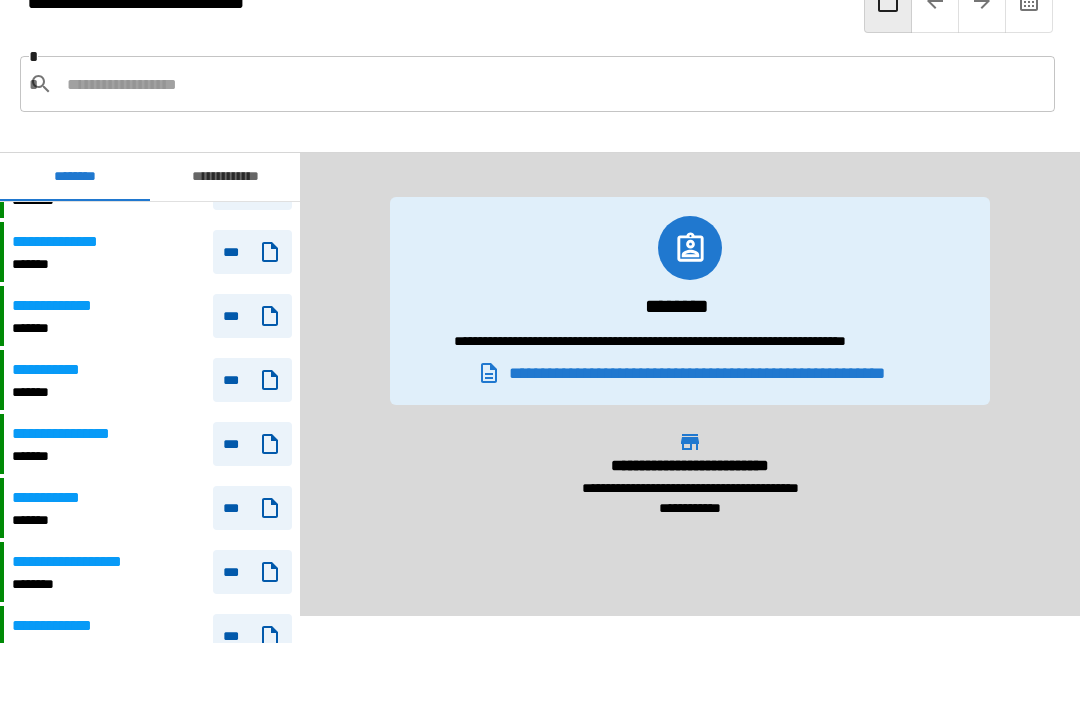 scroll, scrollTop: 91, scrollLeft: 0, axis: vertical 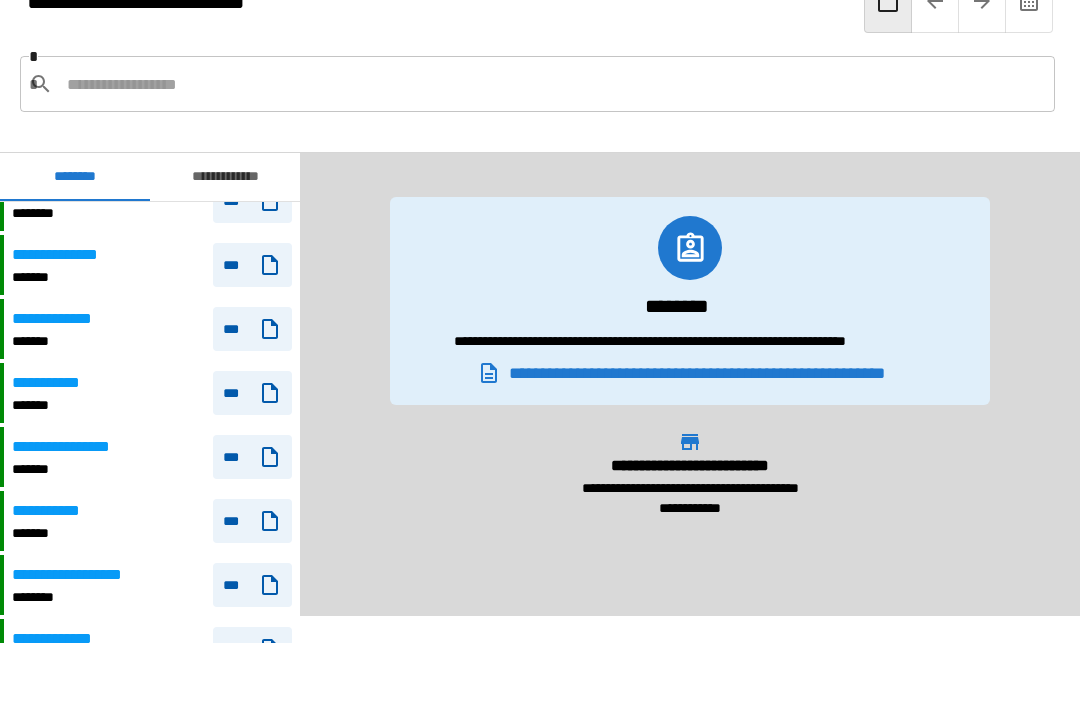 click on "***" at bounding box center (252, 521) 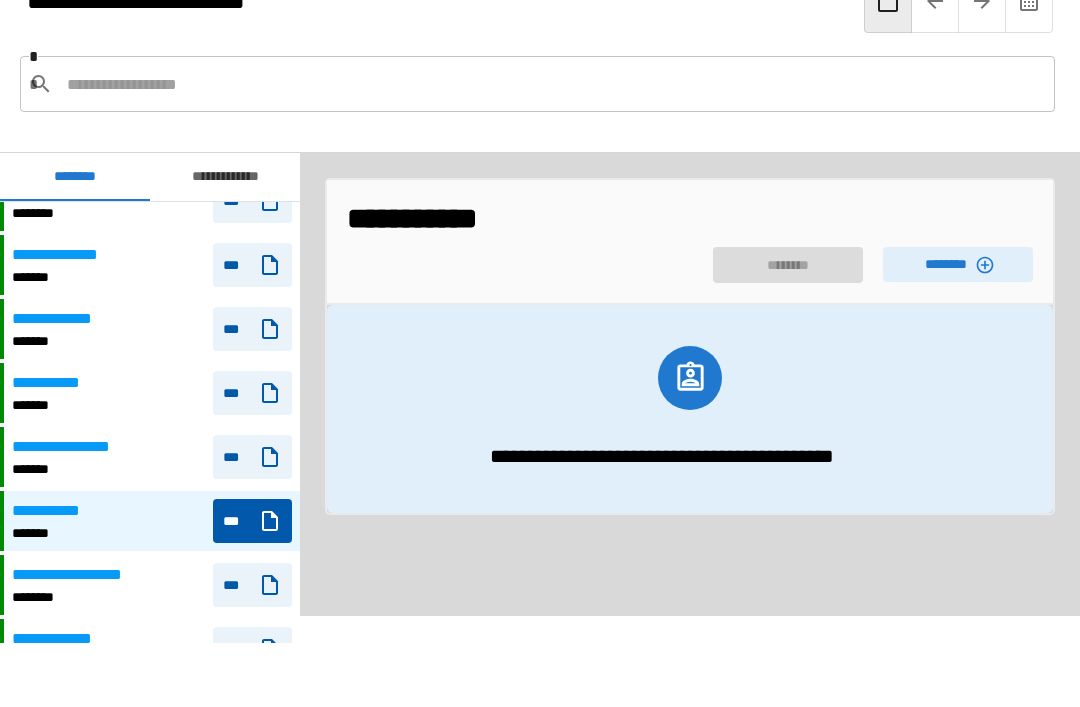 click on "********" at bounding box center (958, 264) 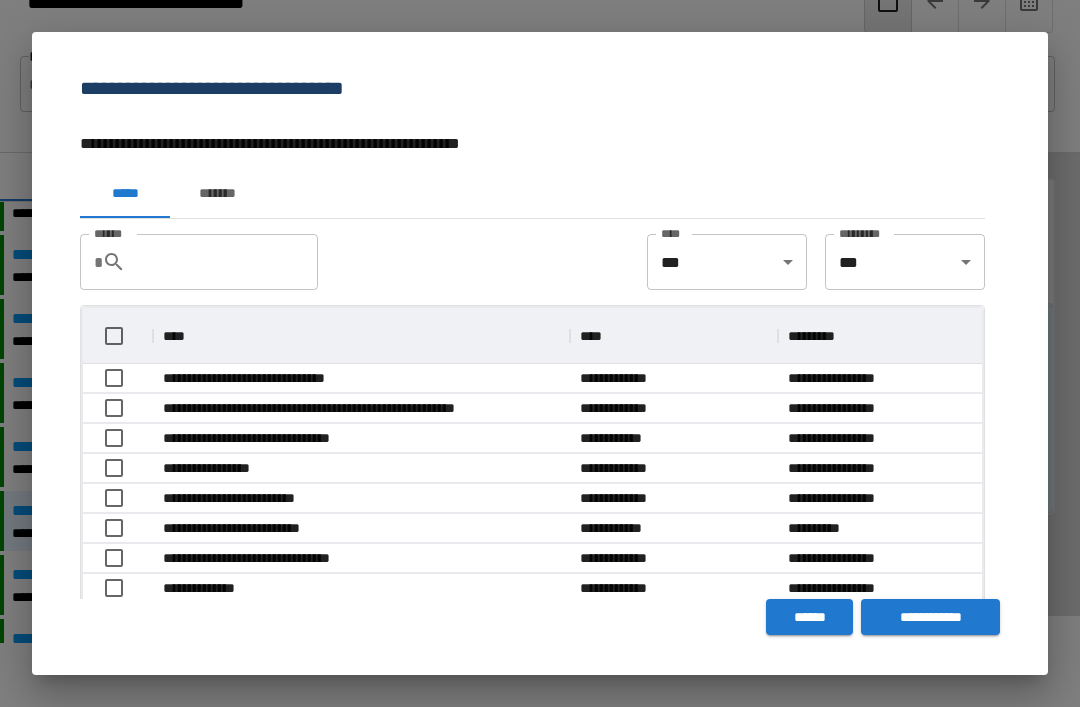 scroll, scrollTop: 1, scrollLeft: 1, axis: both 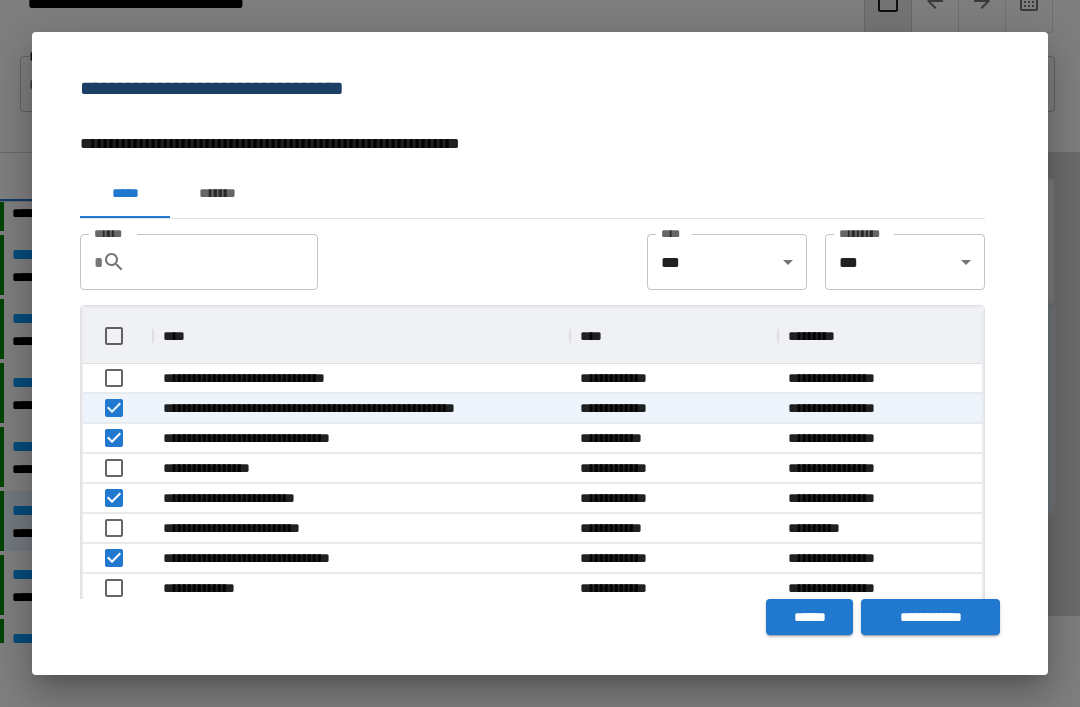 click on "**********" at bounding box center [930, 617] 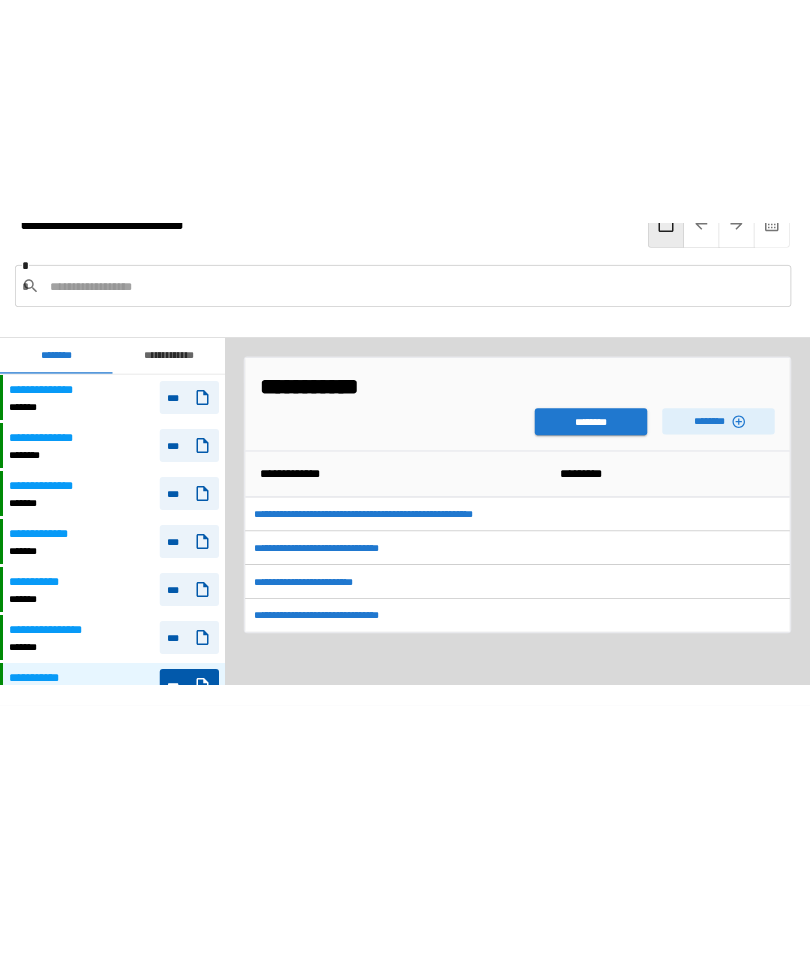 scroll, scrollTop: 0, scrollLeft: 0, axis: both 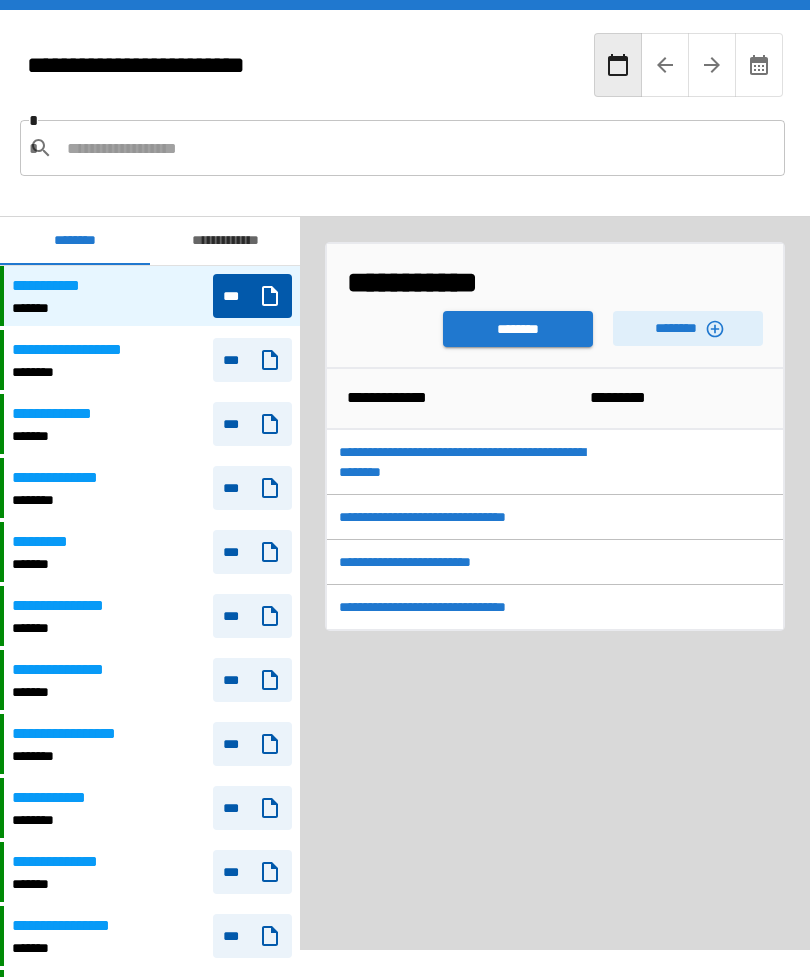 click on "********" at bounding box center [518, 329] 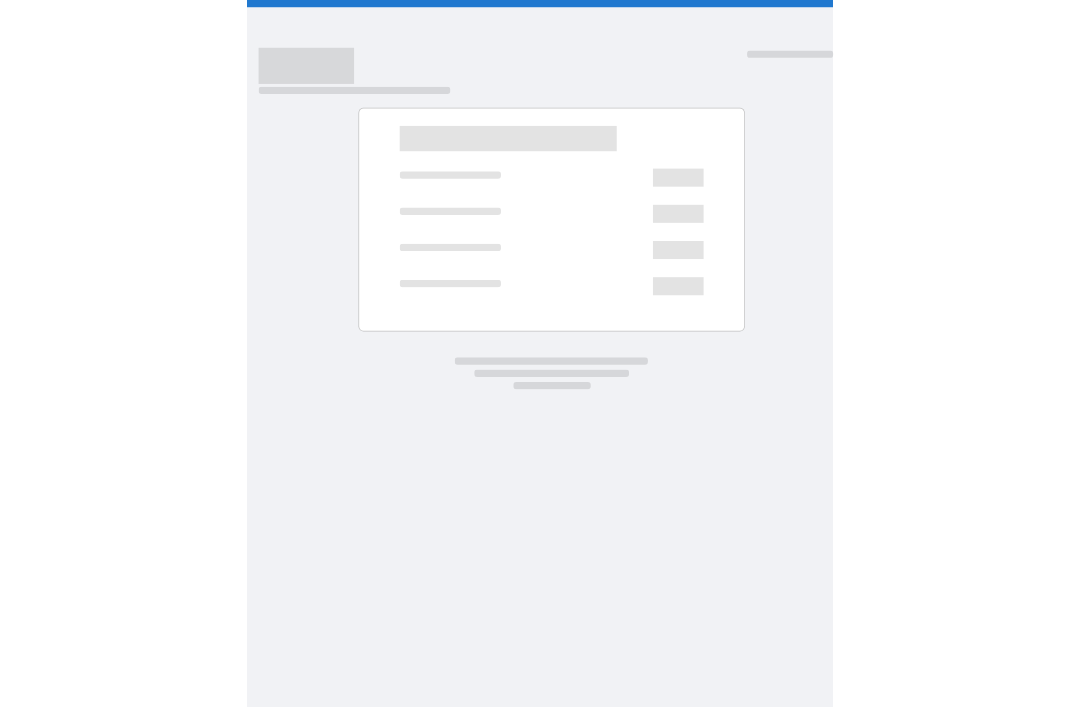 scroll, scrollTop: 64, scrollLeft: 0, axis: vertical 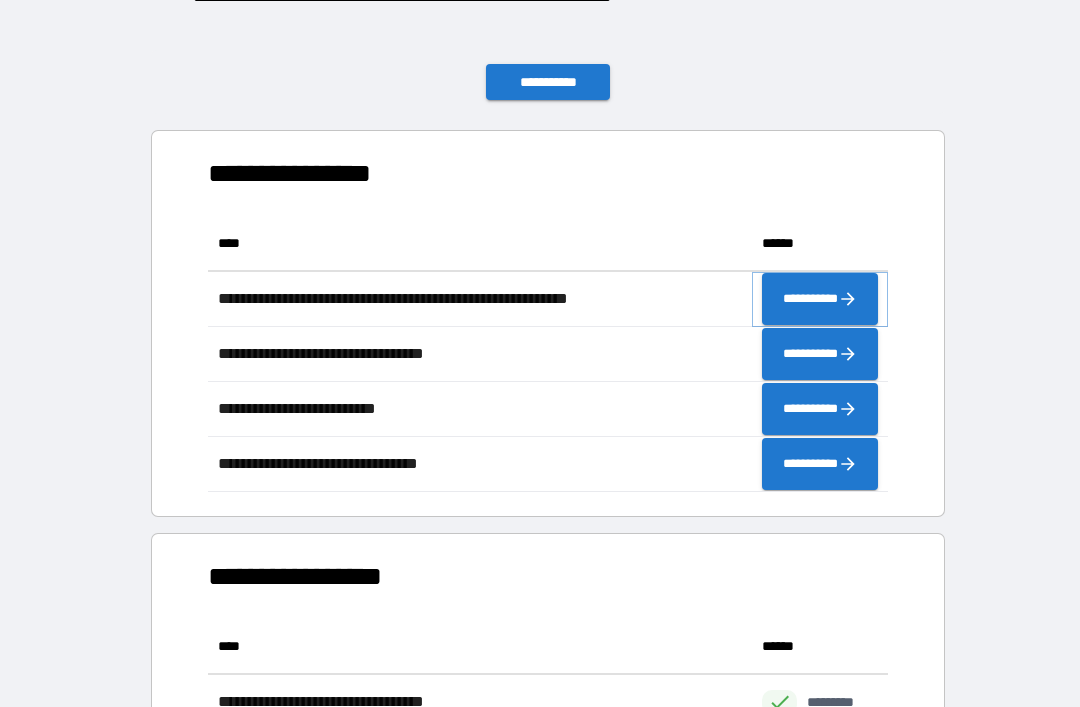 click on "**********" at bounding box center [820, 299] 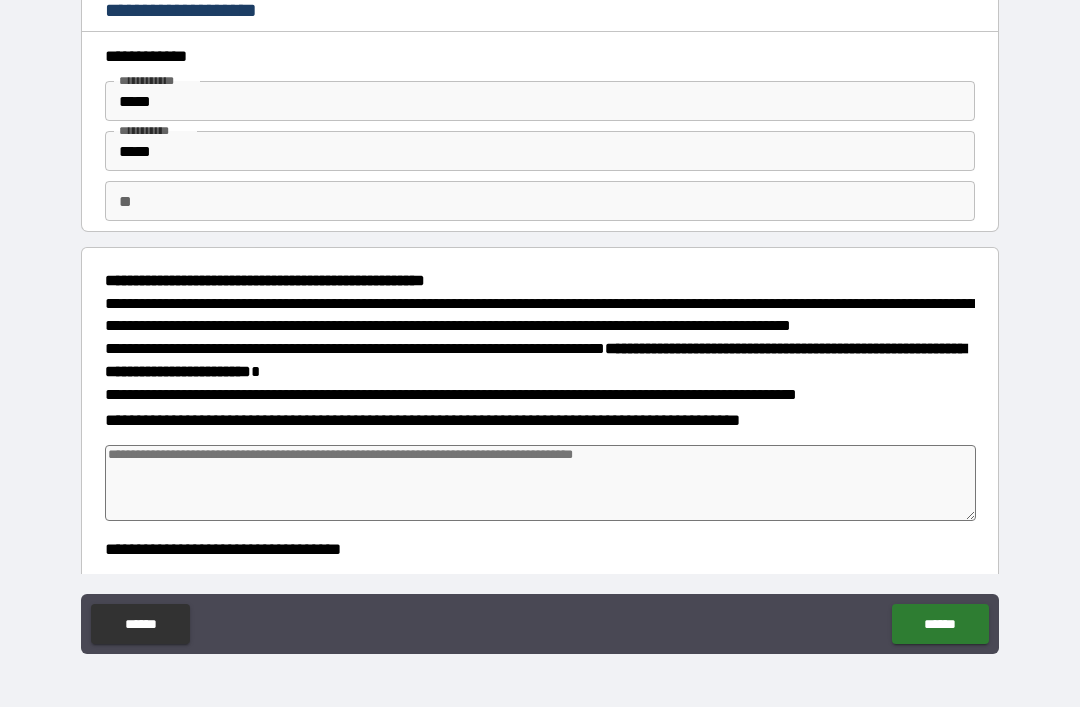 type on "*" 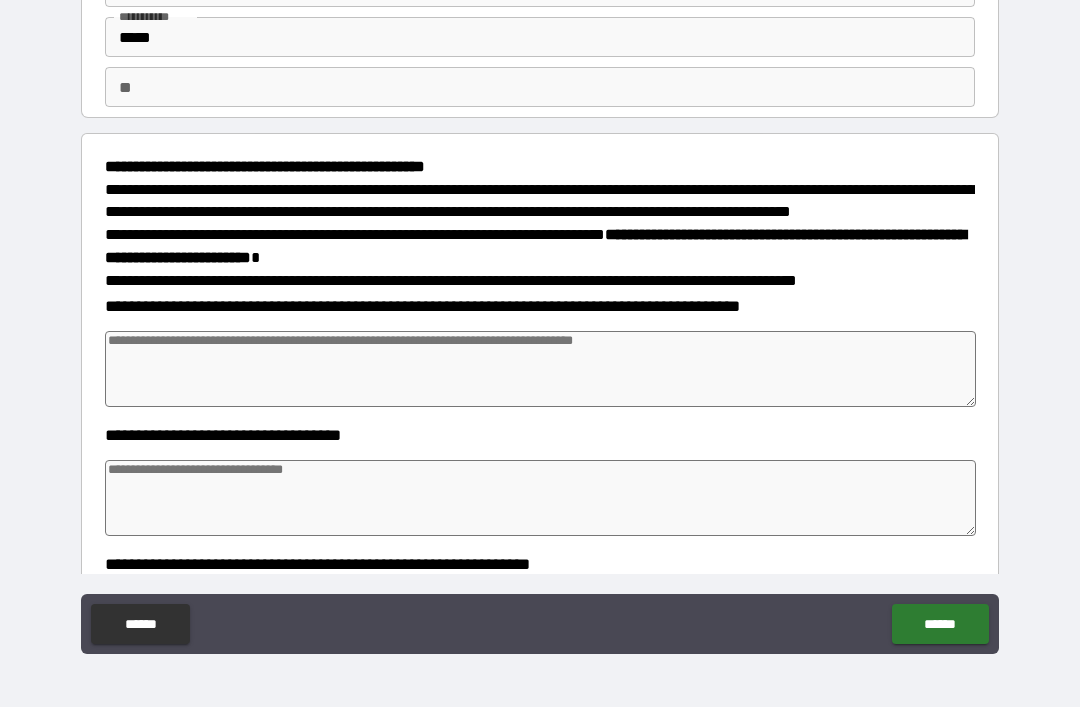 scroll, scrollTop: 120, scrollLeft: 0, axis: vertical 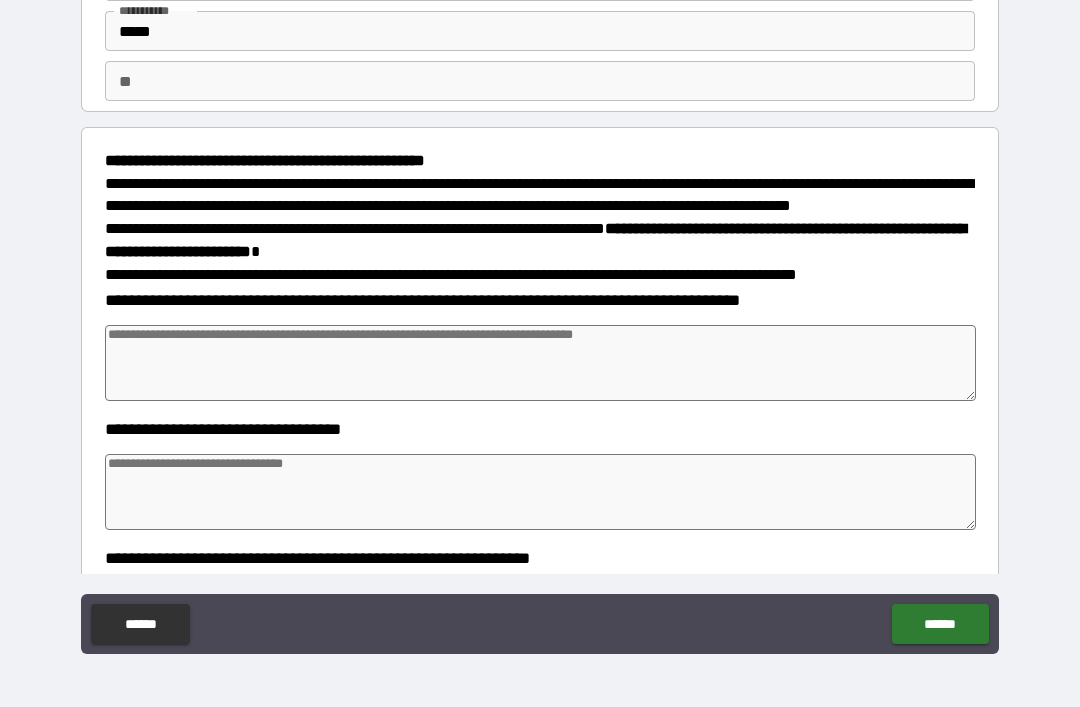 click at bounding box center (540, 363) 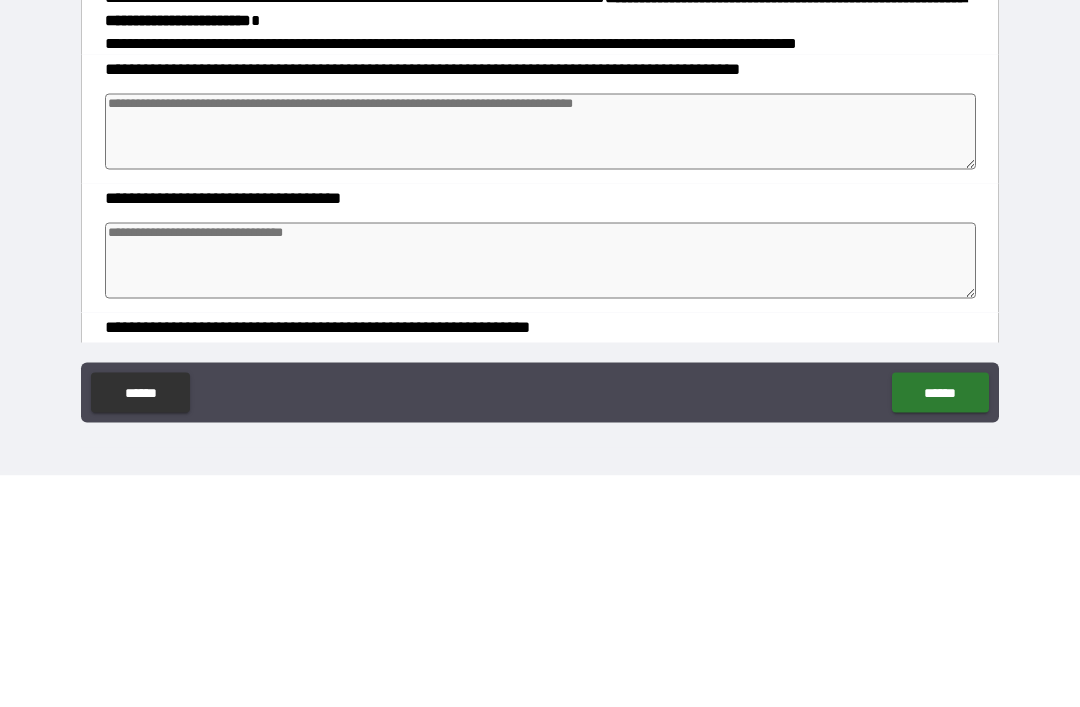 type on "*" 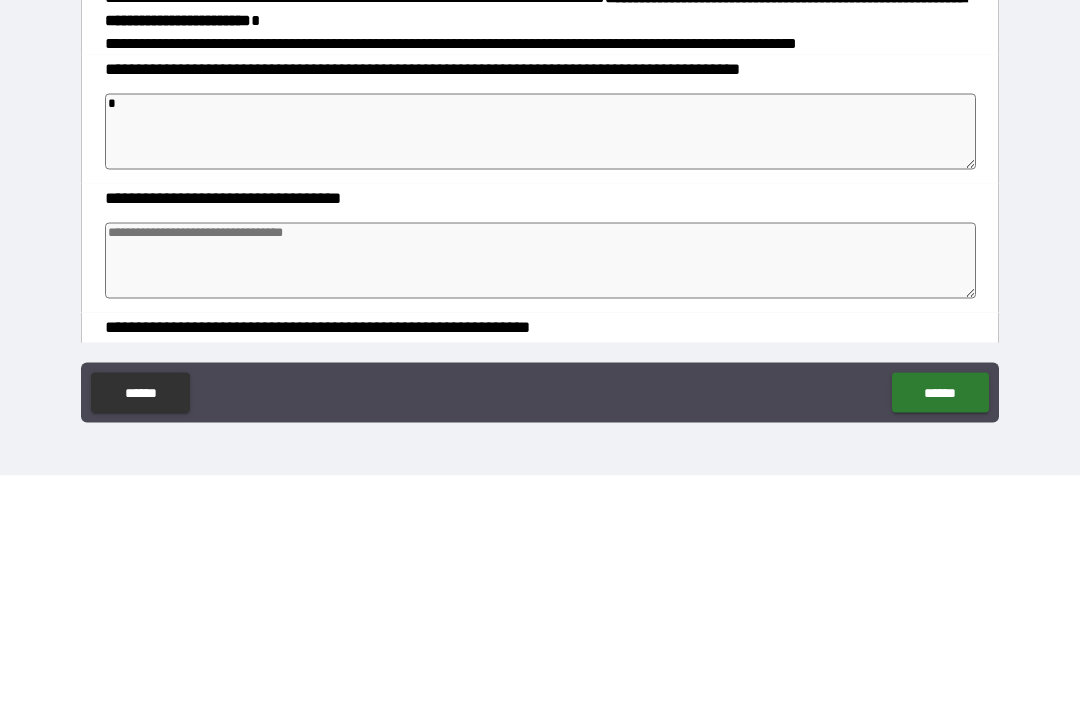 type on "*" 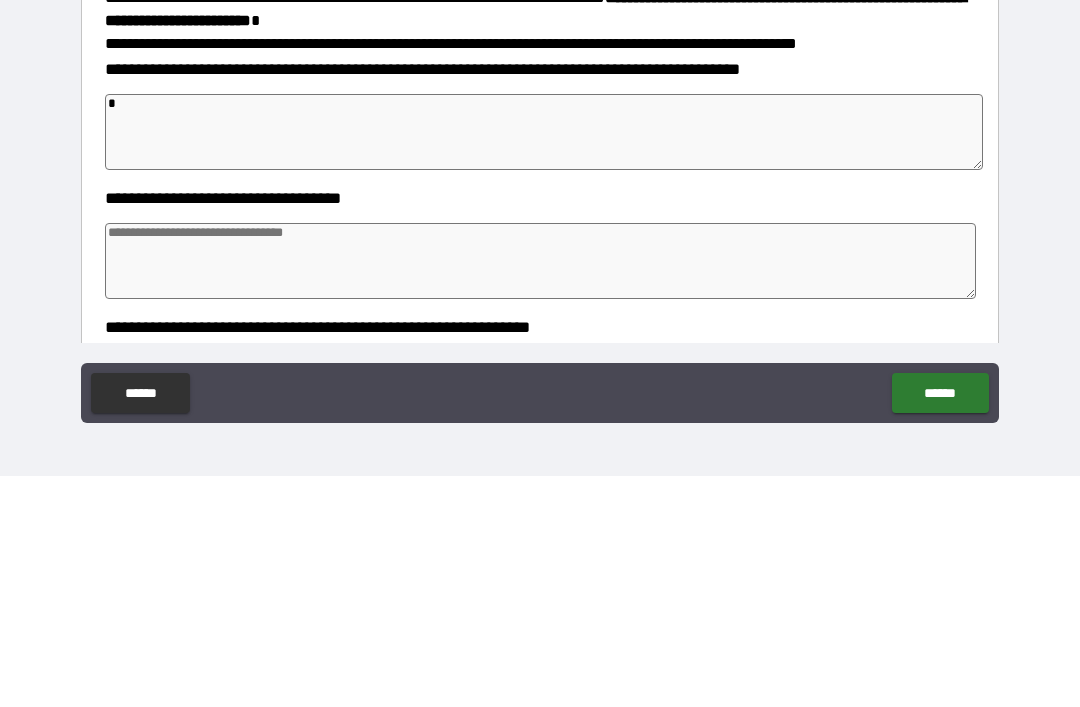 type on "*" 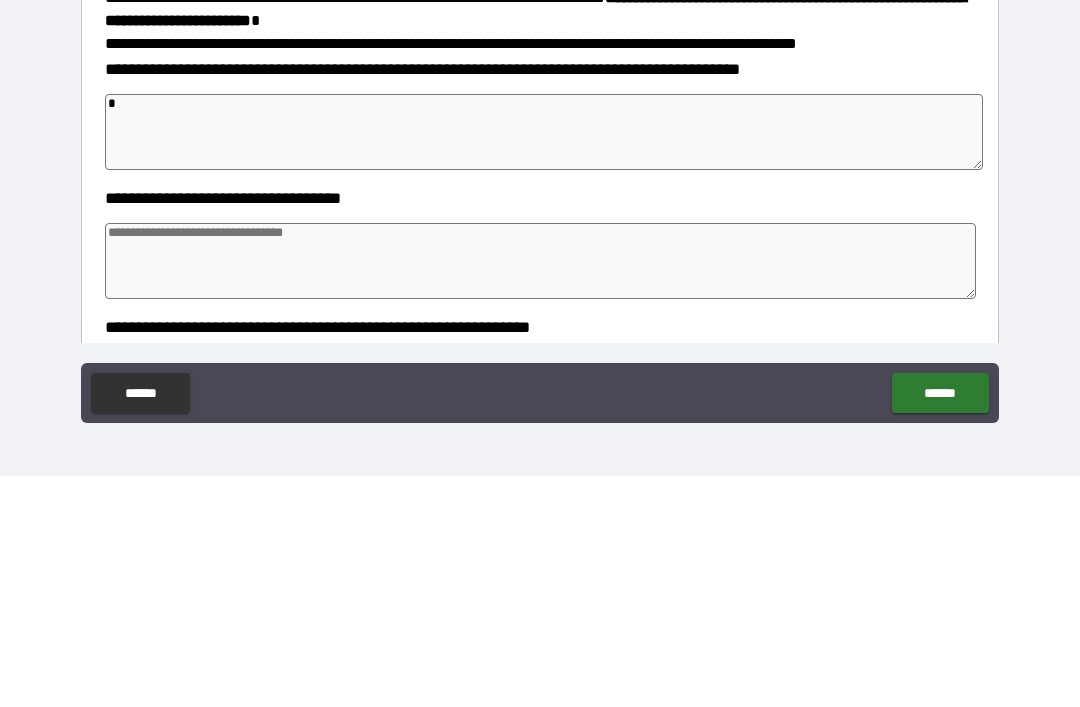 type on "*" 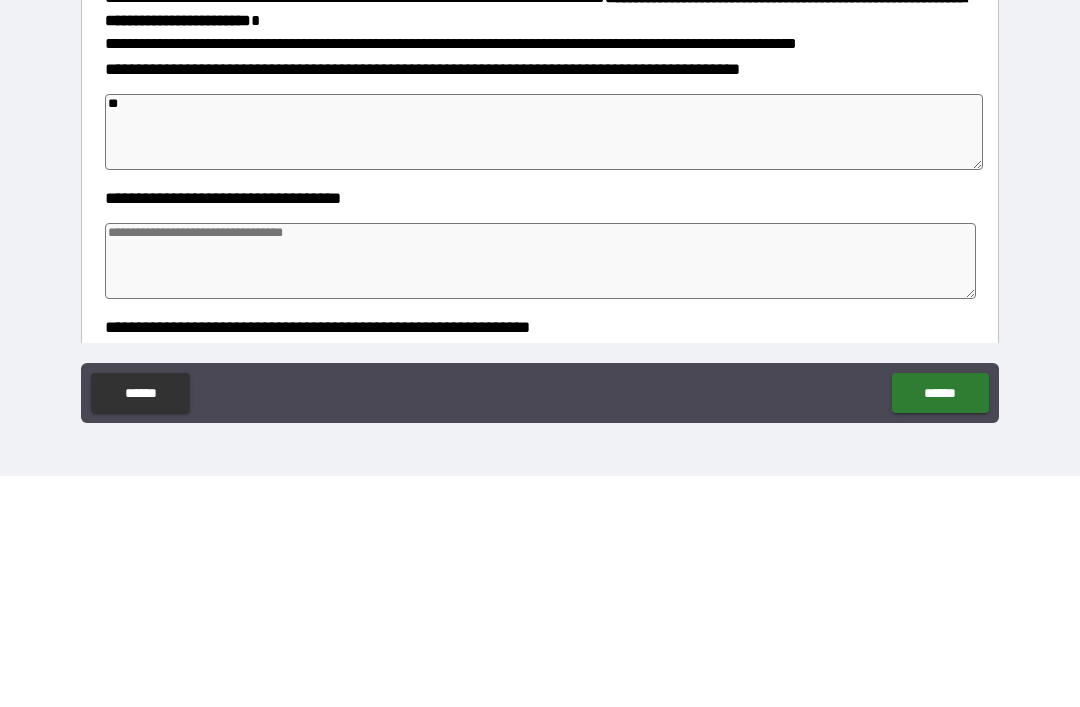 type on "*" 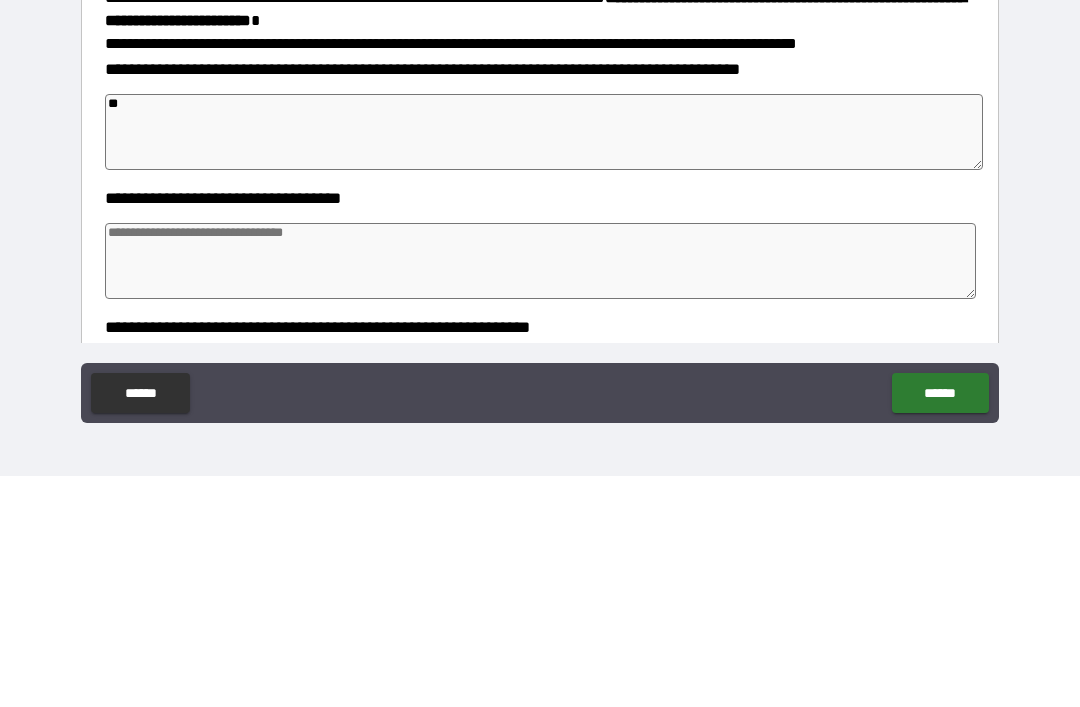 type on "***" 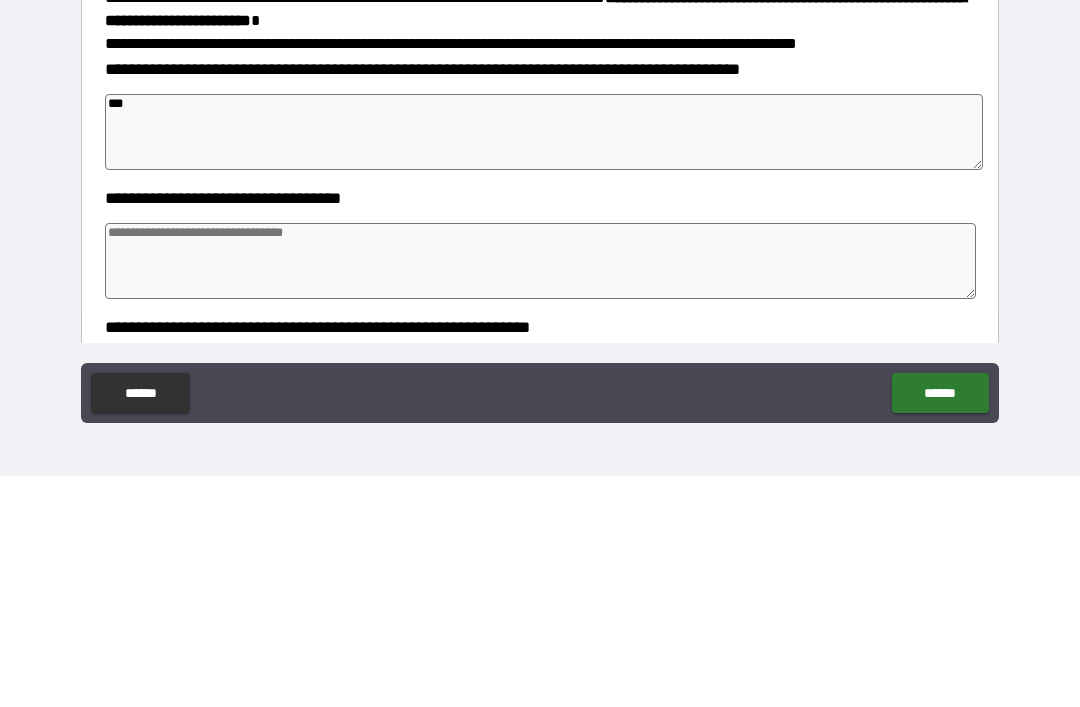 type on "*" 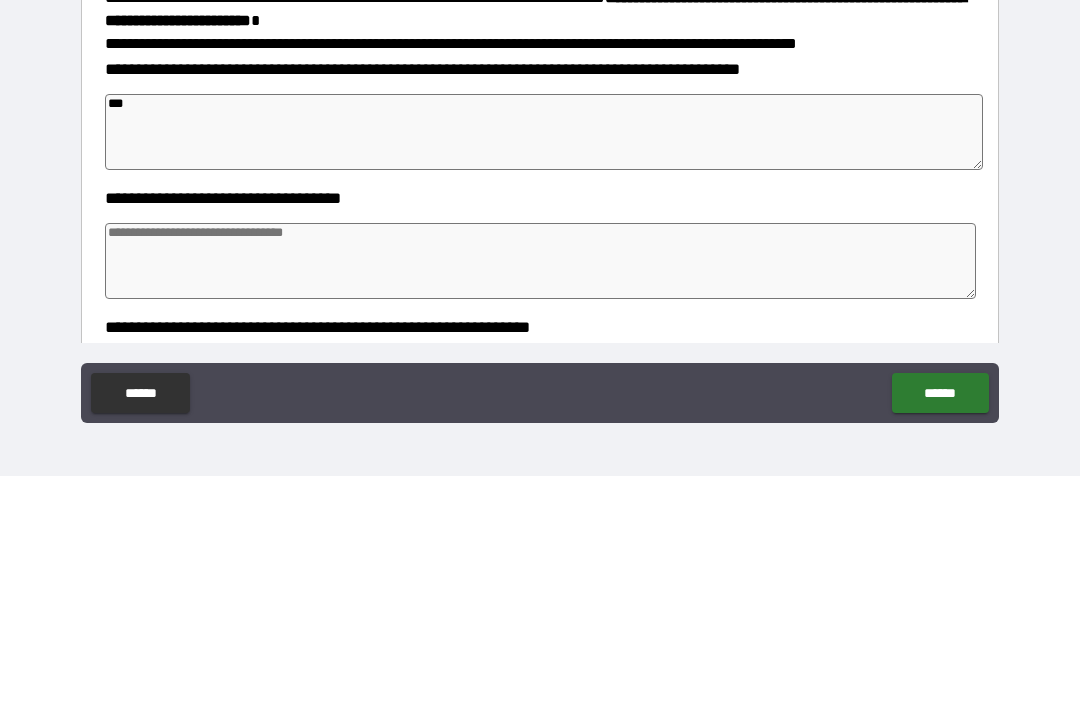 type on "*" 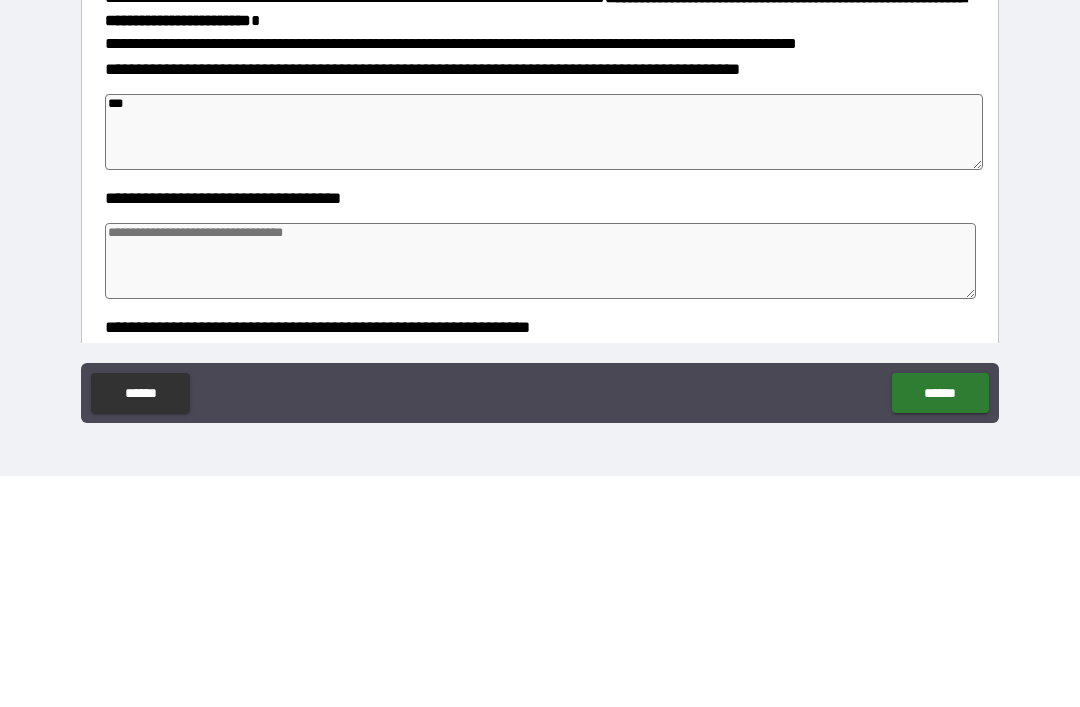 type on "*" 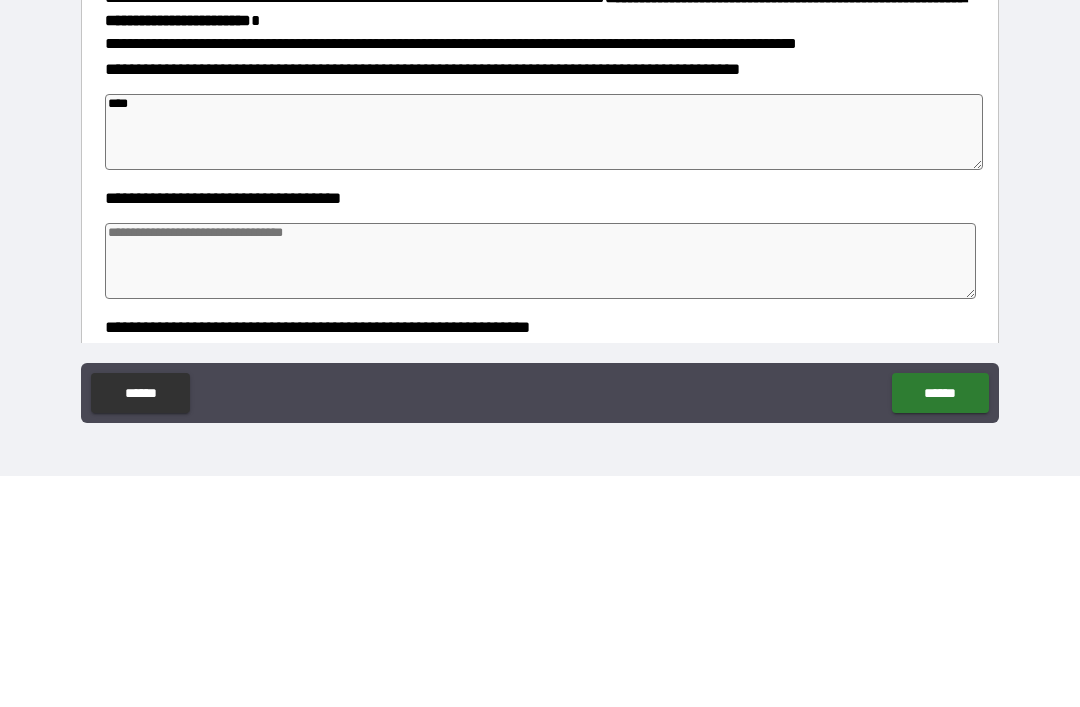 type on "*" 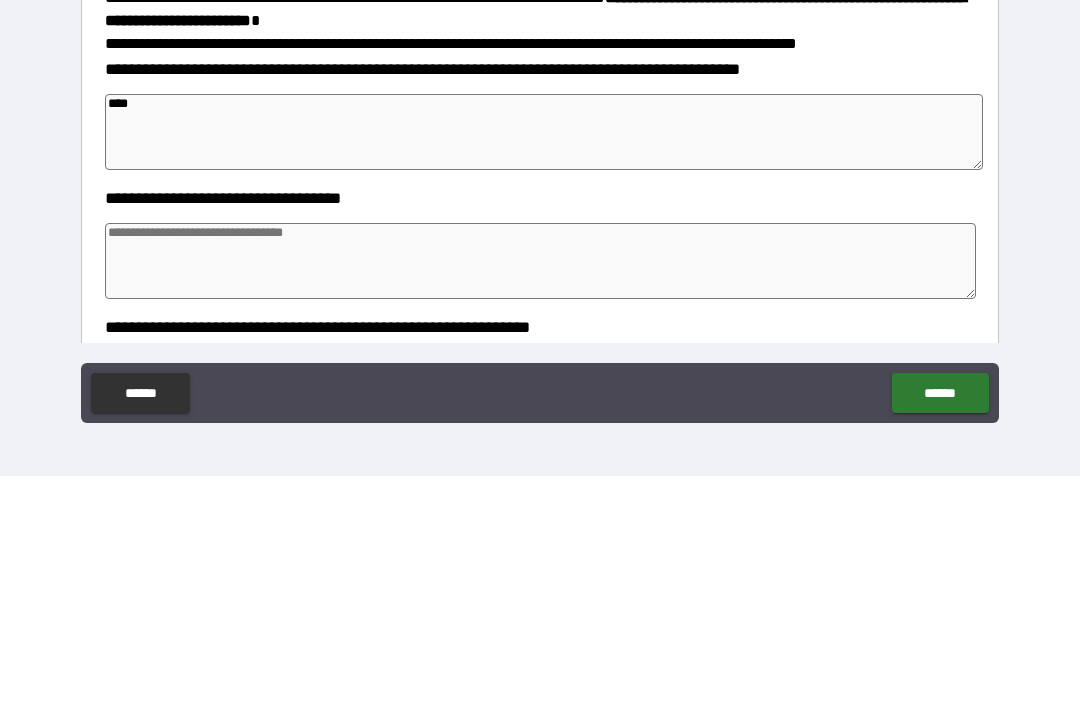 type on "*" 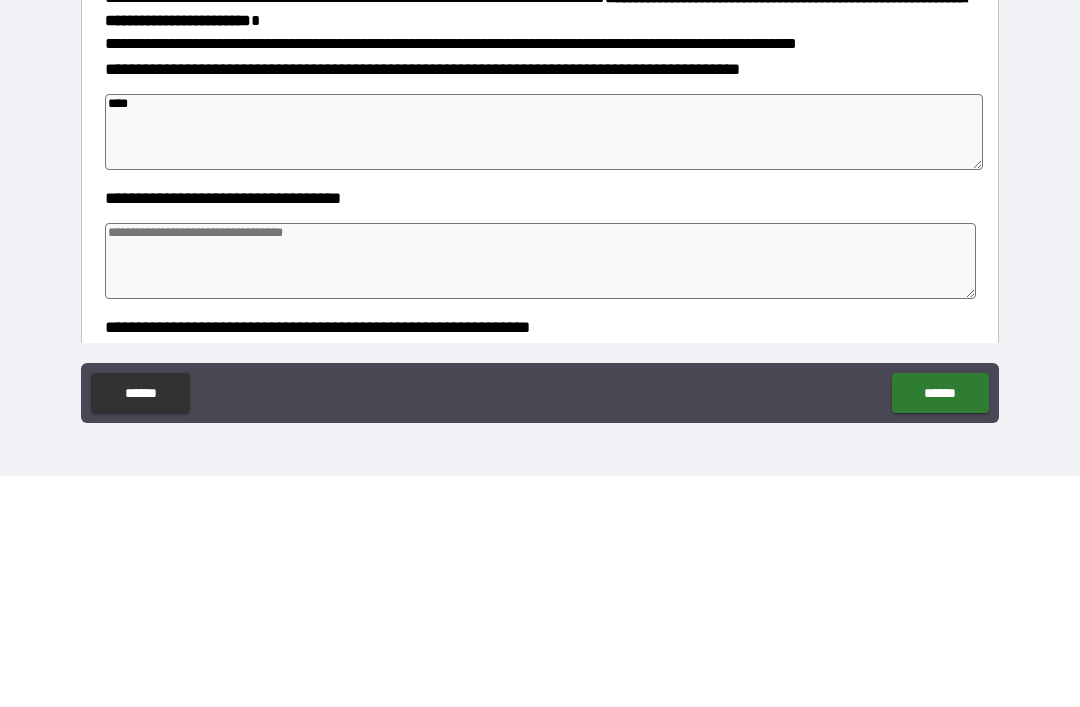 type on "*" 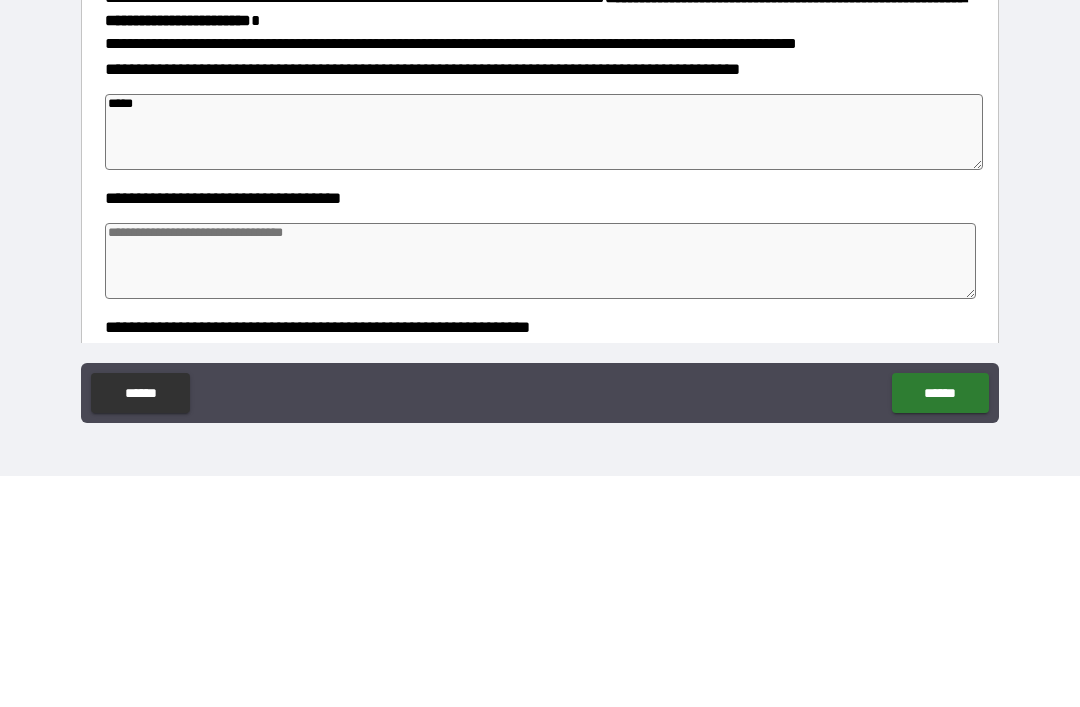 type on "*" 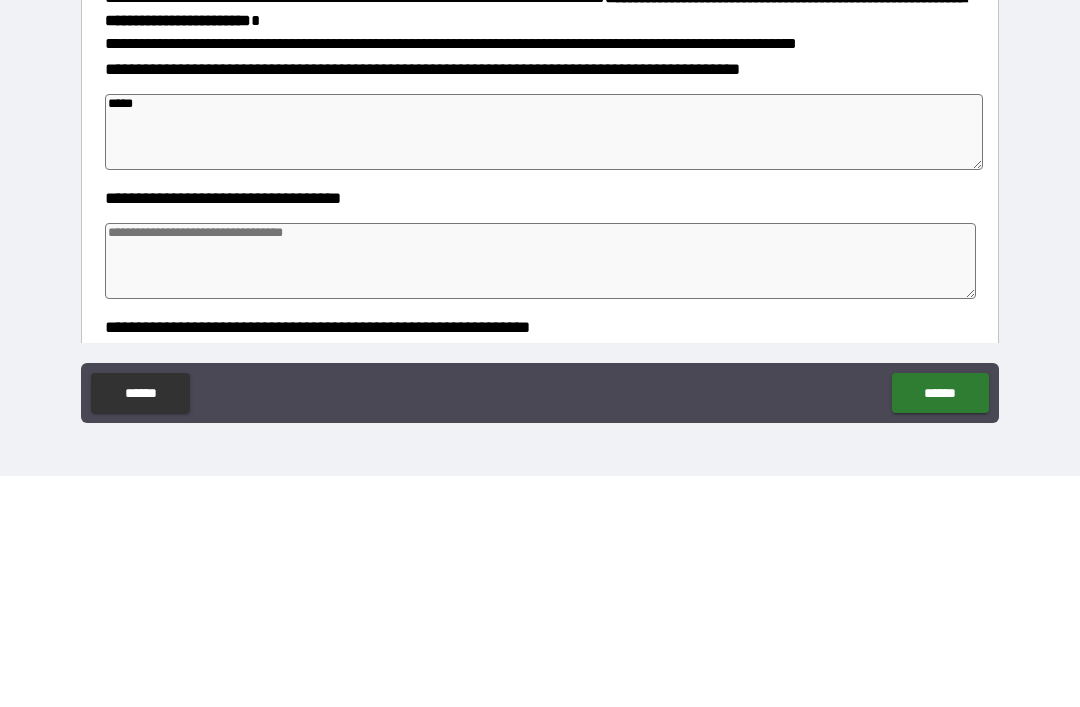 type on "*" 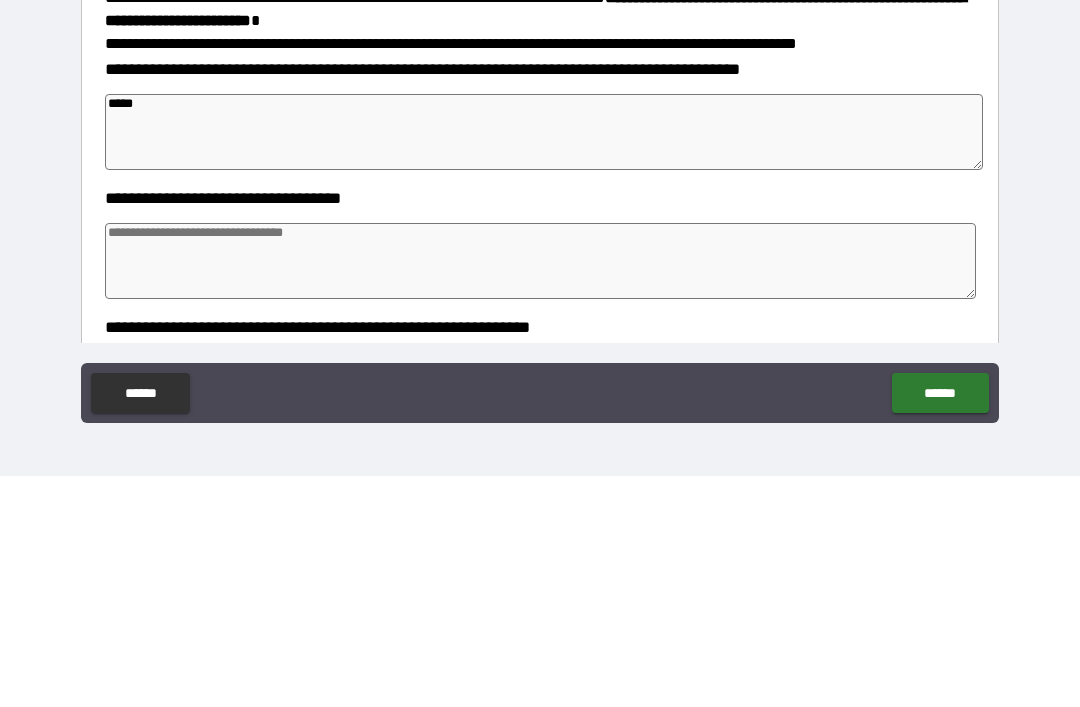 type on "*" 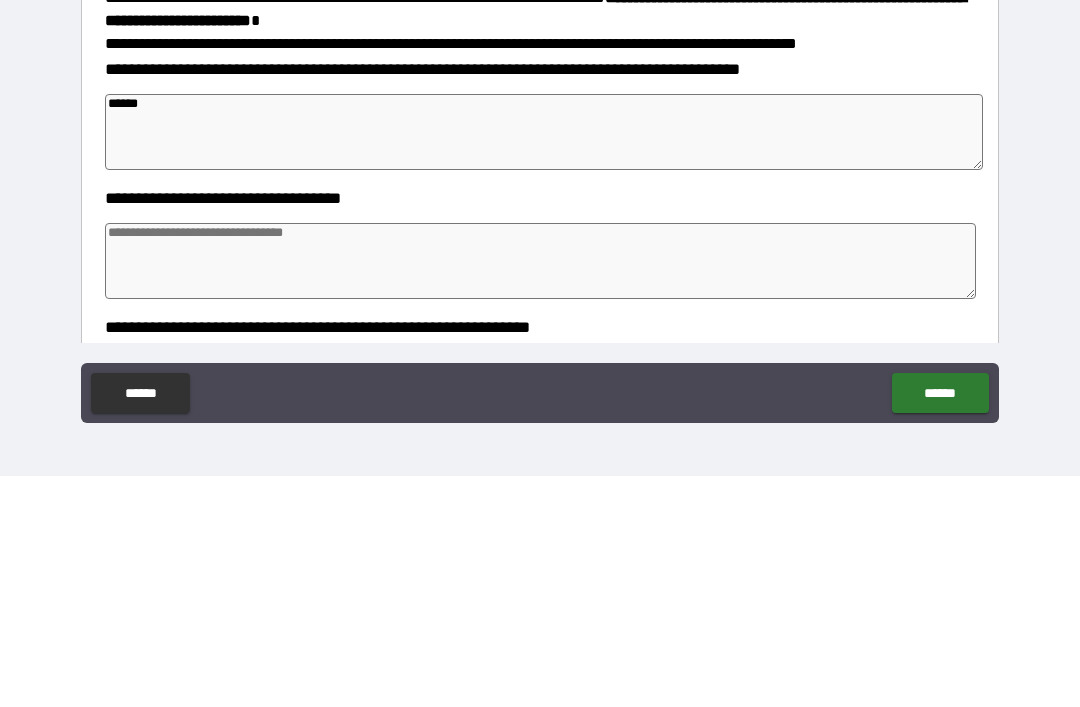 type on "*" 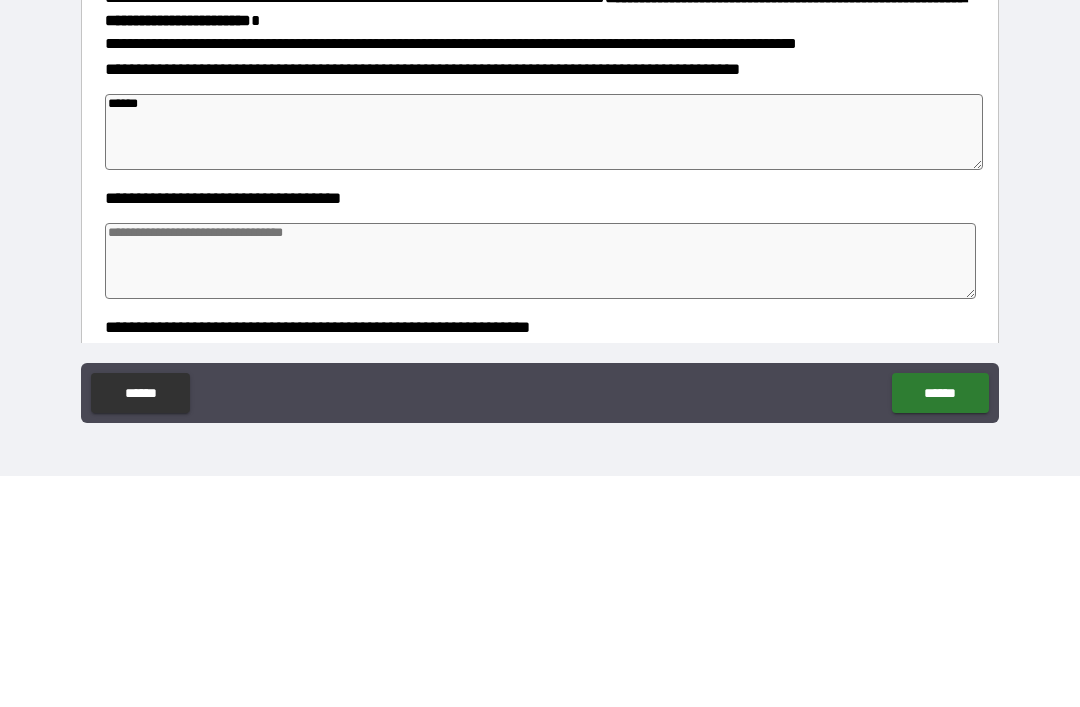 type on "*" 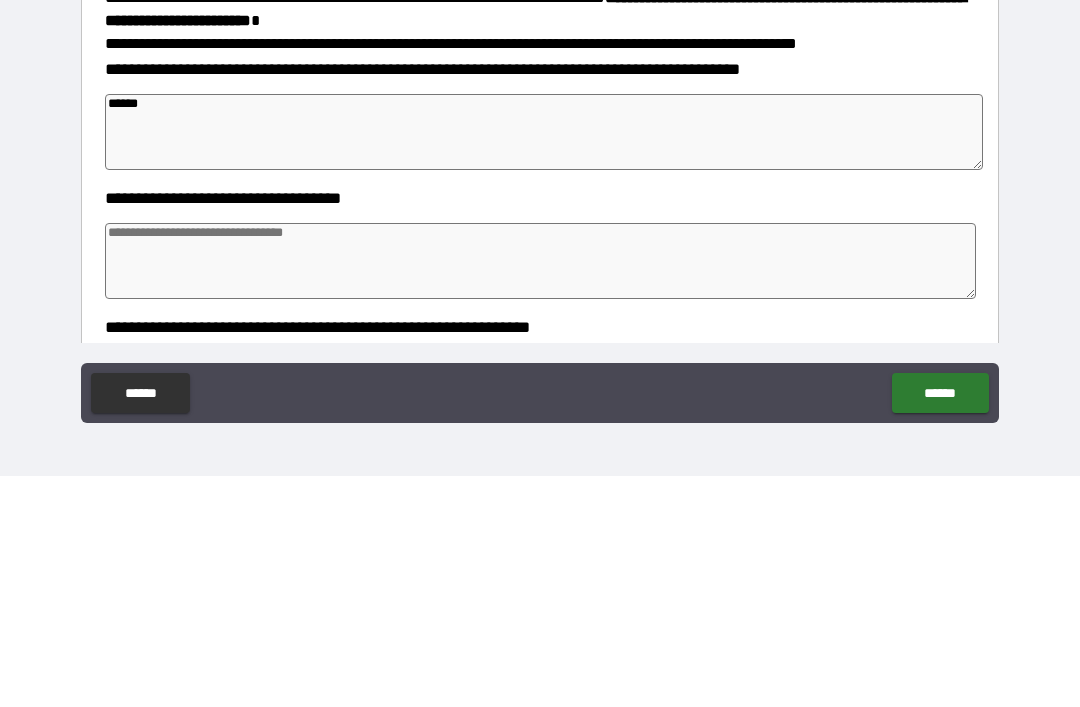 type on "*" 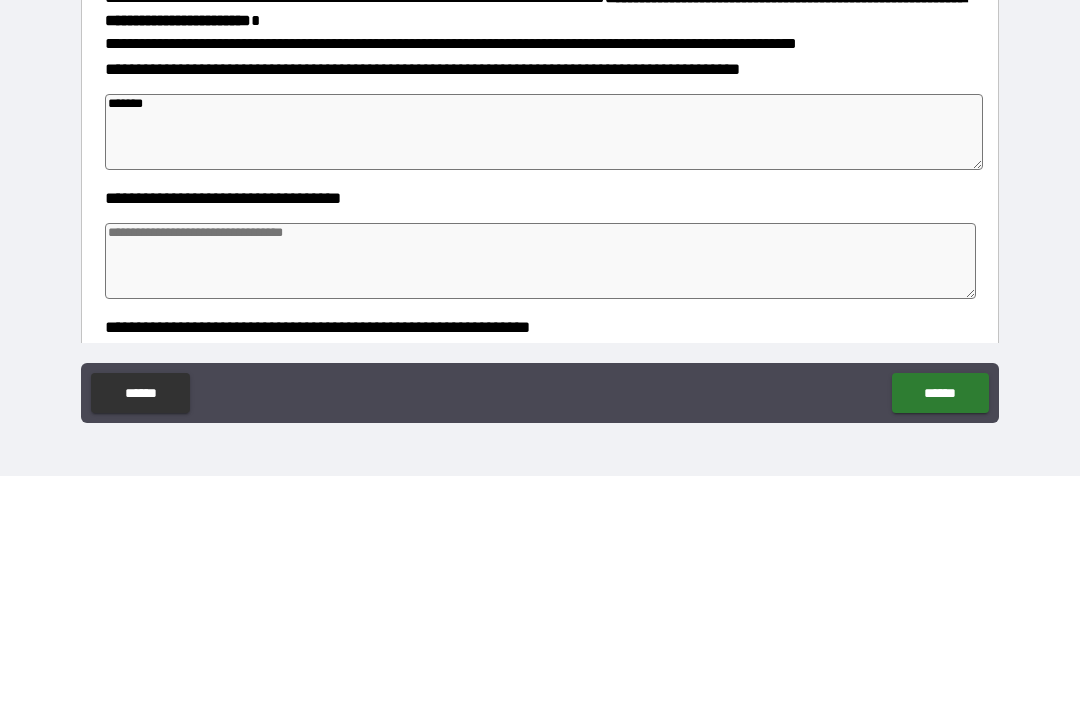 type on "*" 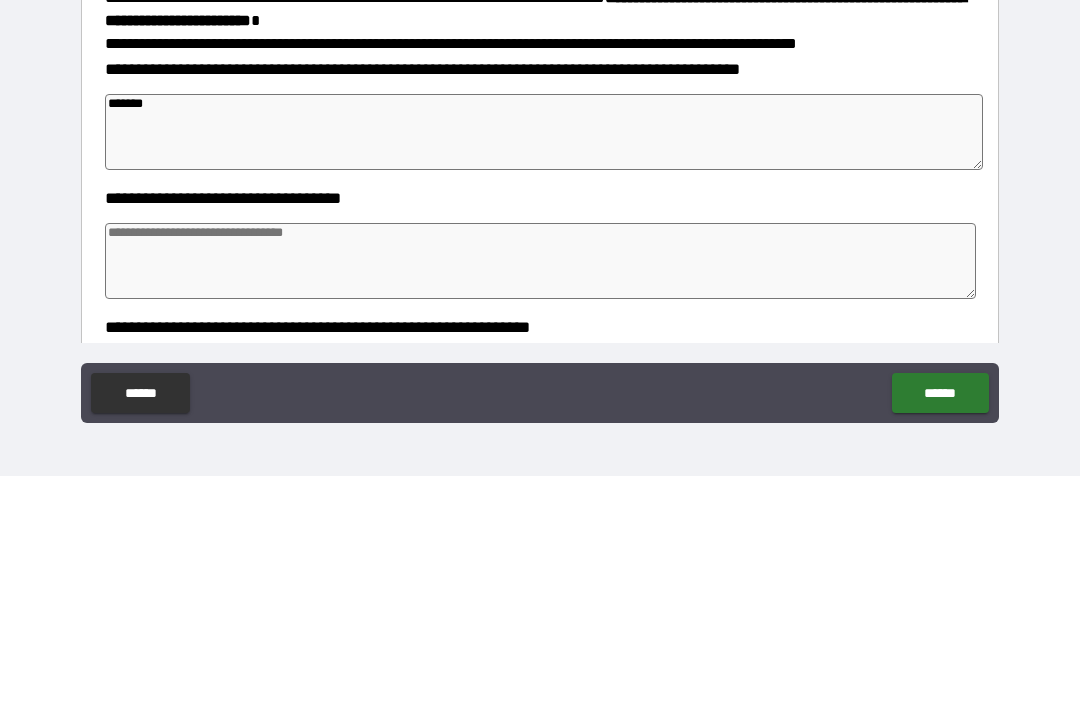 type on "*" 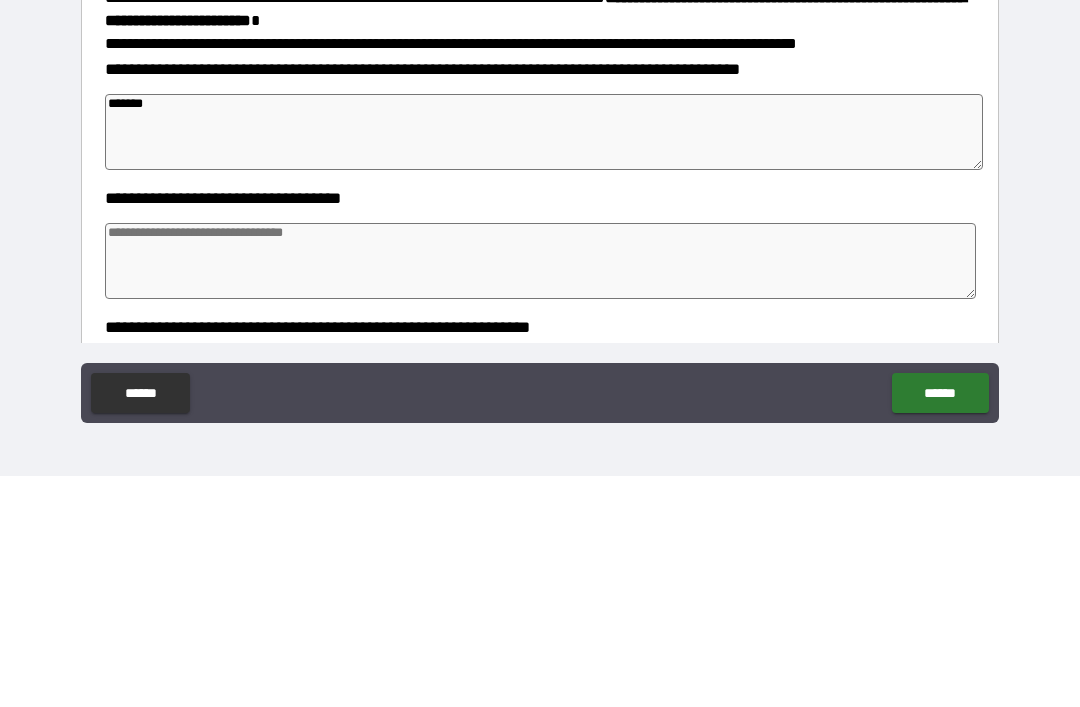 type on "*" 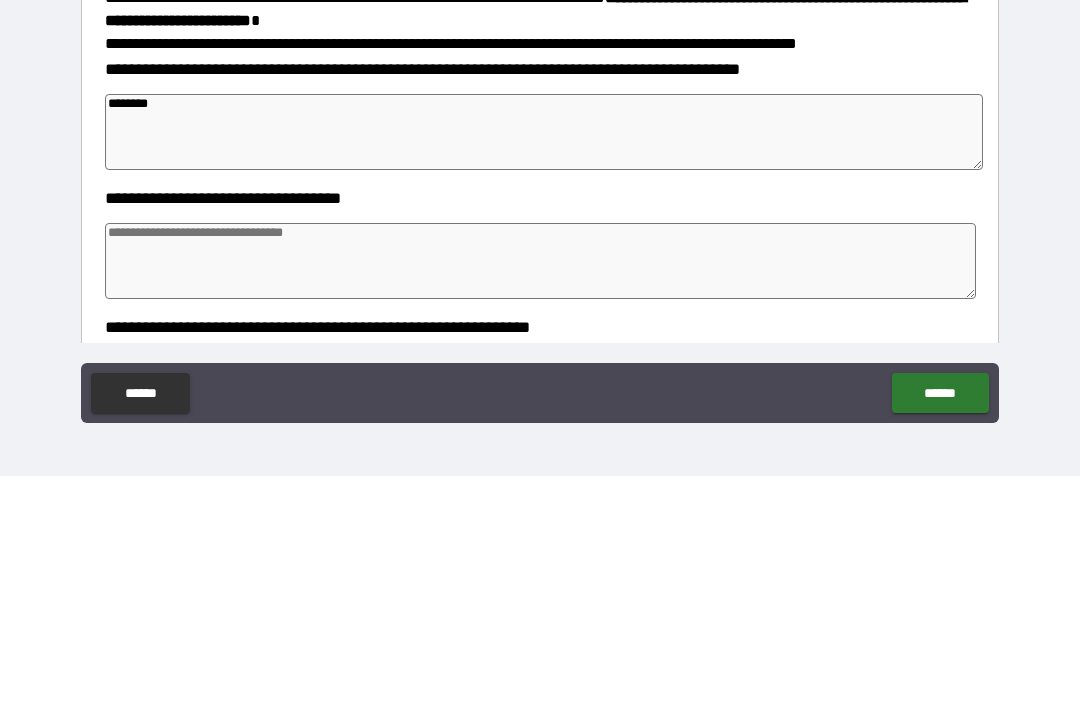 type on "*" 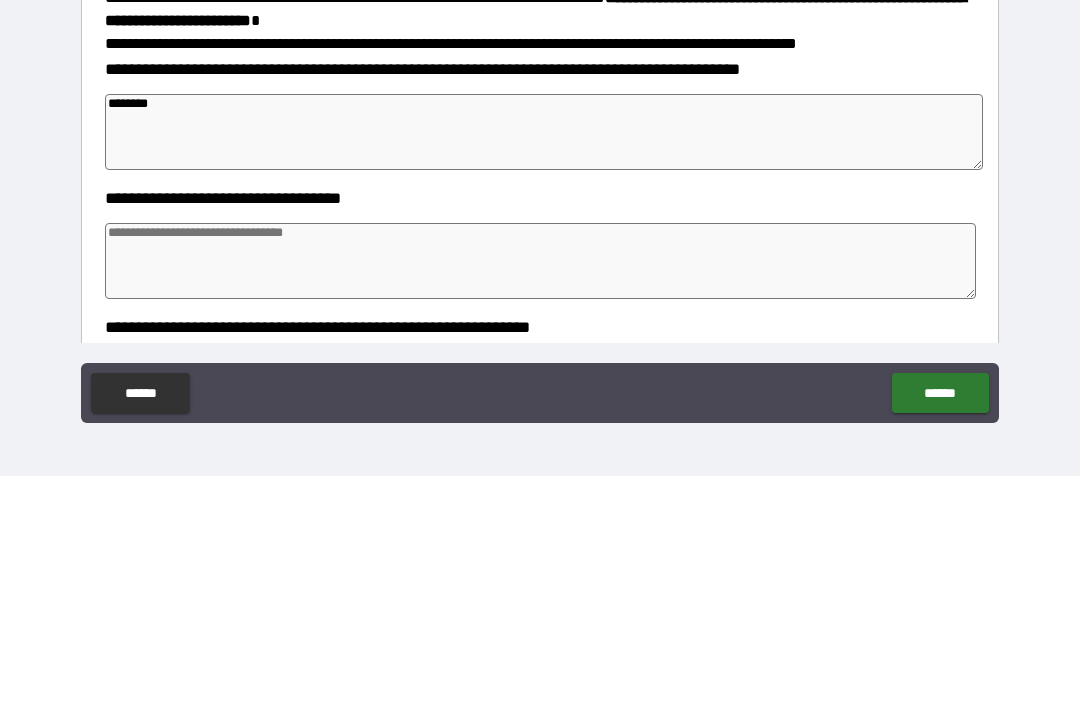 type on "*********" 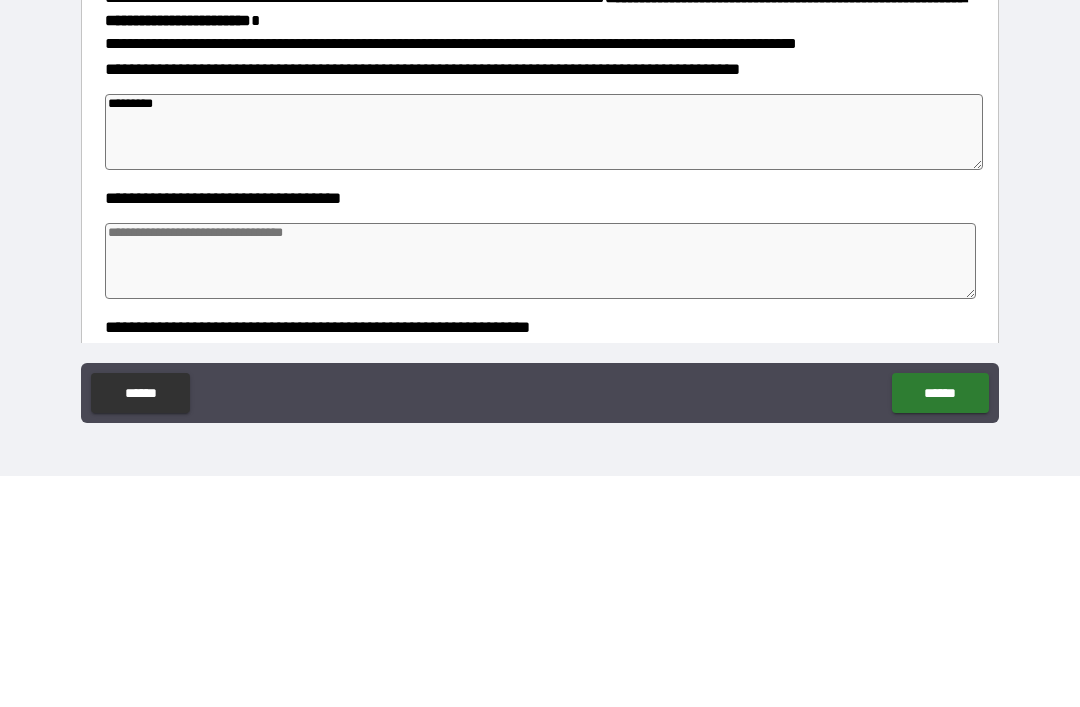 type on "*" 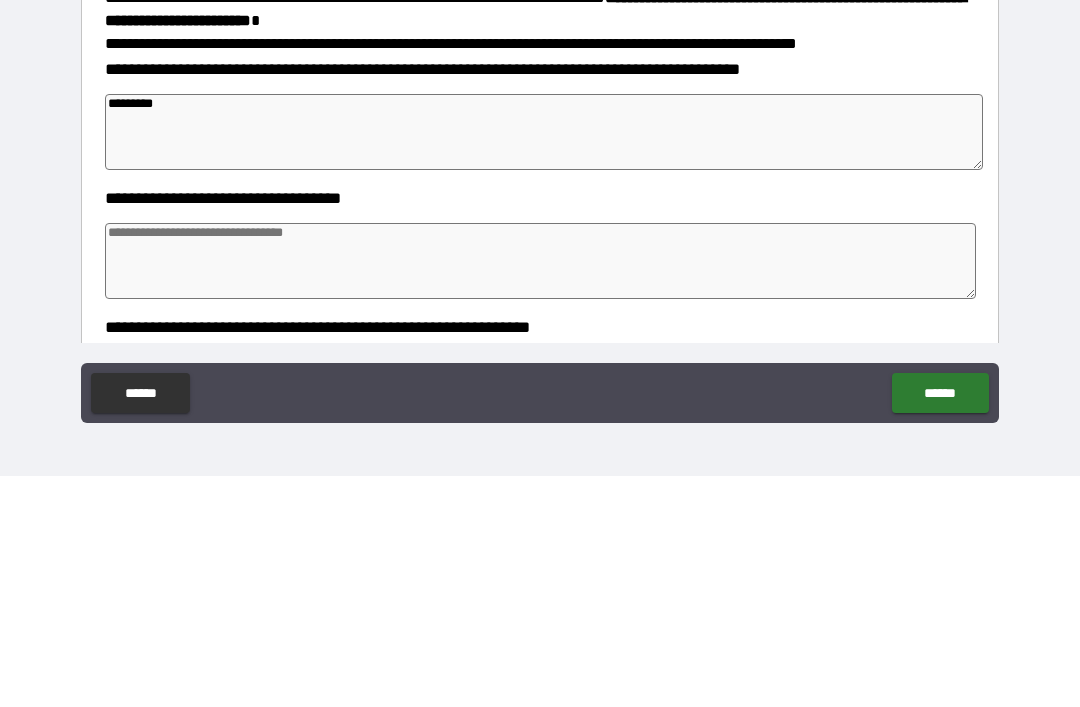 type on "**********" 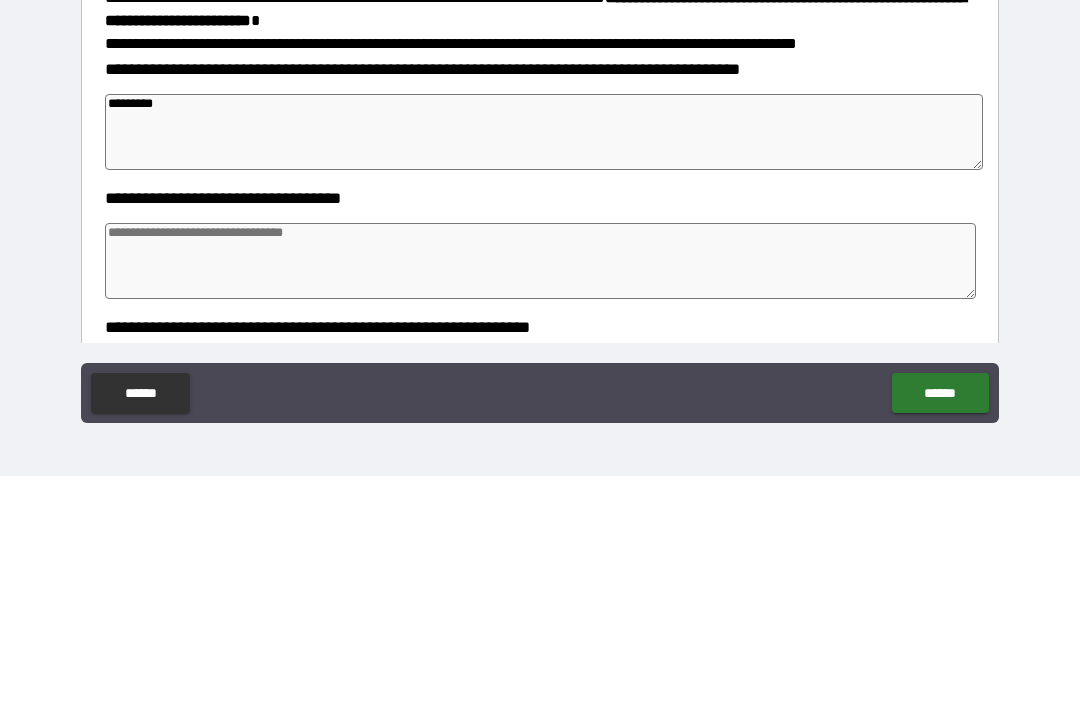 type on "*" 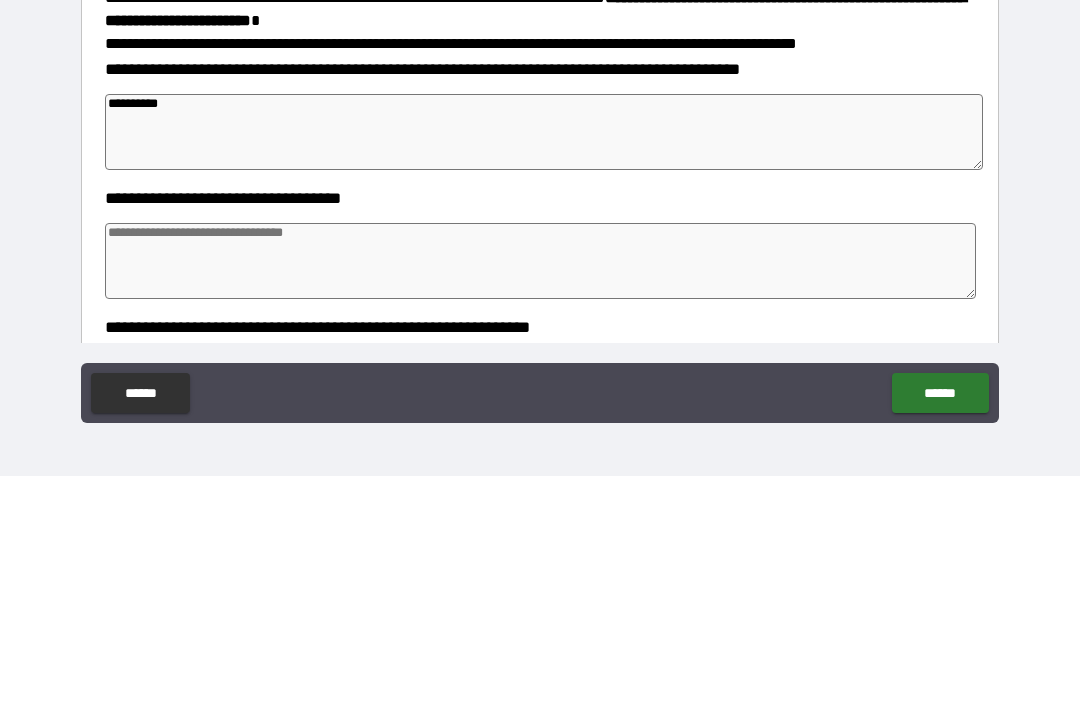 type on "*" 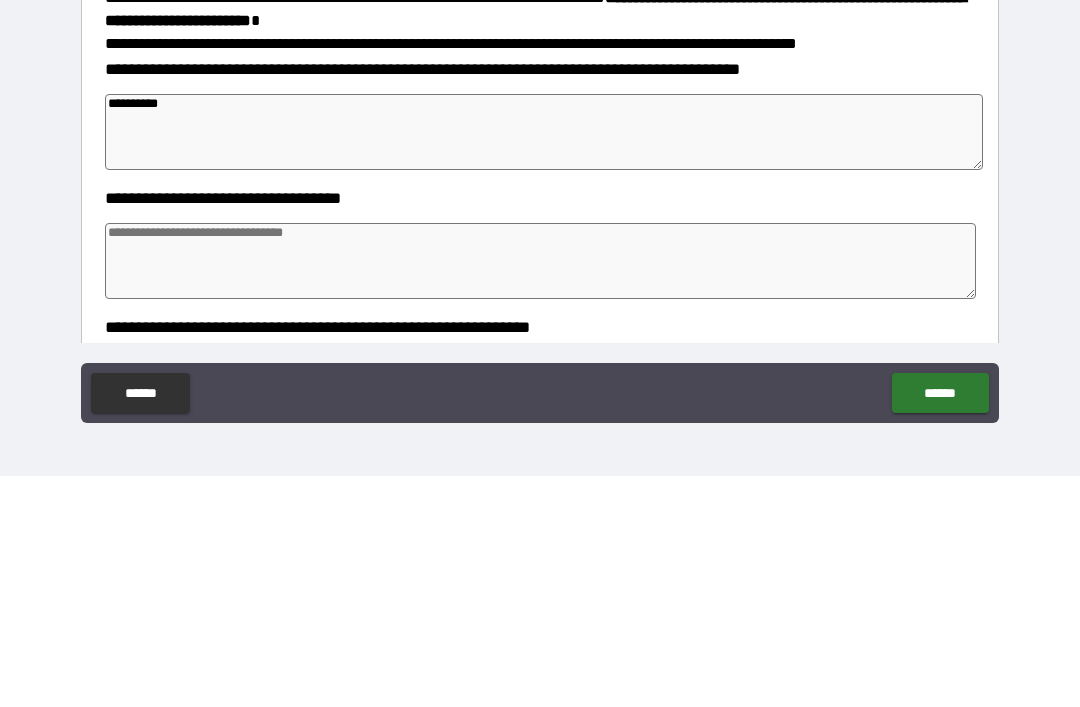 type on "*" 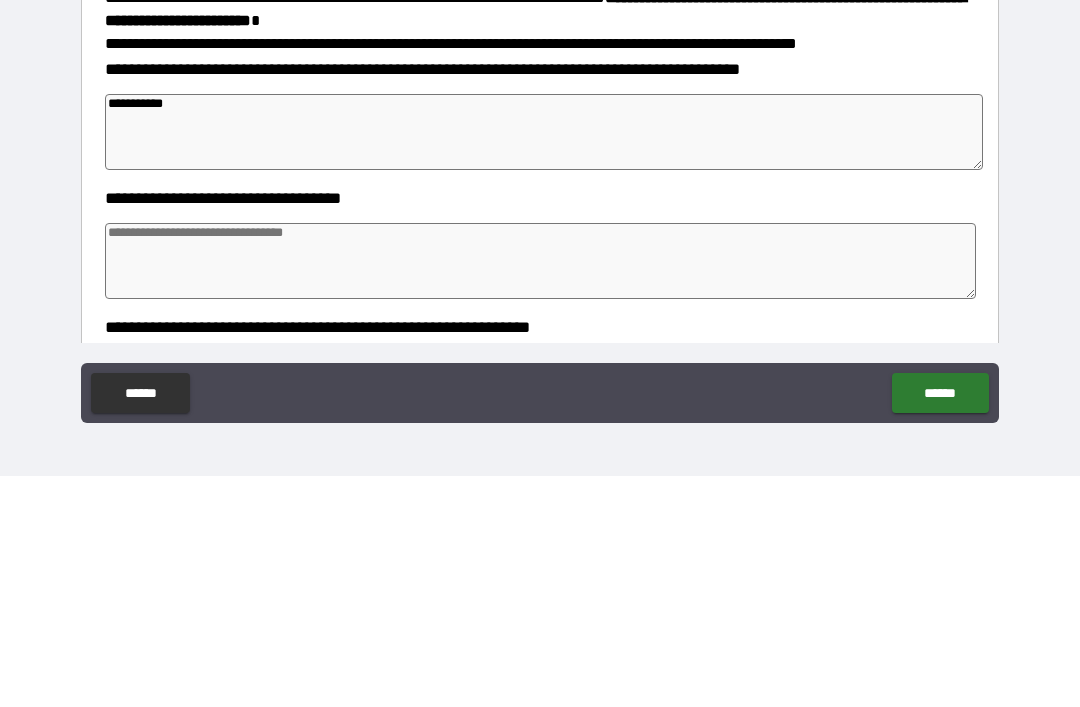 type on "*" 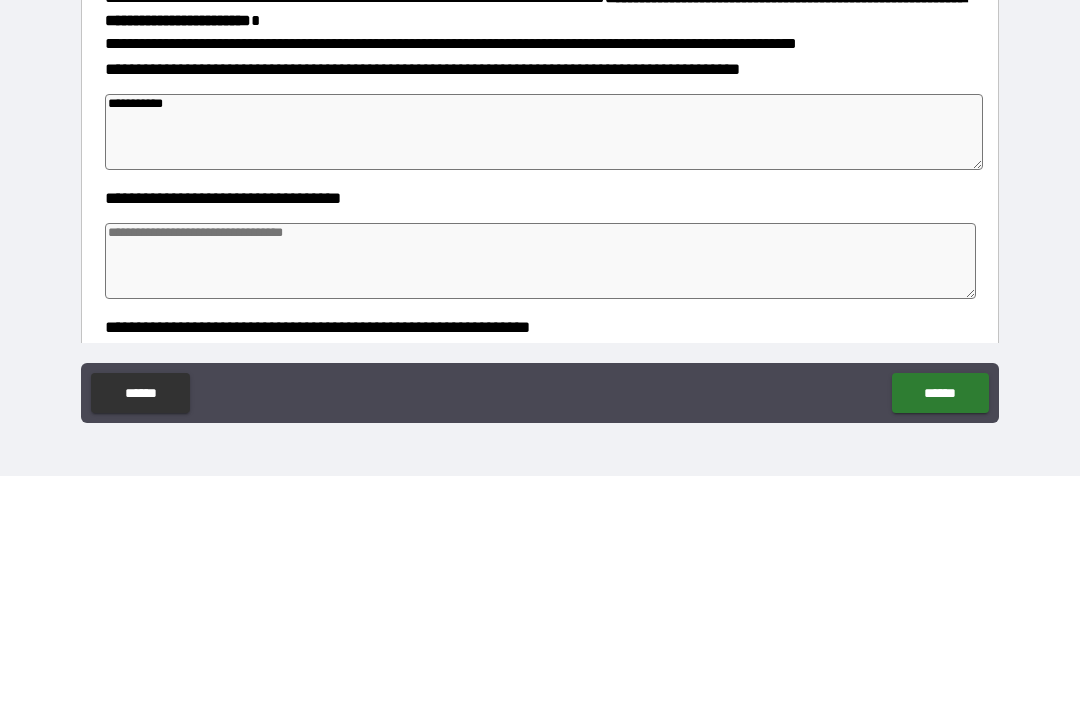 type on "*" 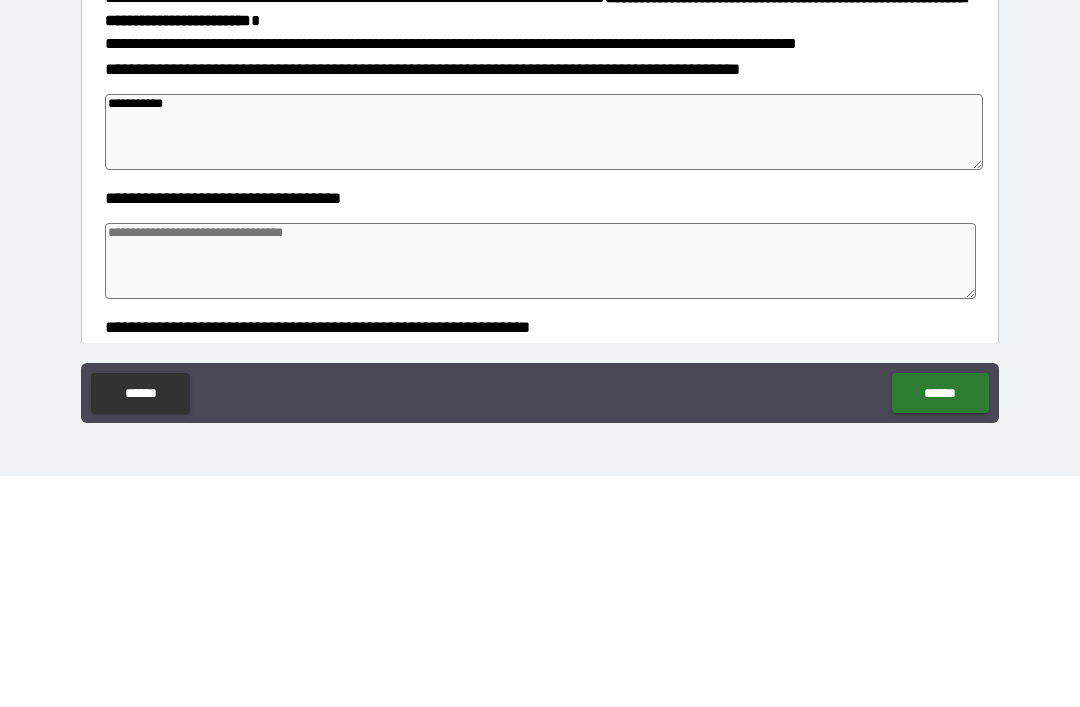 type on "*" 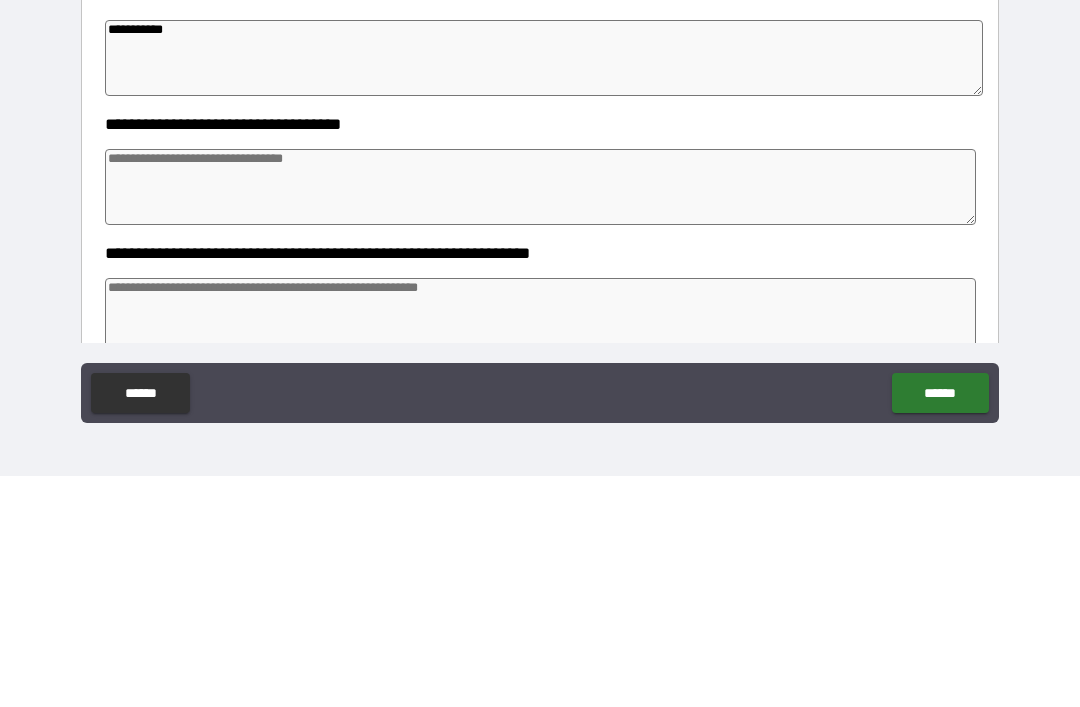 scroll, scrollTop: 210, scrollLeft: 0, axis: vertical 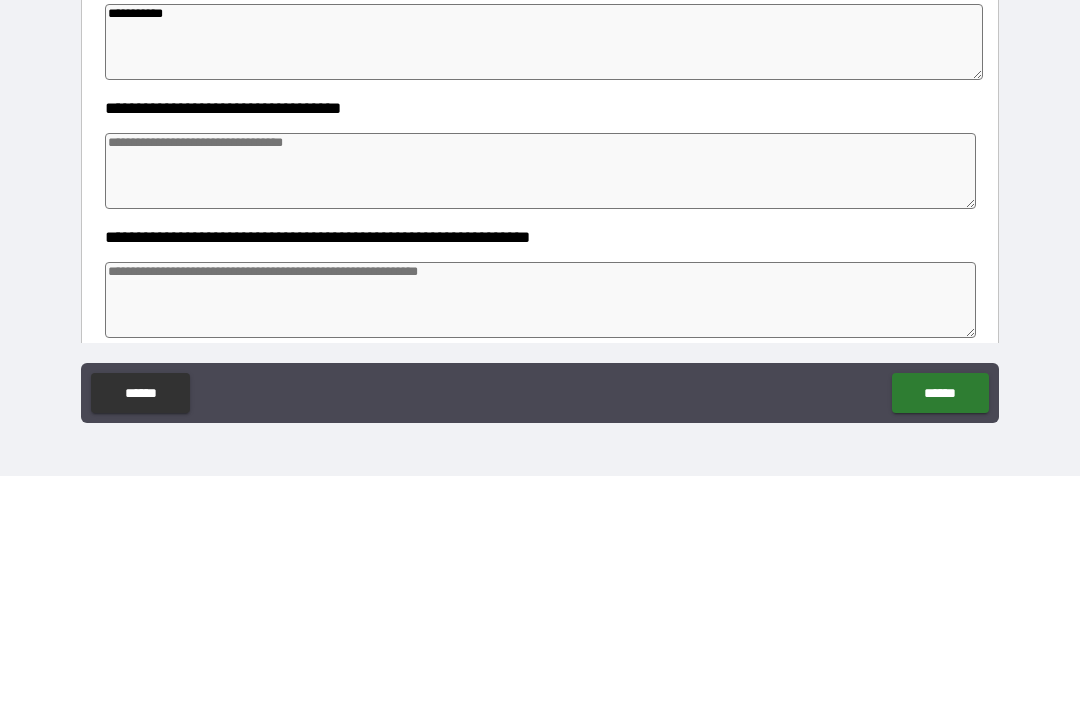 type on "**********" 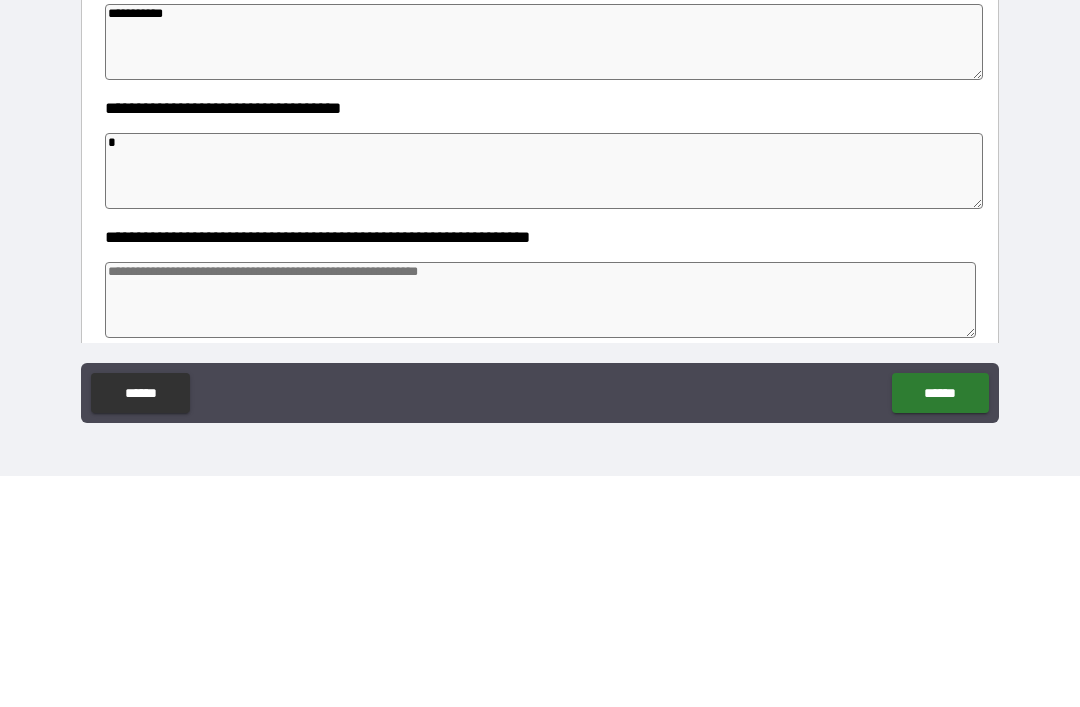 type on "*" 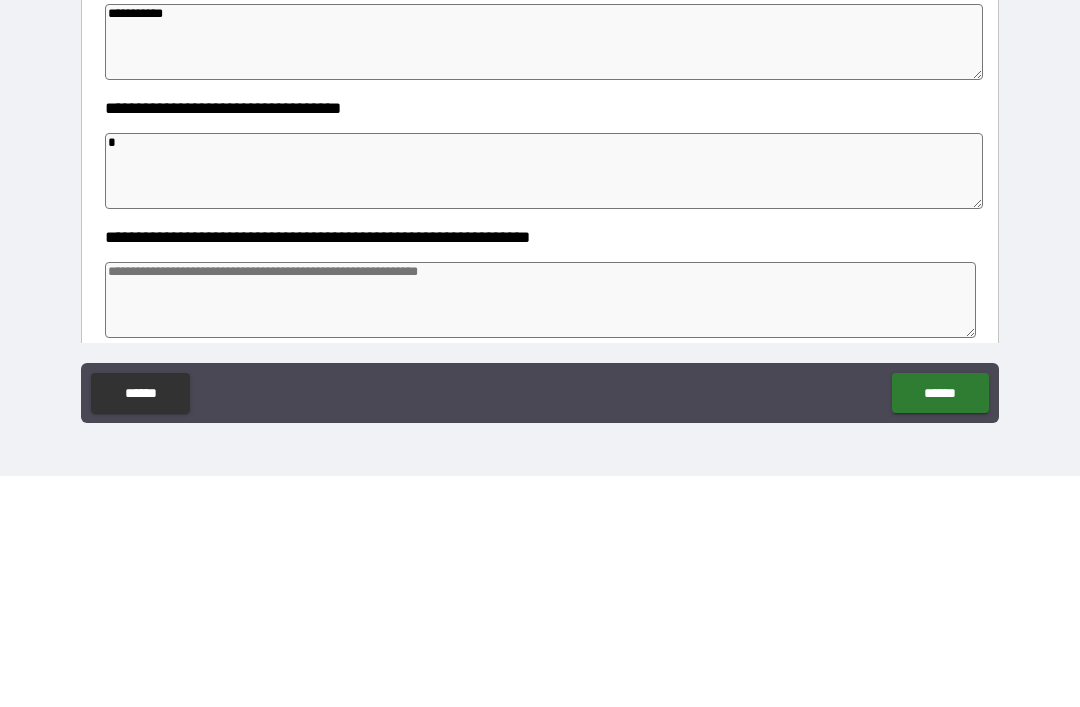 type on "*" 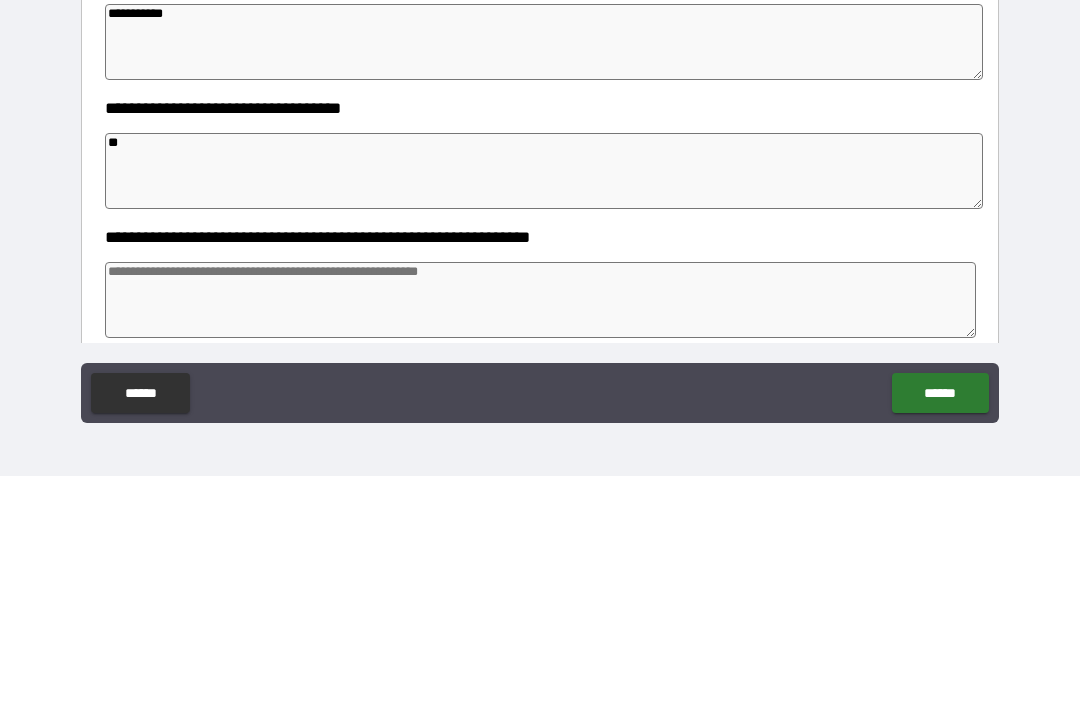 type on "*" 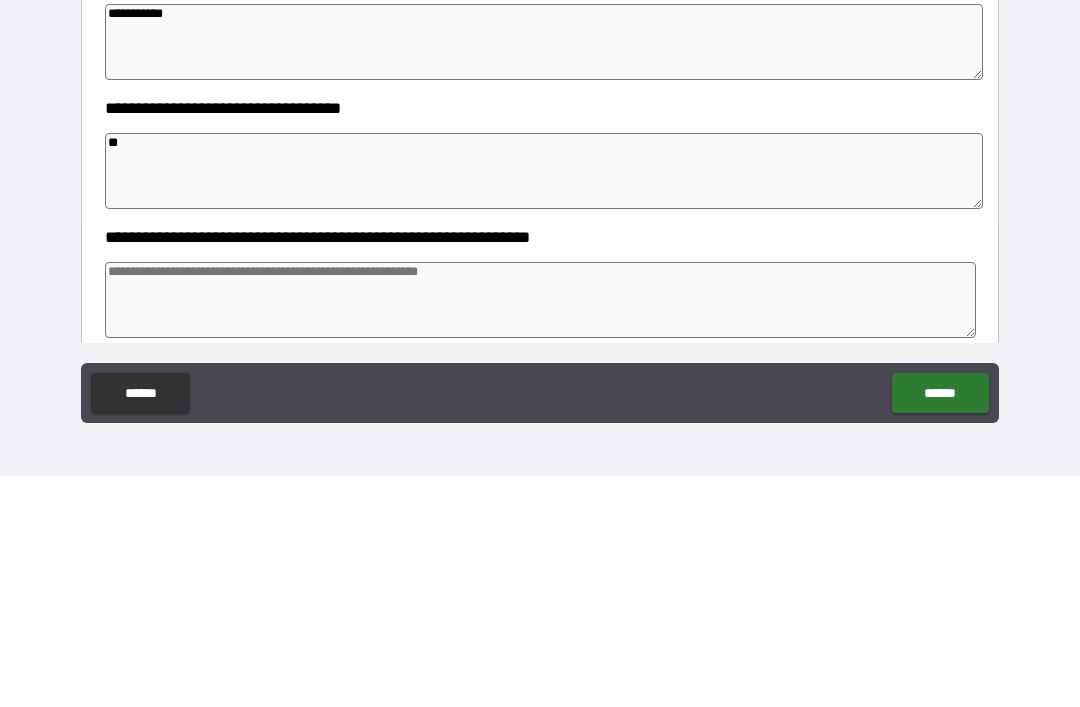 type on "***" 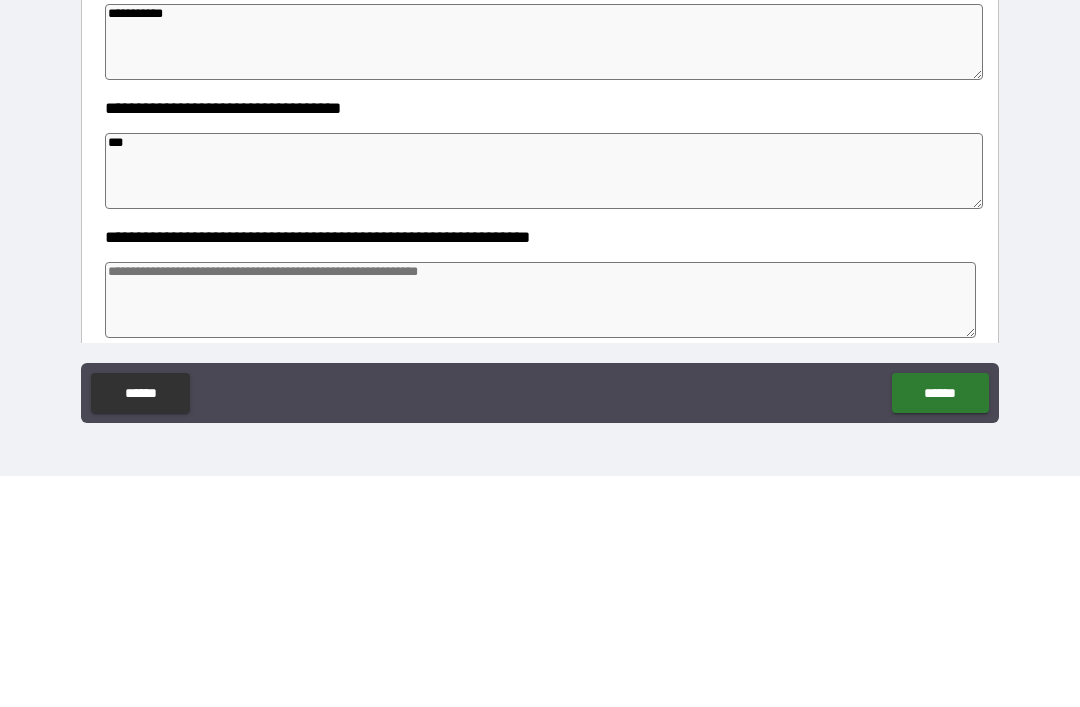 type on "*" 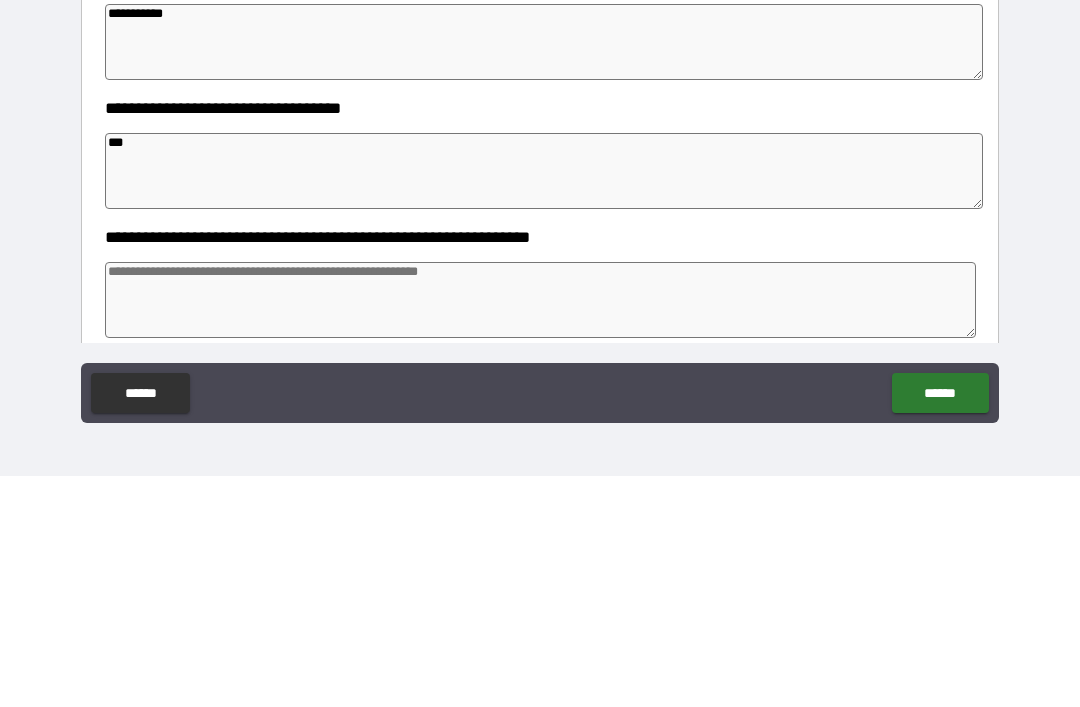 type on "*" 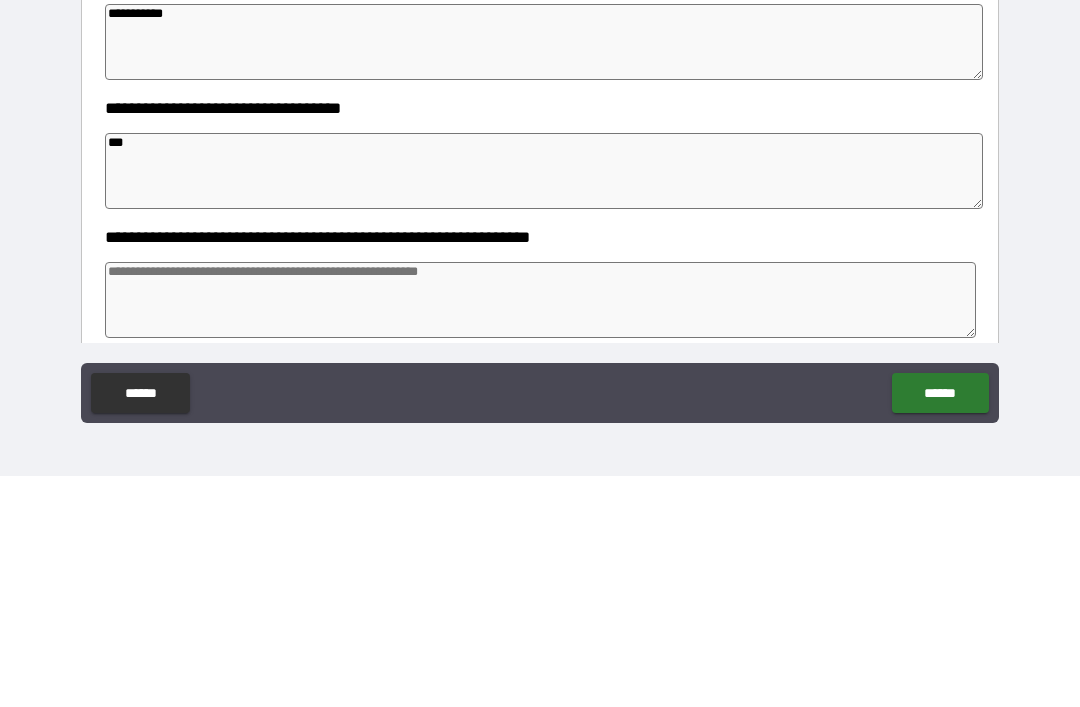 type on "*" 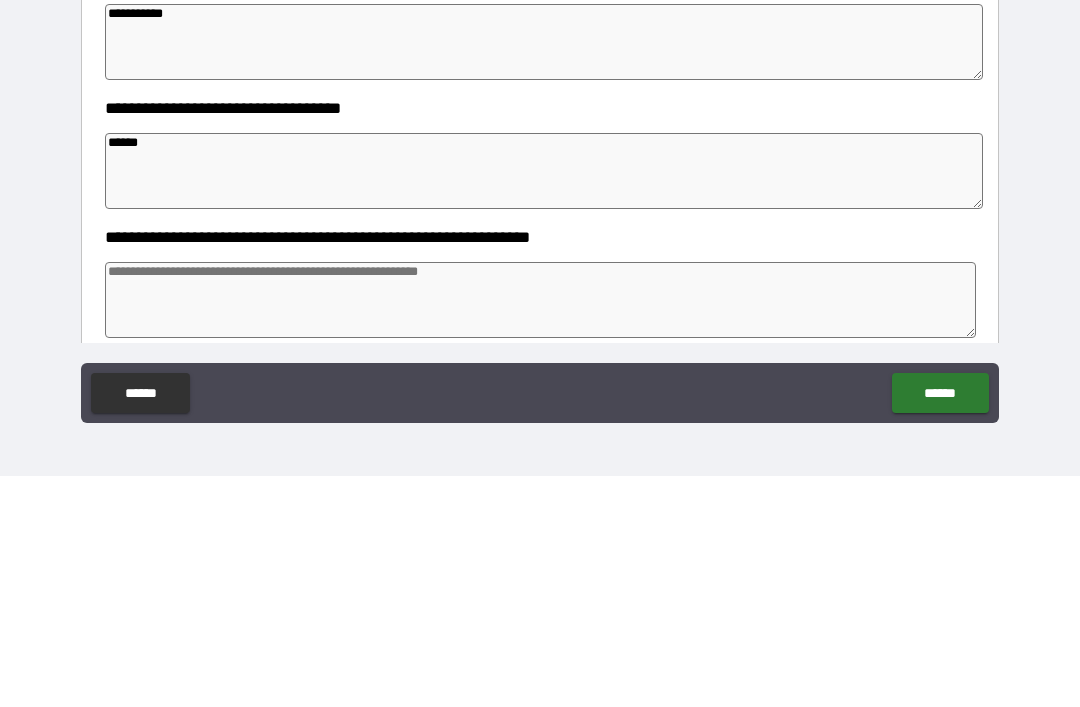 type on "*" 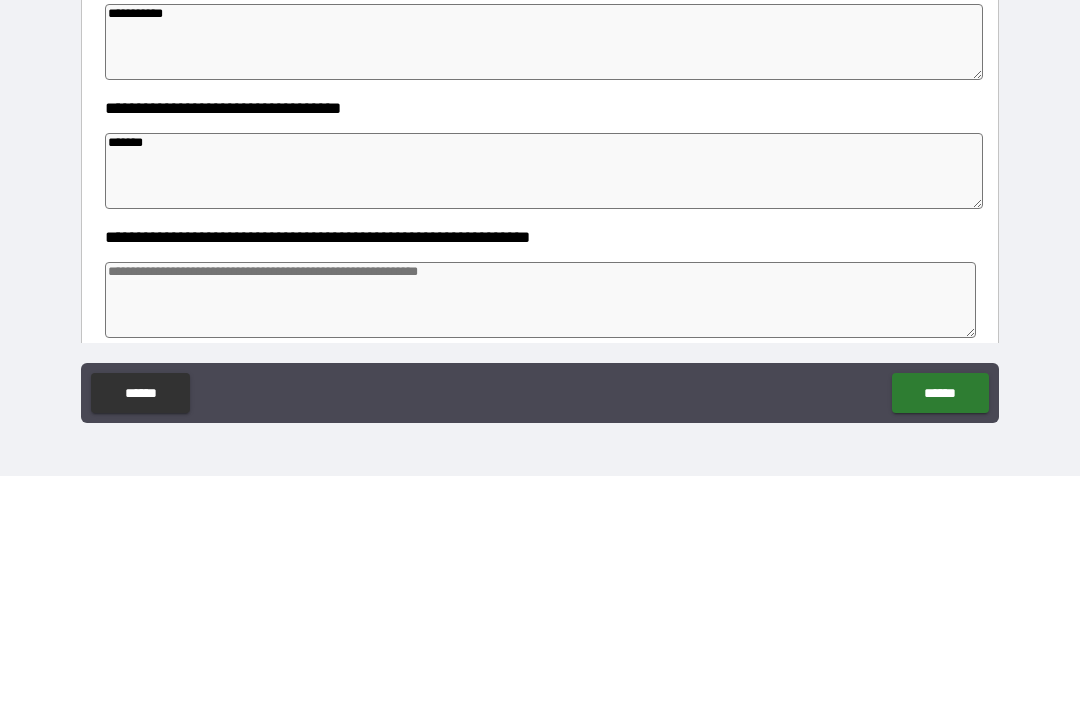 type on "*" 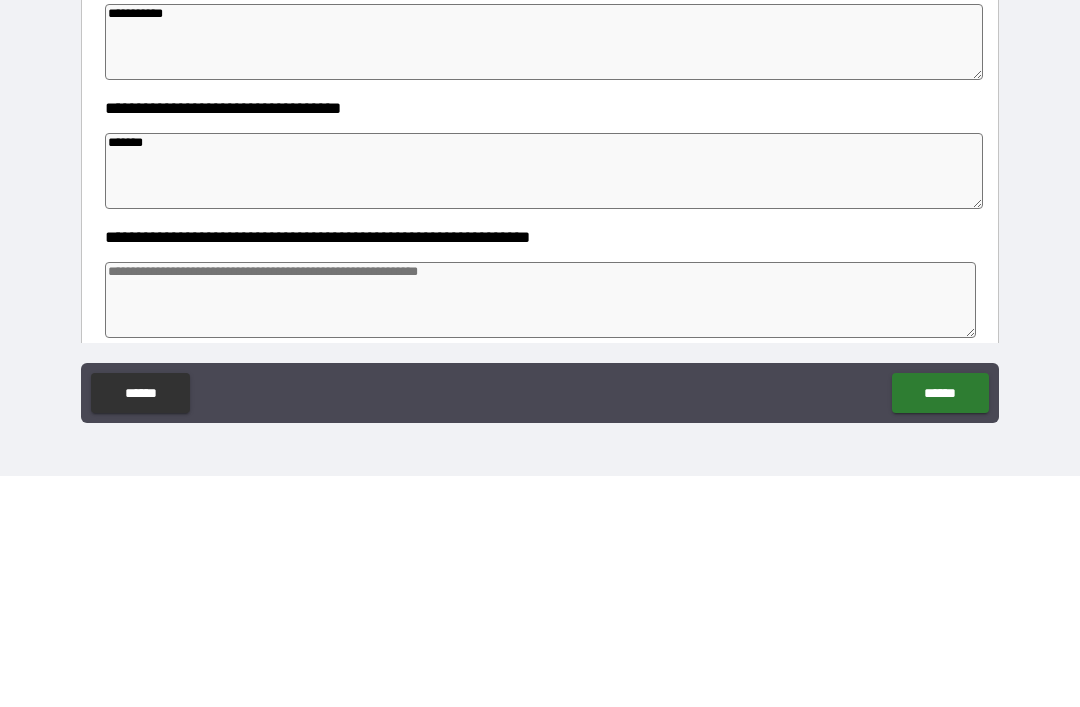 type on "*" 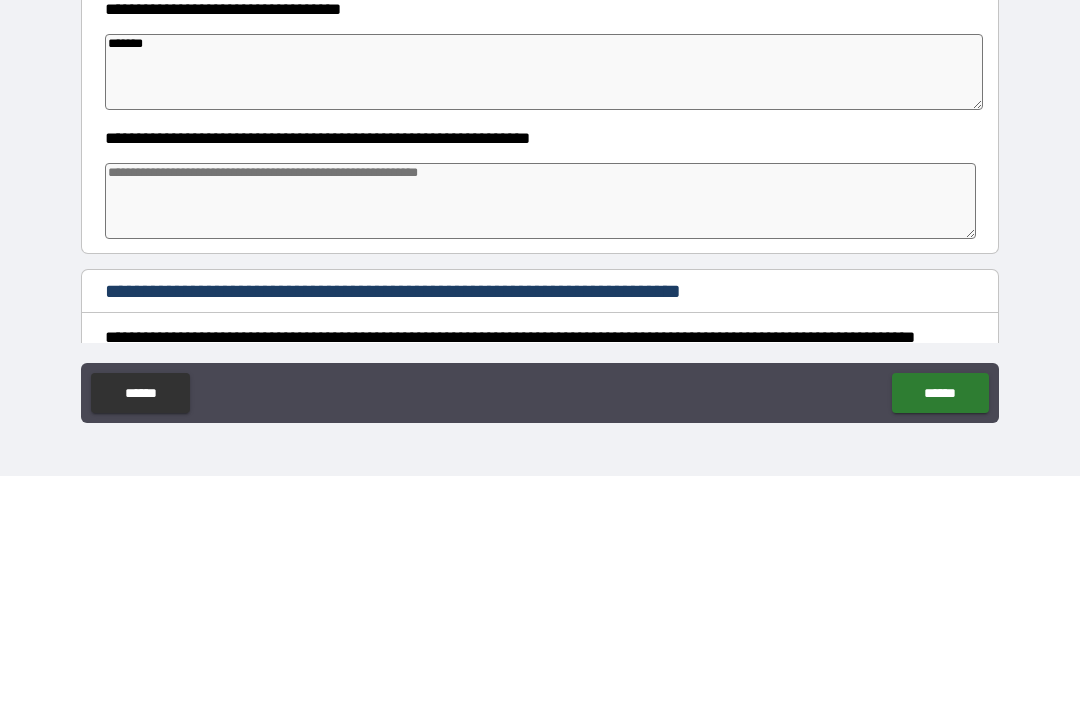 scroll, scrollTop: 318, scrollLeft: 0, axis: vertical 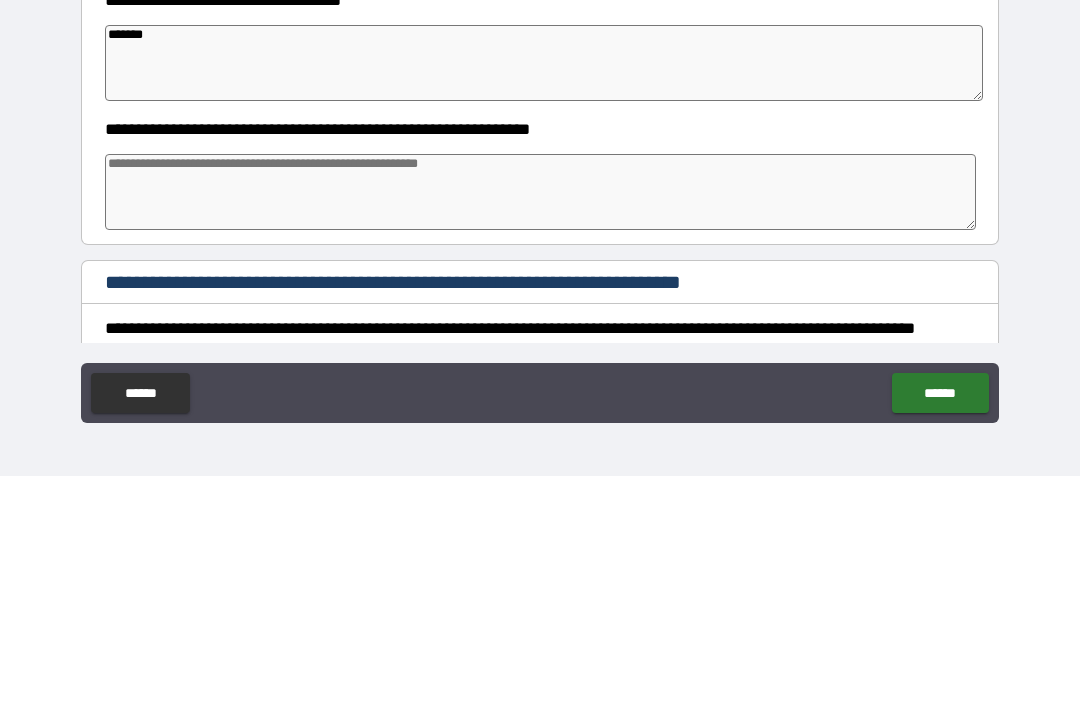type on "******" 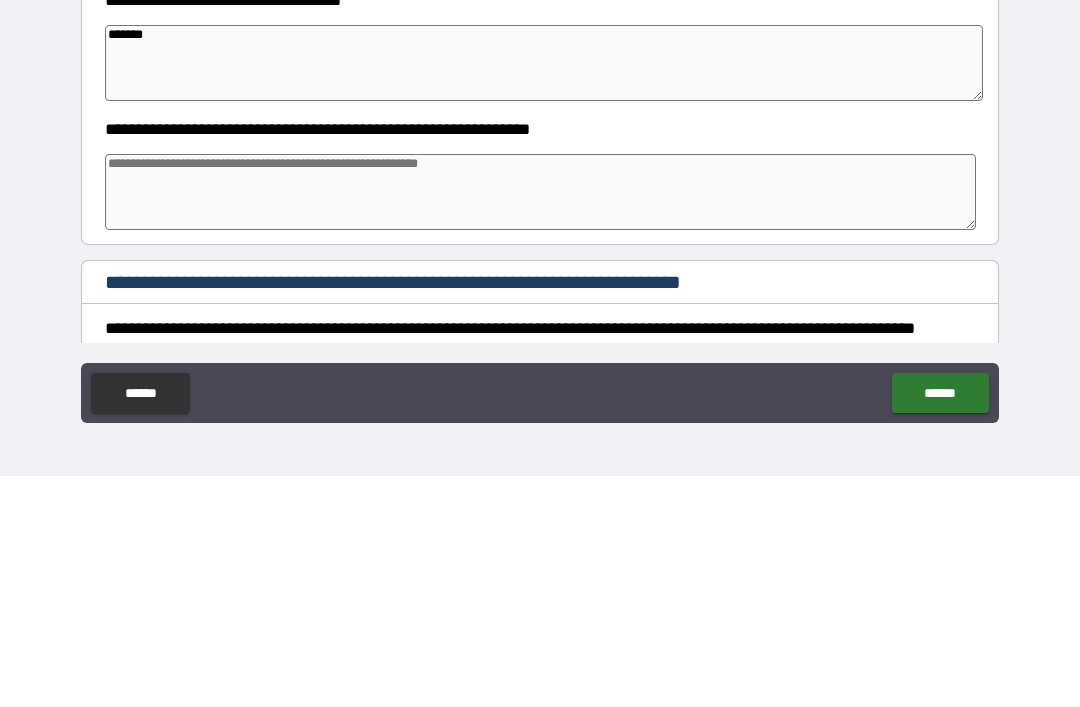type on "*" 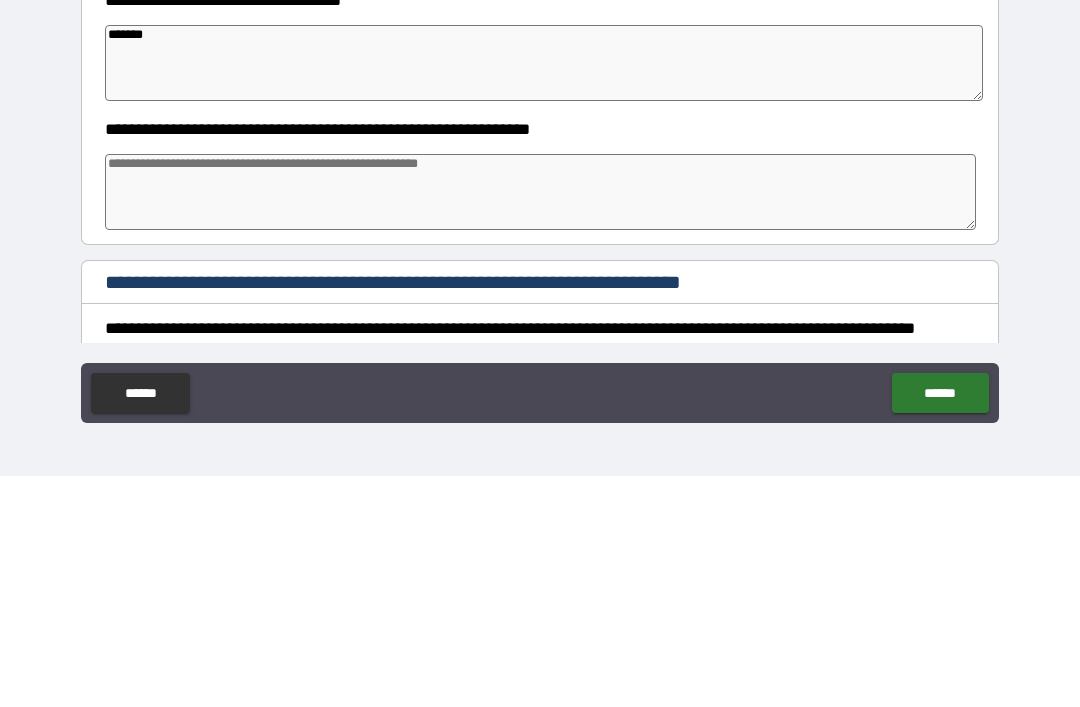 type on "*" 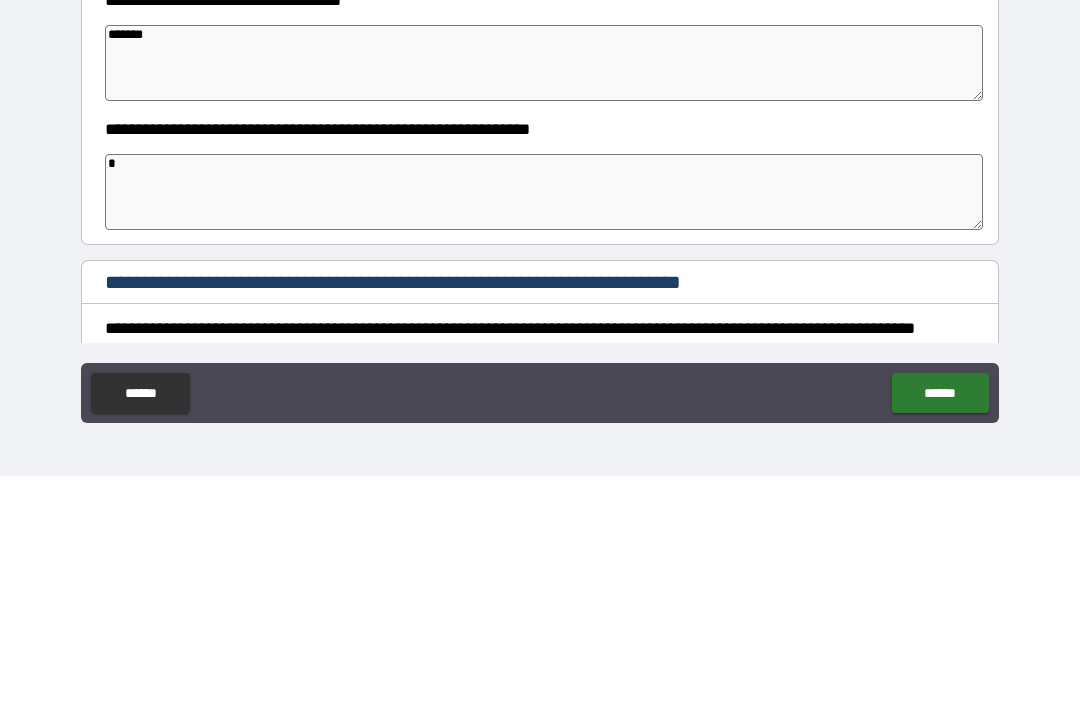 type on "*" 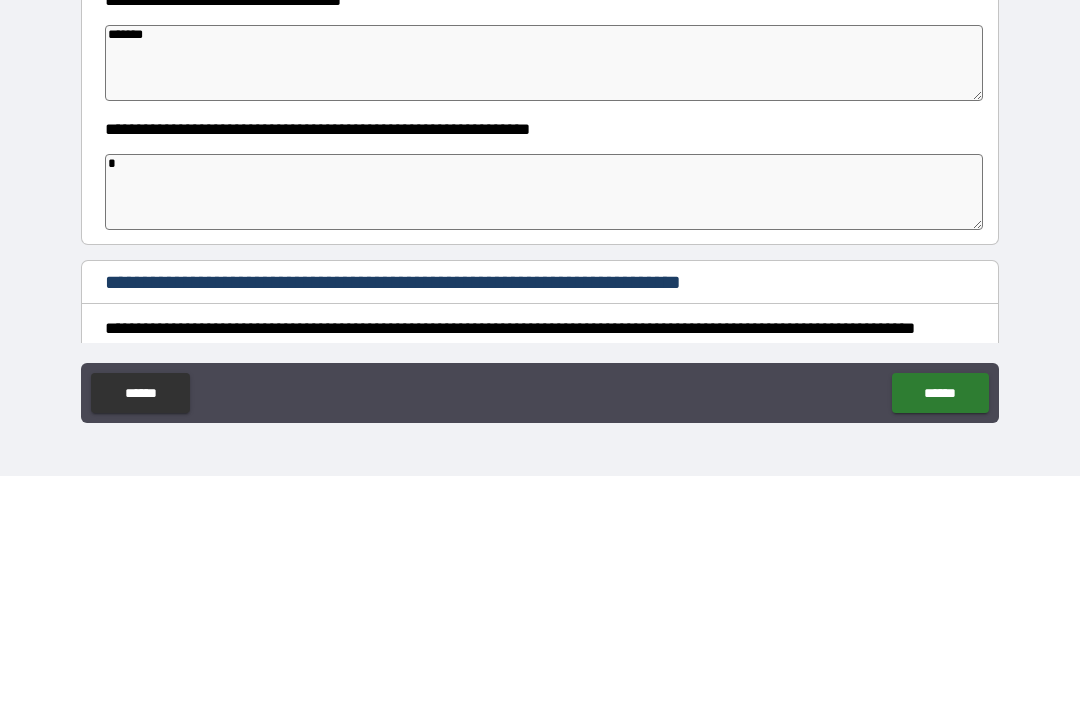 type on "*" 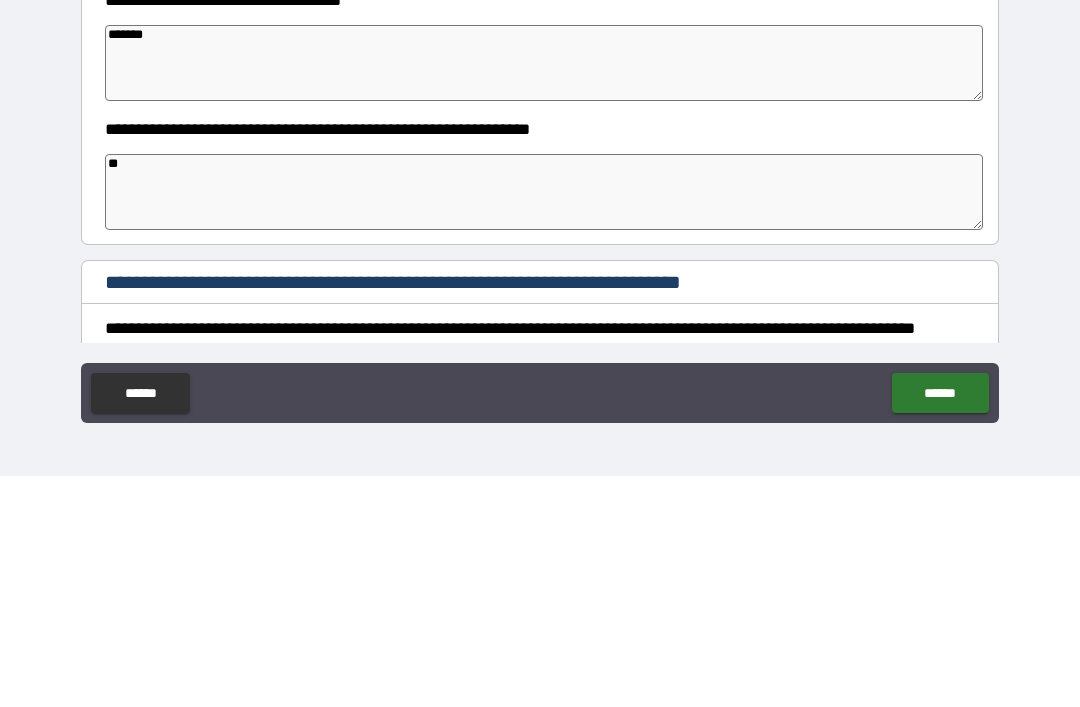 type on "*" 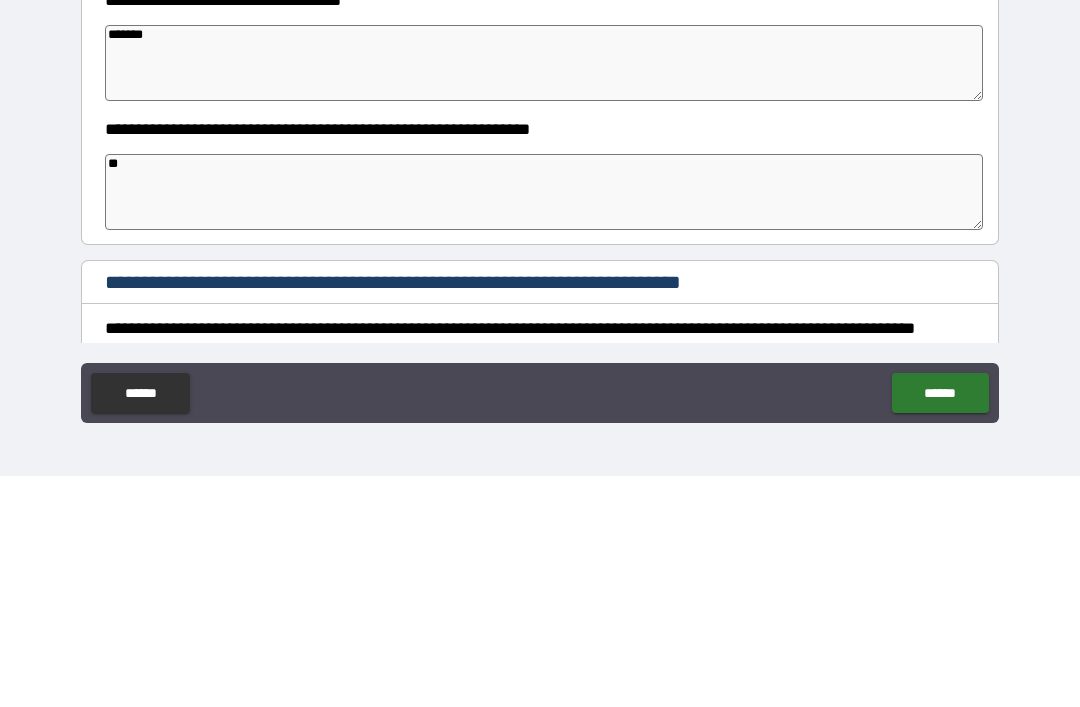 type on "*" 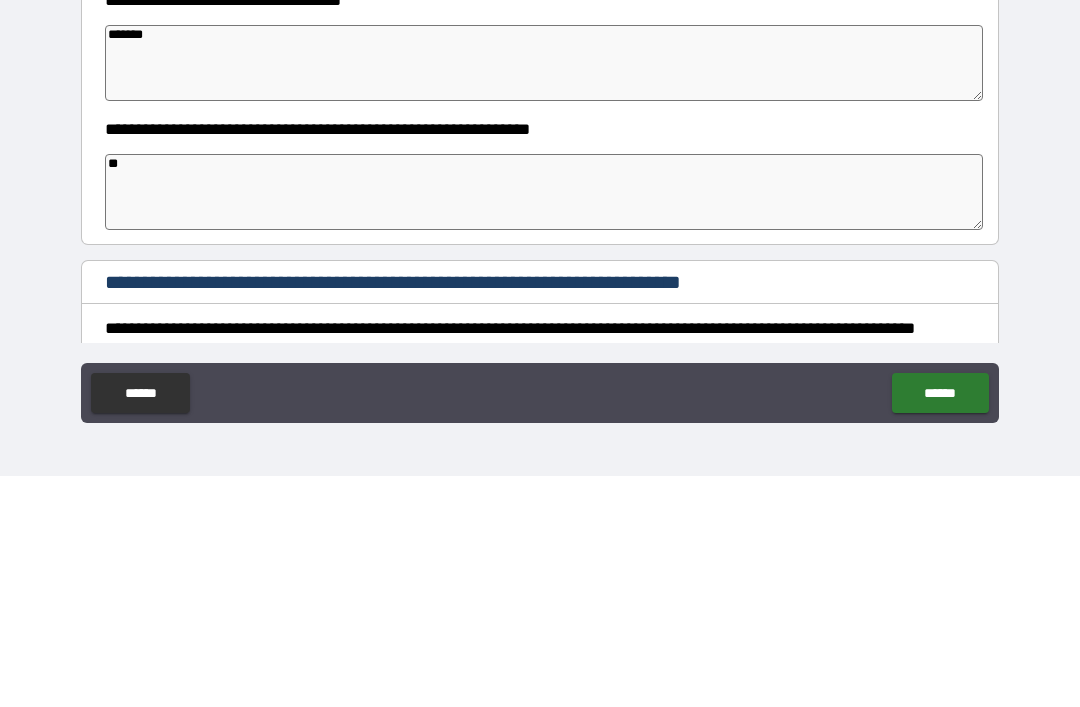 type on "*" 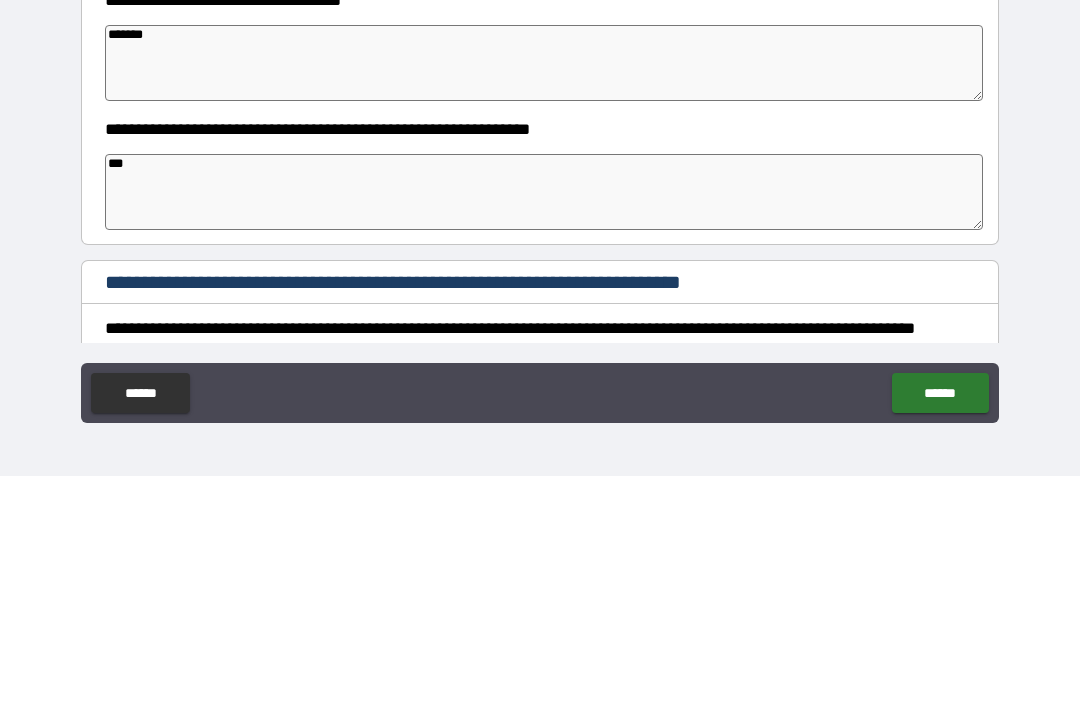 type on "*" 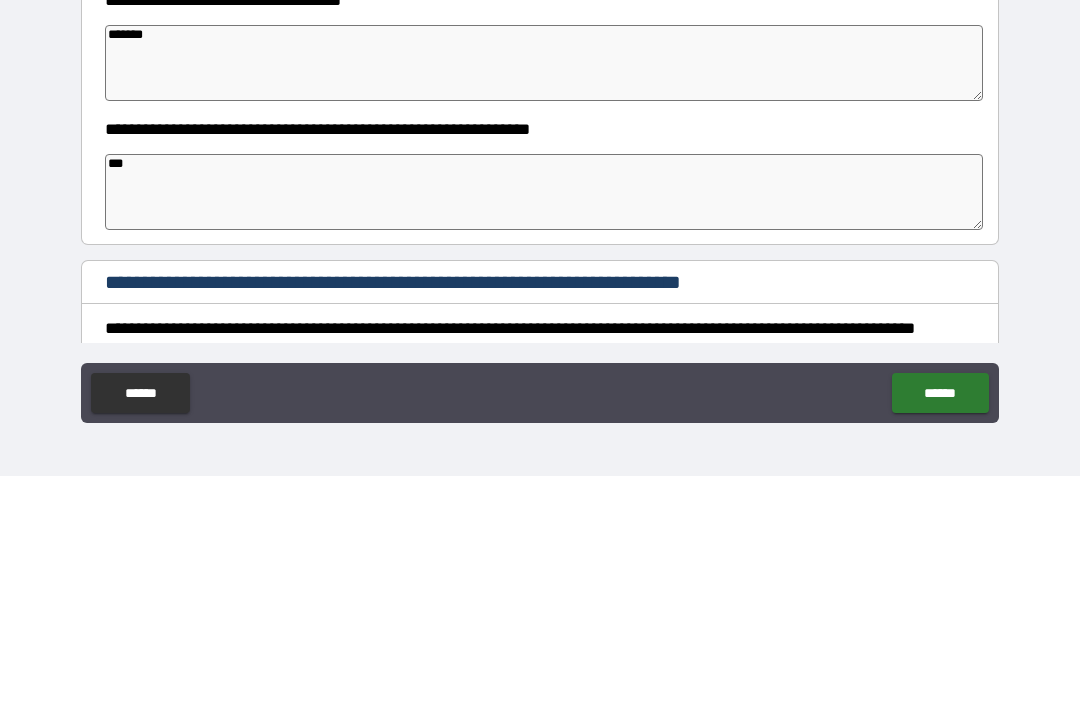 type on "*" 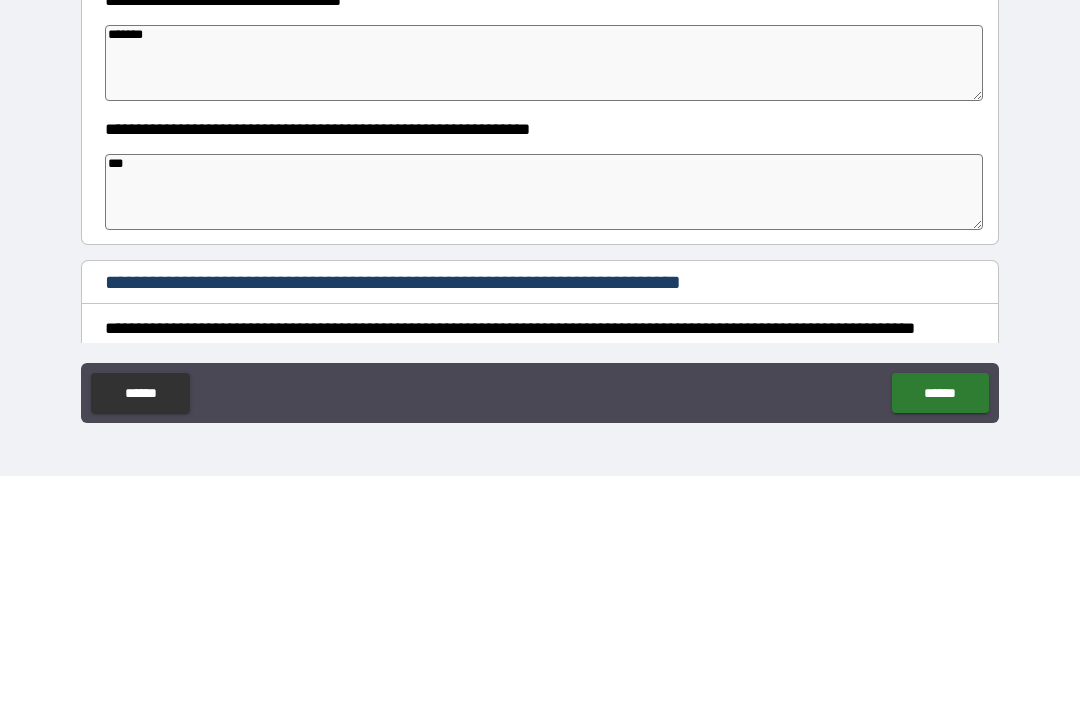 type on "*" 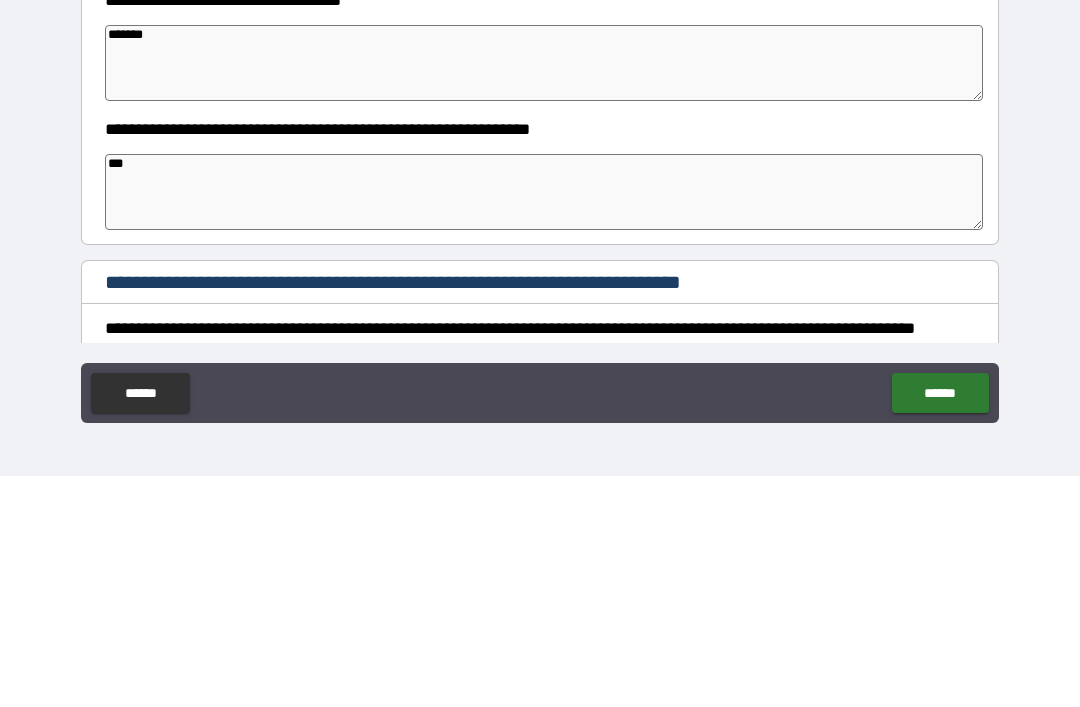 type on "****" 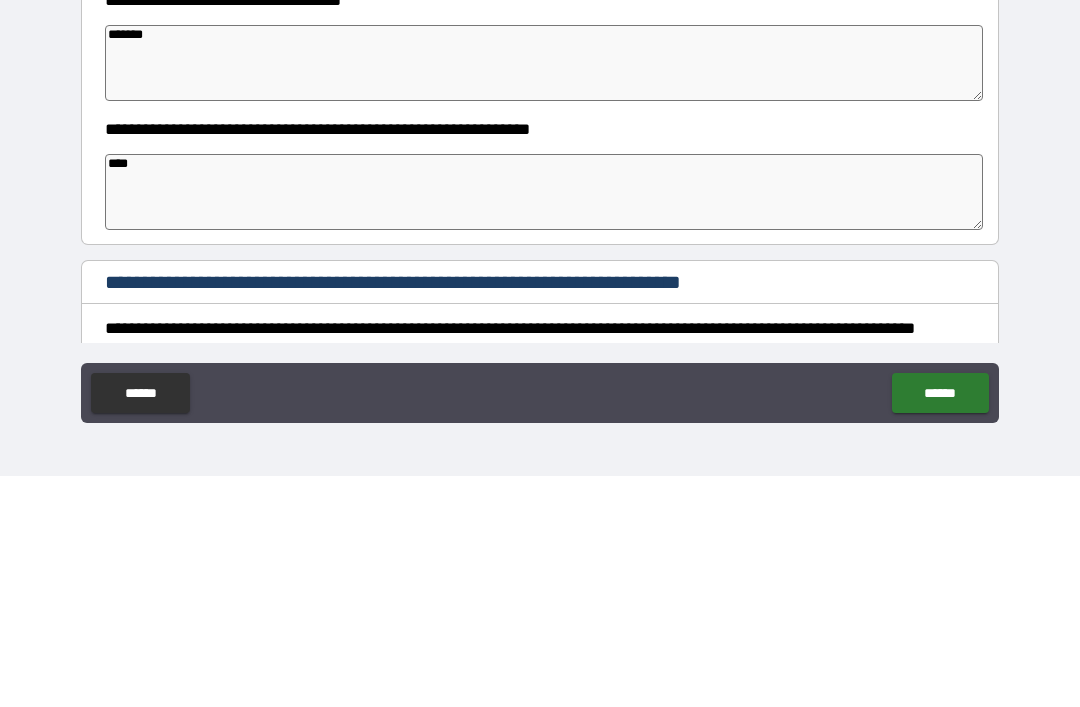 type on "*" 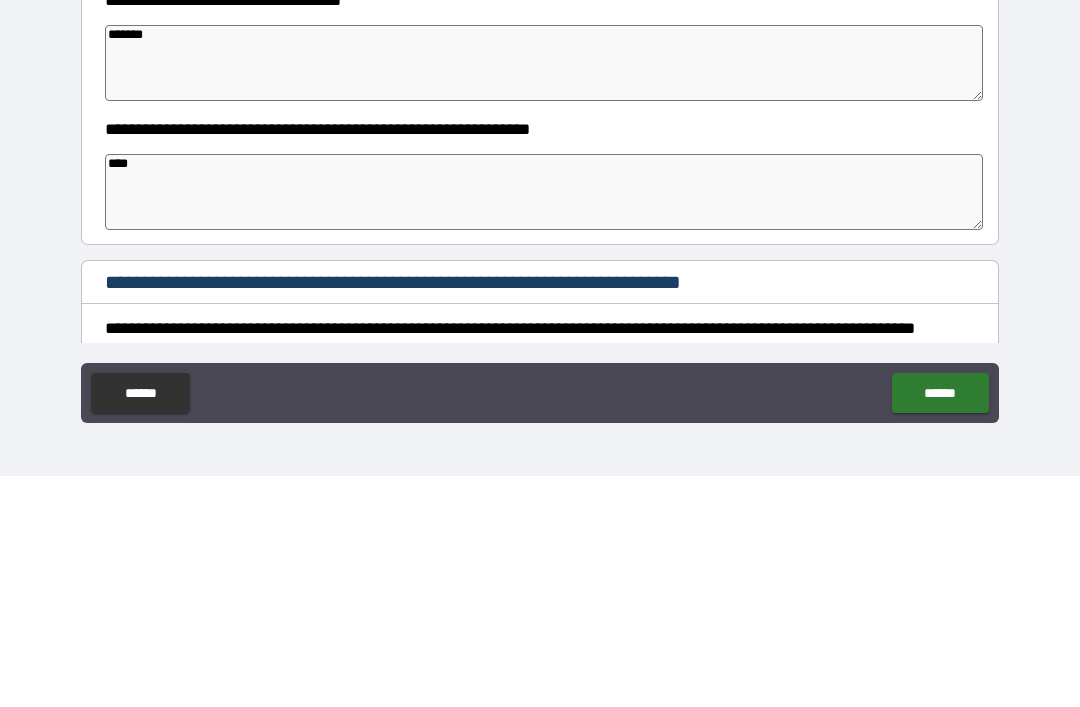 type on "*" 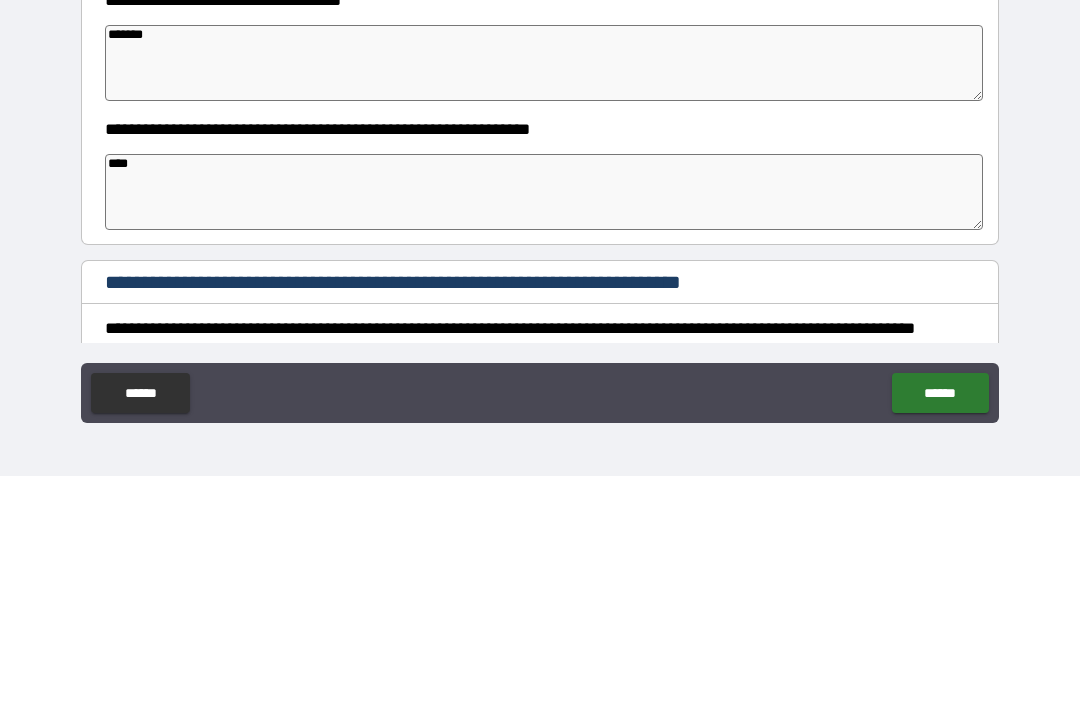 type on "*" 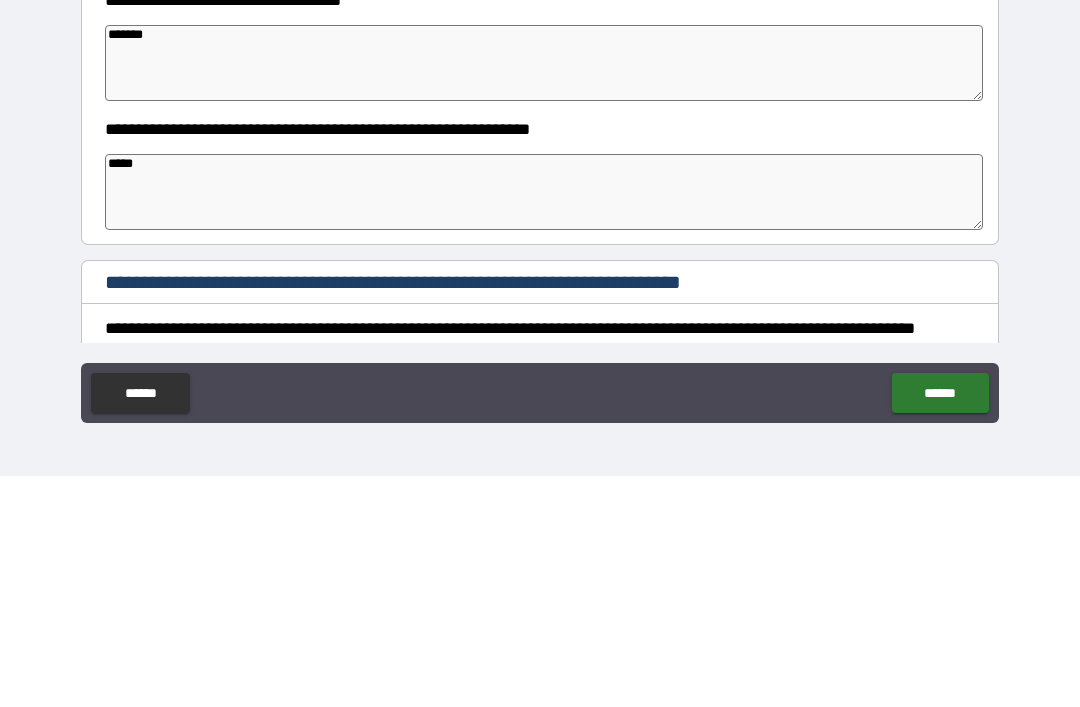 type on "*" 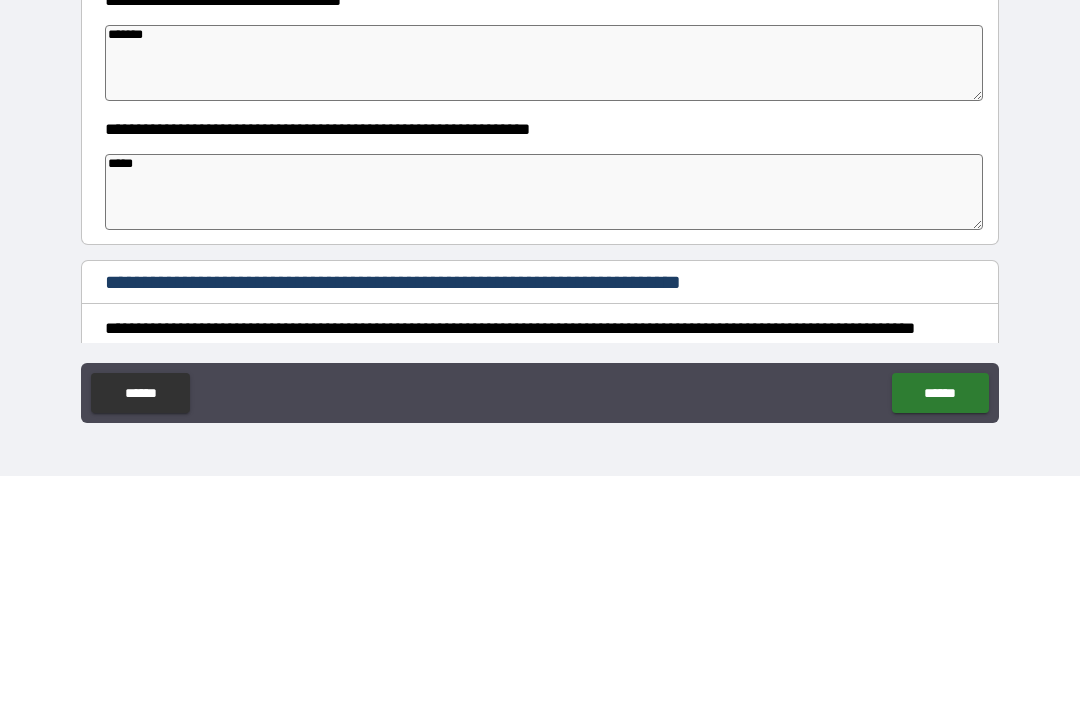 type on "*" 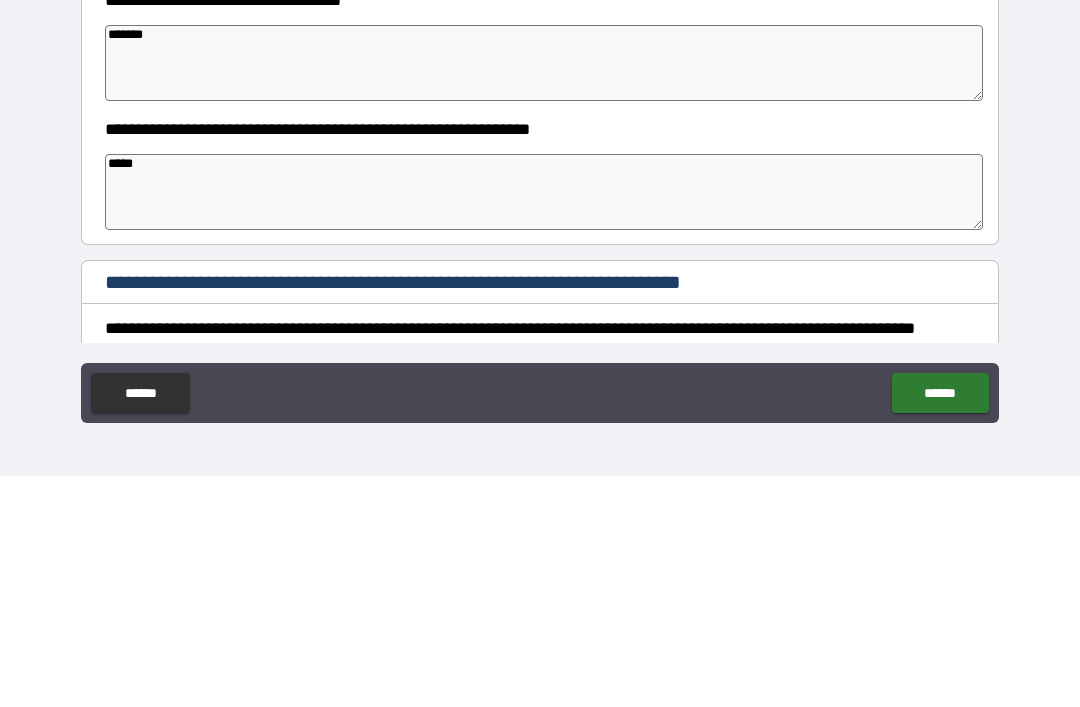 type on "*" 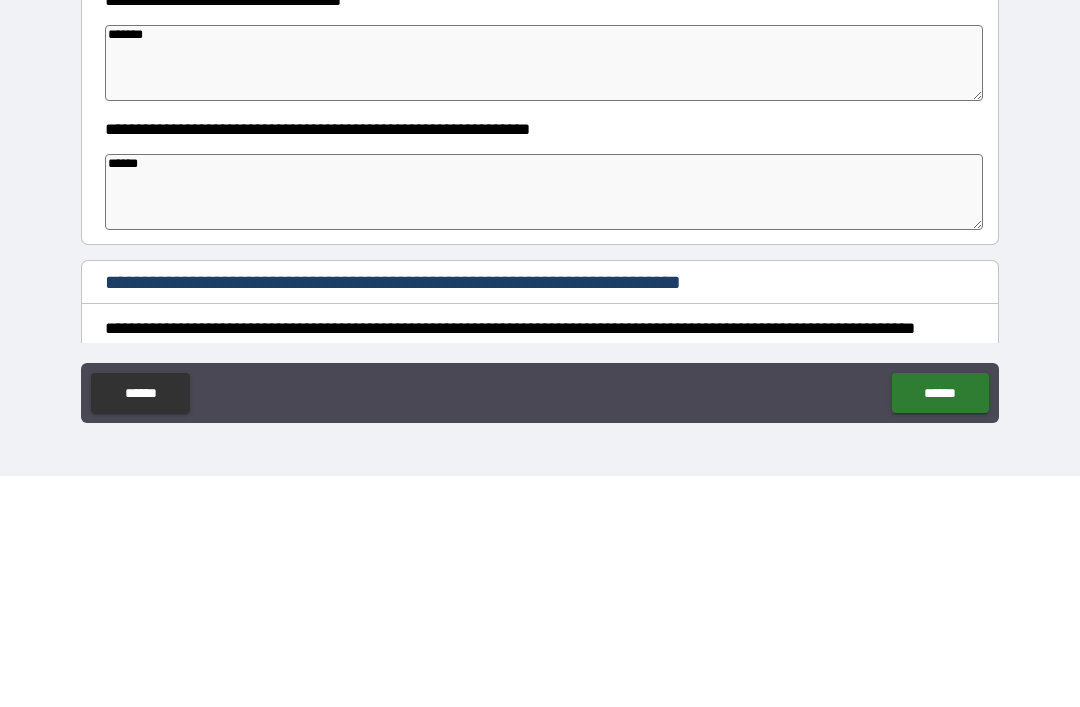 type on "*" 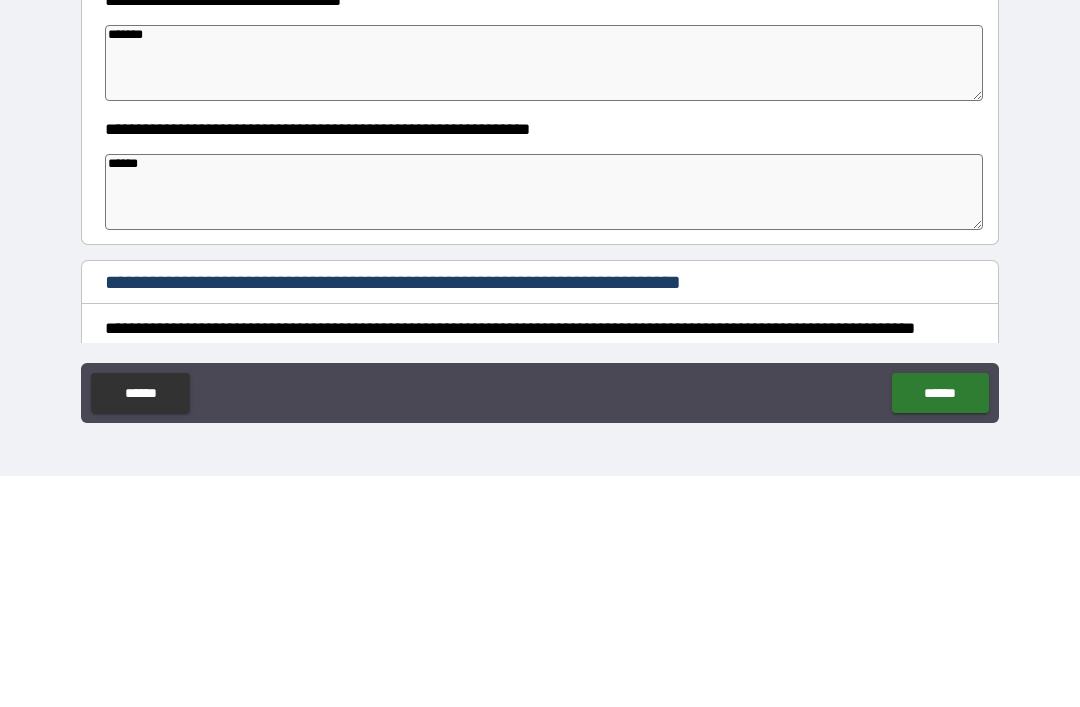 type on "*******" 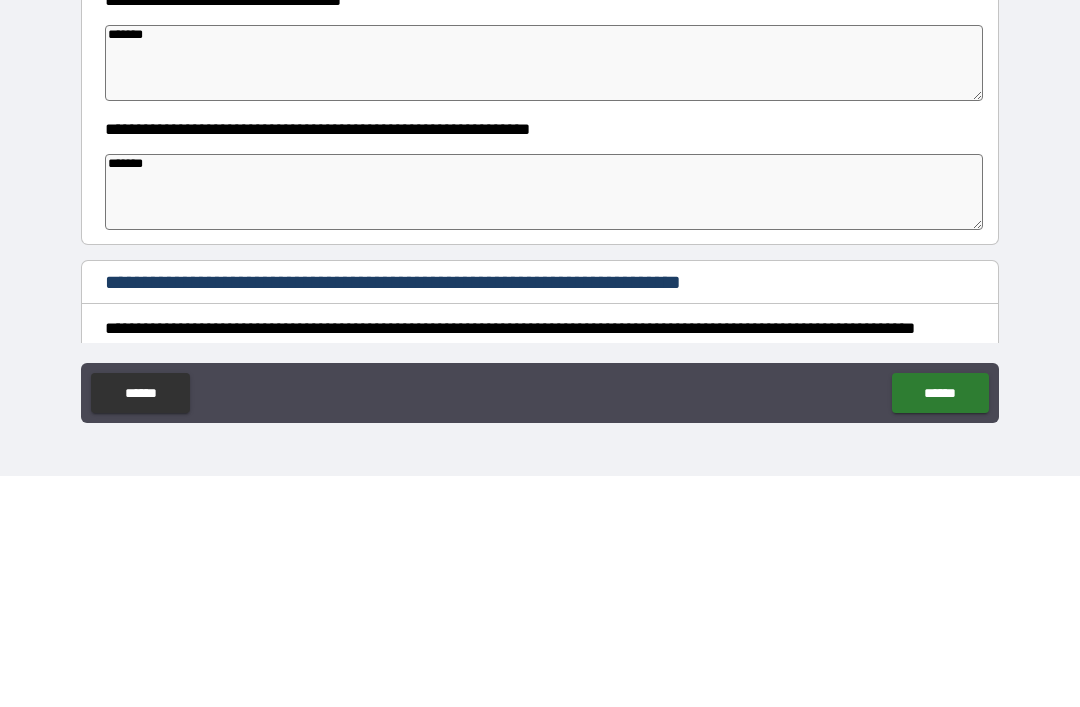 type on "*" 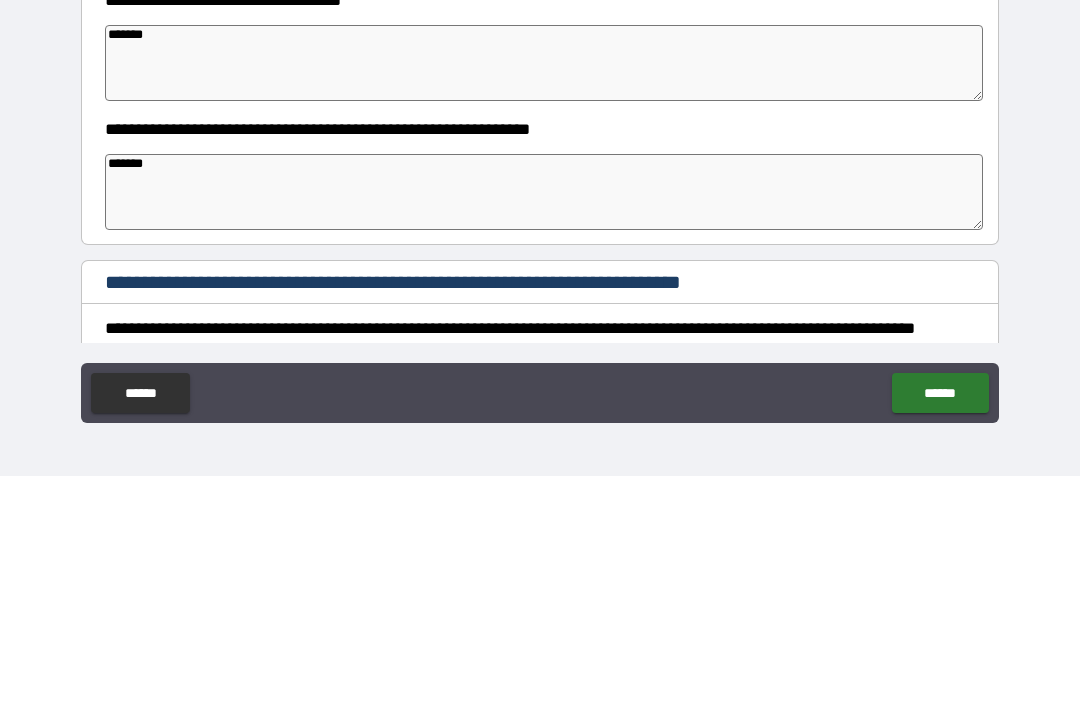 type on "*" 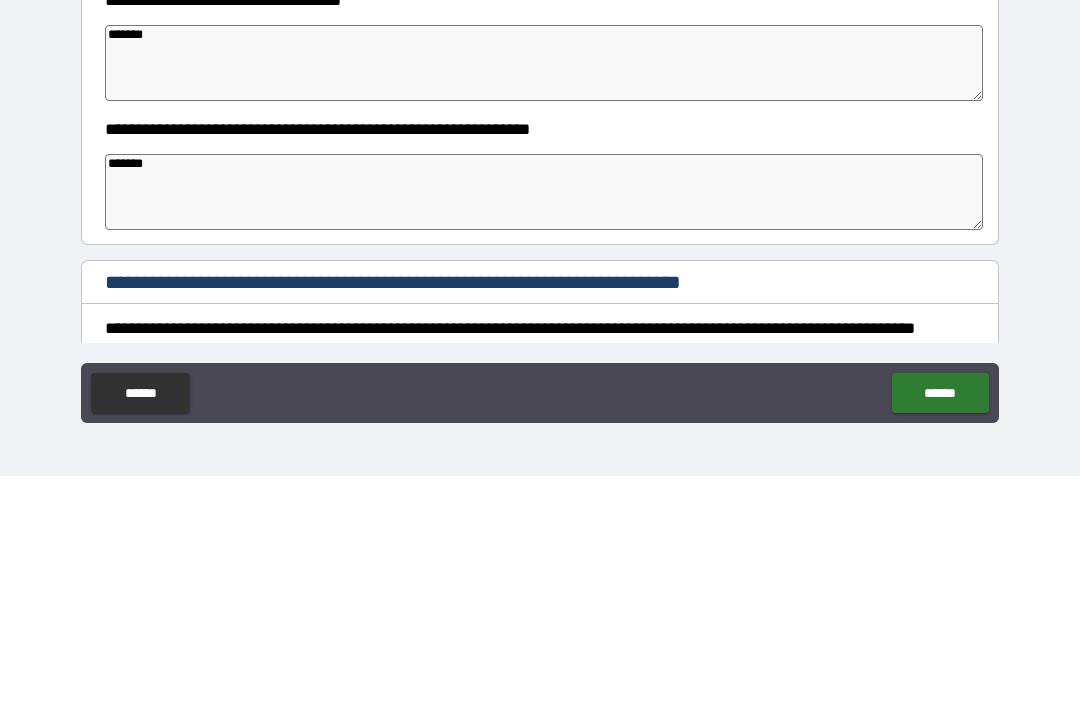 type on "*" 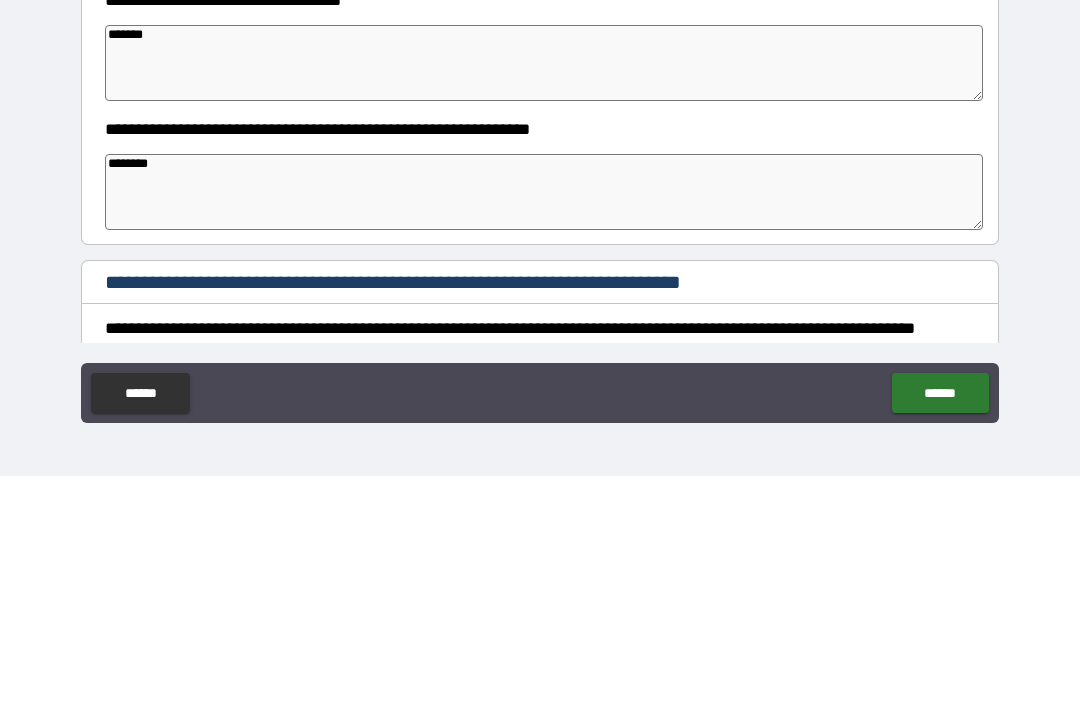 type on "*" 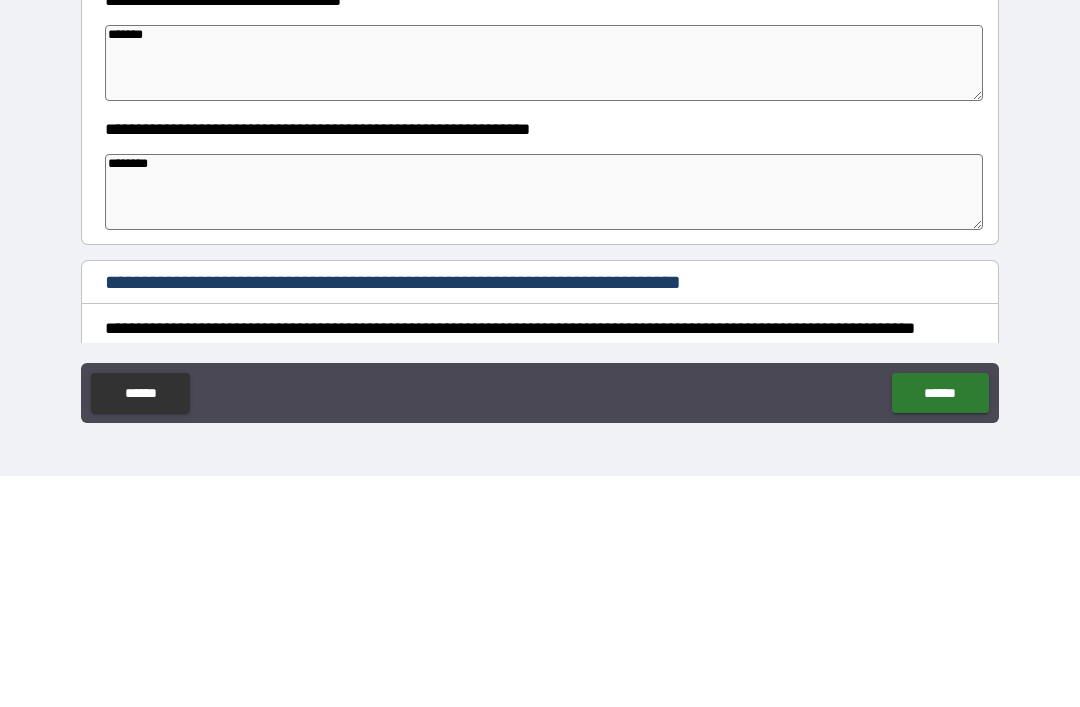 type on "*********" 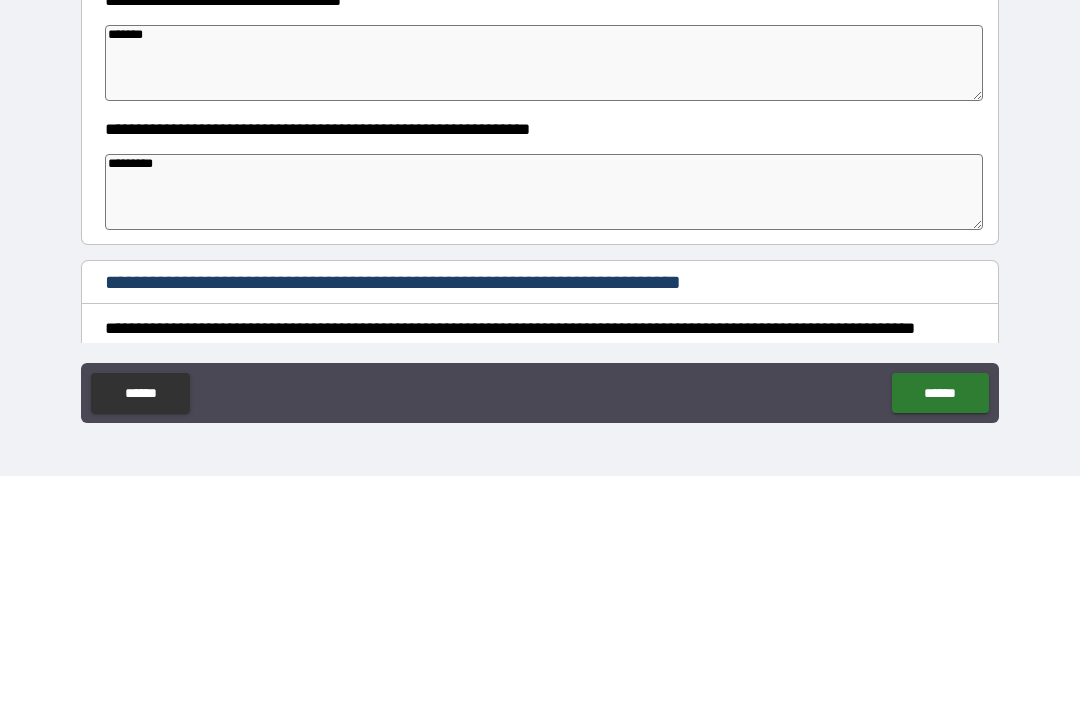 type on "*" 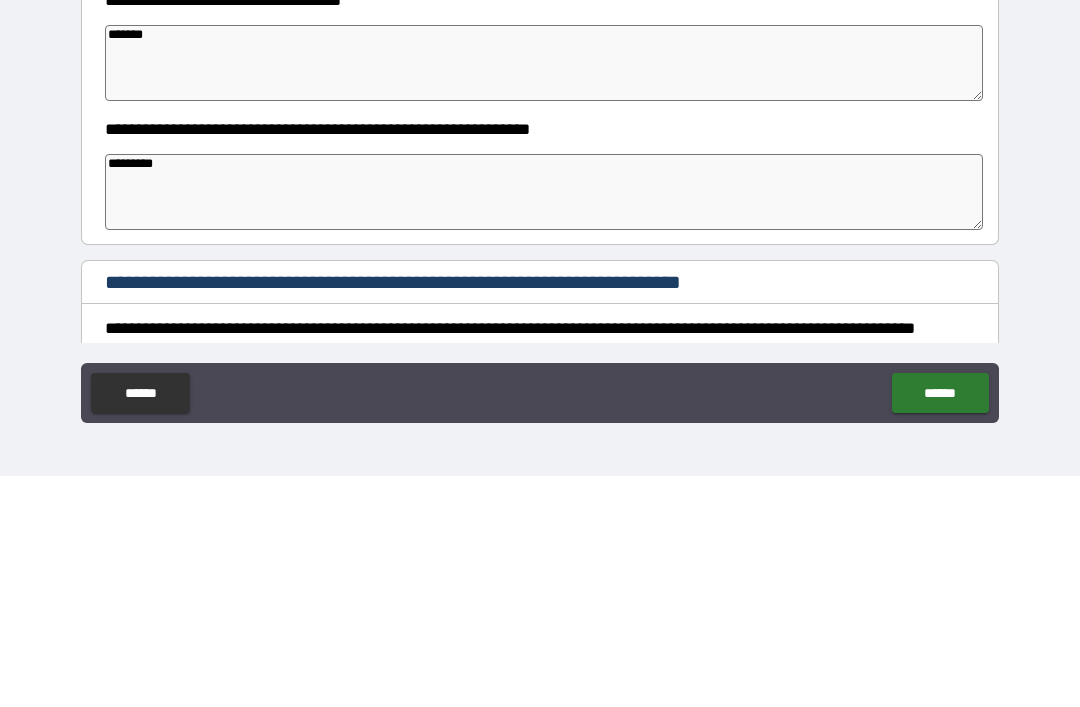type on "*" 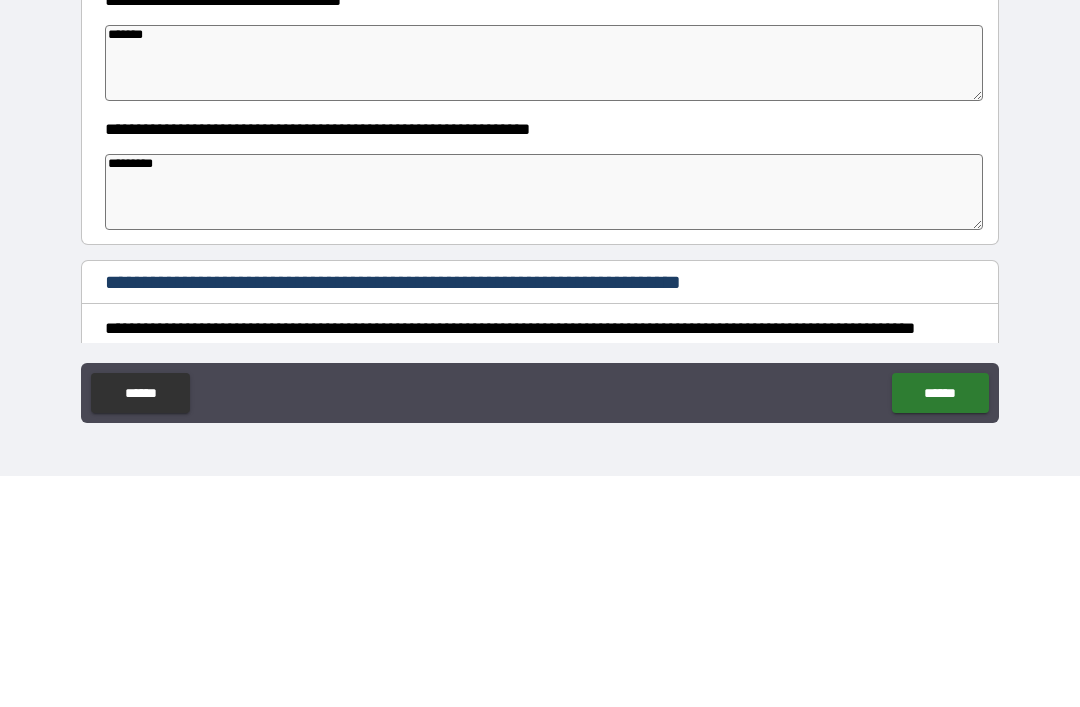 type on "*" 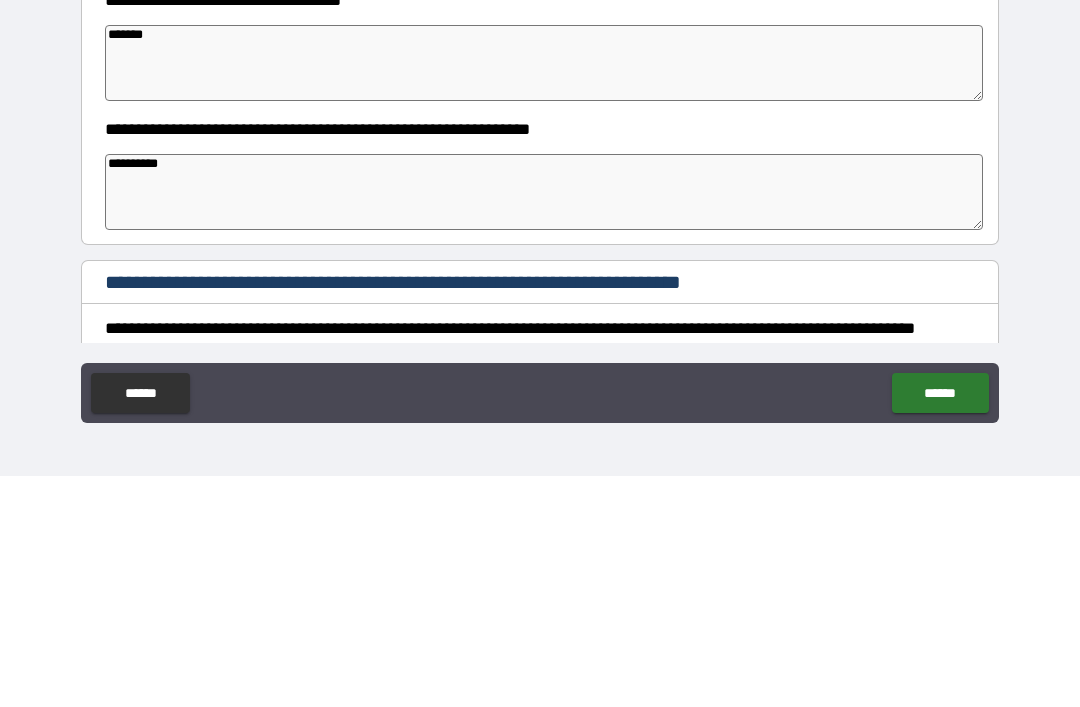 type on "*" 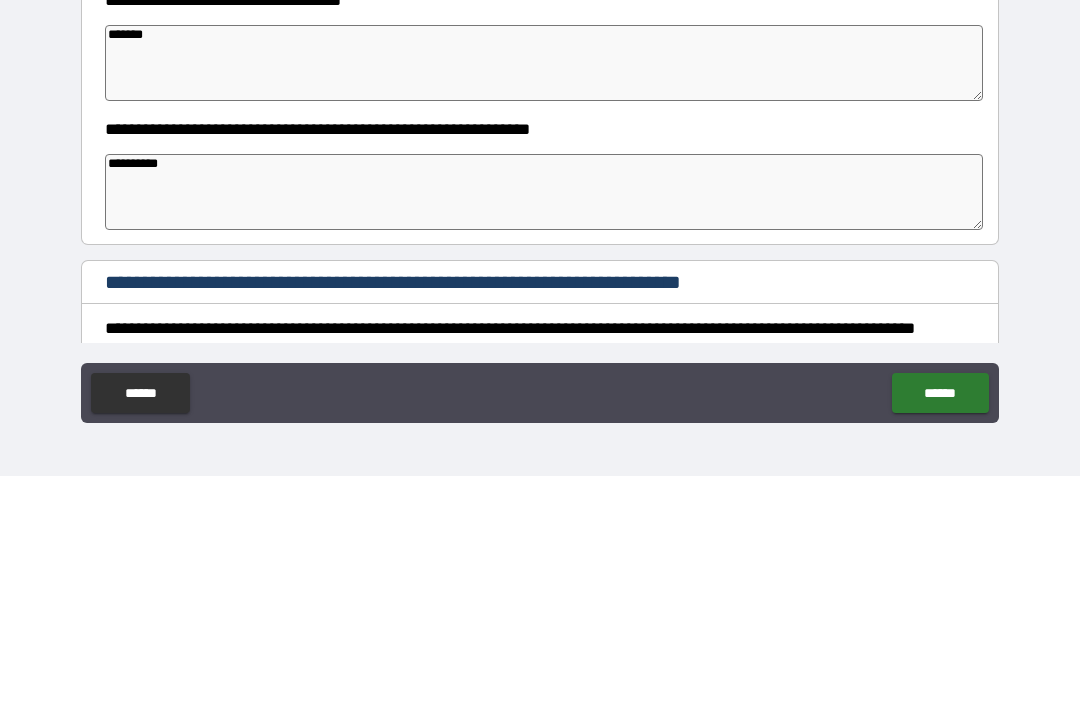 type on "*" 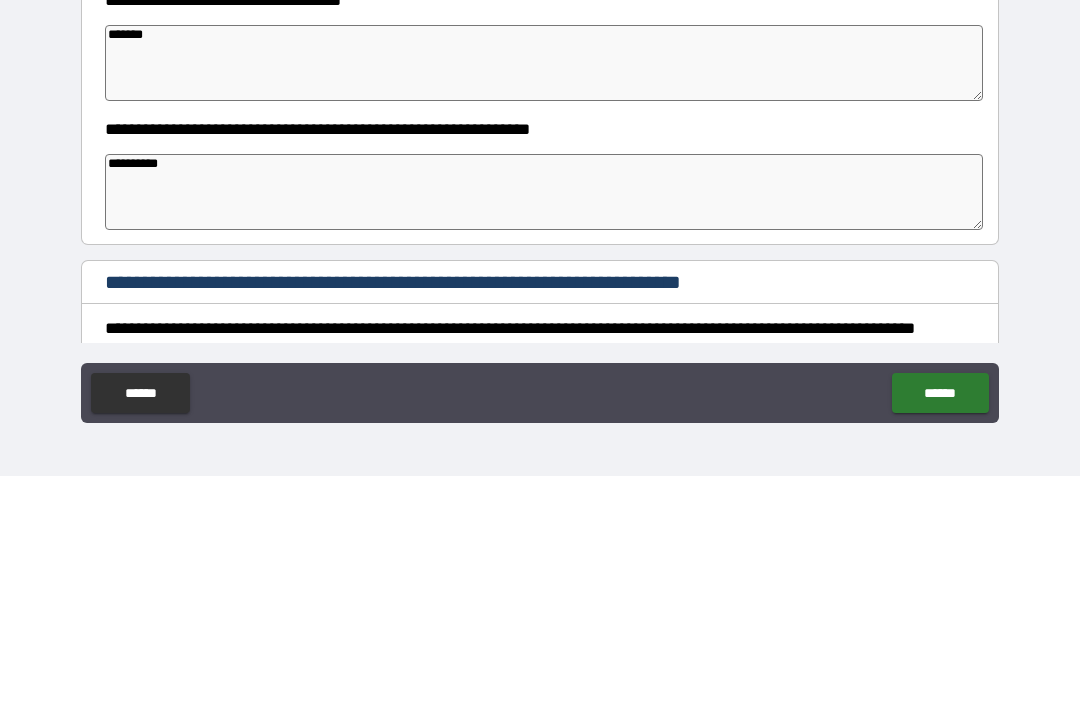 type 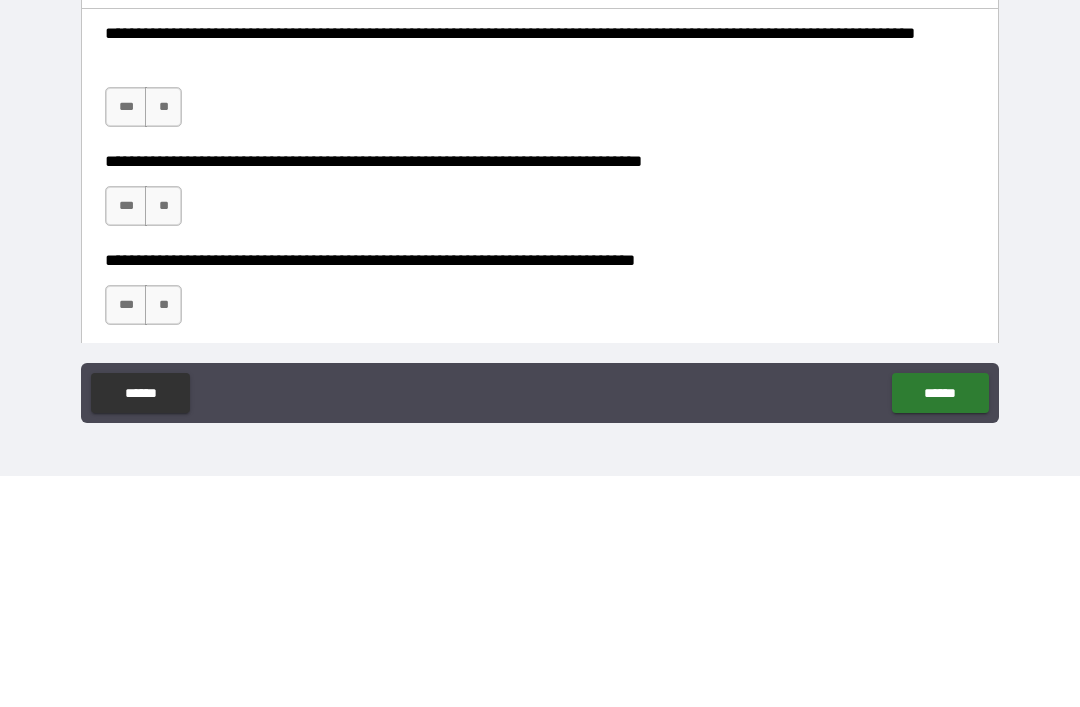 scroll, scrollTop: 614, scrollLeft: 0, axis: vertical 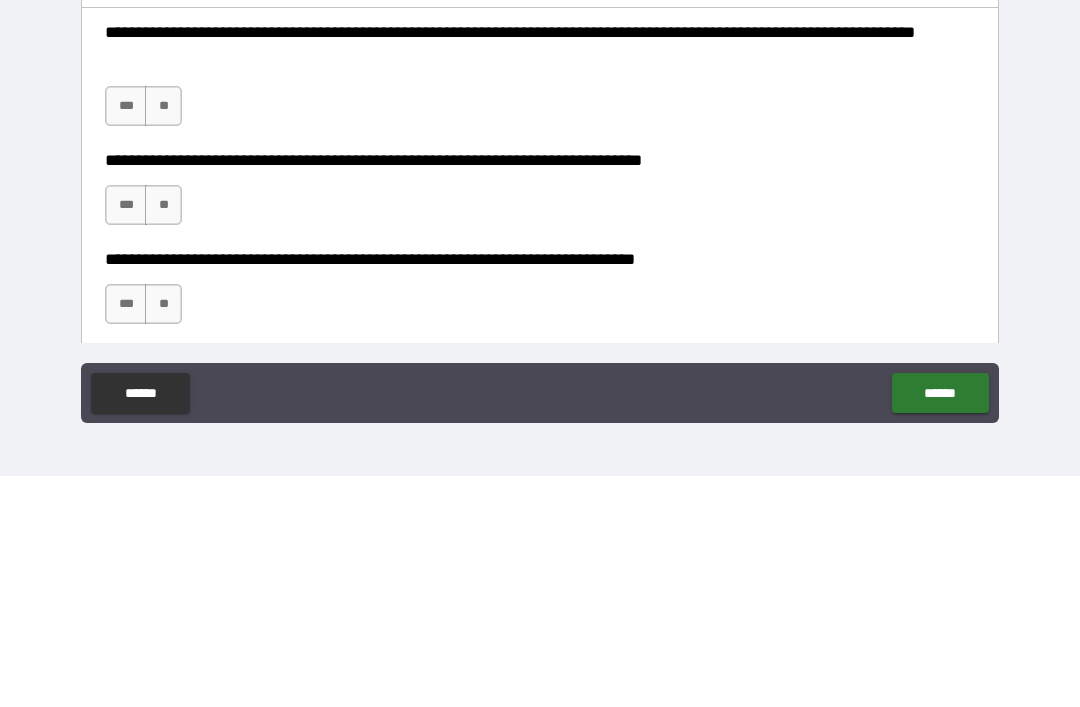 click on "***" at bounding box center [126, 337] 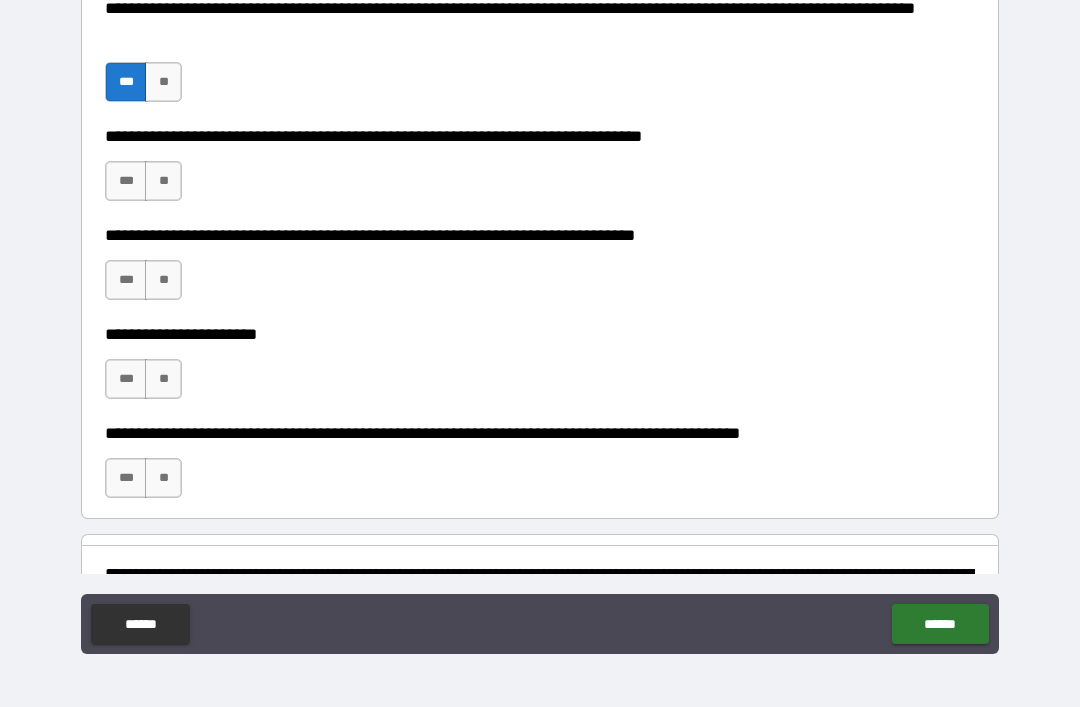 scroll, scrollTop: 877, scrollLeft: 0, axis: vertical 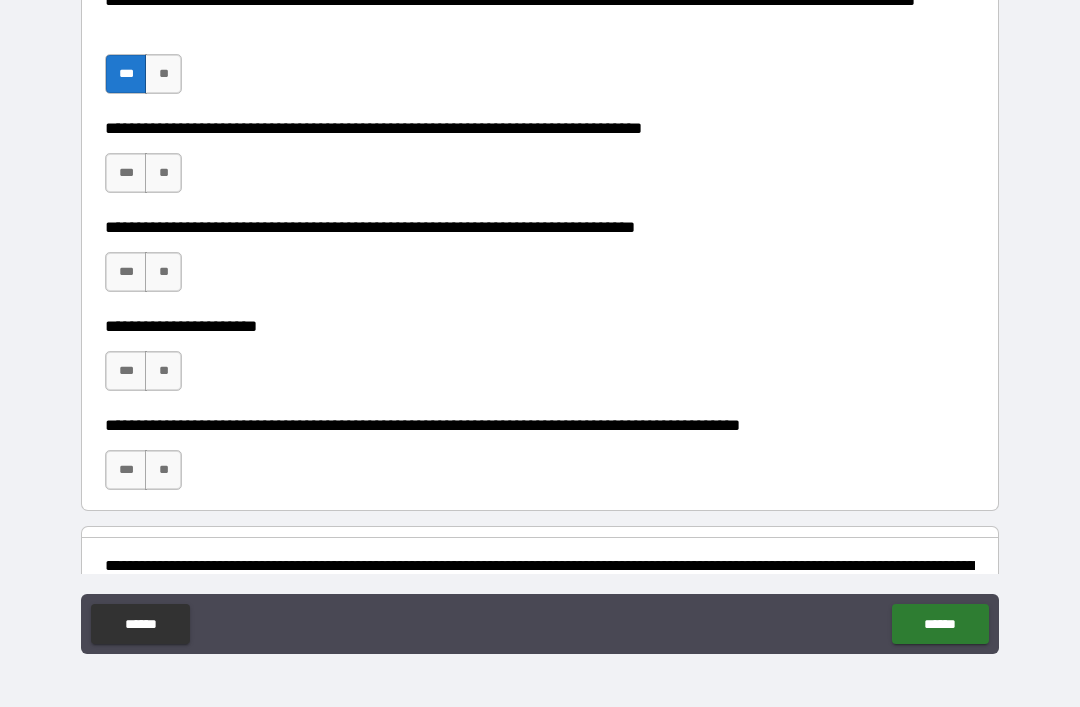 click on "***" at bounding box center (126, 173) 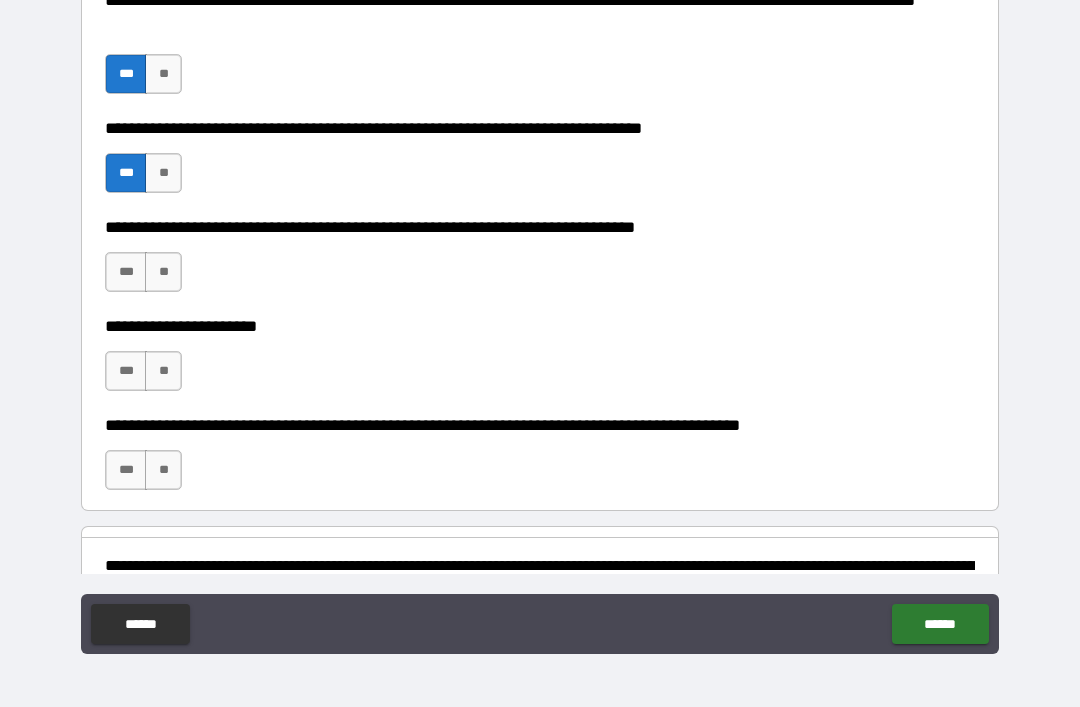 click on "***" at bounding box center [126, 272] 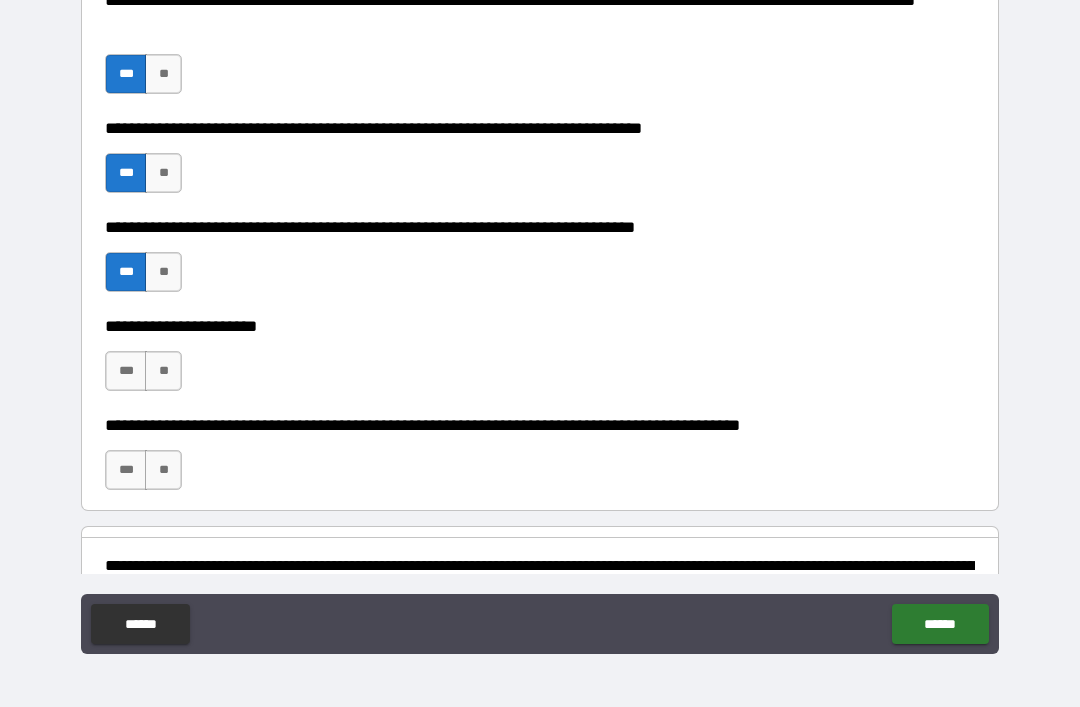 click on "***" at bounding box center [126, 371] 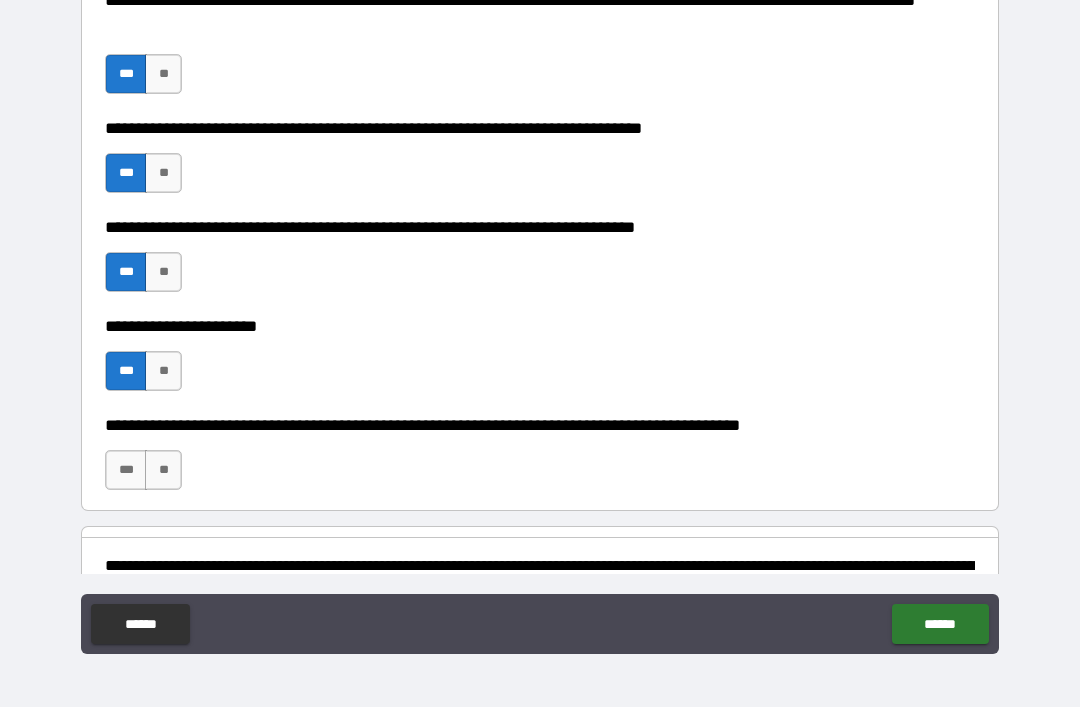 click on "***" at bounding box center [126, 470] 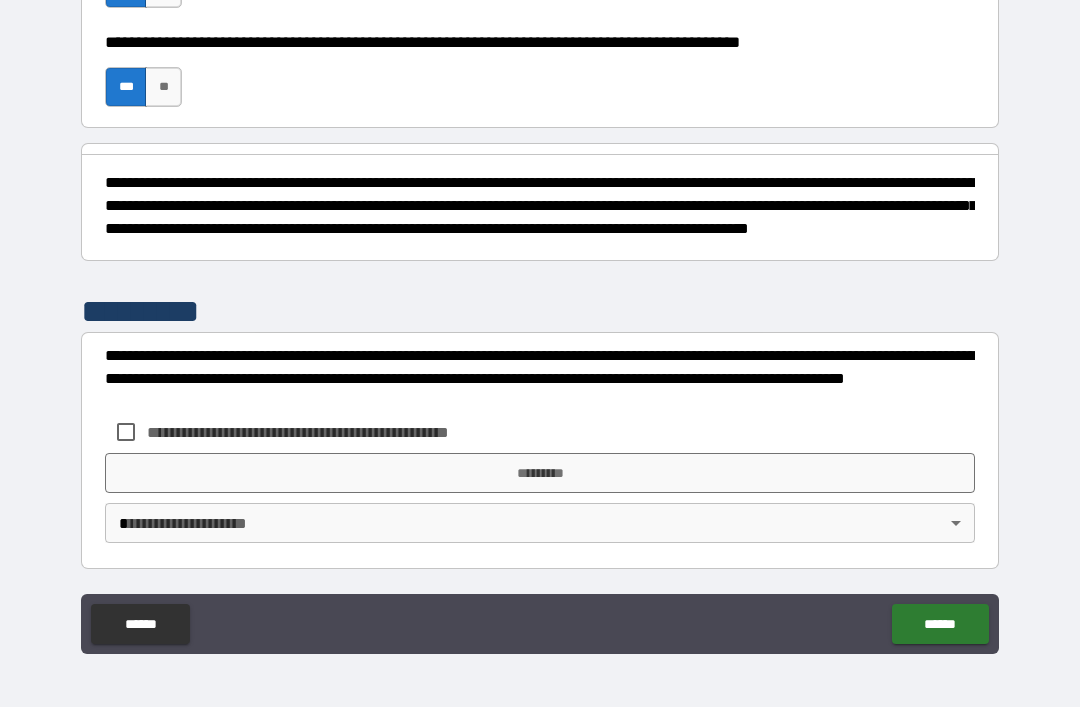 scroll, scrollTop: 1278, scrollLeft: 0, axis: vertical 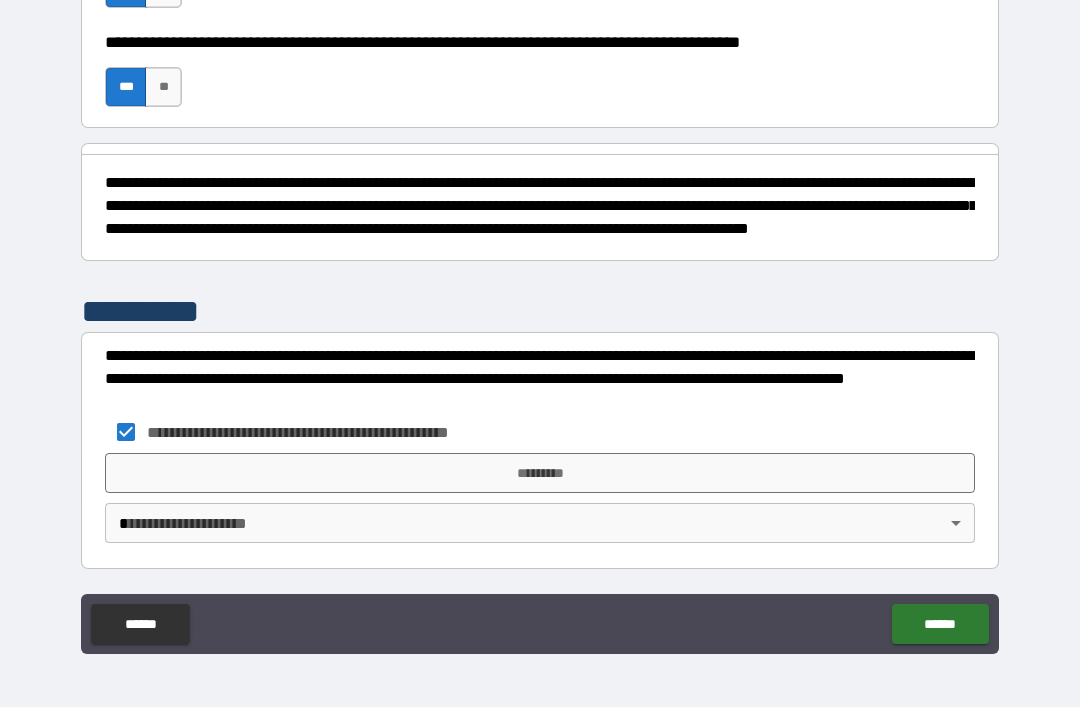 click on "*********" at bounding box center (540, 473) 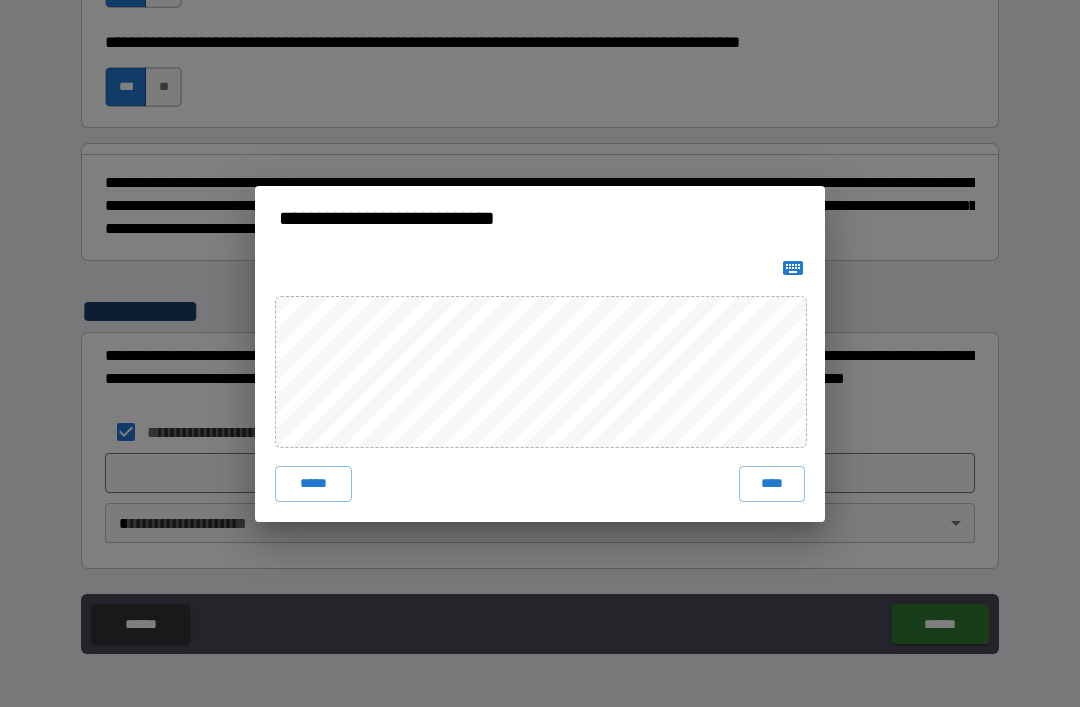 click on "****" at bounding box center (772, 484) 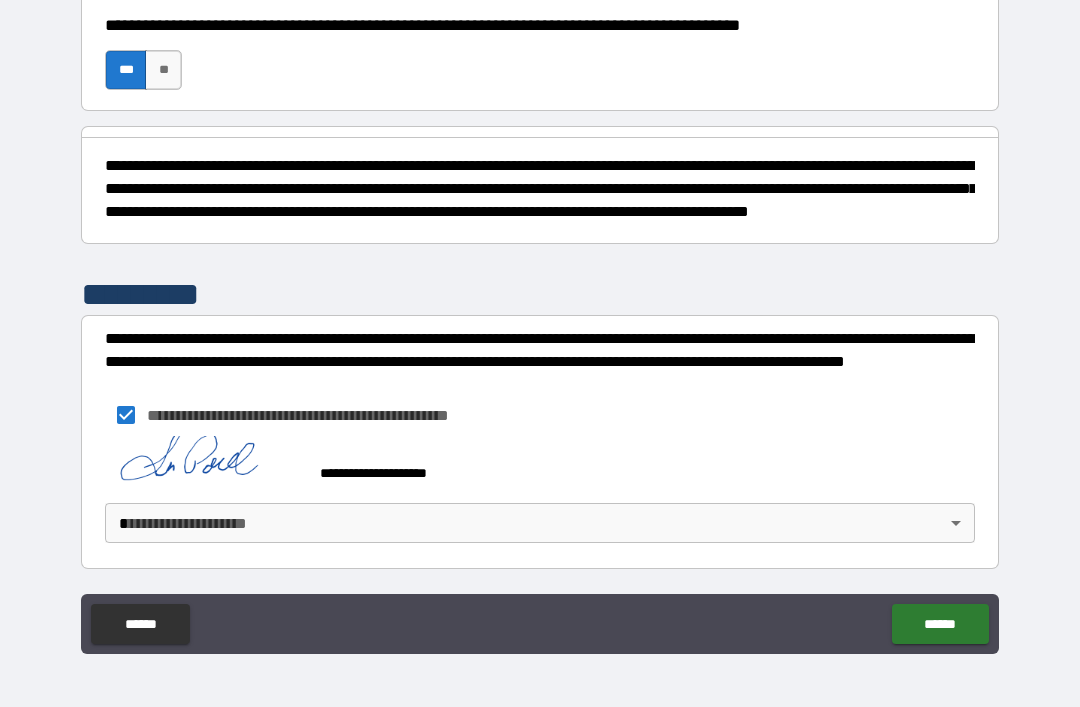 click on "******" at bounding box center (940, 624) 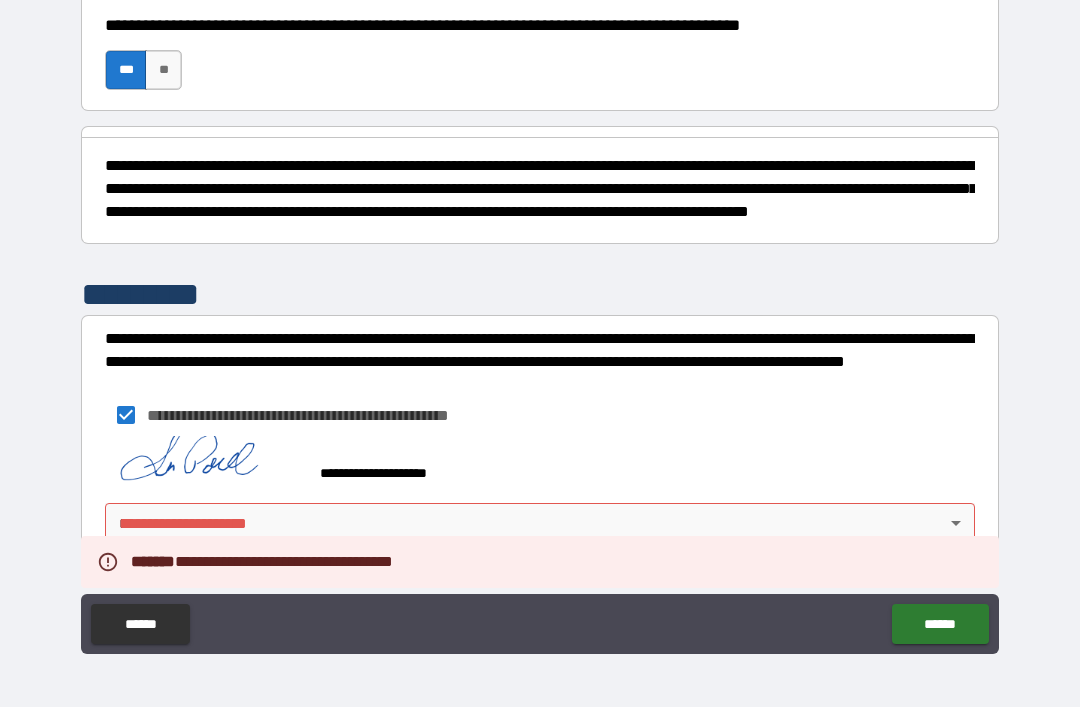 scroll, scrollTop: 1295, scrollLeft: 0, axis: vertical 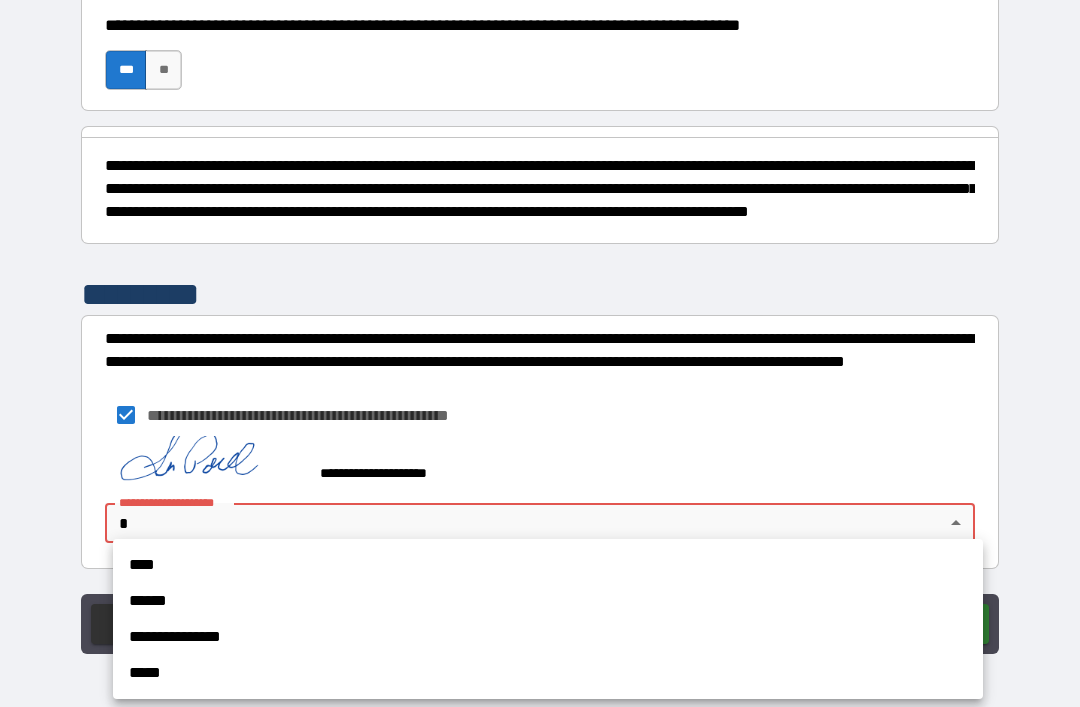 click on "****" at bounding box center [548, 565] 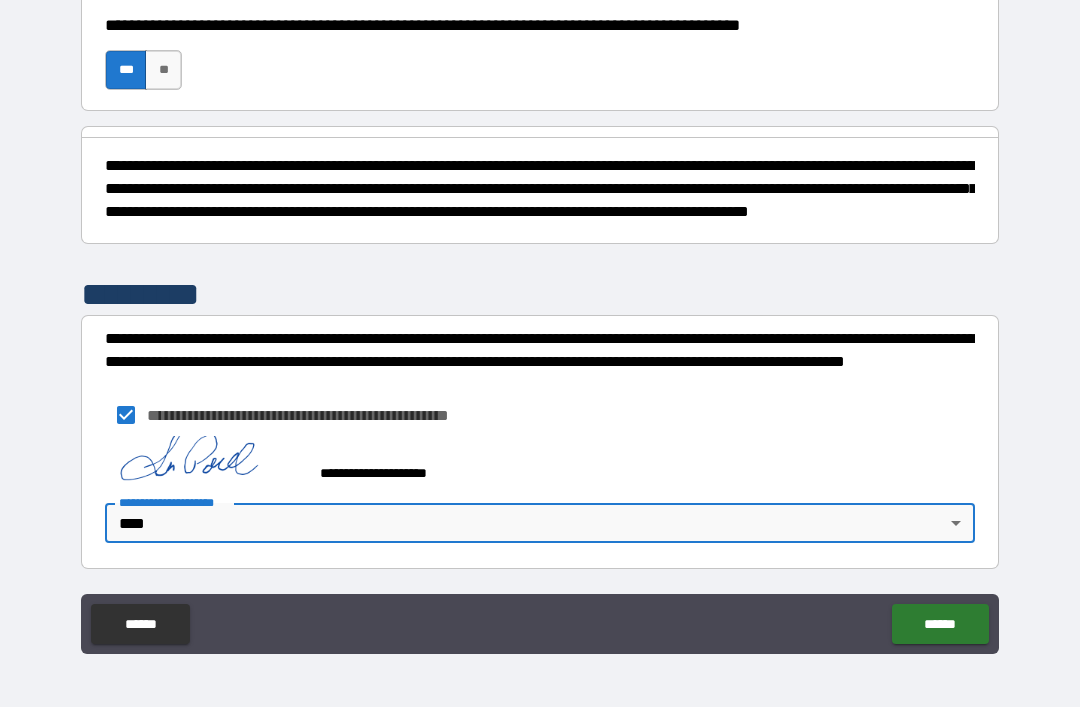 click on "******" at bounding box center [940, 624] 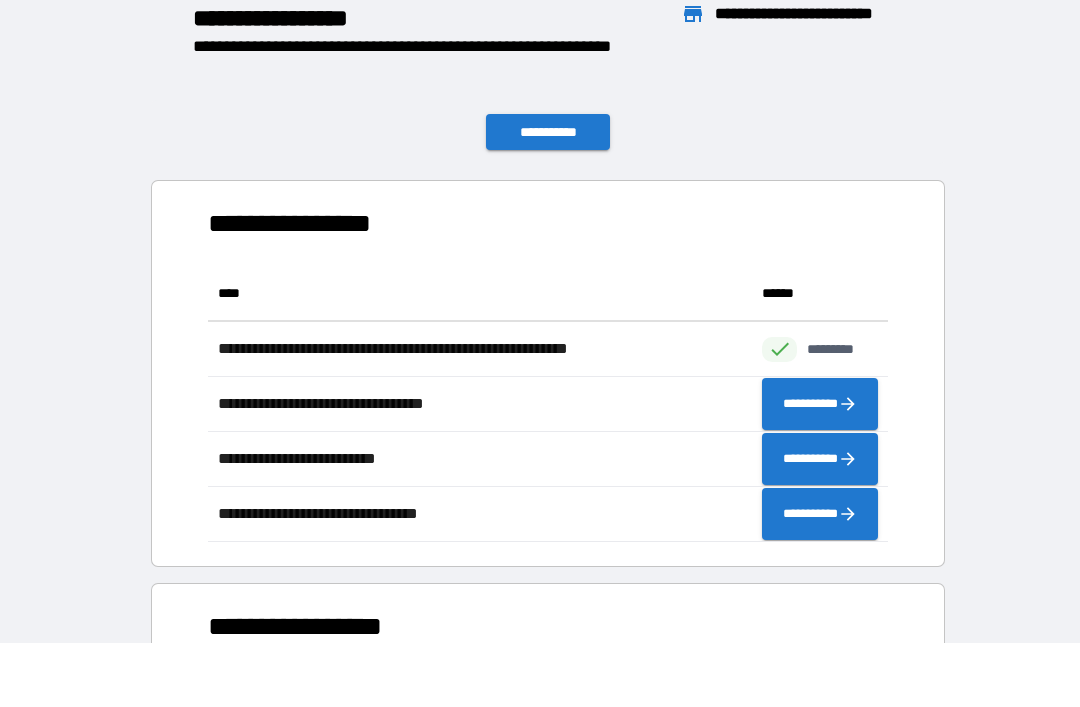 scroll, scrollTop: 276, scrollLeft: 680, axis: both 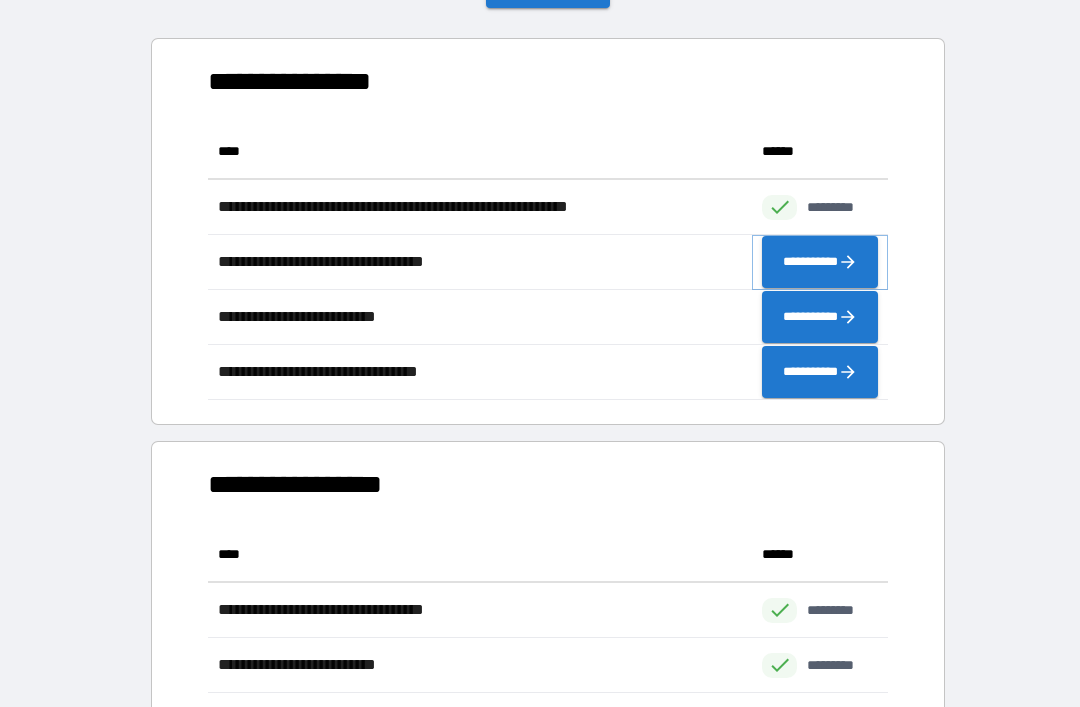 click on "**********" at bounding box center (820, 262) 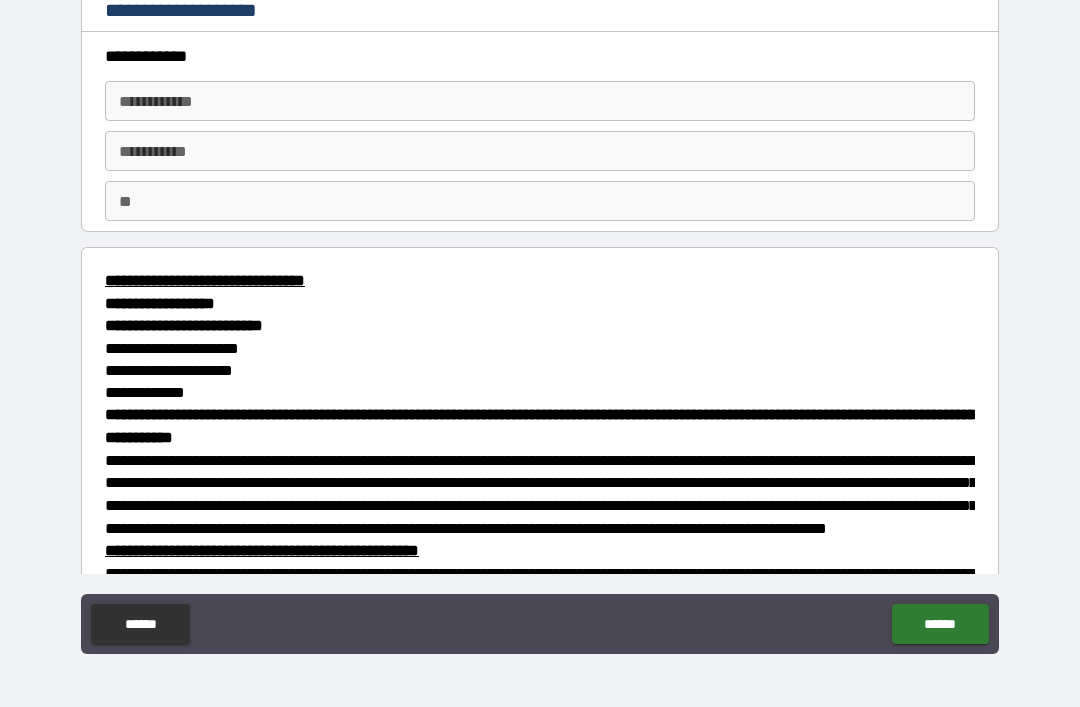 scroll, scrollTop: 0, scrollLeft: 0, axis: both 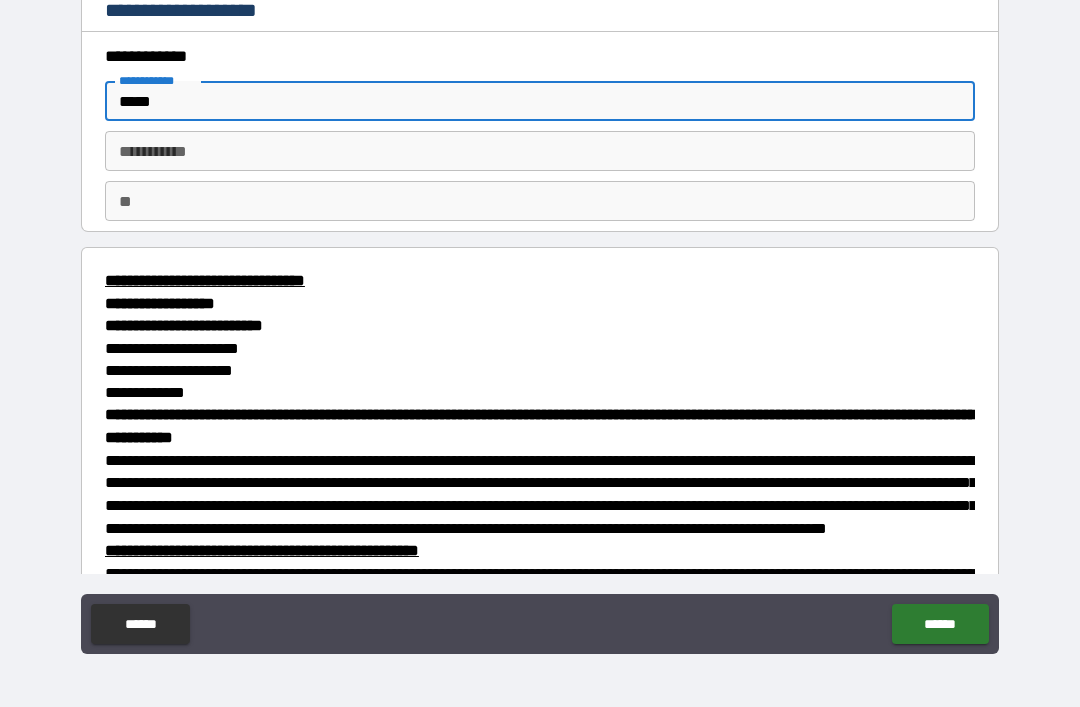 click on "*********   *" at bounding box center [540, 151] 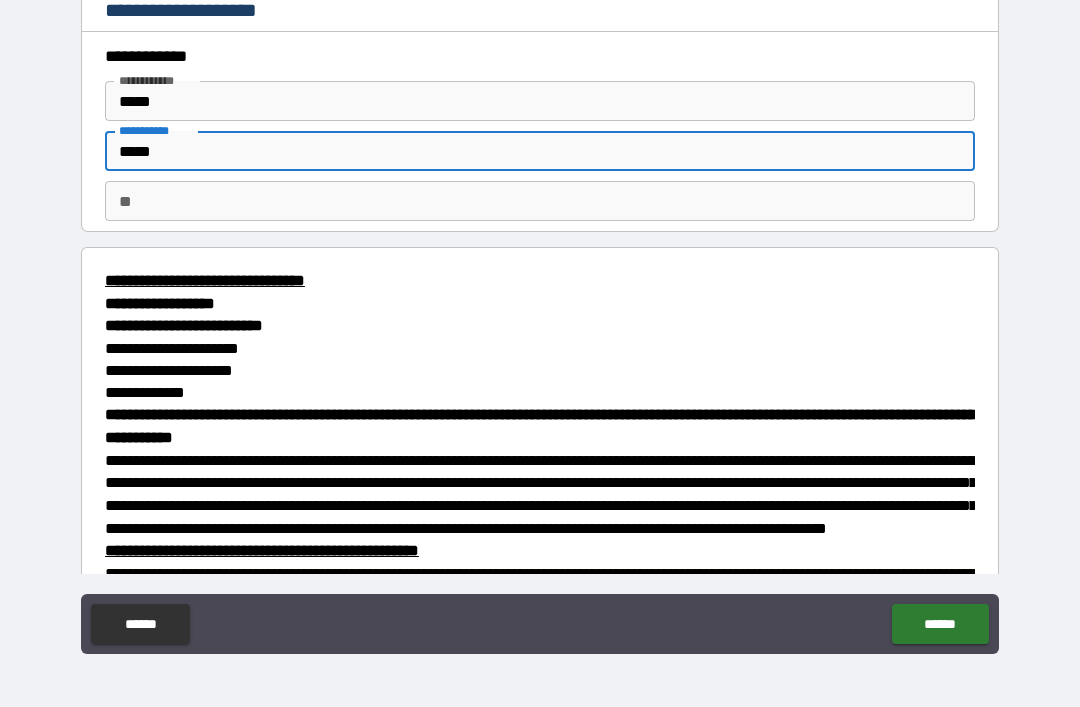 click on "**" at bounding box center (540, 201) 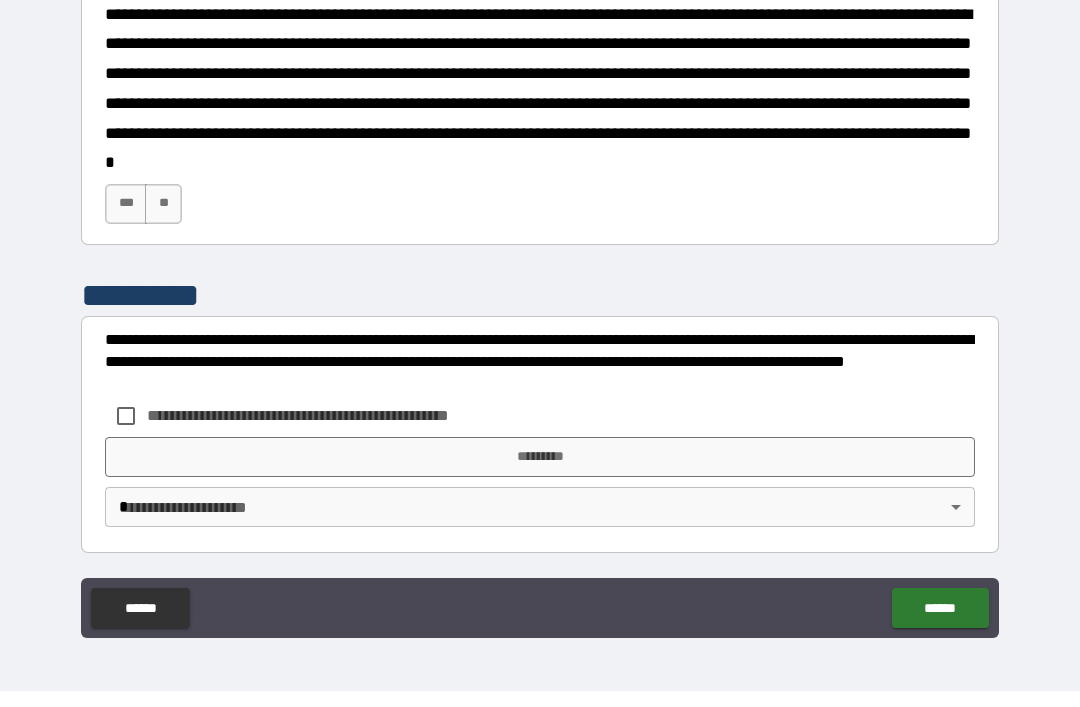 scroll, scrollTop: 2076, scrollLeft: 0, axis: vertical 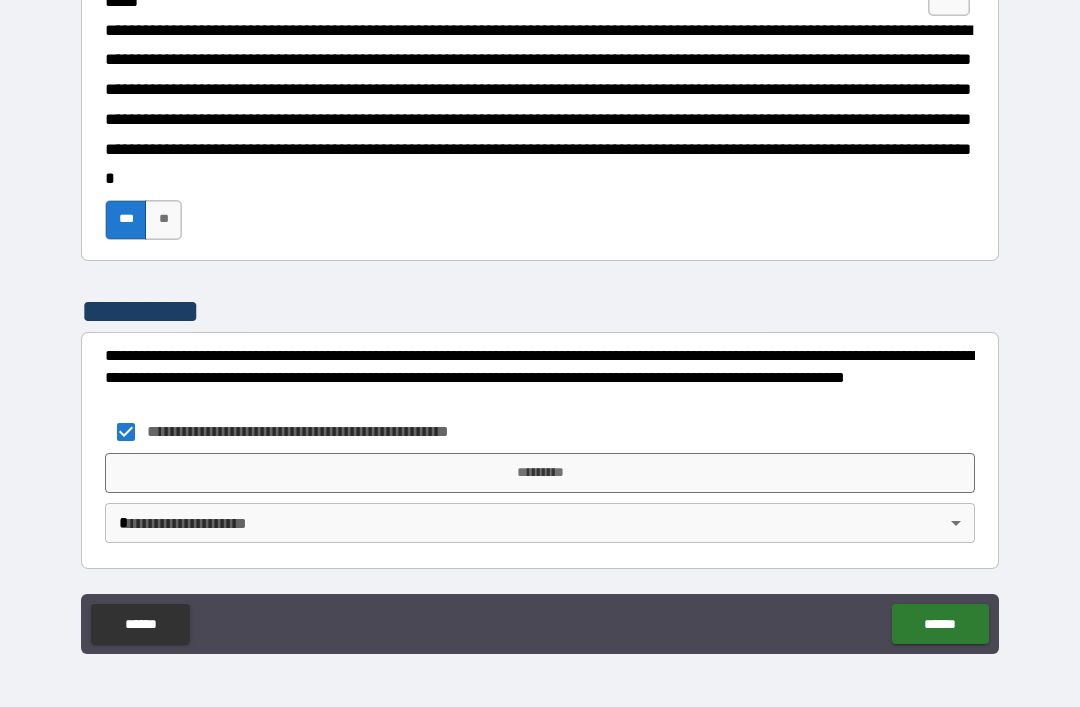 click on "*********" at bounding box center [540, 473] 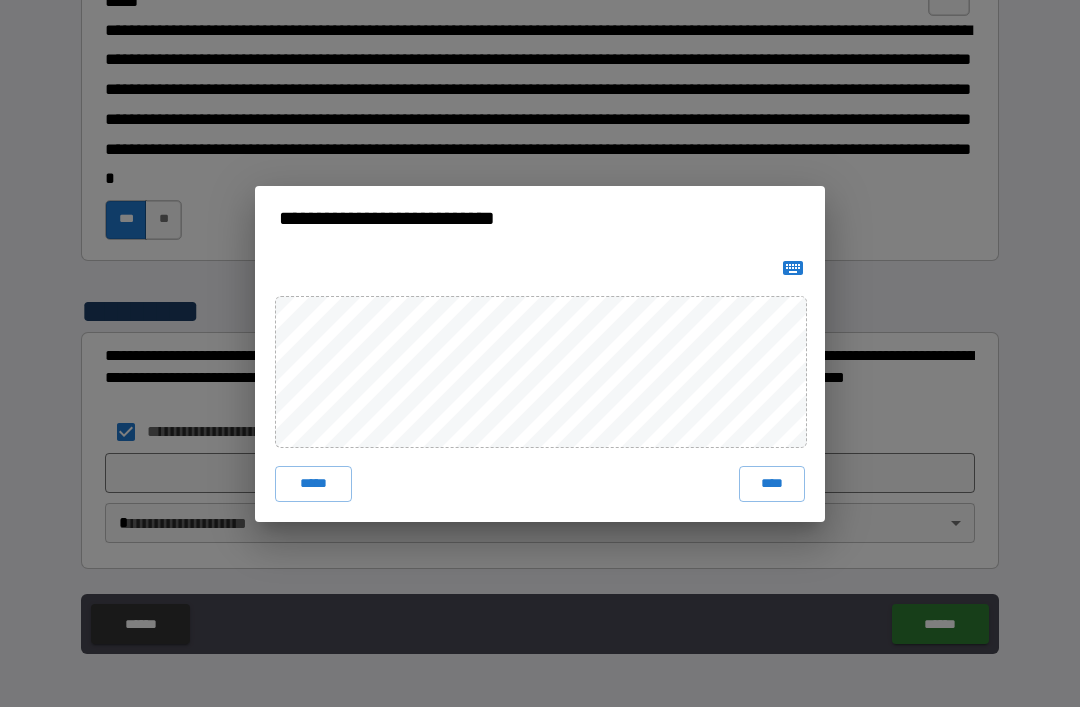 click on "****" at bounding box center [772, 484] 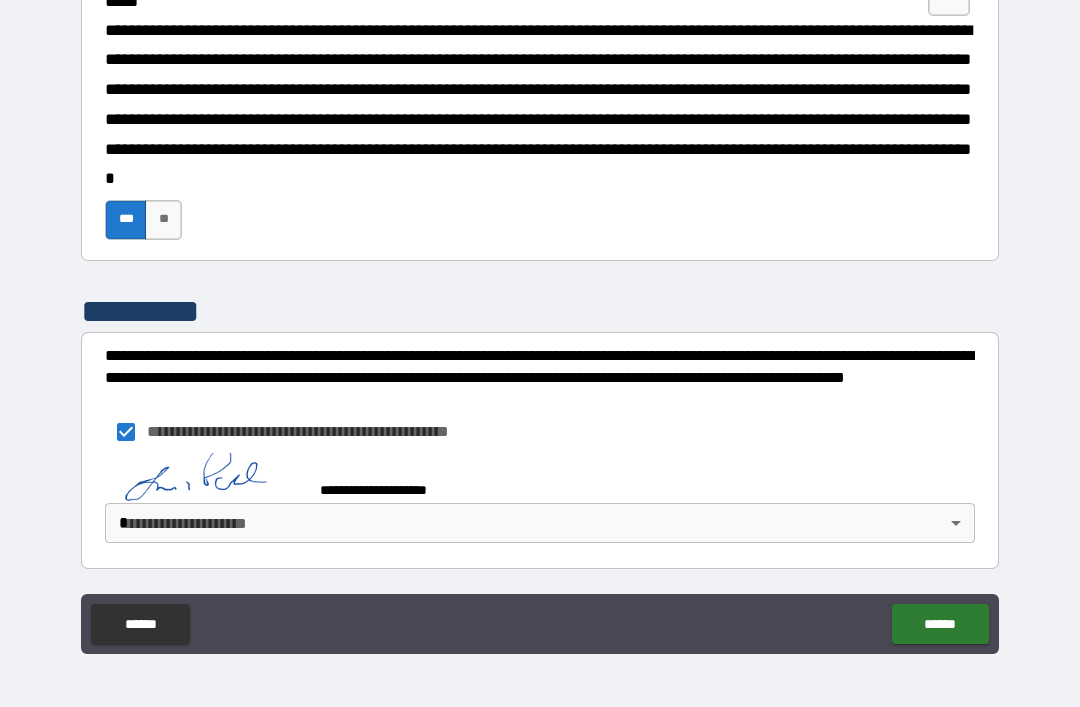 scroll, scrollTop: 2090, scrollLeft: 0, axis: vertical 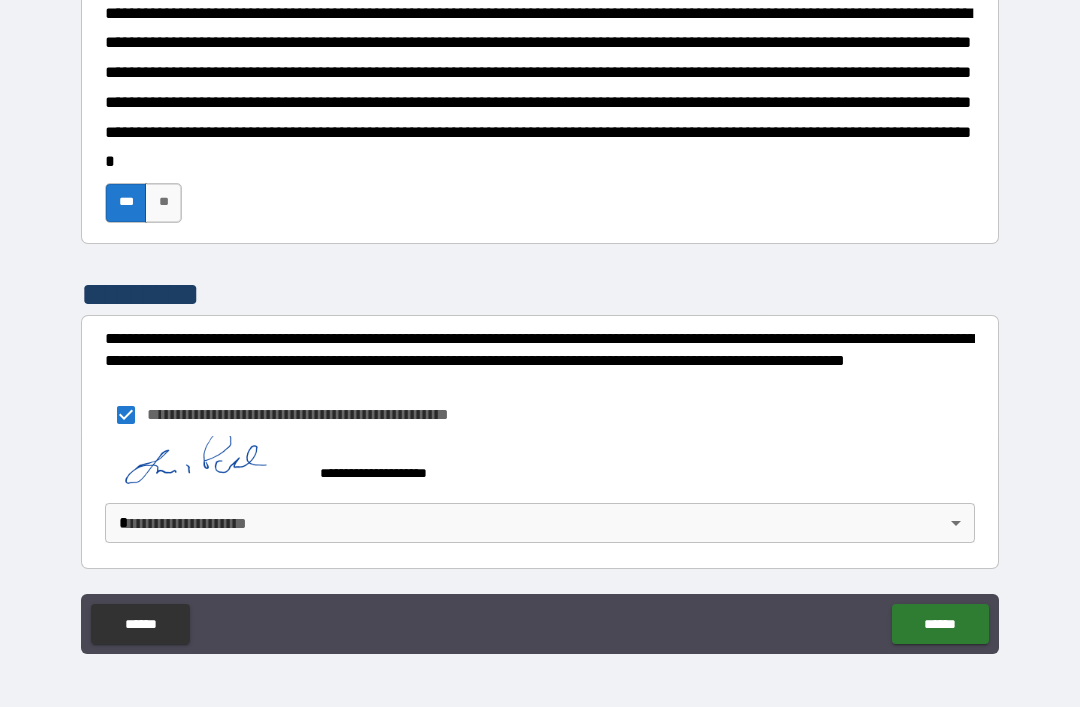 click on "******" at bounding box center (940, 624) 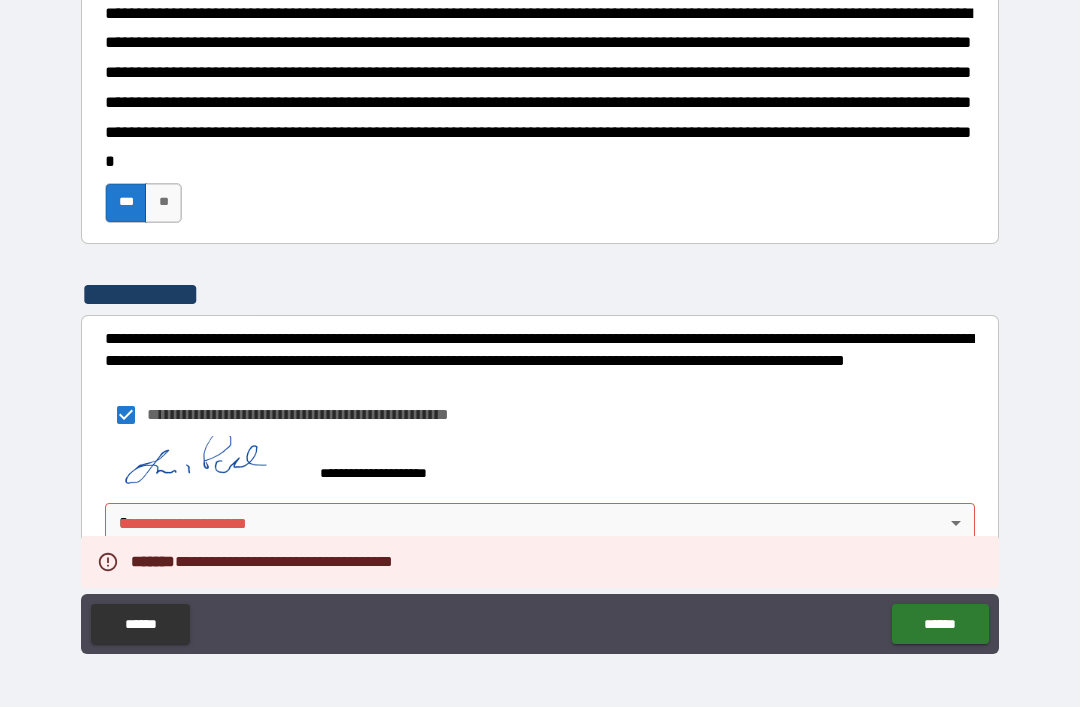 scroll, scrollTop: 2117, scrollLeft: 0, axis: vertical 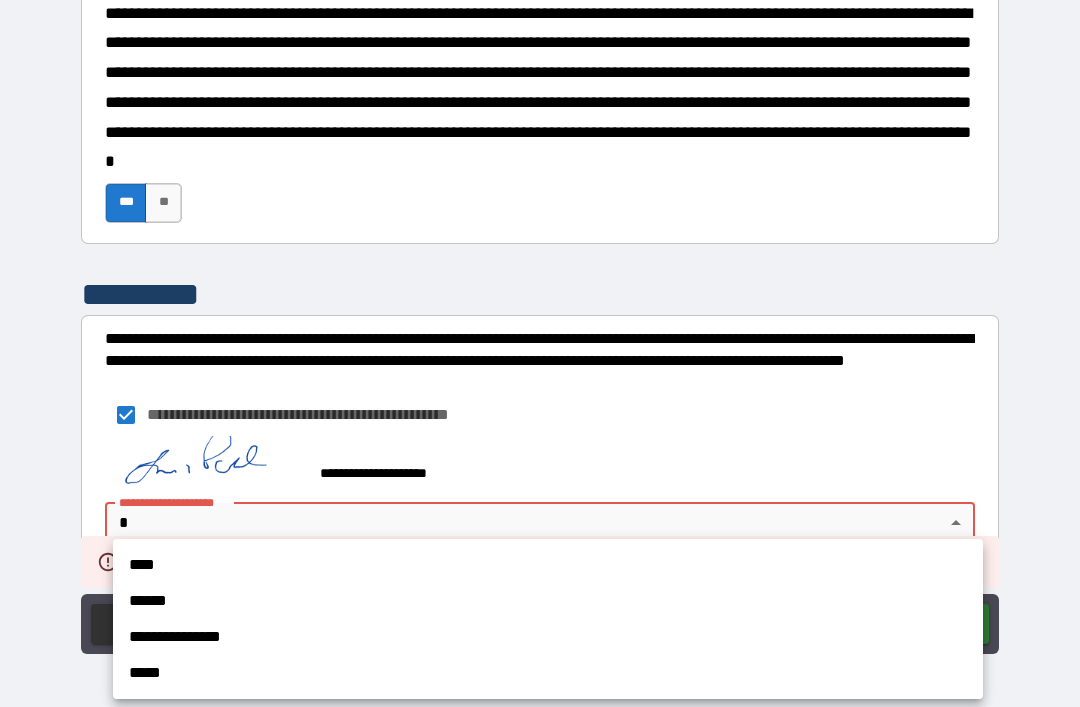 click on "****" at bounding box center [548, 565] 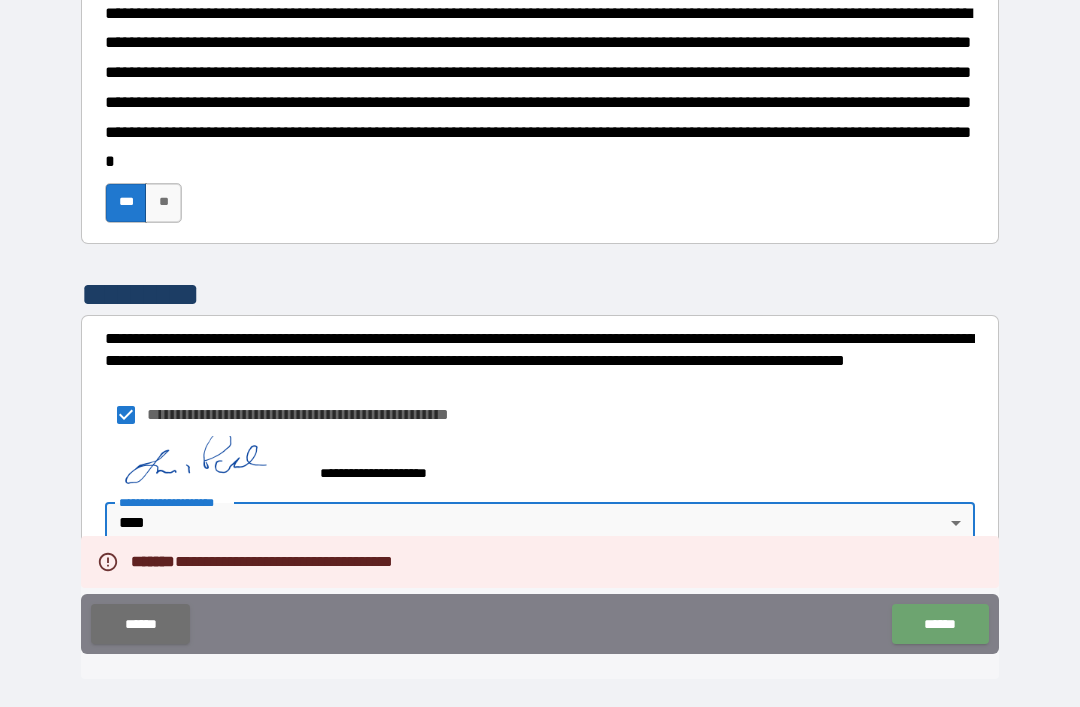 click on "******" at bounding box center [940, 624] 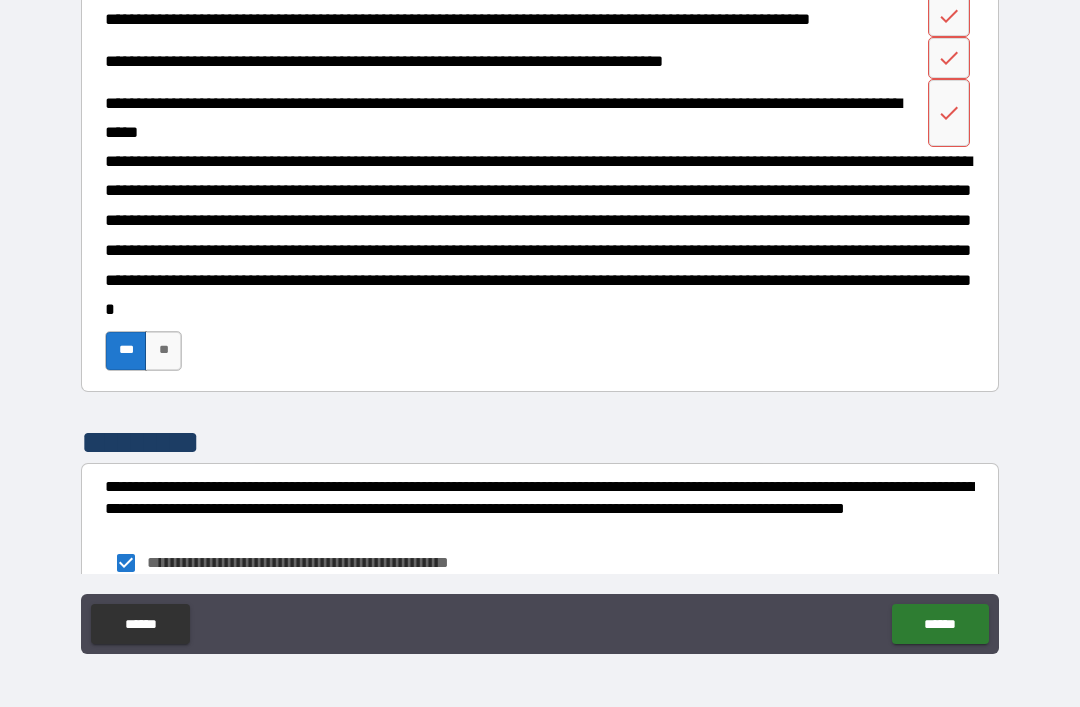 scroll, scrollTop: 1815, scrollLeft: 0, axis: vertical 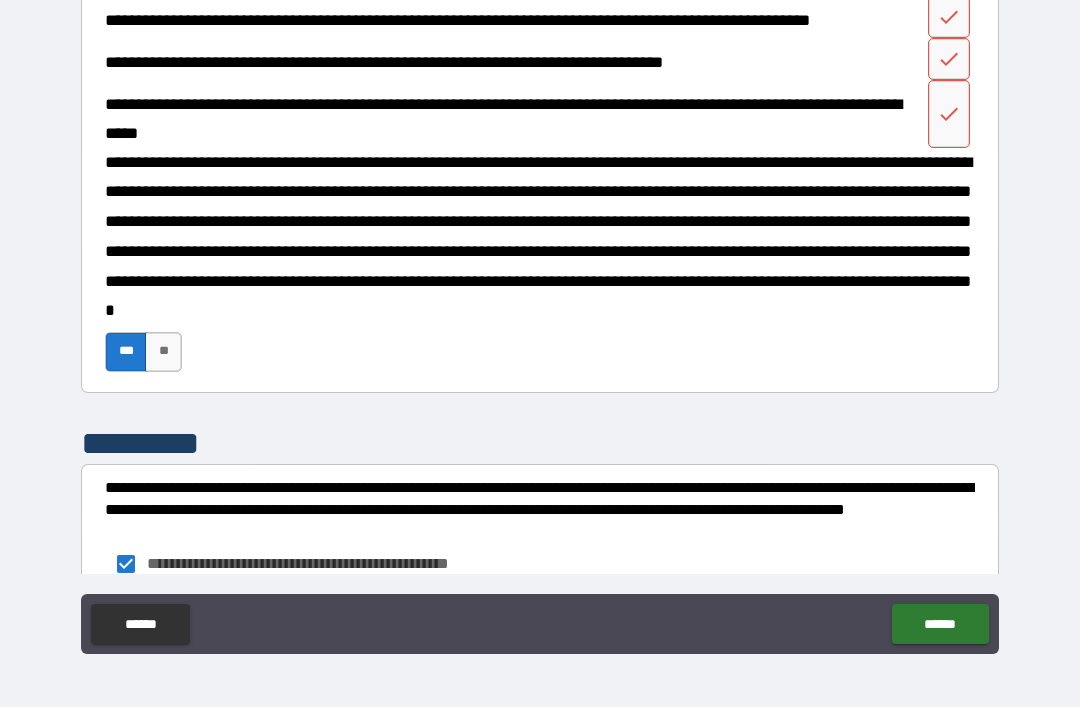 click 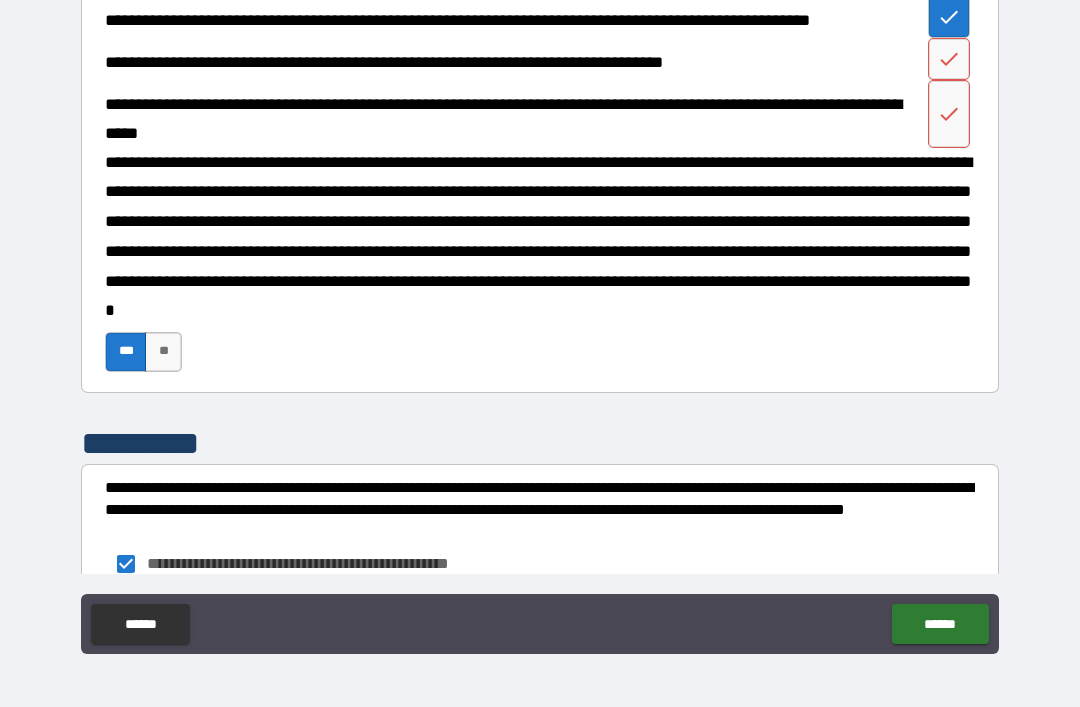 click 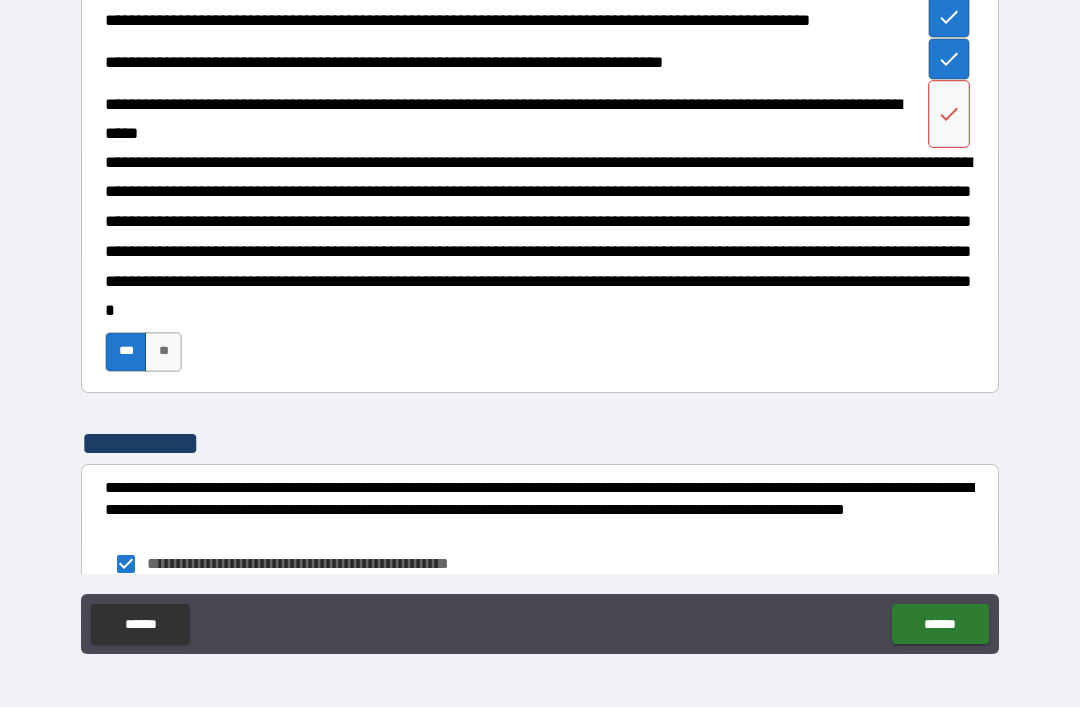 click 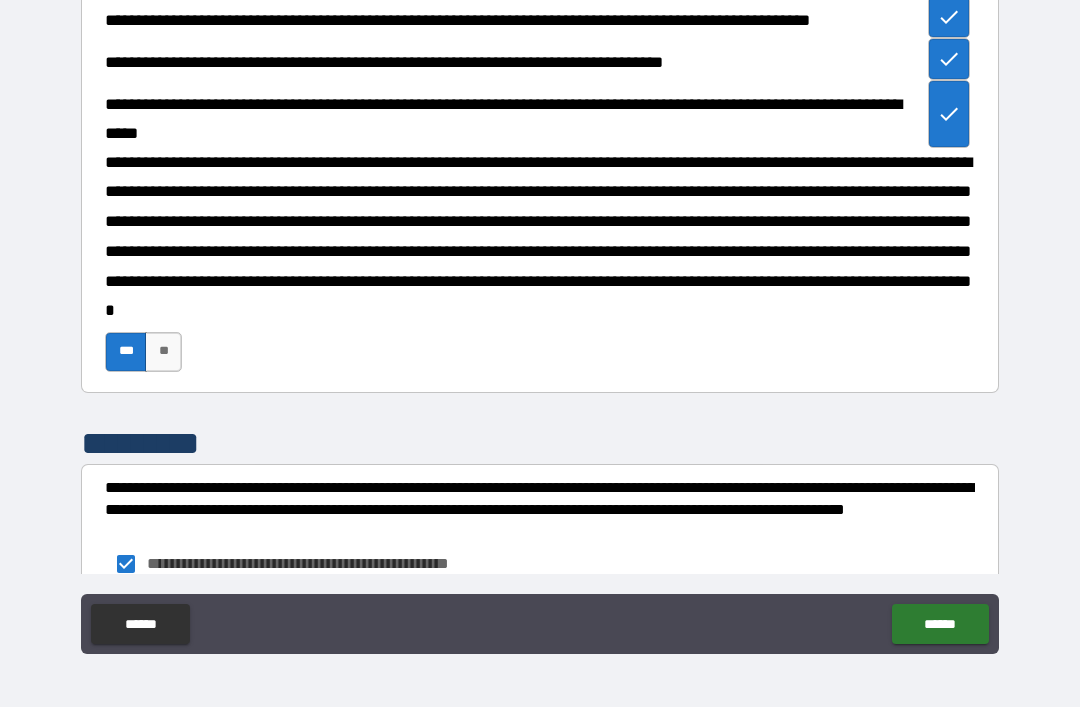 click on "******" at bounding box center (940, 624) 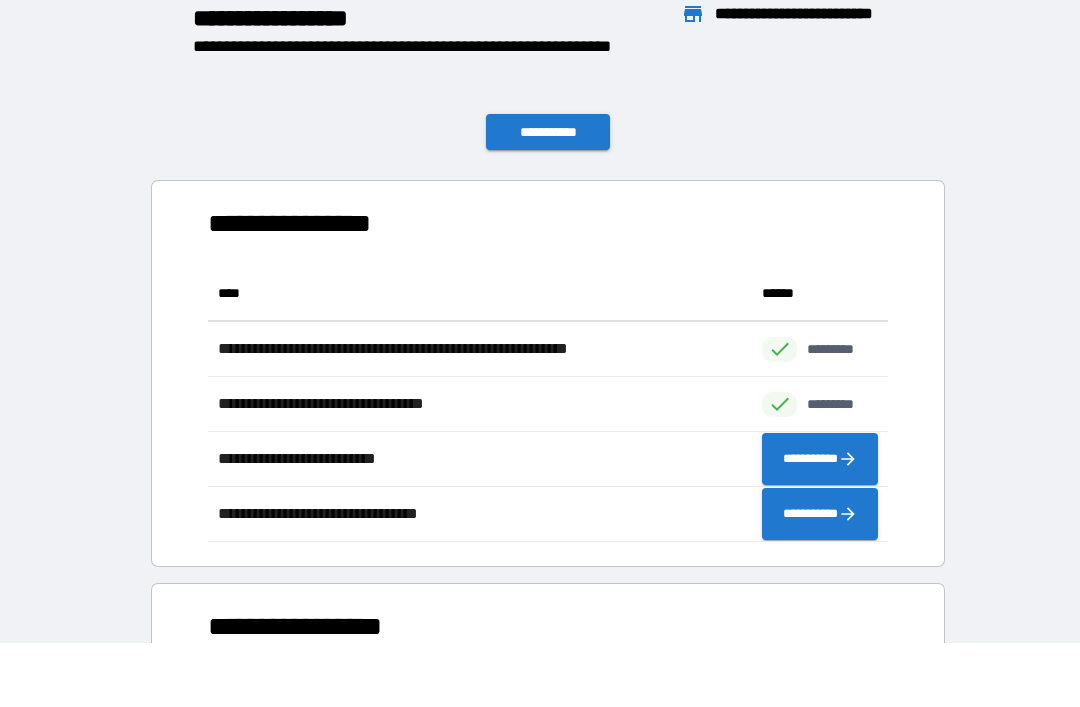 scroll, scrollTop: 1, scrollLeft: 1, axis: both 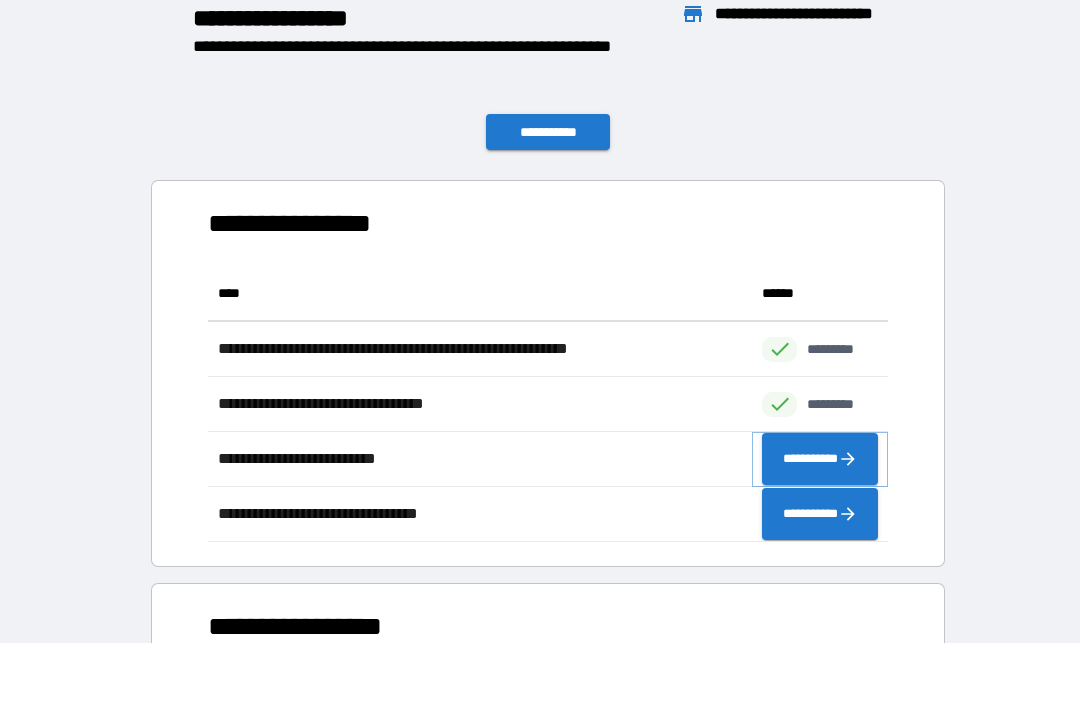click on "**********" at bounding box center (820, 459) 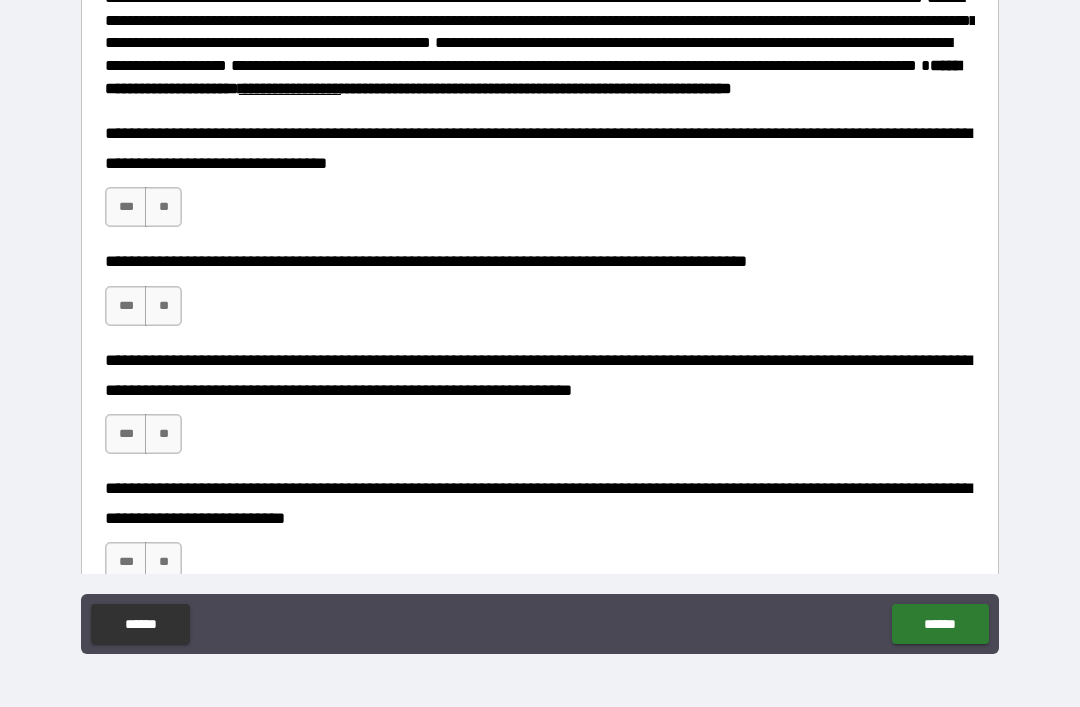 scroll, scrollTop: 995, scrollLeft: 0, axis: vertical 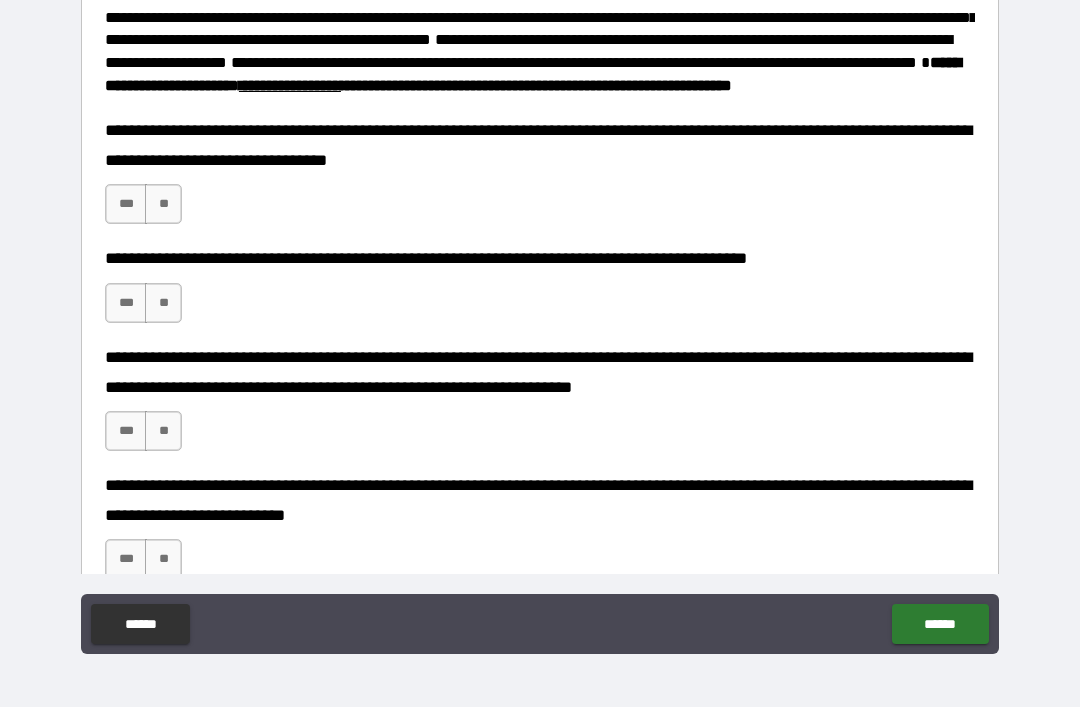 click on "***" at bounding box center (126, 204) 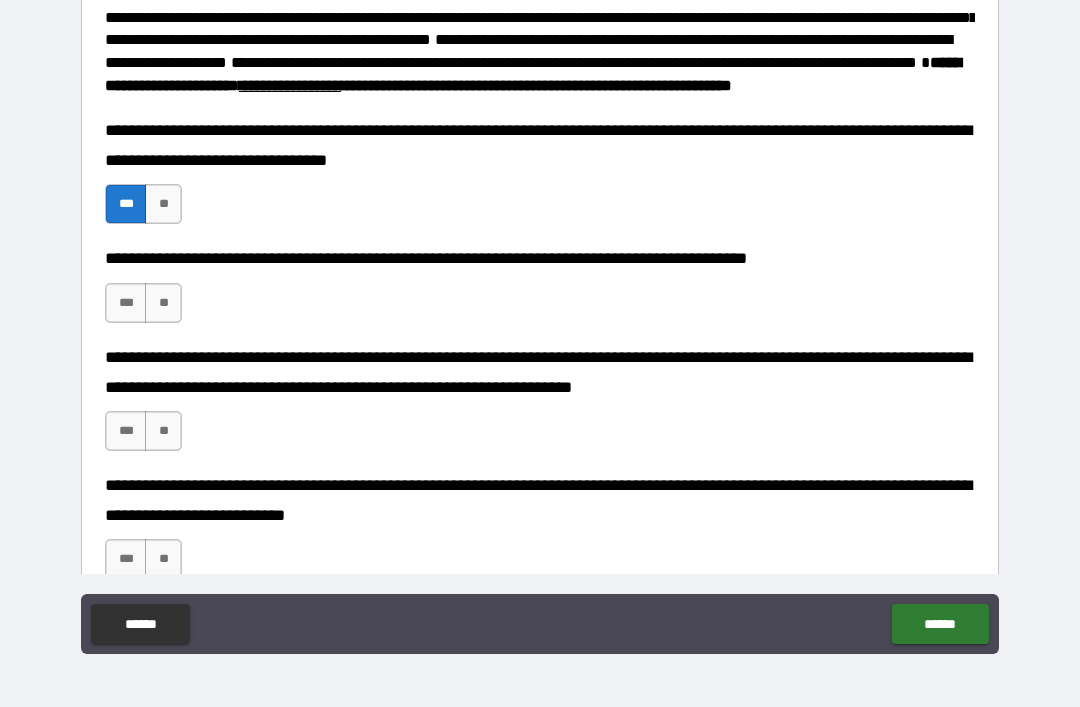 click on "***" at bounding box center (126, 303) 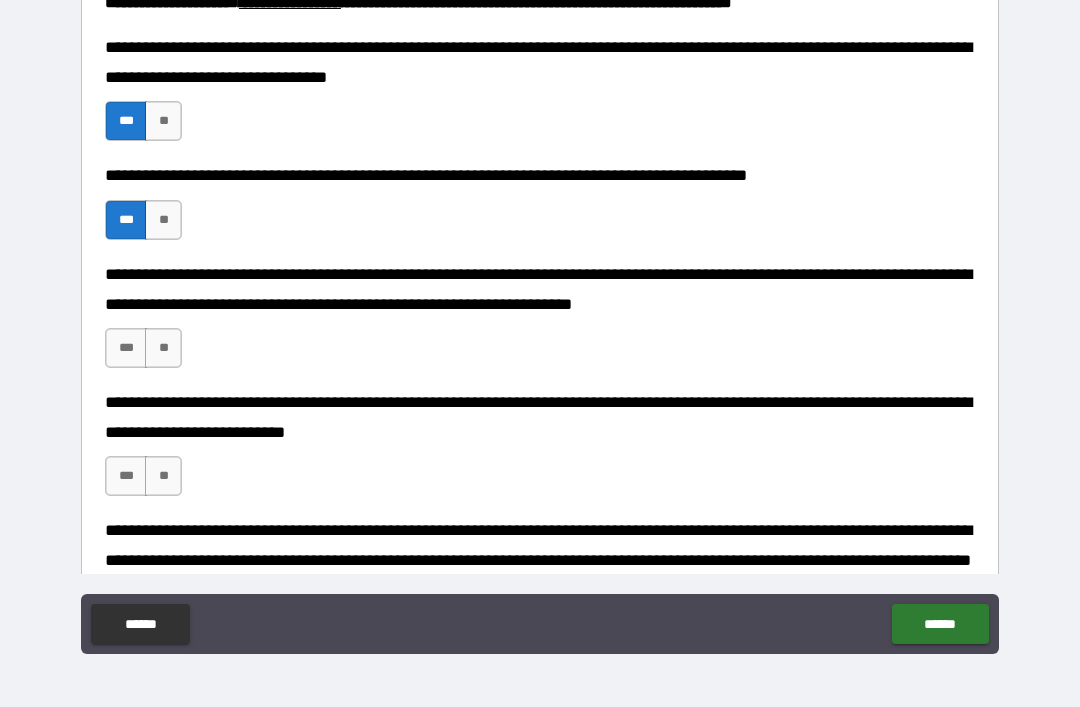 scroll, scrollTop: 1080, scrollLeft: 0, axis: vertical 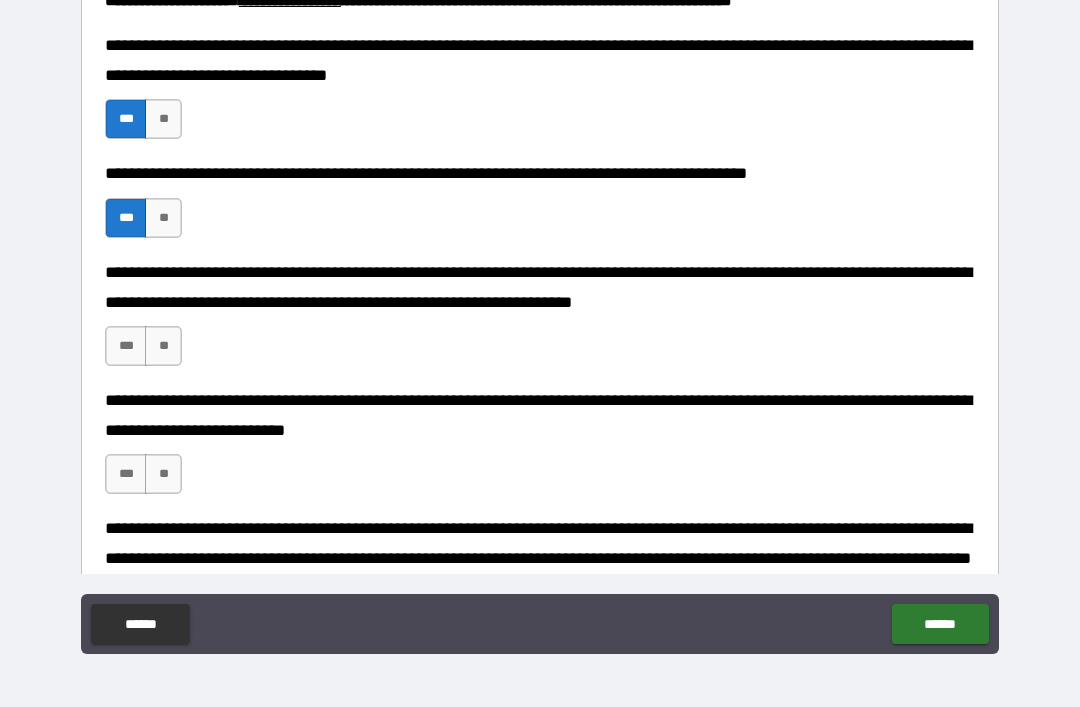 click on "***" at bounding box center (126, 346) 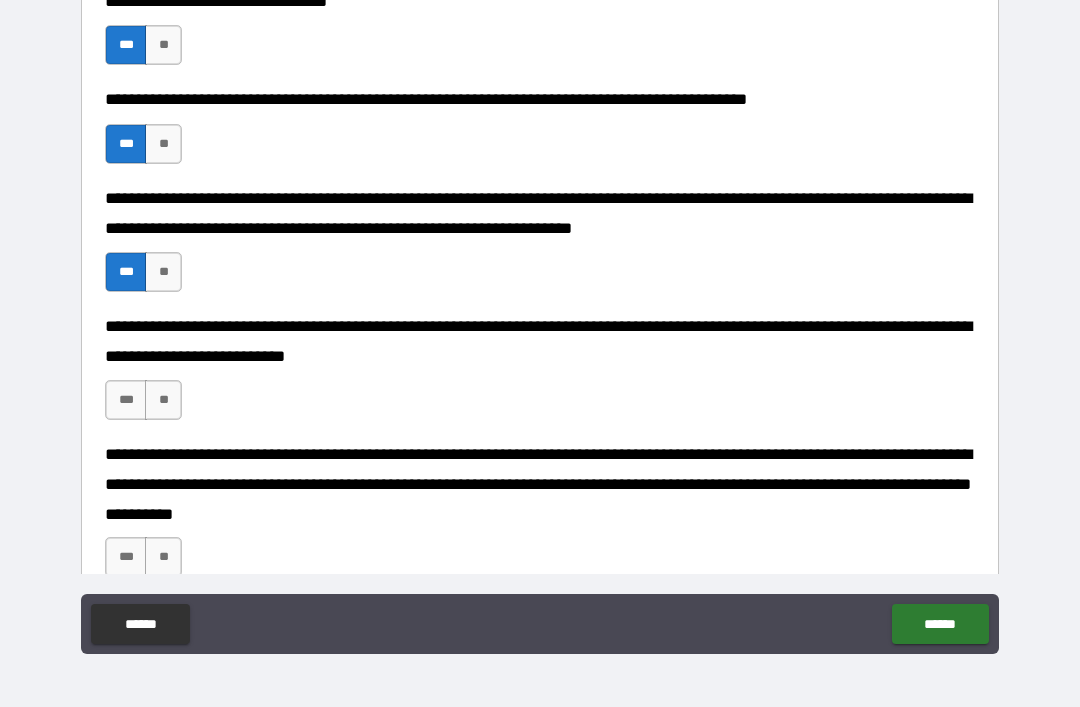 scroll, scrollTop: 1155, scrollLeft: 0, axis: vertical 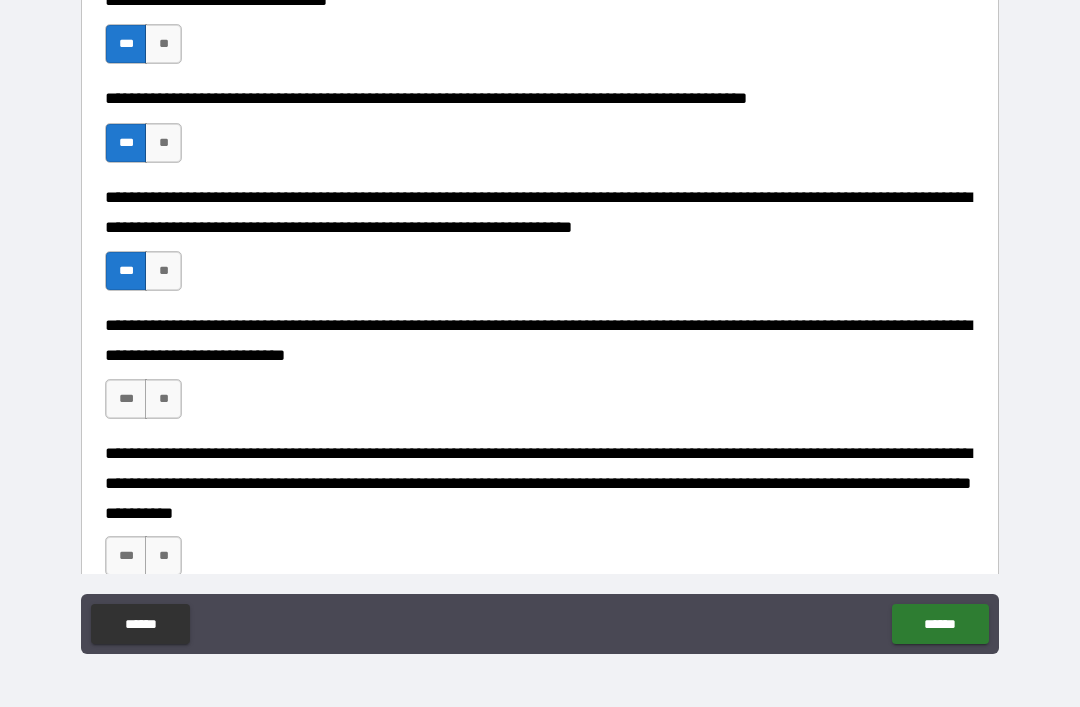 click on "***" at bounding box center (126, 399) 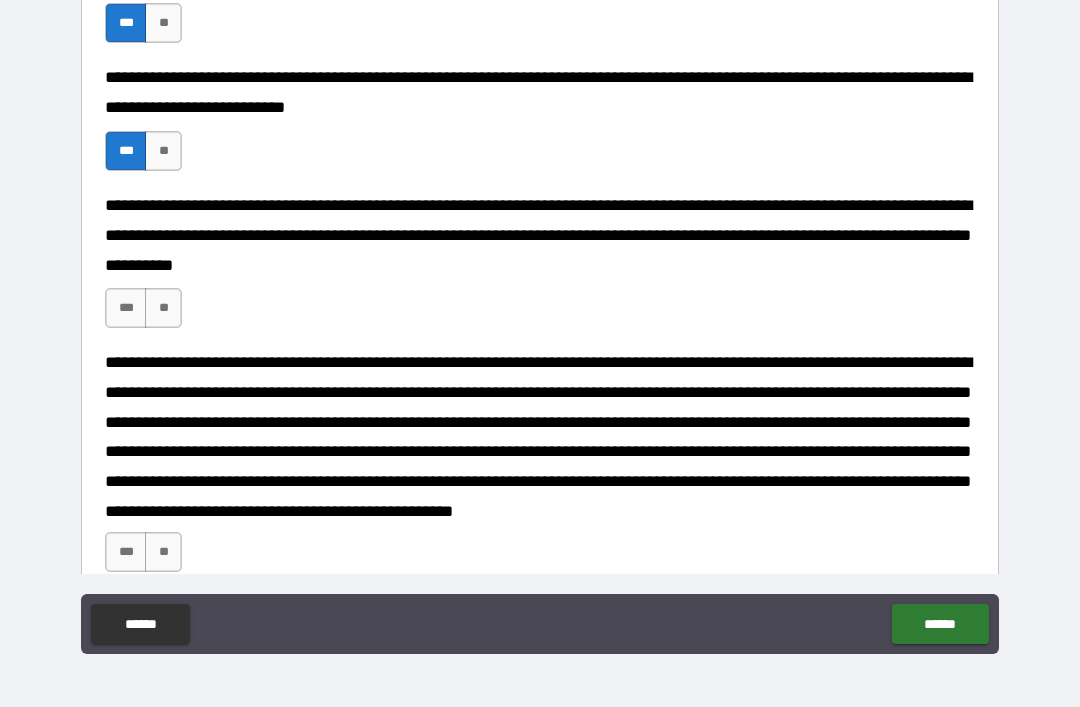 scroll, scrollTop: 1404, scrollLeft: 0, axis: vertical 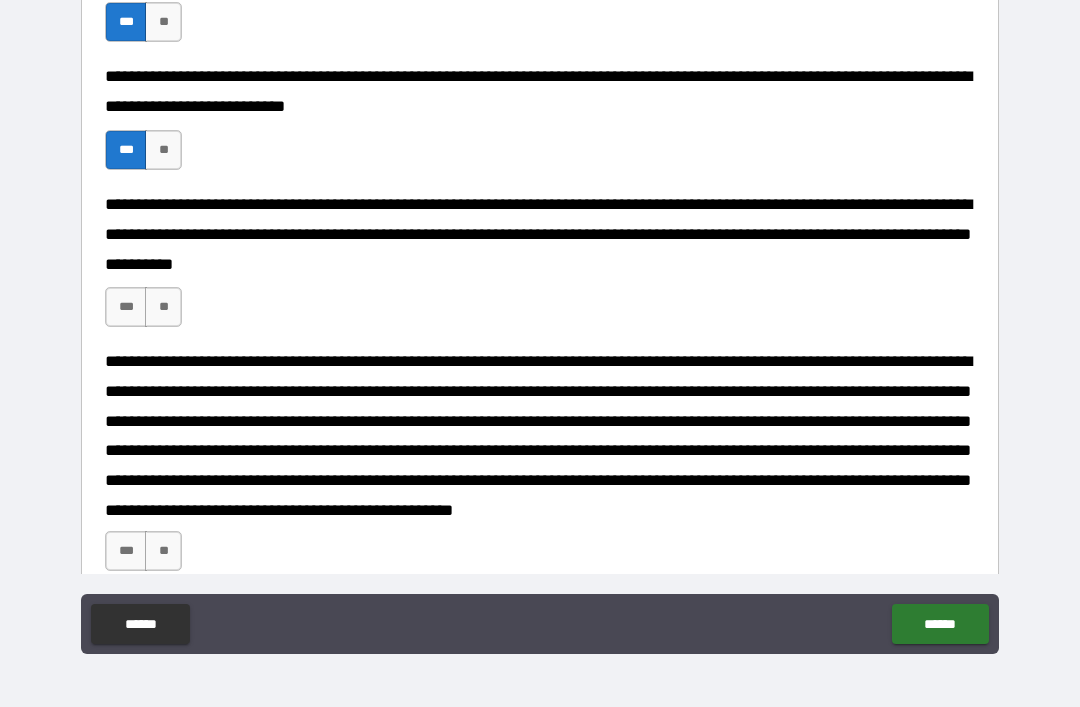 click on "***" at bounding box center [126, 307] 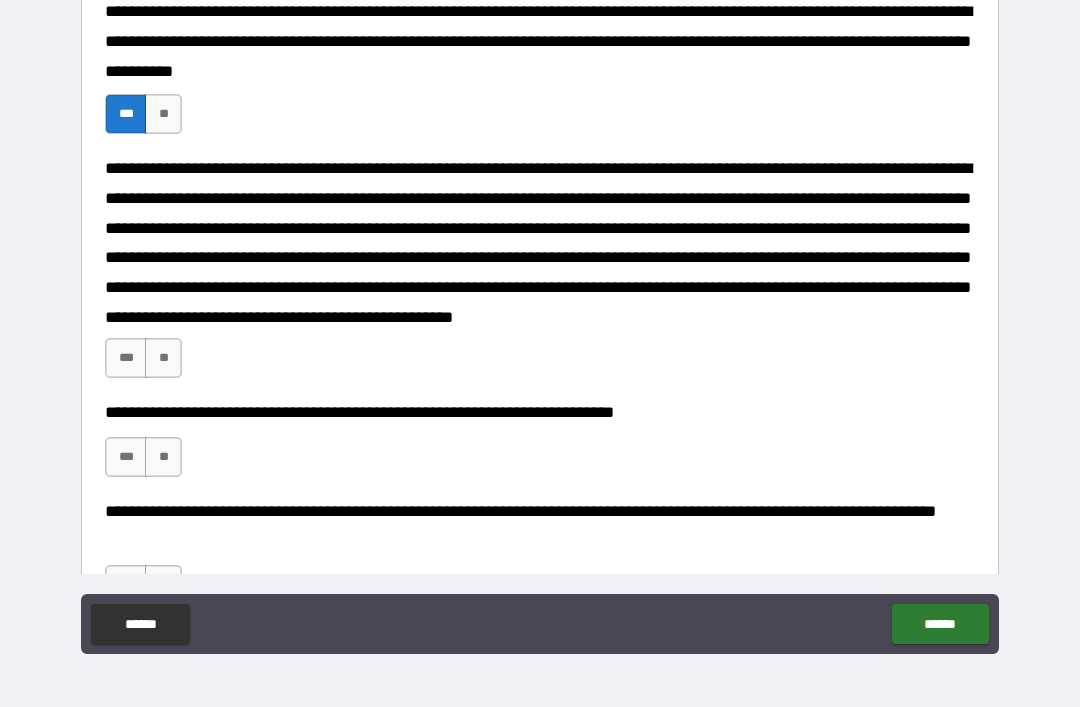 scroll, scrollTop: 1598, scrollLeft: 0, axis: vertical 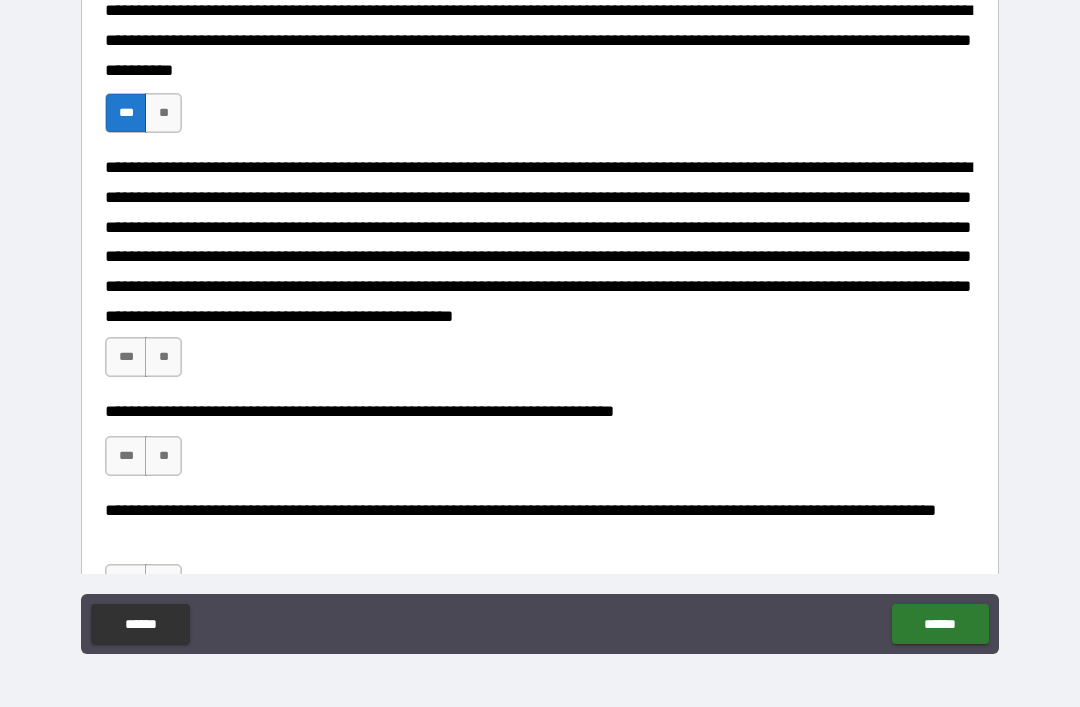 click on "***" at bounding box center (126, 357) 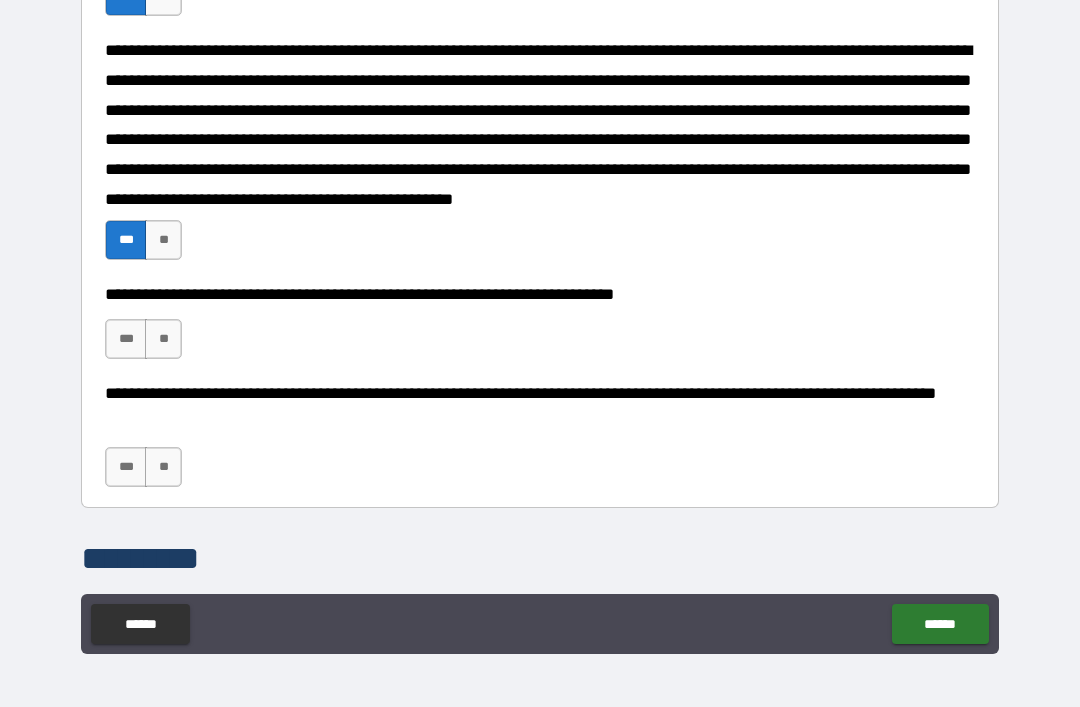 scroll, scrollTop: 1721, scrollLeft: 0, axis: vertical 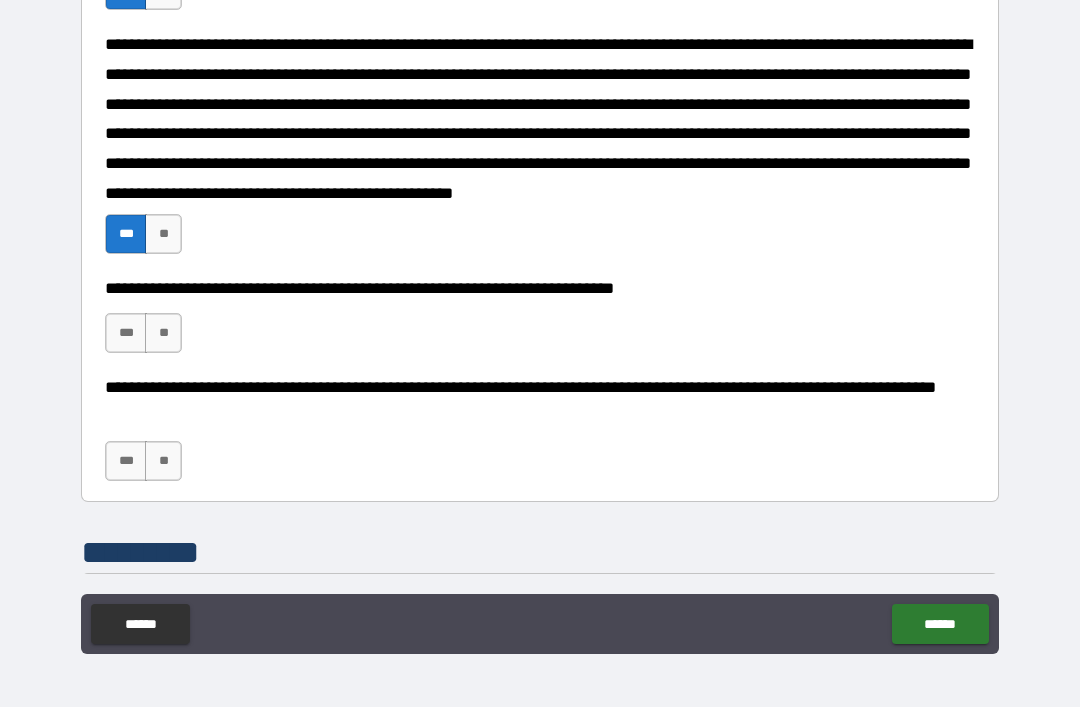click on "***" at bounding box center [126, 333] 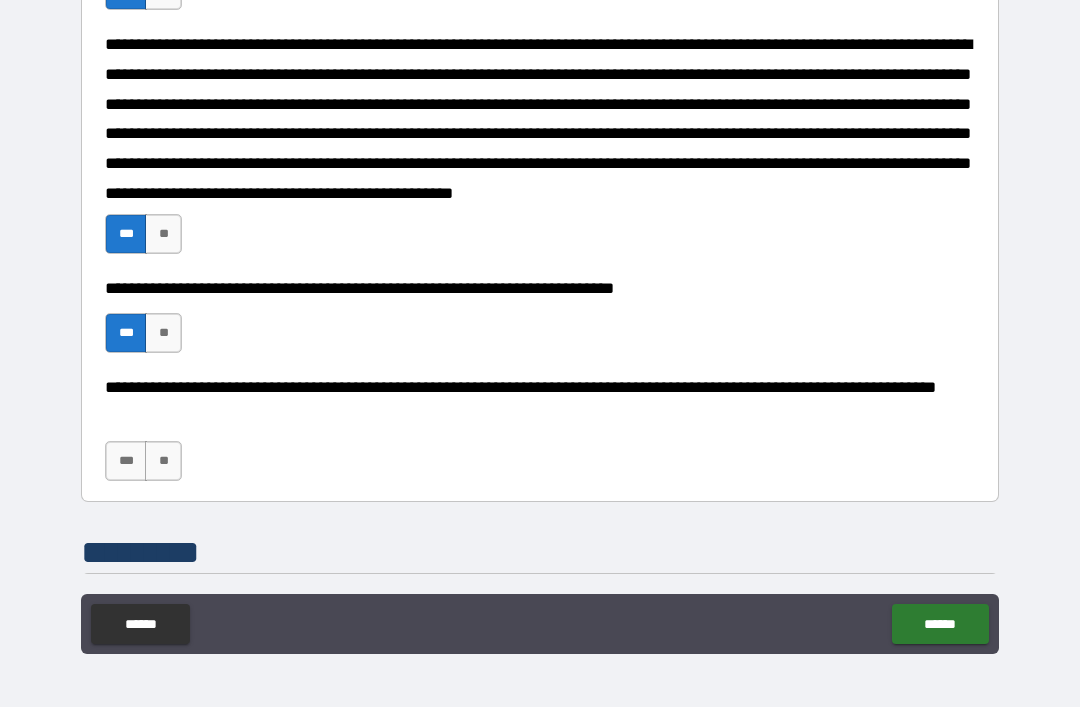 click on "***" at bounding box center (126, 461) 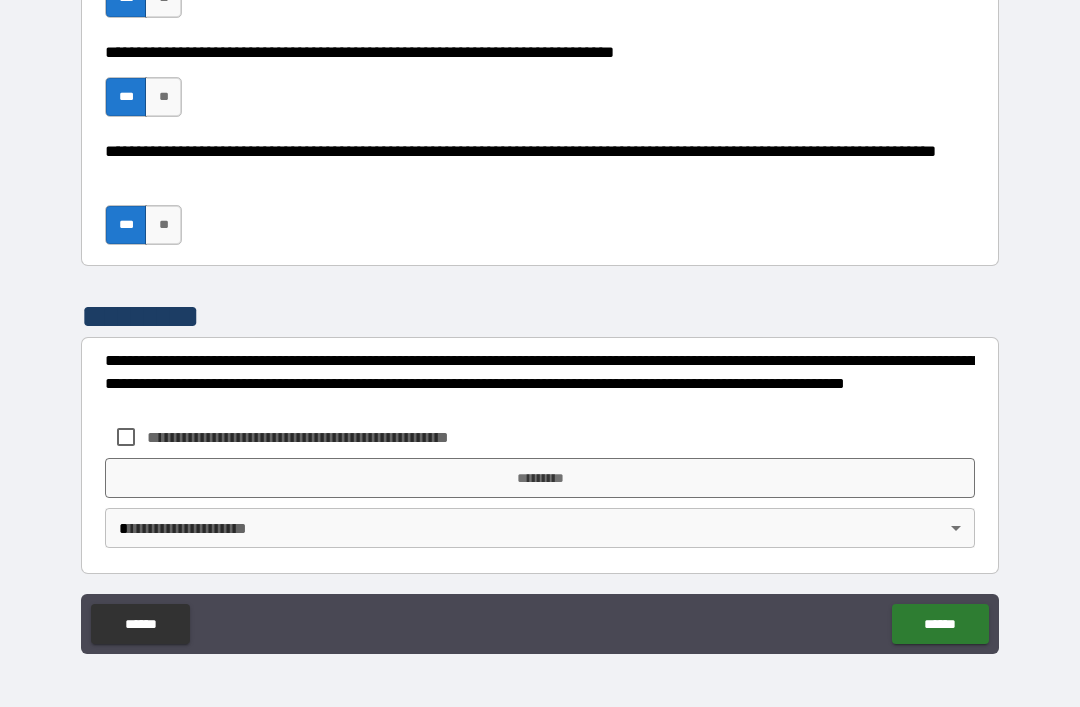 scroll, scrollTop: 1957, scrollLeft: 0, axis: vertical 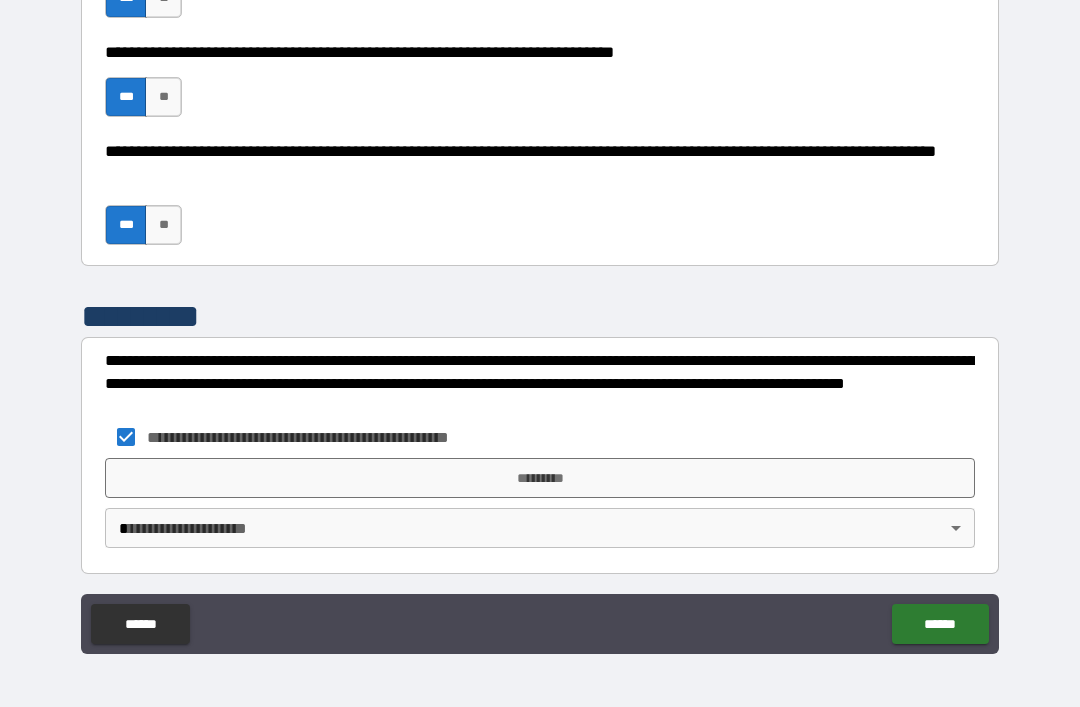 click on "**********" at bounding box center [540, 321] 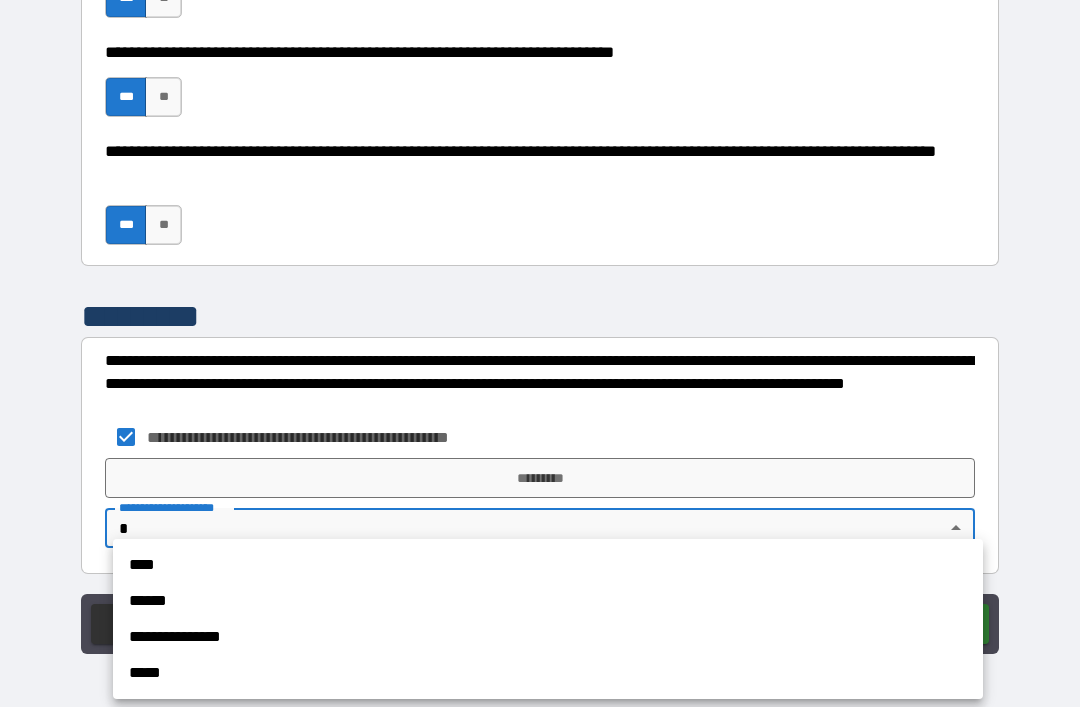 click on "****" at bounding box center (548, 565) 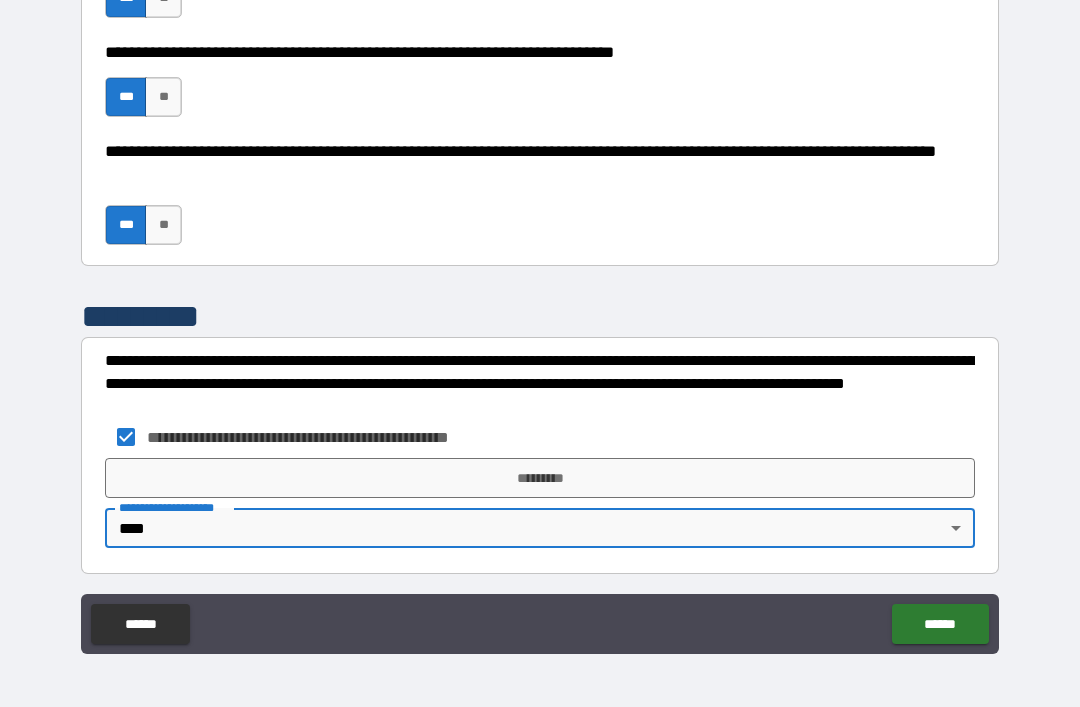 click on "*********" at bounding box center (540, 478) 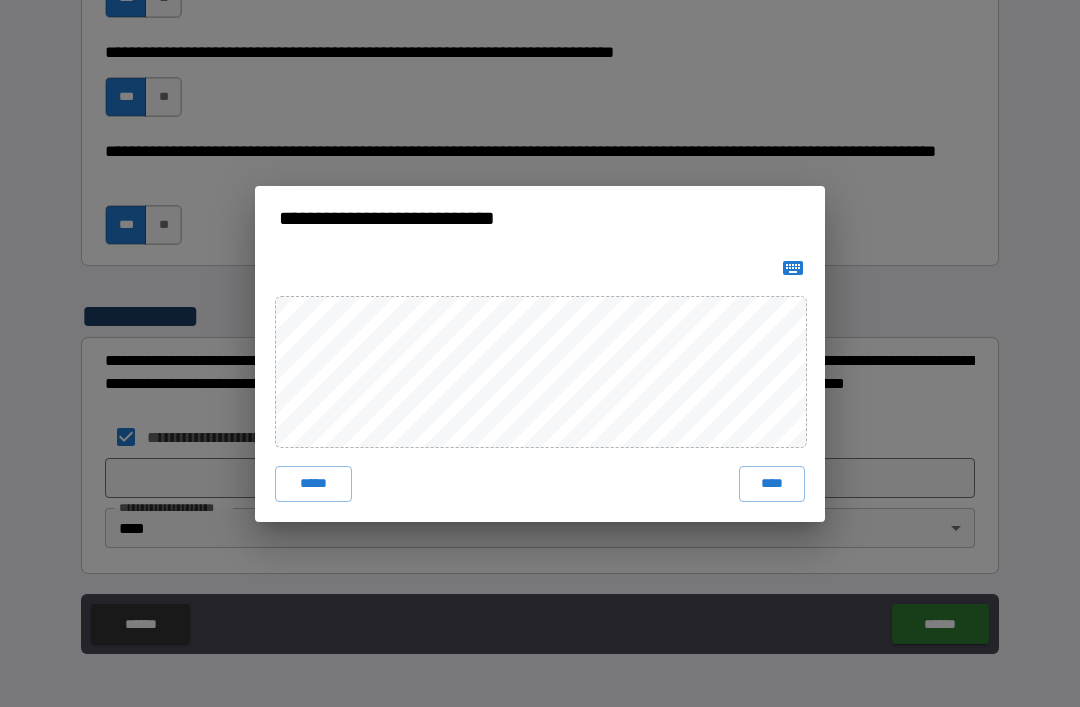 click on "****" at bounding box center [772, 484] 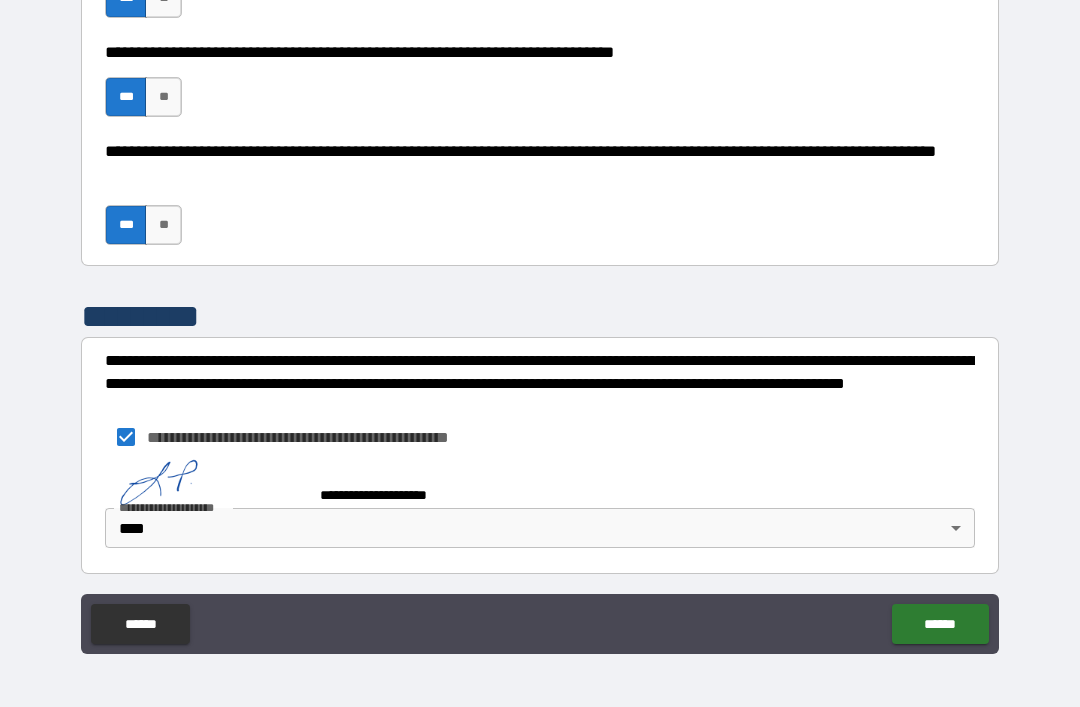 scroll, scrollTop: 1947, scrollLeft: 0, axis: vertical 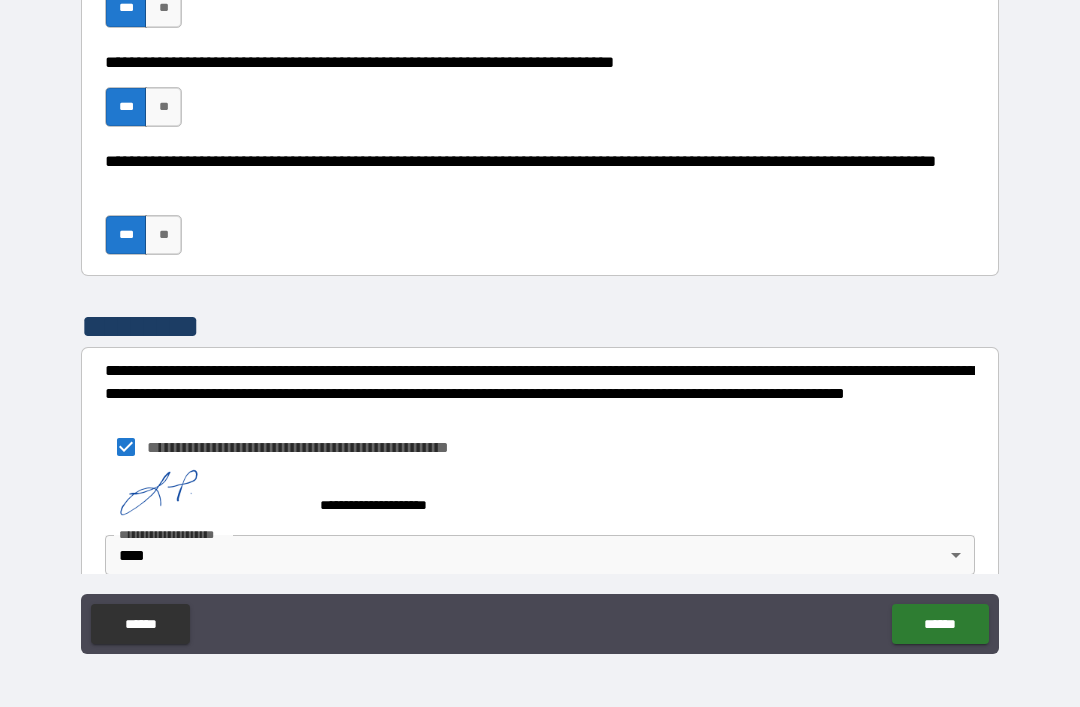 click on "**********" at bounding box center [540, 496] 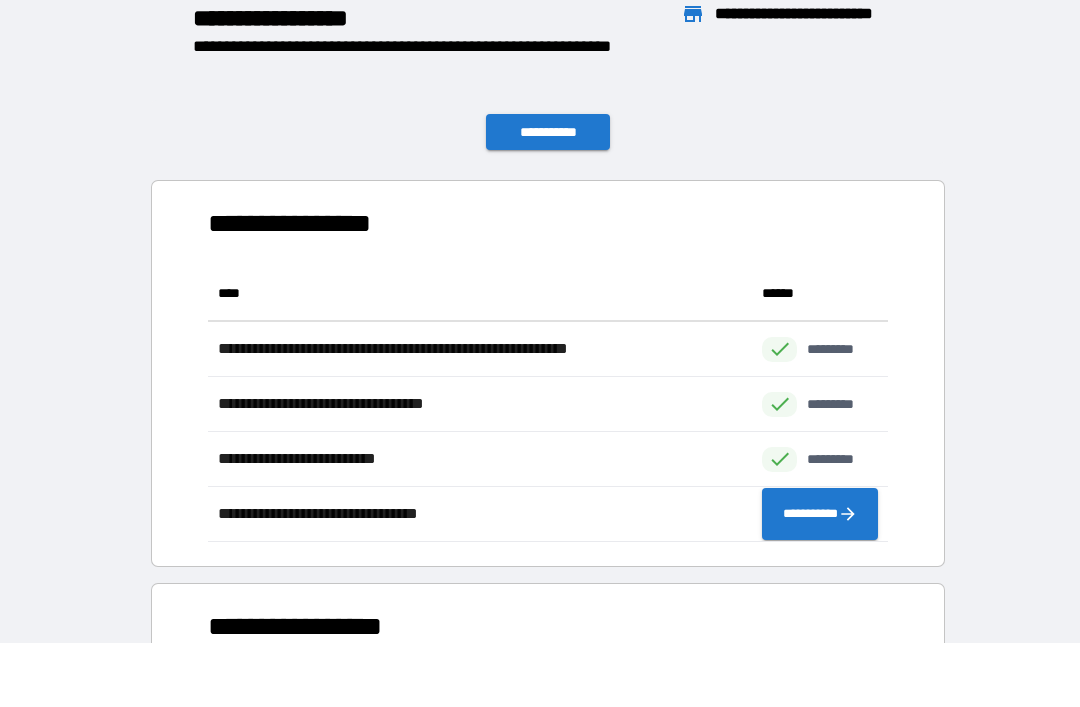 scroll, scrollTop: 1, scrollLeft: 1, axis: both 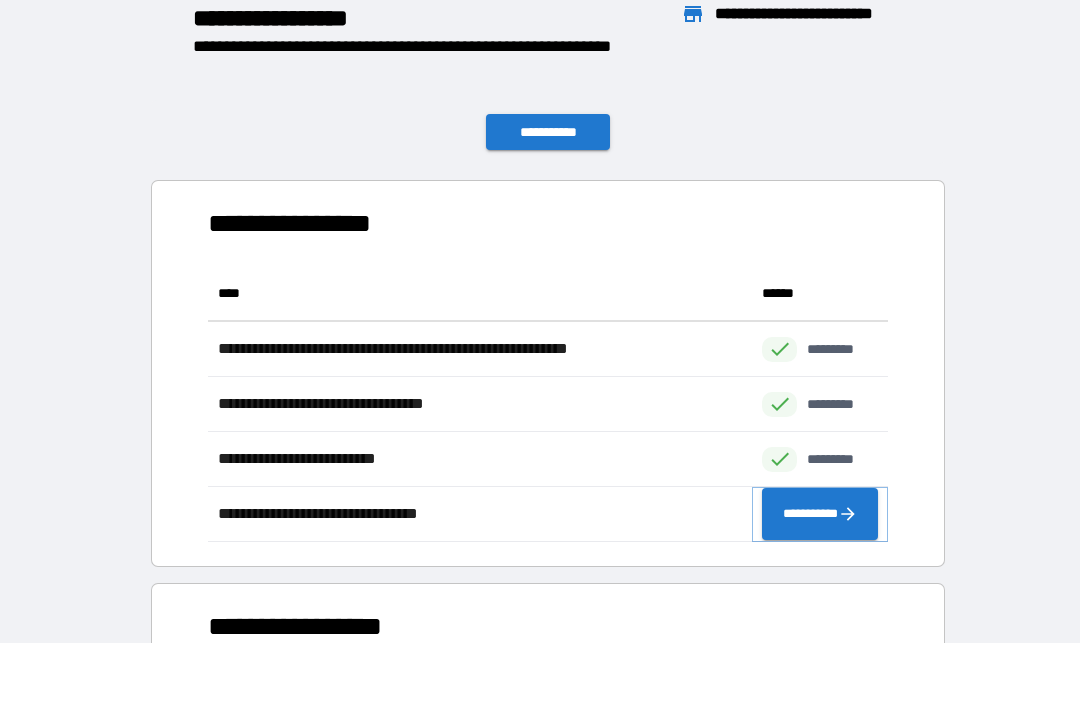 click on "**********" at bounding box center [820, 514] 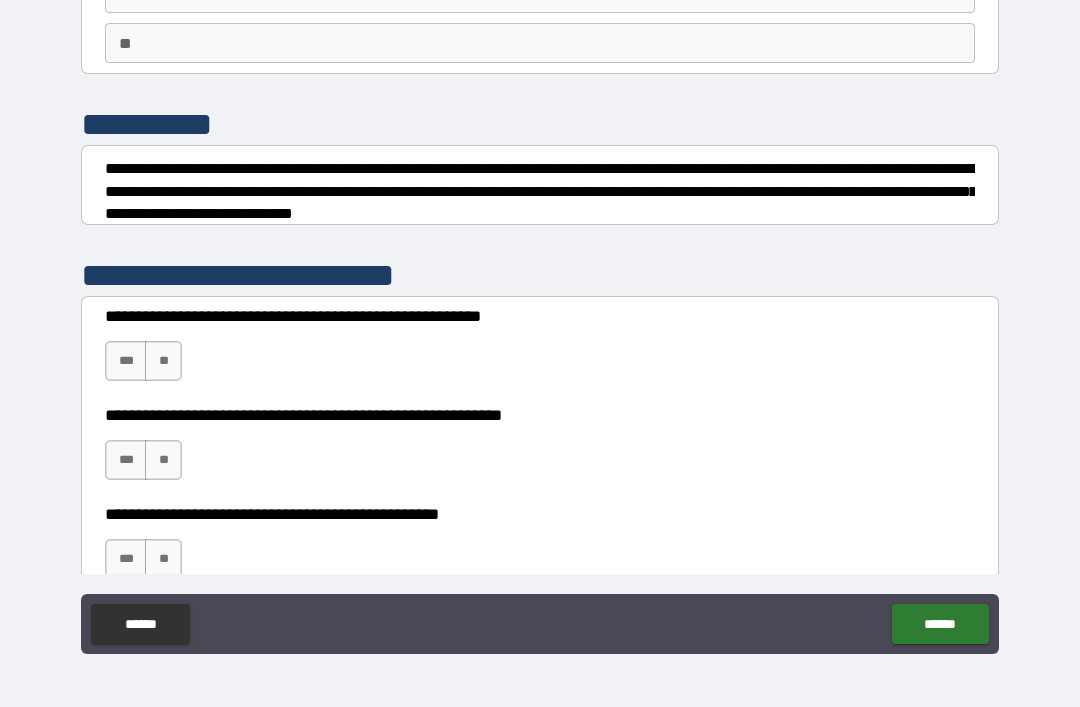 scroll, scrollTop: 173, scrollLeft: 0, axis: vertical 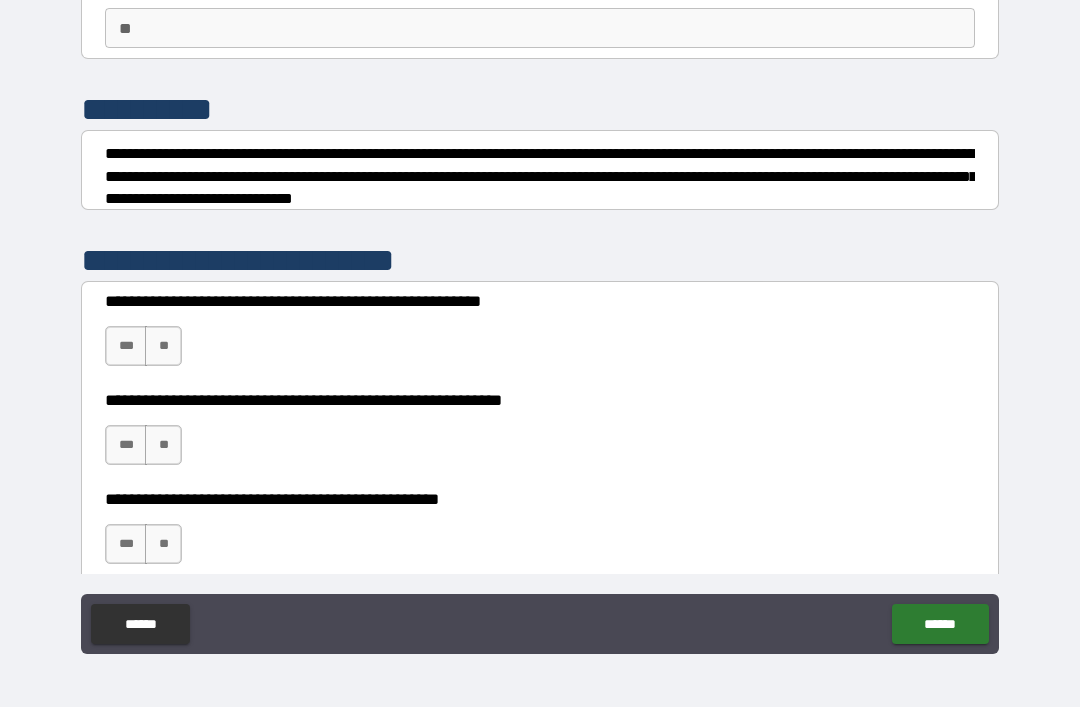 click on "***" at bounding box center [126, 346] 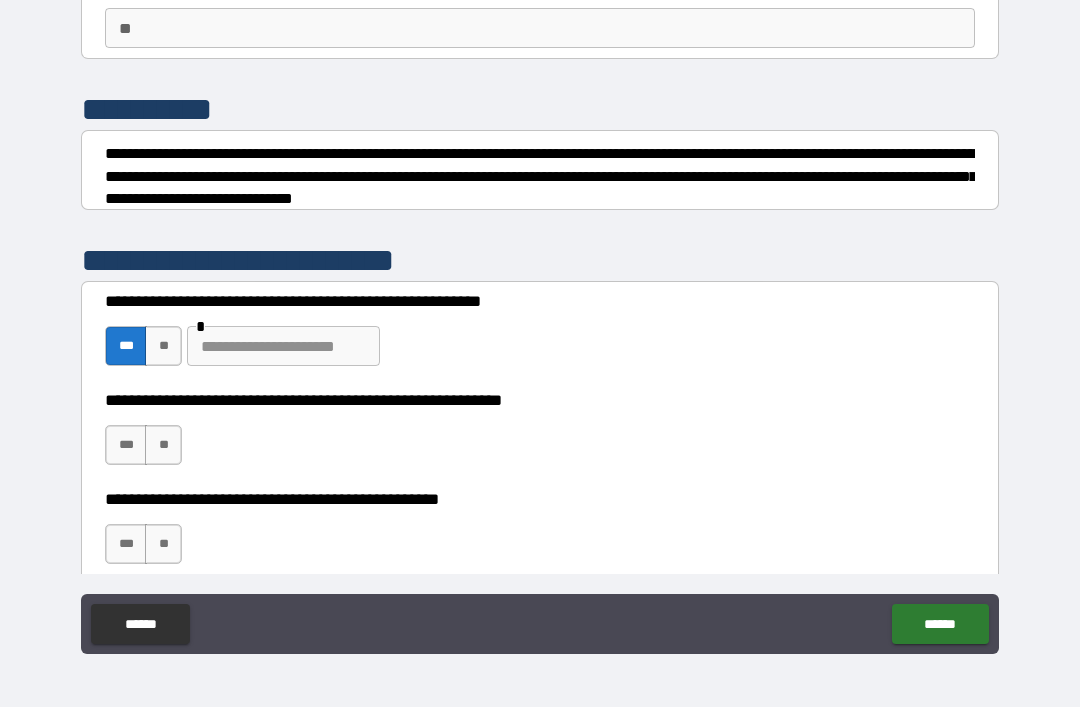 click on "***" at bounding box center [126, 445] 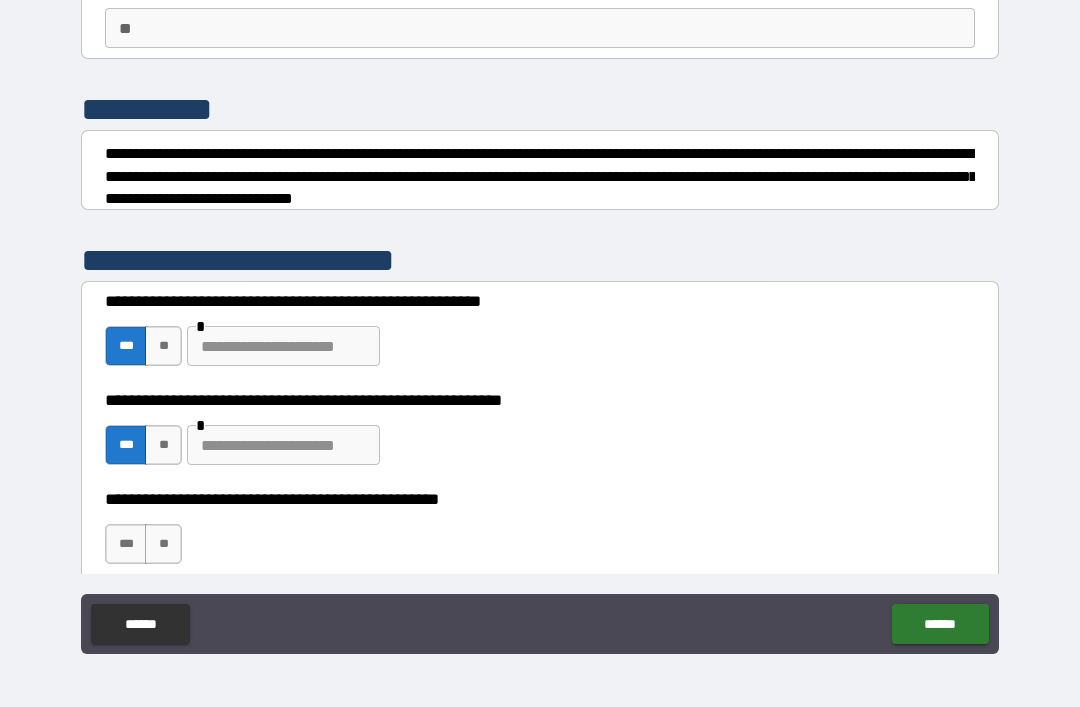 click at bounding box center [283, 445] 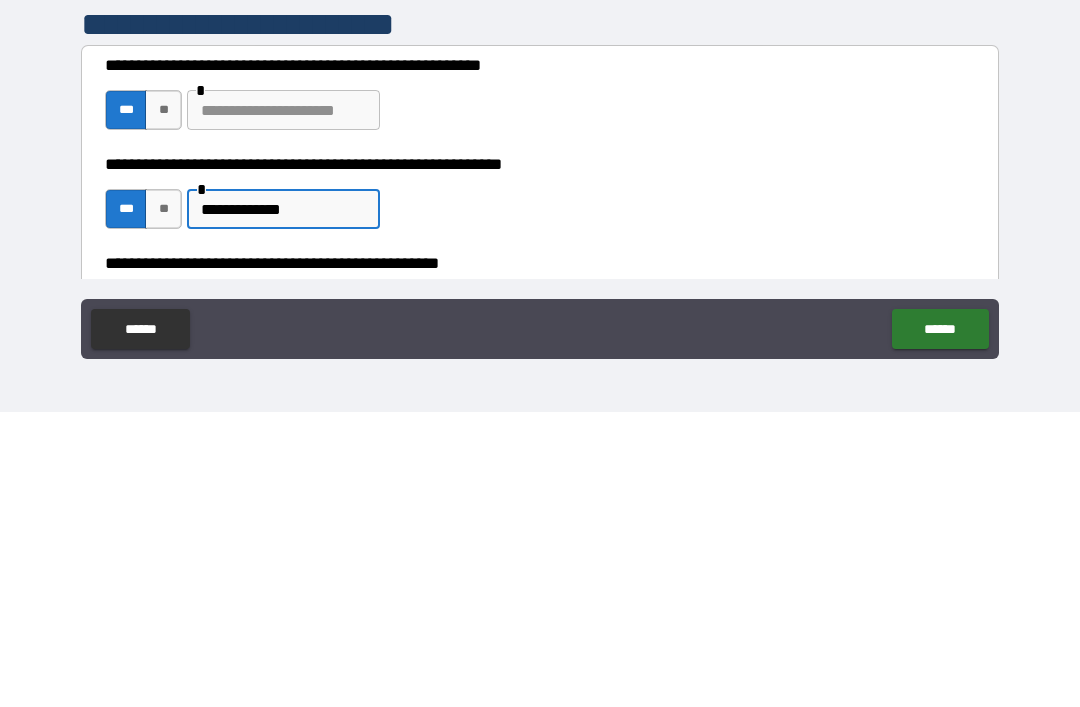 scroll, scrollTop: 117, scrollLeft: 0, axis: vertical 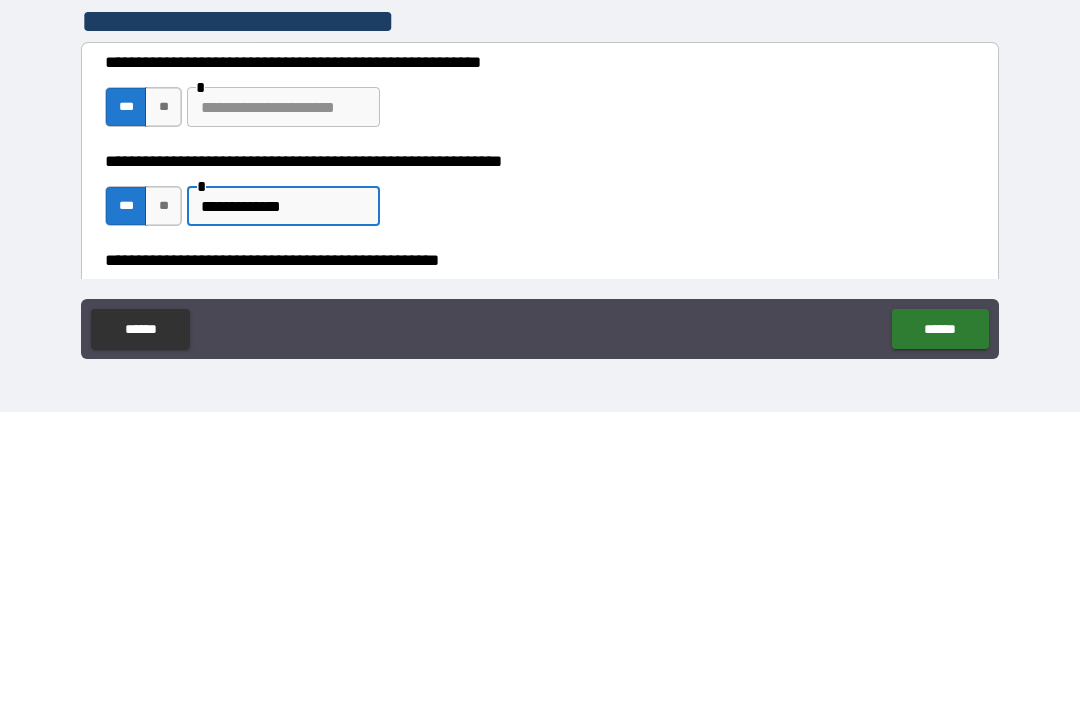 click at bounding box center [283, 402] 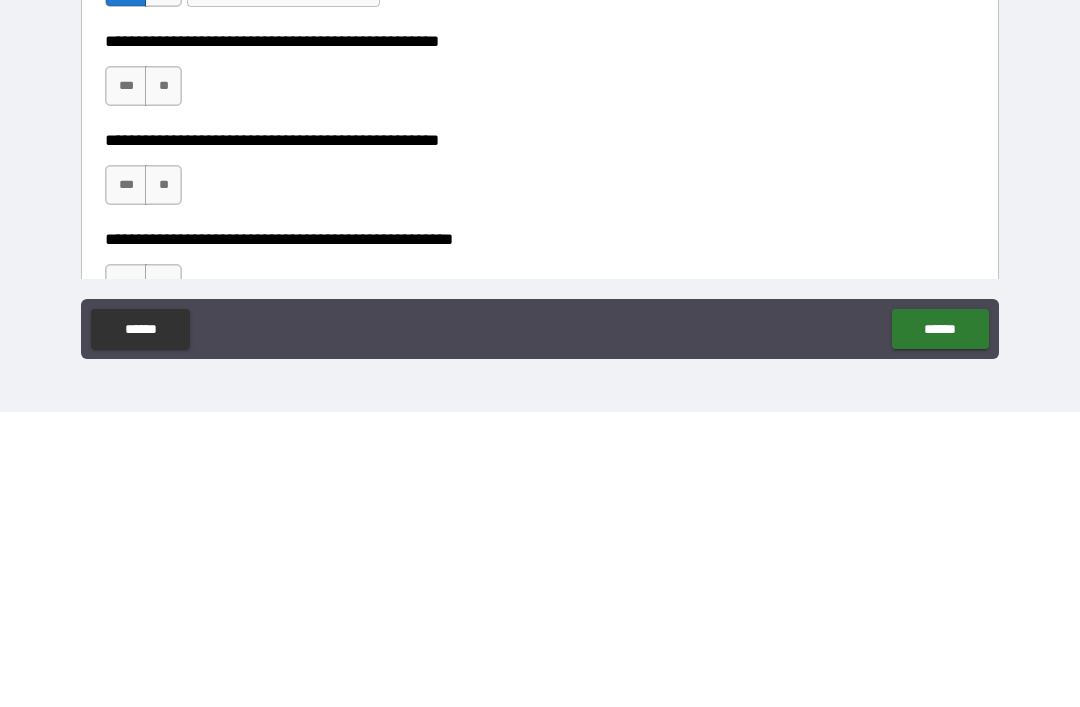 scroll, scrollTop: 323, scrollLeft: 0, axis: vertical 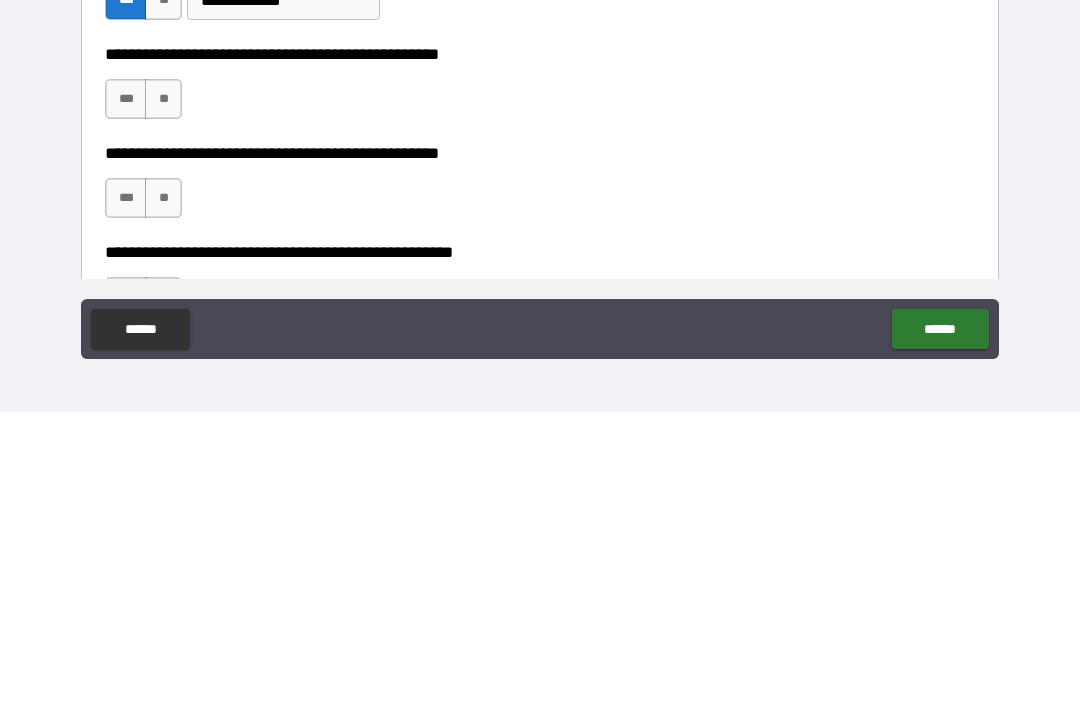 click on "**" at bounding box center [163, 394] 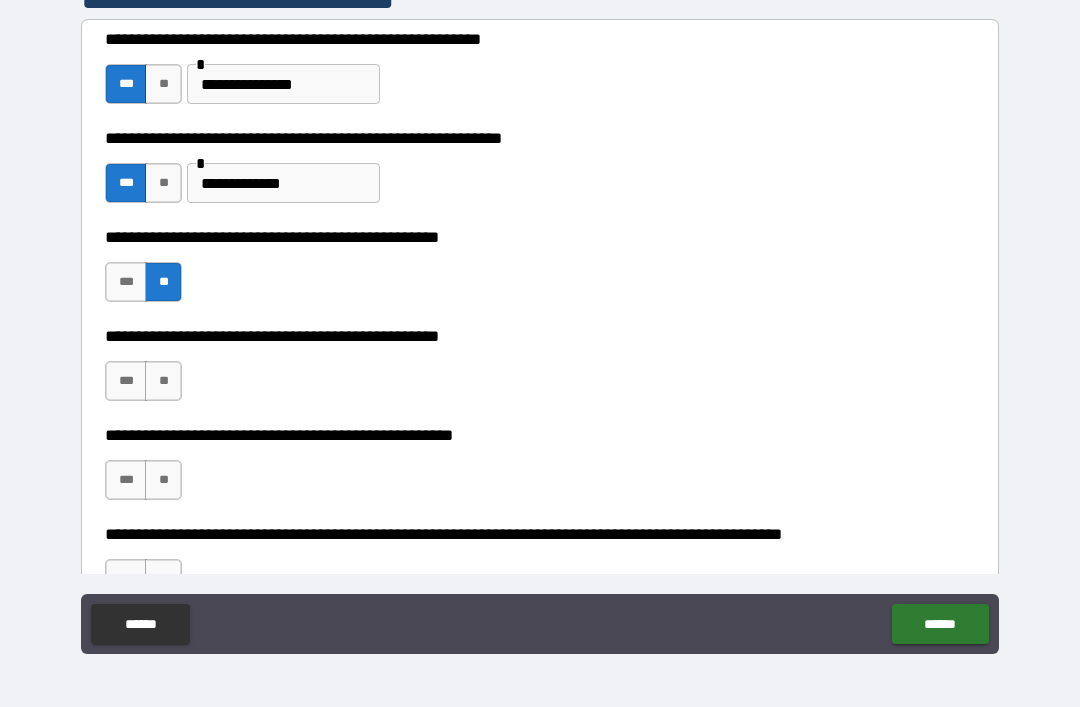 scroll, scrollTop: 436, scrollLeft: 0, axis: vertical 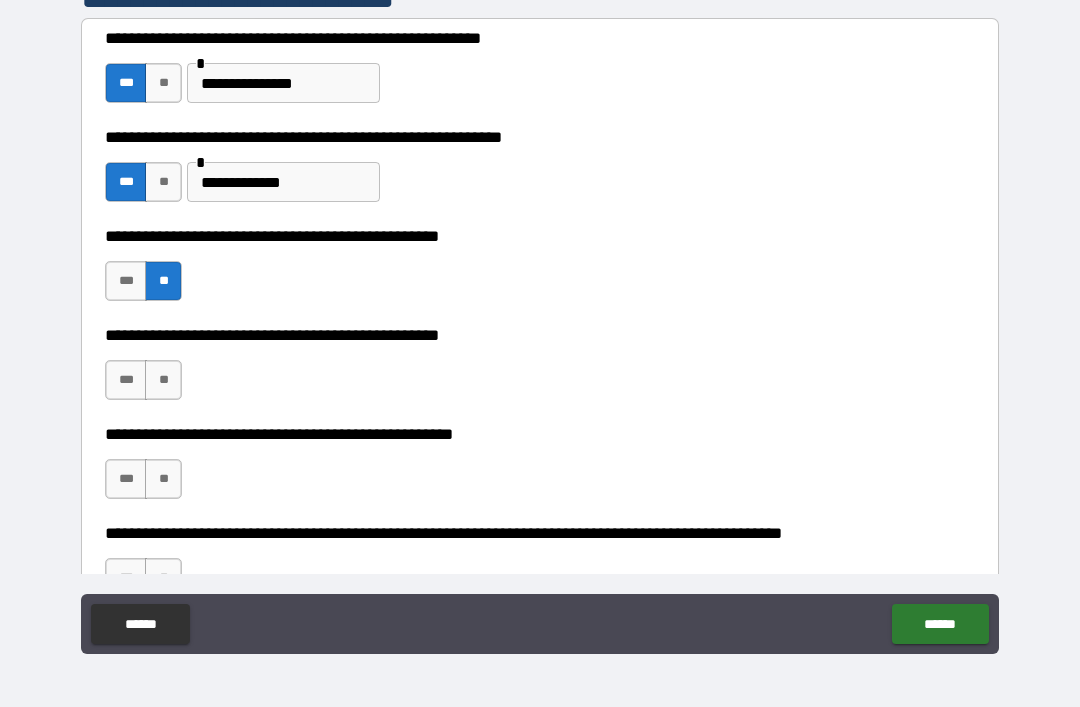 click on "***" at bounding box center (126, 380) 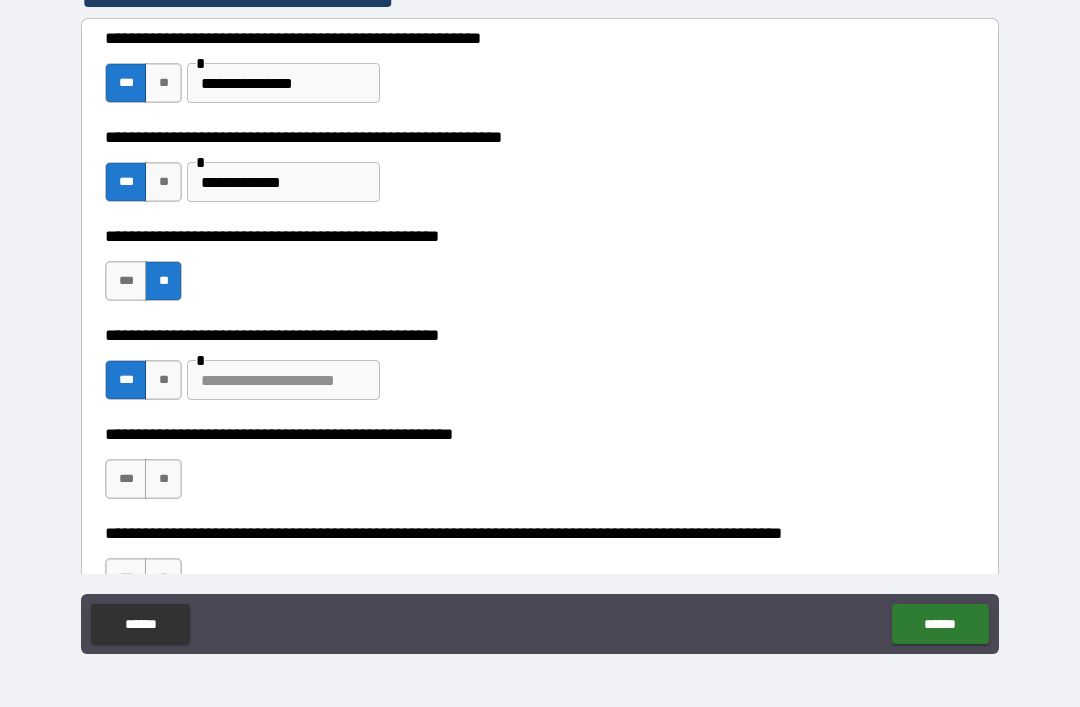 click at bounding box center (283, 380) 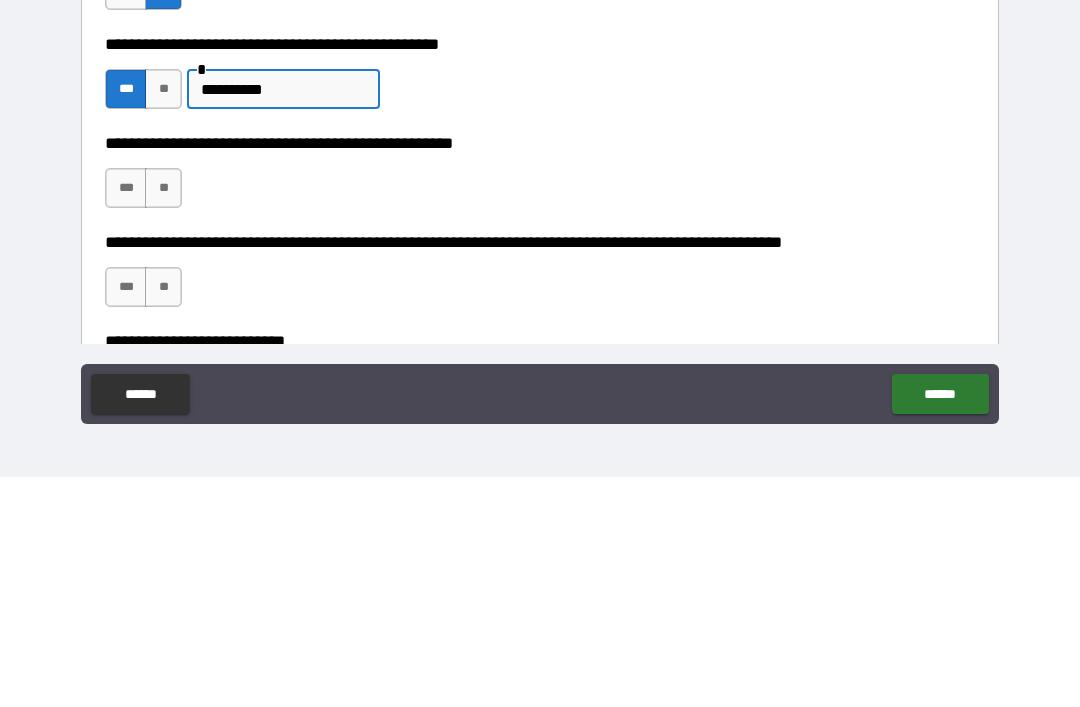scroll, scrollTop: 499, scrollLeft: 0, axis: vertical 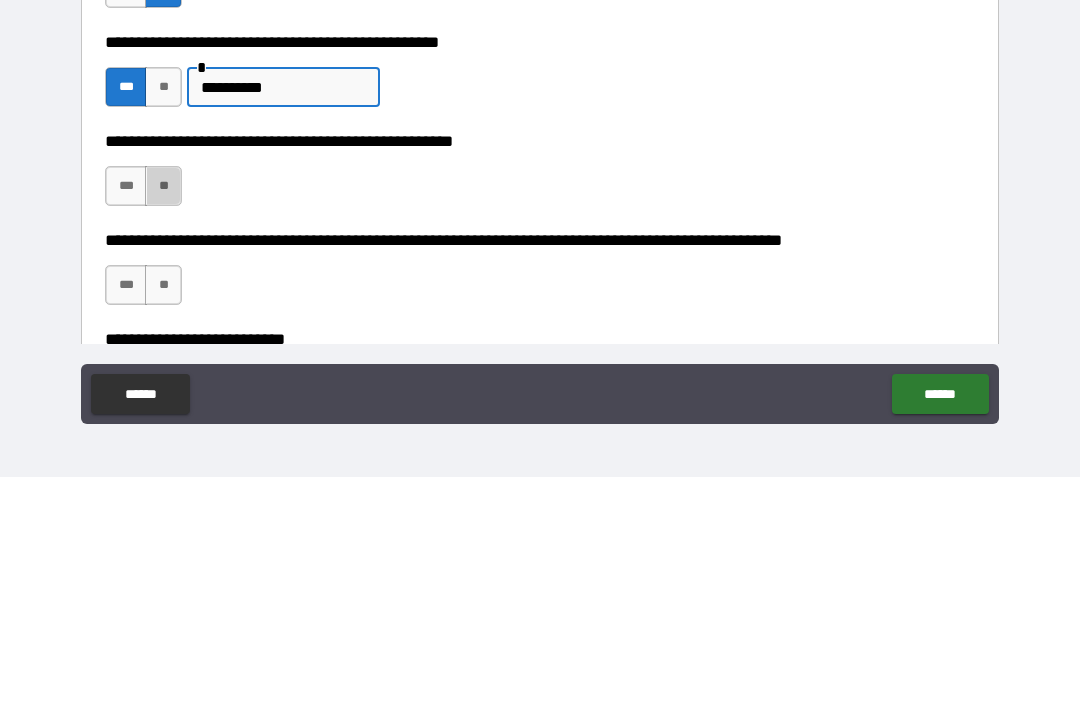 click on "**" at bounding box center (163, 416) 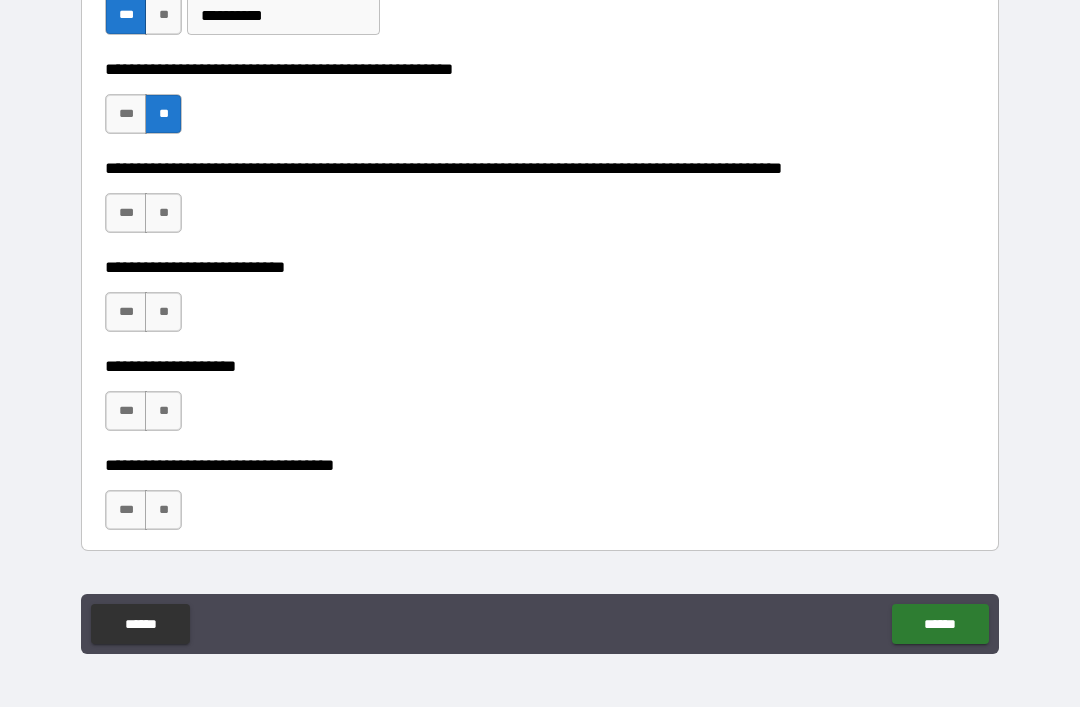 scroll, scrollTop: 802, scrollLeft: 0, axis: vertical 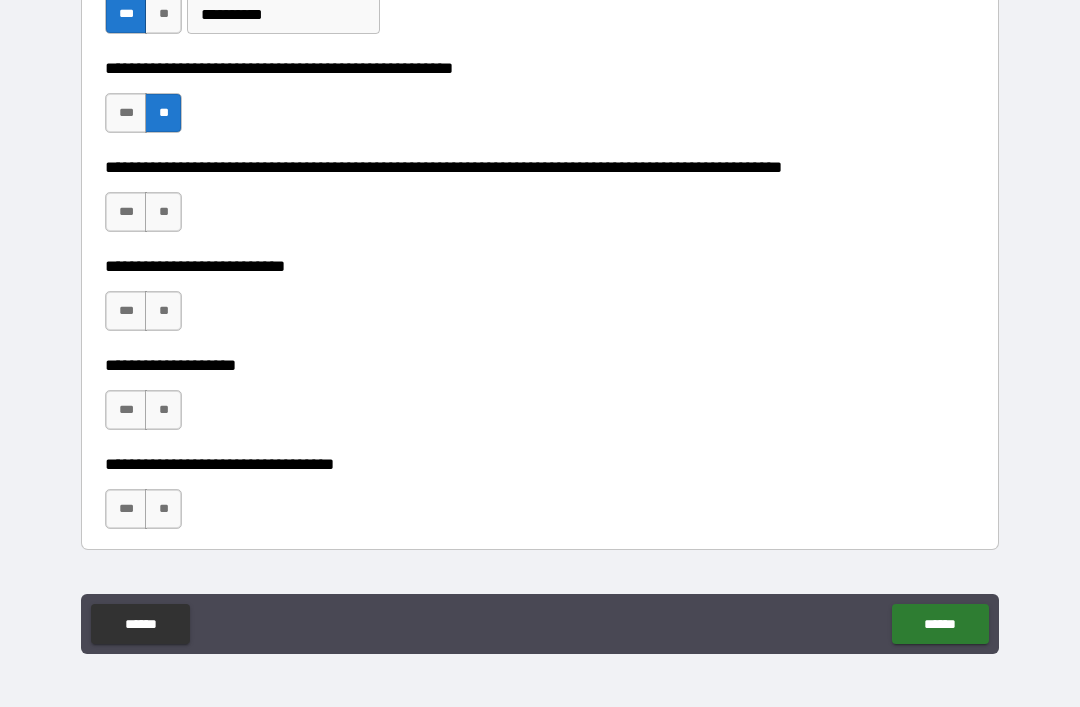 click on "**" at bounding box center (163, 212) 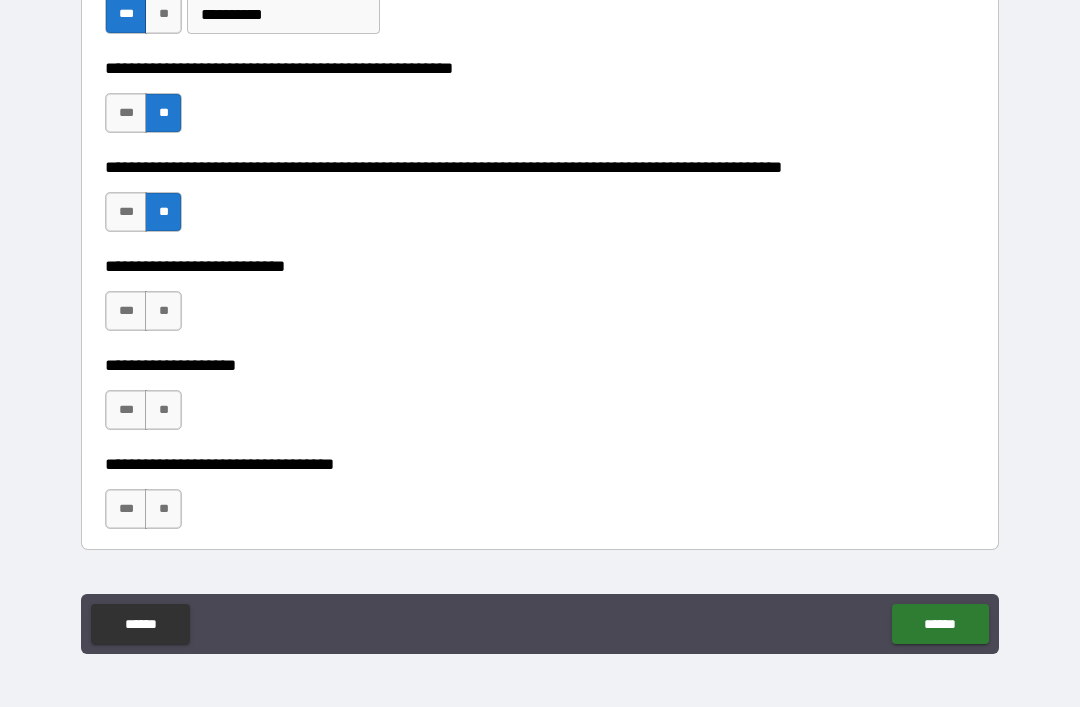 click on "**" at bounding box center [163, 311] 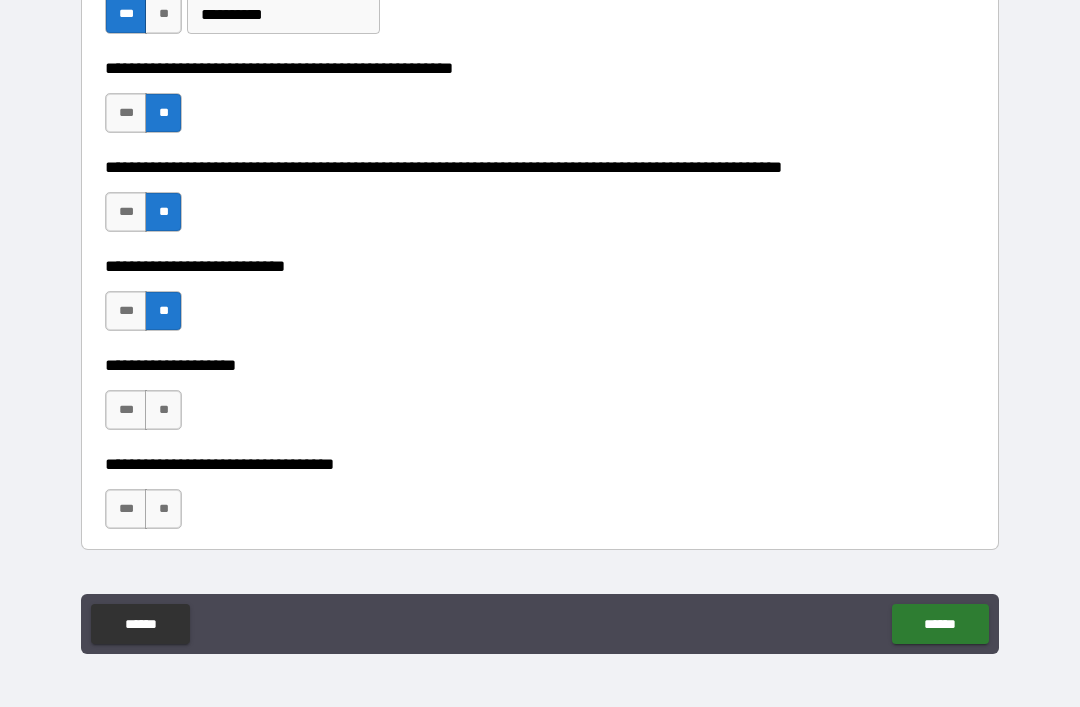 click on "**" at bounding box center (163, 410) 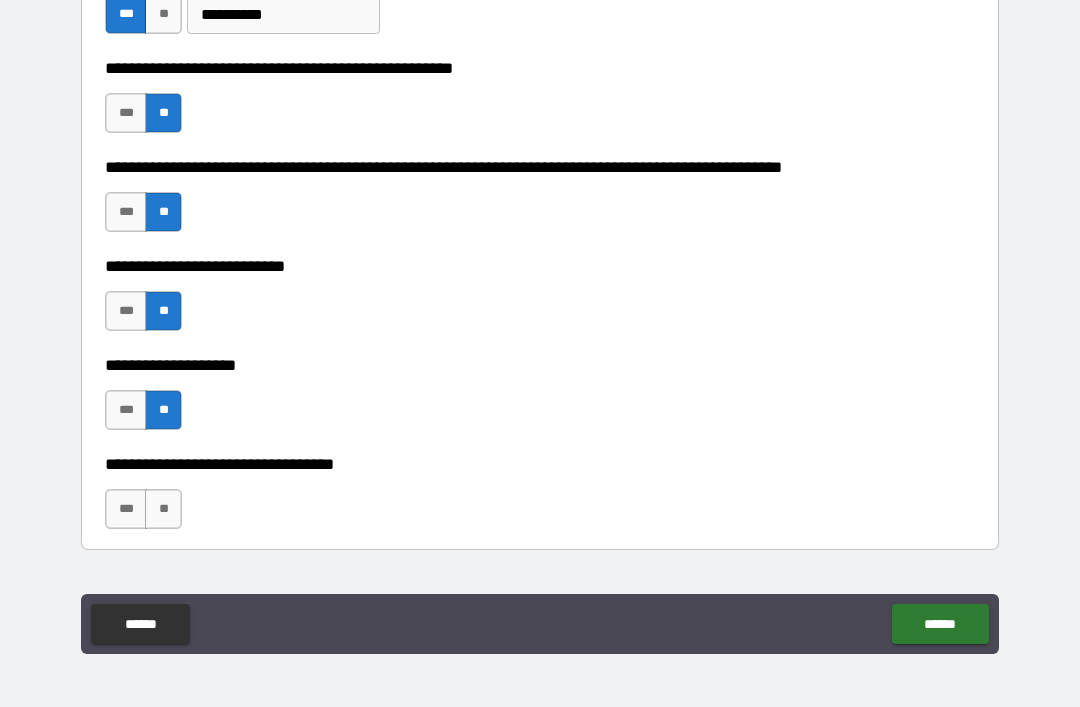 click on "**" at bounding box center [163, 509] 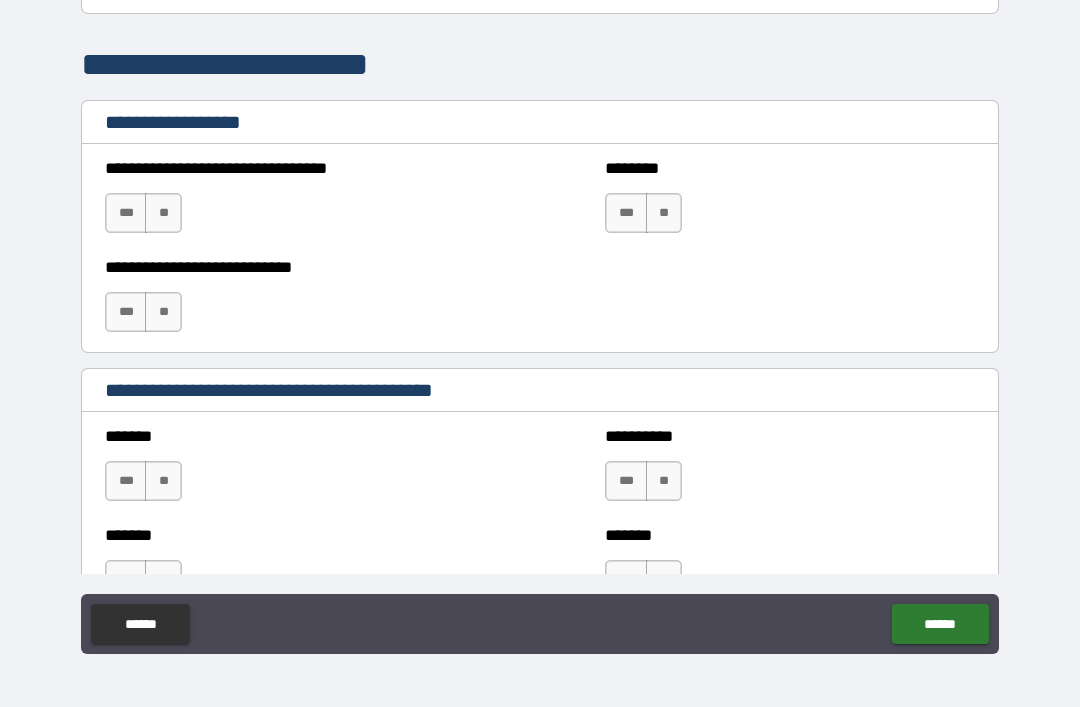 scroll, scrollTop: 1342, scrollLeft: 0, axis: vertical 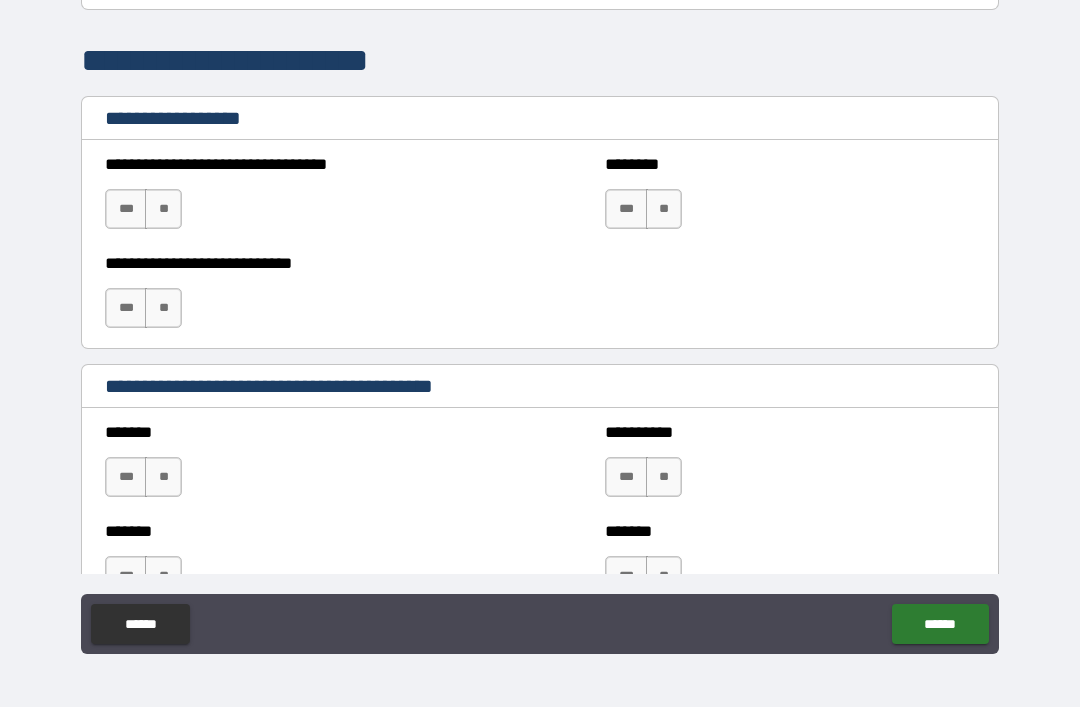 click on "**" at bounding box center (163, 209) 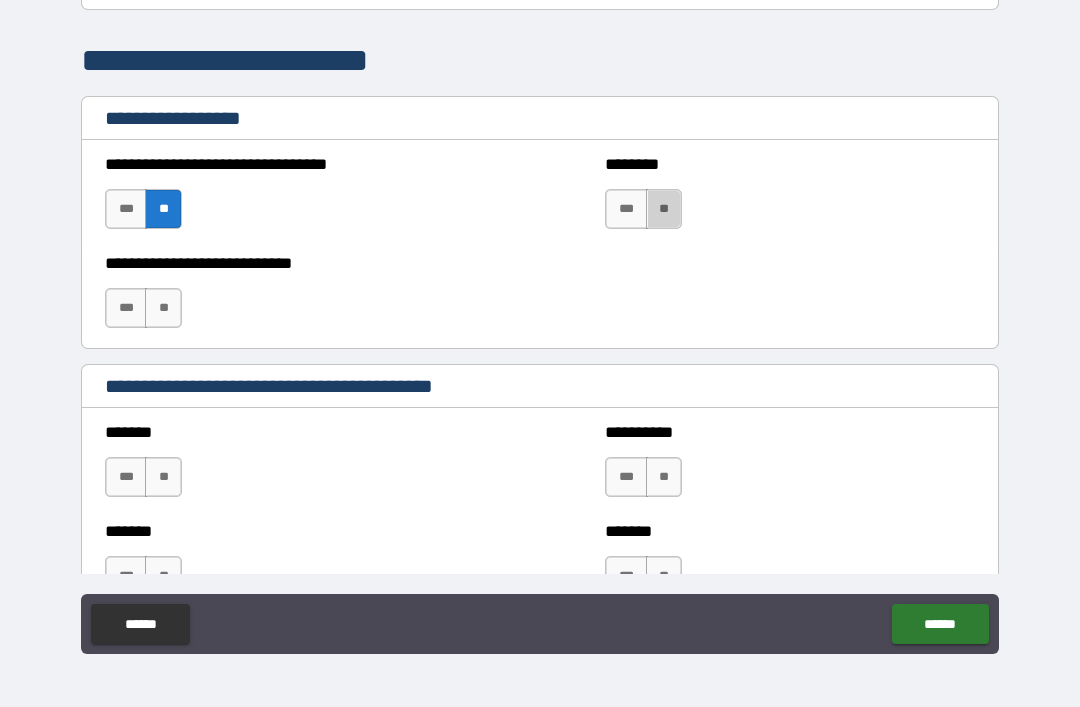click on "**" at bounding box center (664, 209) 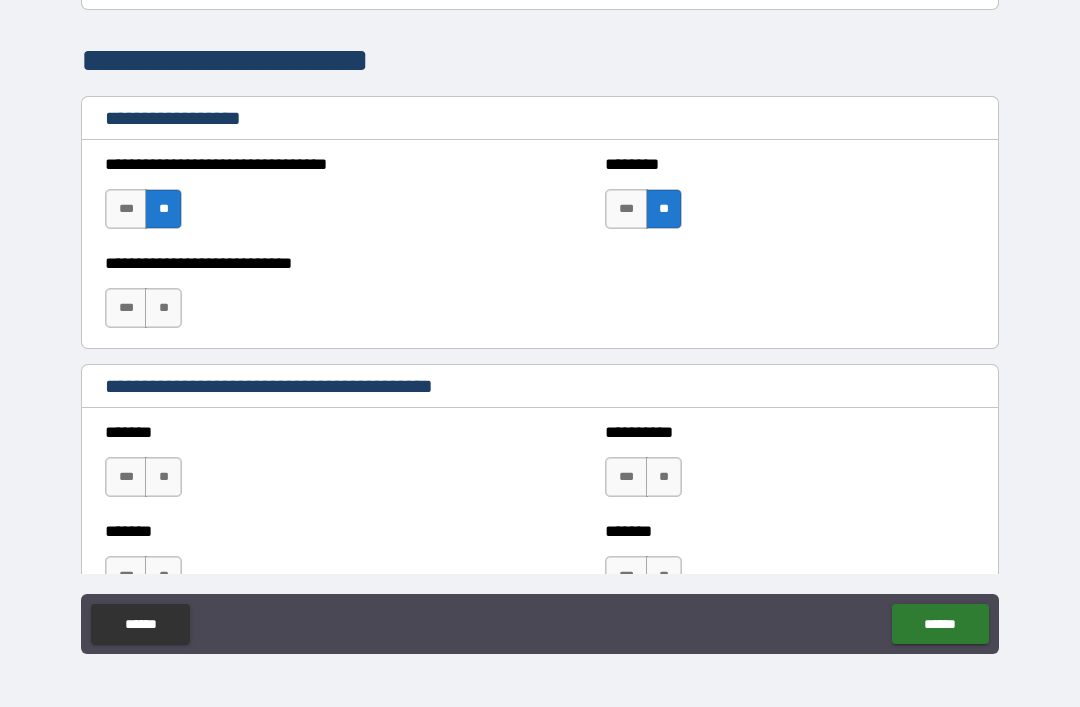 click on "**" at bounding box center [664, 209] 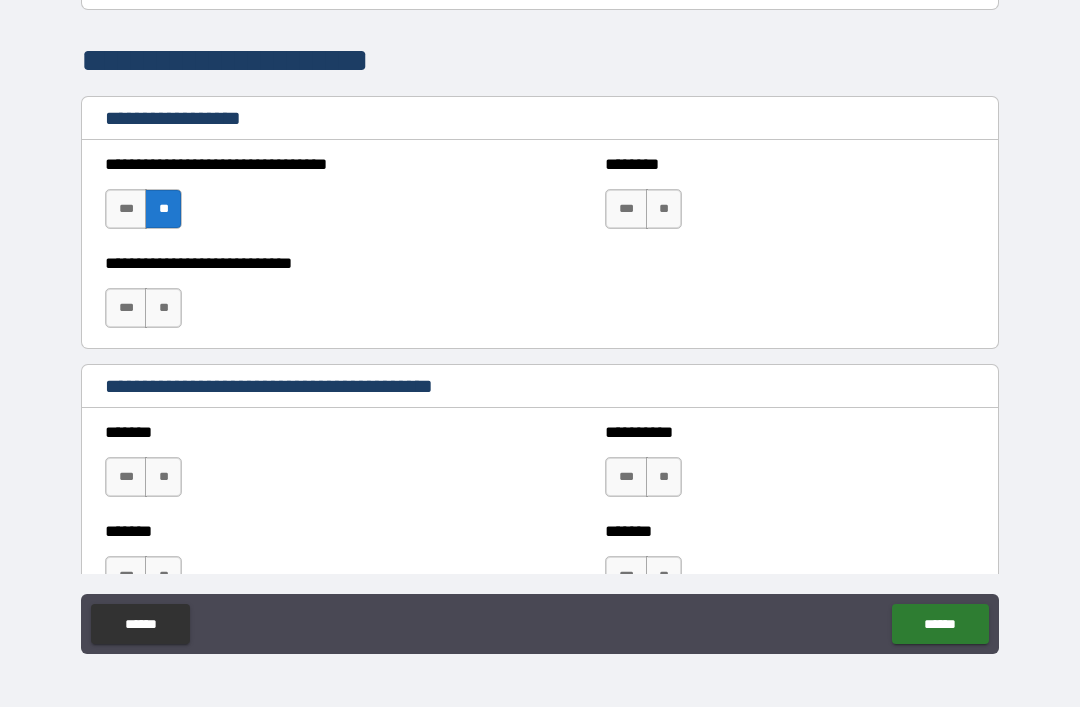 click on "**" at bounding box center (163, 209) 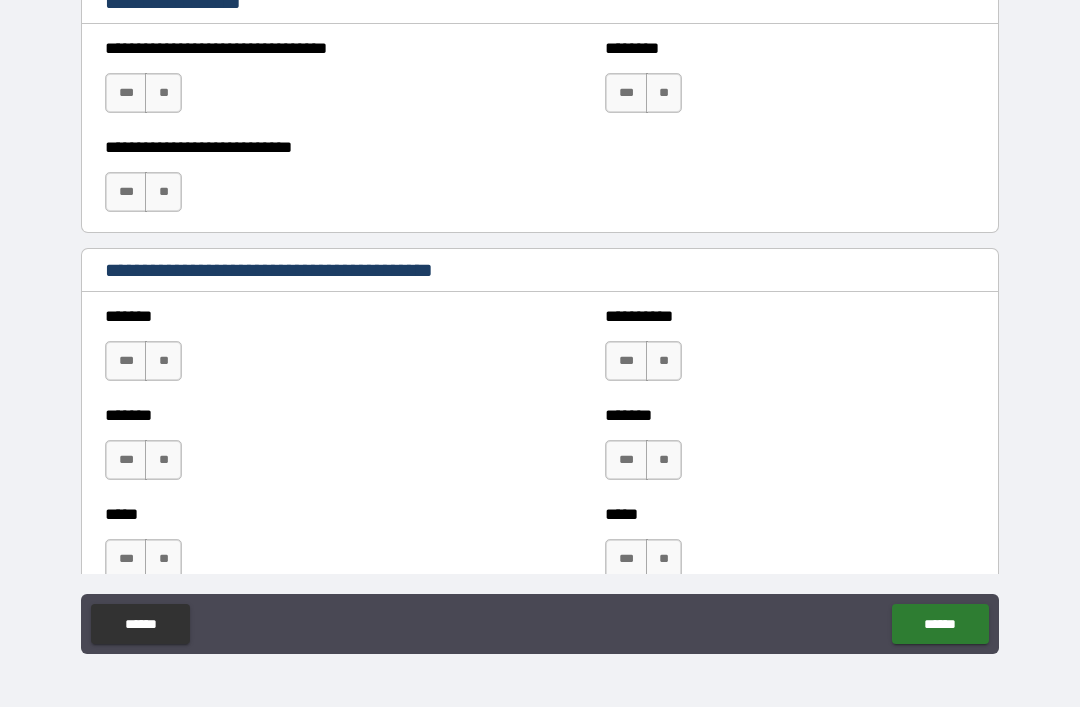 scroll, scrollTop: 1462, scrollLeft: 0, axis: vertical 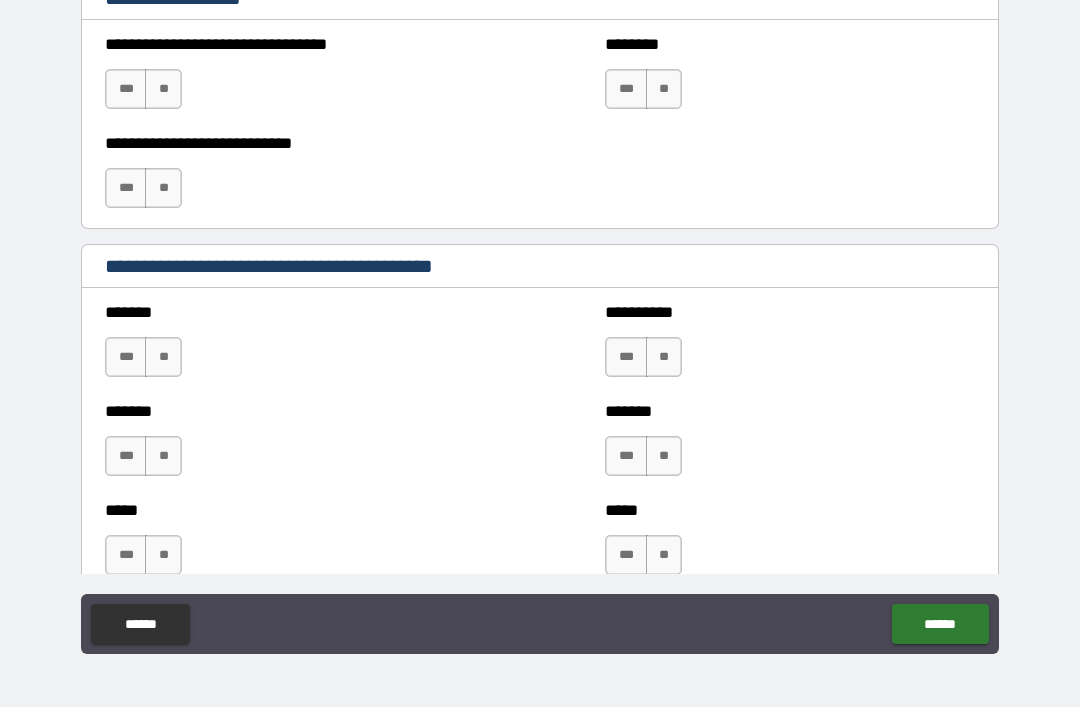 click on "**" at bounding box center (163, 357) 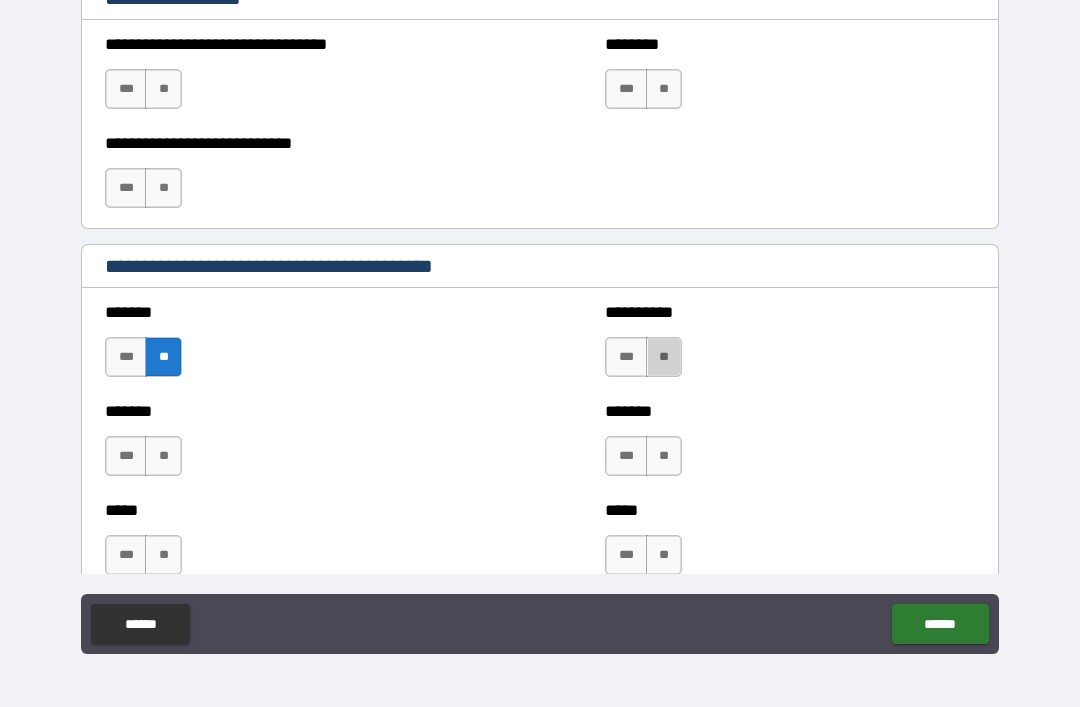 click on "**" at bounding box center [664, 357] 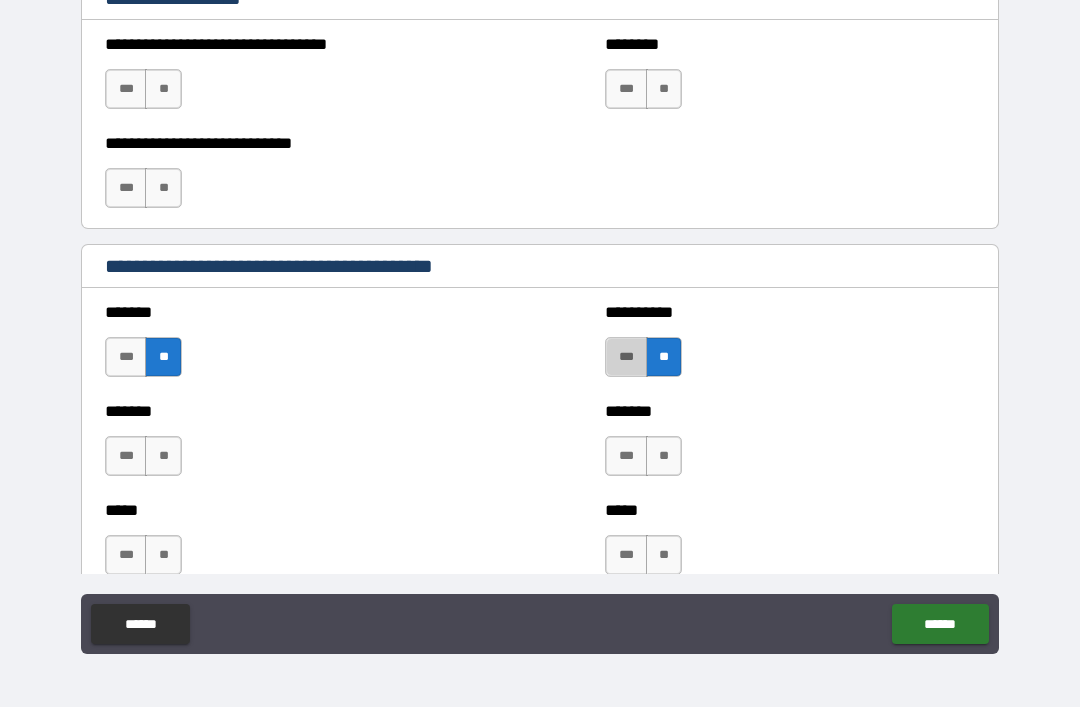 click on "***" at bounding box center (626, 357) 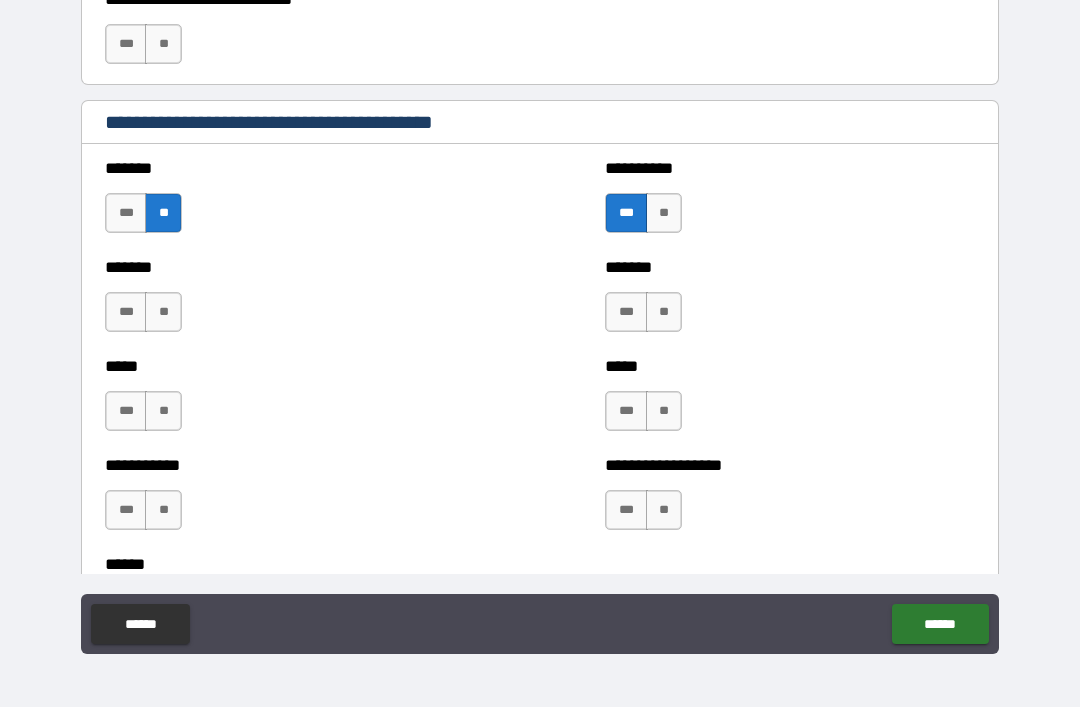 scroll, scrollTop: 1612, scrollLeft: 0, axis: vertical 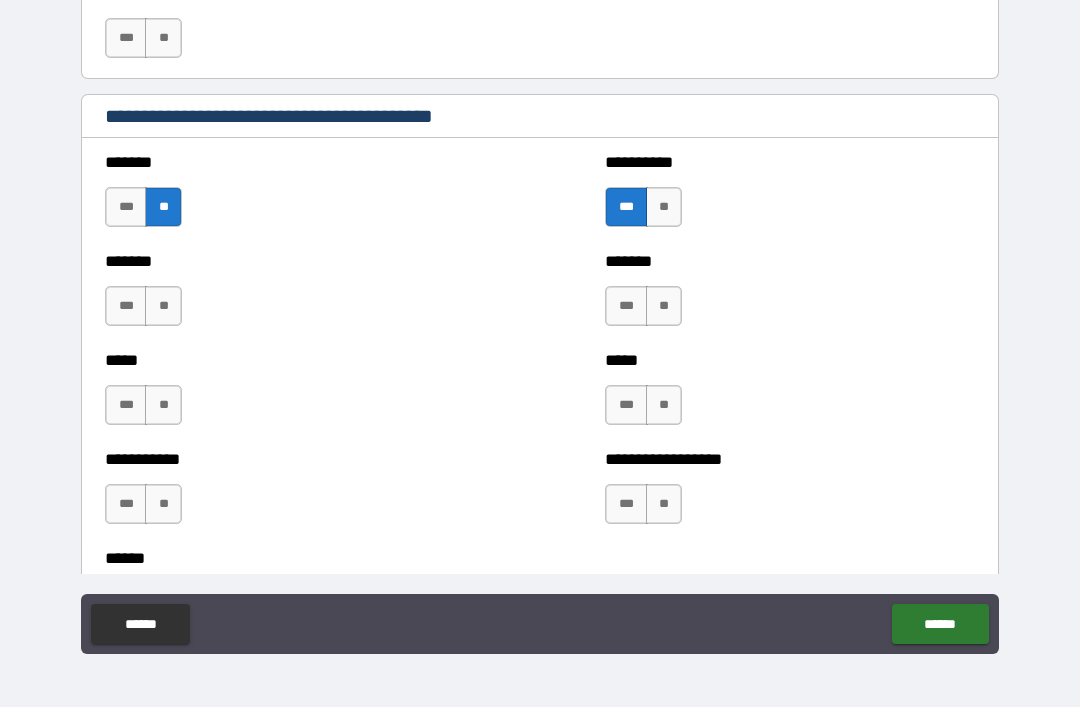 click on "**" at bounding box center (664, 306) 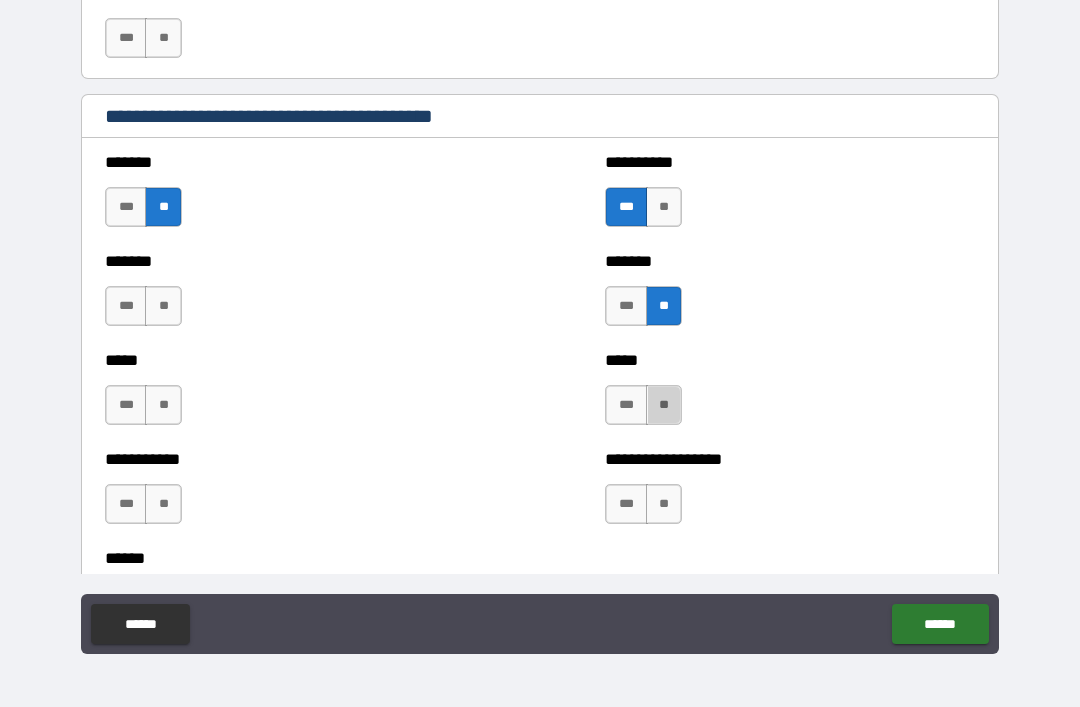 click on "**" at bounding box center [664, 405] 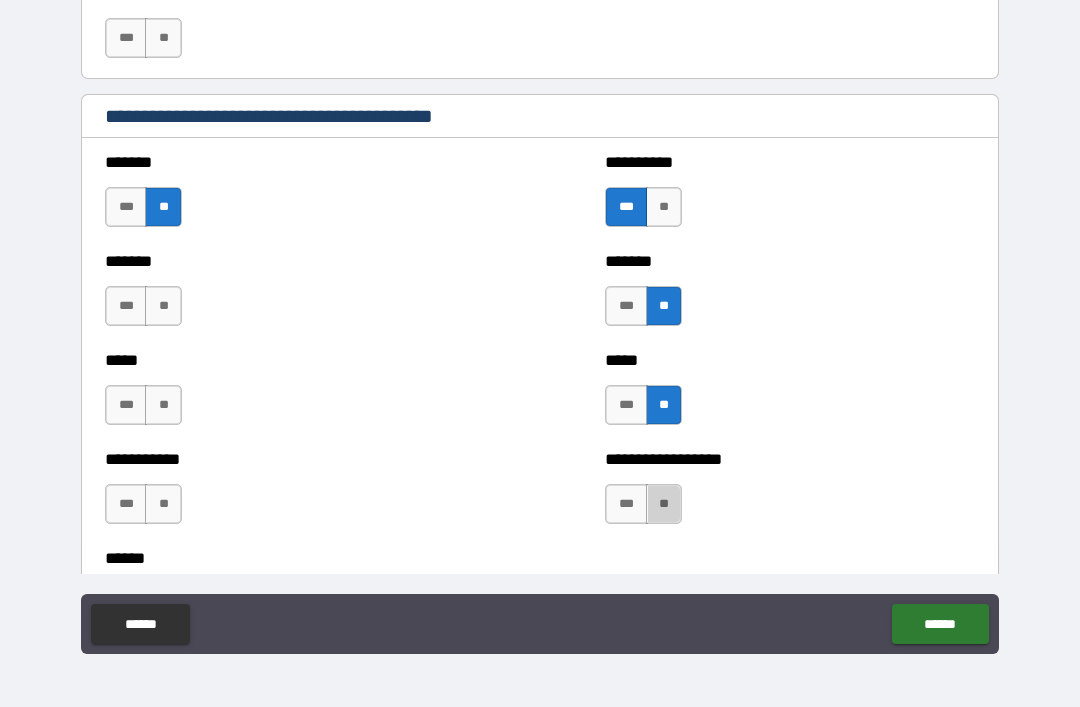 click on "**" at bounding box center (664, 504) 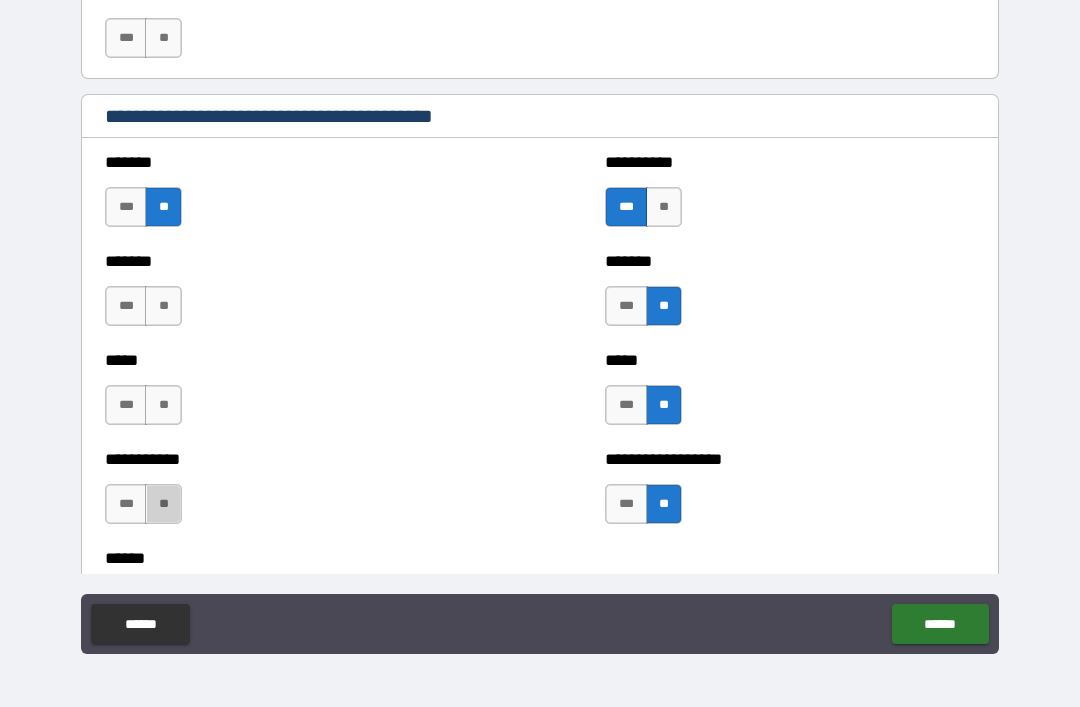 click on "**" at bounding box center [163, 504] 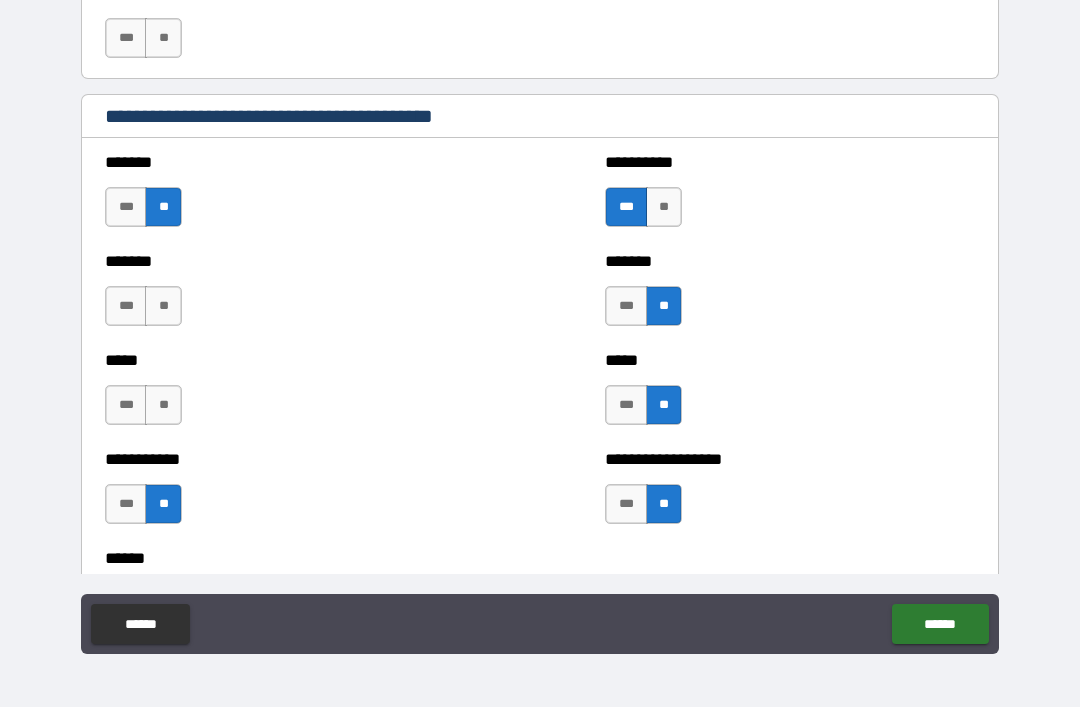 click on "**" at bounding box center (163, 405) 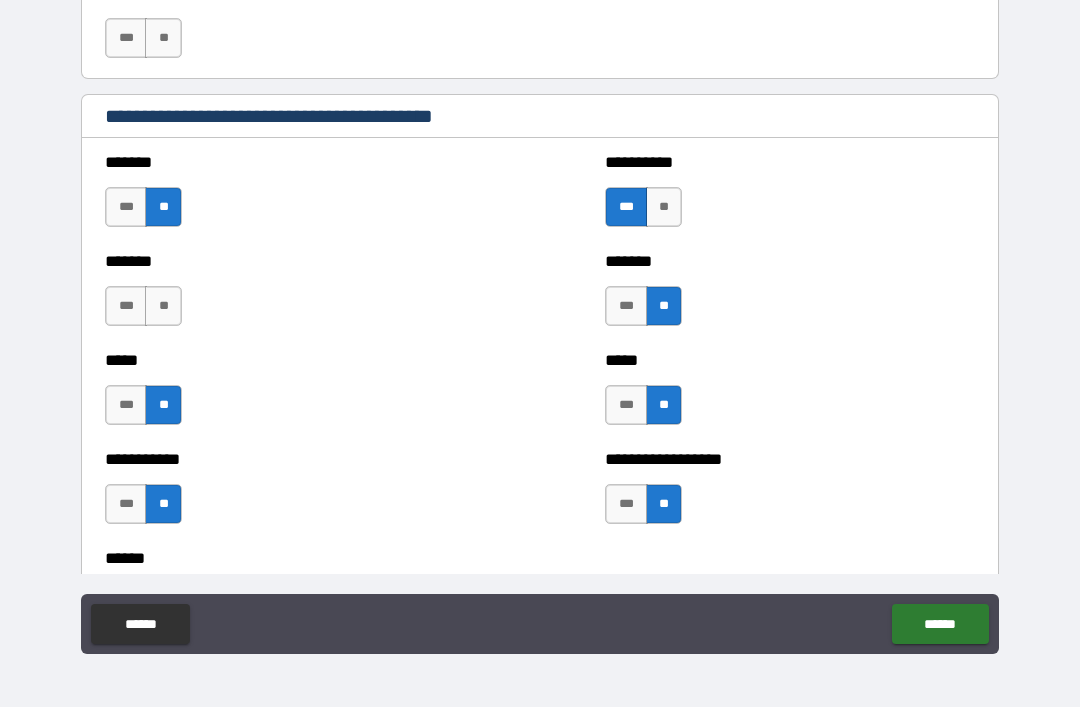click on "**" at bounding box center [163, 306] 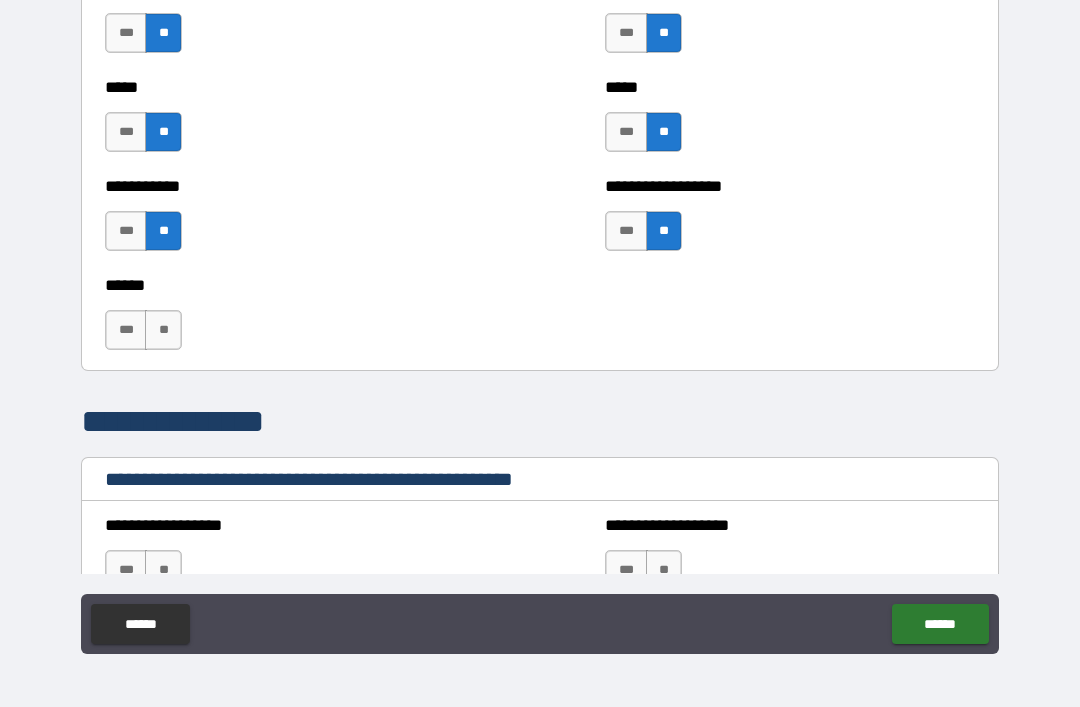 scroll, scrollTop: 1910, scrollLeft: 0, axis: vertical 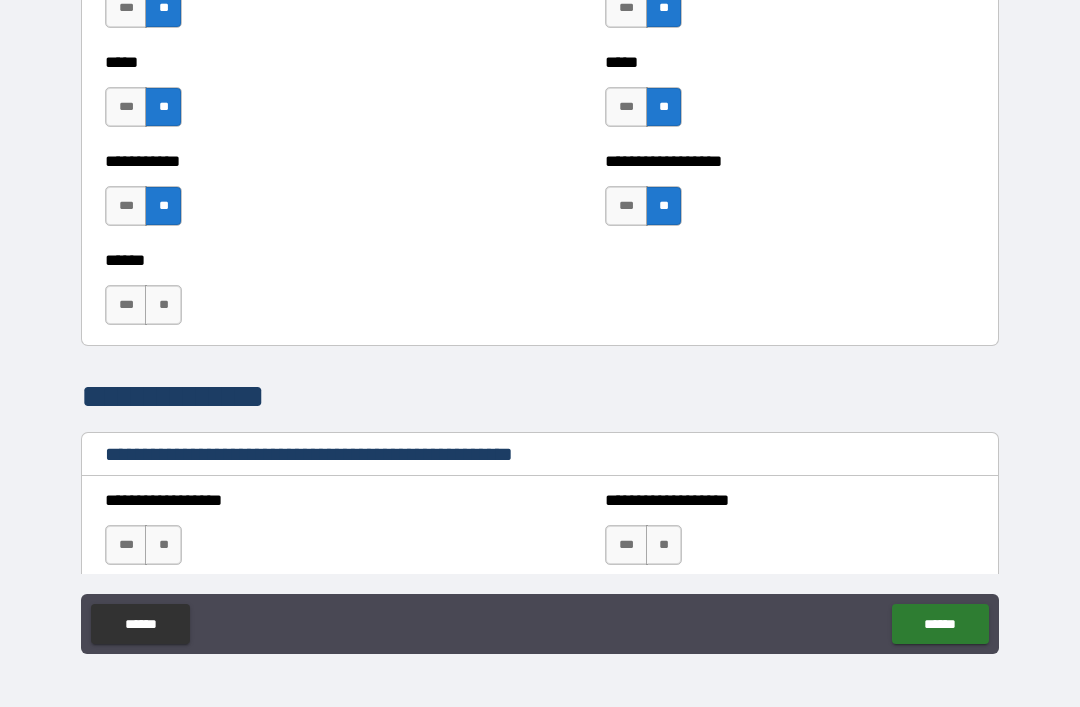 click on "**" at bounding box center [163, 305] 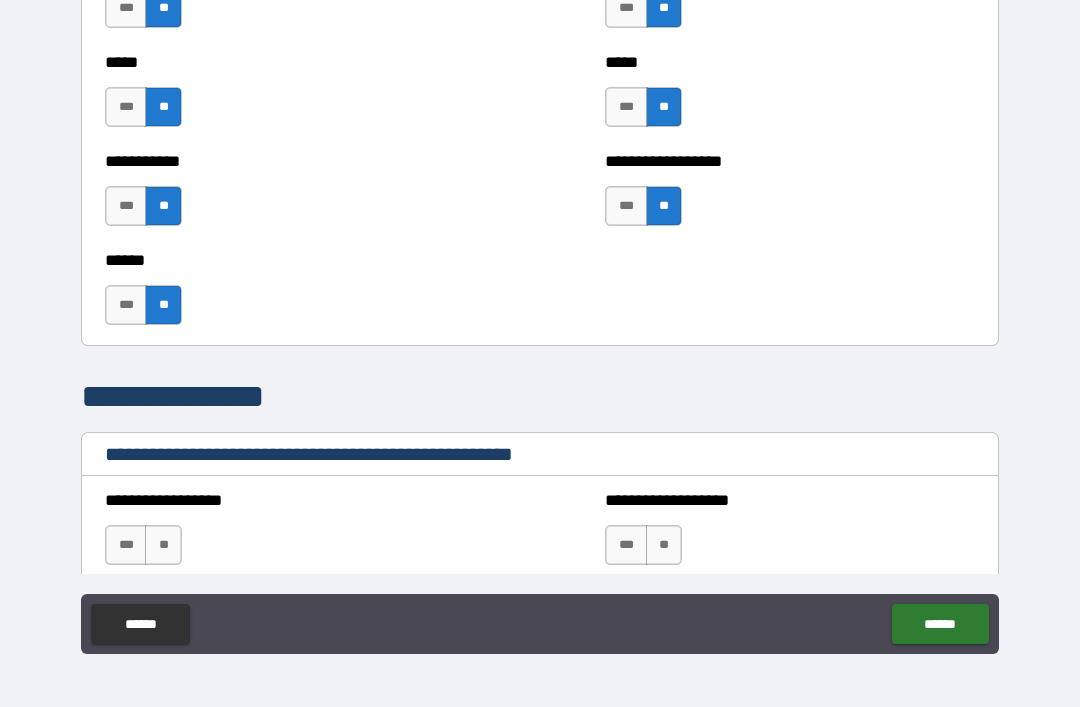 click on "**" at bounding box center (163, 305) 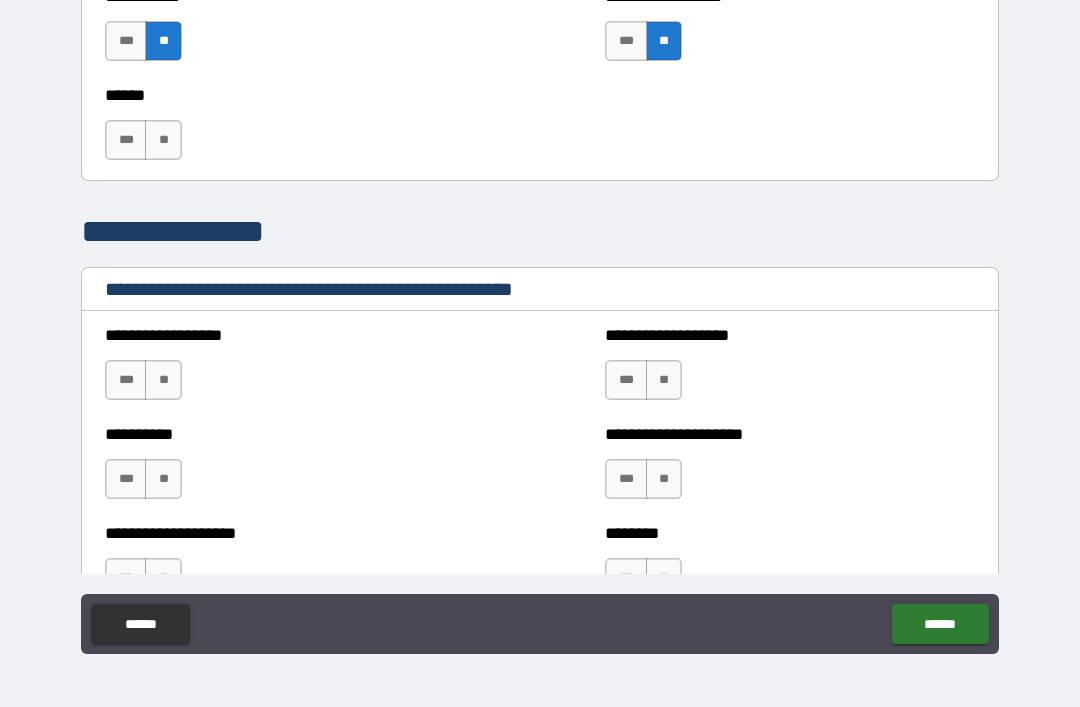 scroll, scrollTop: 2122, scrollLeft: 0, axis: vertical 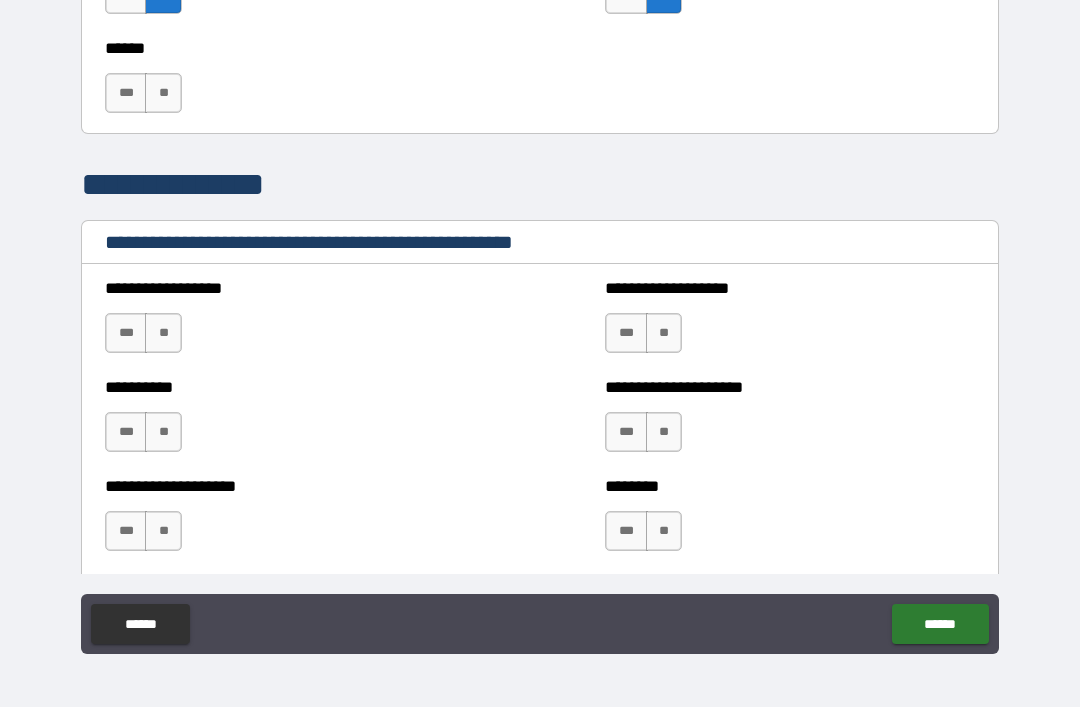 click on "**" at bounding box center (163, 333) 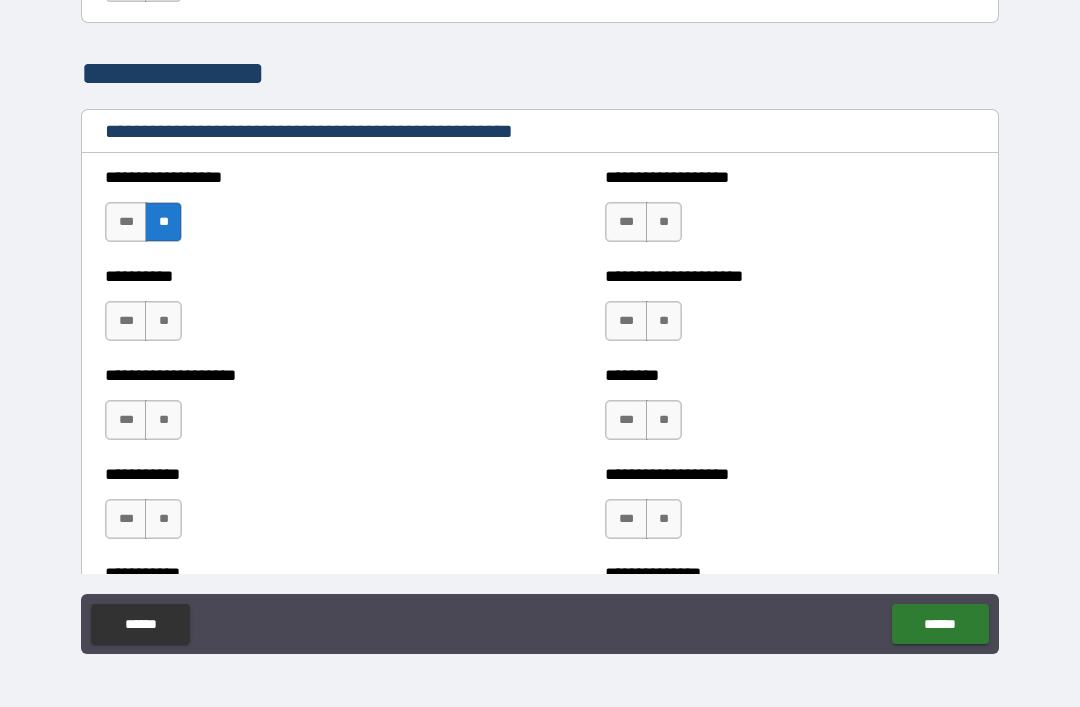scroll, scrollTop: 2235, scrollLeft: 0, axis: vertical 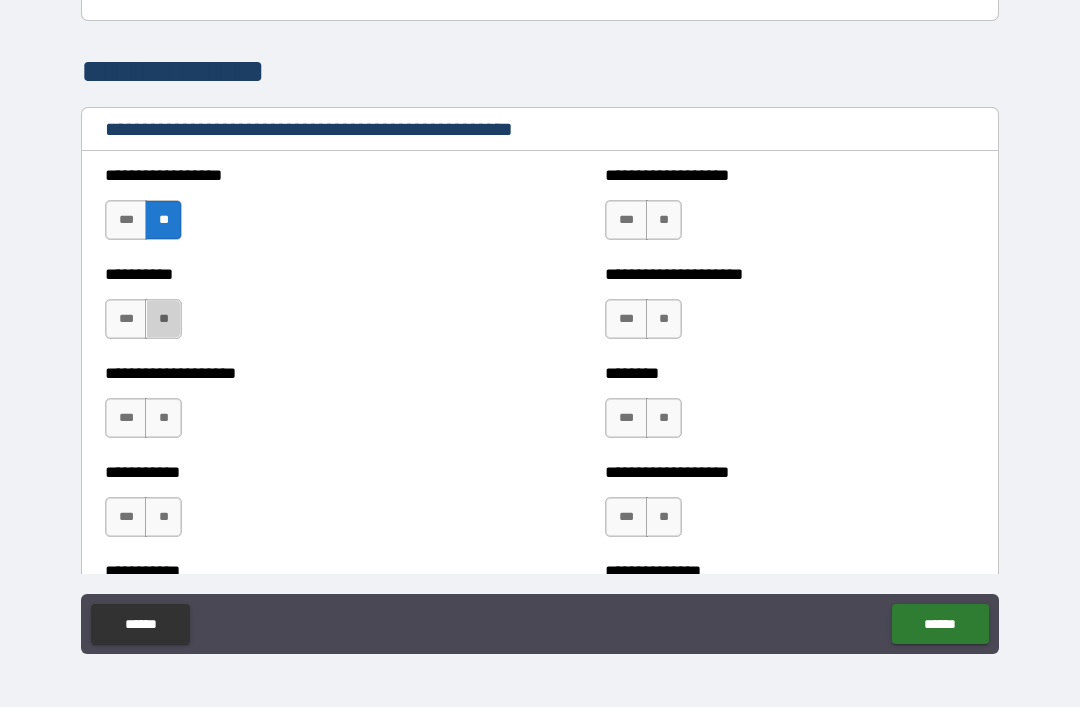 click on "**" at bounding box center [163, 319] 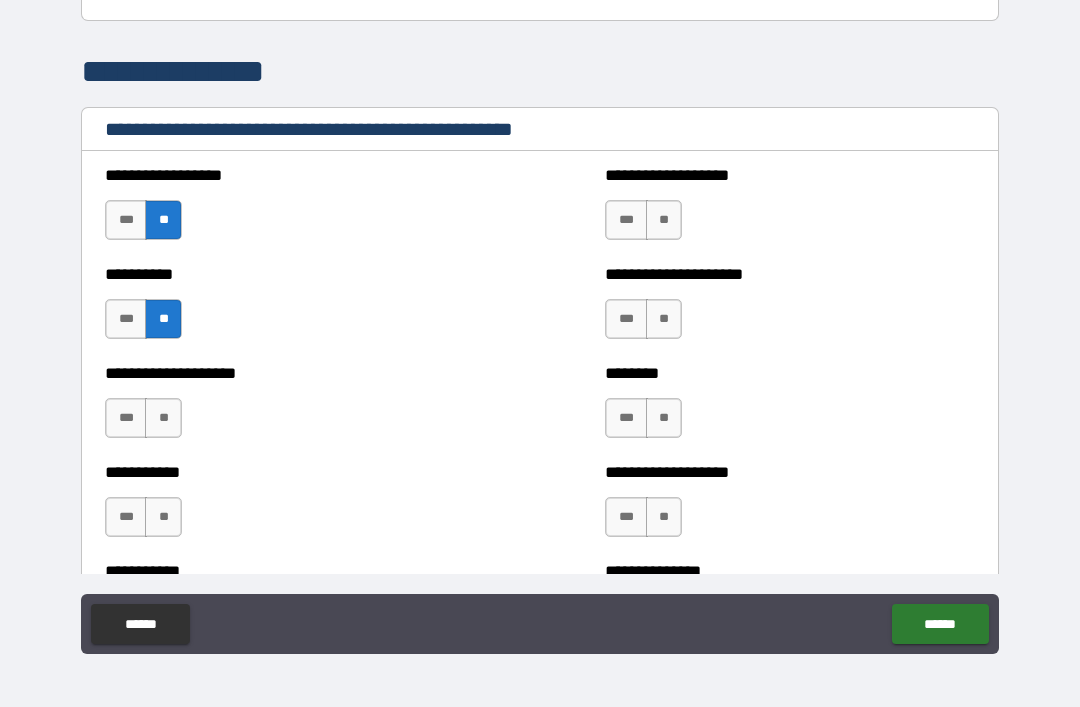 click on "**" at bounding box center [163, 418] 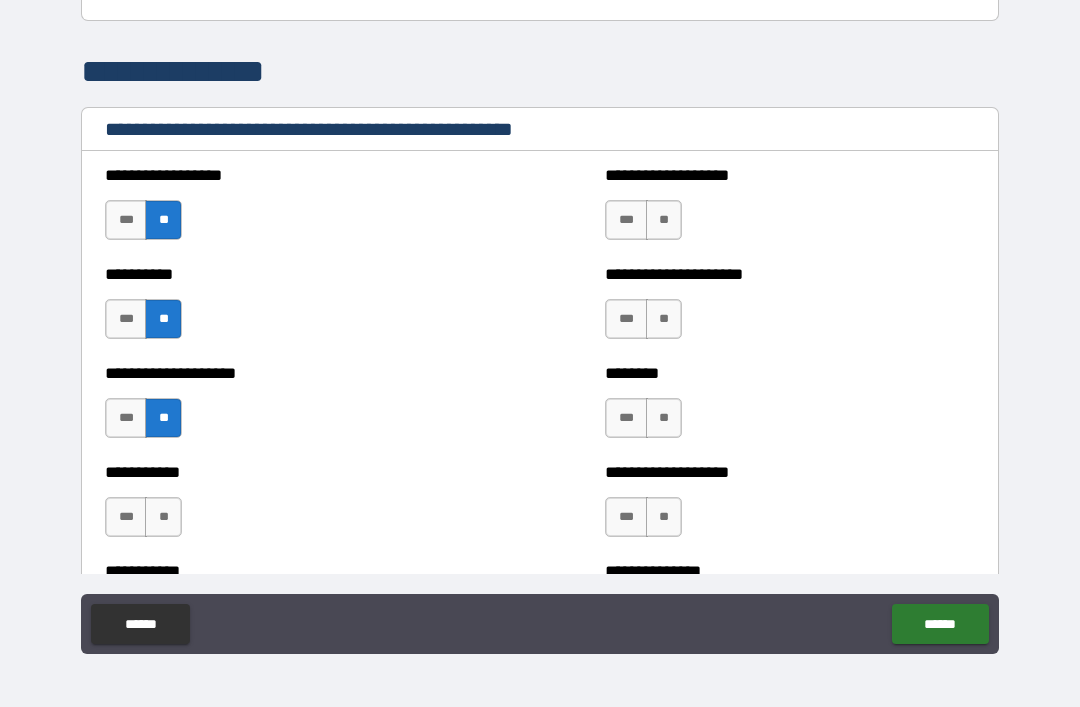 click on "**" at bounding box center (163, 517) 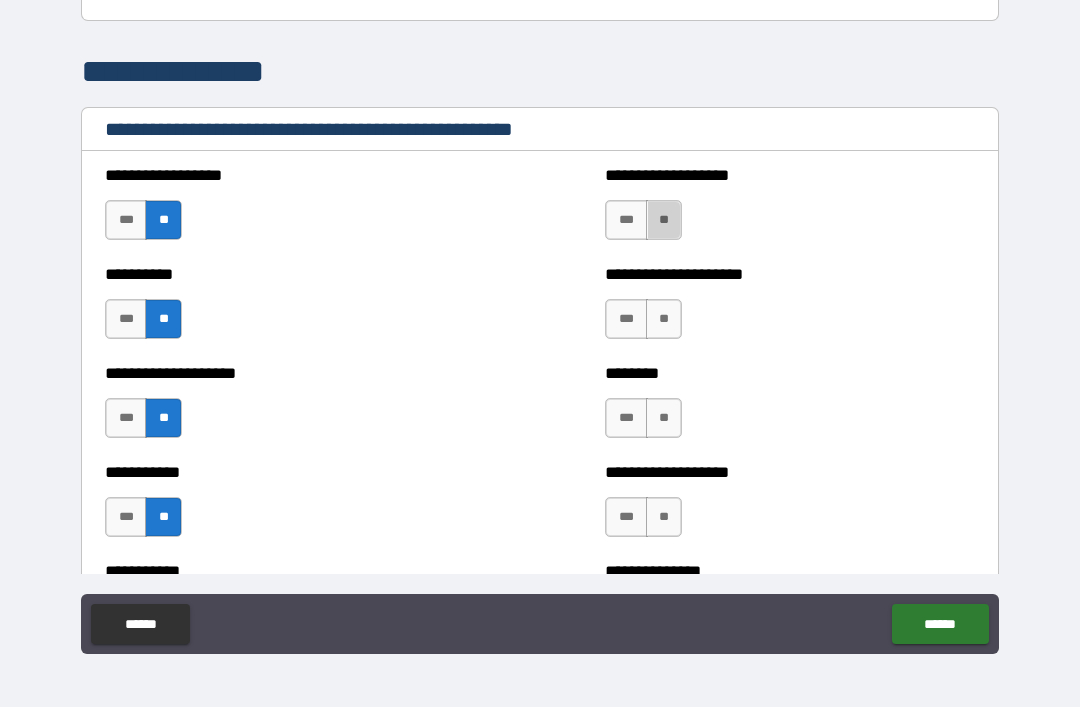 click on "**" at bounding box center (664, 220) 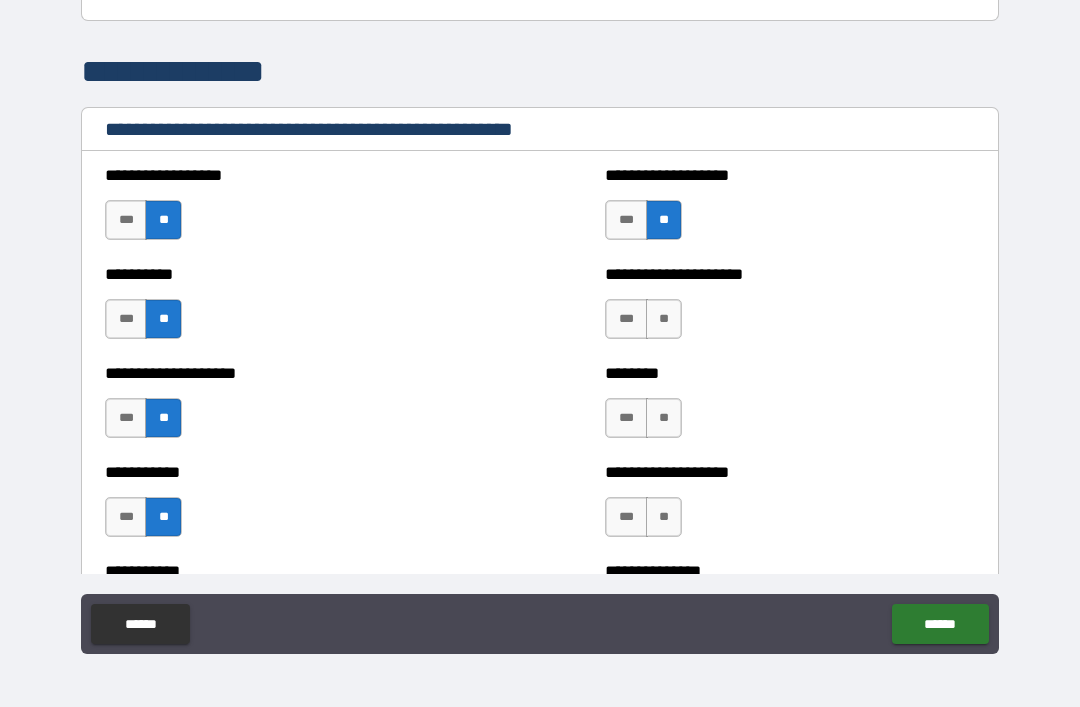 click on "**" at bounding box center [664, 319] 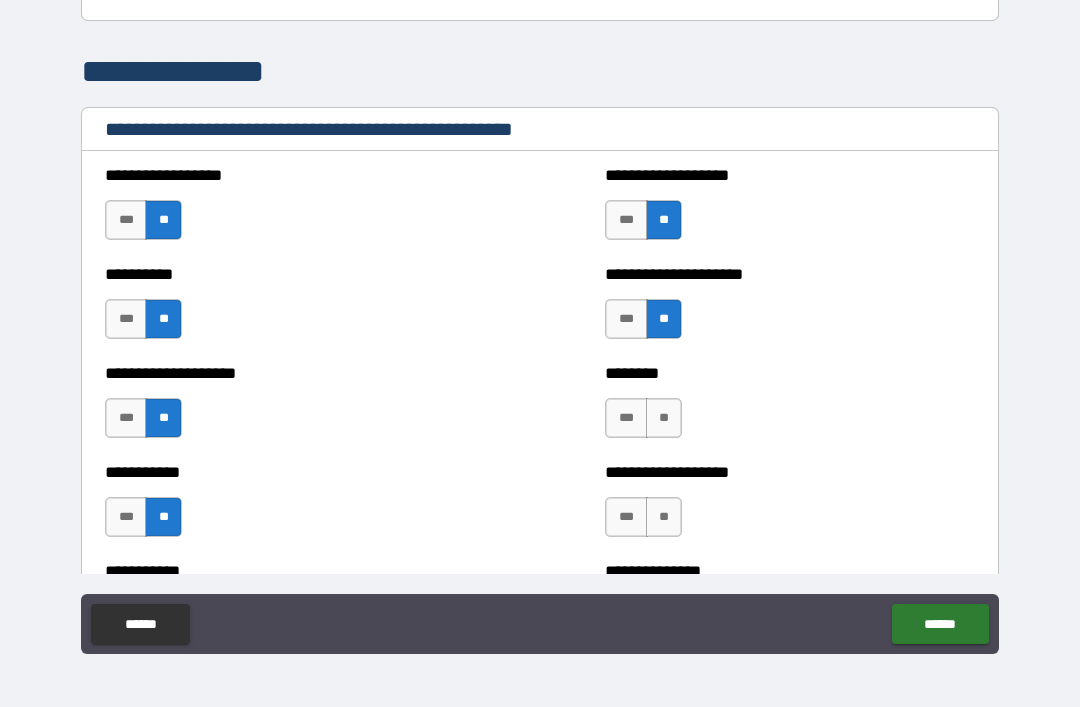 click on "**" at bounding box center (664, 418) 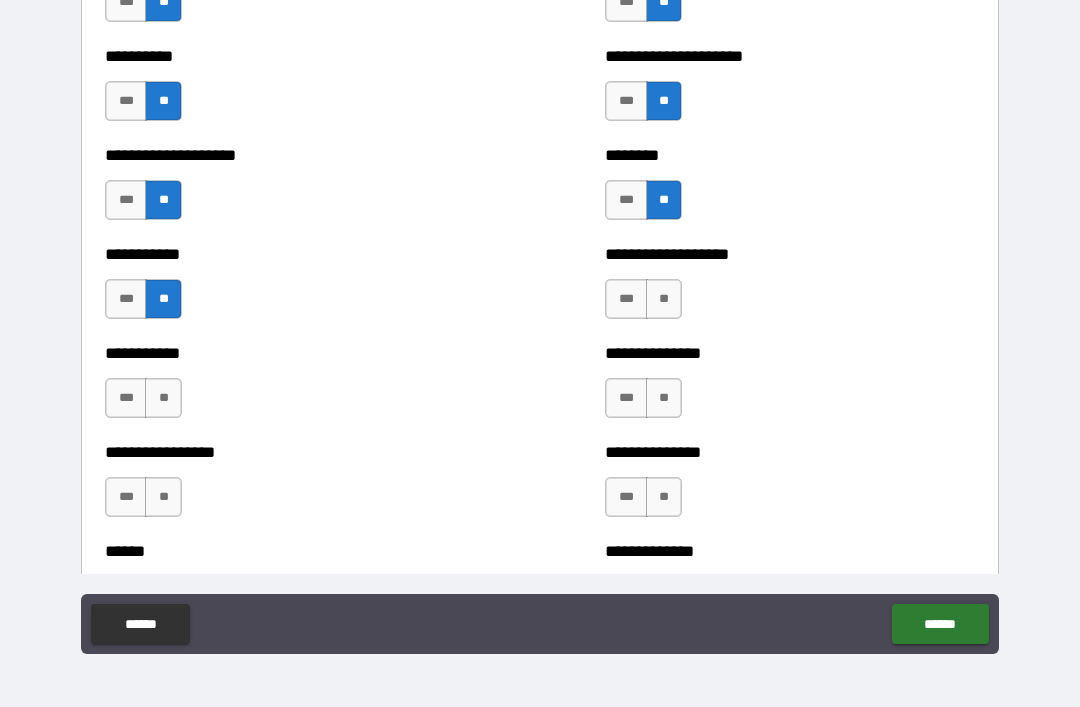 scroll, scrollTop: 2459, scrollLeft: 0, axis: vertical 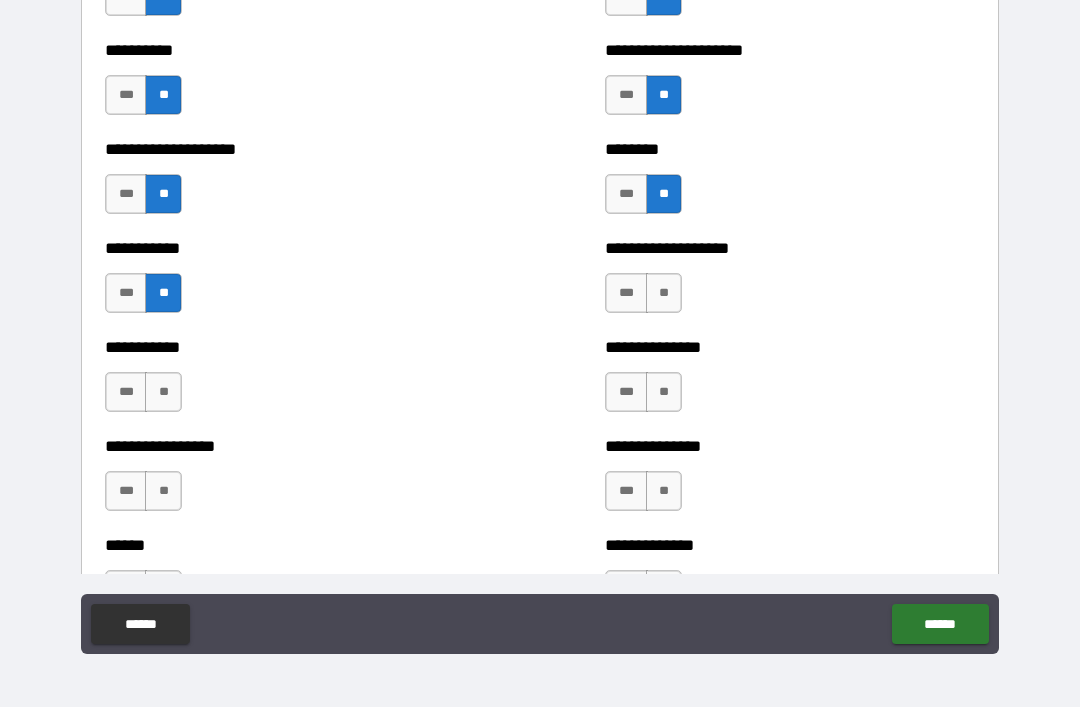 click on "**" at bounding box center (664, 293) 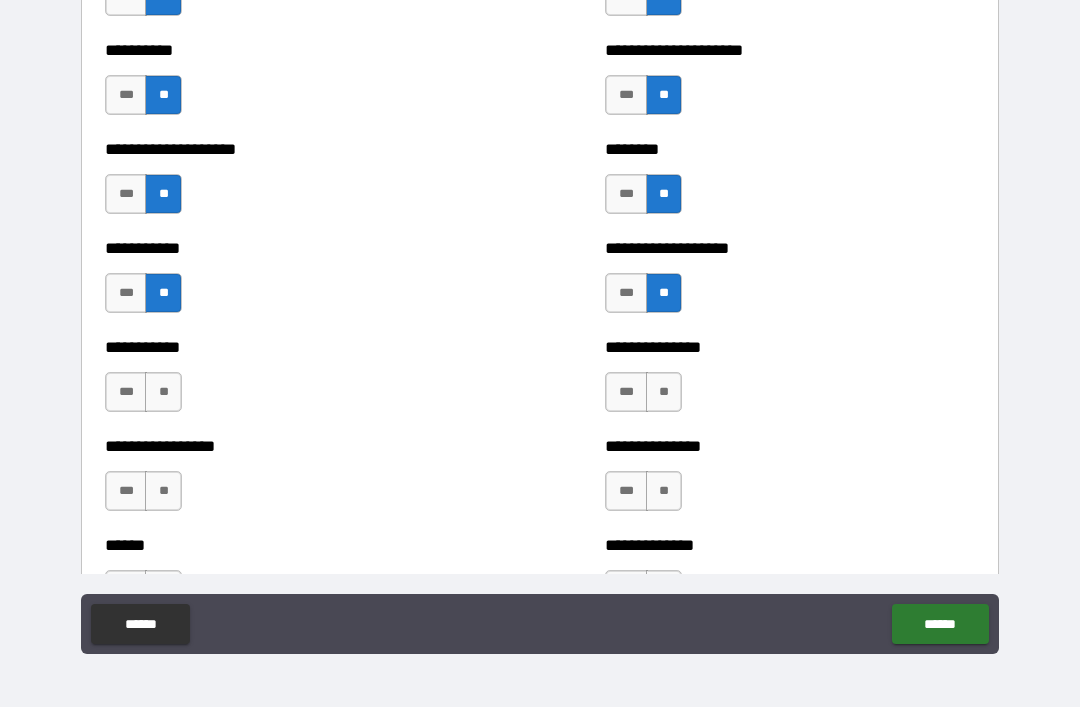 click on "**" at bounding box center [664, 392] 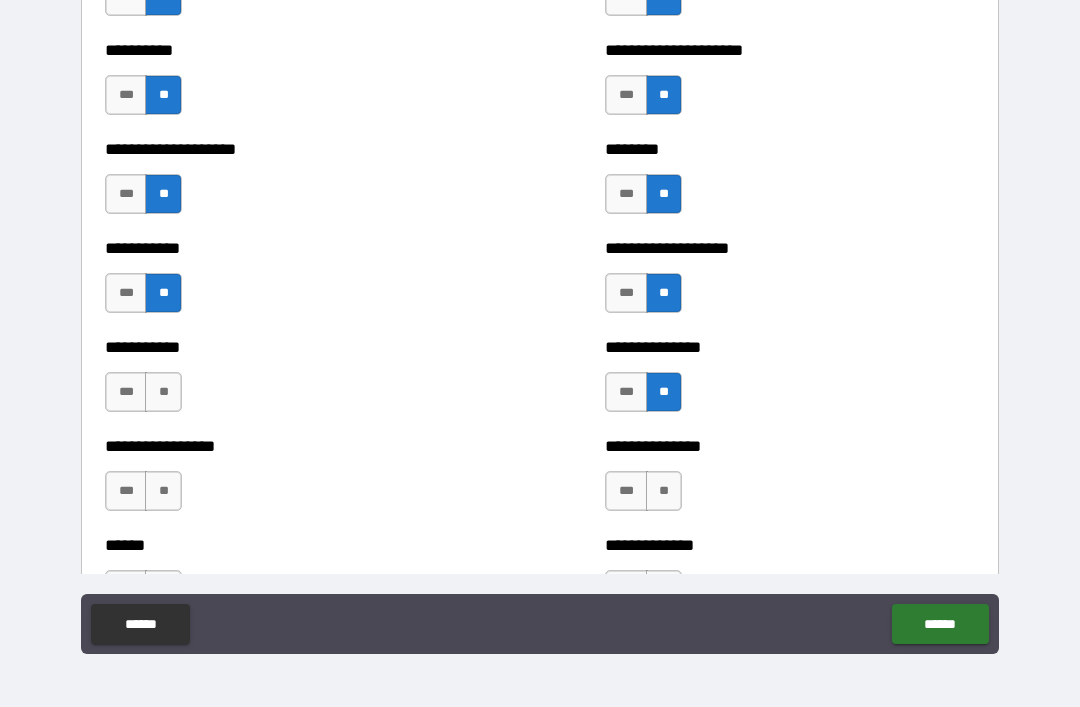 click on "**" at bounding box center [664, 491] 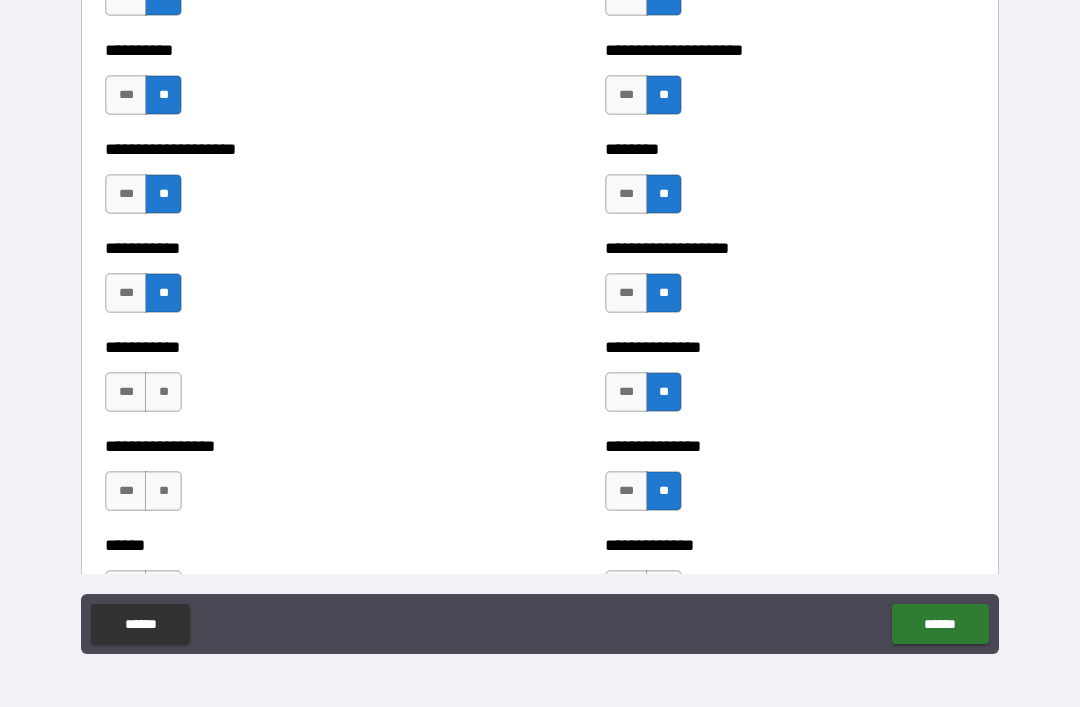 click on "**" at bounding box center (163, 392) 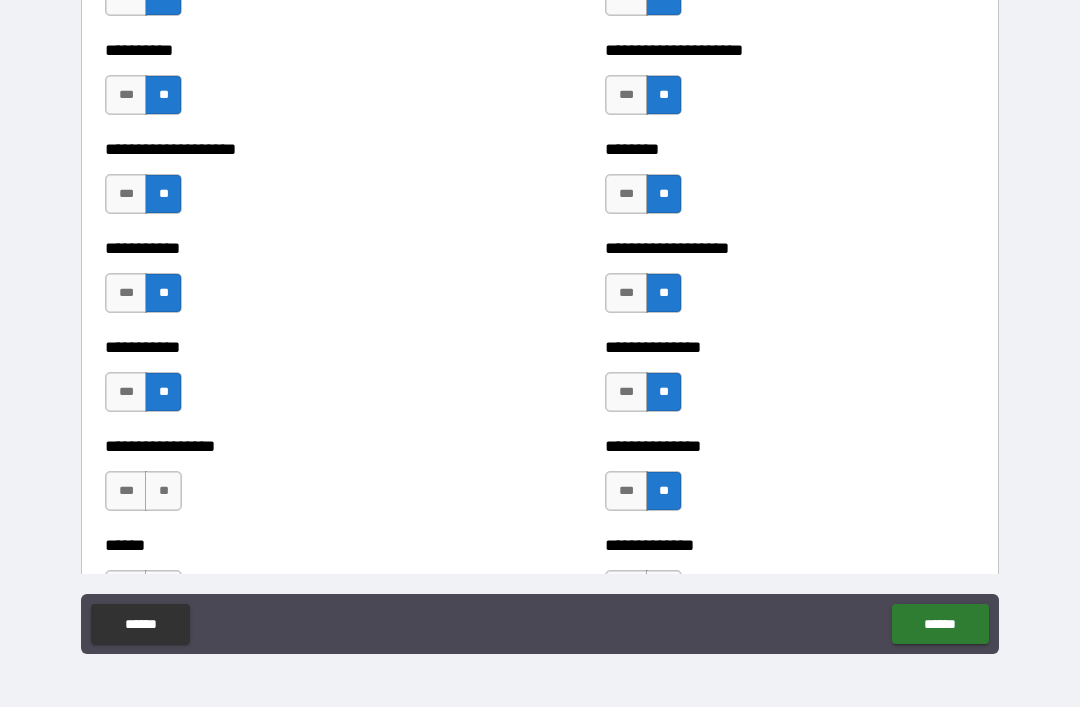 click on "**" at bounding box center [163, 491] 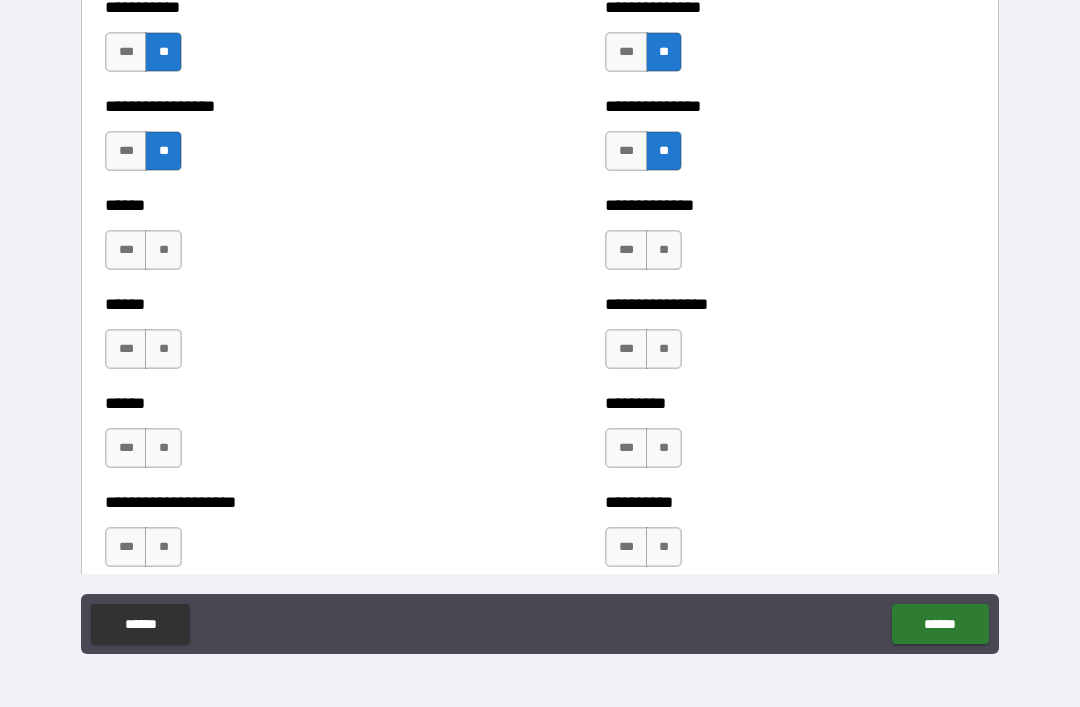 scroll, scrollTop: 2805, scrollLeft: 0, axis: vertical 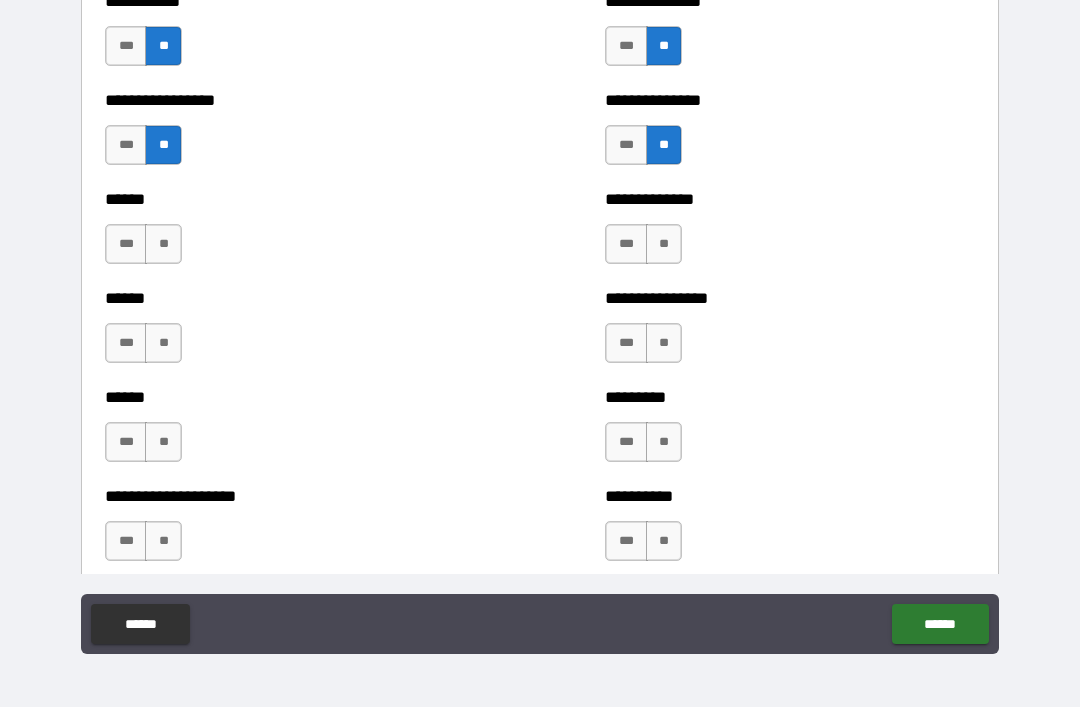 click on "**" at bounding box center [163, 244] 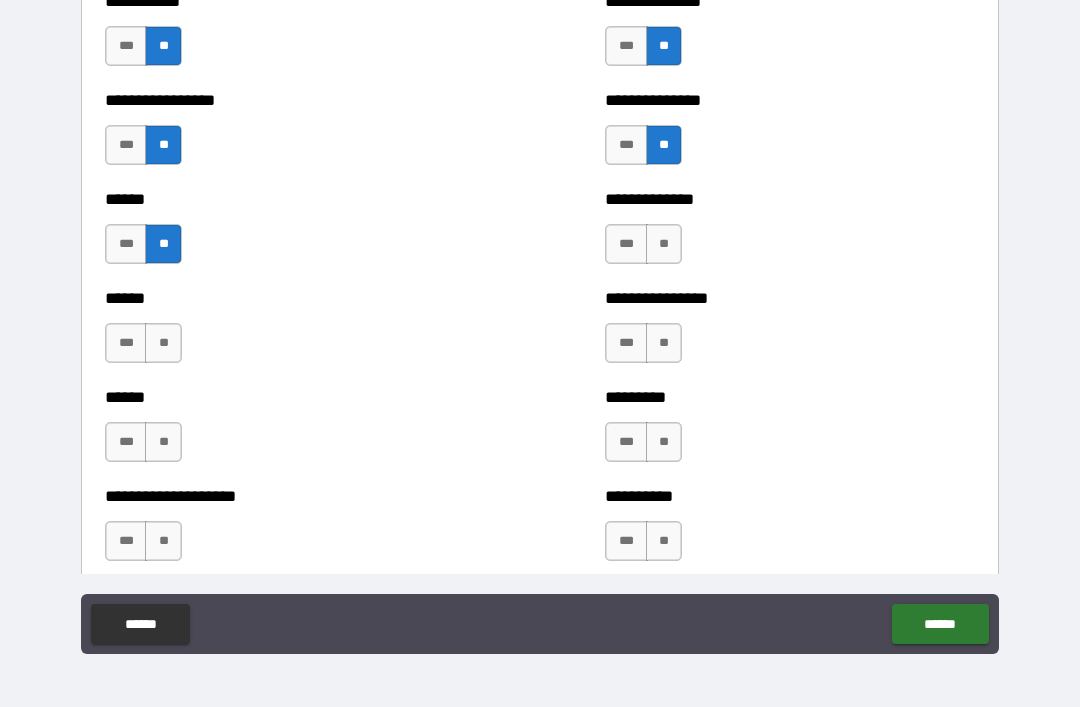 click on "**" at bounding box center [163, 343] 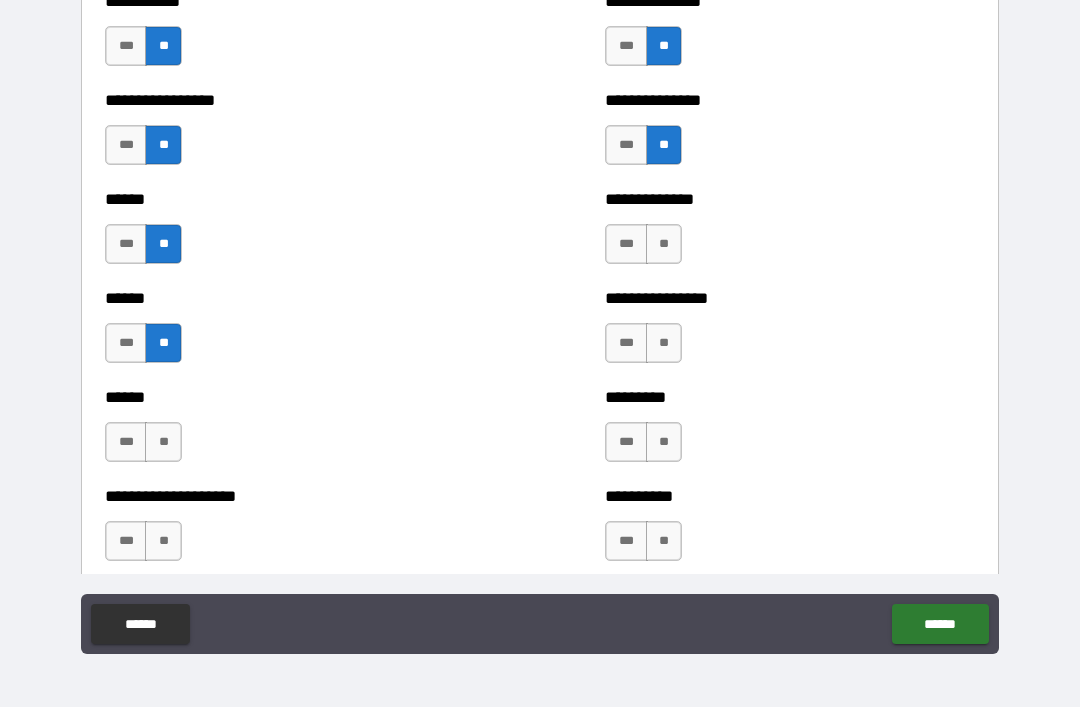 click on "**" at bounding box center [163, 442] 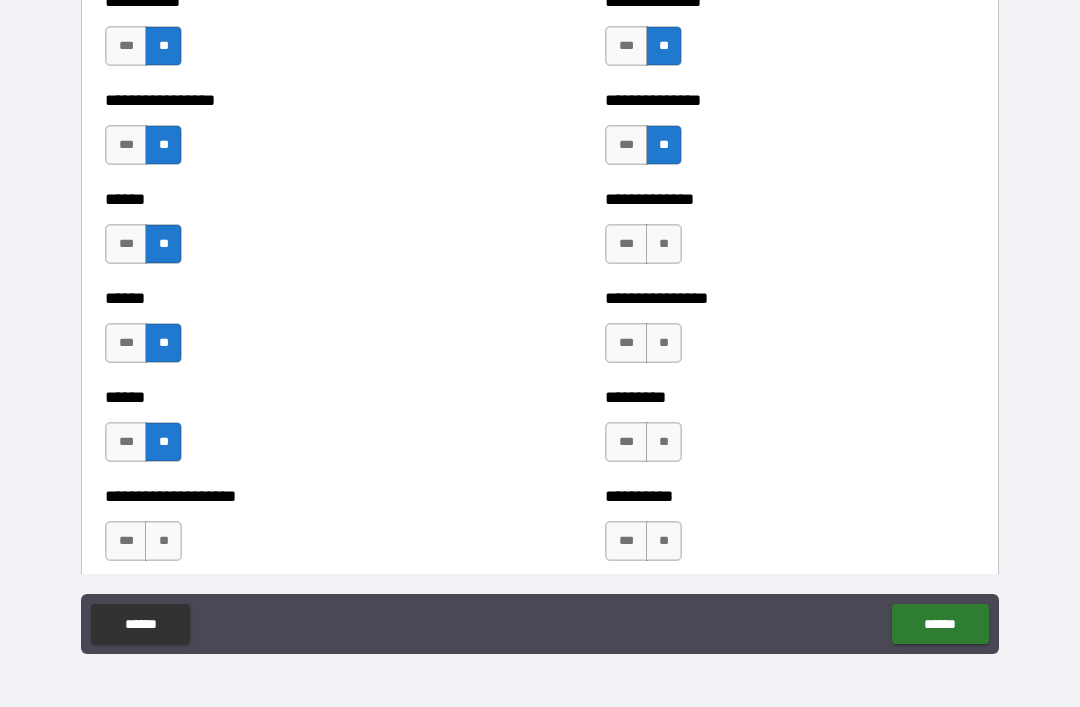 click on "**" at bounding box center (664, 244) 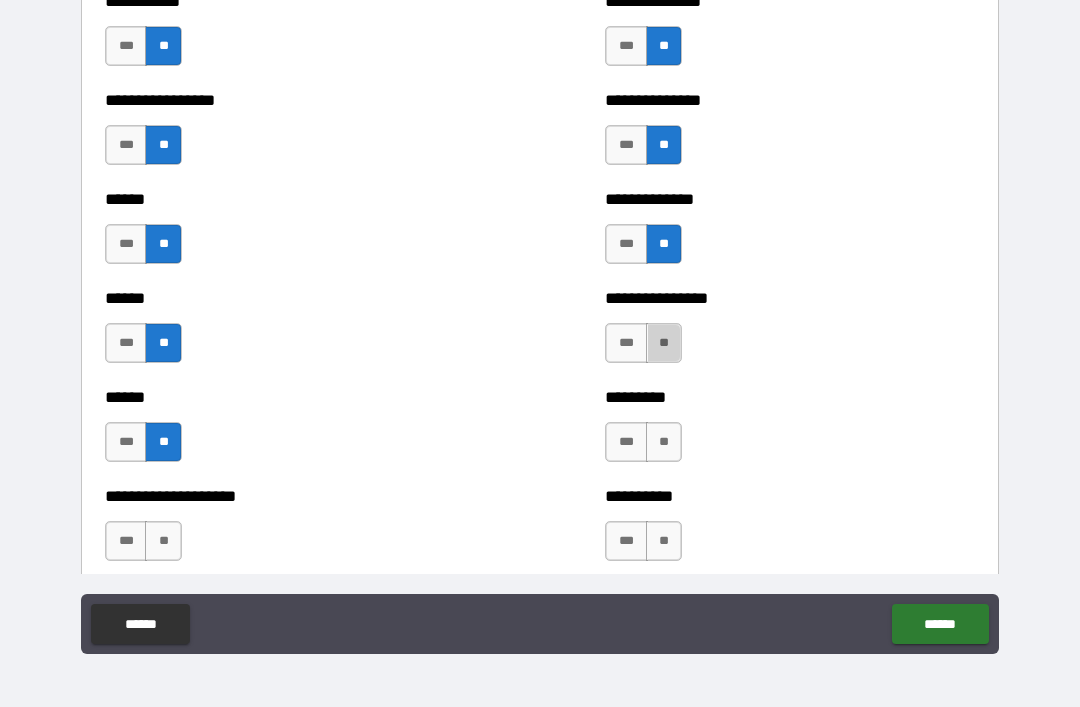 click on "**" at bounding box center [664, 343] 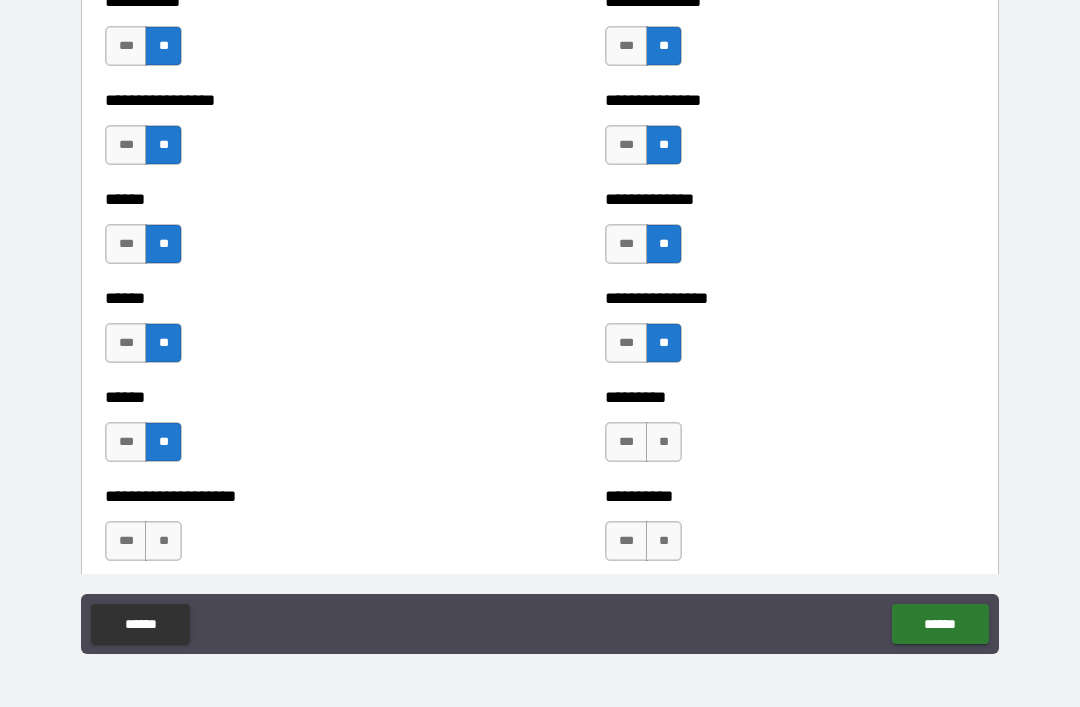 click on "**" at bounding box center (664, 442) 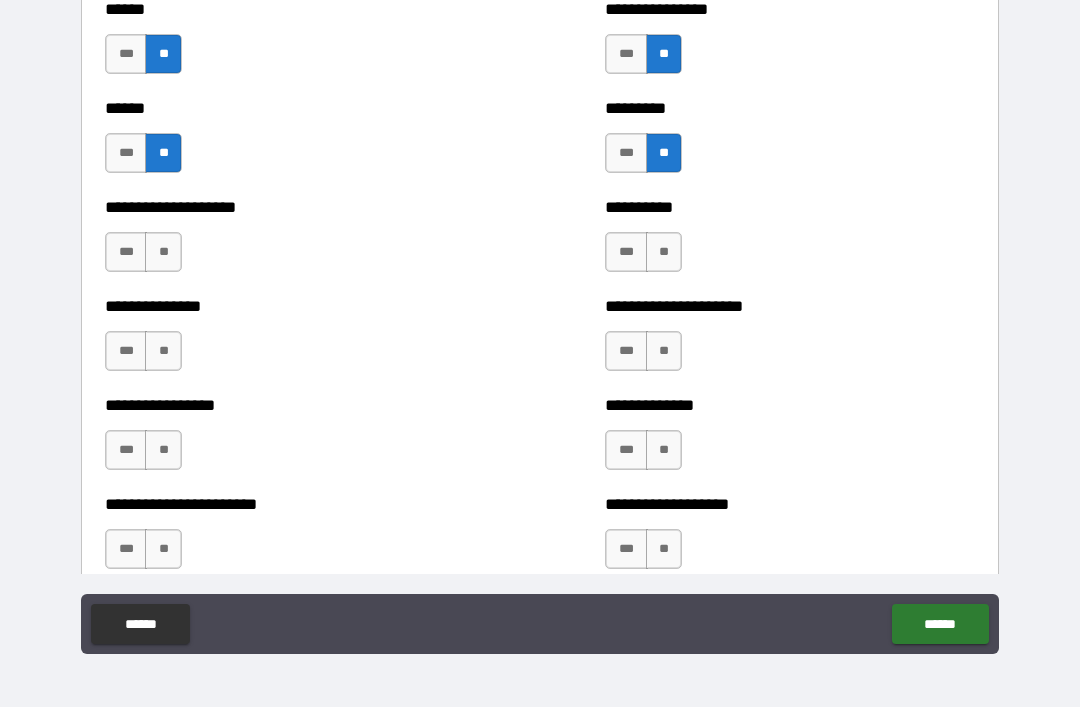 scroll, scrollTop: 3101, scrollLeft: 0, axis: vertical 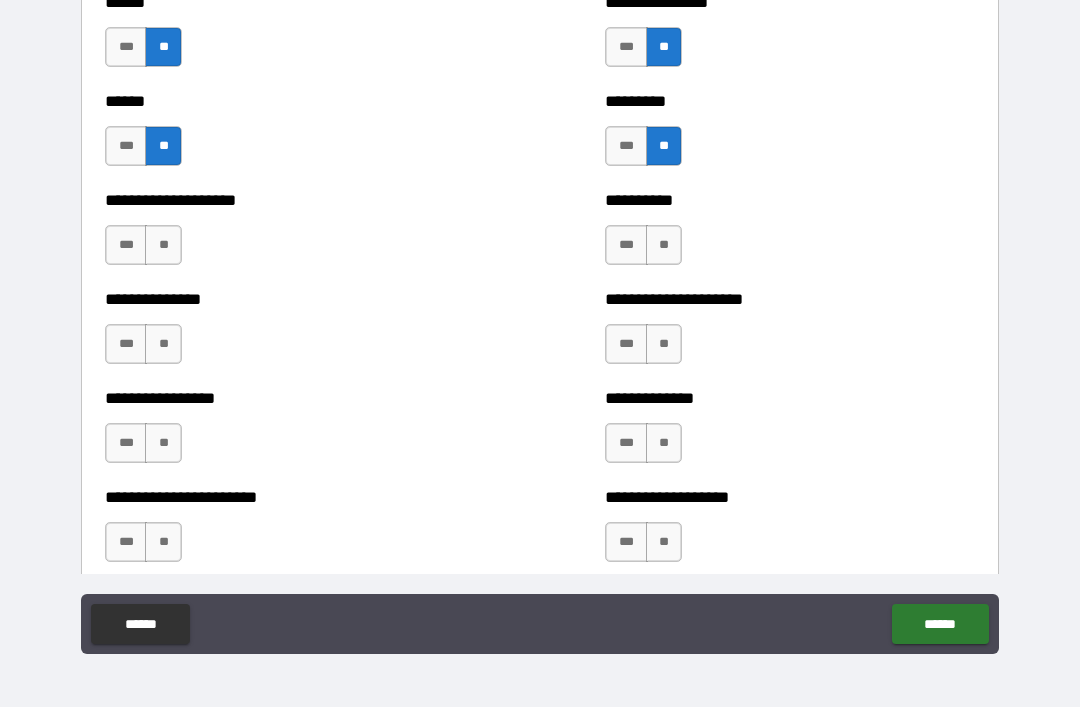 click on "**" at bounding box center (664, 245) 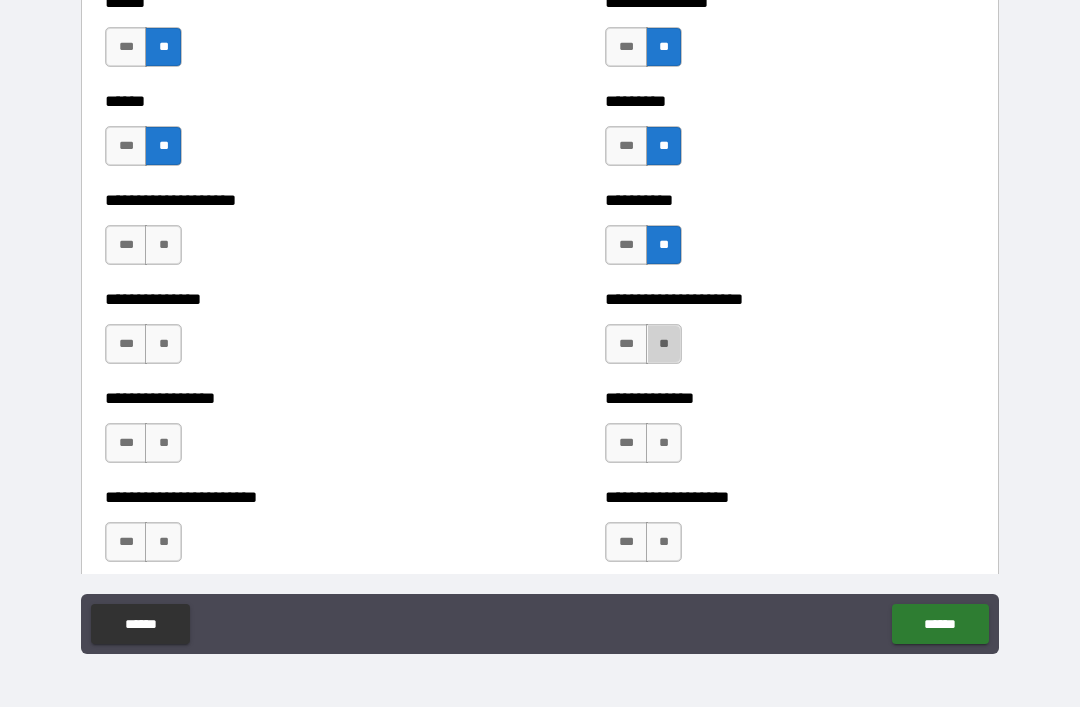 click on "**" at bounding box center [664, 344] 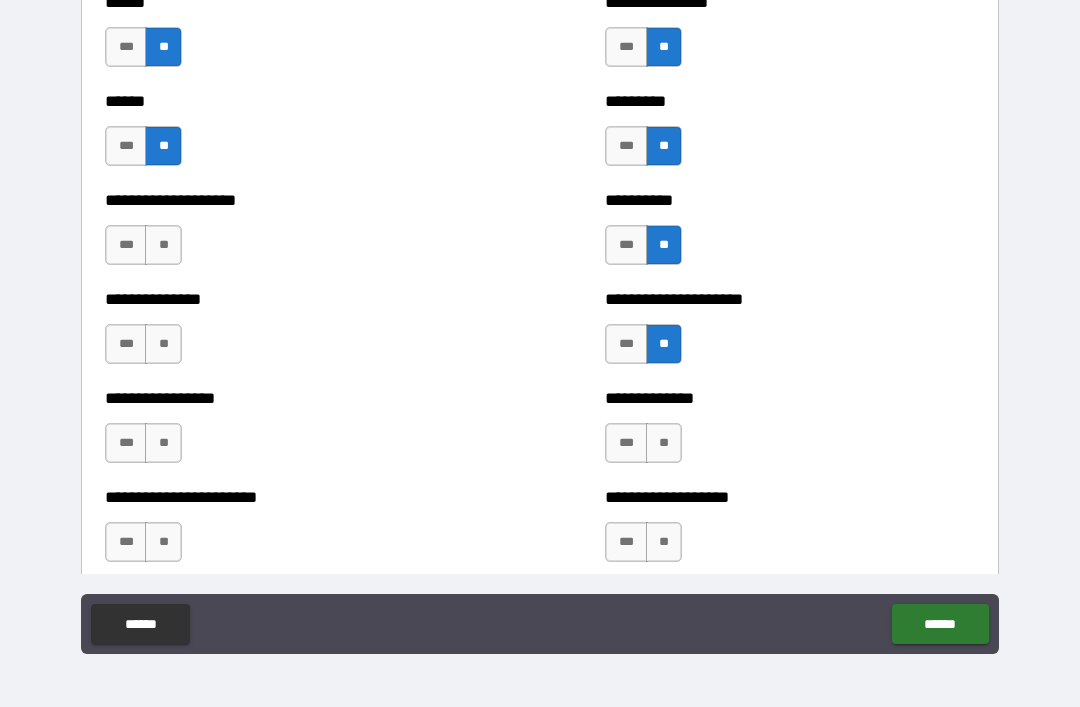 click on "**" at bounding box center [664, 443] 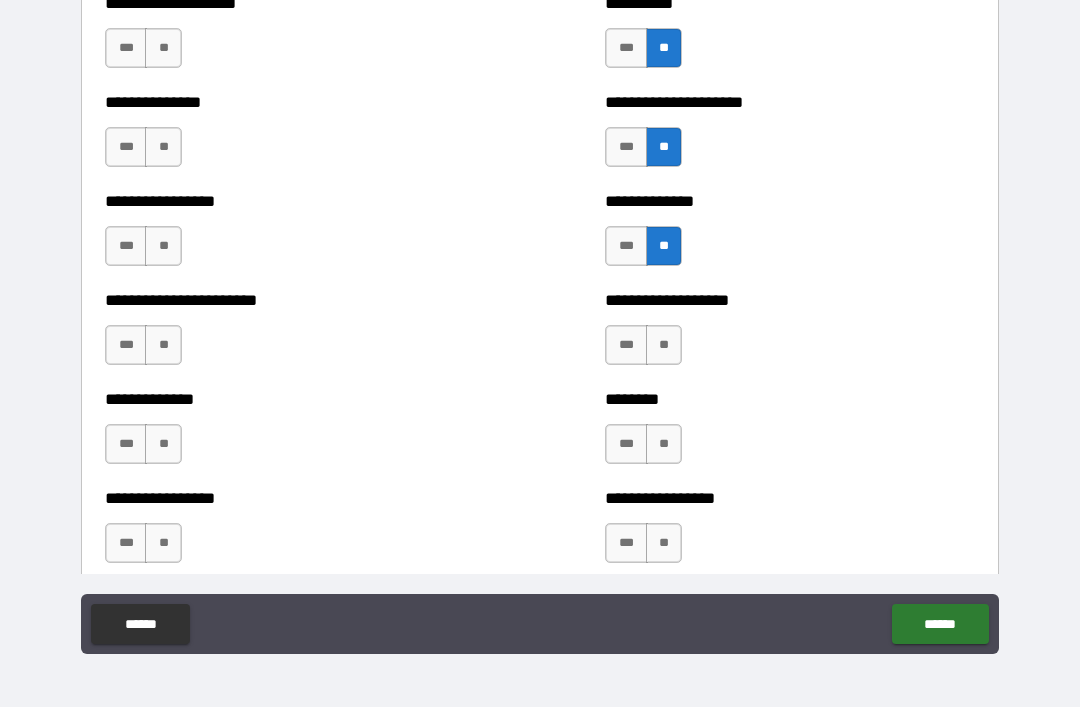 scroll, scrollTop: 3301, scrollLeft: 0, axis: vertical 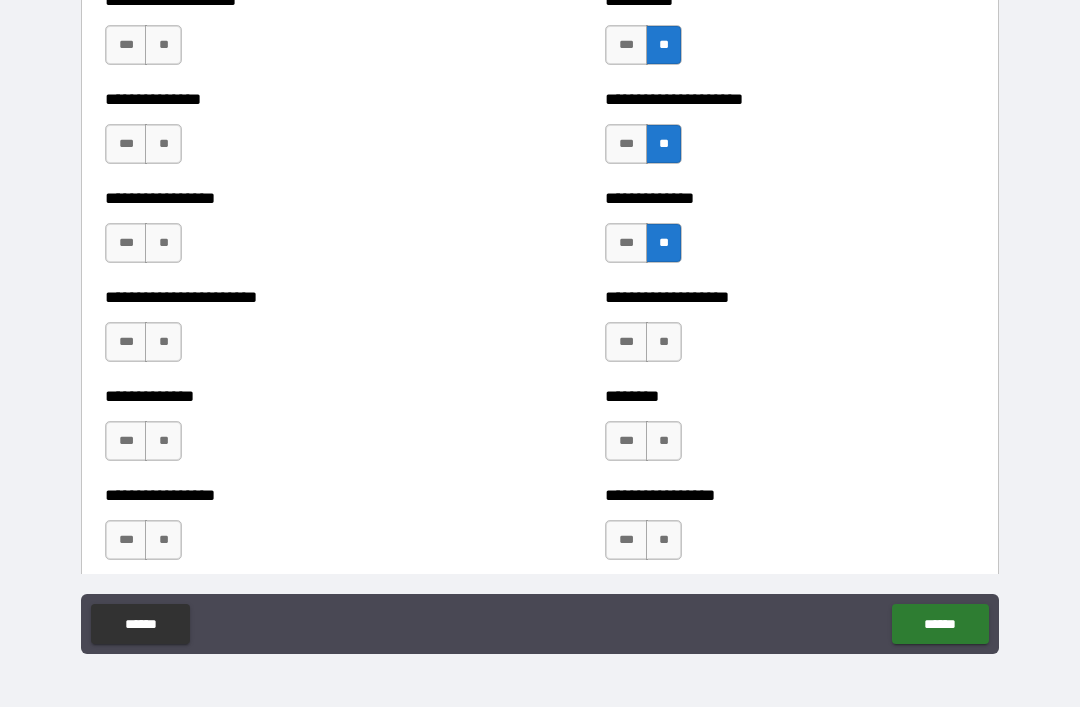 click on "**" at bounding box center [664, 342] 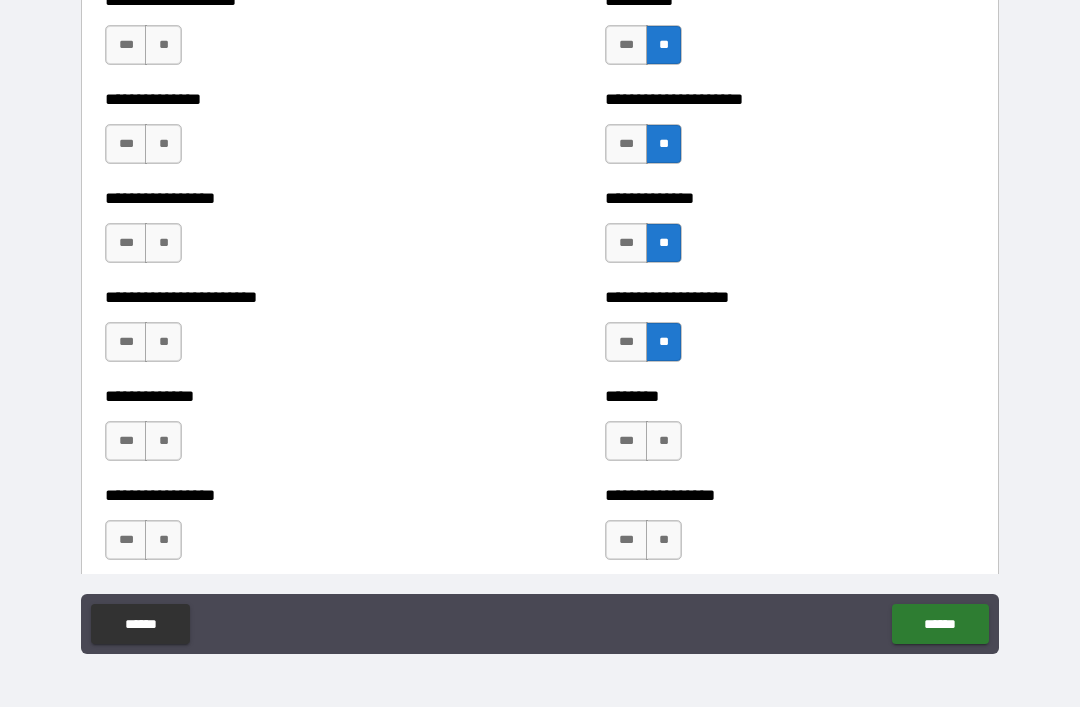 click on "**" at bounding box center [664, 441] 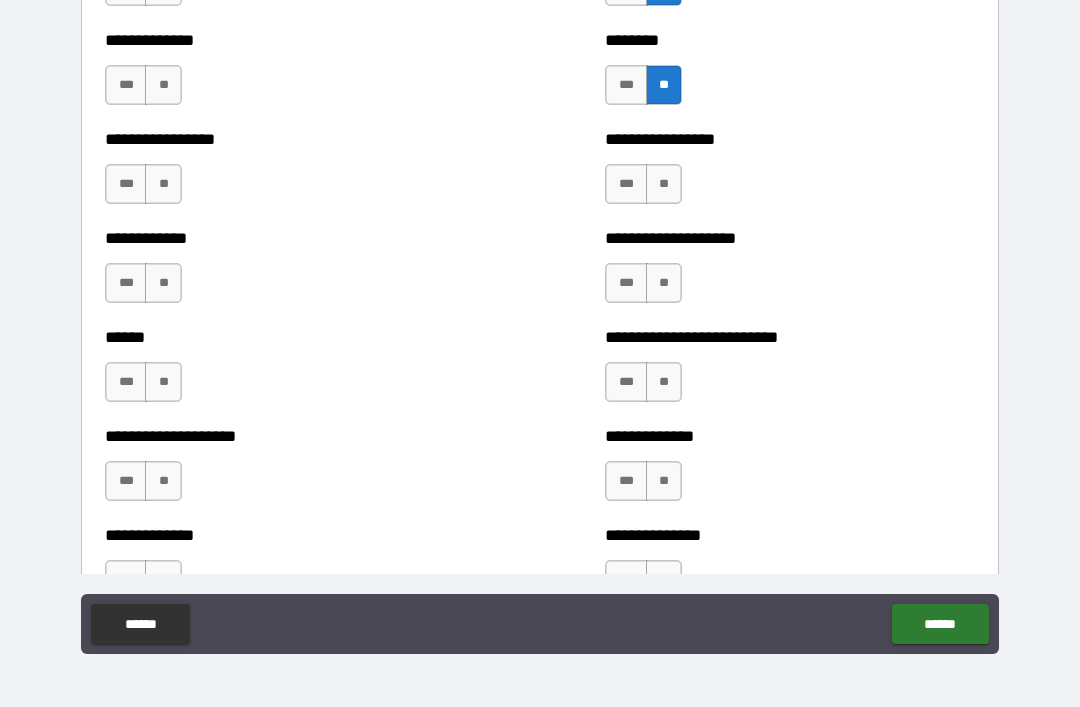 scroll, scrollTop: 3670, scrollLeft: 0, axis: vertical 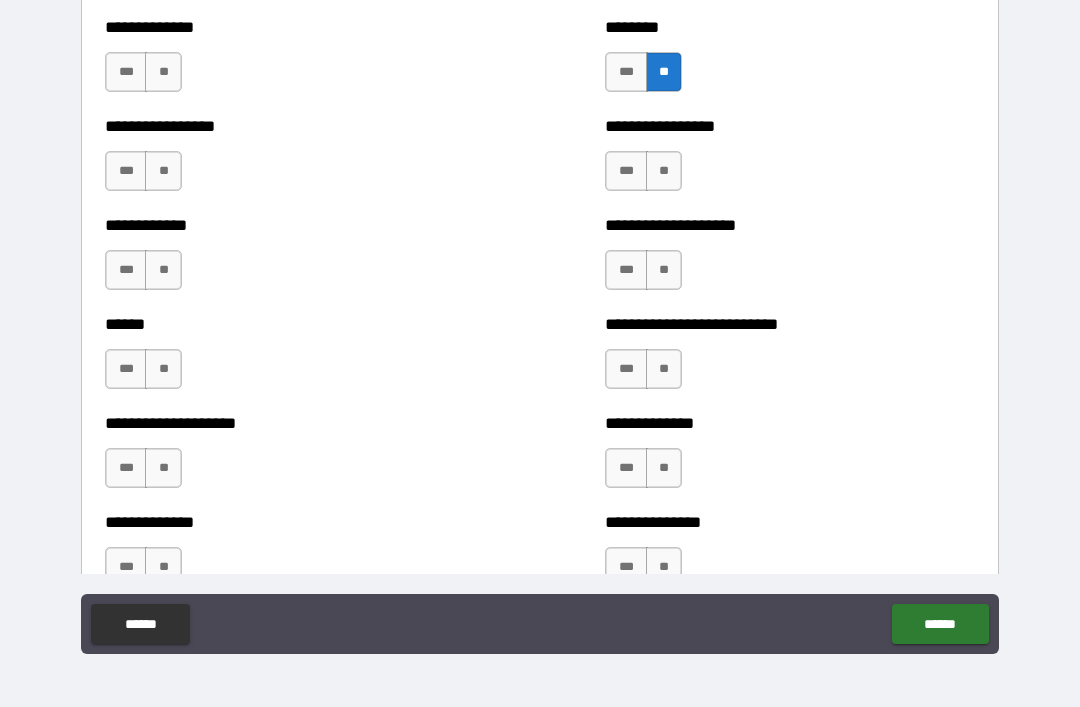 click on "**" at bounding box center [664, 171] 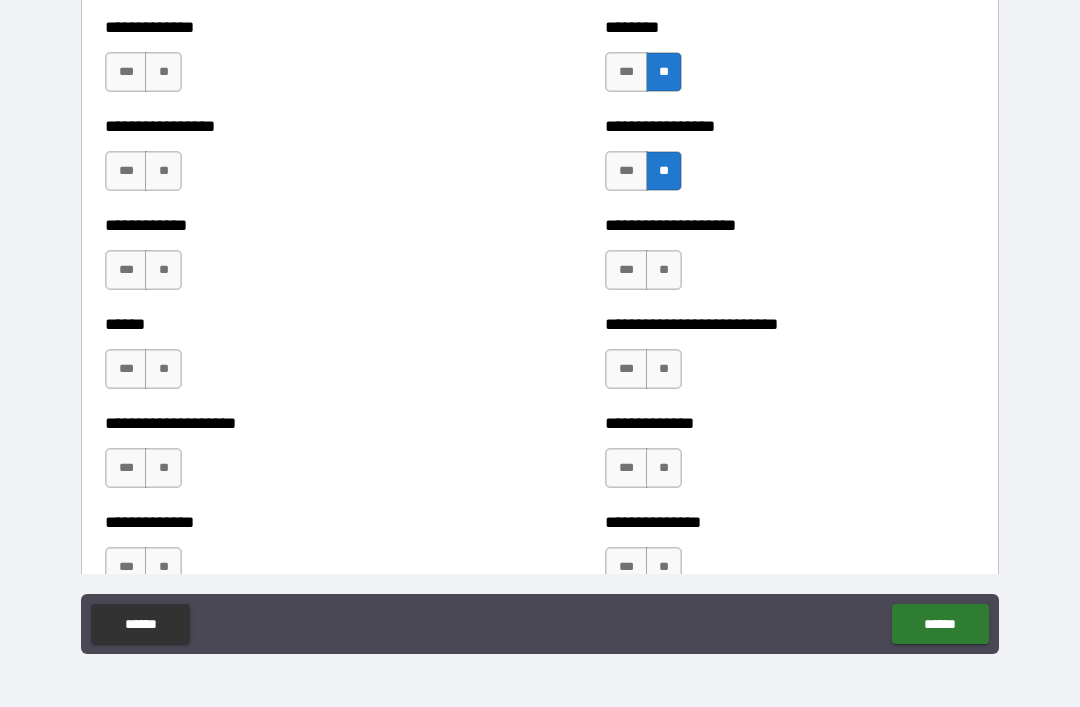 click on "**" at bounding box center (664, 270) 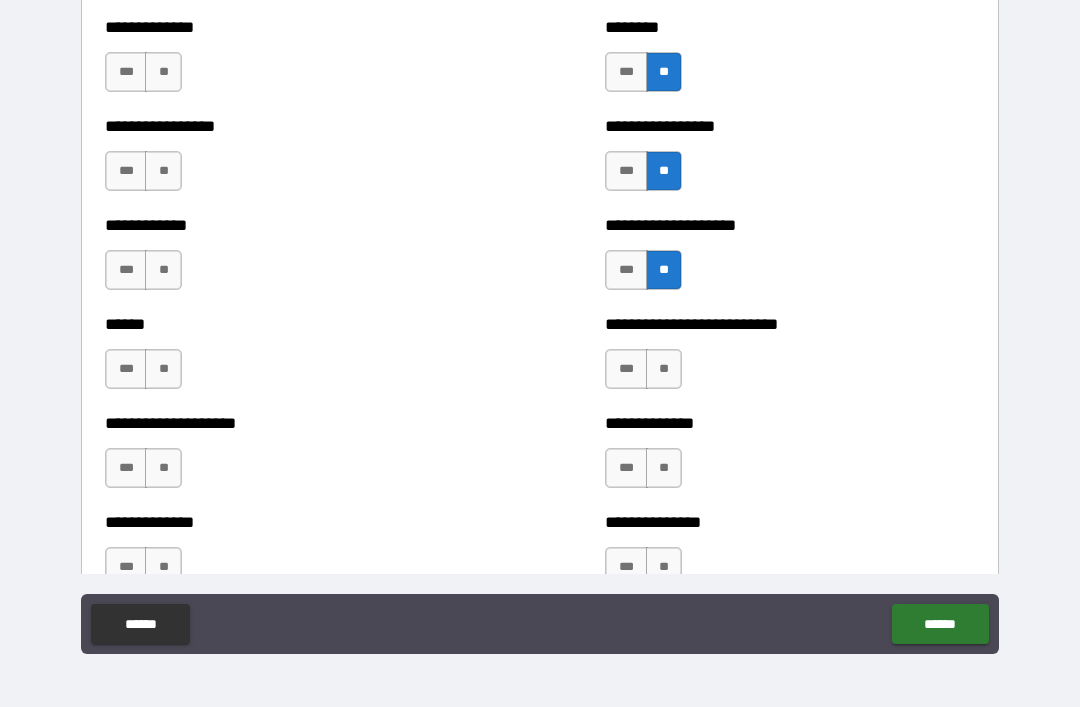 click on "**" at bounding box center [664, 369] 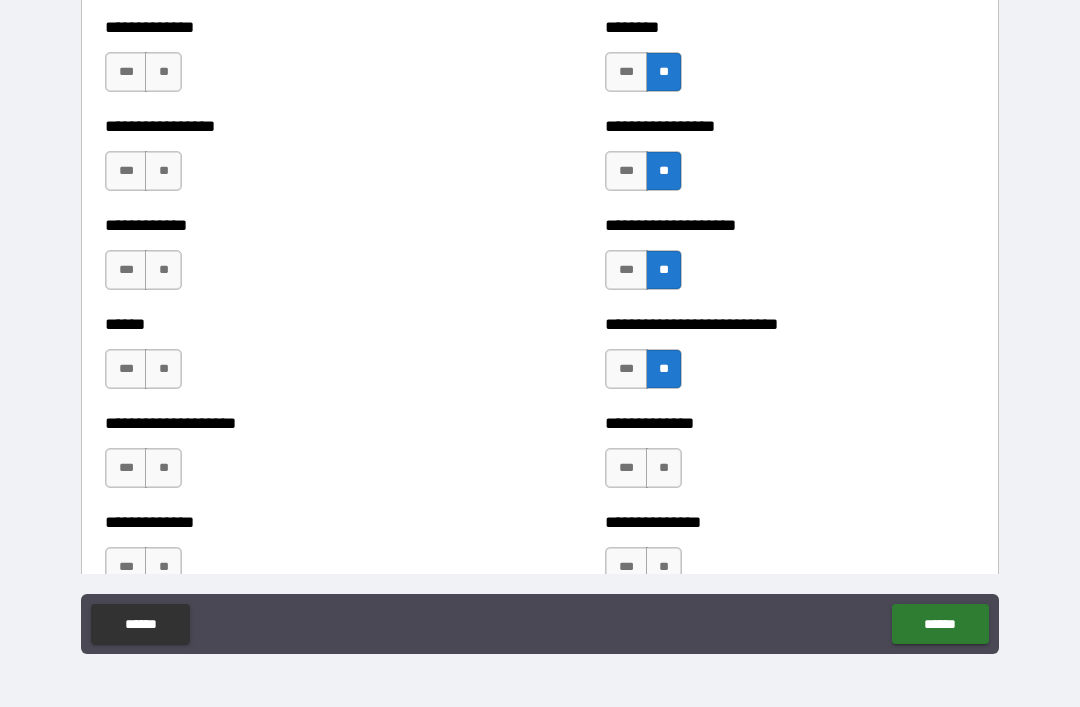 click on "**" at bounding box center [664, 468] 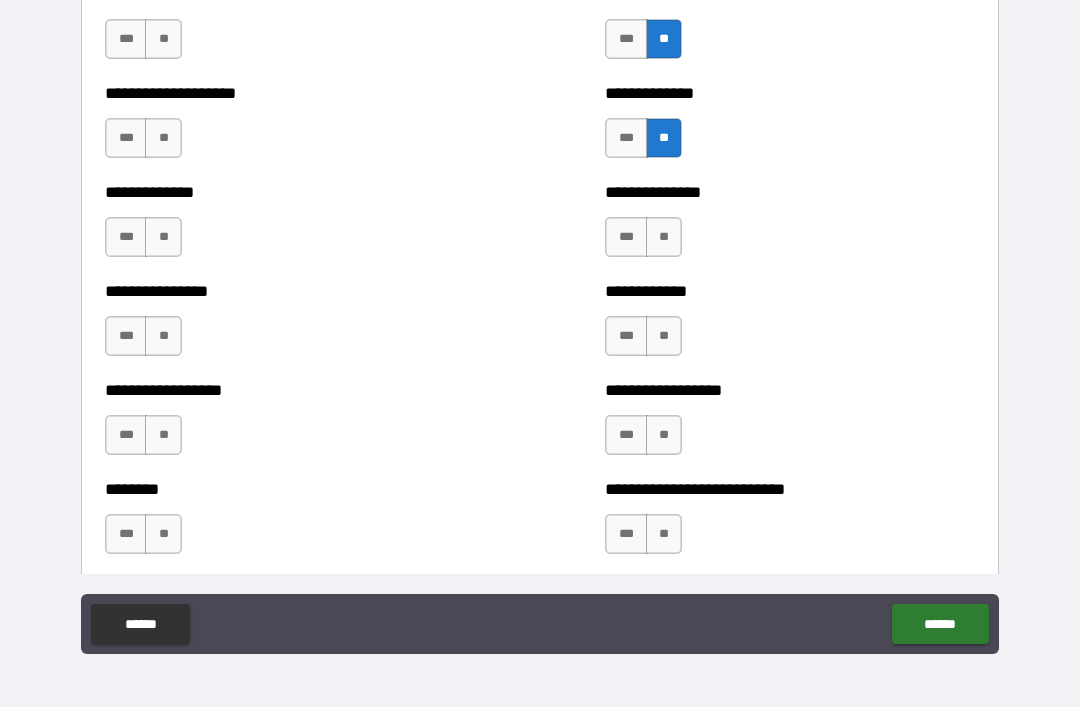 scroll, scrollTop: 4037, scrollLeft: 0, axis: vertical 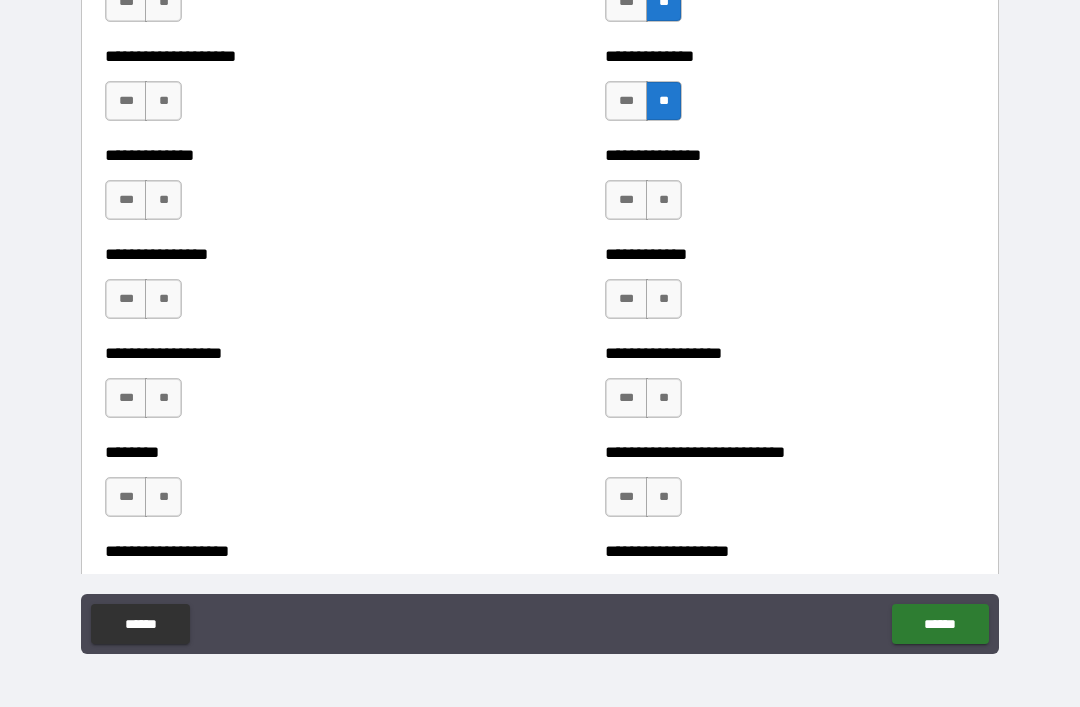 click on "**" at bounding box center (664, 200) 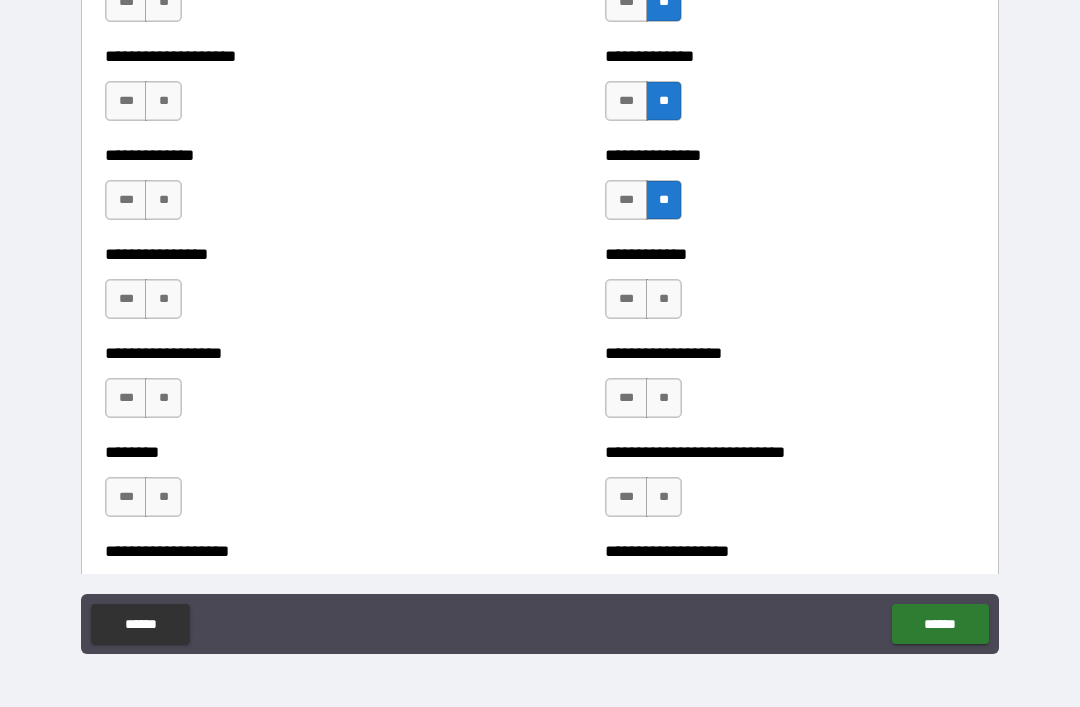 click on "**" at bounding box center [664, 299] 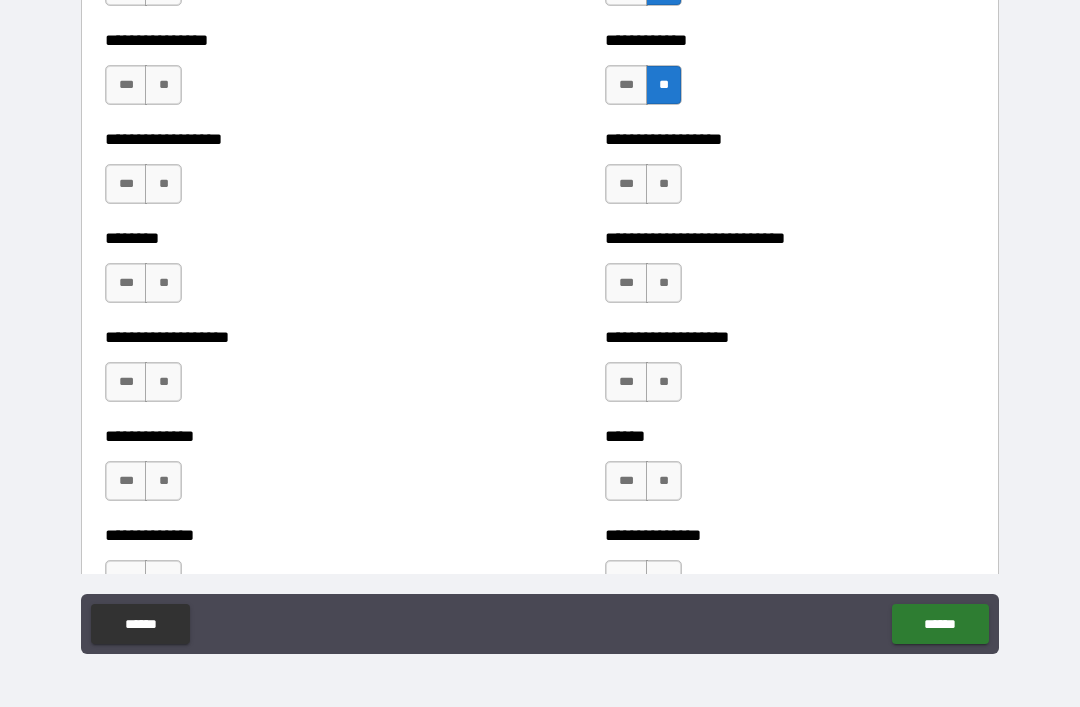 scroll, scrollTop: 4255, scrollLeft: 0, axis: vertical 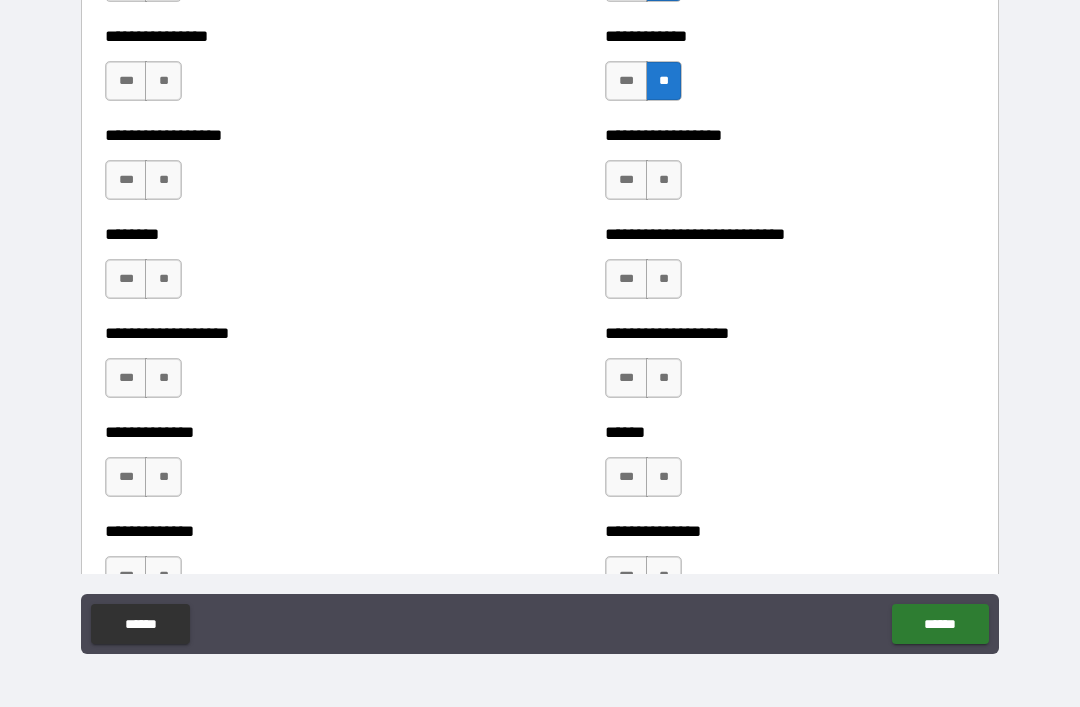 click on "**" at bounding box center [664, 180] 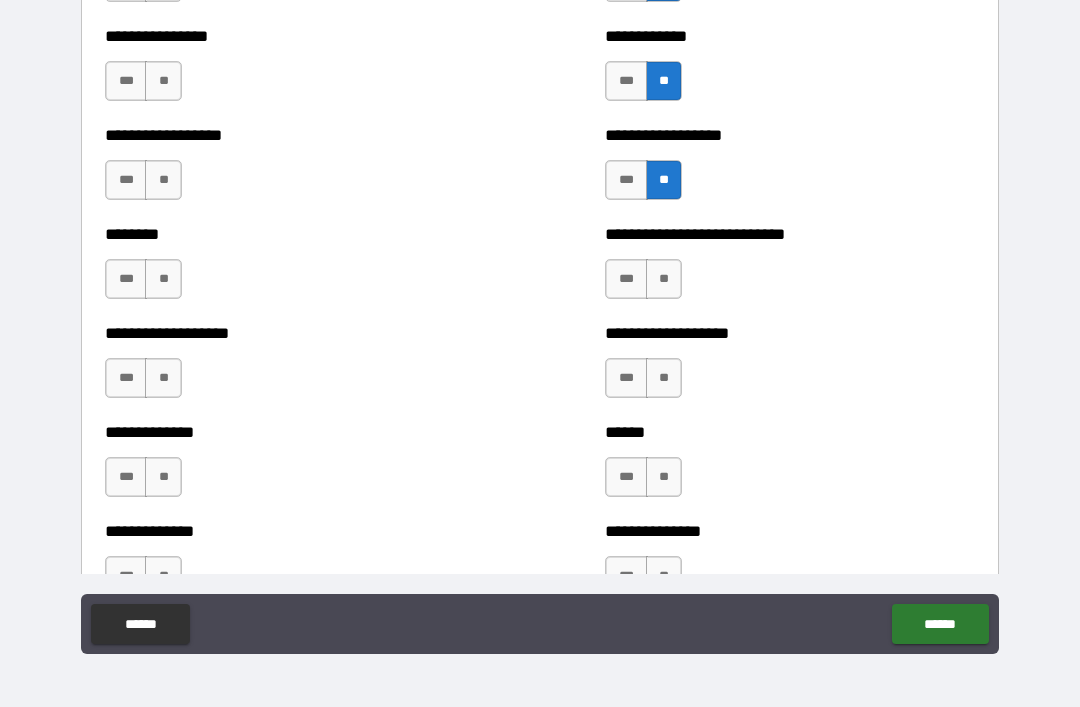 click on "**" at bounding box center [664, 279] 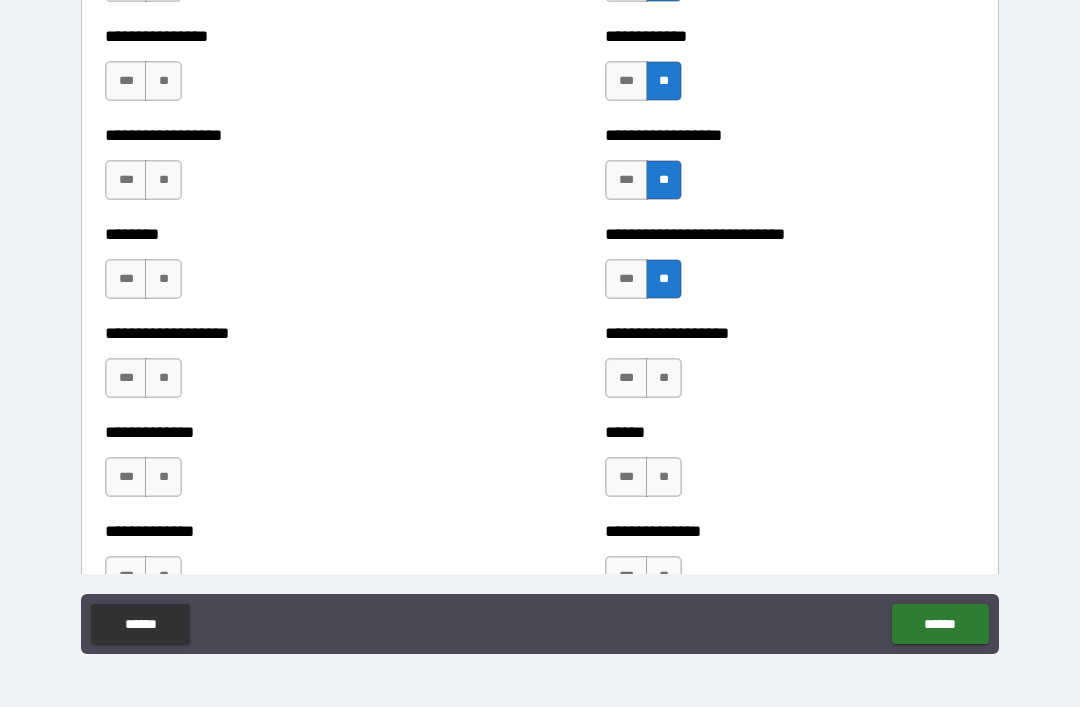 click on "**" at bounding box center [664, 378] 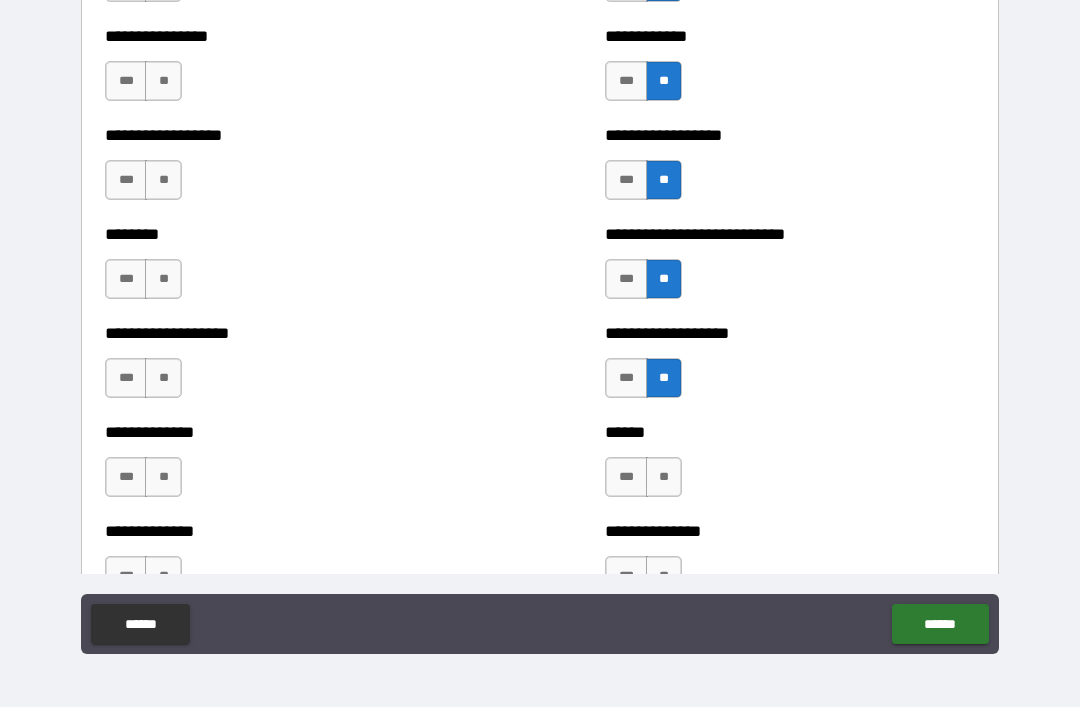click on "**" at bounding box center (664, 477) 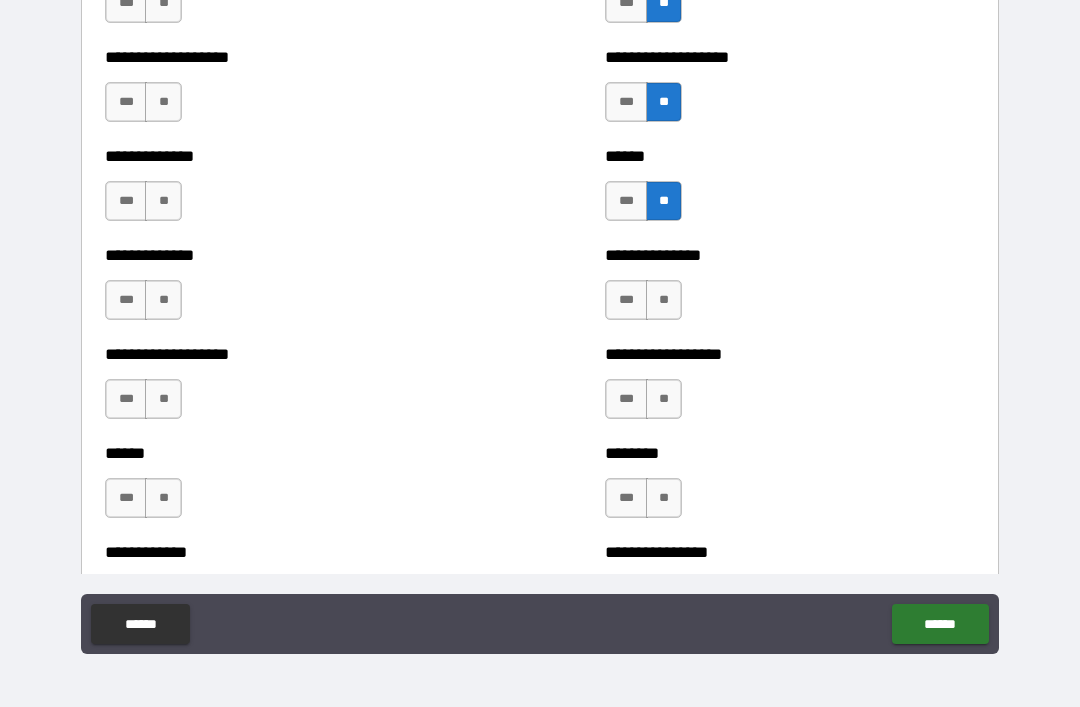 scroll, scrollTop: 4532, scrollLeft: 0, axis: vertical 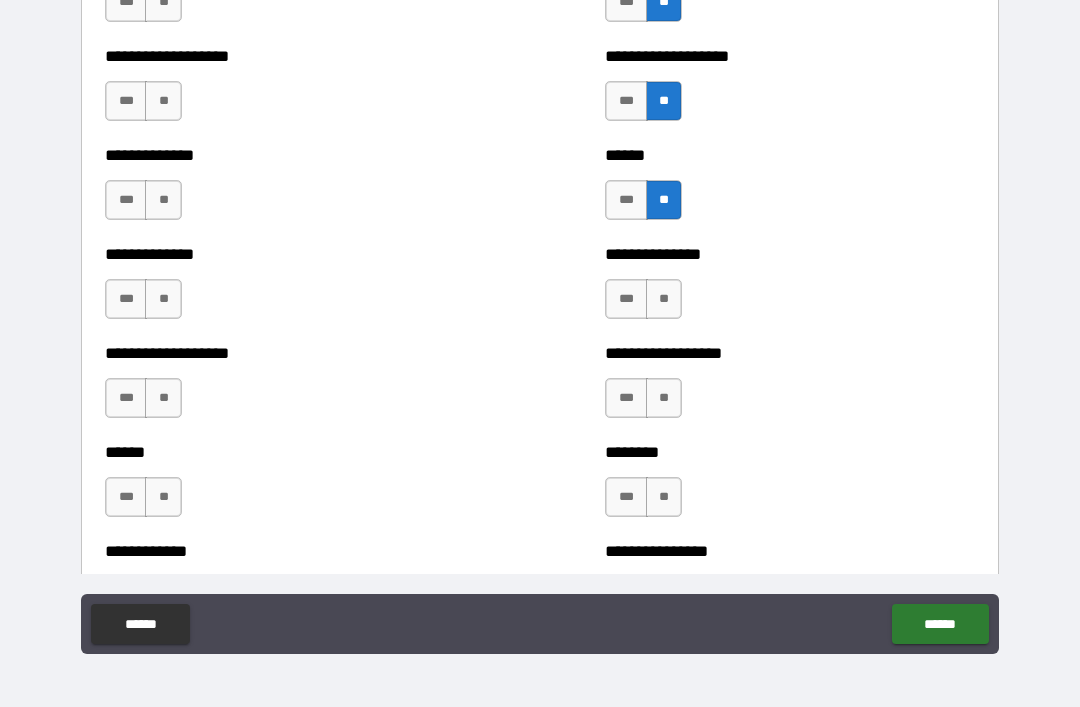 click on "**" at bounding box center (664, 299) 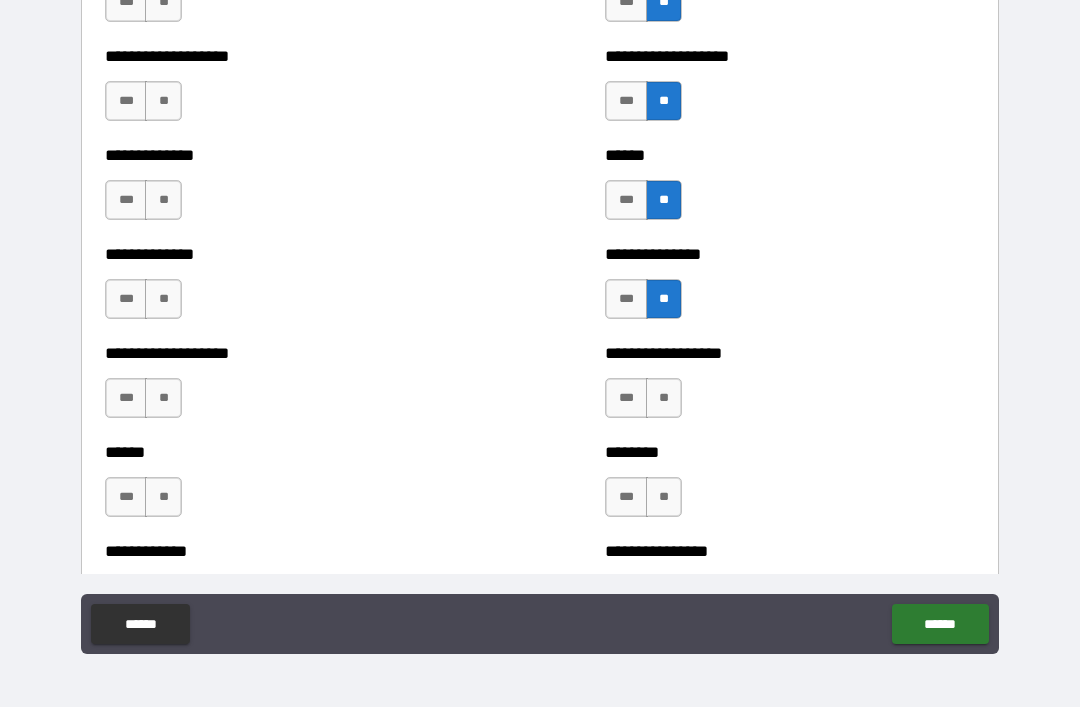 click on "**" at bounding box center (664, 398) 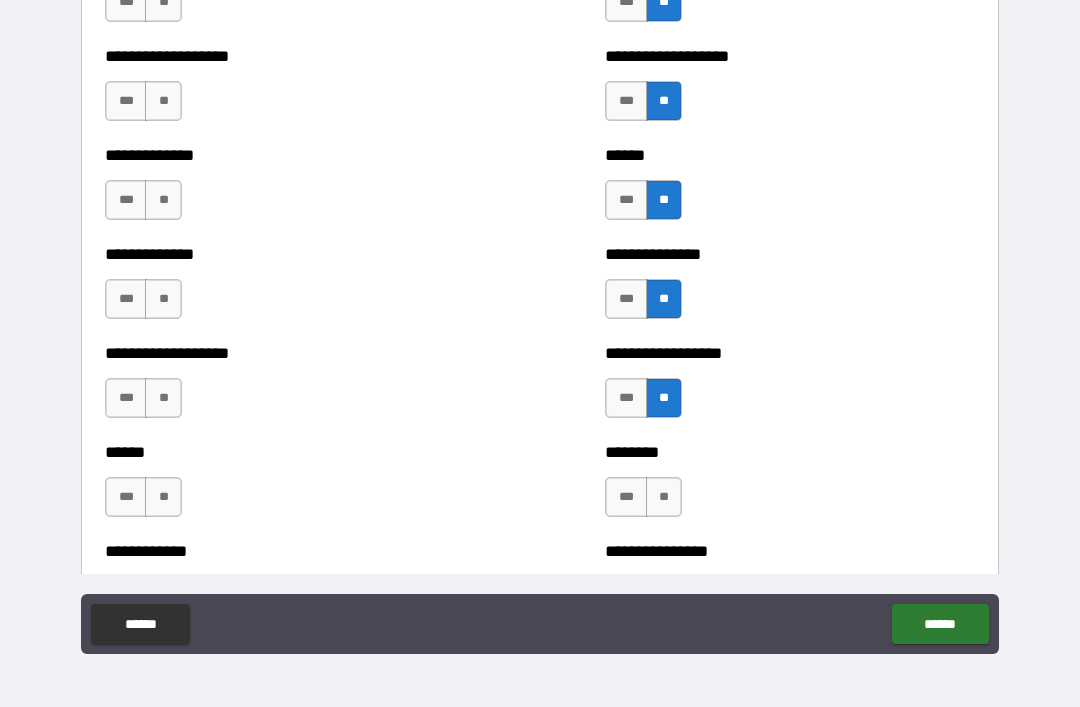 click on "**" at bounding box center [664, 497] 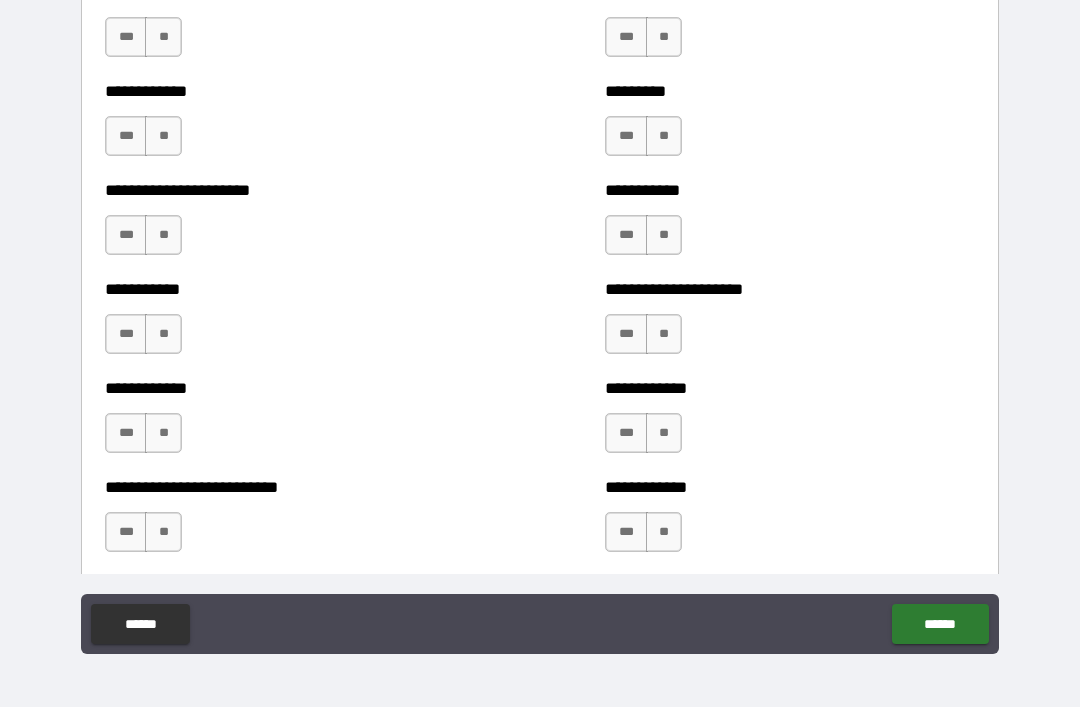 scroll, scrollTop: 5086, scrollLeft: 0, axis: vertical 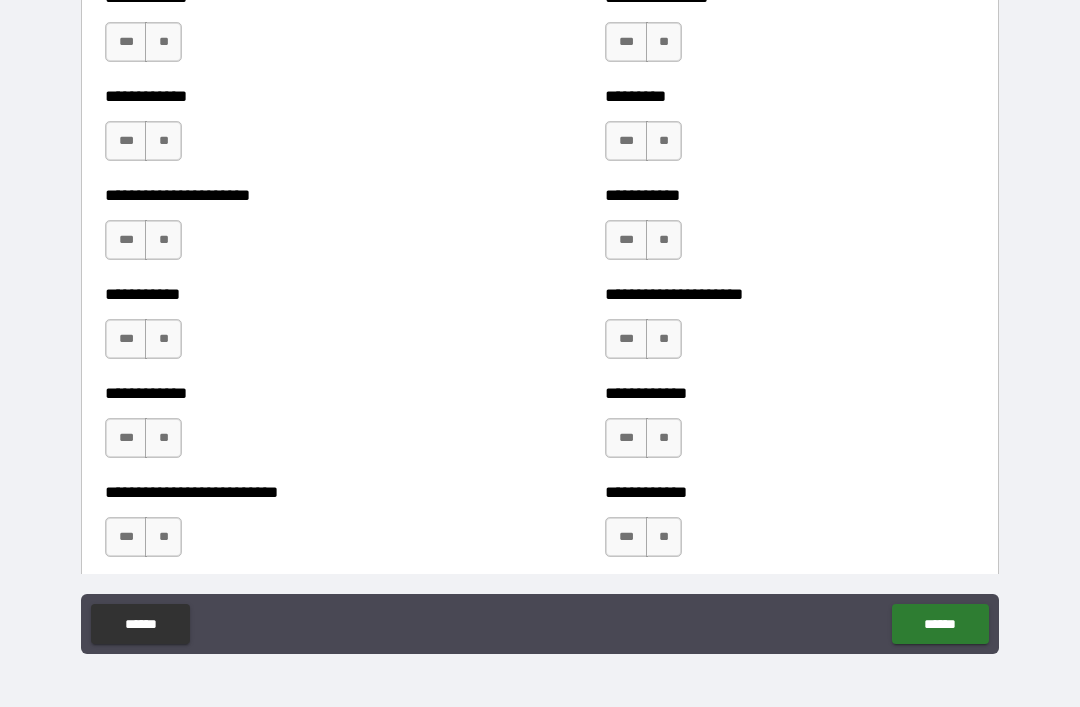 click on "**" at bounding box center [664, 42] 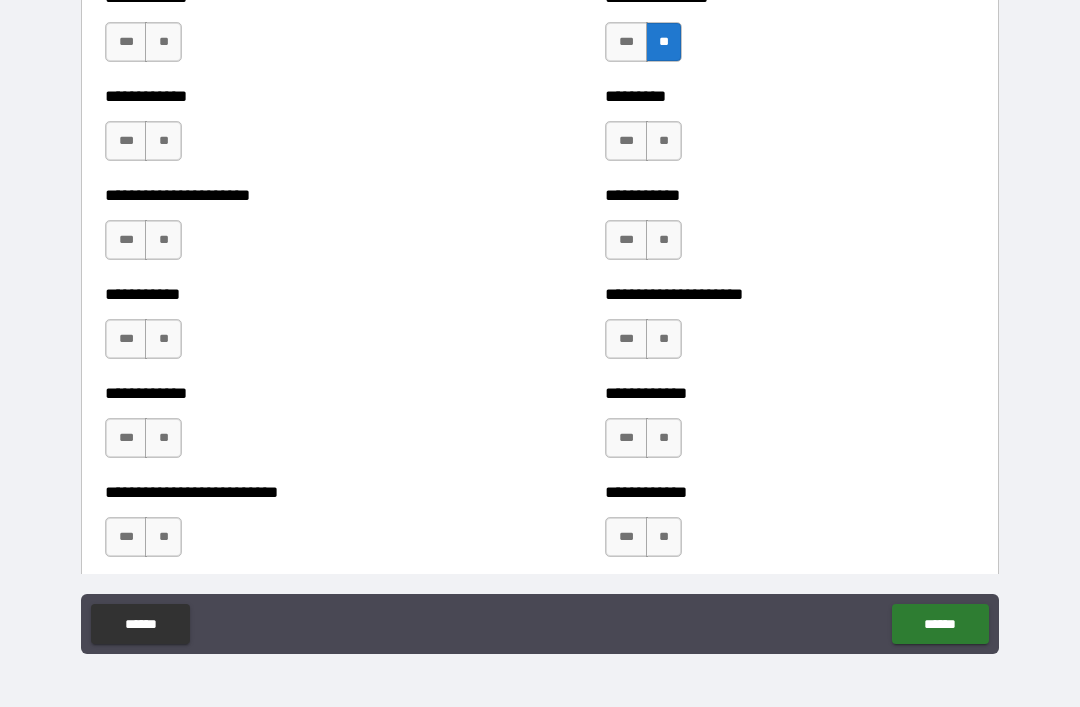 click on "**" at bounding box center (664, 141) 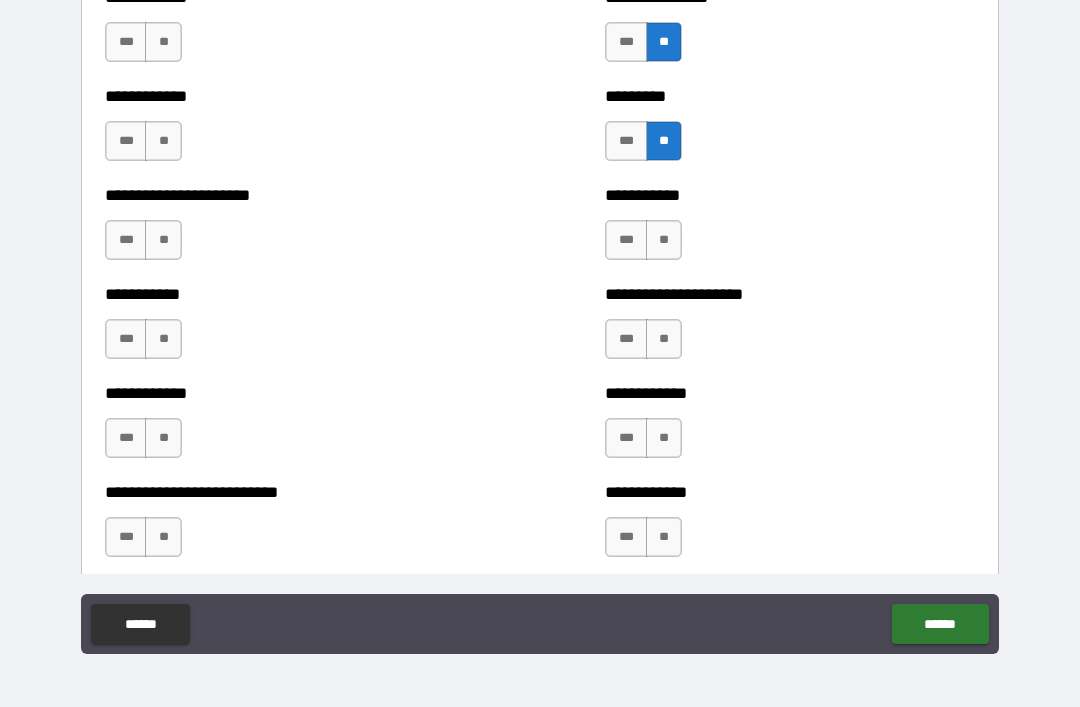 click on "***" at bounding box center (626, 141) 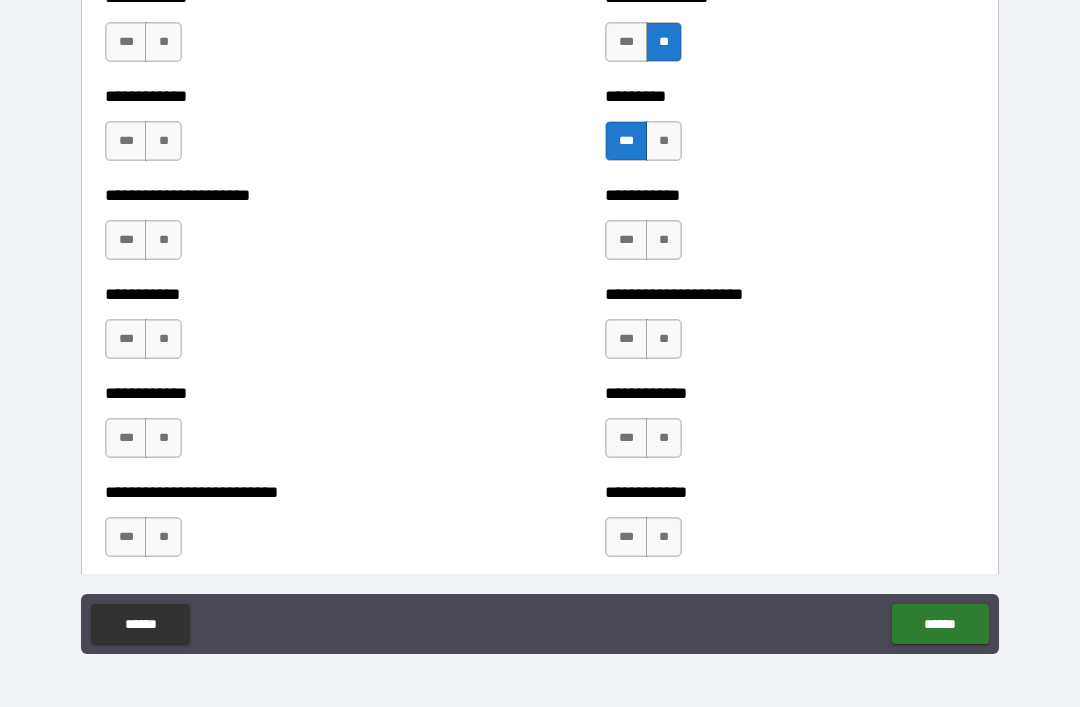 click on "**" at bounding box center (664, 240) 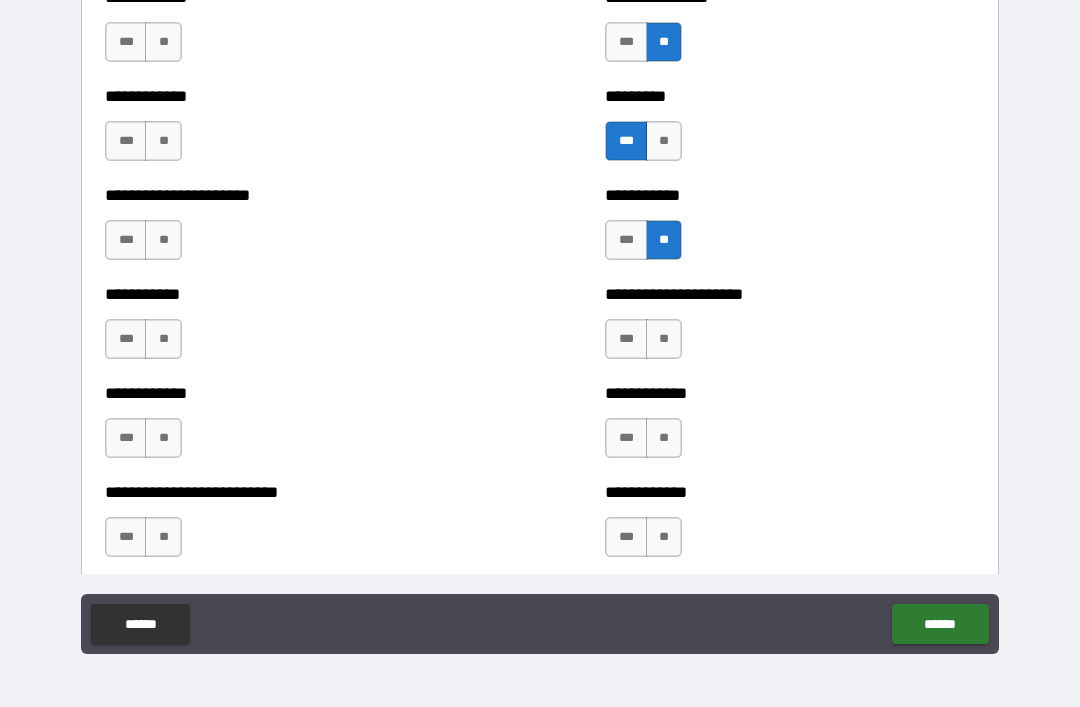 click on "**" at bounding box center (664, 339) 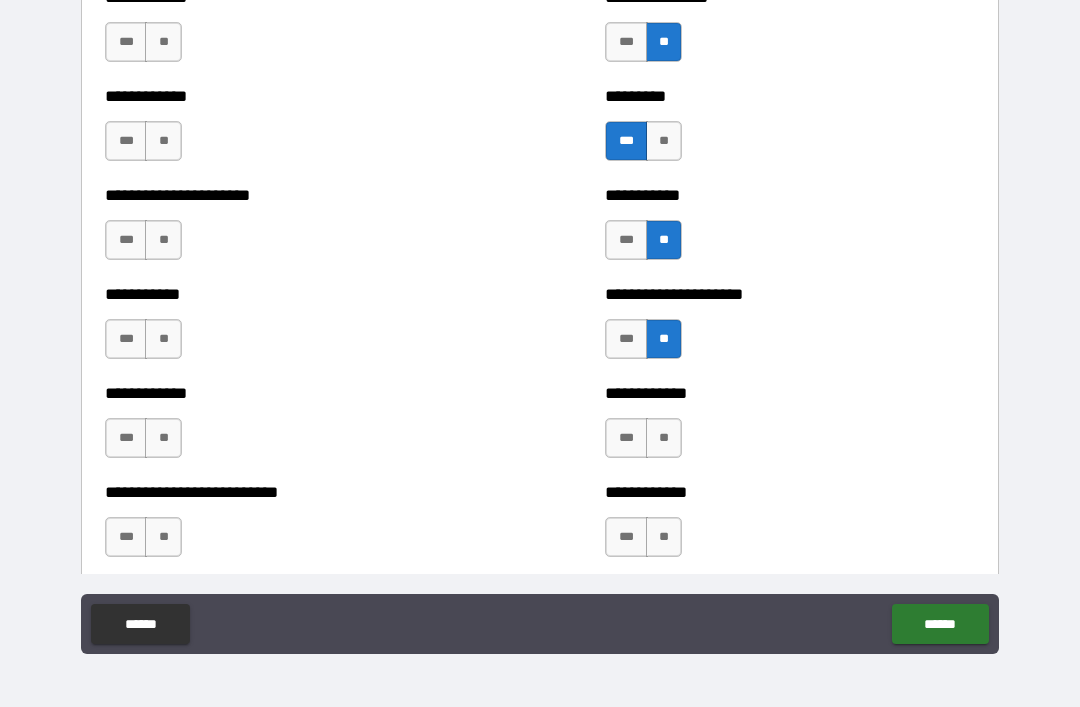 click on "**" at bounding box center (664, 438) 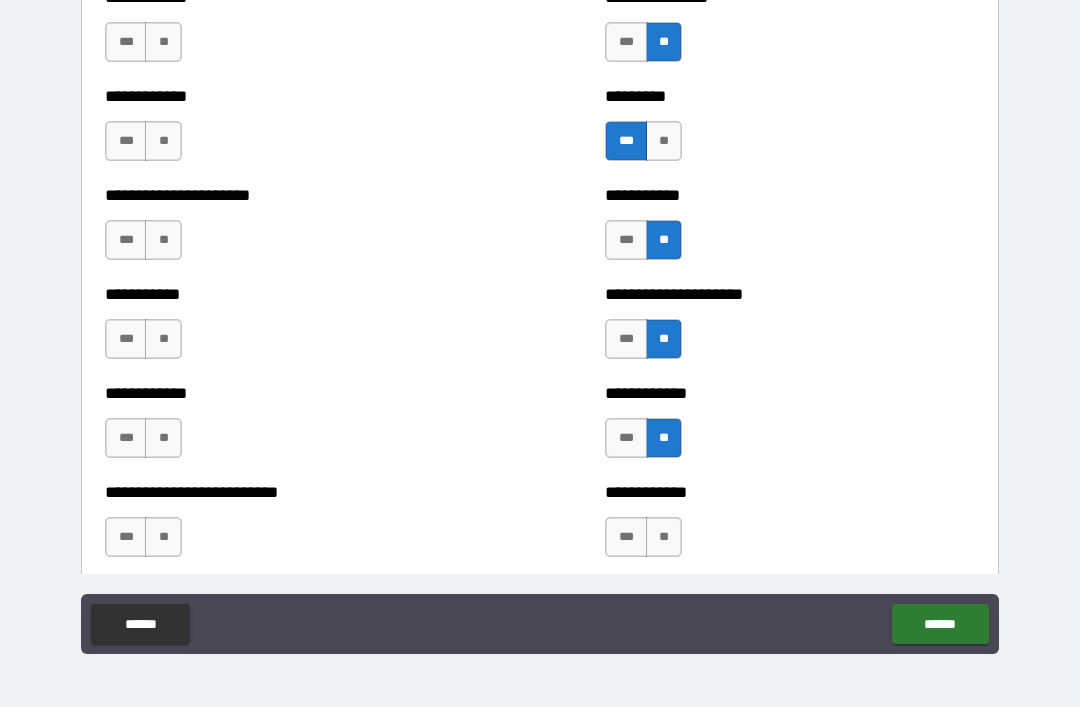 click on "**" at bounding box center [664, 537] 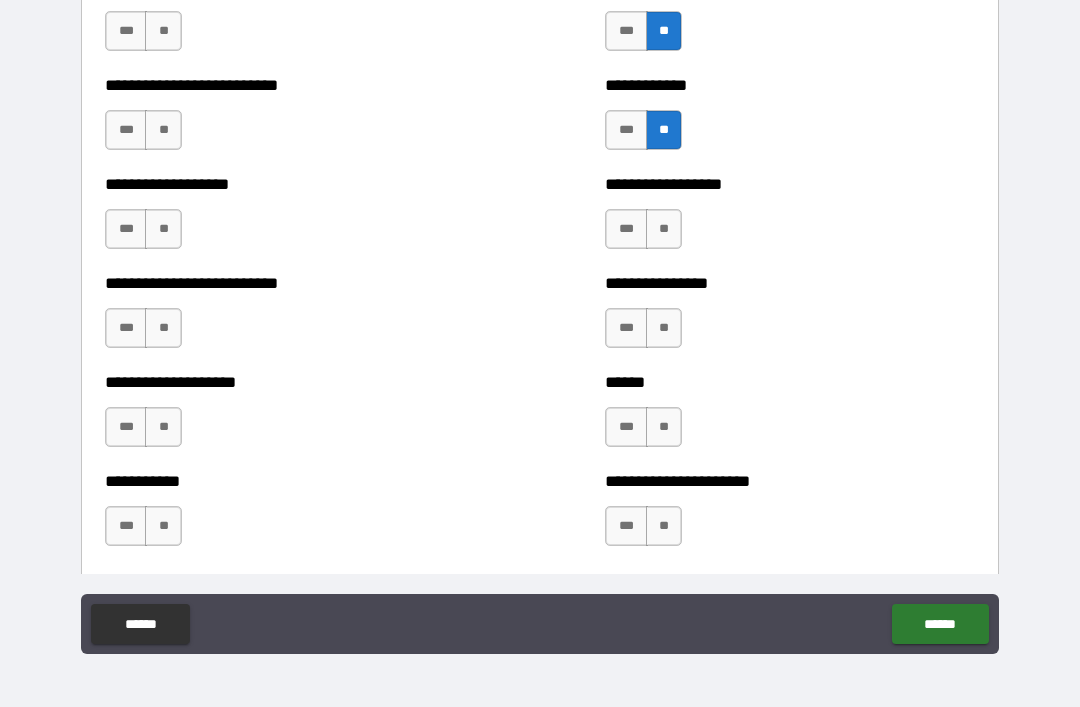 scroll, scrollTop: 5497, scrollLeft: 0, axis: vertical 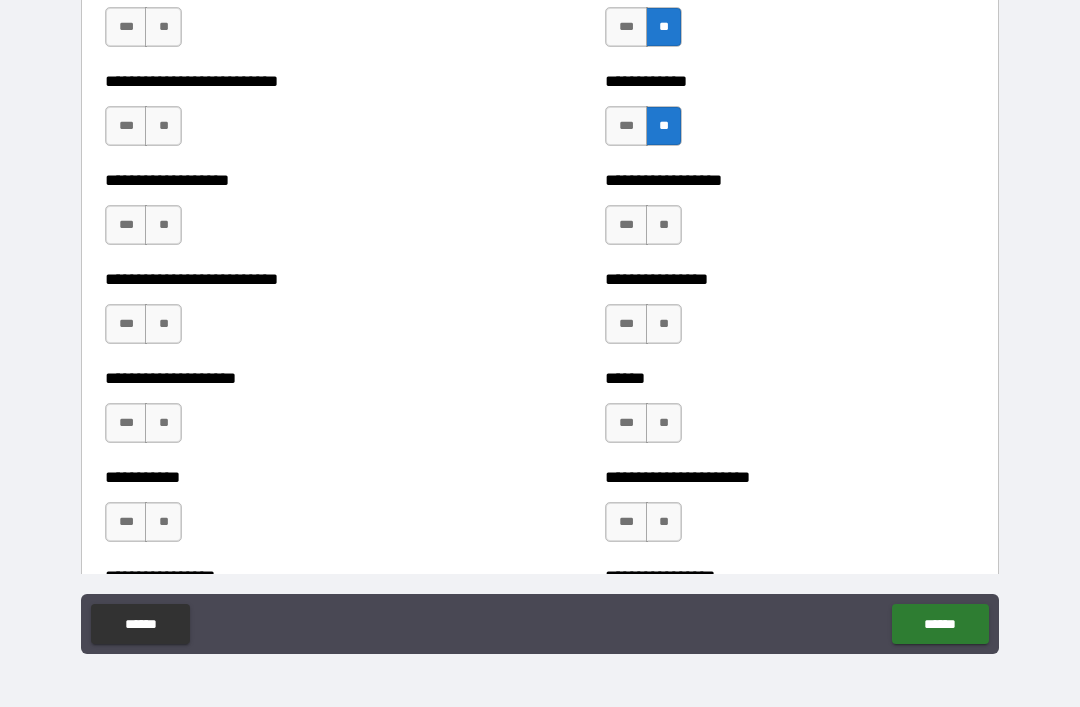 click on "**" at bounding box center [664, 225] 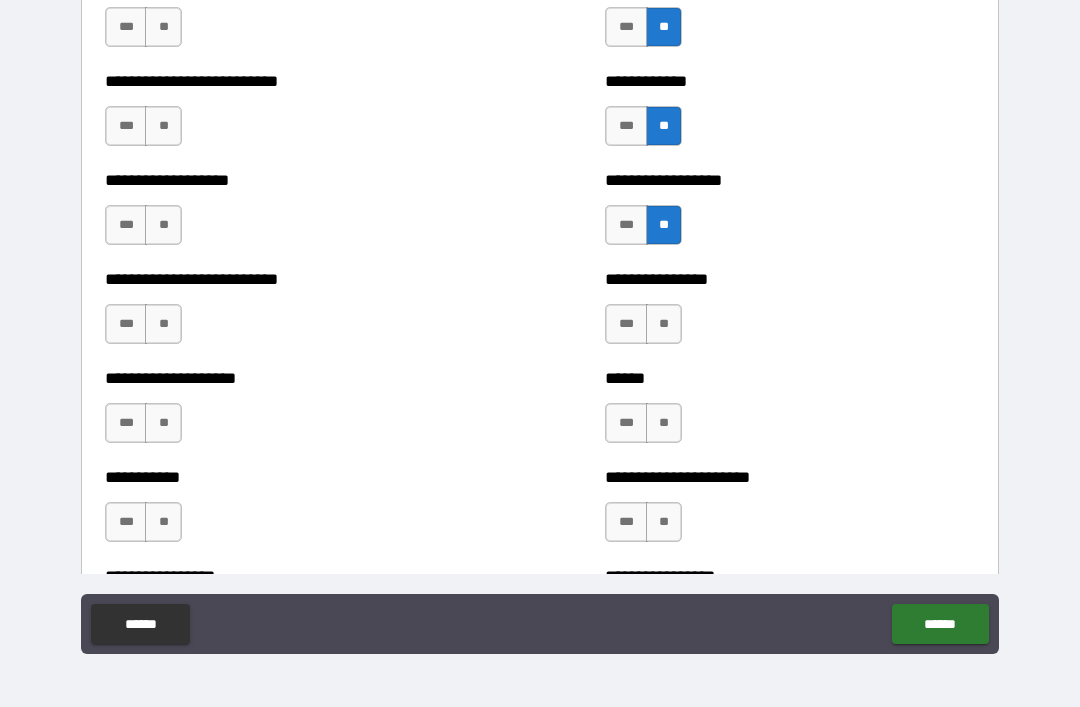 click on "**" at bounding box center (664, 324) 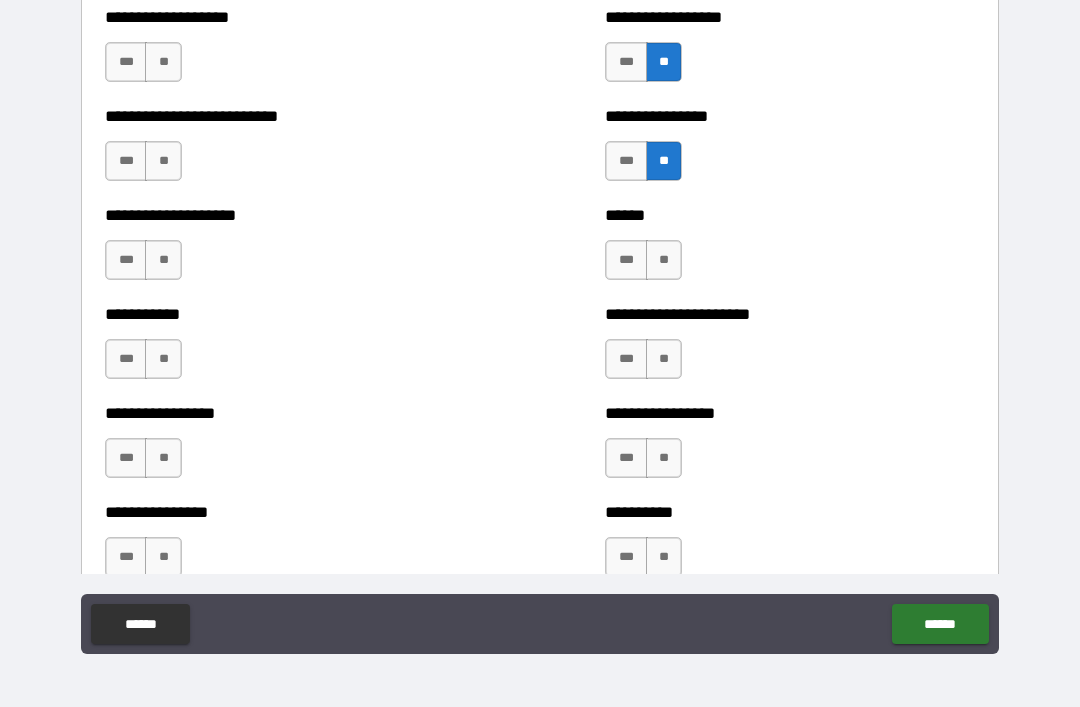 scroll, scrollTop: 5715, scrollLeft: 0, axis: vertical 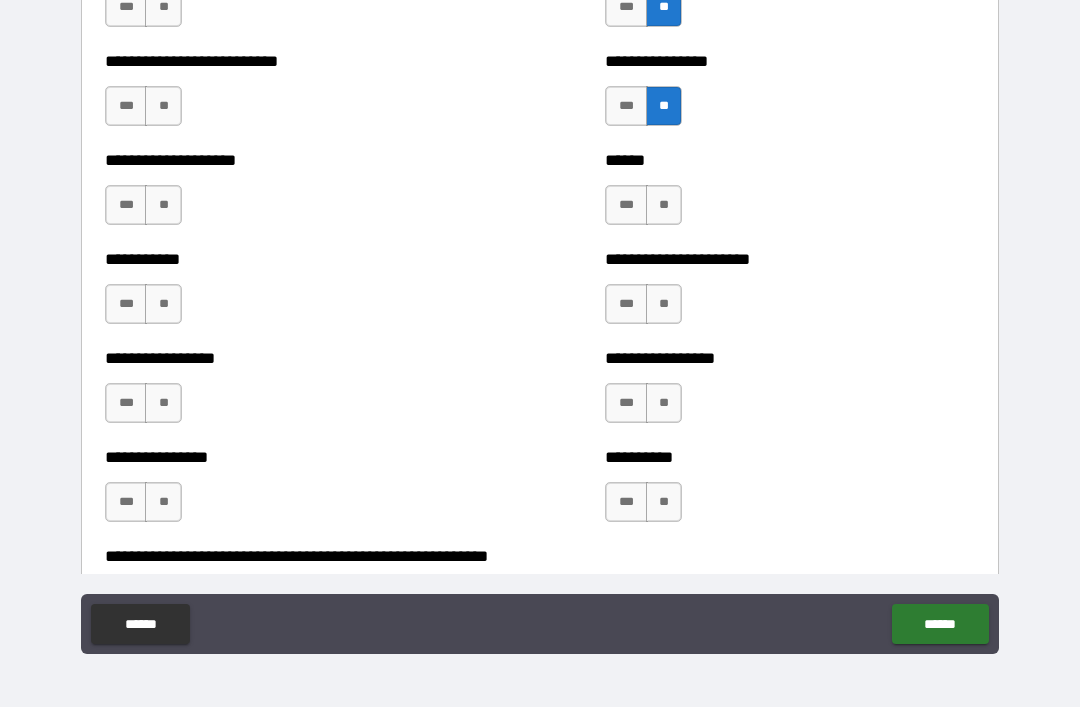 click on "**" at bounding box center [664, 205] 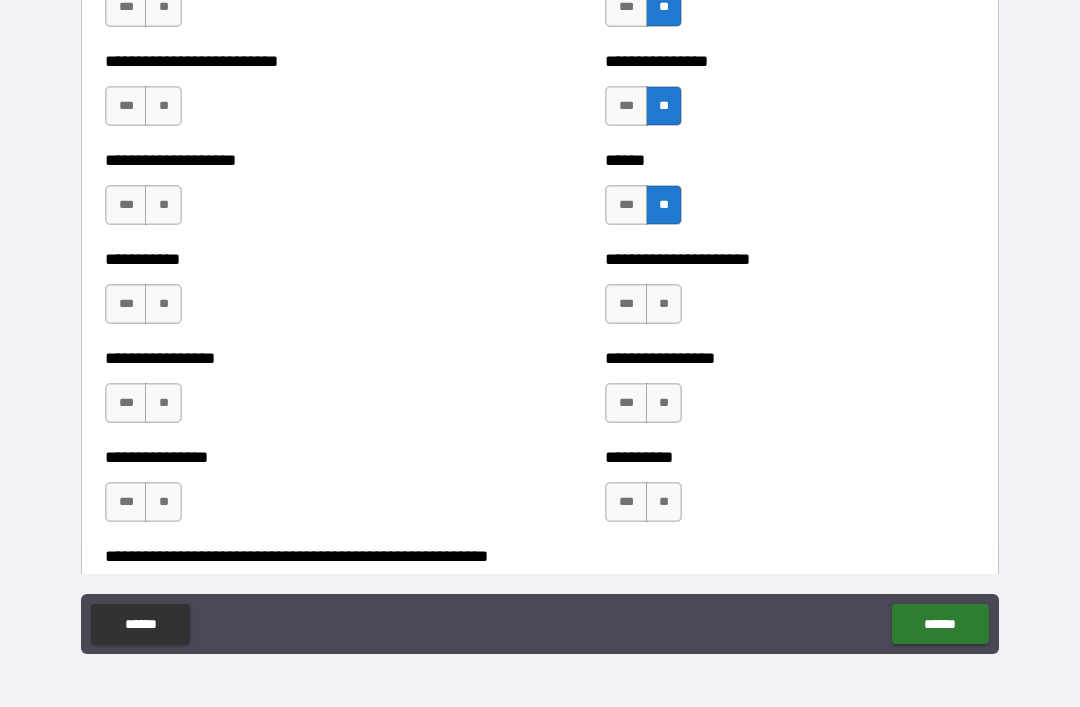 click on "**" at bounding box center (664, 304) 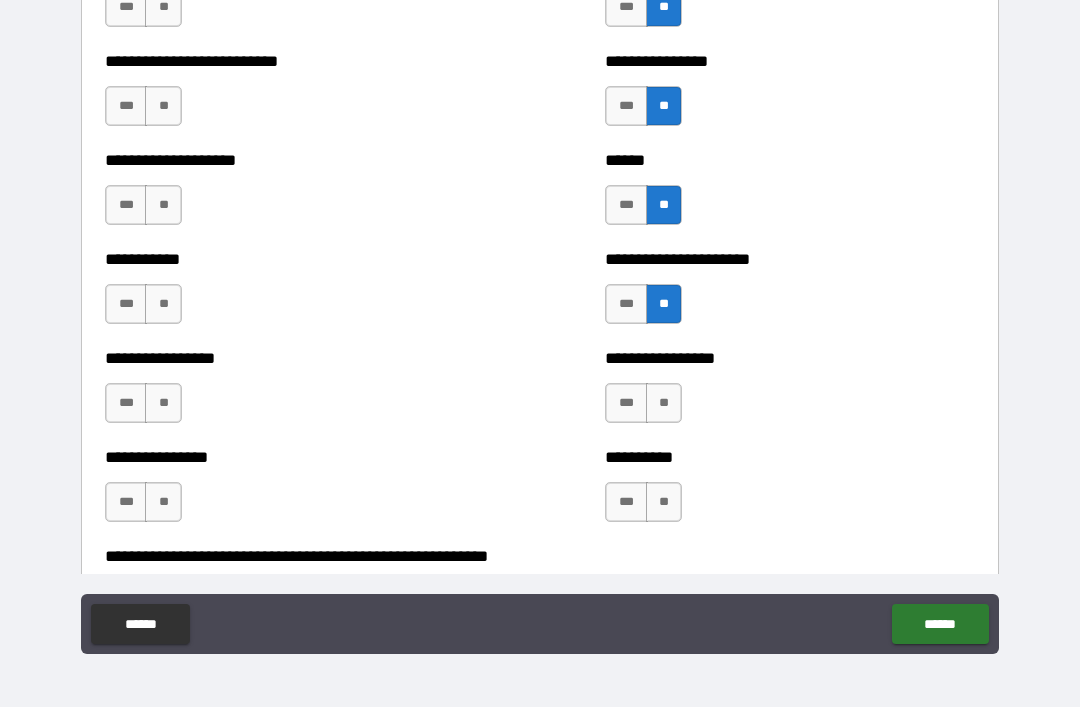 click on "**" at bounding box center (664, 403) 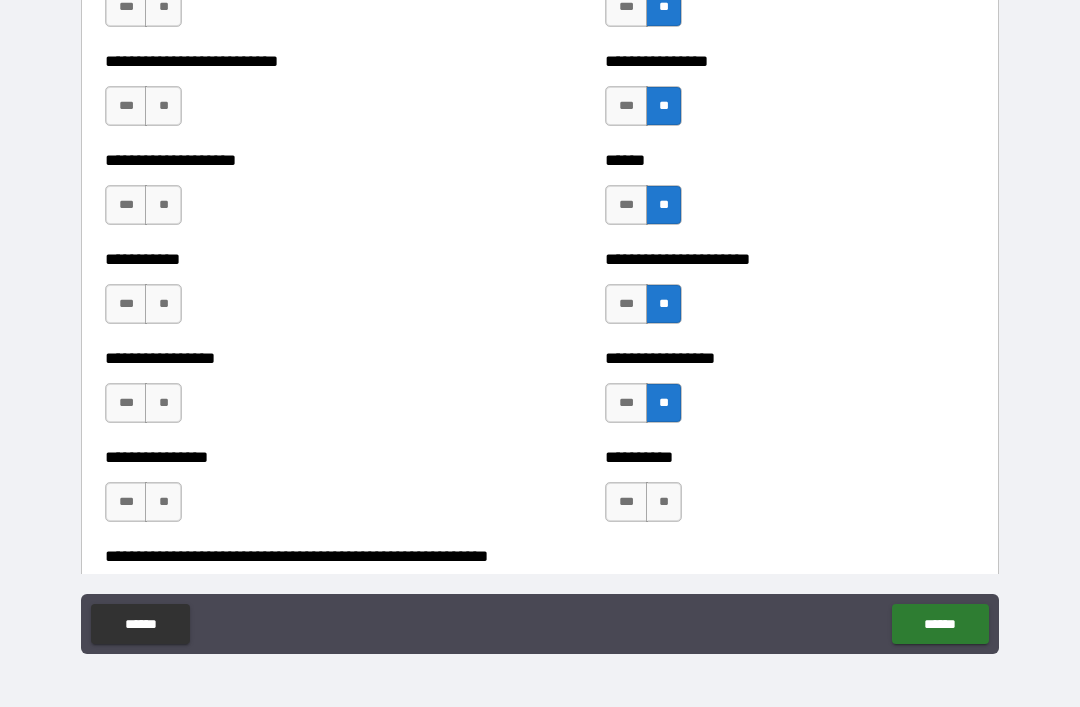 click on "**" at bounding box center [664, 502] 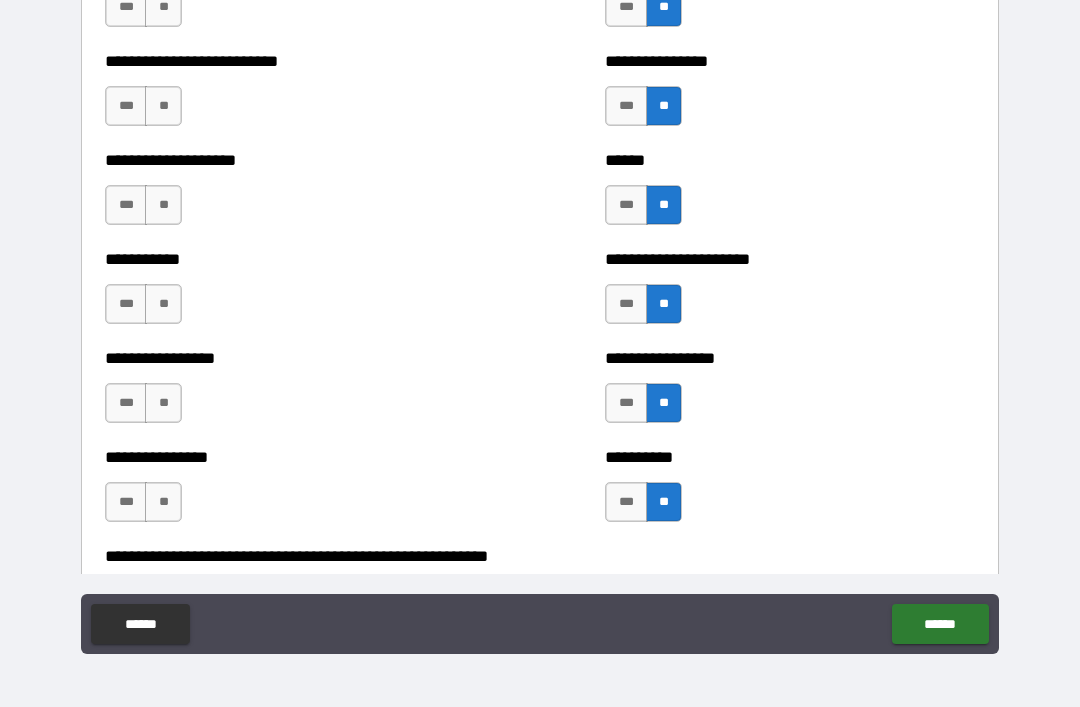 click on "**" at bounding box center [163, 502] 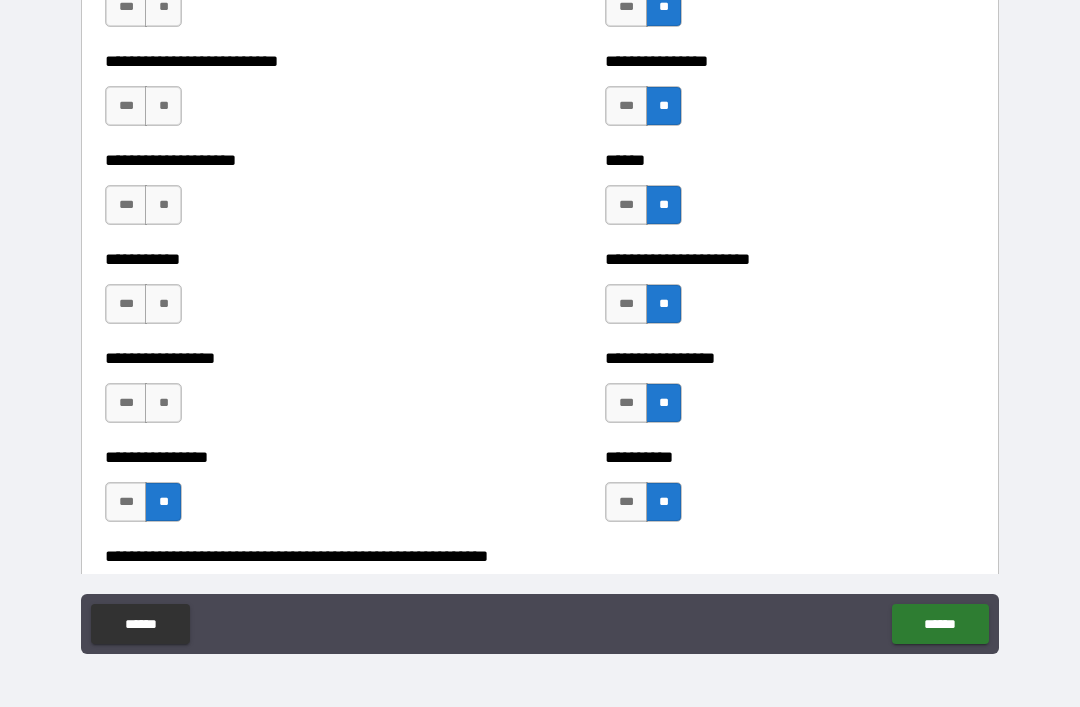 click on "**" at bounding box center (163, 403) 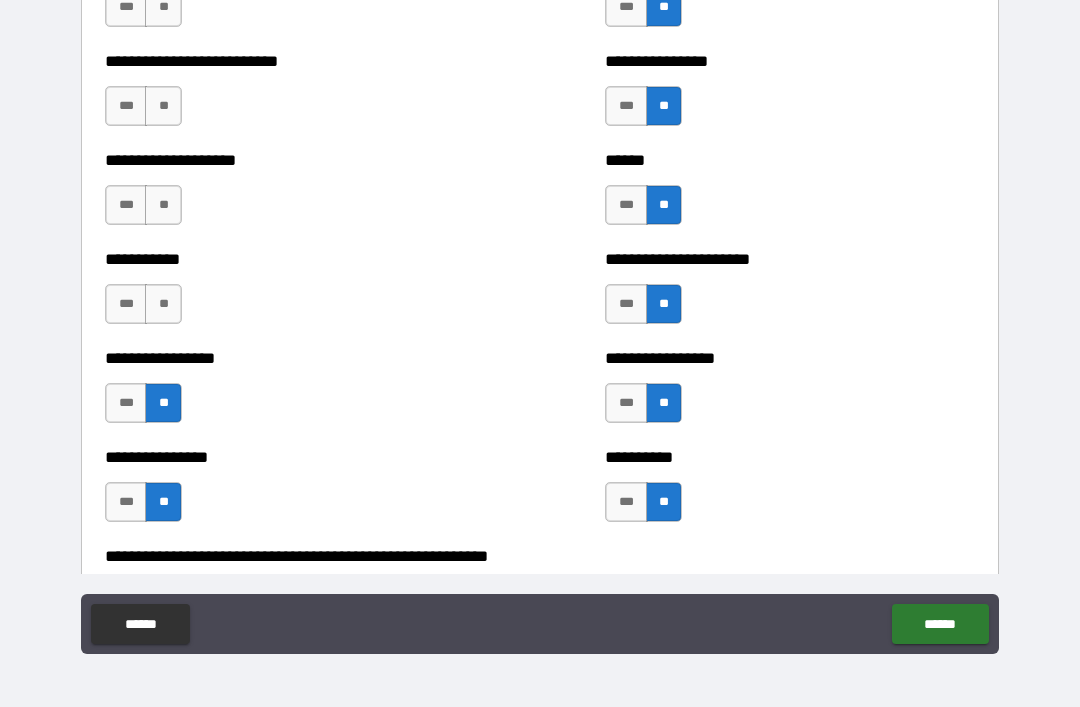 click on "**" at bounding box center (163, 304) 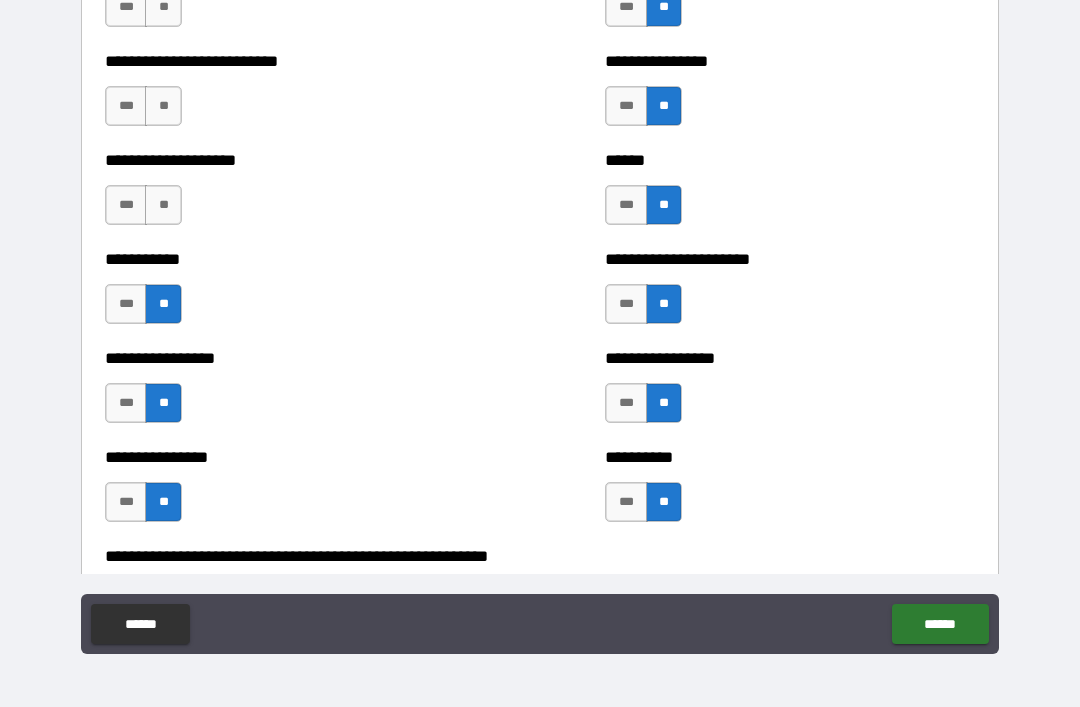 click on "**" at bounding box center [163, 205] 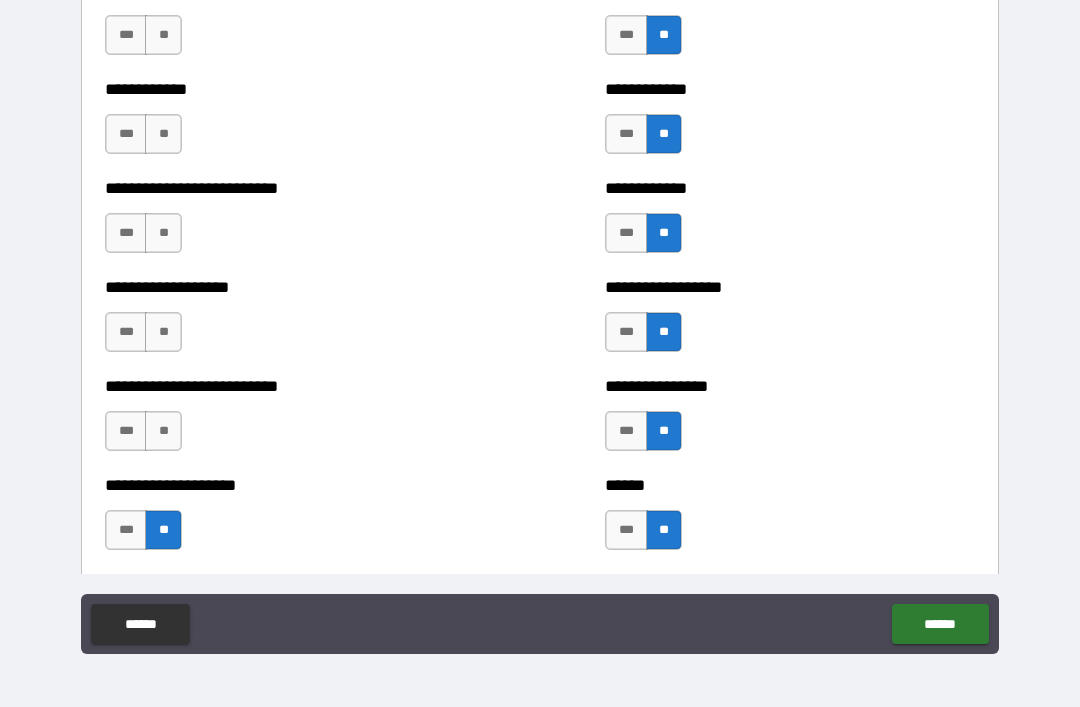 scroll, scrollTop: 5376, scrollLeft: 0, axis: vertical 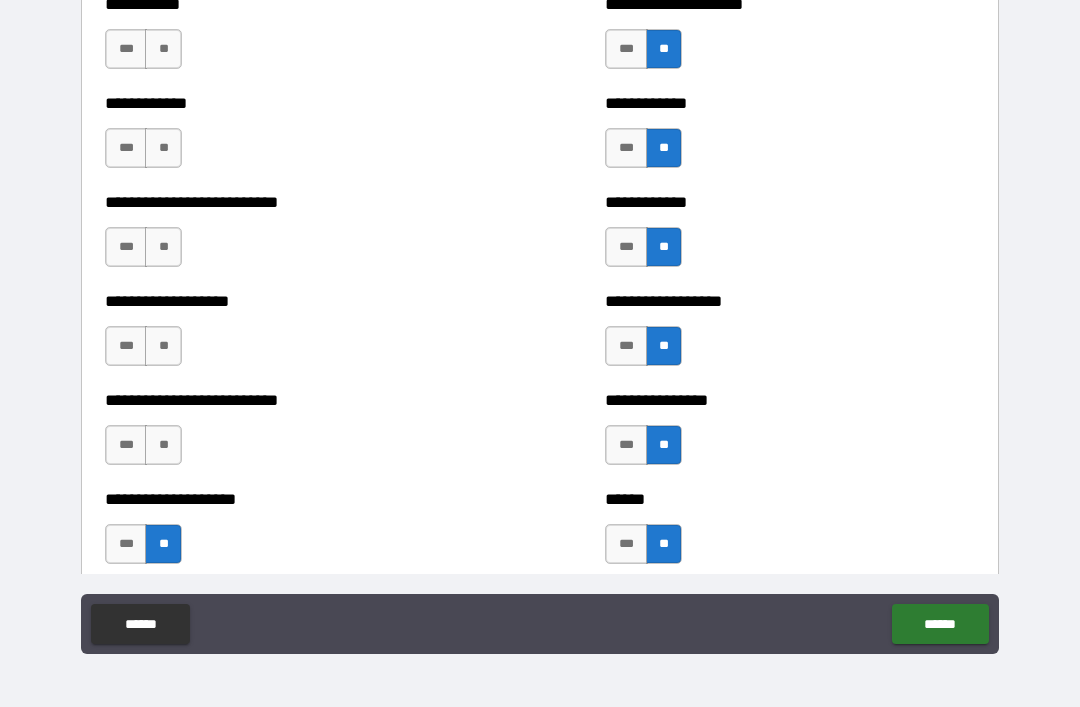 click on "**" at bounding box center (163, 445) 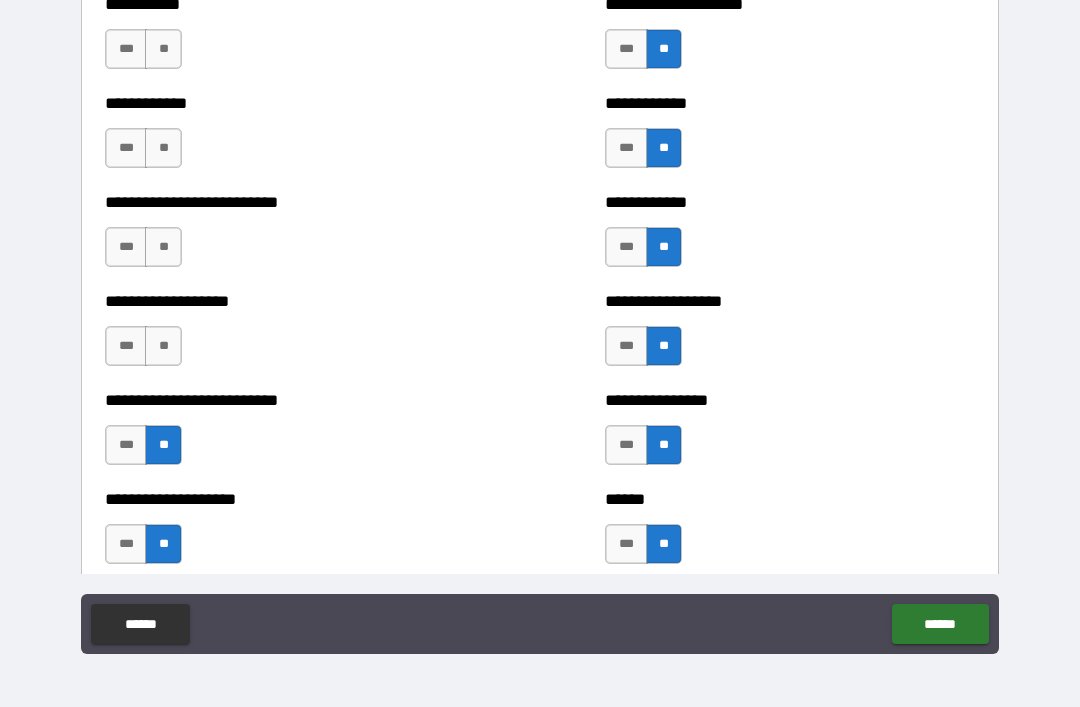 click on "**" at bounding box center (163, 346) 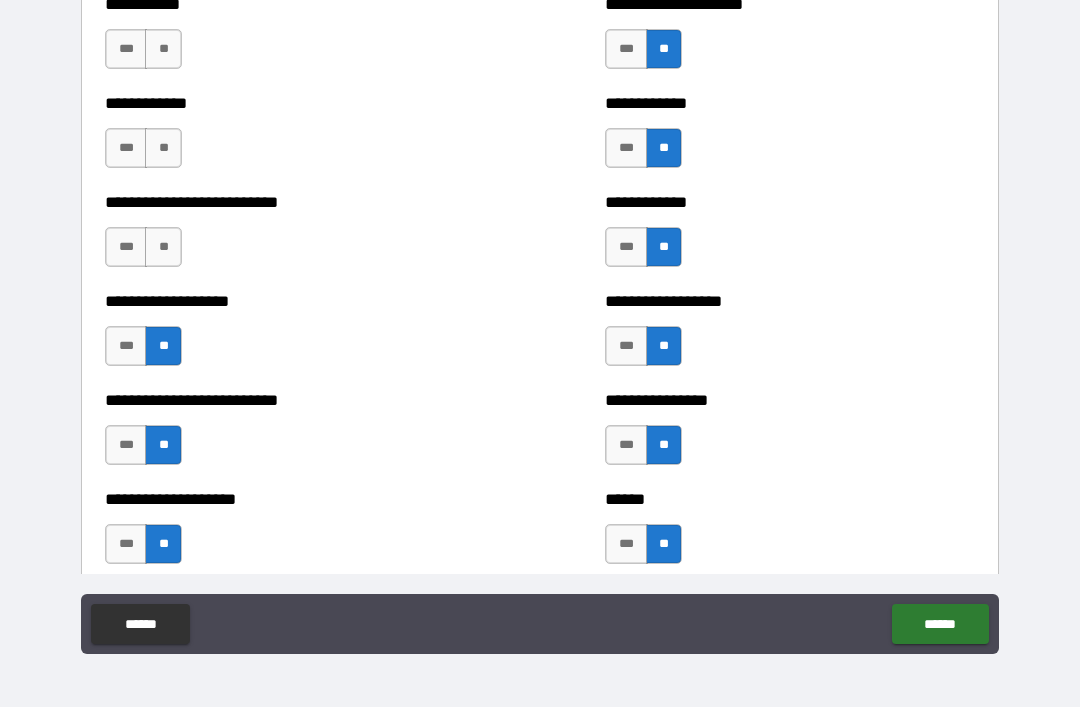 click on "**" at bounding box center [163, 247] 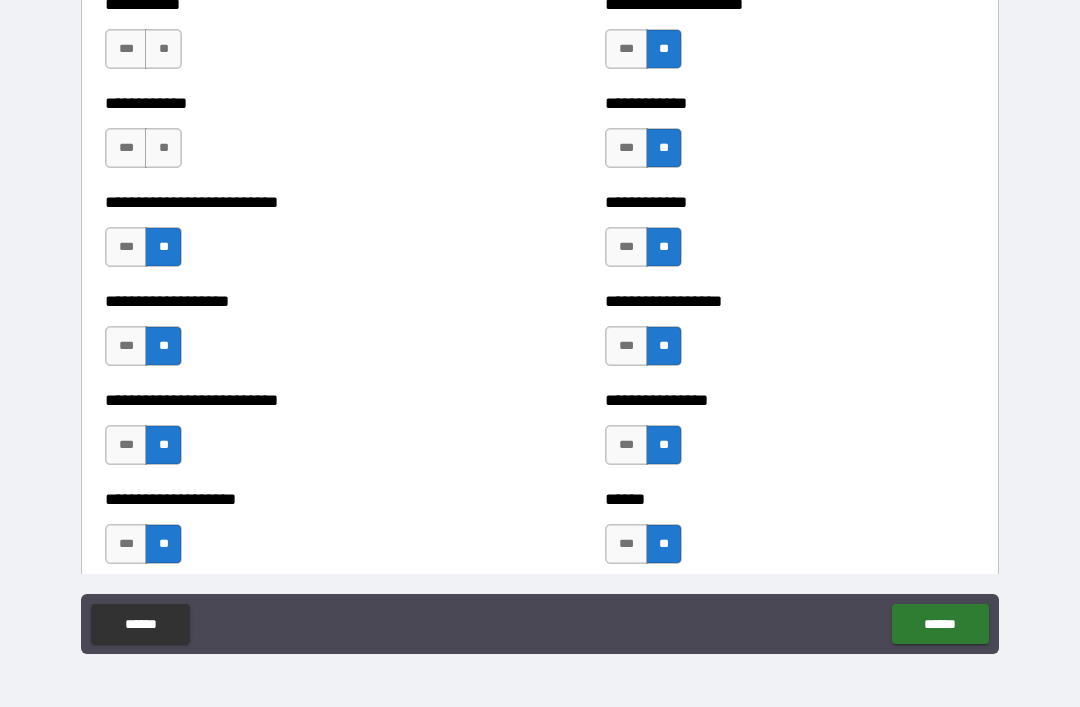 click on "**" at bounding box center (163, 148) 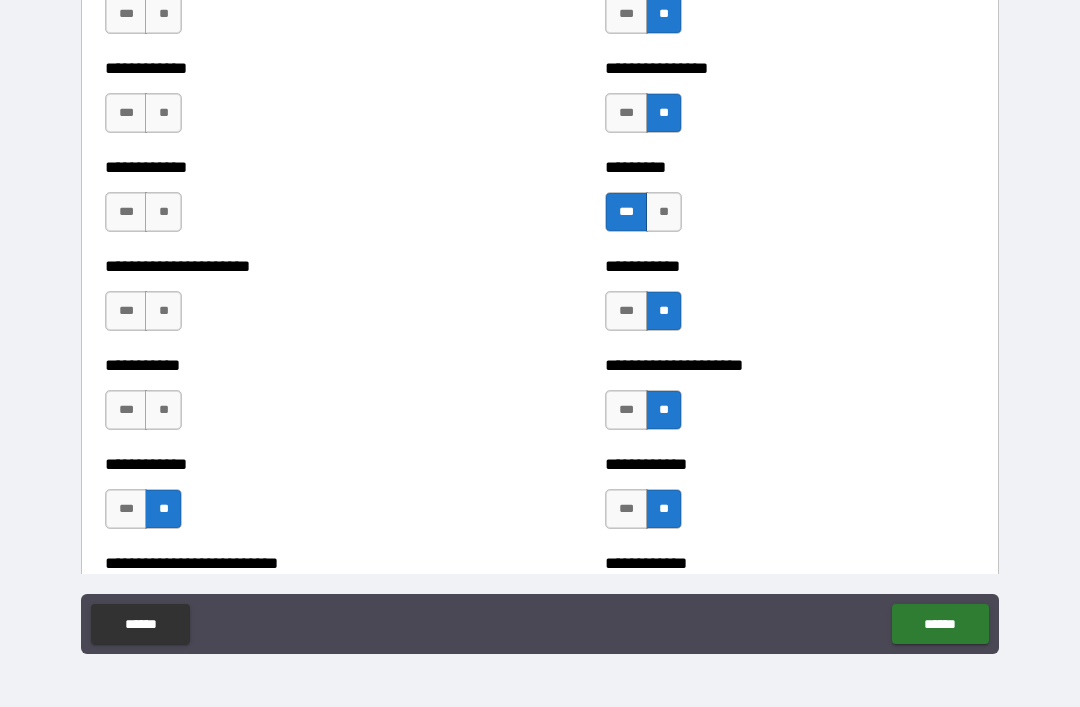 scroll, scrollTop: 5012, scrollLeft: 0, axis: vertical 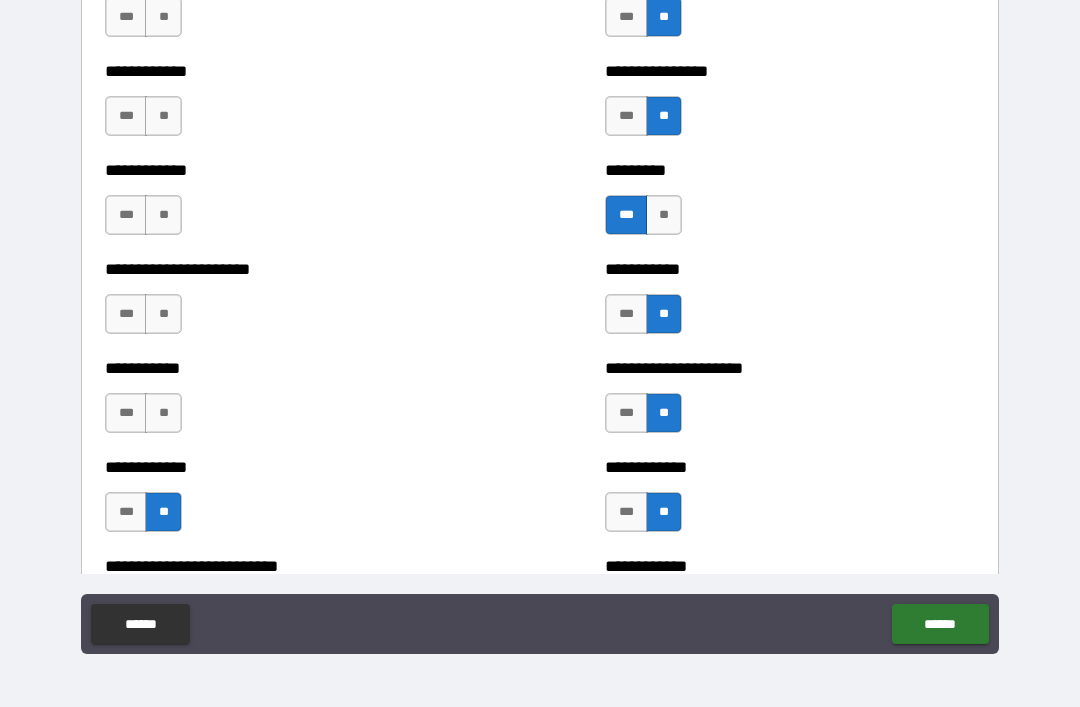 click on "**" at bounding box center [163, 413] 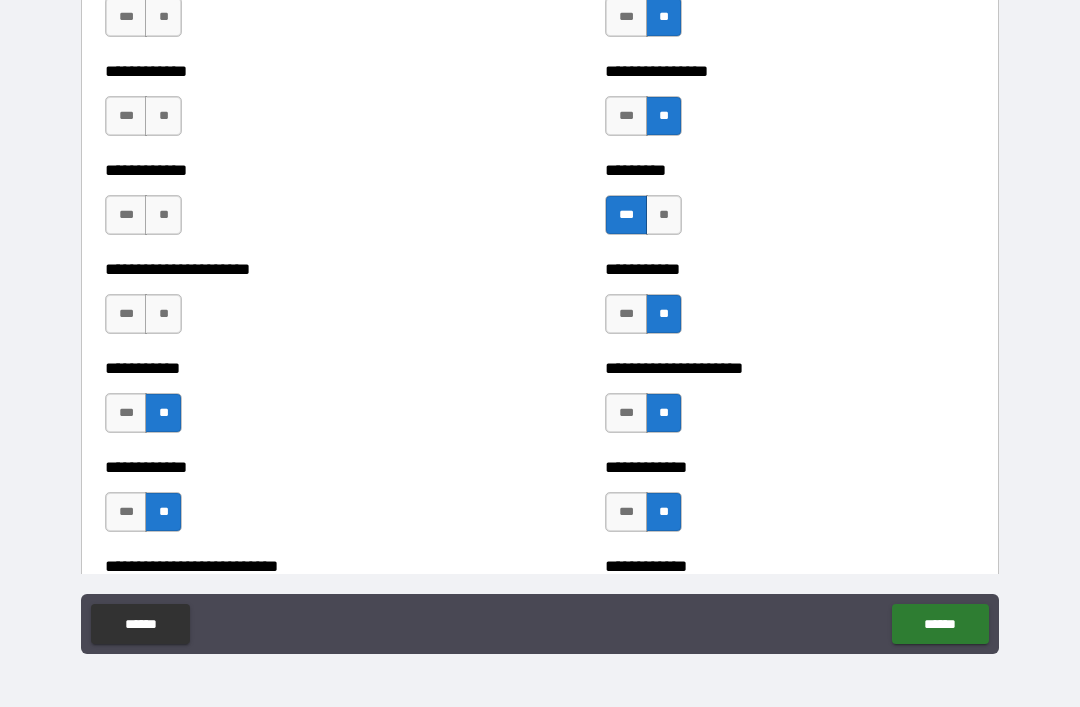 click on "**" at bounding box center (163, 314) 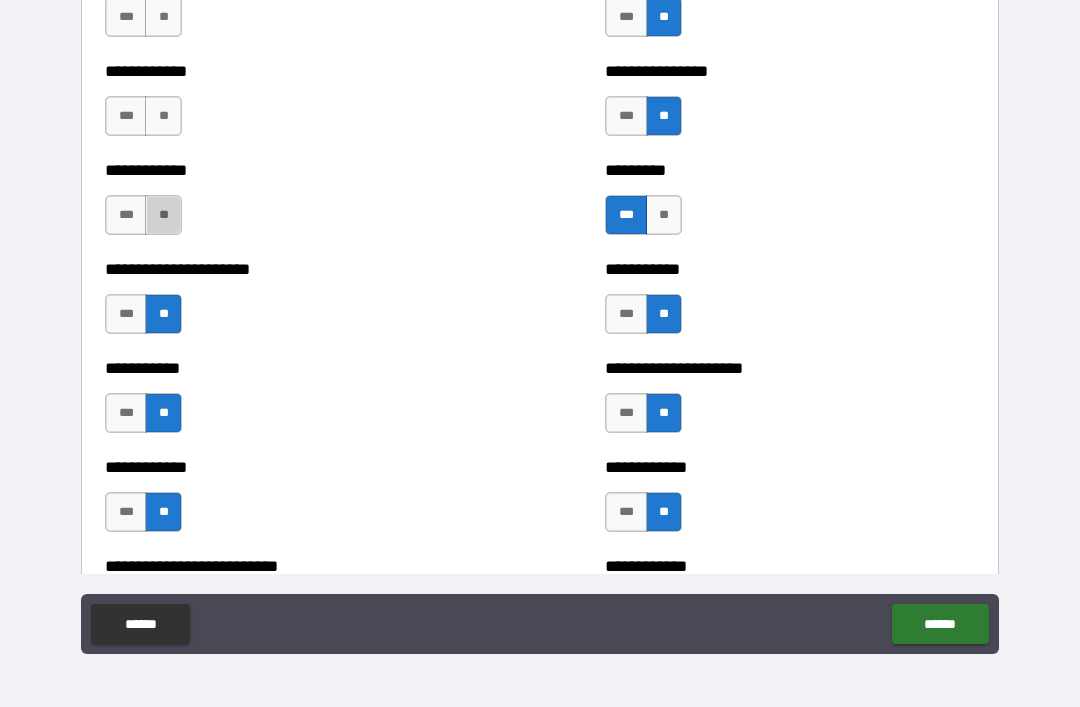 click on "**" at bounding box center [163, 215] 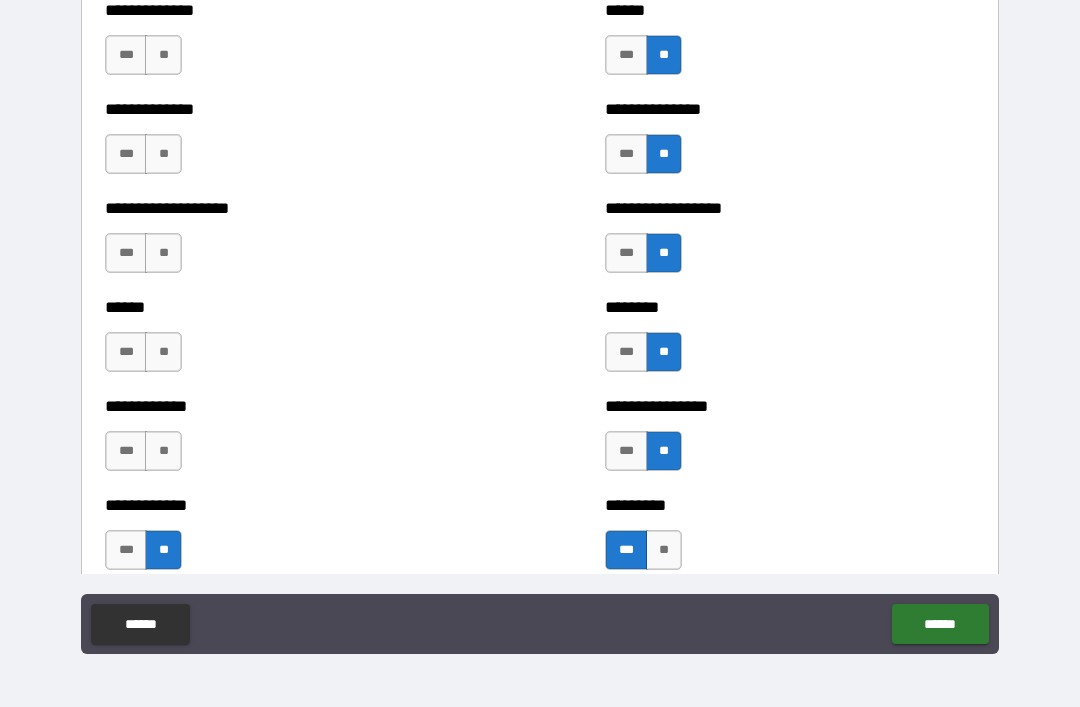 scroll, scrollTop: 4669, scrollLeft: 0, axis: vertical 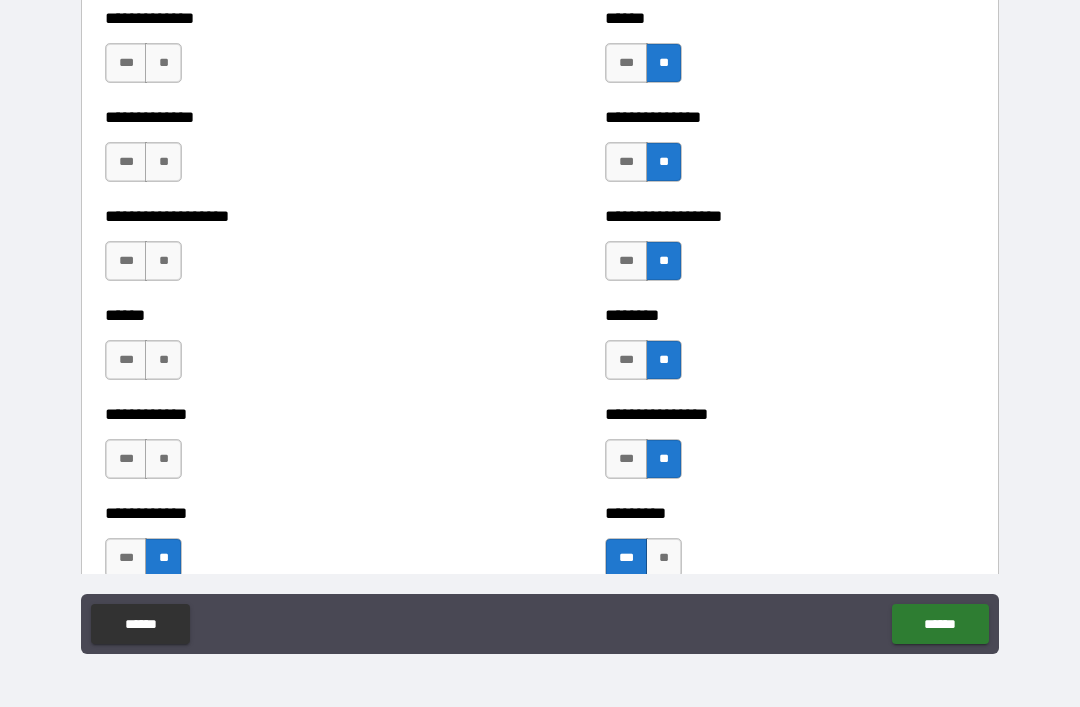click on "**" at bounding box center (163, 459) 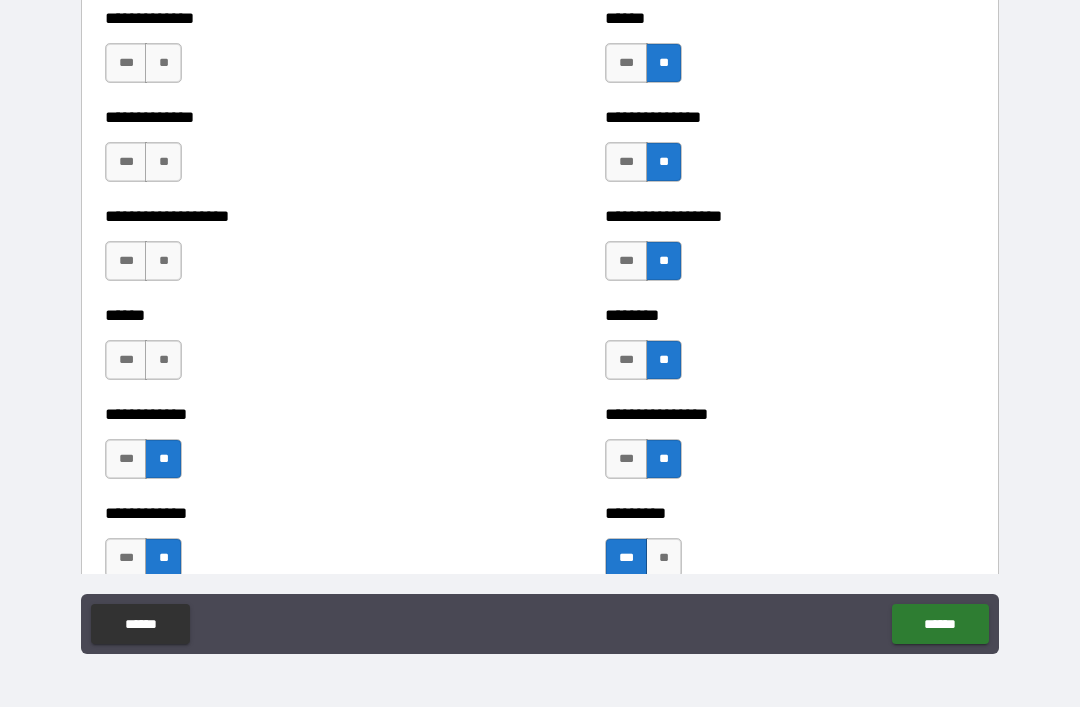click on "**" at bounding box center [163, 360] 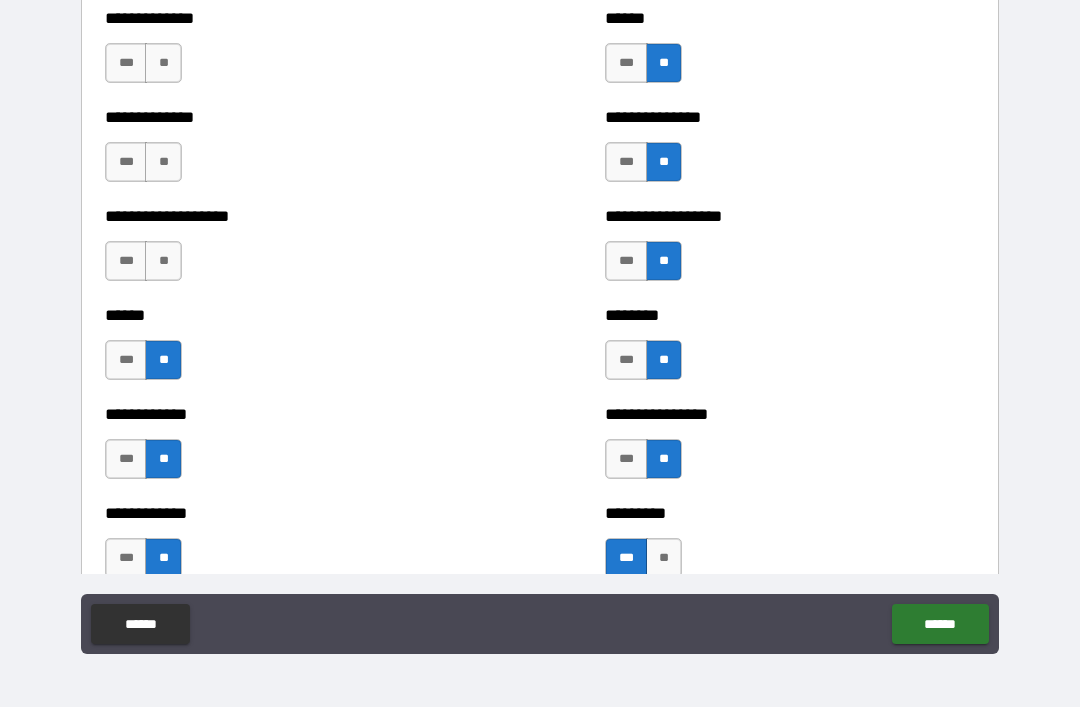 click on "**" at bounding box center [163, 261] 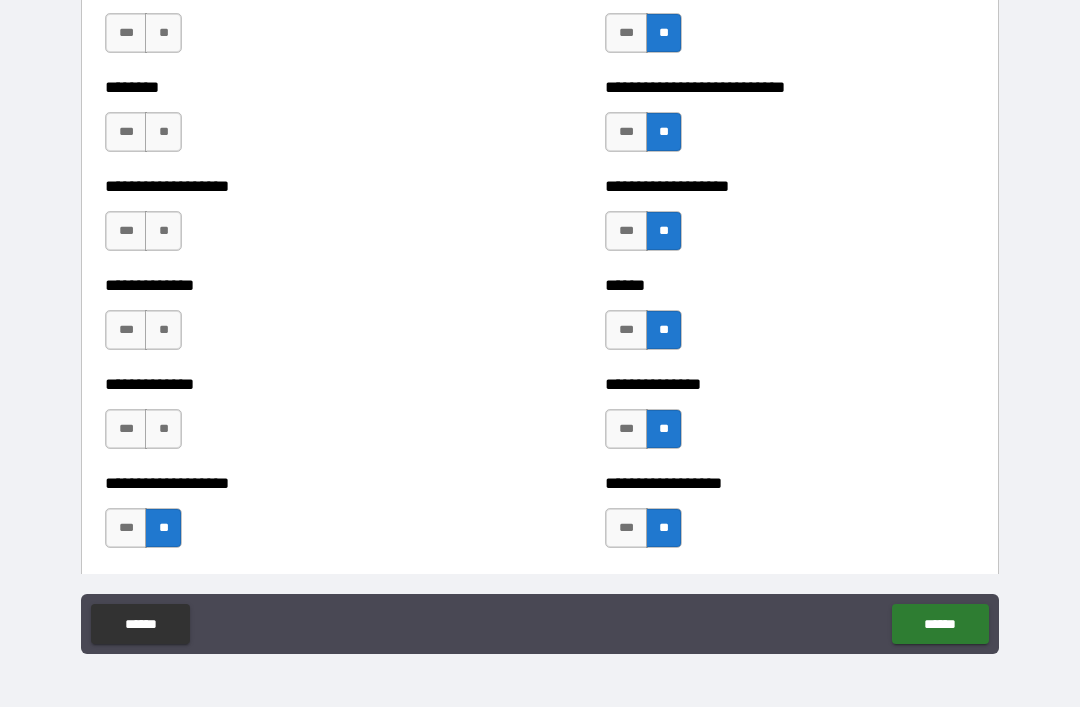 scroll, scrollTop: 4393, scrollLeft: 0, axis: vertical 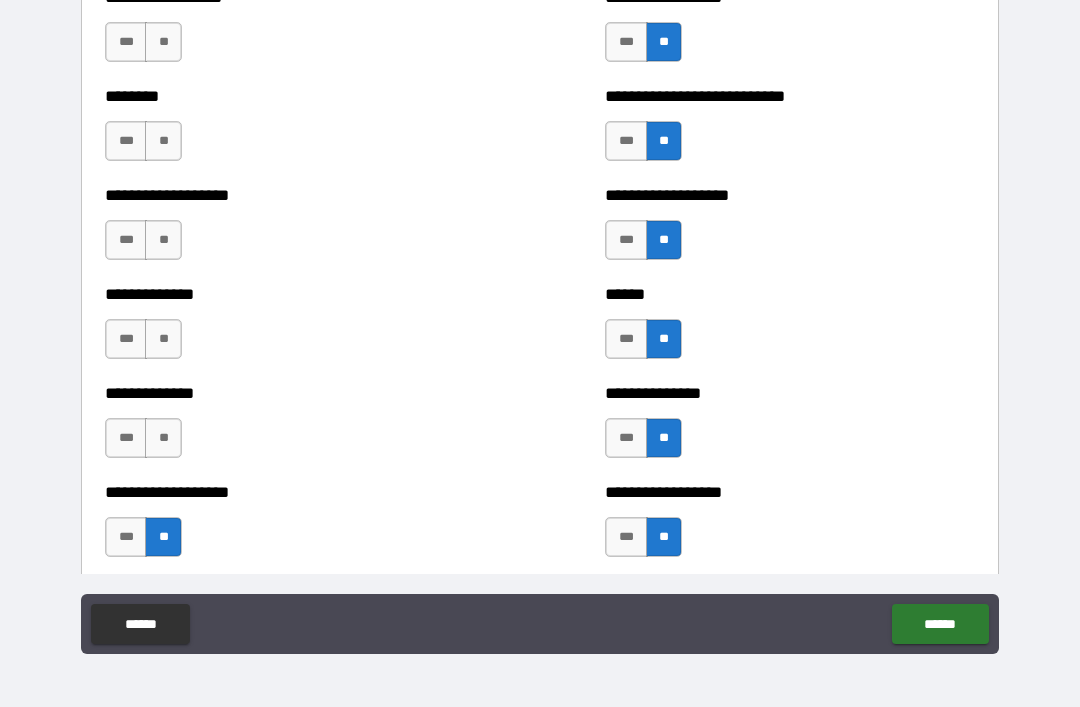 click on "**" at bounding box center (163, 438) 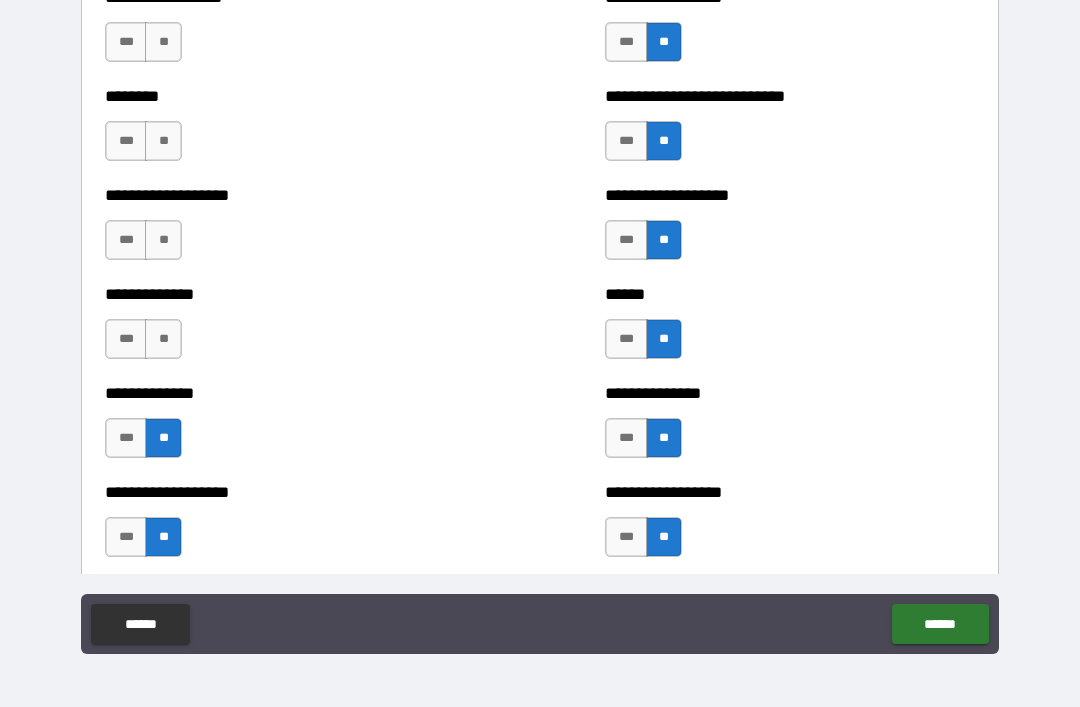 click on "**" at bounding box center [163, 339] 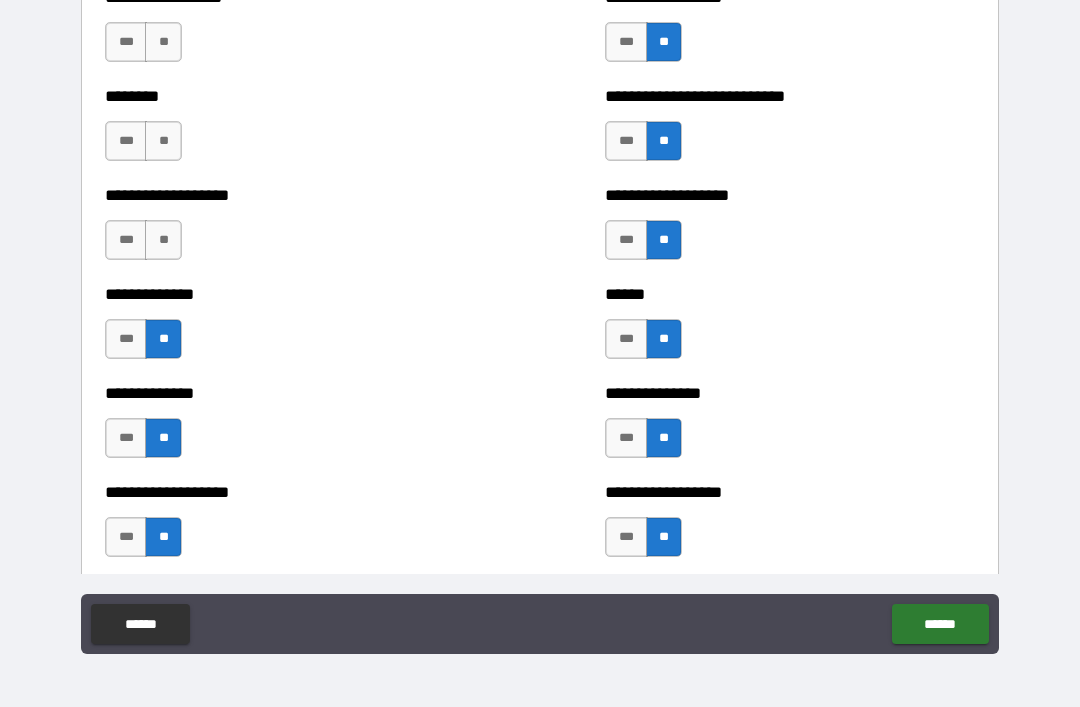 click on "**" at bounding box center [163, 240] 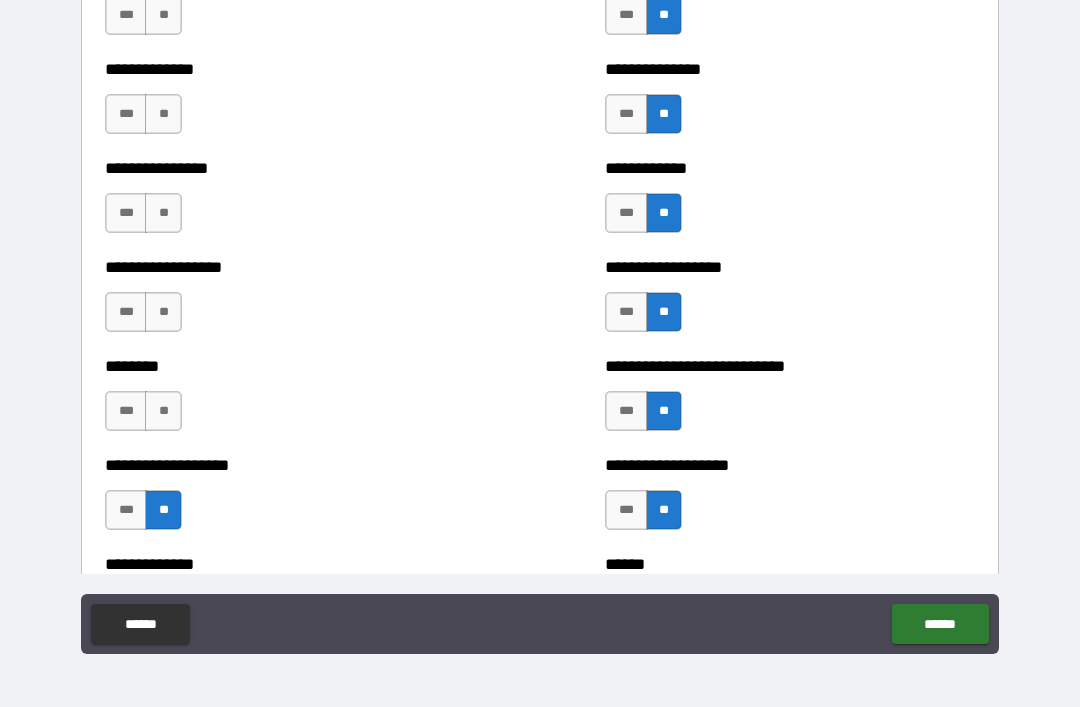 scroll, scrollTop: 4120, scrollLeft: 0, axis: vertical 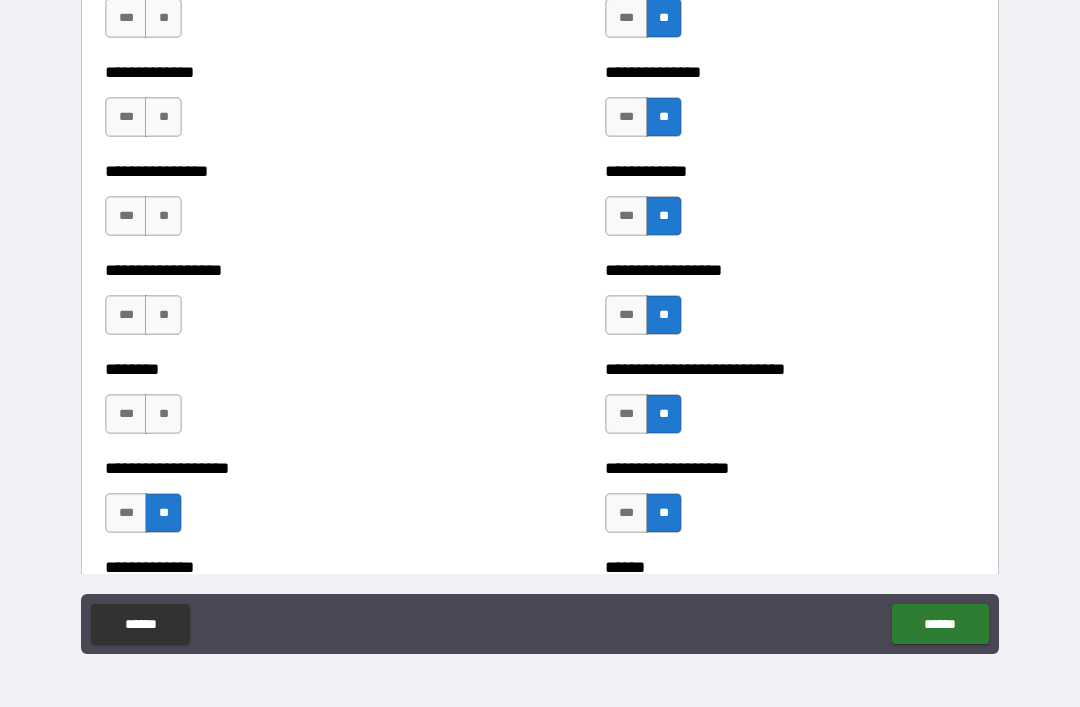 click on "**" at bounding box center (163, 414) 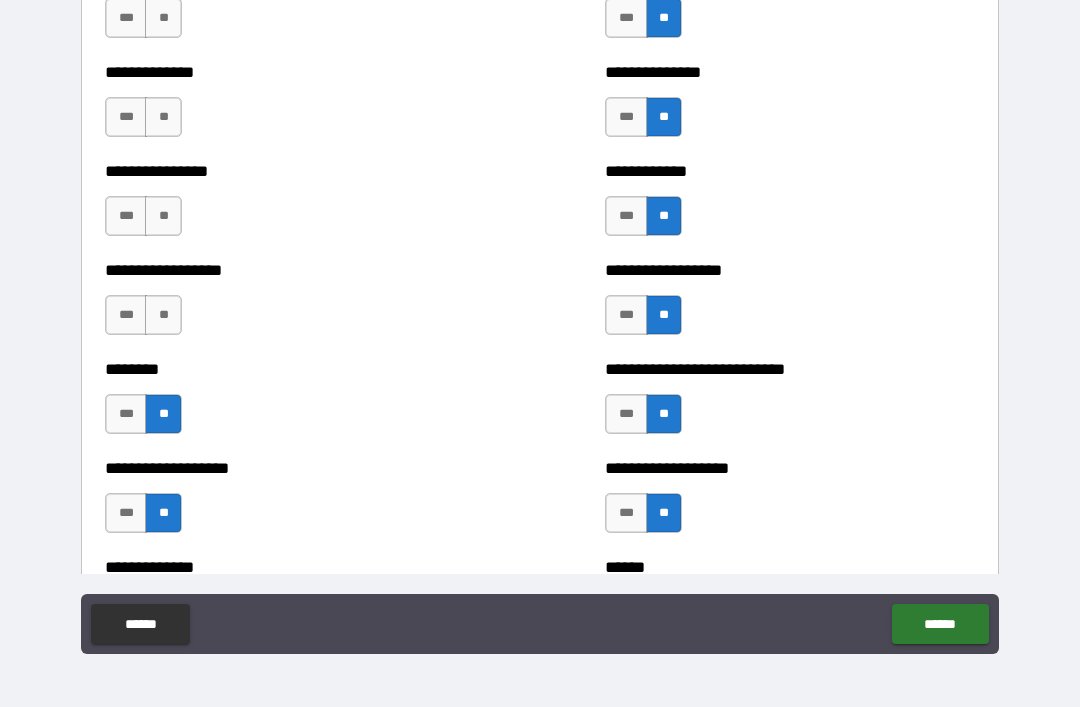 click on "**" at bounding box center (163, 315) 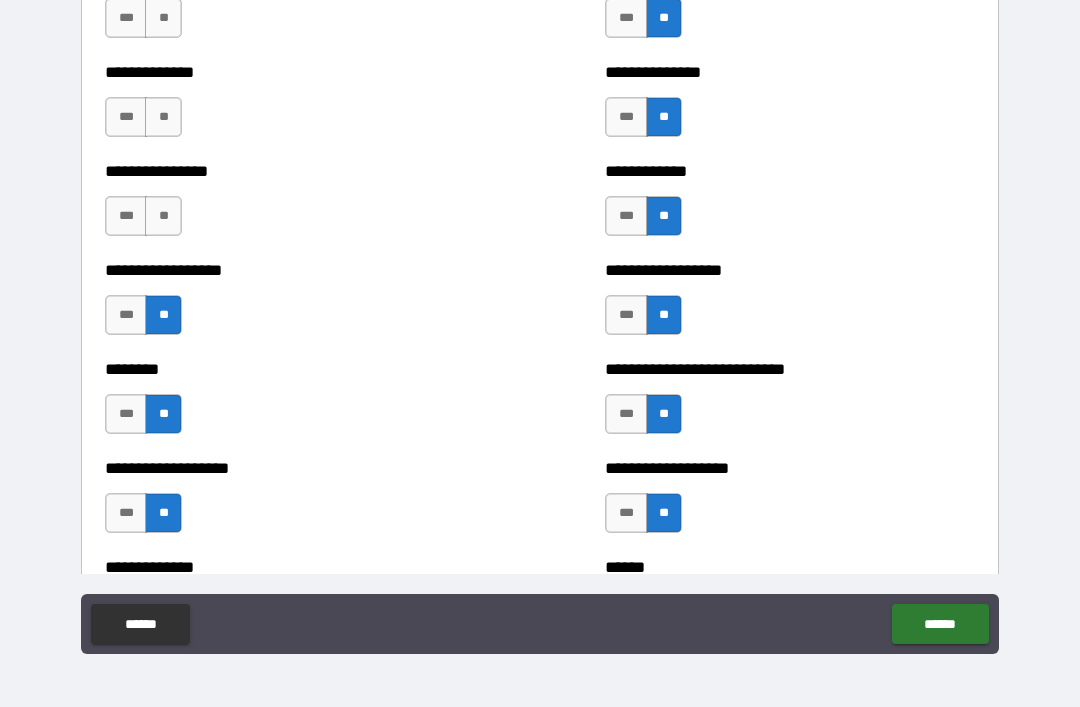 click on "**" at bounding box center (163, 216) 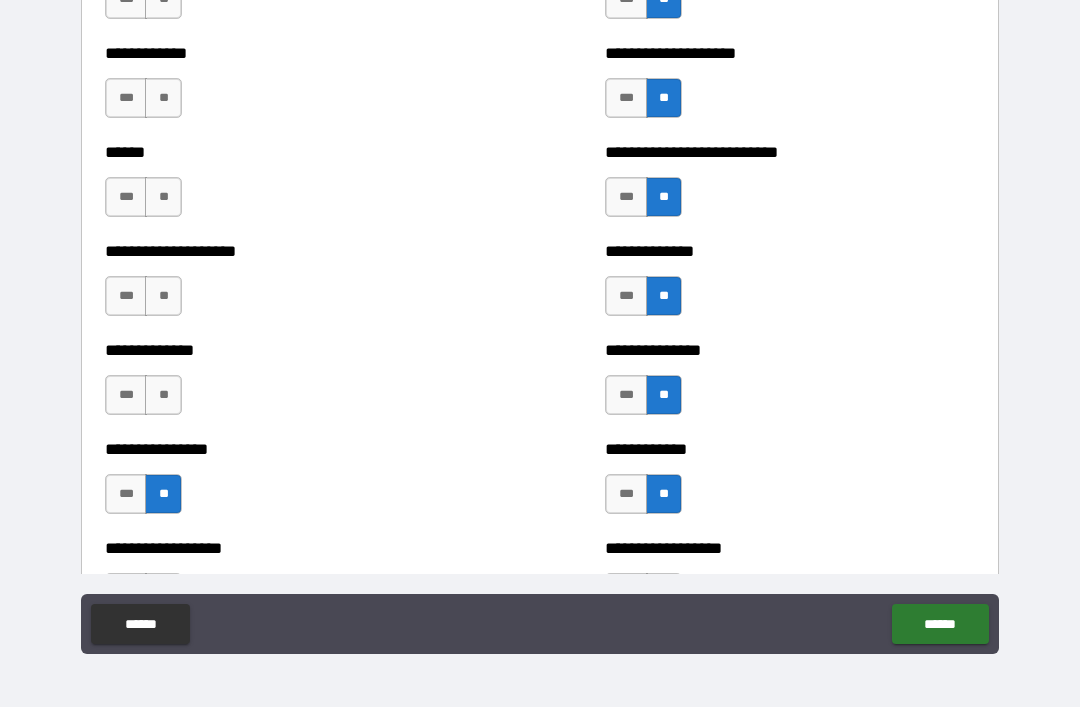 scroll, scrollTop: 3827, scrollLeft: 0, axis: vertical 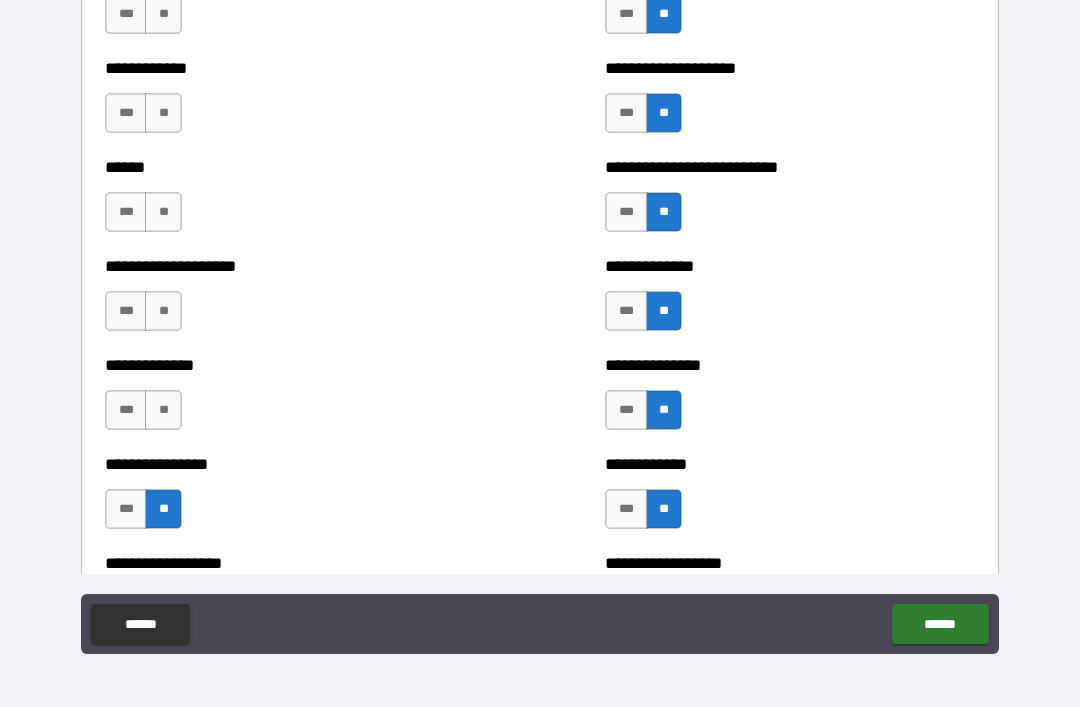 click on "**" at bounding box center (163, 410) 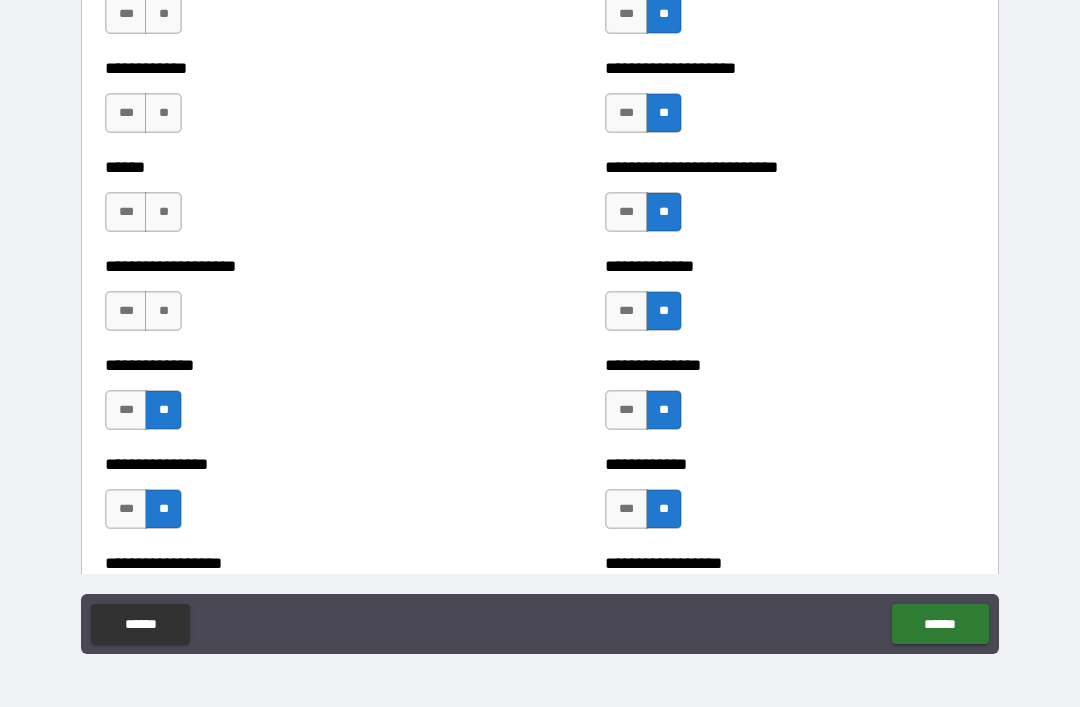 click on "**" at bounding box center [163, 311] 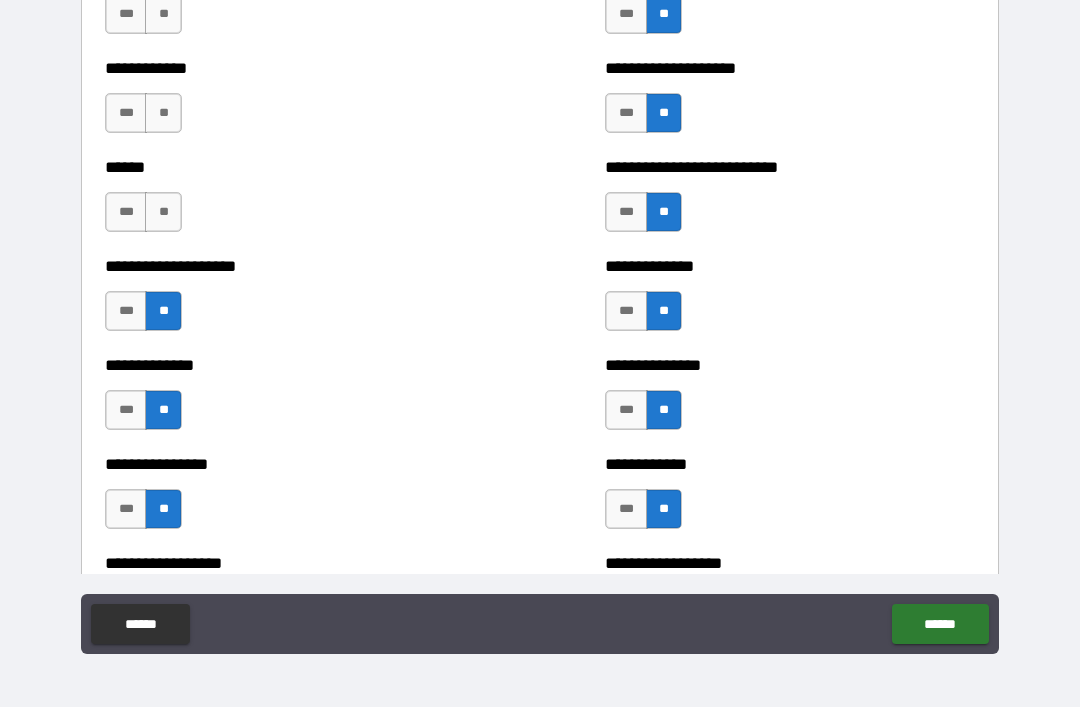 click on "**" at bounding box center (163, 212) 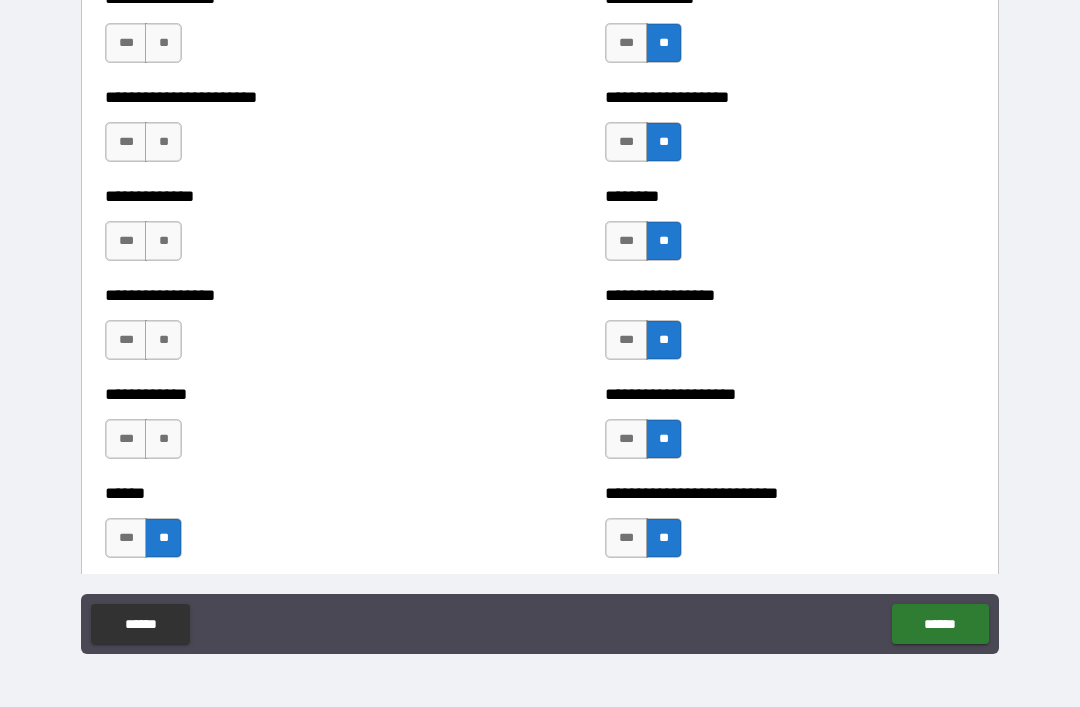 scroll, scrollTop: 3500, scrollLeft: 0, axis: vertical 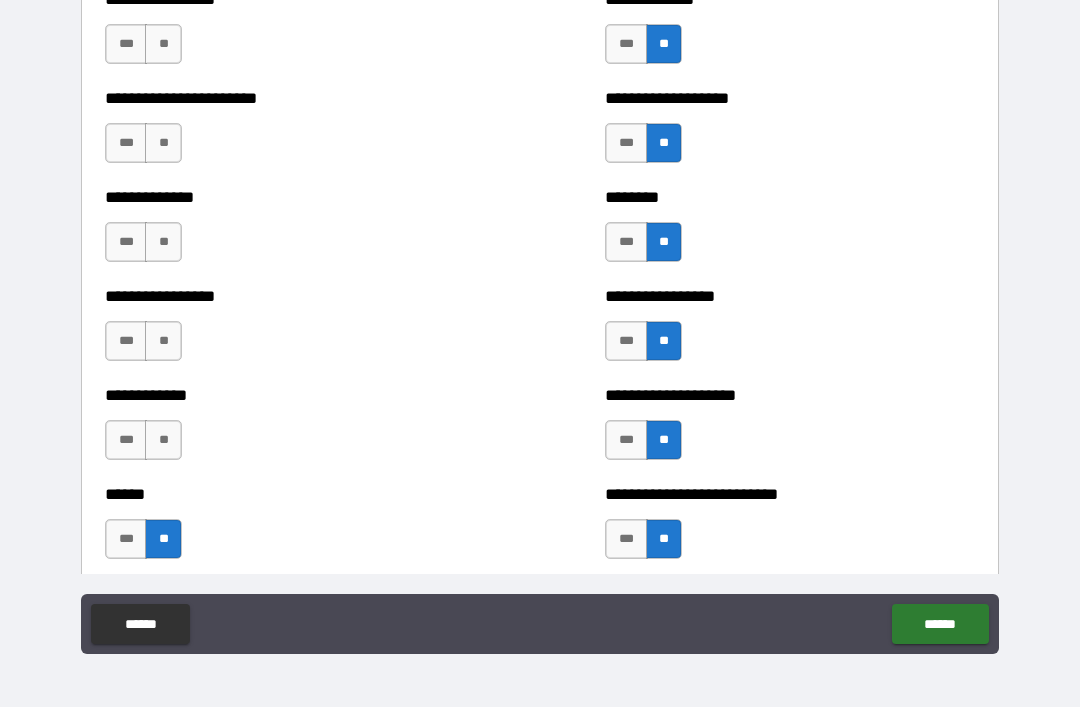 click on "**" at bounding box center [163, 440] 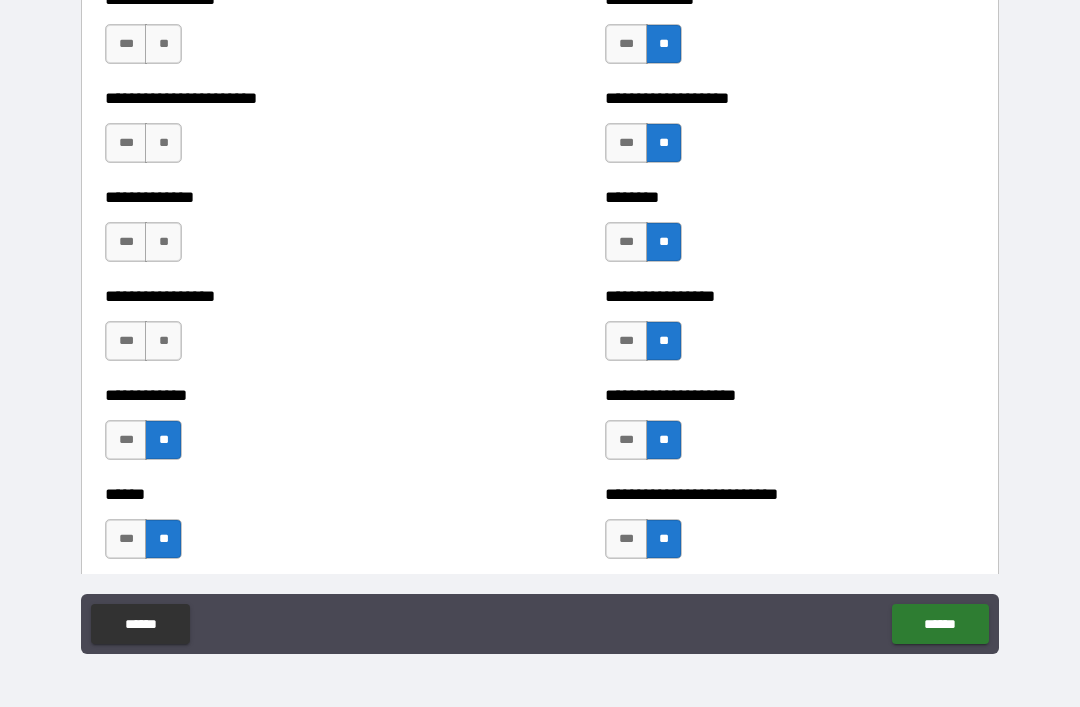 click on "**" at bounding box center [163, 341] 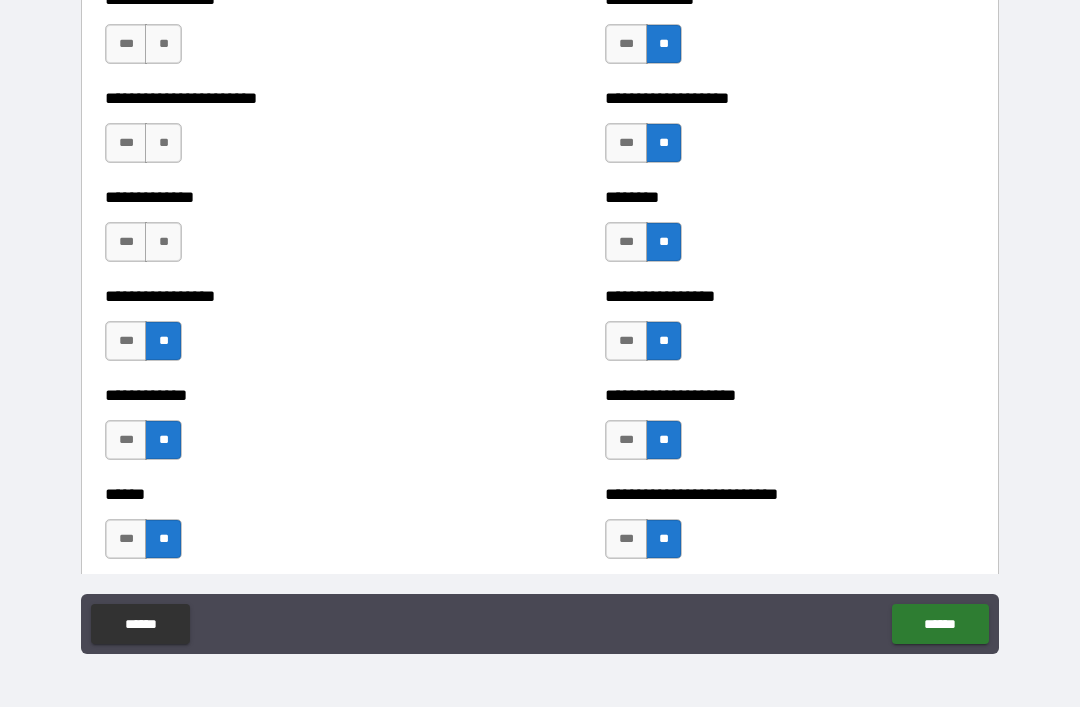click on "**" at bounding box center (163, 242) 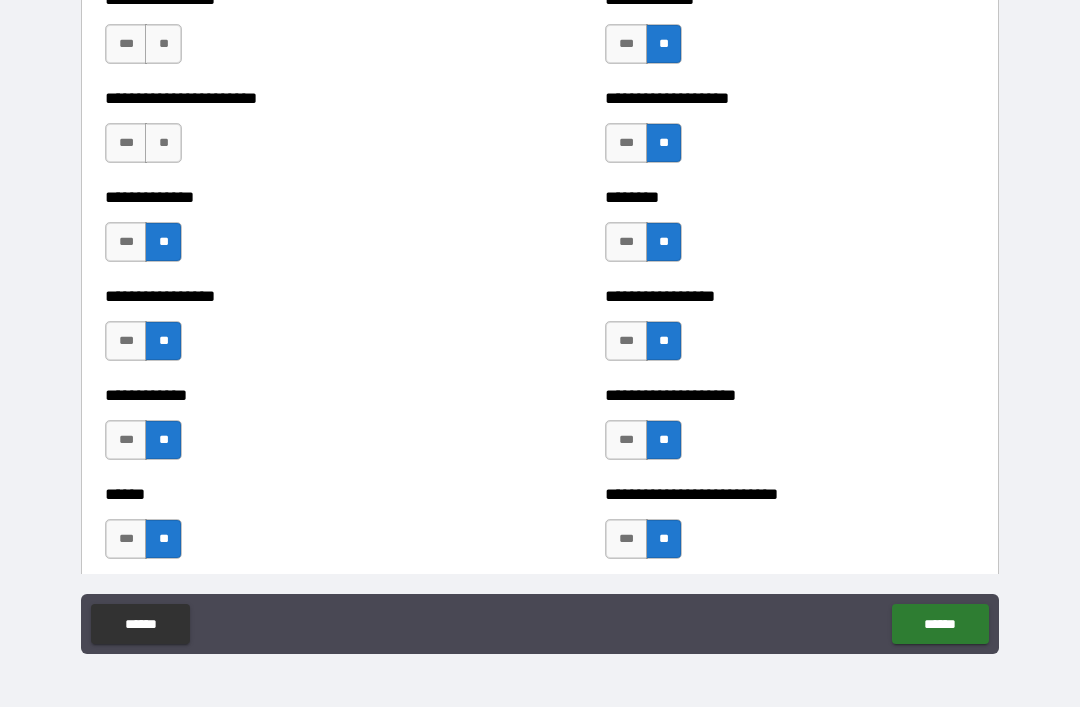 click on "**" at bounding box center (163, 143) 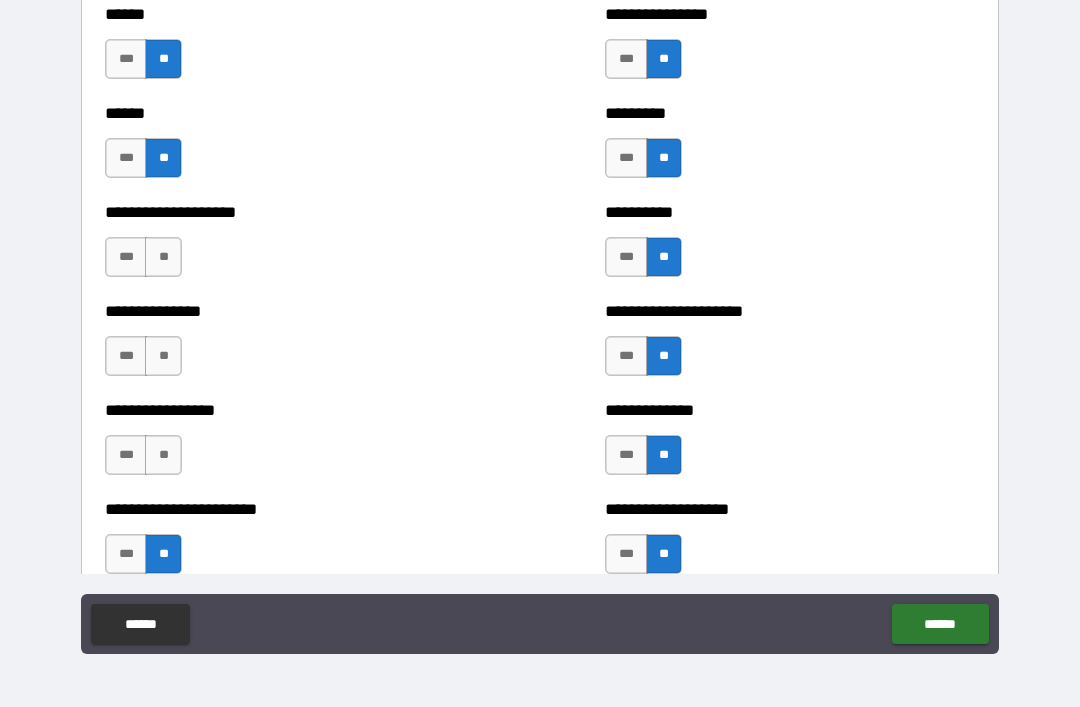 scroll, scrollTop: 3087, scrollLeft: 0, axis: vertical 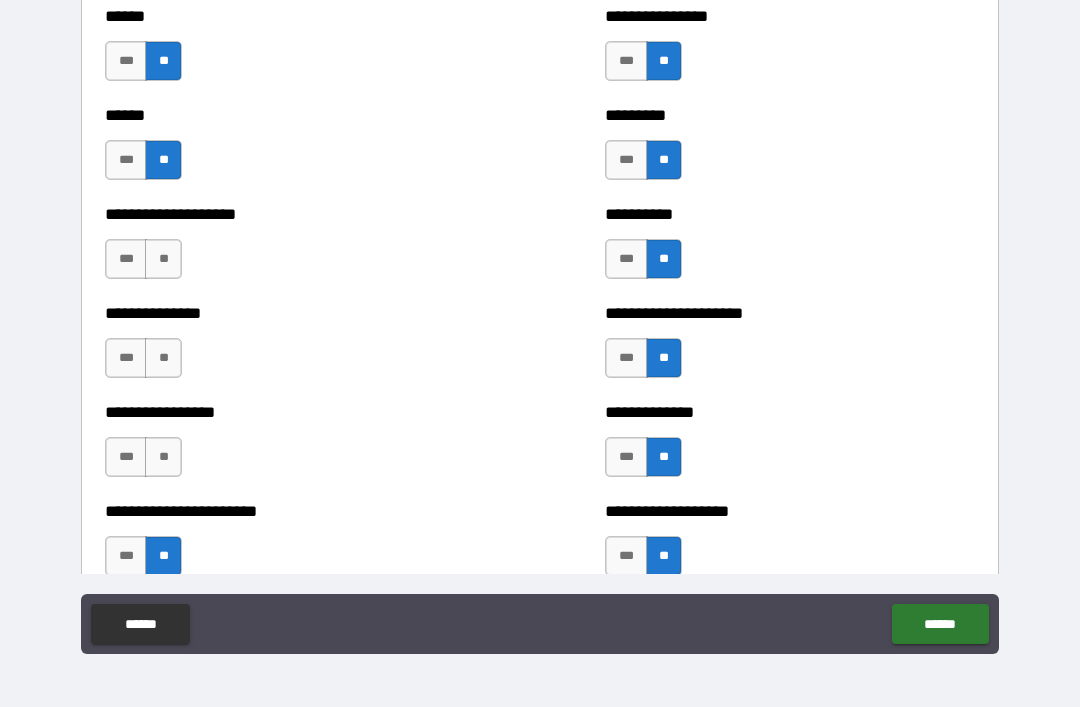 click on "**" at bounding box center [163, 457] 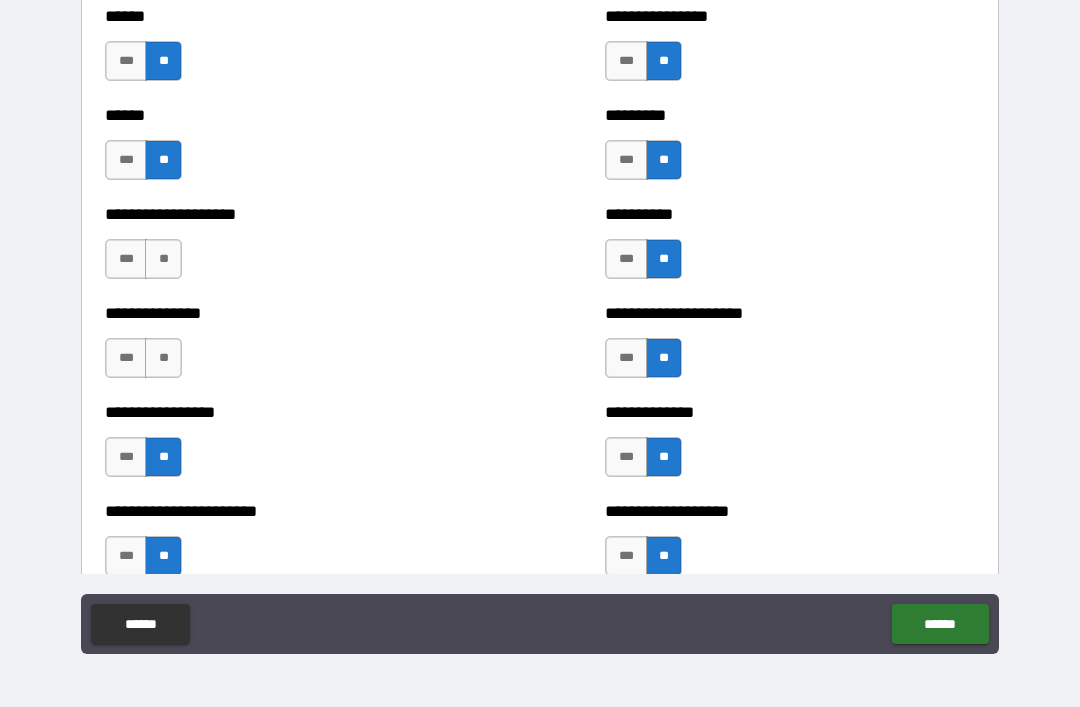click on "**" at bounding box center (163, 358) 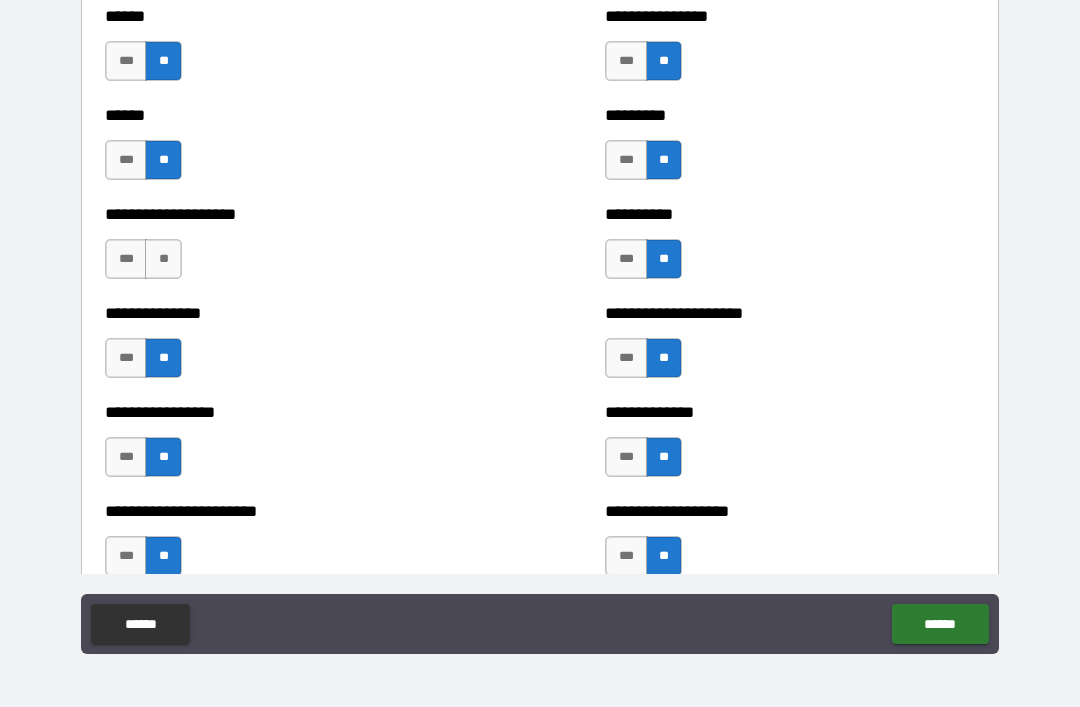 click on "***" at bounding box center (126, 259) 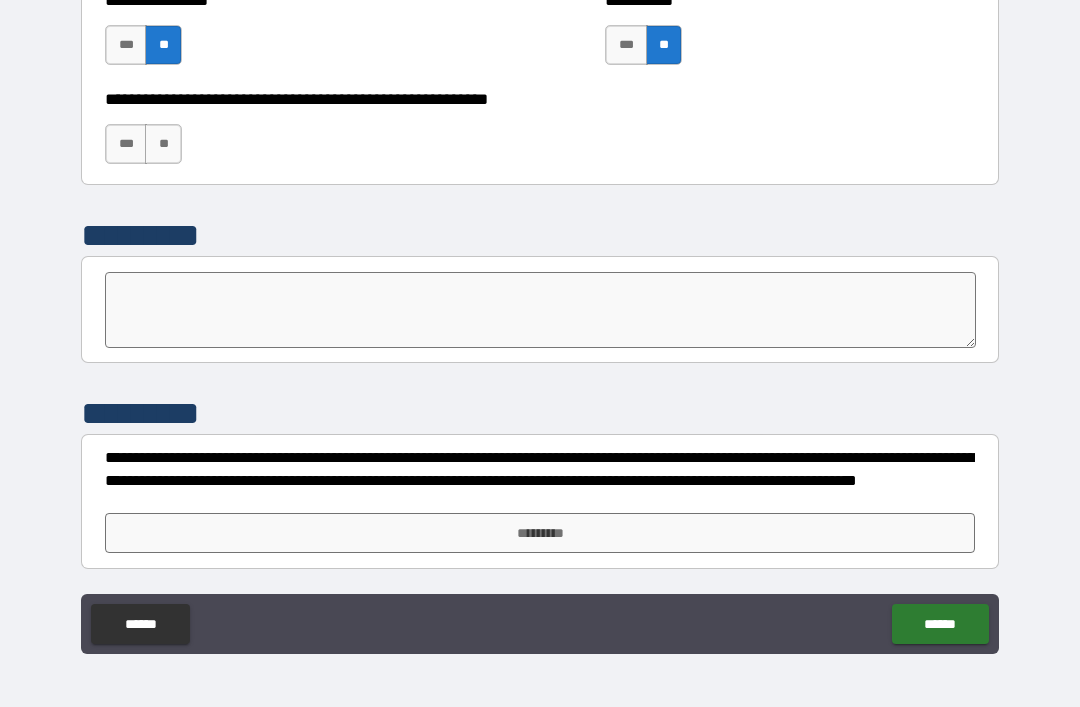 scroll, scrollTop: 6172, scrollLeft: 0, axis: vertical 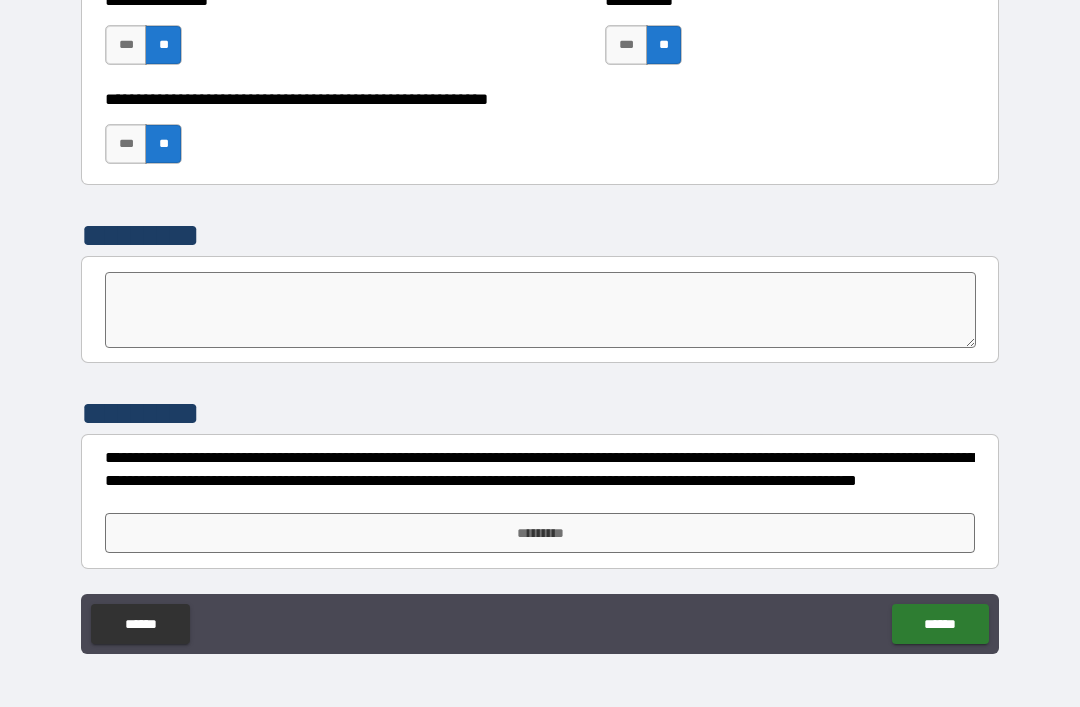 click on "*********" at bounding box center (540, 533) 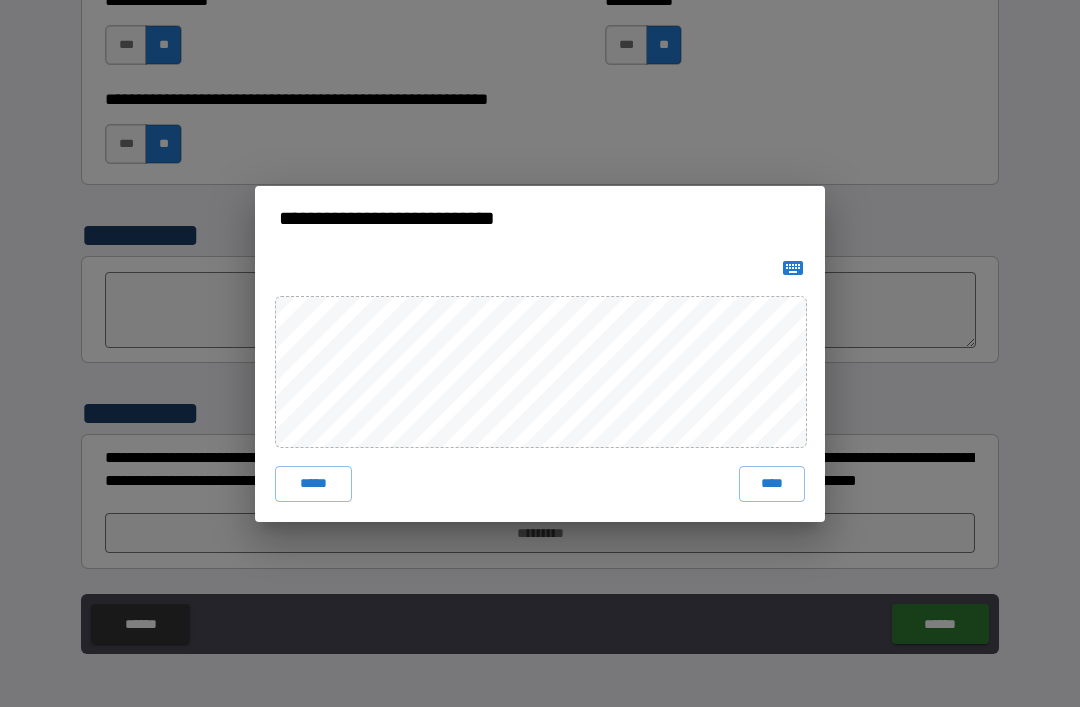 click on "****" at bounding box center [772, 484] 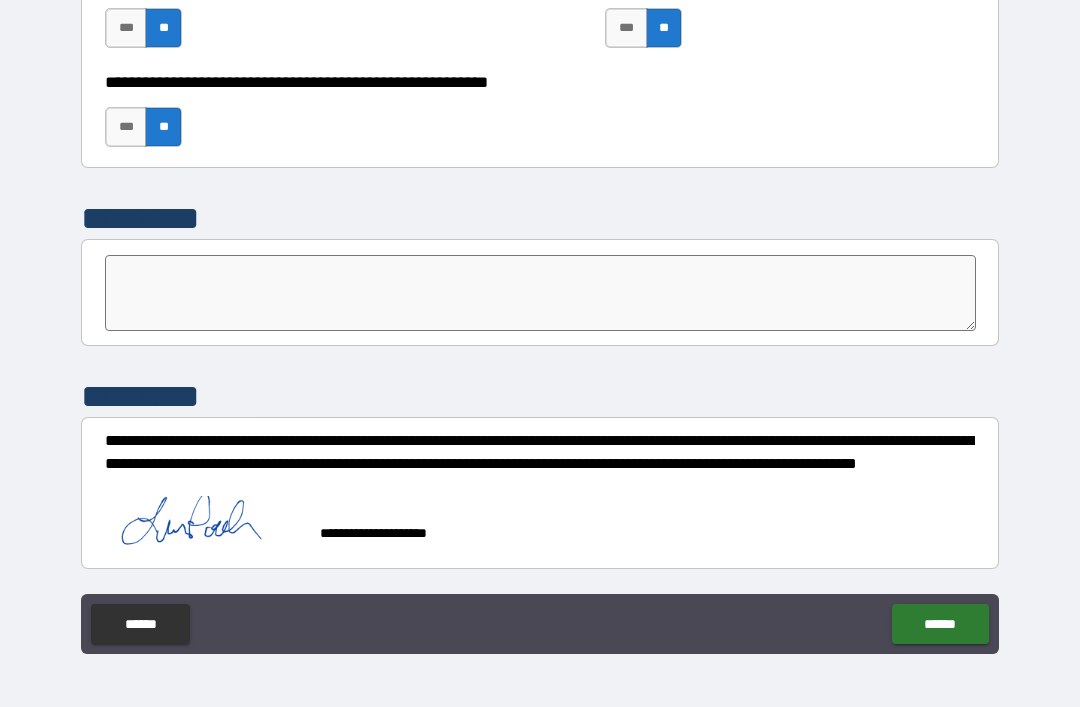 scroll, scrollTop: 6189, scrollLeft: 0, axis: vertical 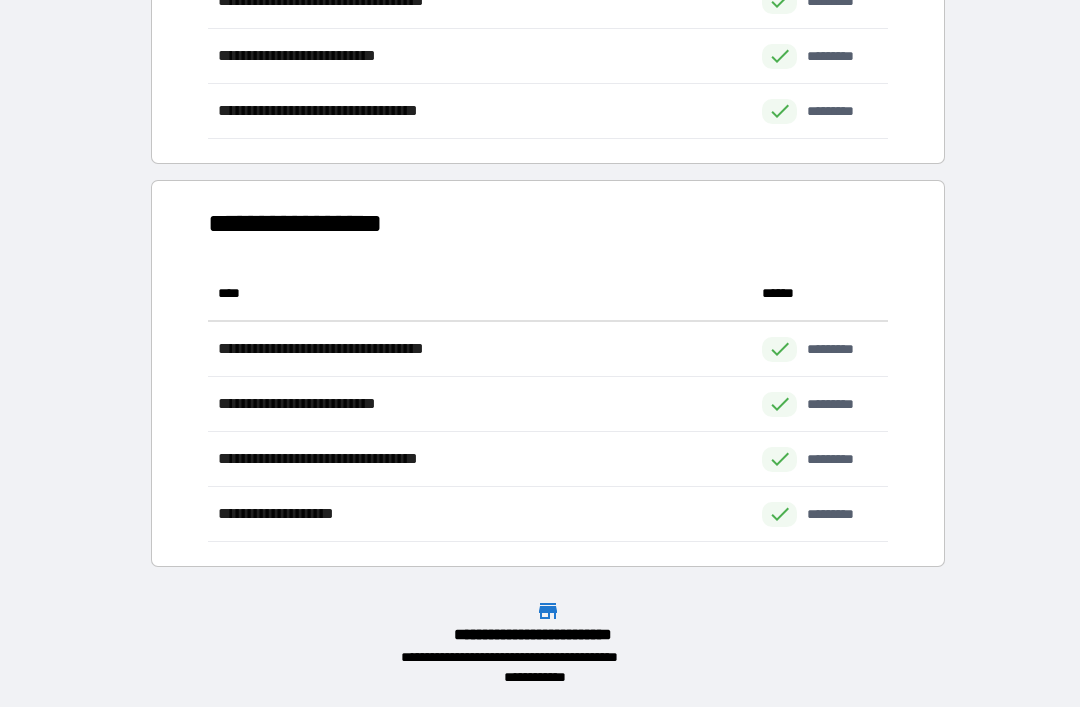 click on "**********" at bounding box center [548, 643] 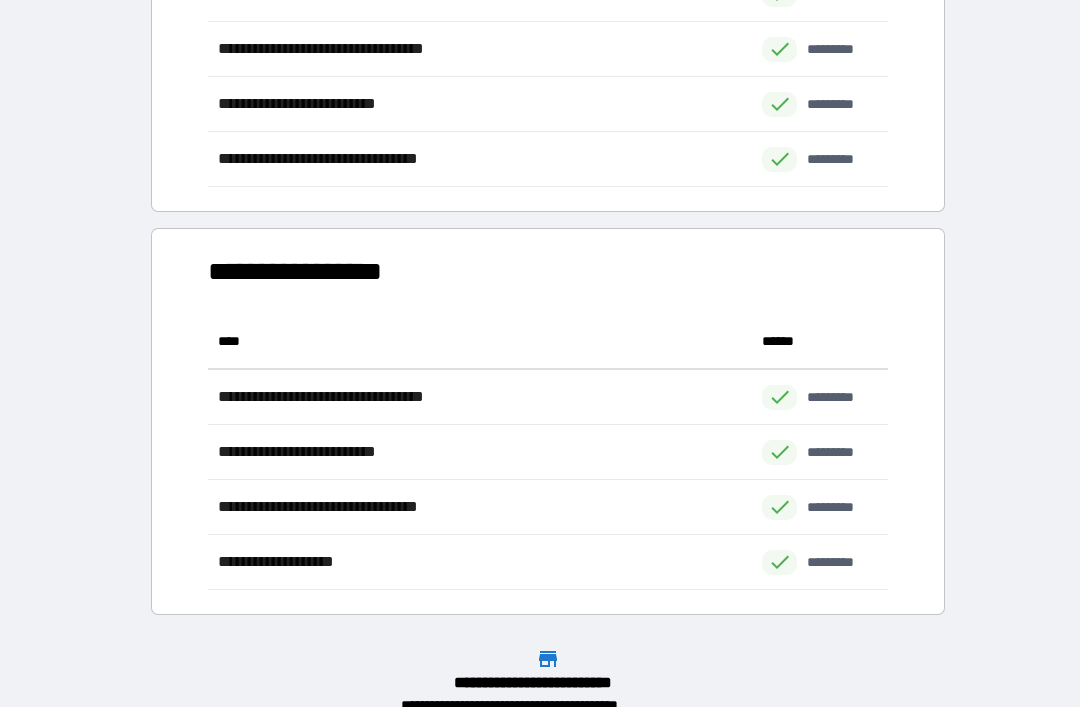 scroll, scrollTop: 344, scrollLeft: 0, axis: vertical 